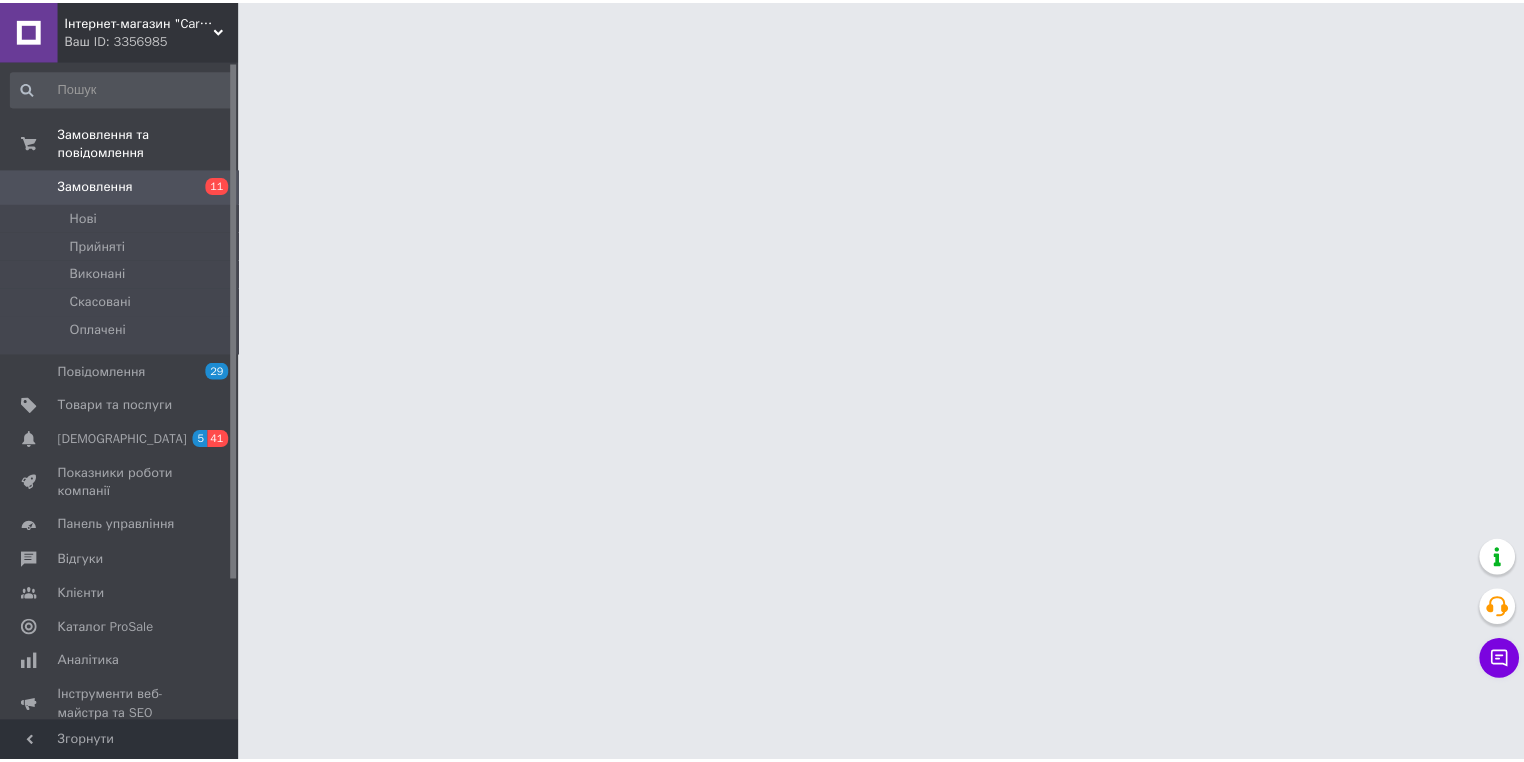 scroll, scrollTop: 0, scrollLeft: 0, axis: both 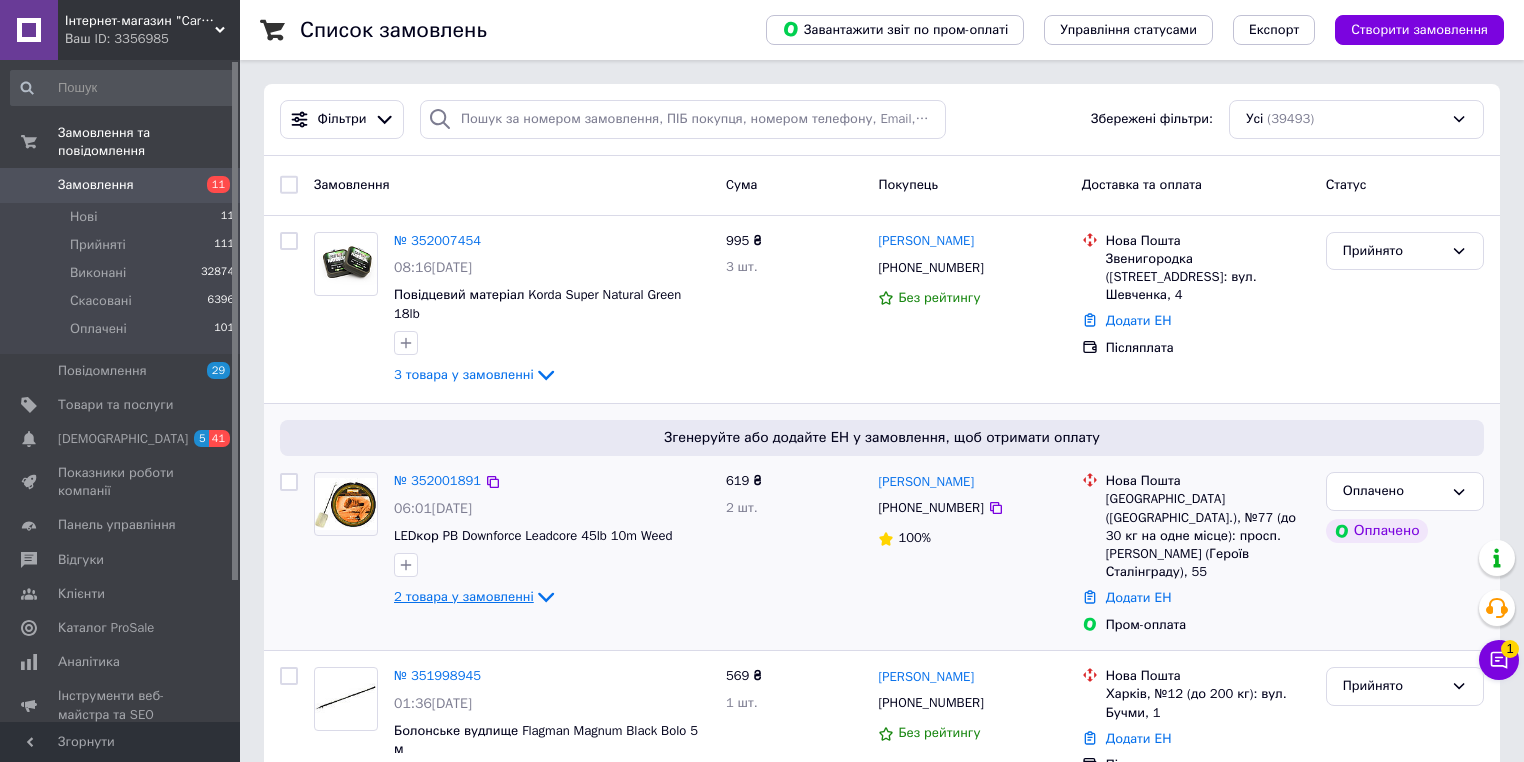 click 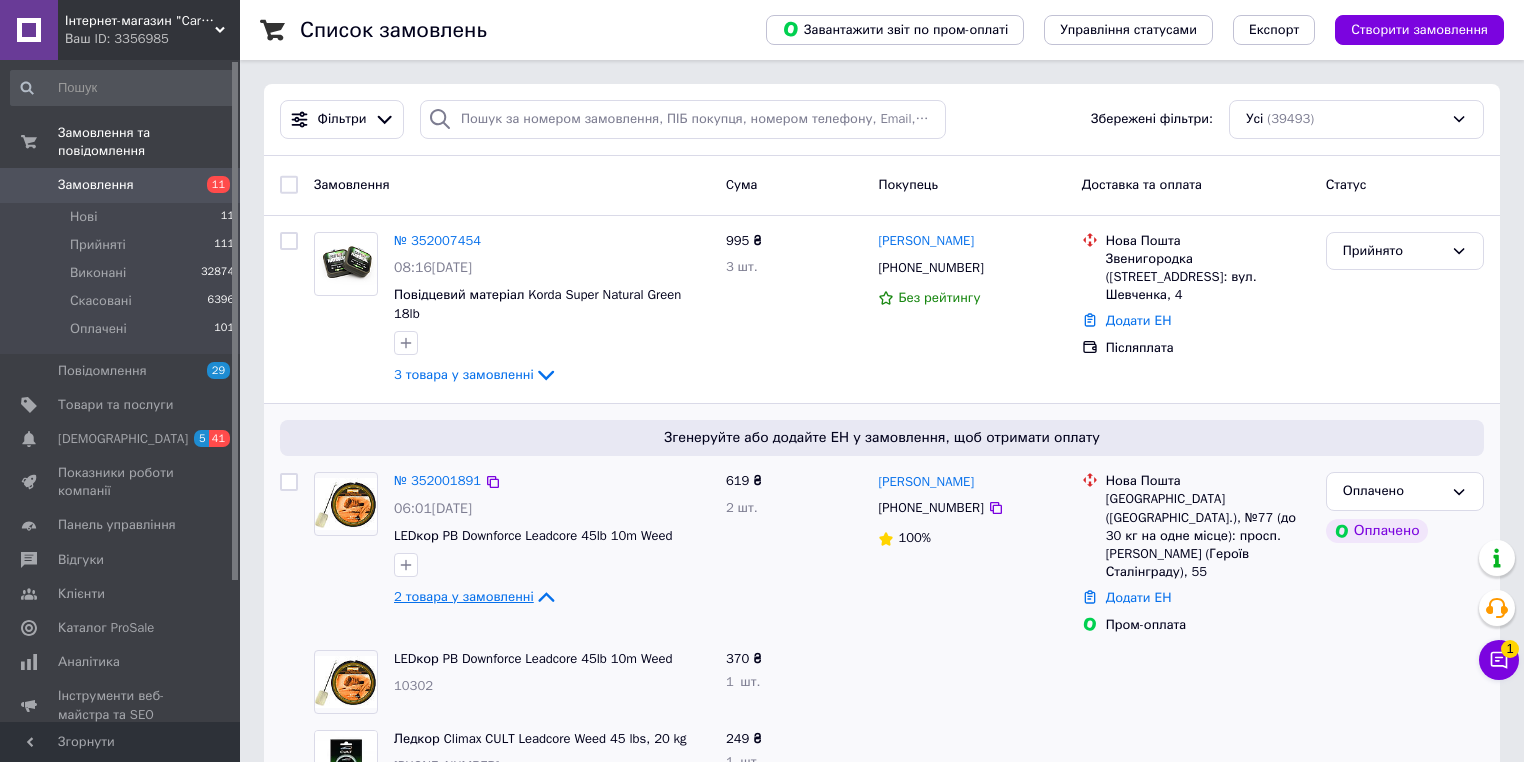 click 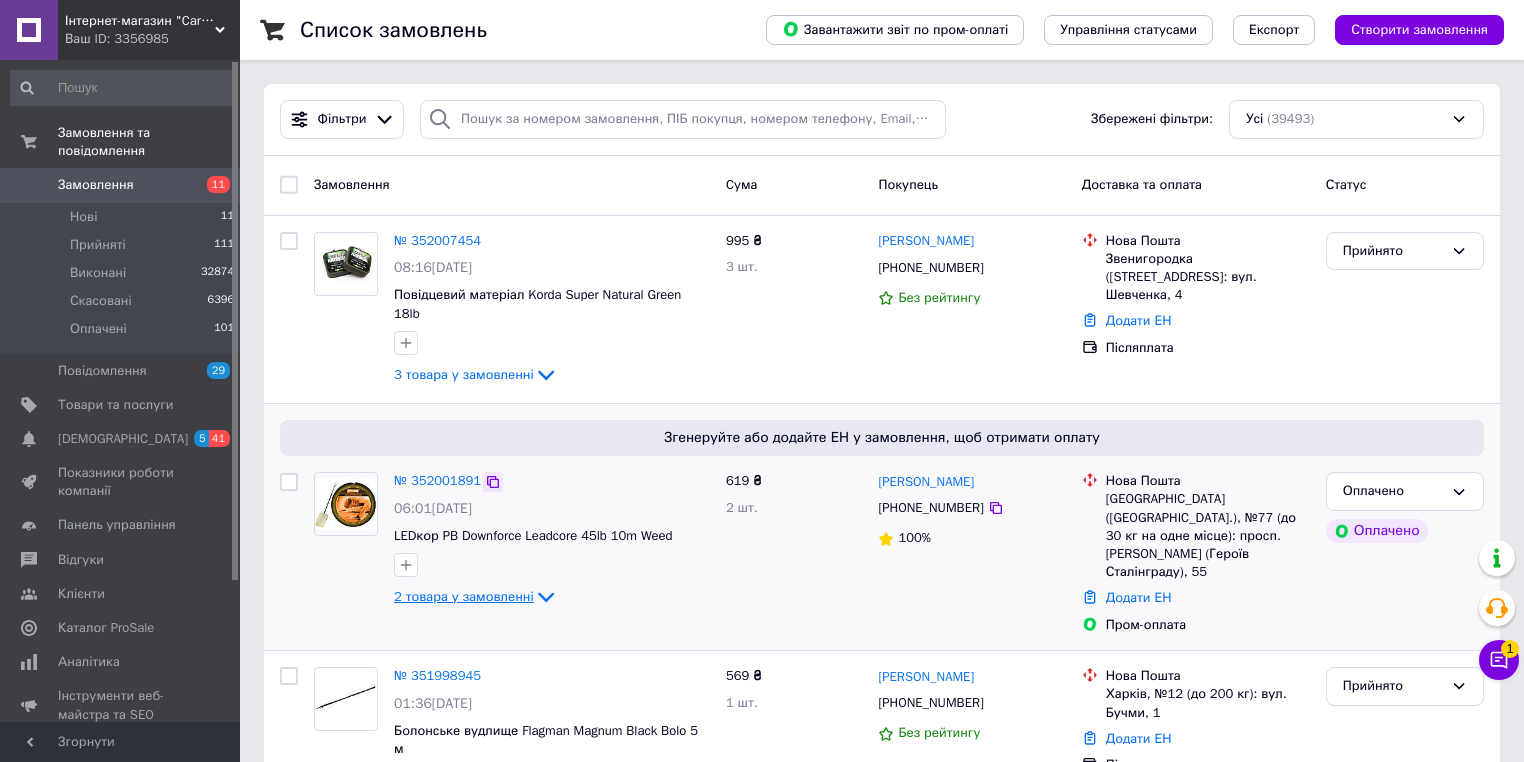 click 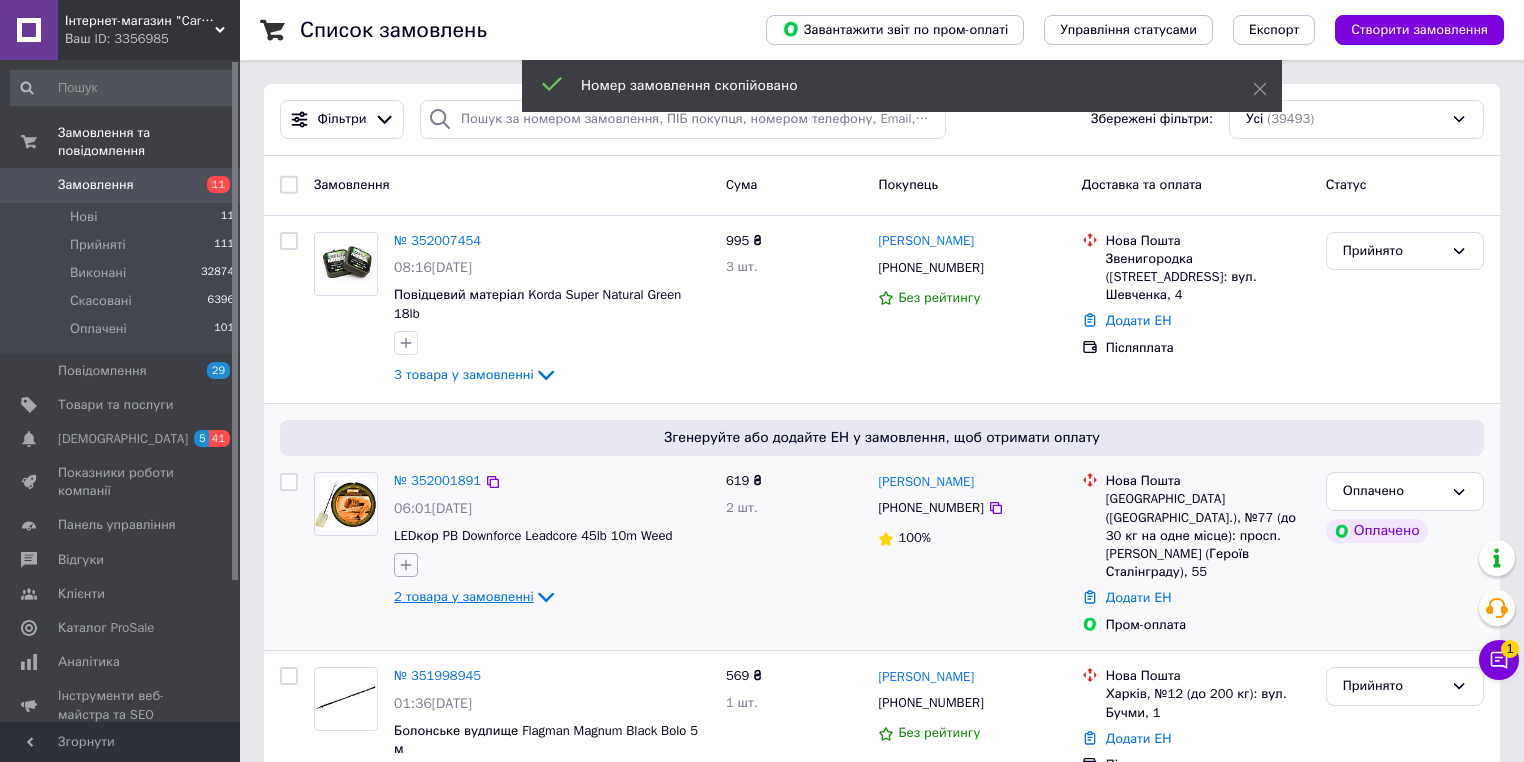click at bounding box center [406, 565] 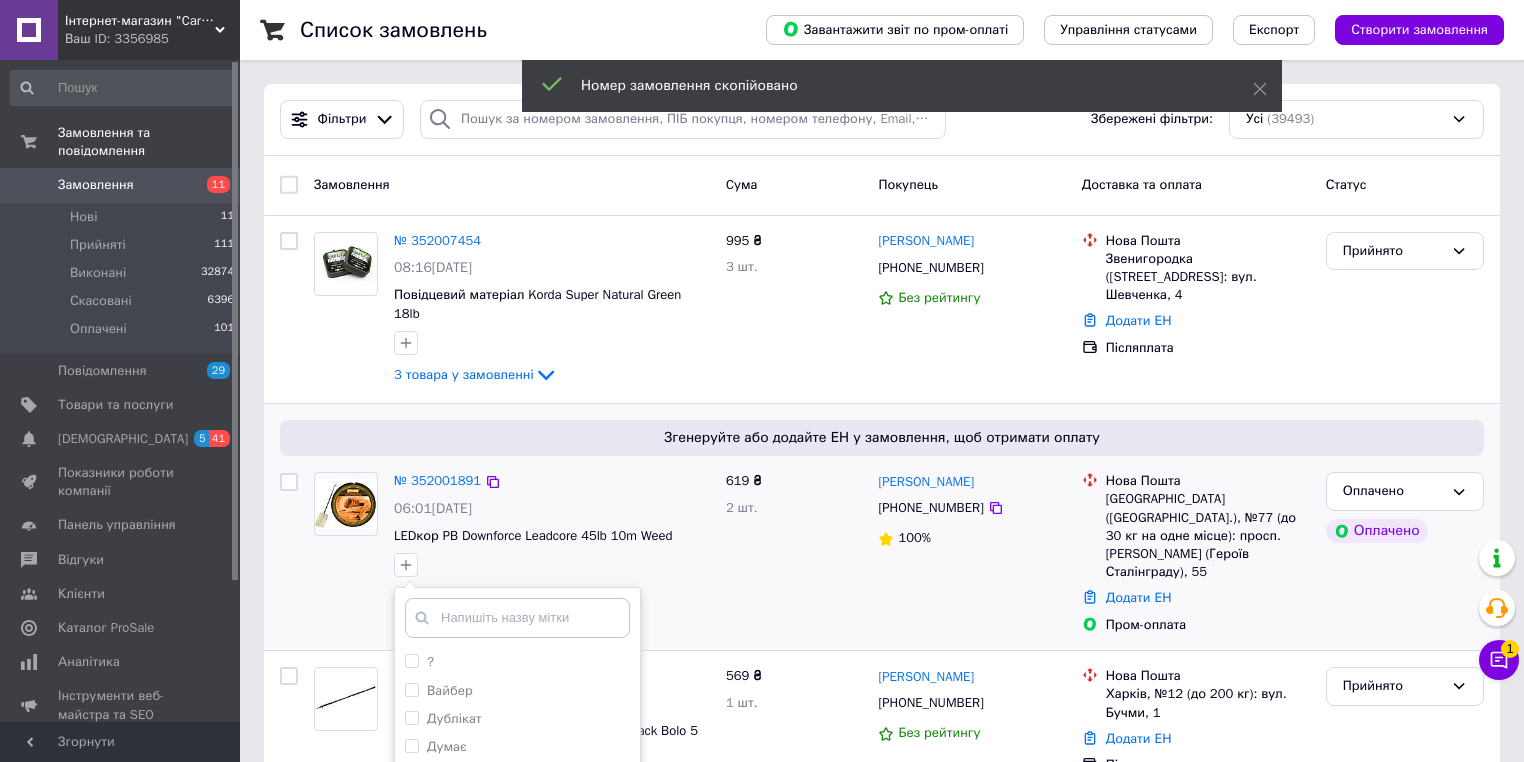 scroll, scrollTop: 480, scrollLeft: 0, axis: vertical 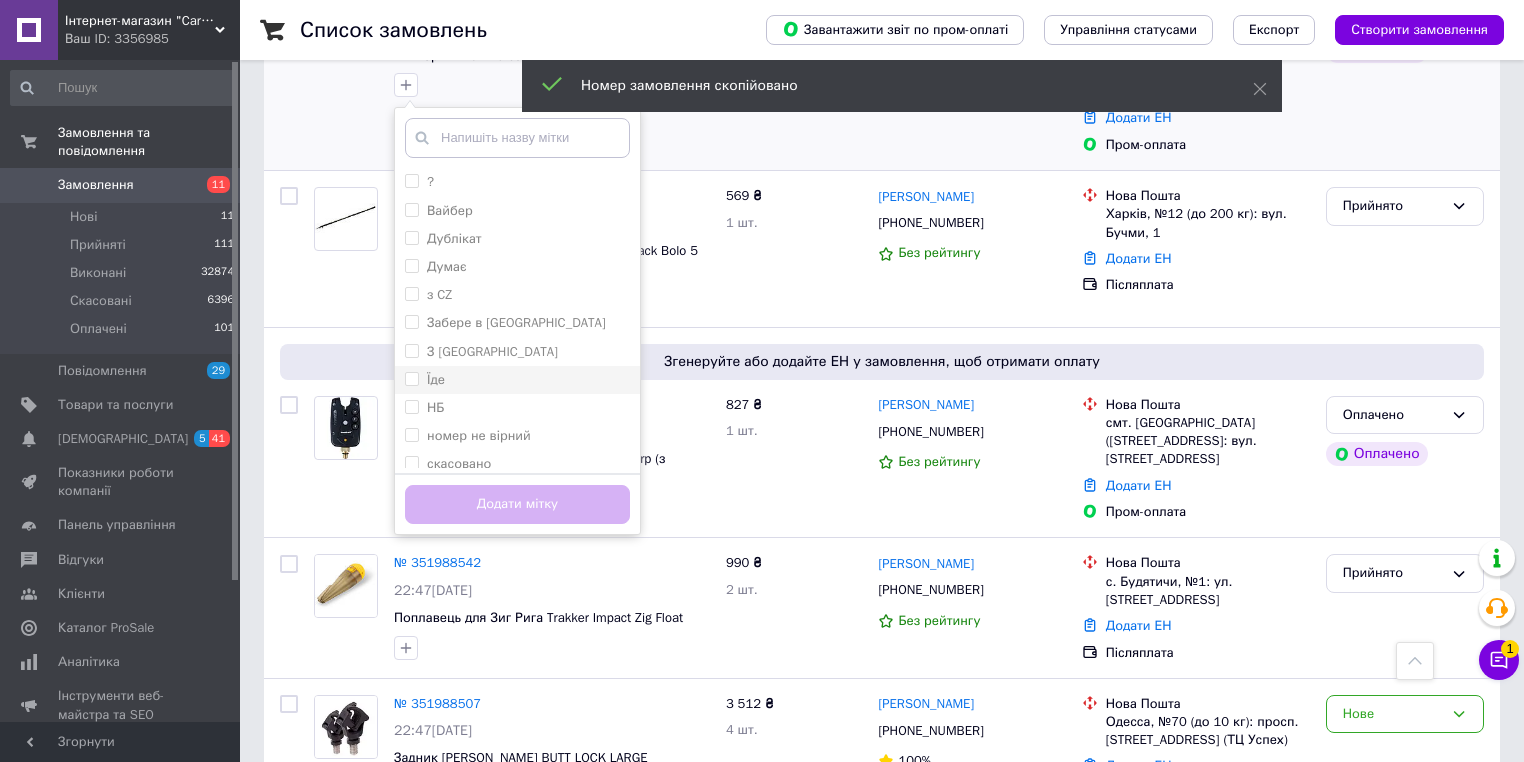 click on "Їде" at bounding box center (517, 380) 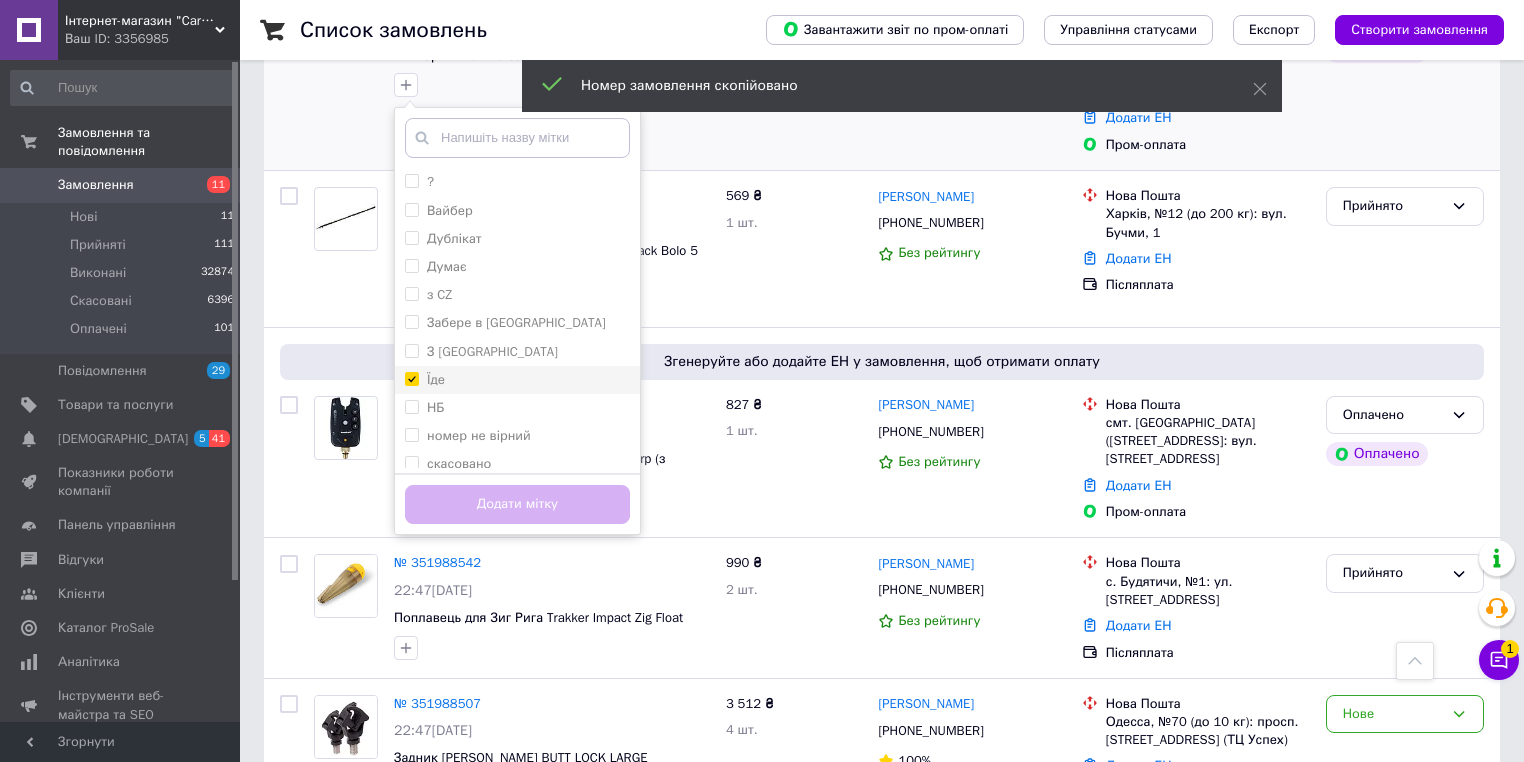 checkbox on "true" 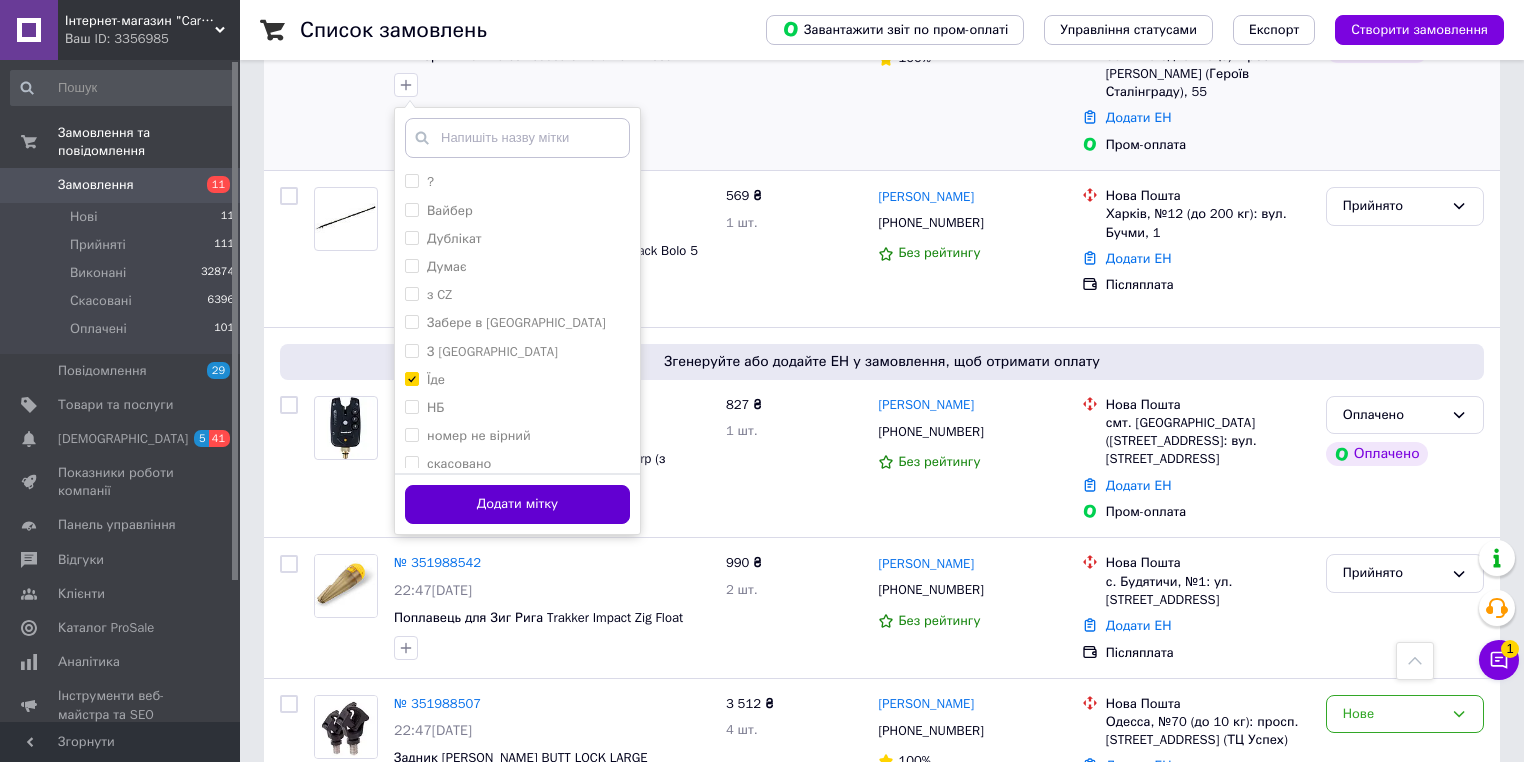 click on "Додати мітку" at bounding box center [517, 504] 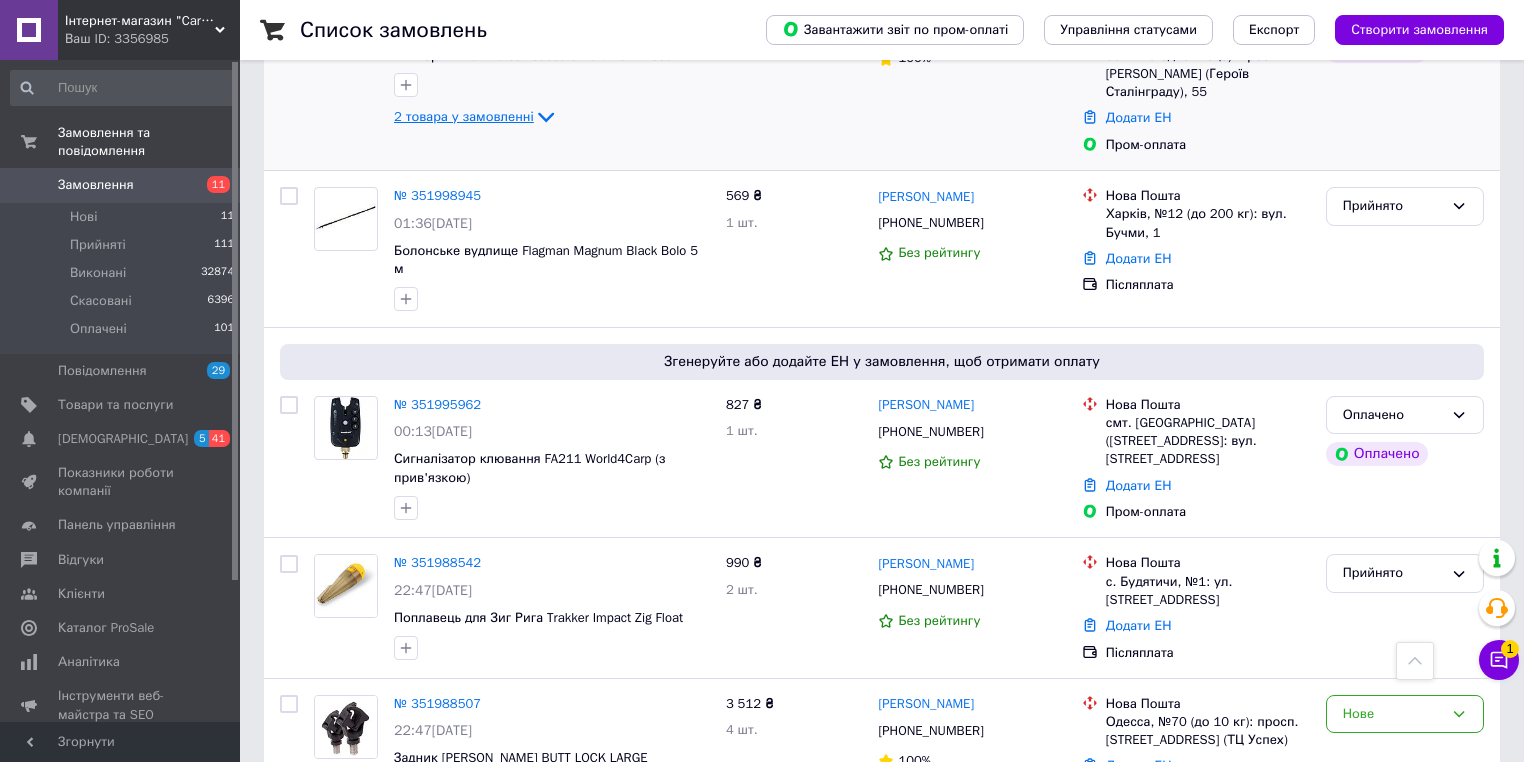 scroll, scrollTop: 0, scrollLeft: 0, axis: both 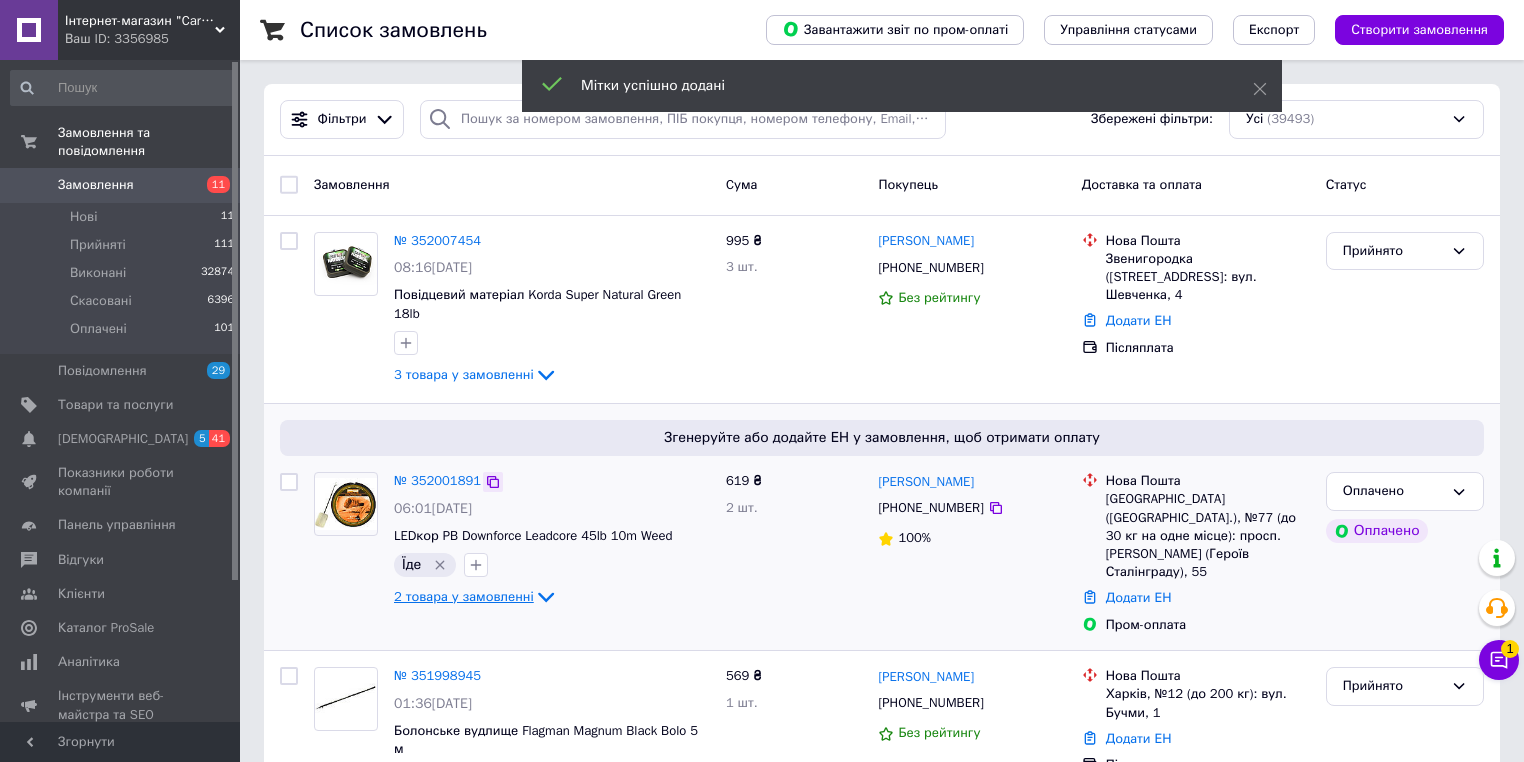 click 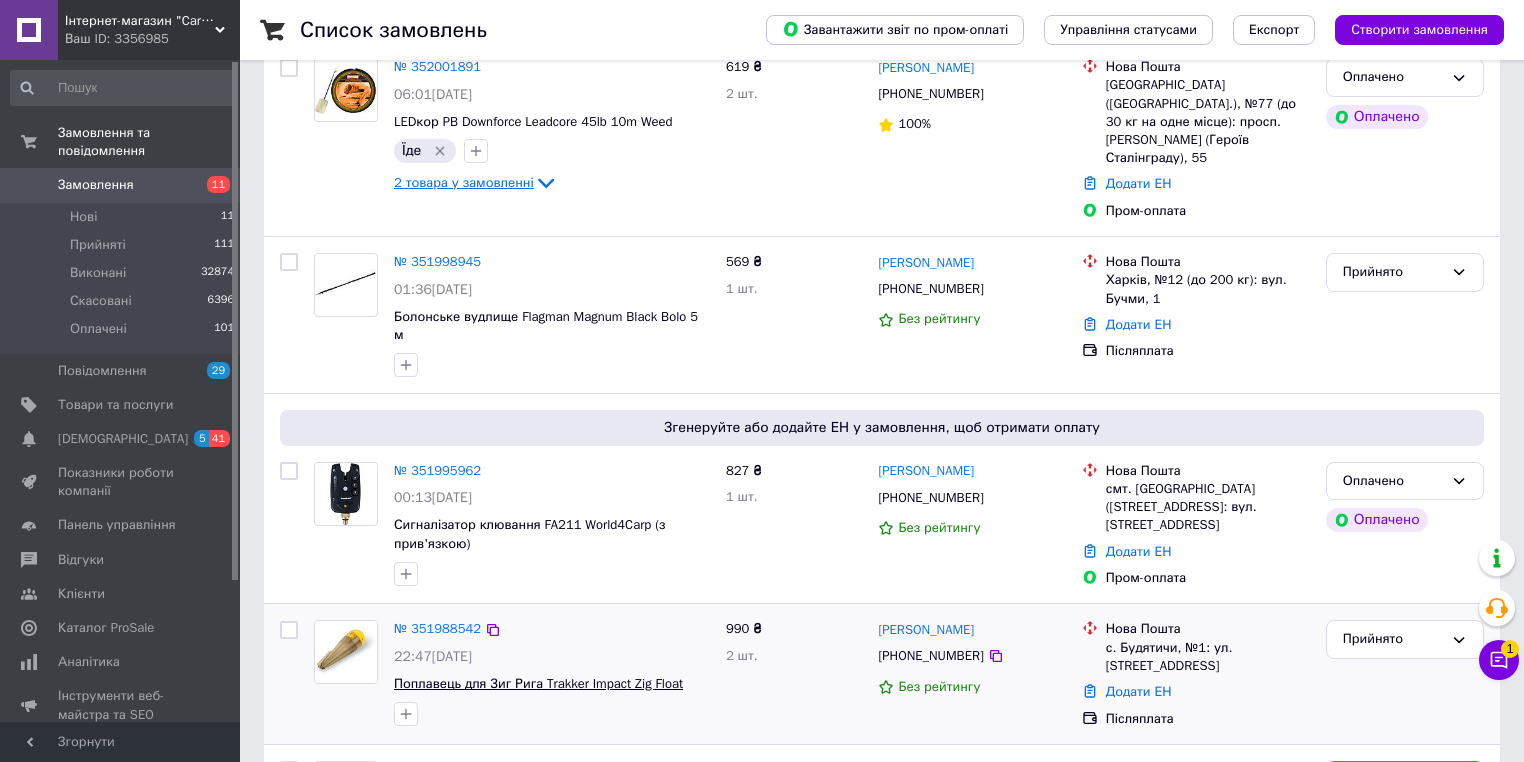 scroll, scrollTop: 480, scrollLeft: 0, axis: vertical 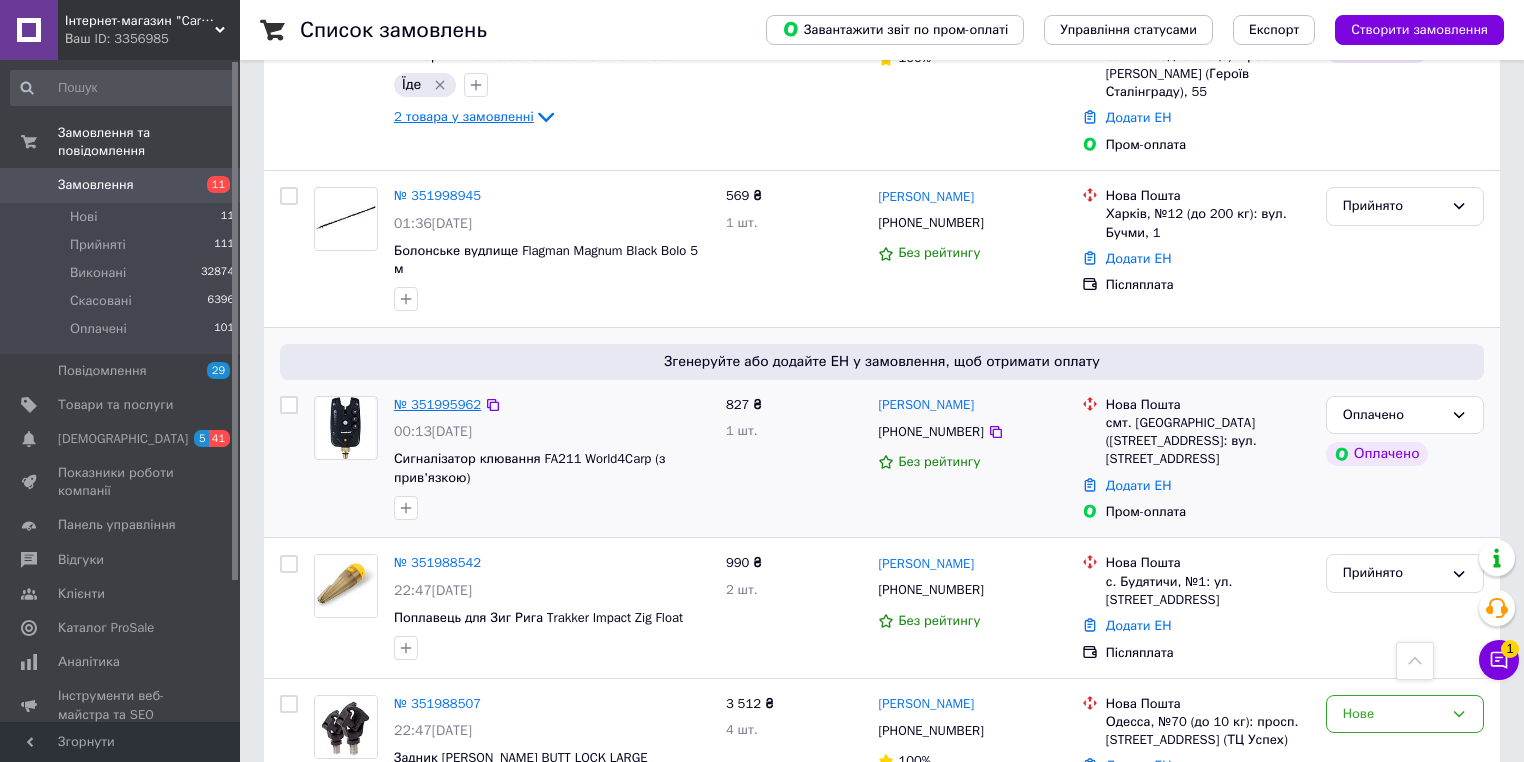 click on "№ 351995962" at bounding box center [437, 404] 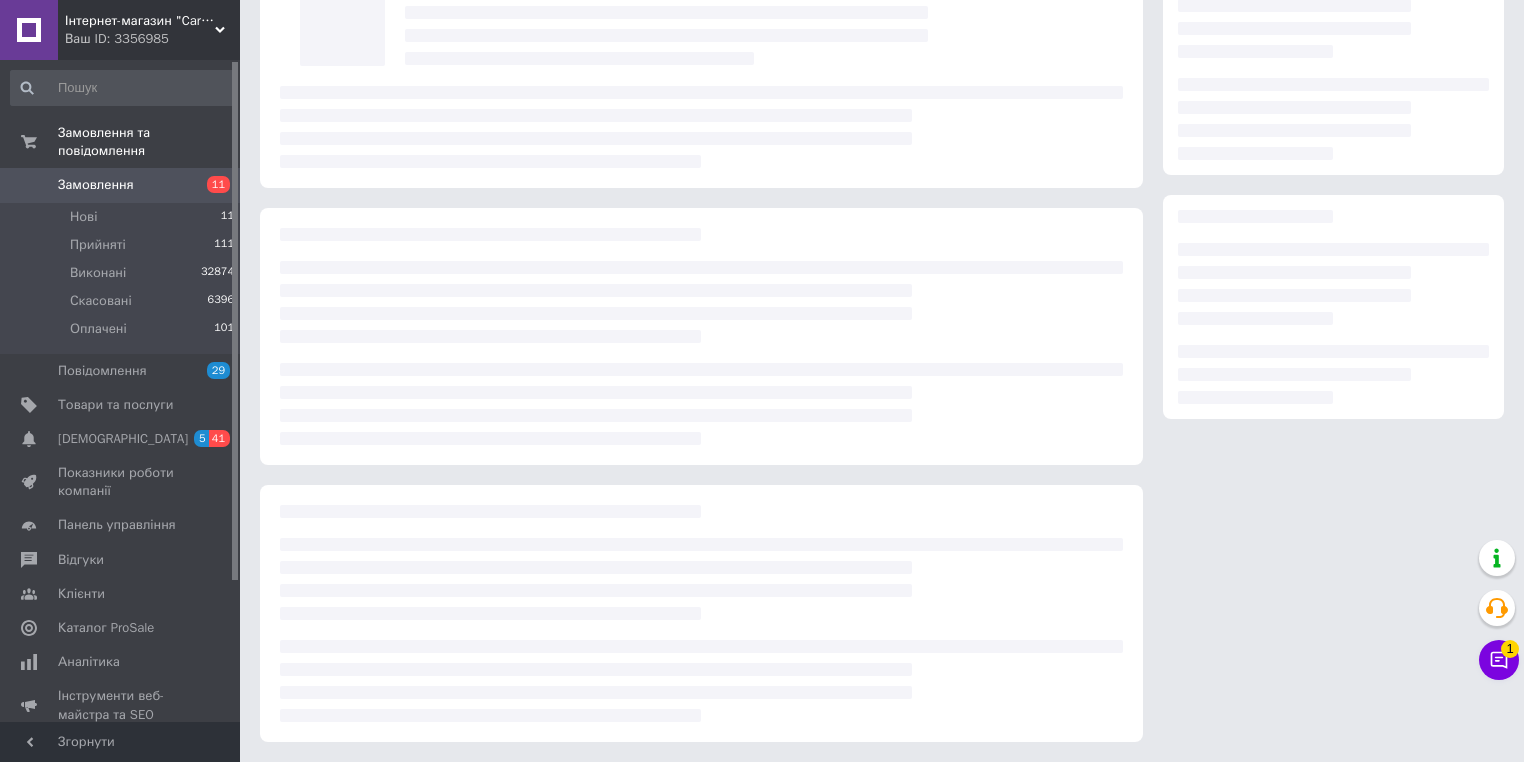 scroll, scrollTop: 0, scrollLeft: 0, axis: both 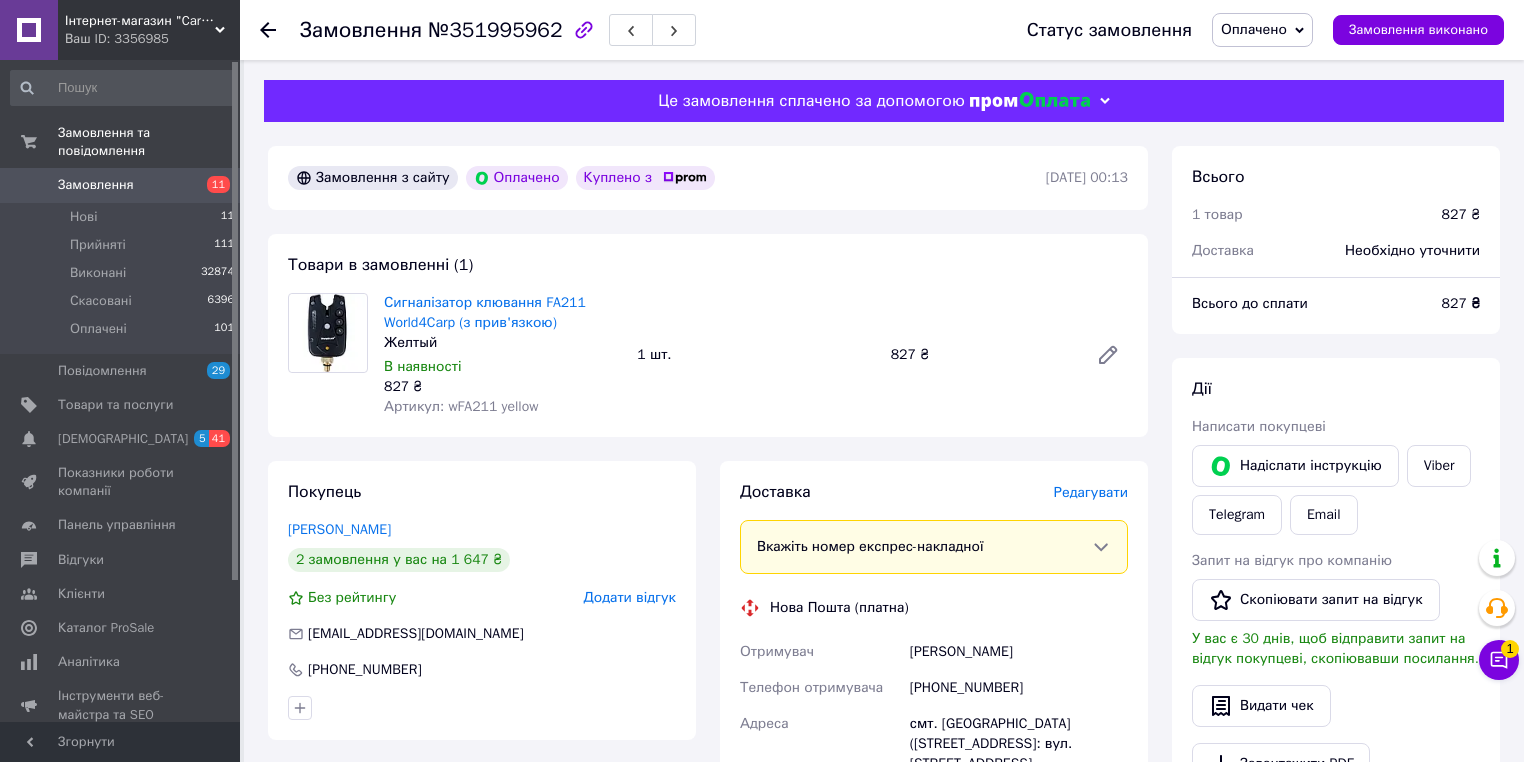 click on "Артикул: wFA211 yellow" at bounding box center (461, 406) 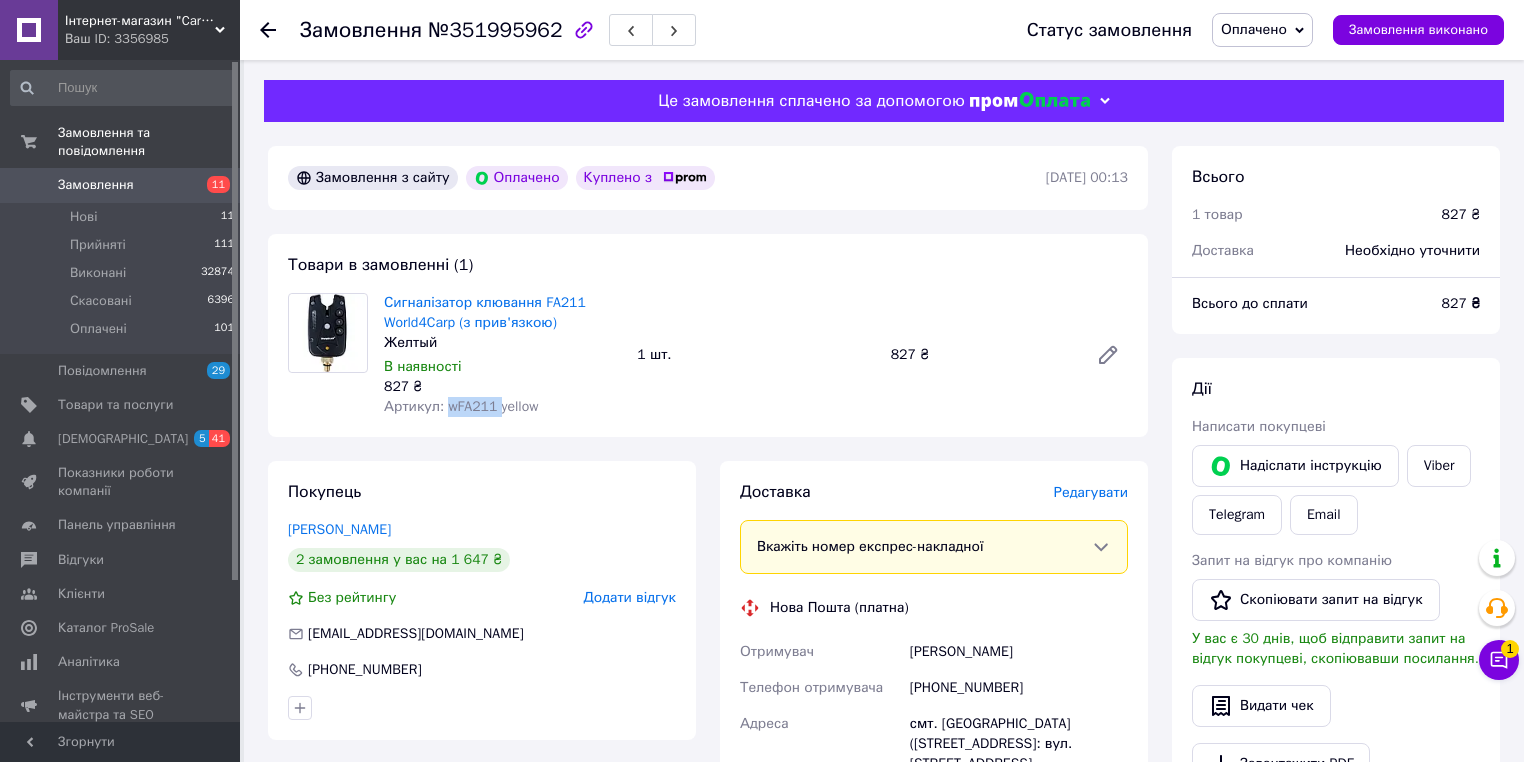 click on "Артикул: wFA211 yellow" at bounding box center (461, 406) 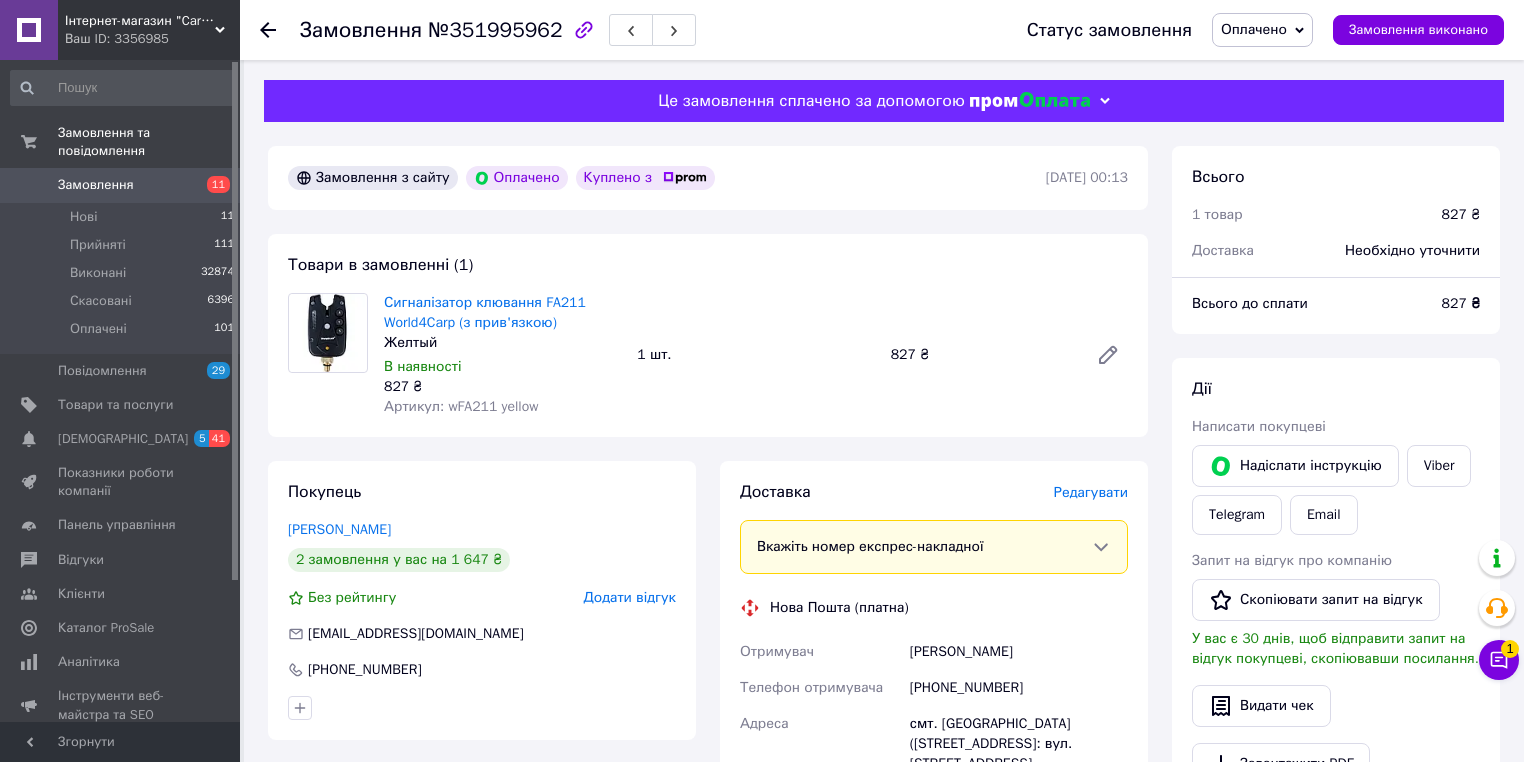 click on "Артикул: wFA211 yellow" at bounding box center [461, 406] 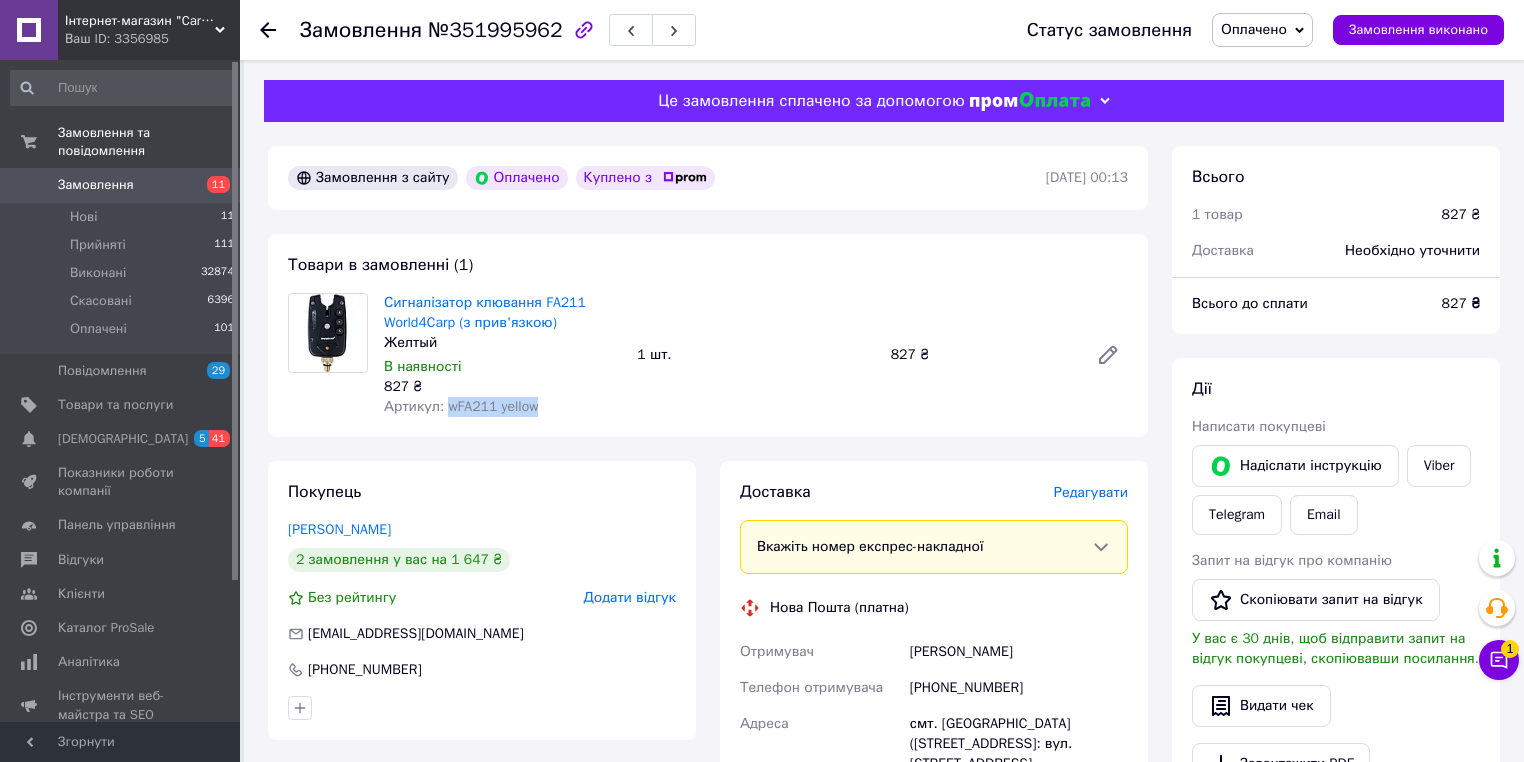 drag, startPoint x: 443, startPoint y: 406, endPoint x: 538, endPoint y: 408, distance: 95.02105 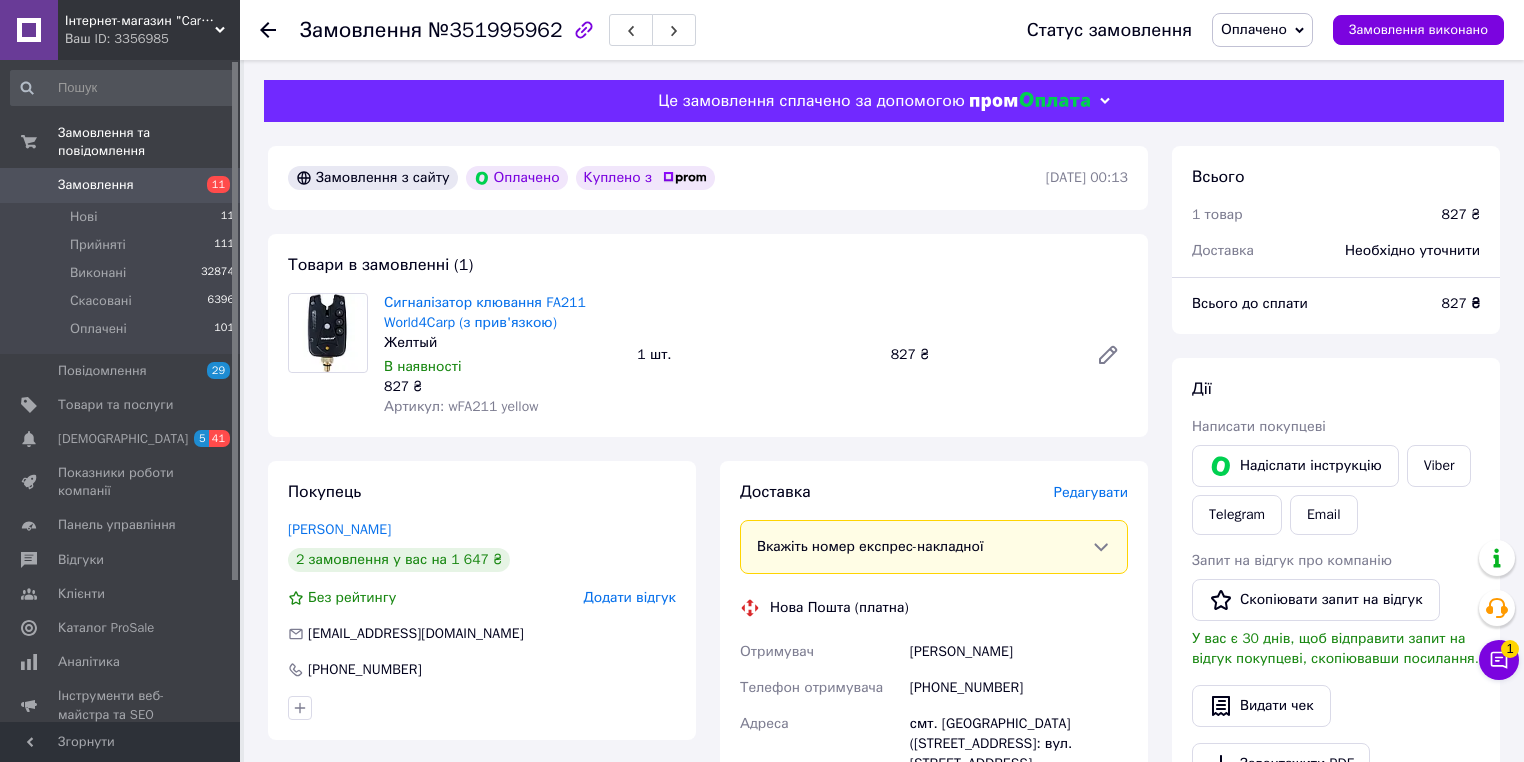 click on "№351995962" at bounding box center [495, 30] 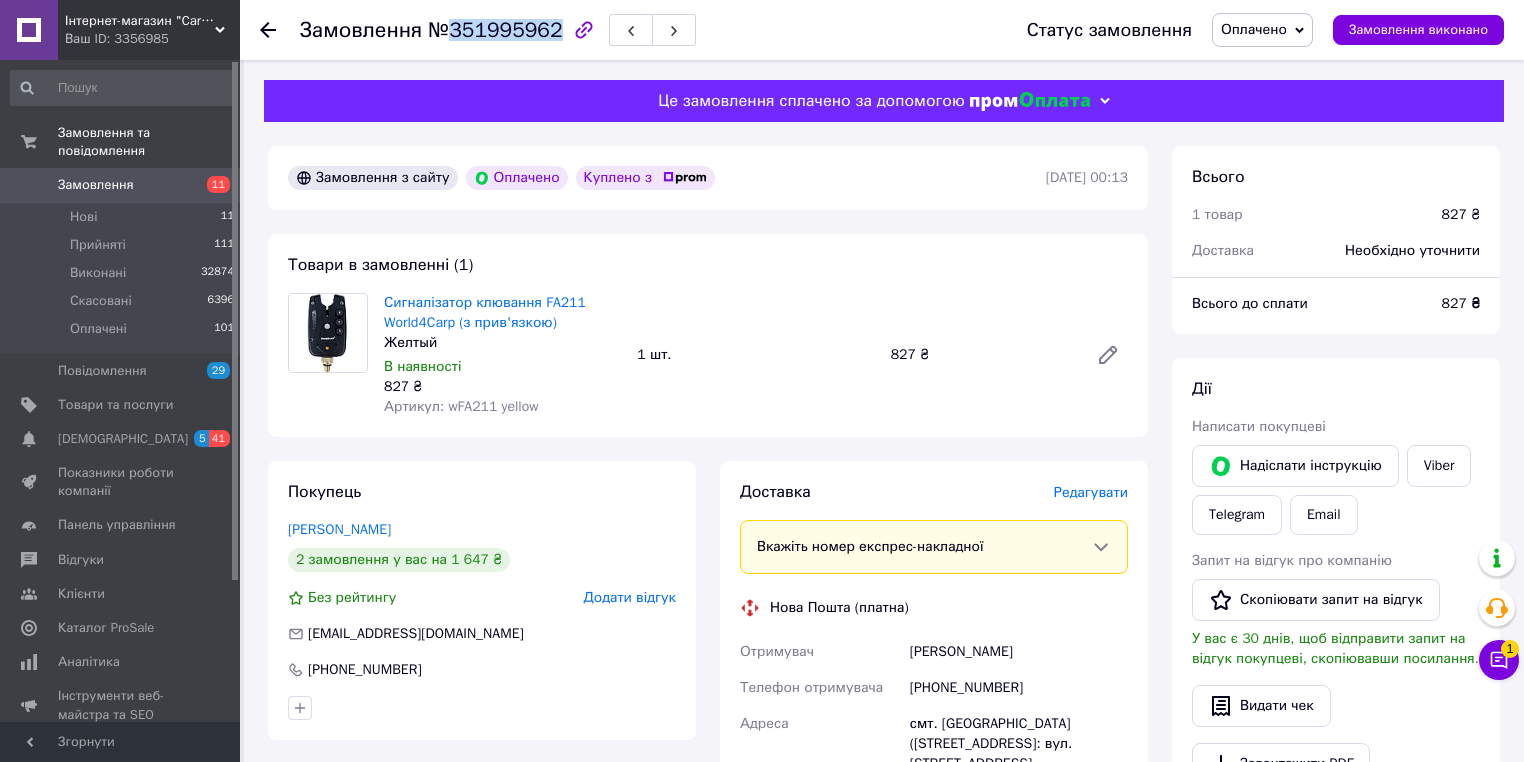 click on "№351995962" at bounding box center [495, 30] 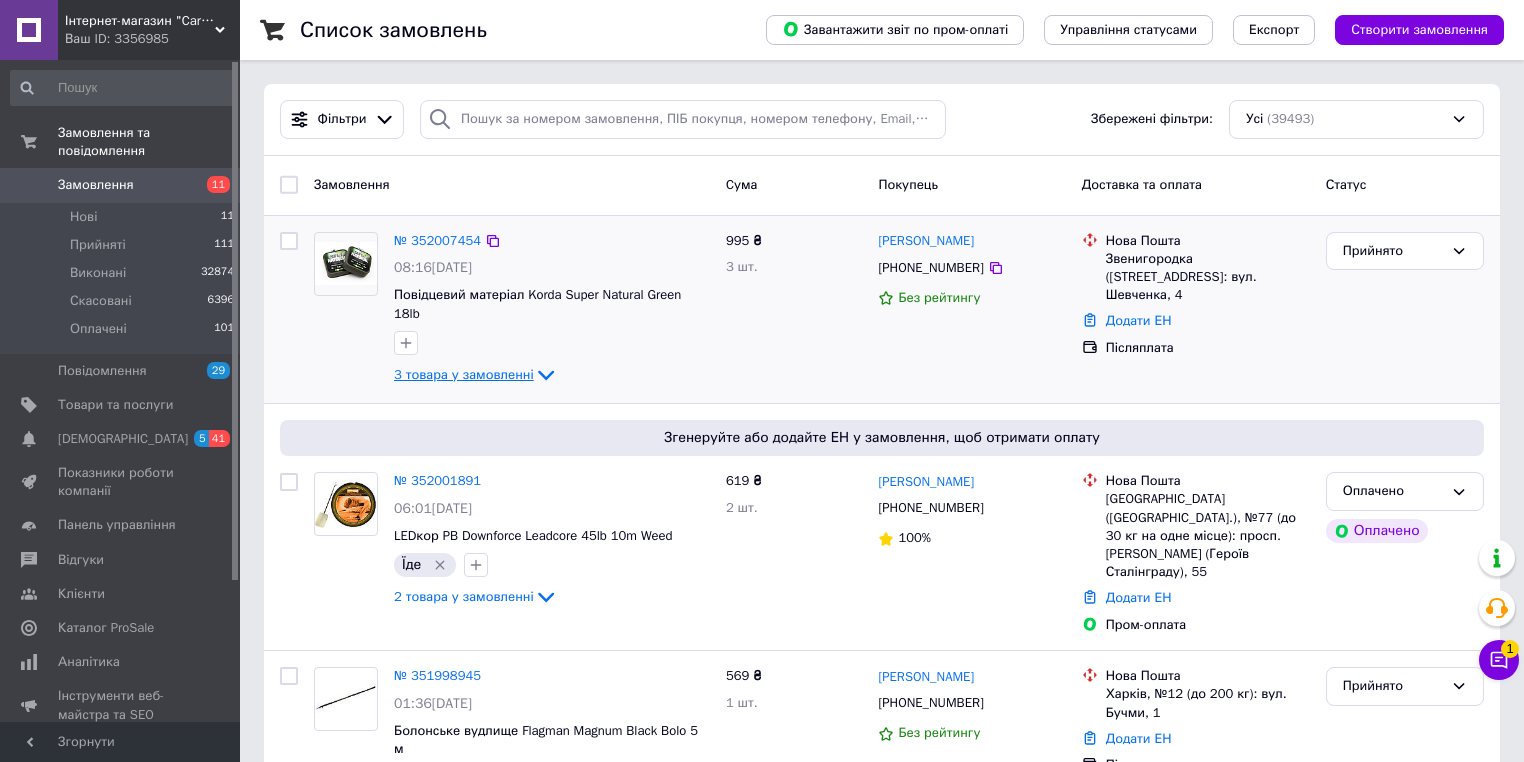 click on "3 товара у замовленні" at bounding box center [464, 374] 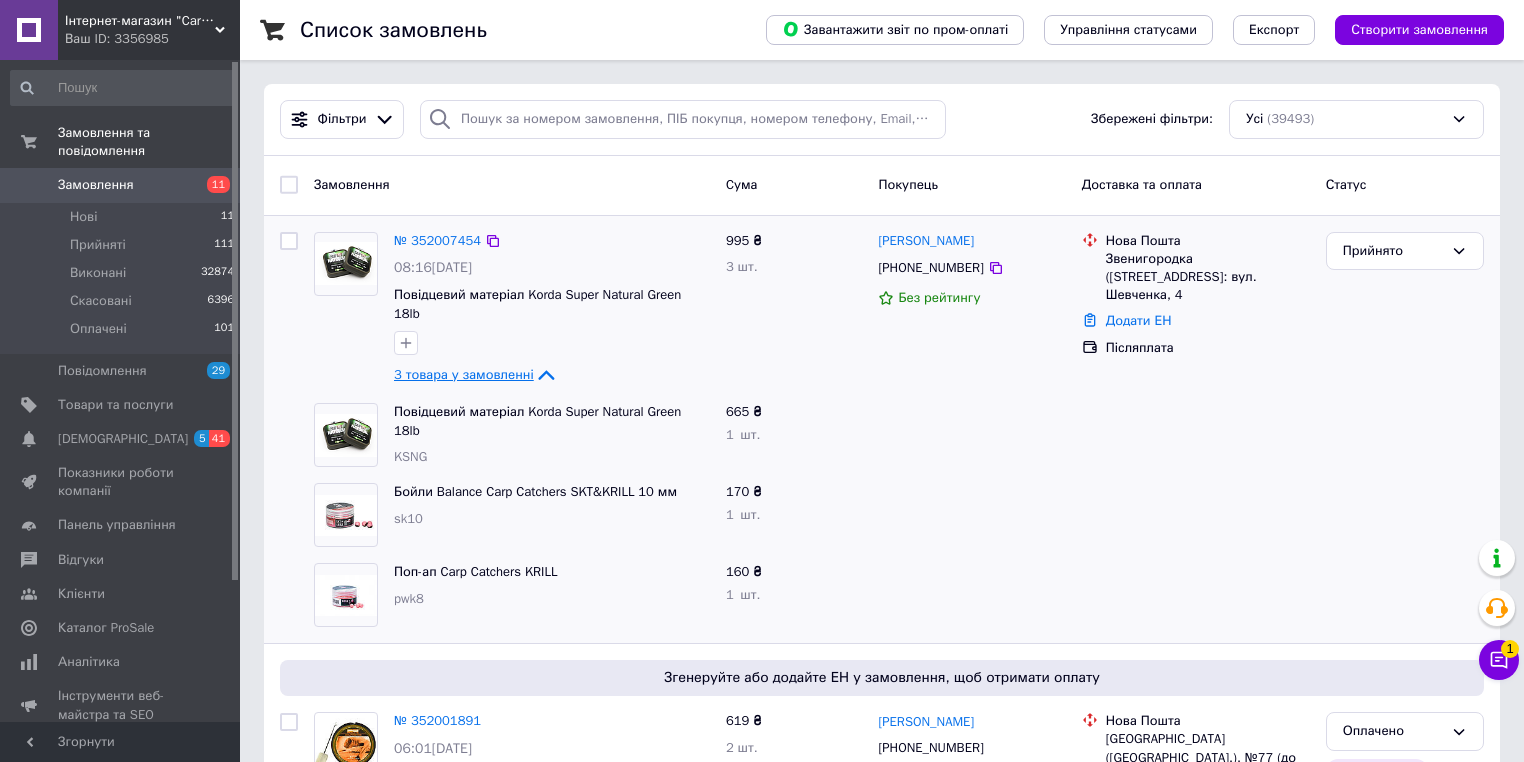 click on "3 товара у замовленні" at bounding box center (464, 374) 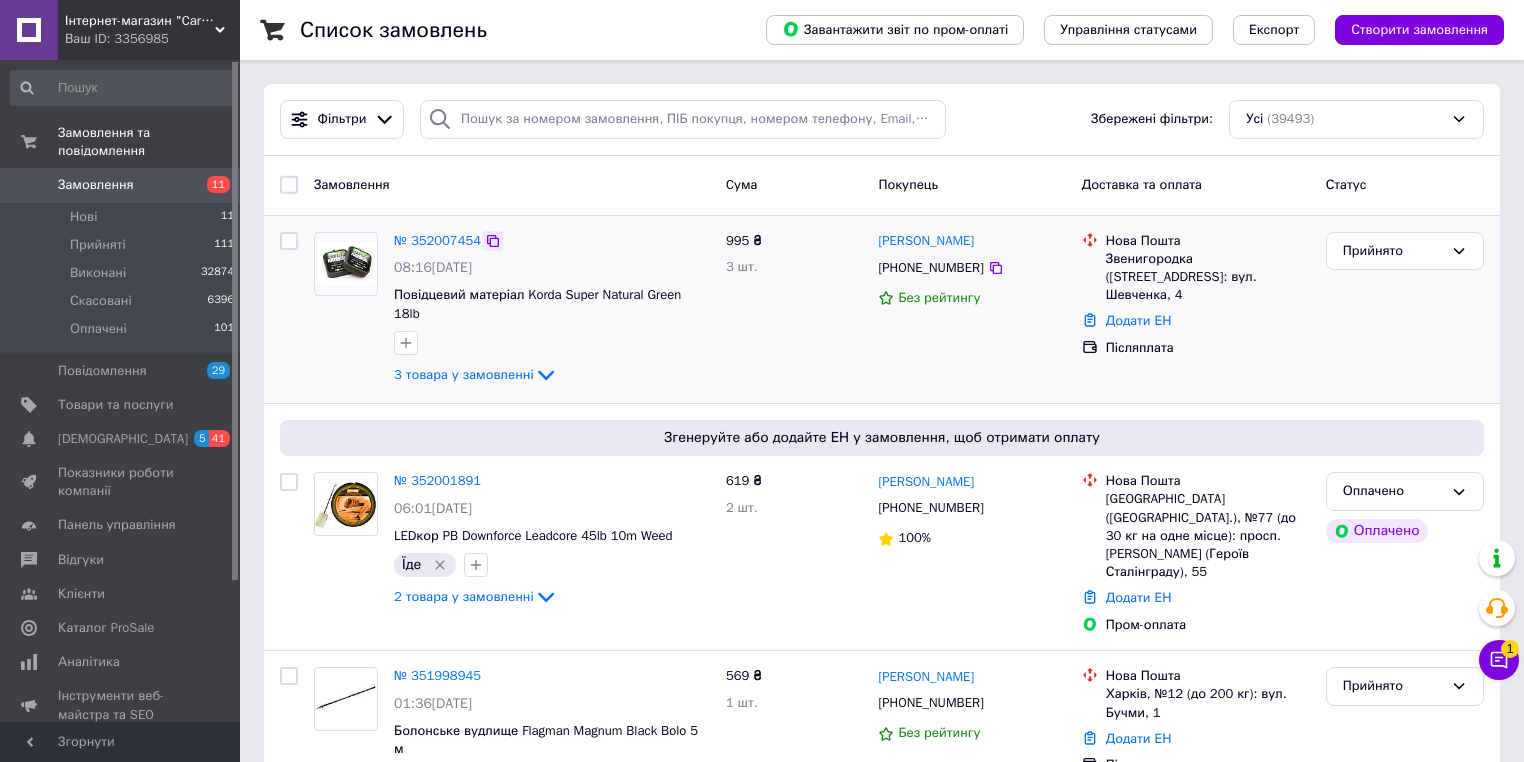 click 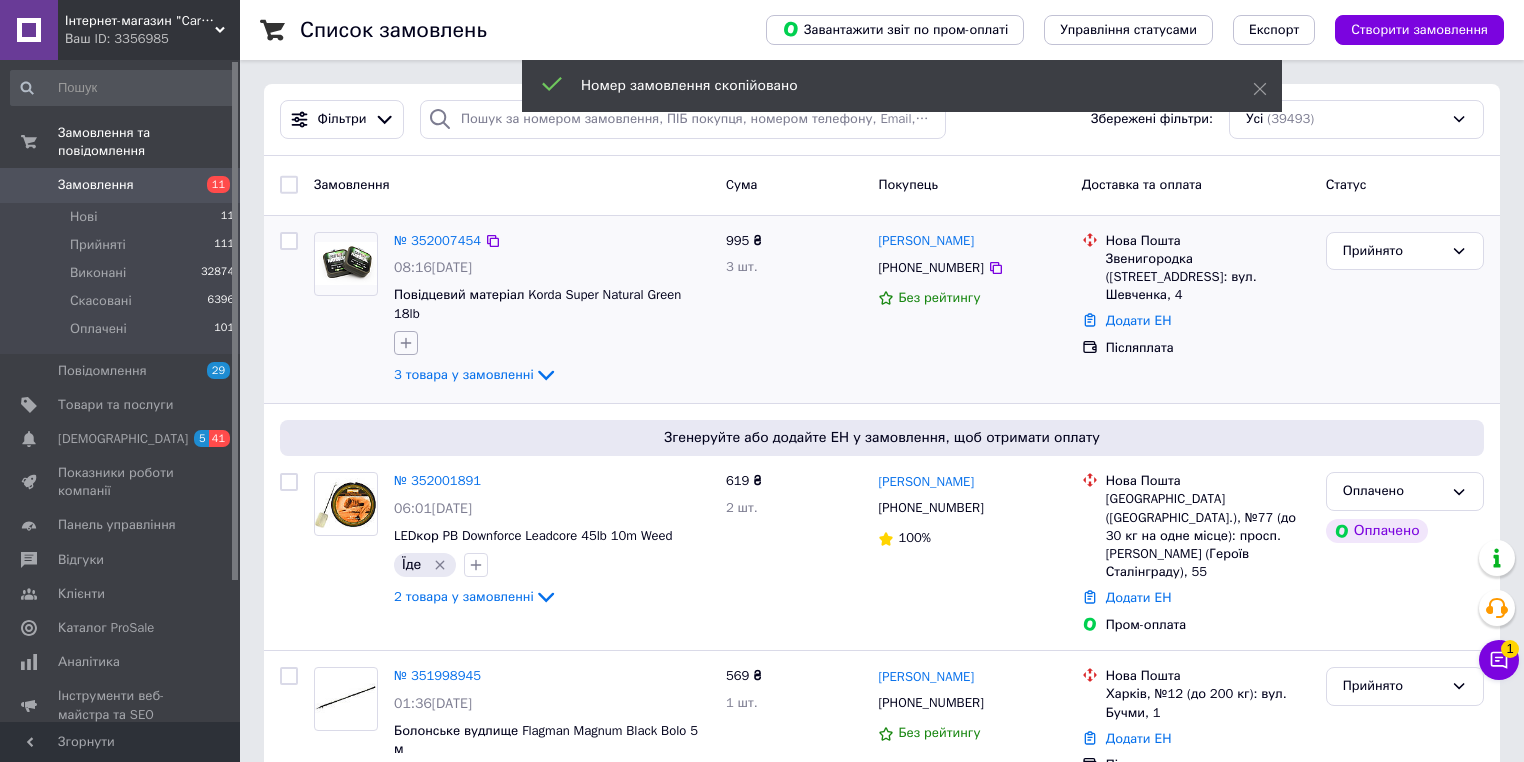click 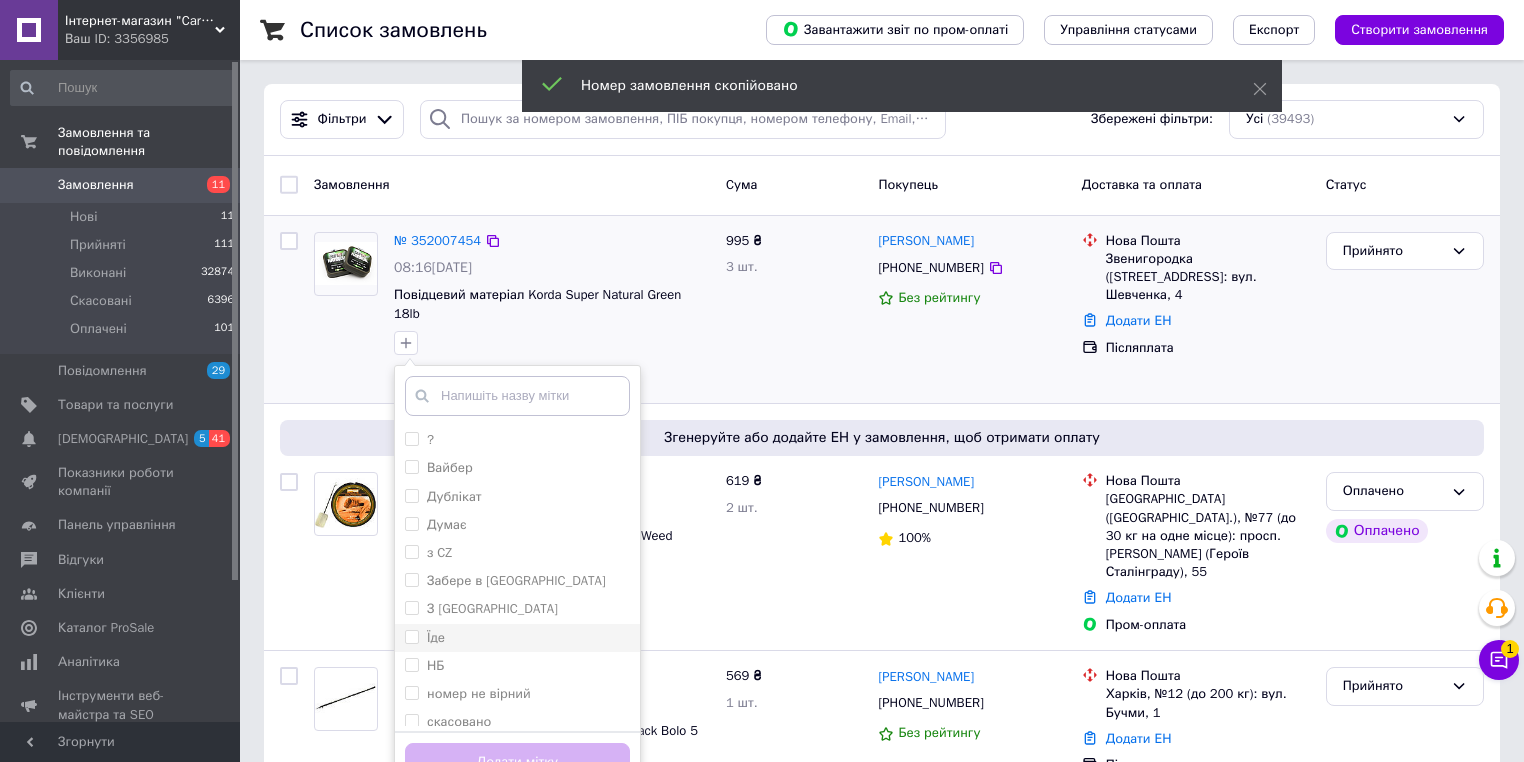 click on "Їде" at bounding box center [517, 638] 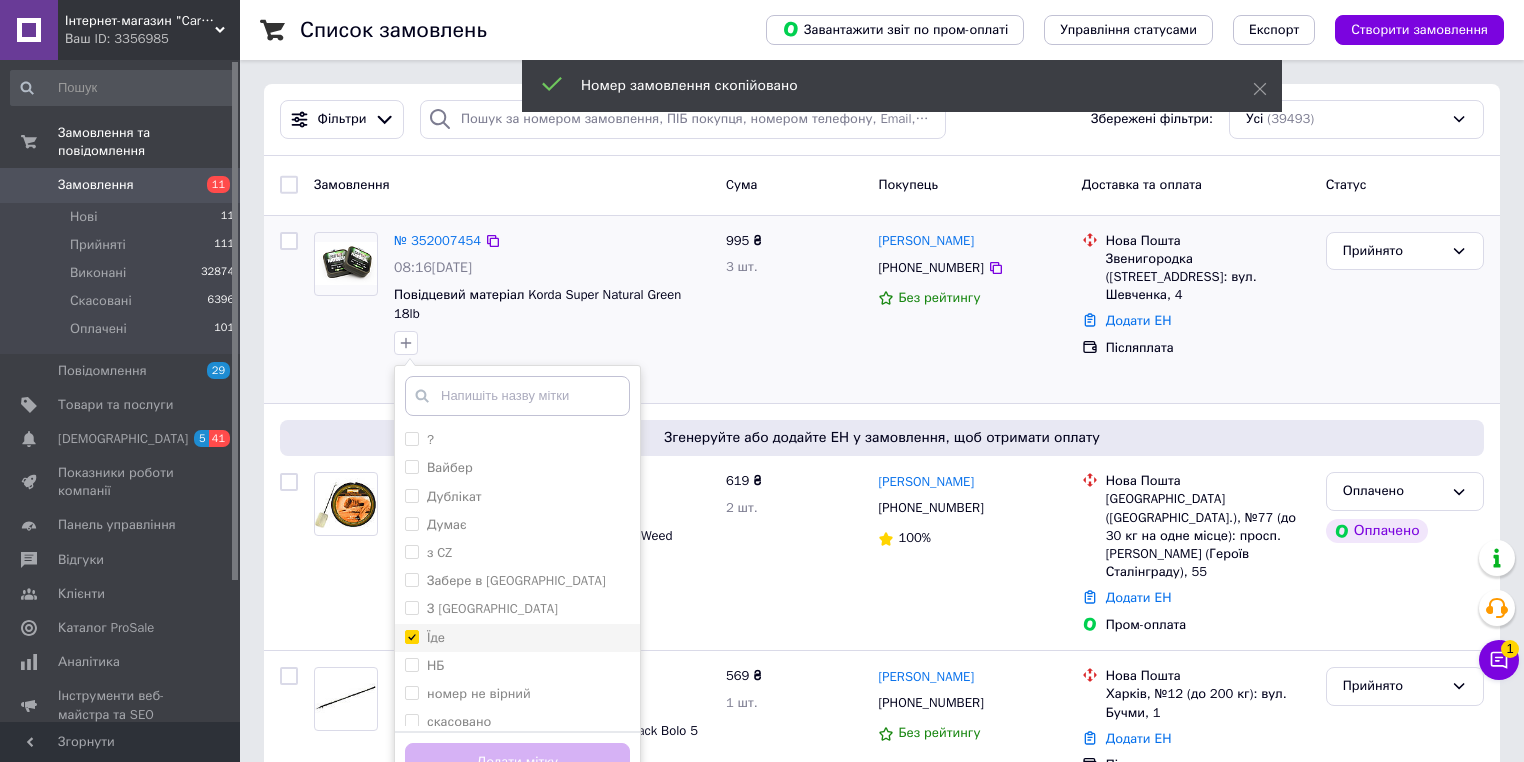 checkbox on "true" 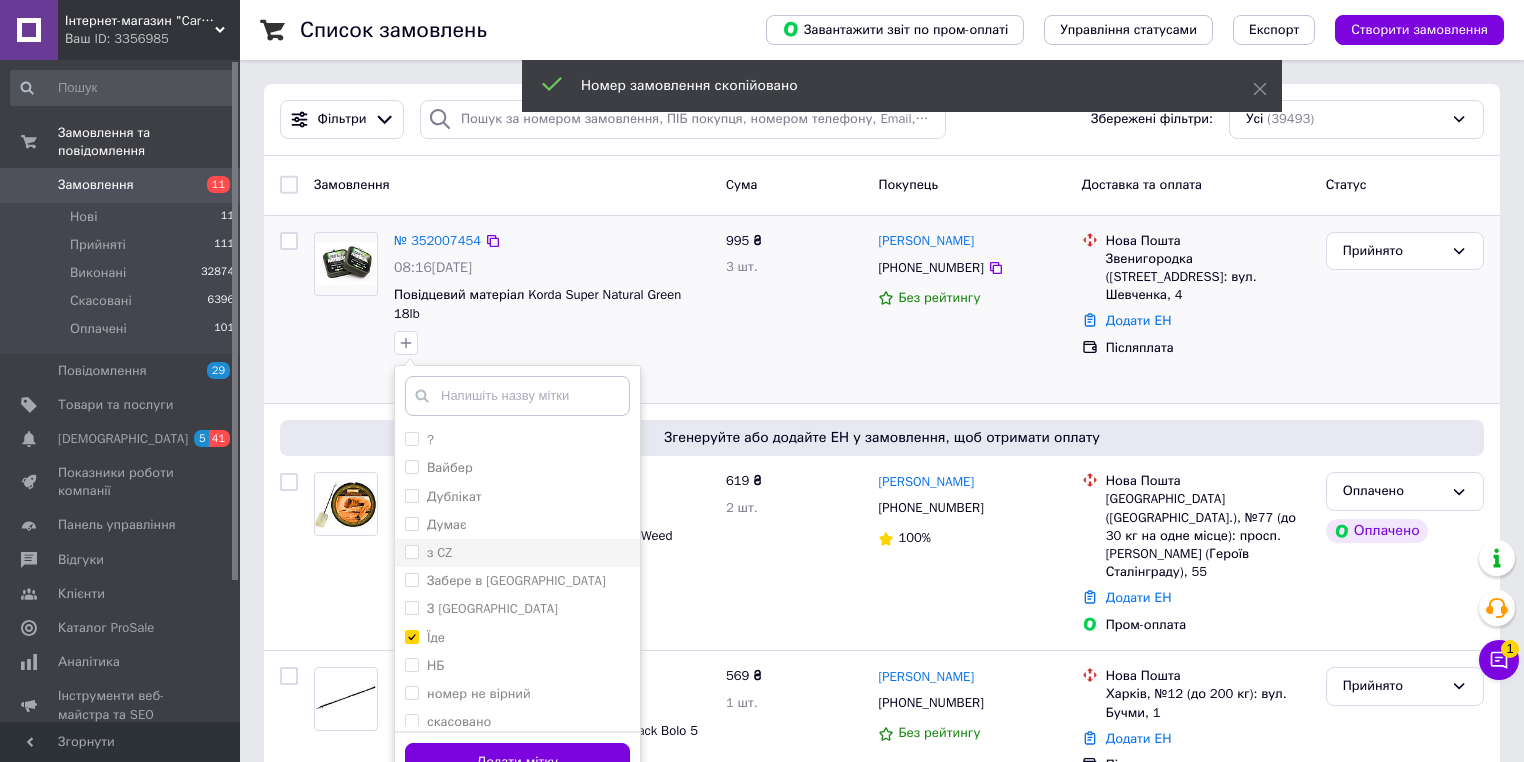 scroll, scrollTop: 94, scrollLeft: 0, axis: vertical 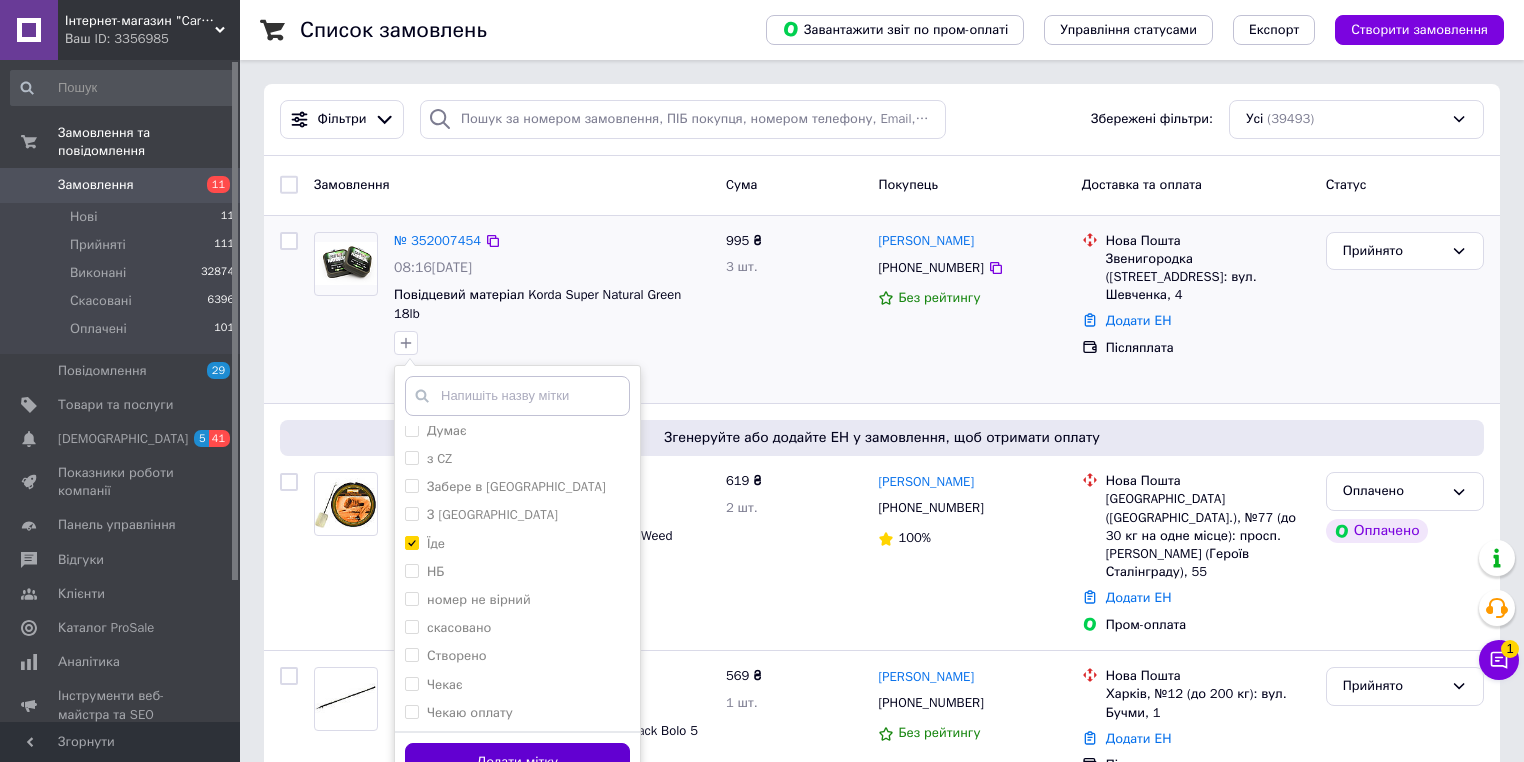 click on "Додати мітку" at bounding box center (517, 762) 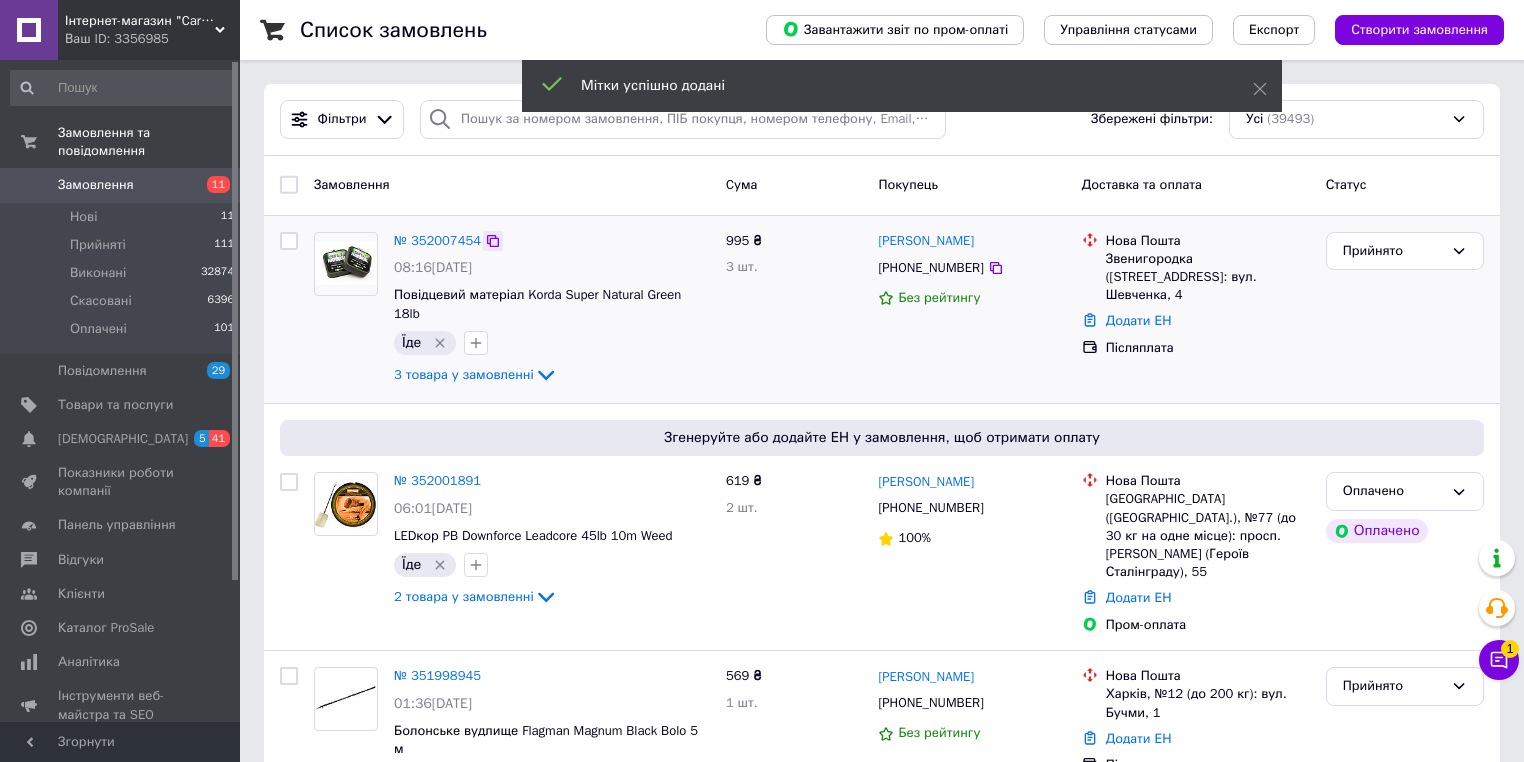 click 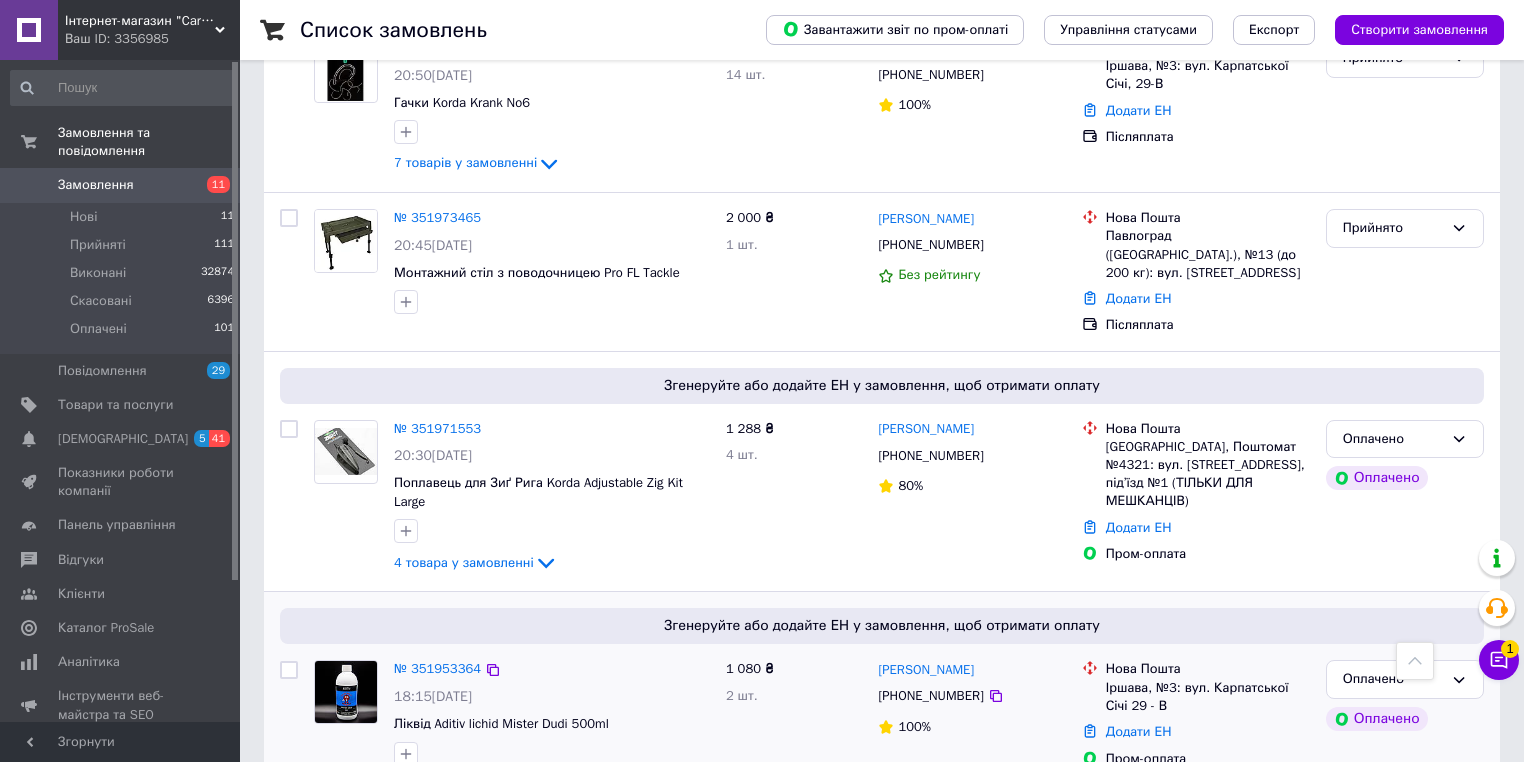 scroll, scrollTop: 2400, scrollLeft: 0, axis: vertical 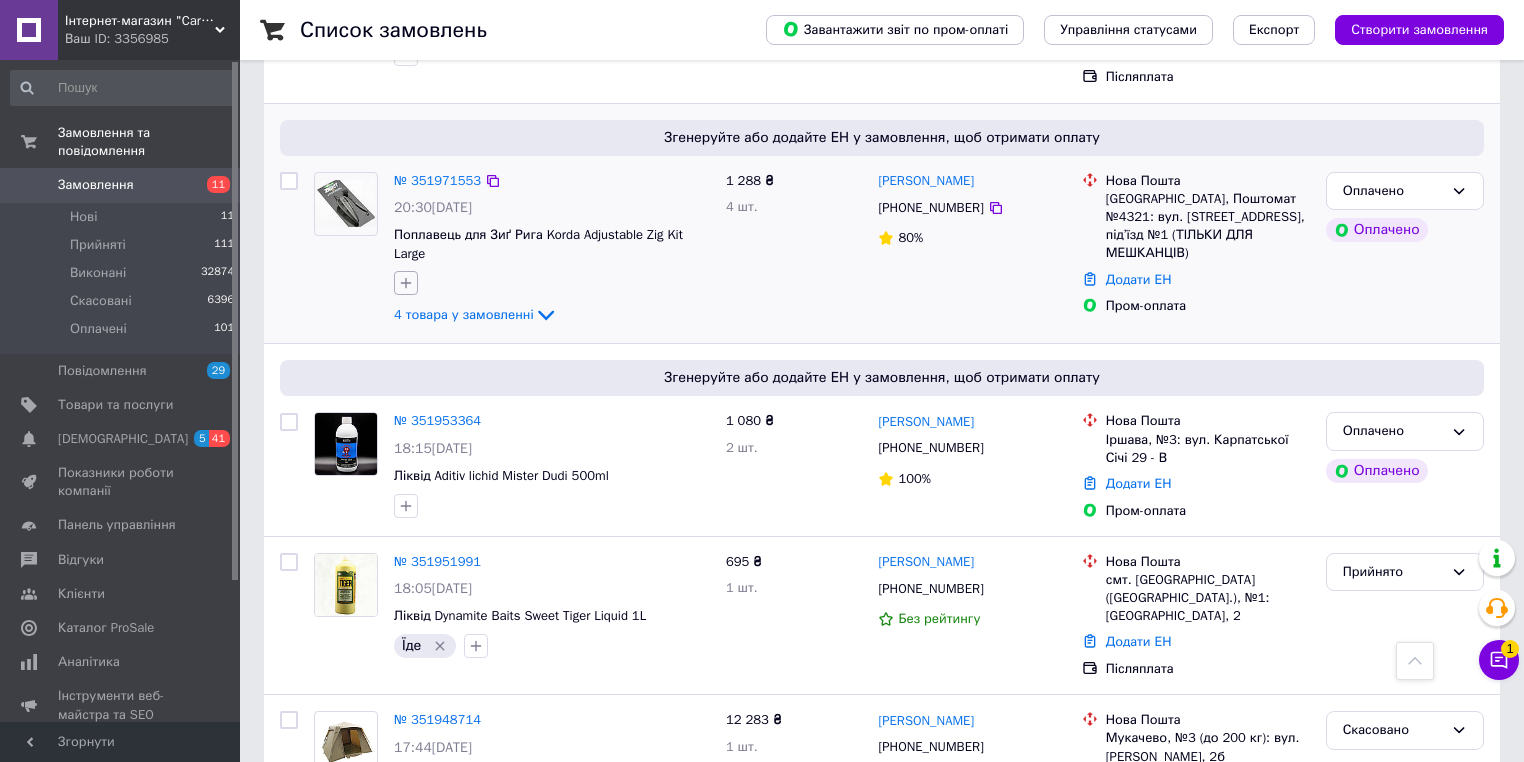 click 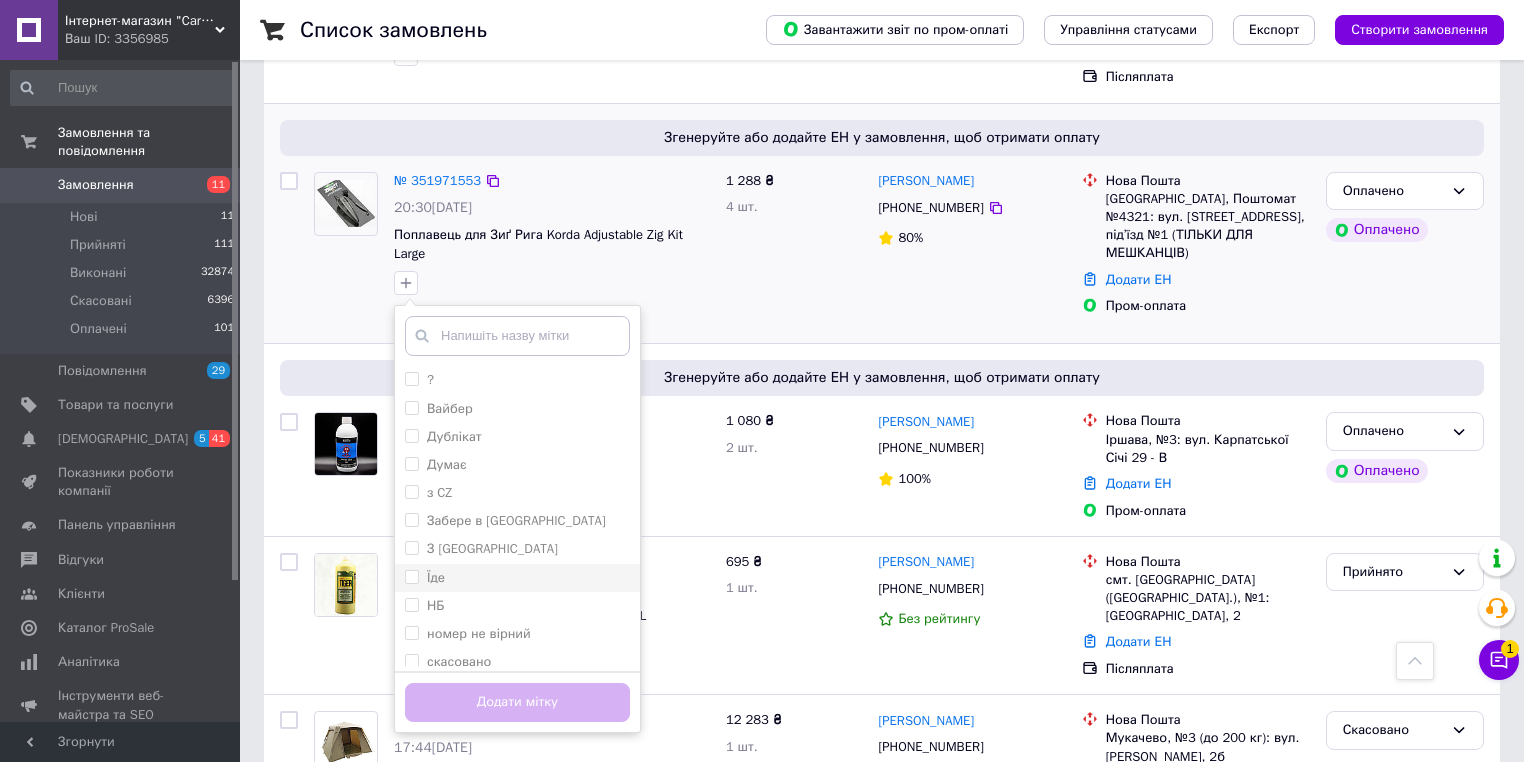 click on "Їде" at bounding box center [517, 578] 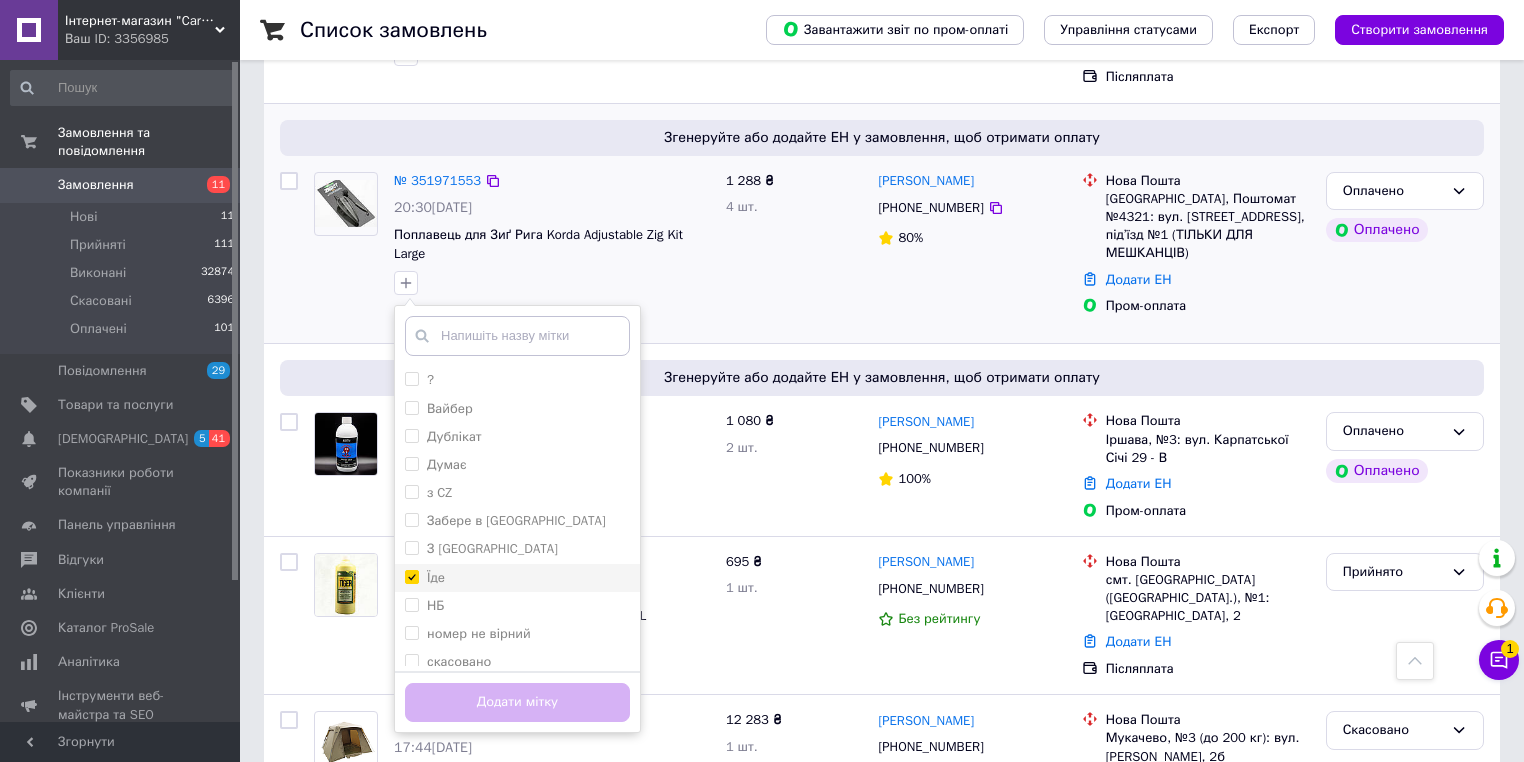 checkbox on "true" 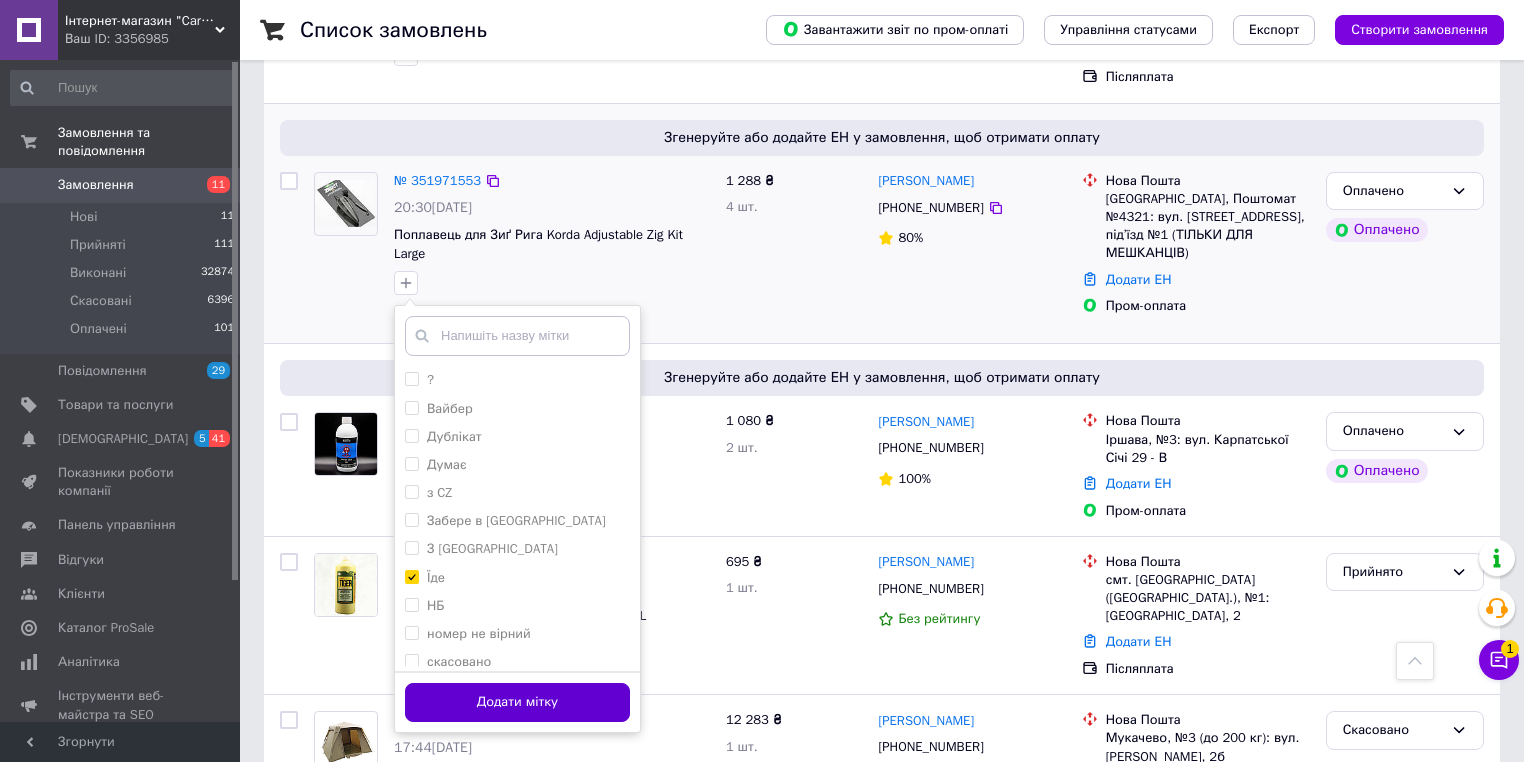 click on "Додати мітку" at bounding box center (517, 702) 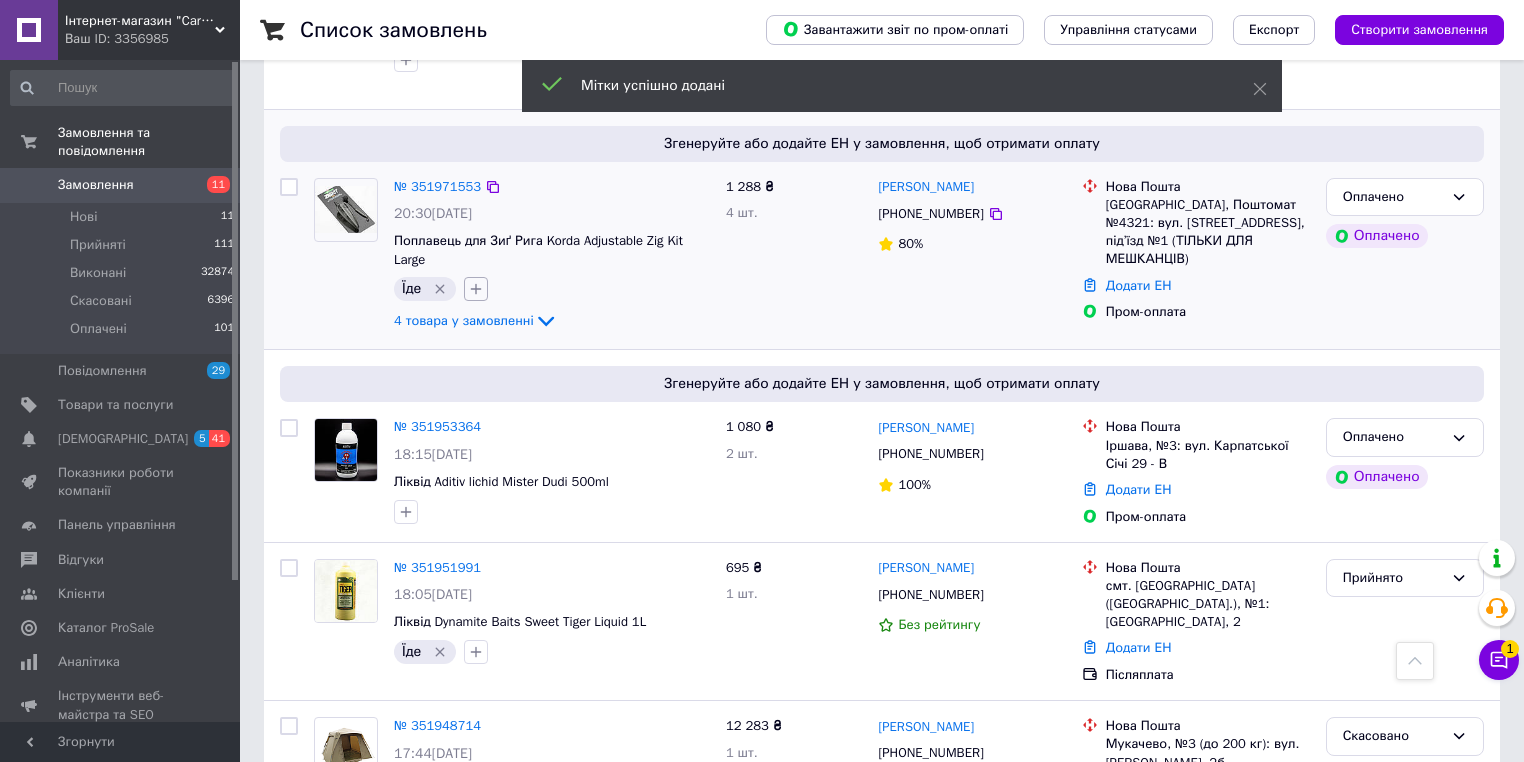 scroll, scrollTop: 2160, scrollLeft: 0, axis: vertical 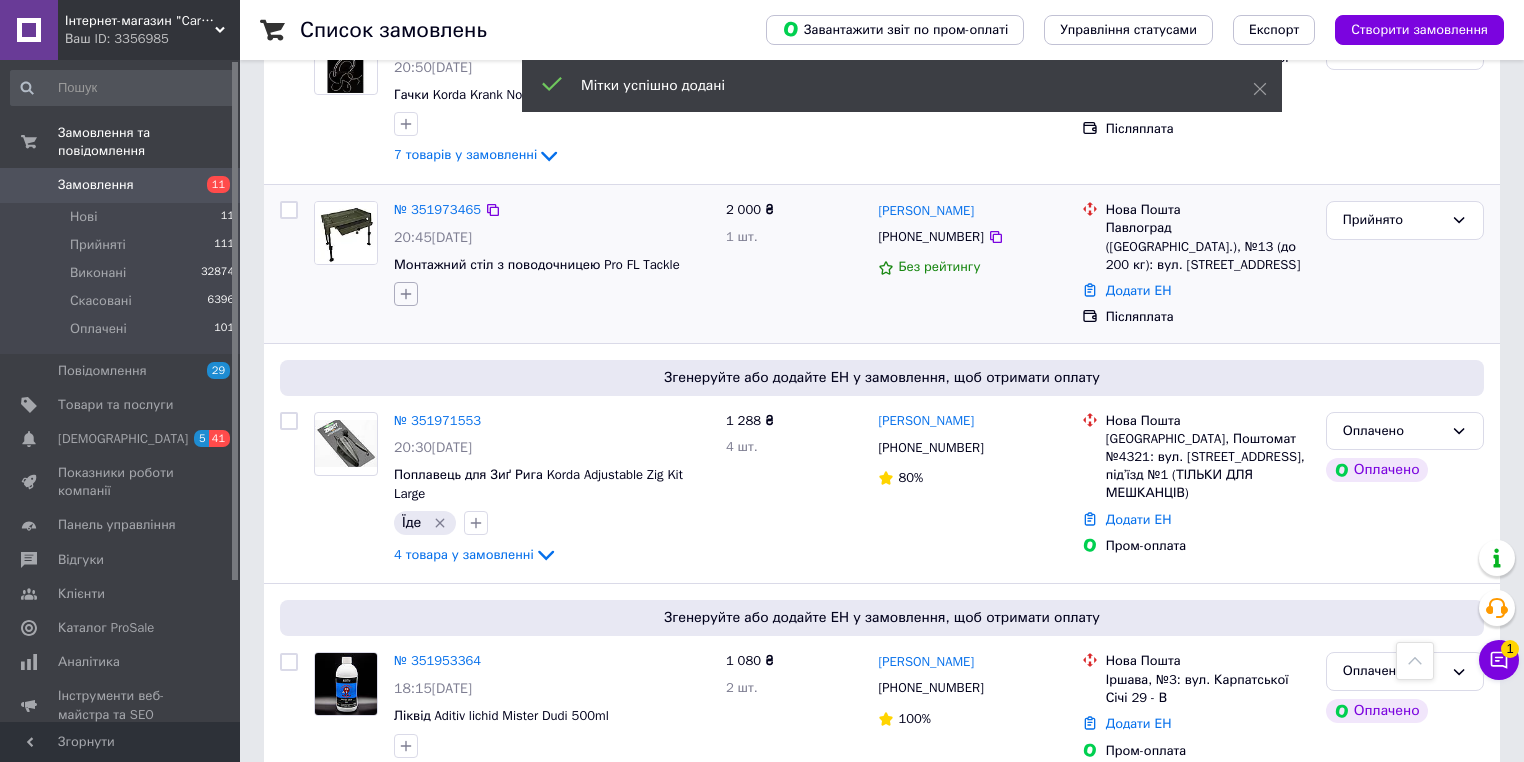 click at bounding box center (406, 294) 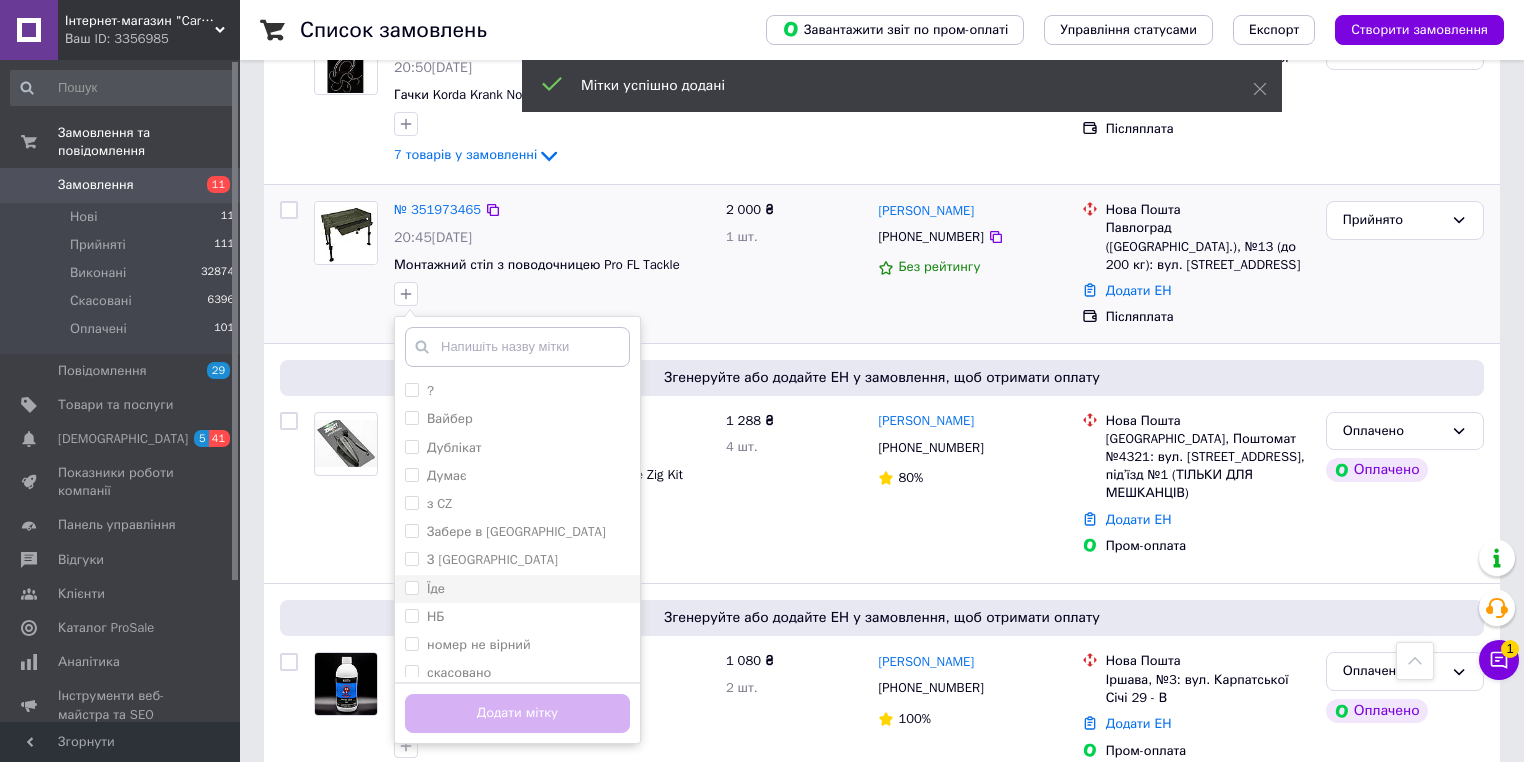 drag, startPoint x: 468, startPoint y: 531, endPoint x: 470, endPoint y: 542, distance: 11.18034 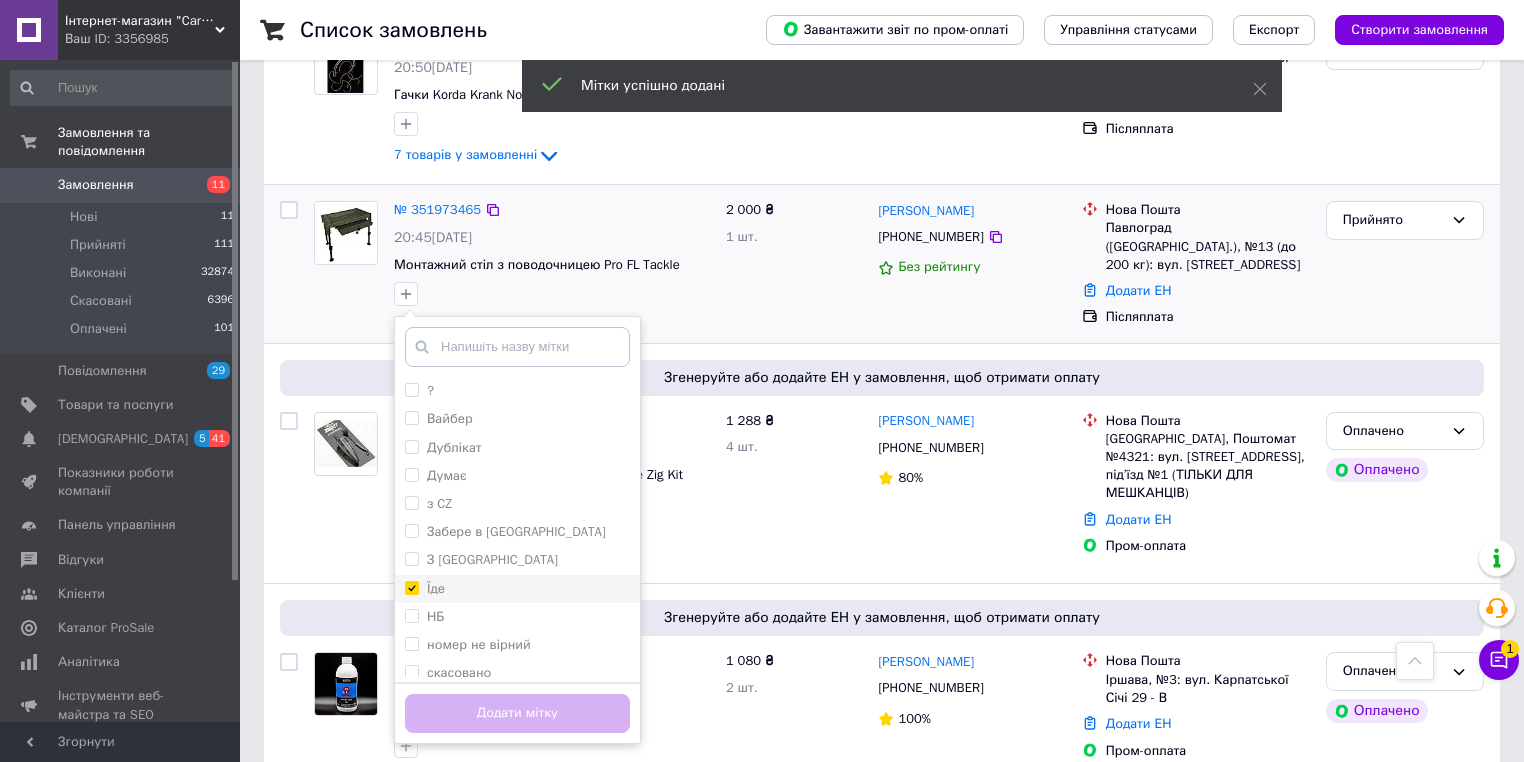 checkbox on "true" 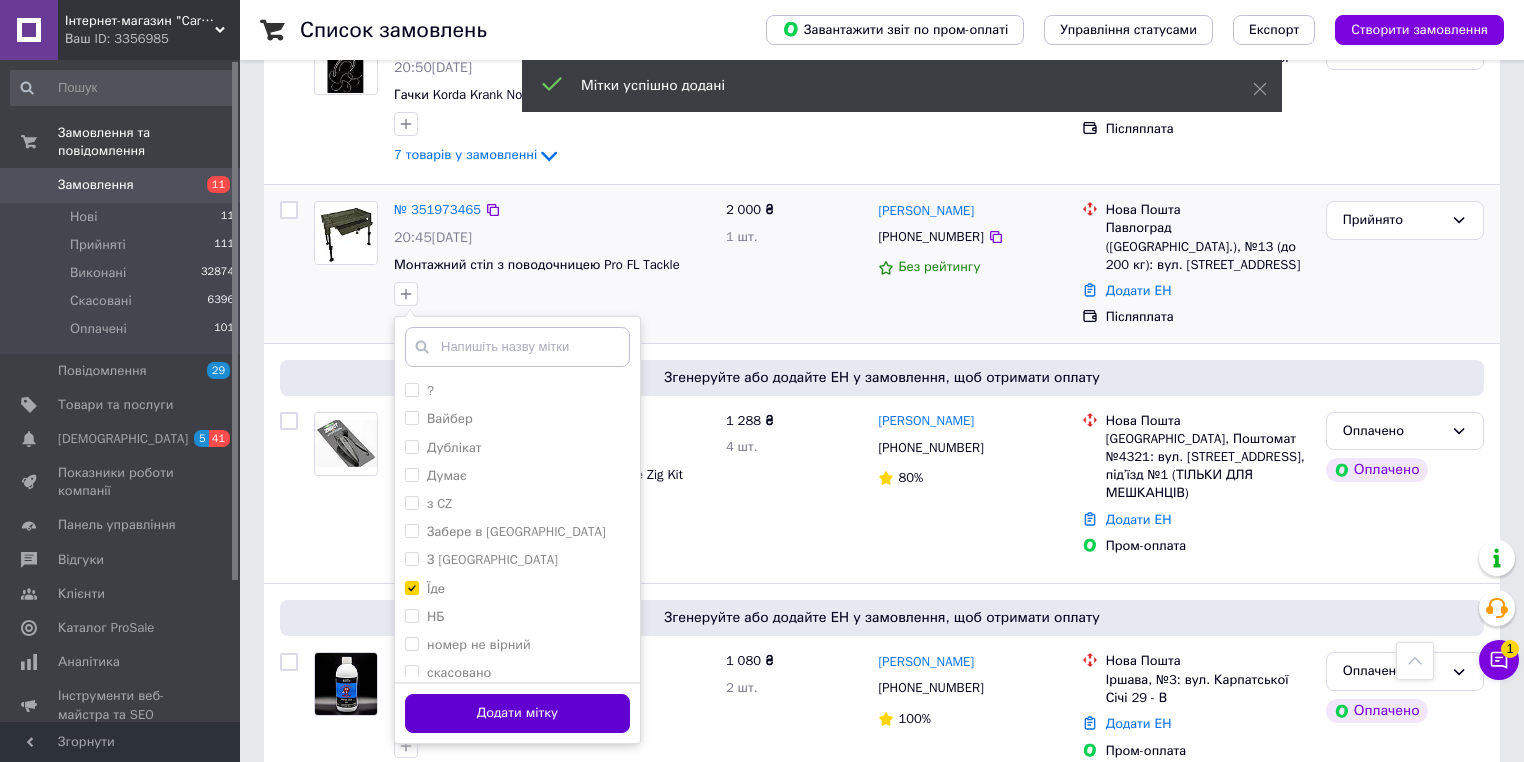 click on "Додати мітку" at bounding box center (517, 713) 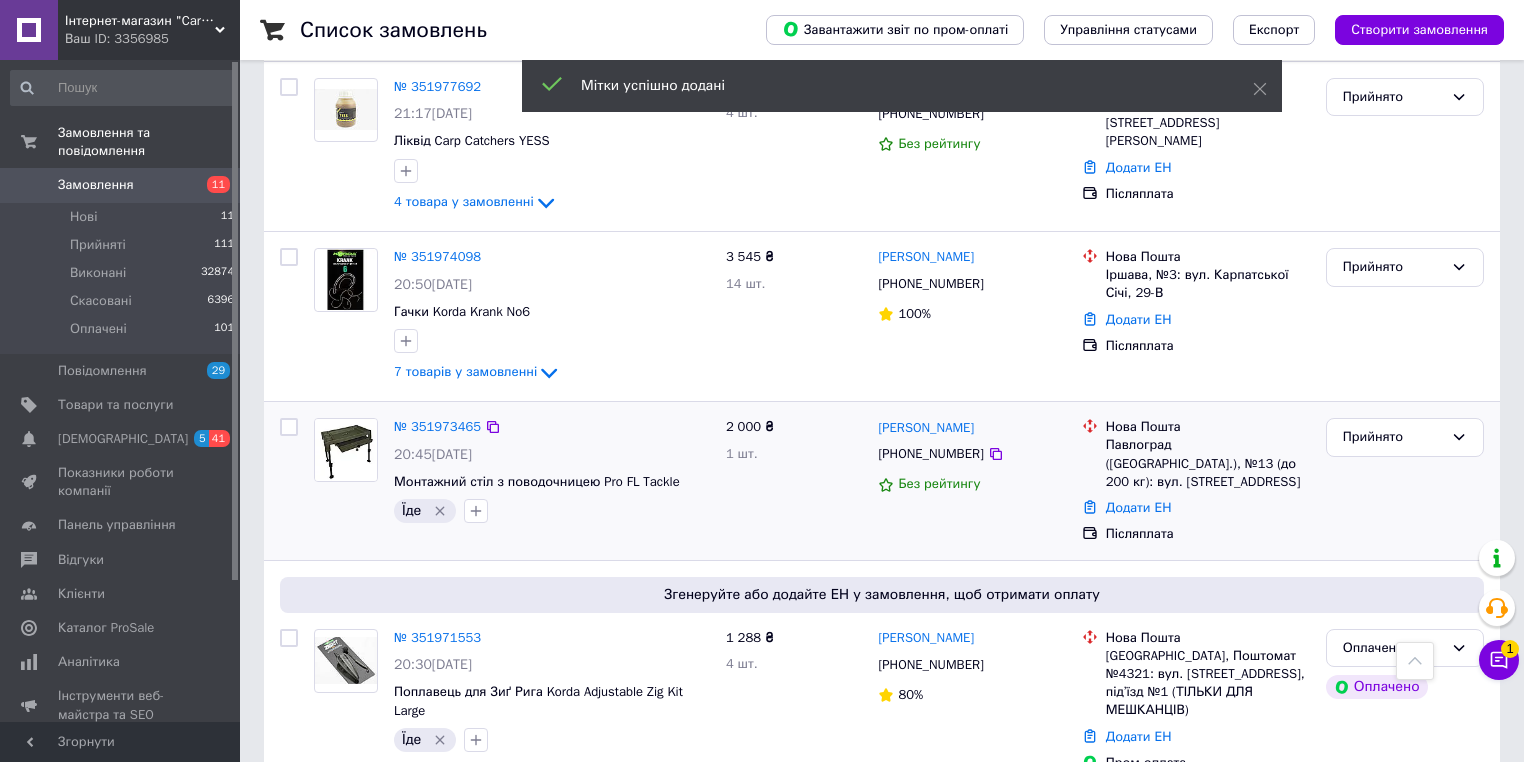 scroll, scrollTop: 1920, scrollLeft: 0, axis: vertical 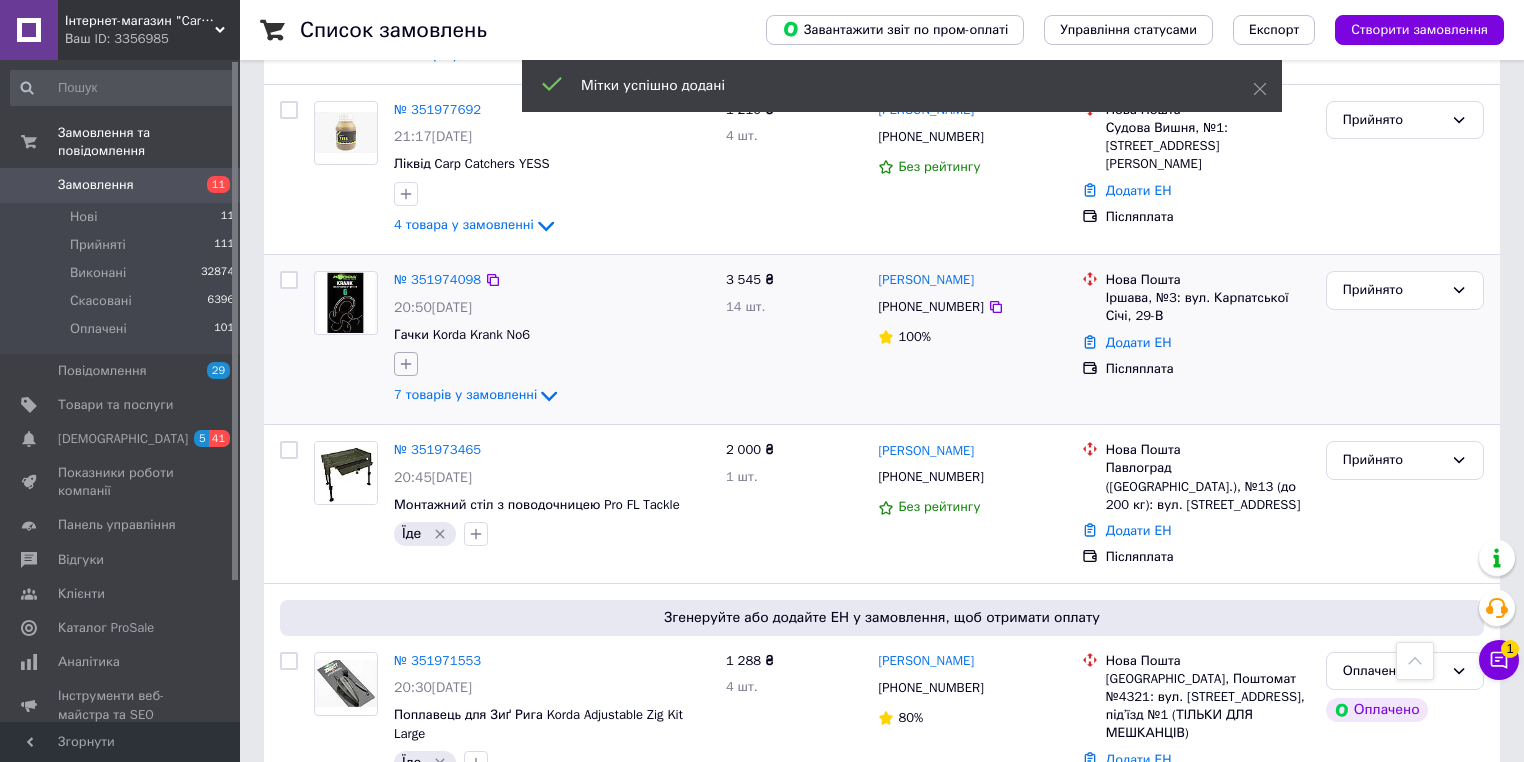 click 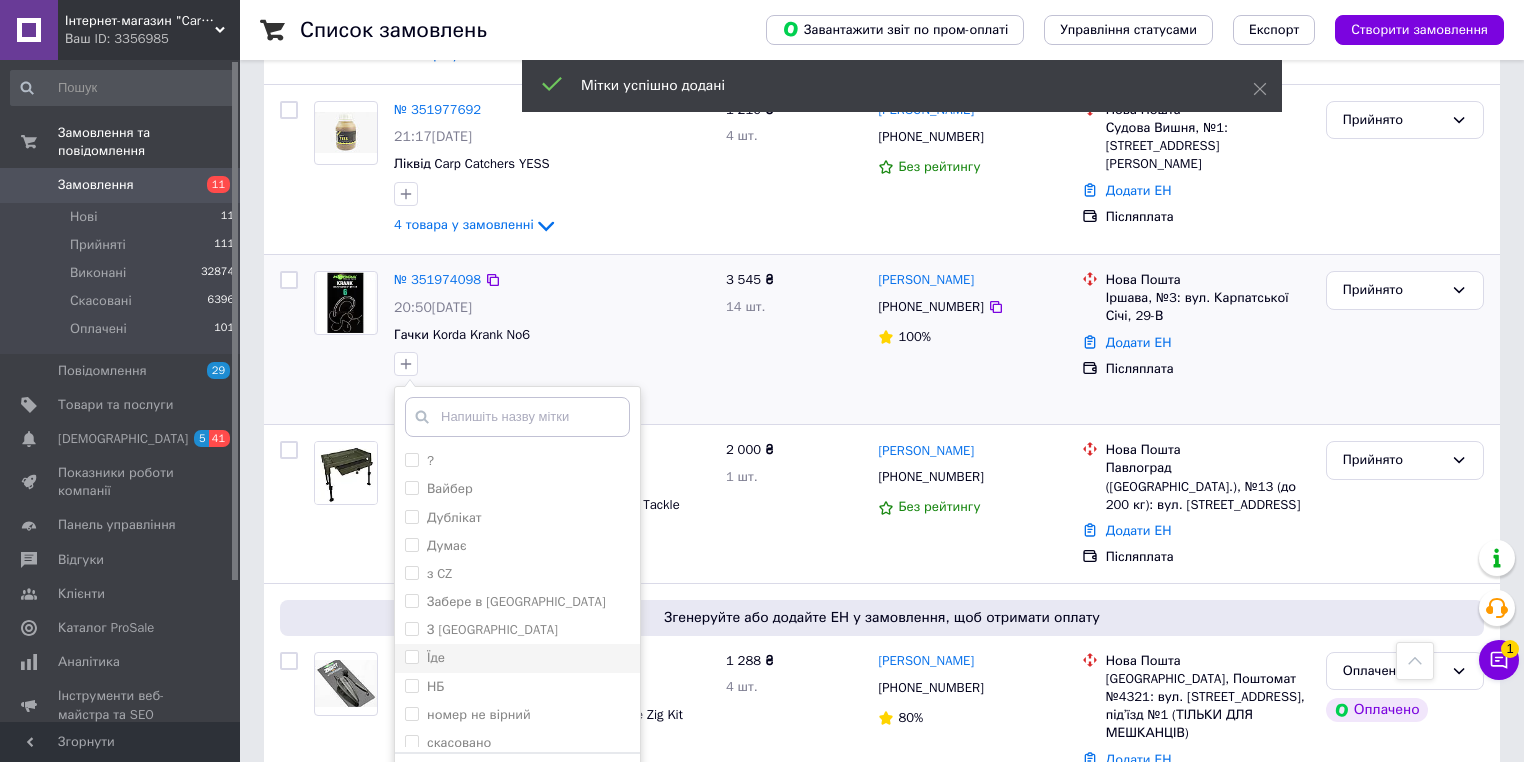 click on "Їде" at bounding box center [517, 658] 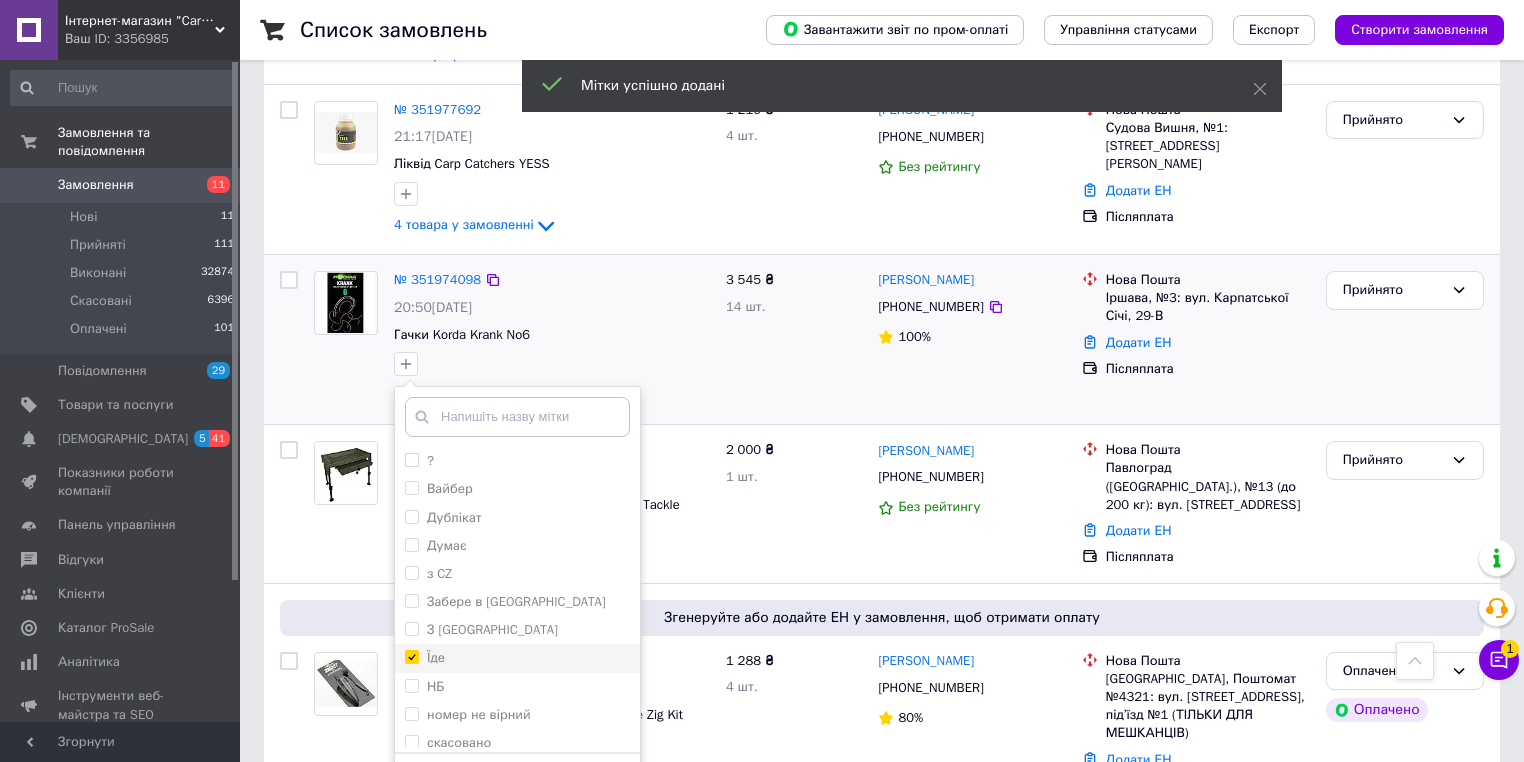 checkbox on "true" 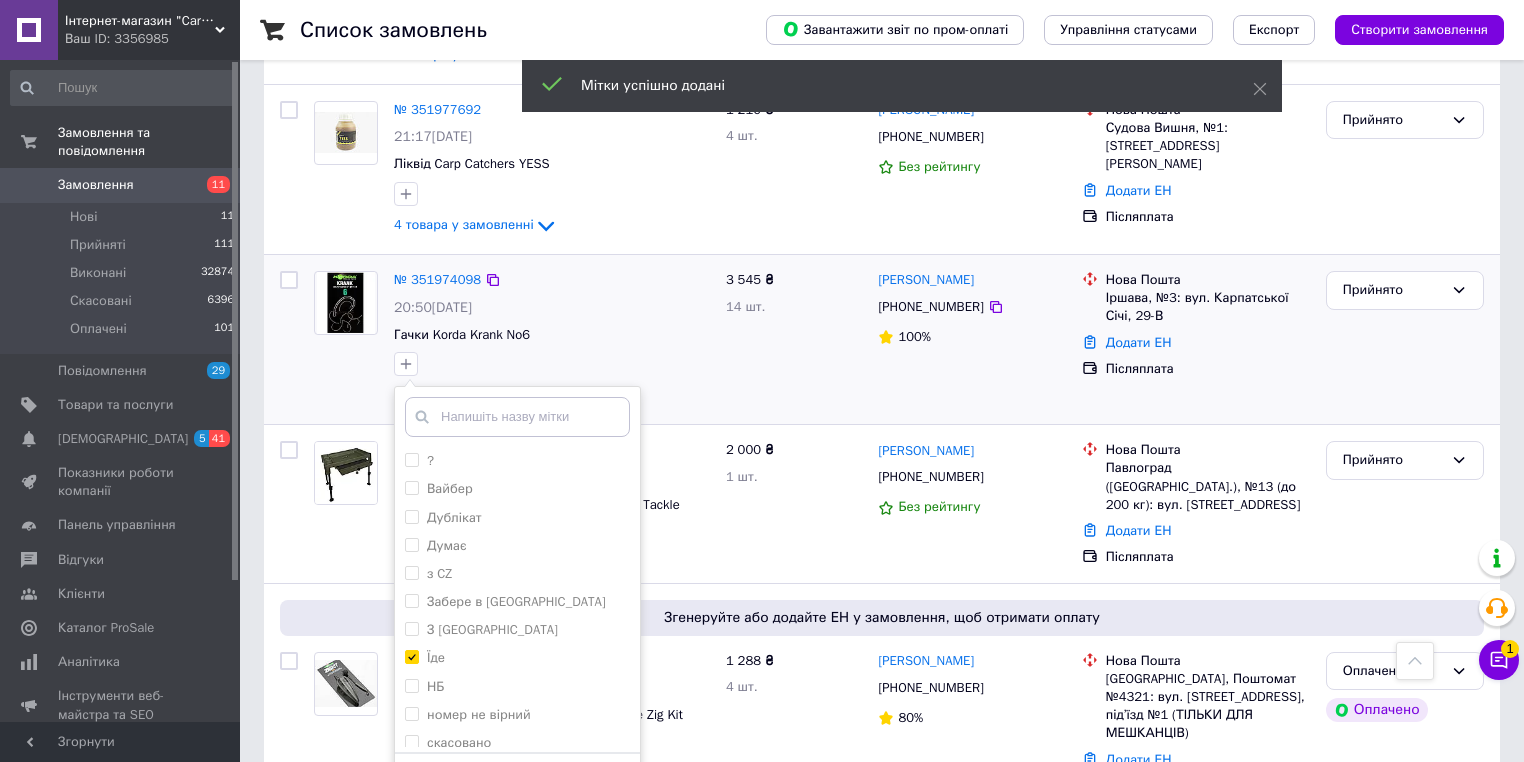 click on "Додати мітку" at bounding box center (517, 783) 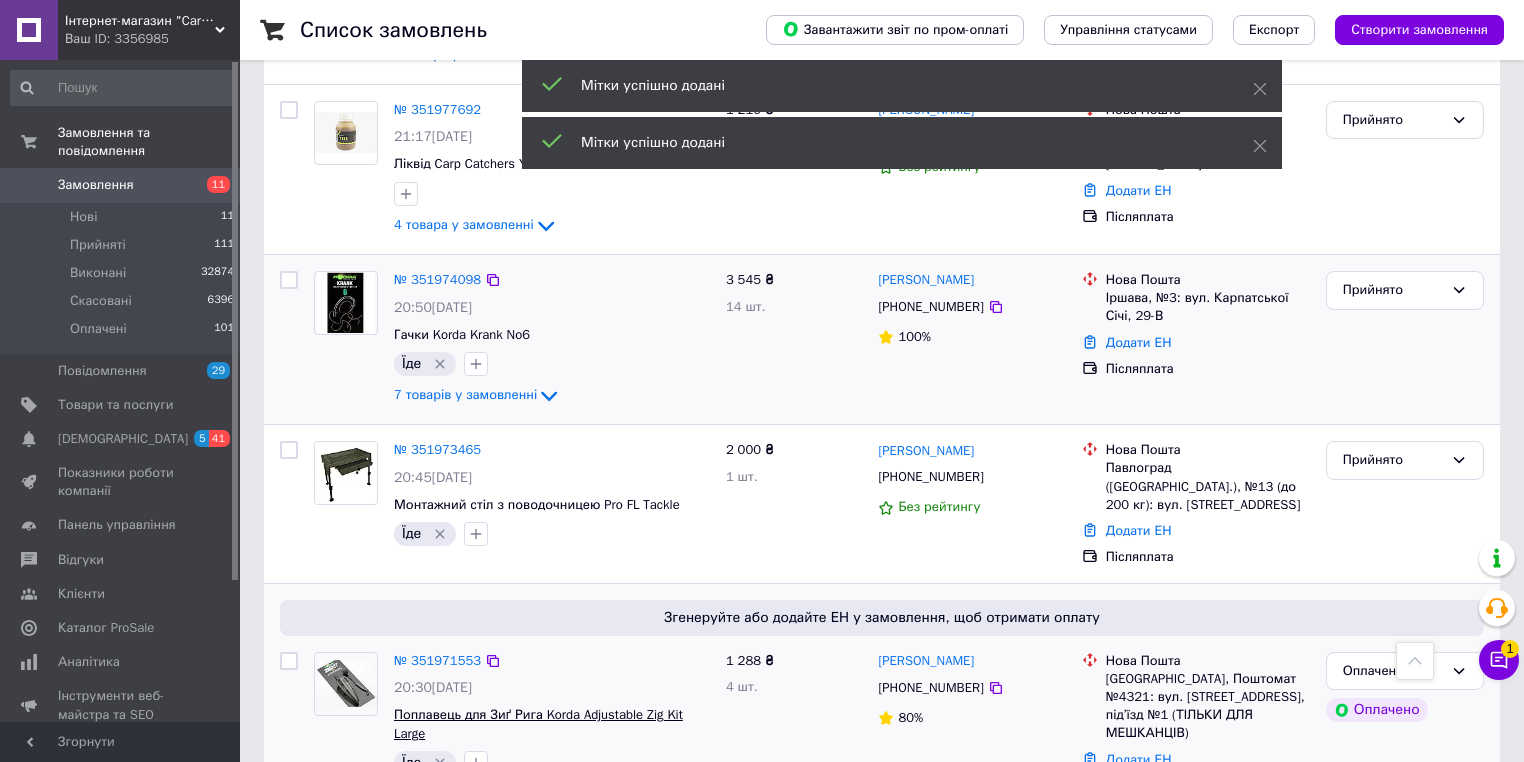 scroll, scrollTop: 1440, scrollLeft: 0, axis: vertical 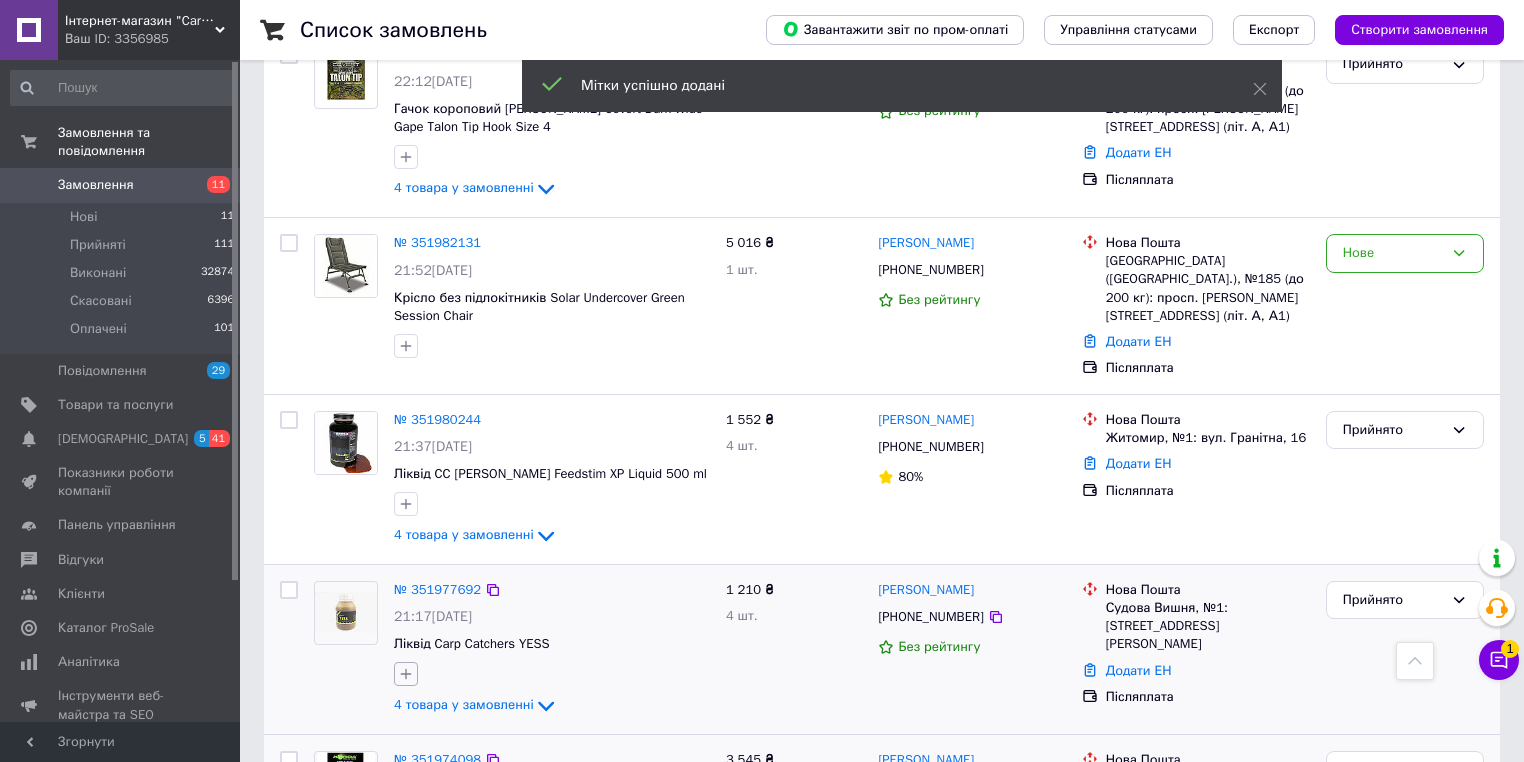 click 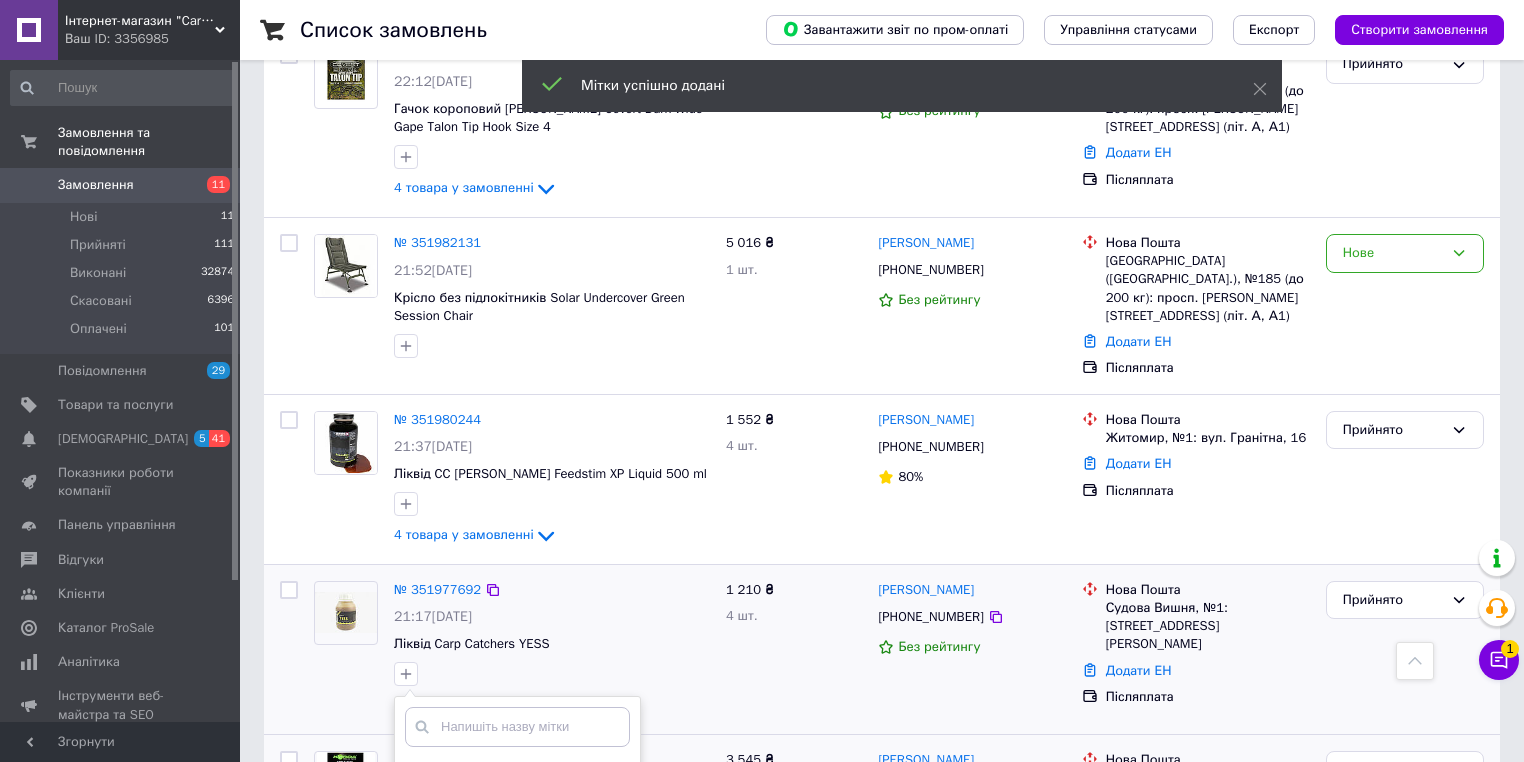 scroll, scrollTop: 1920, scrollLeft: 0, axis: vertical 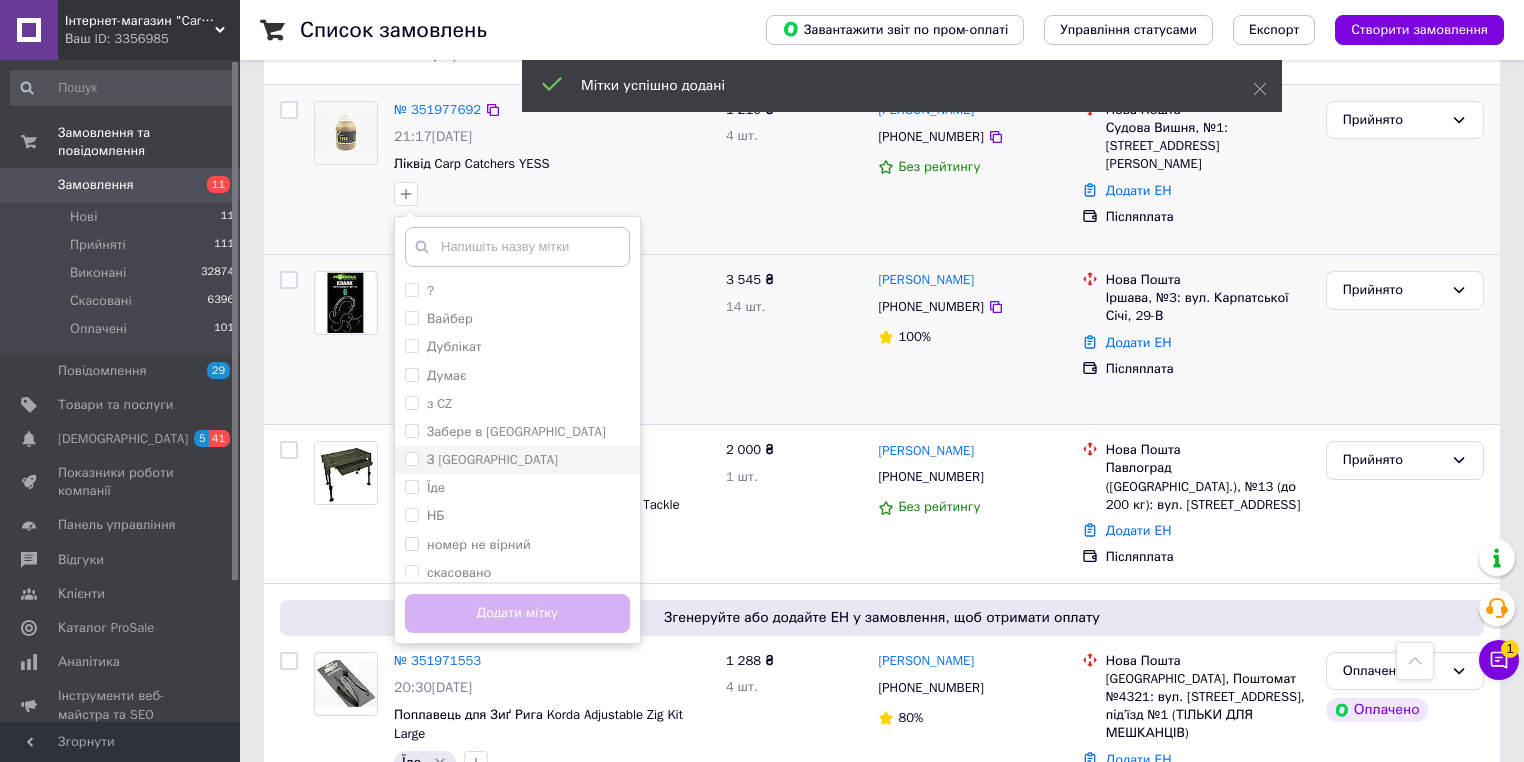 click on "З [GEOGRAPHIC_DATA]" at bounding box center [517, 460] 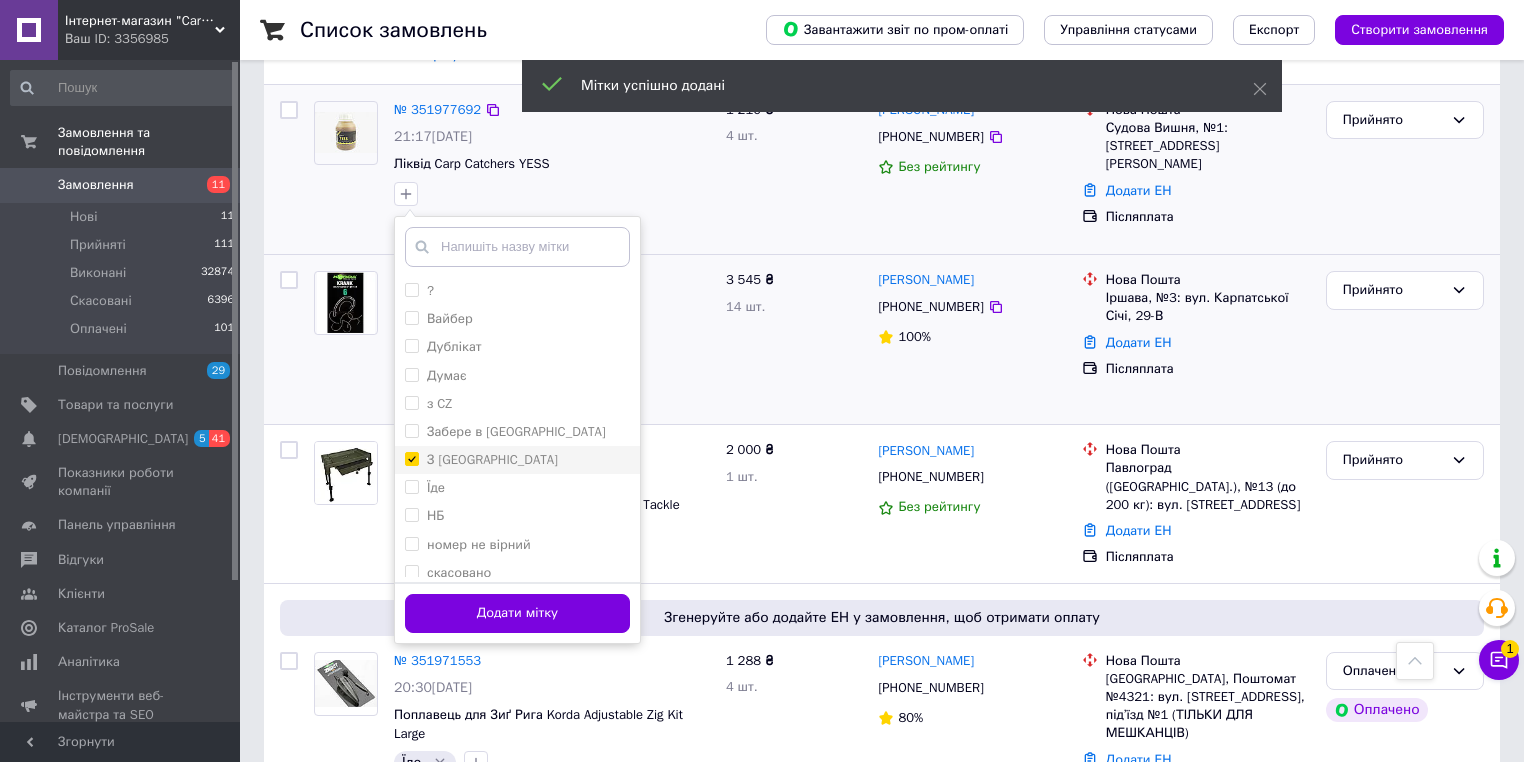 click on "З [GEOGRAPHIC_DATA]" at bounding box center (517, 460) 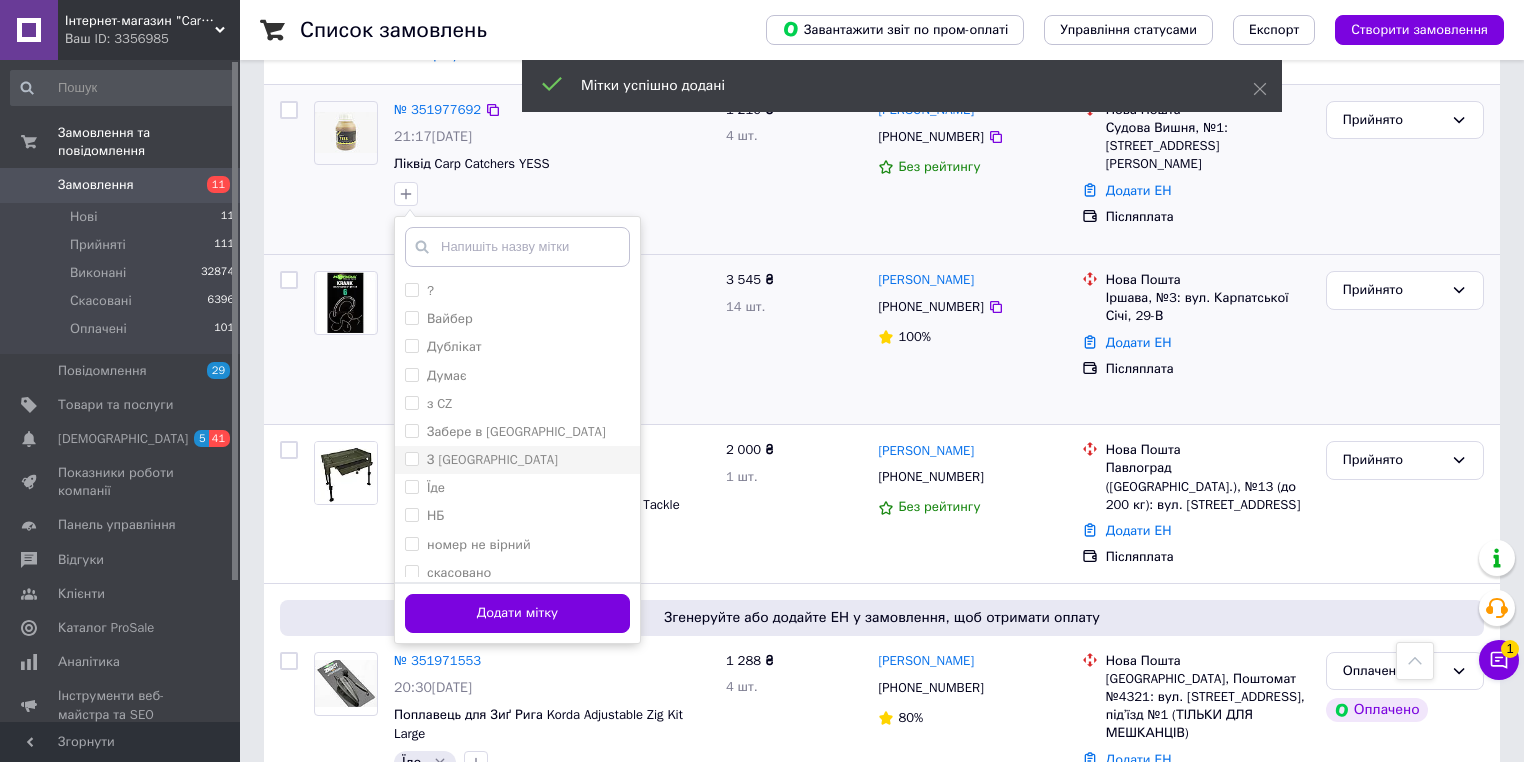 checkbox on "false" 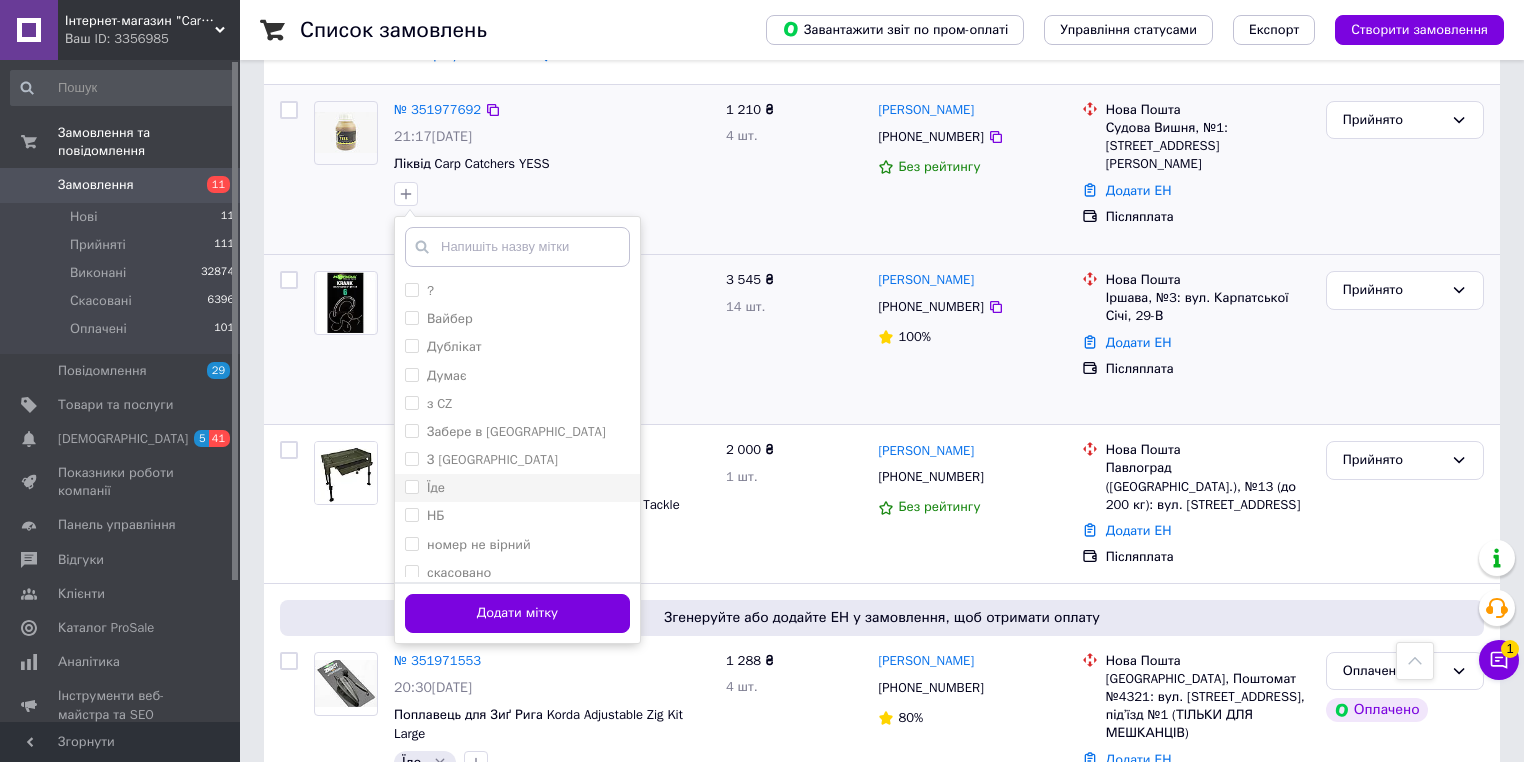 click on "Їде" at bounding box center [517, 488] 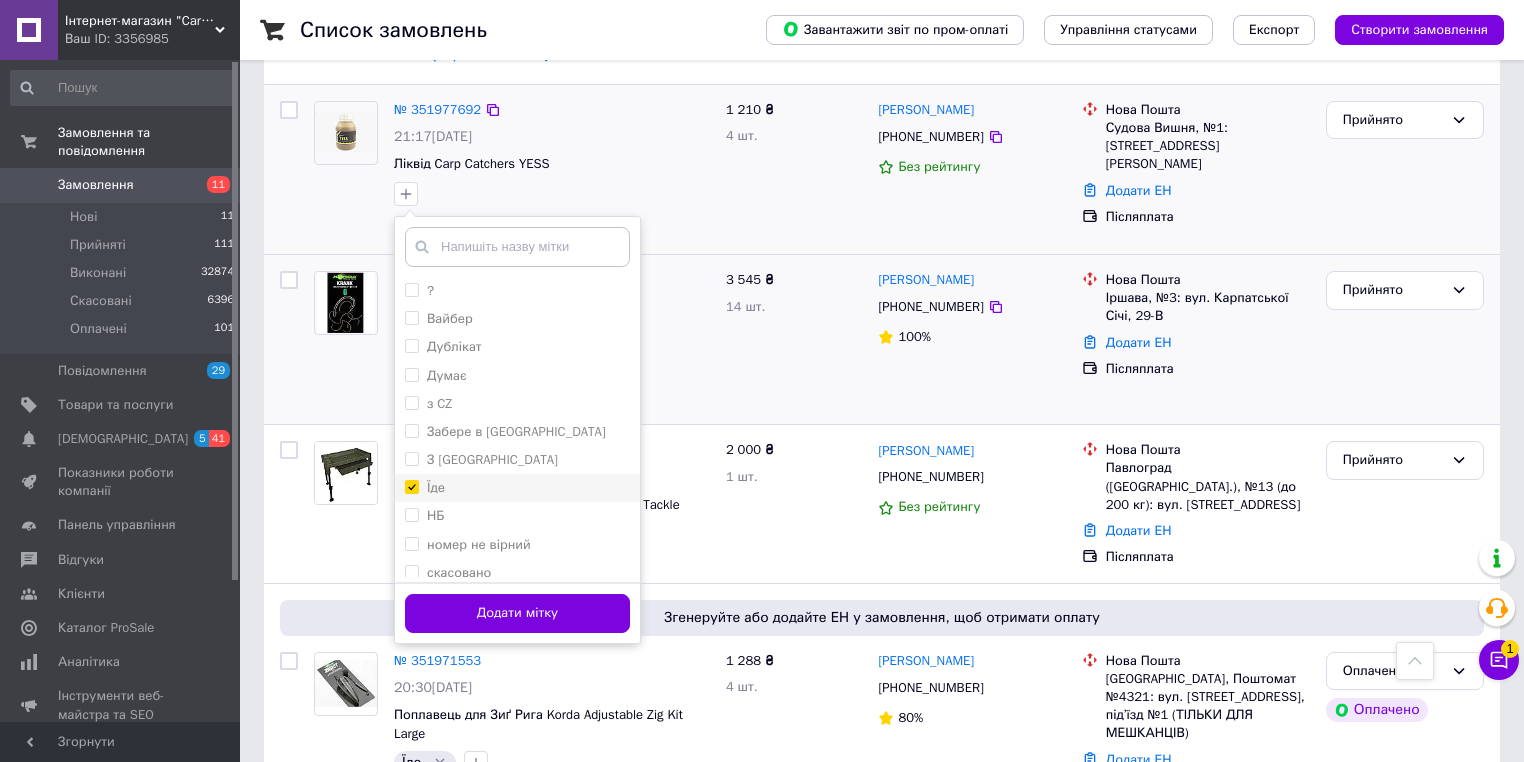 checkbox on "true" 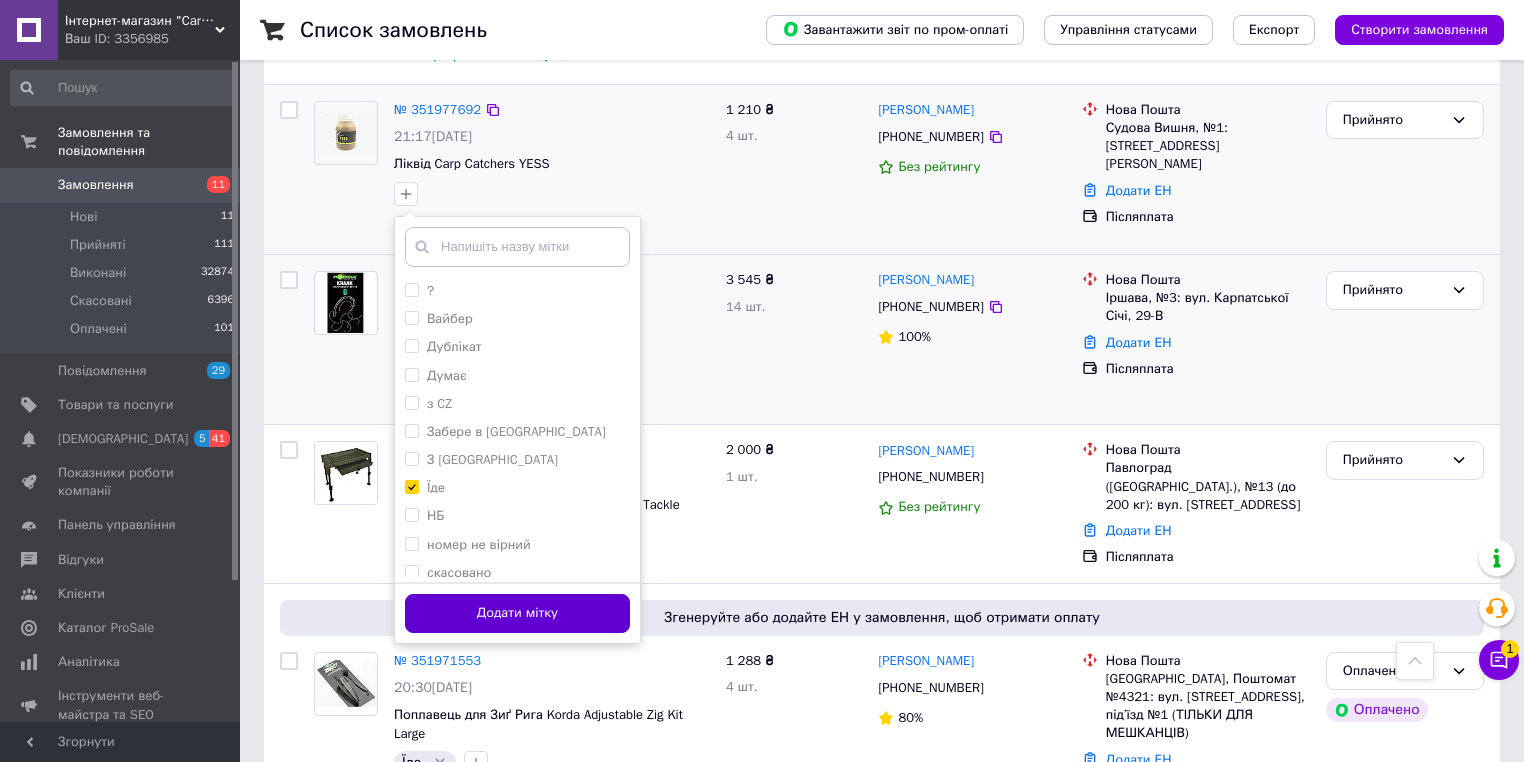 click on "Додати мітку" at bounding box center [517, 613] 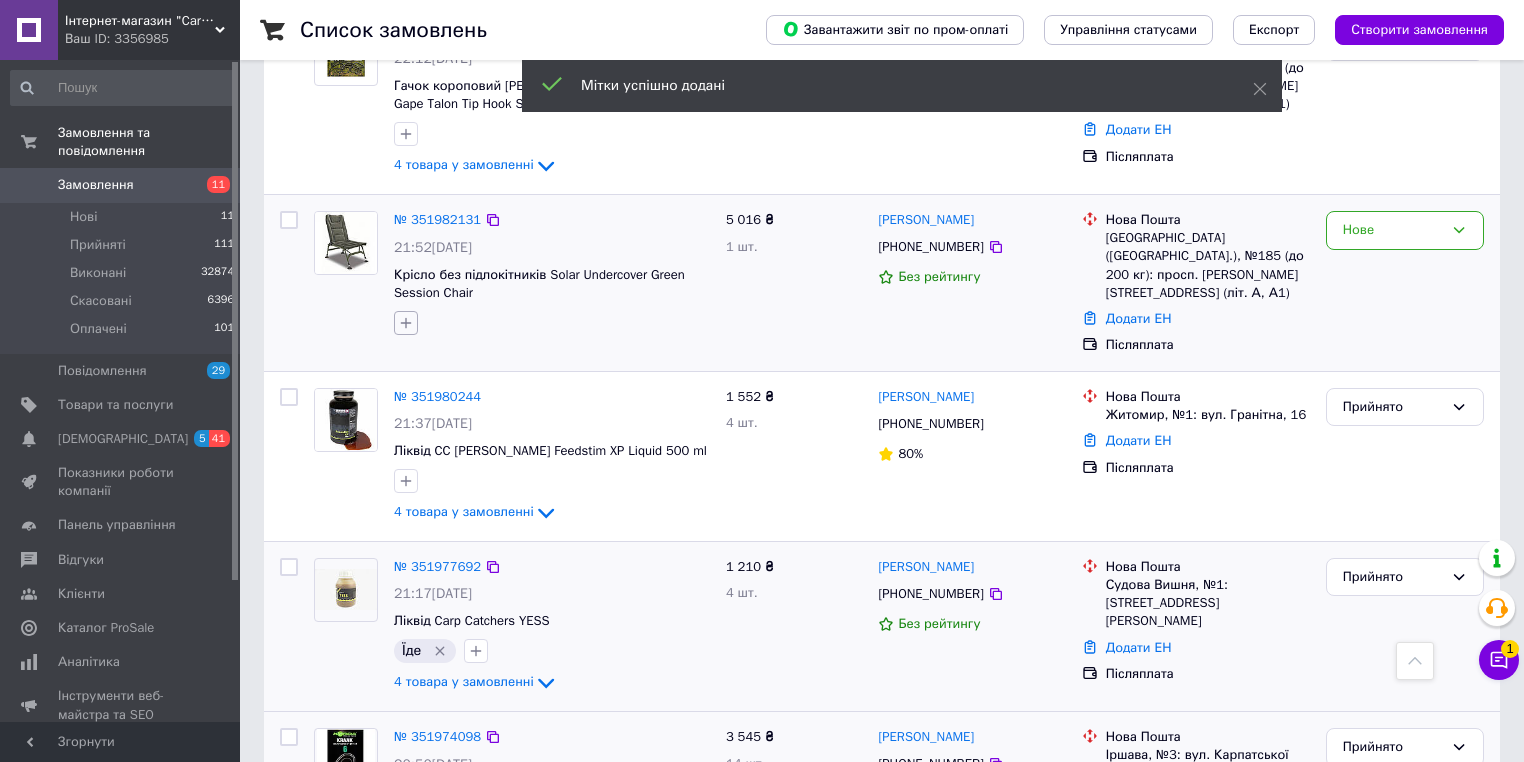 scroll, scrollTop: 1440, scrollLeft: 0, axis: vertical 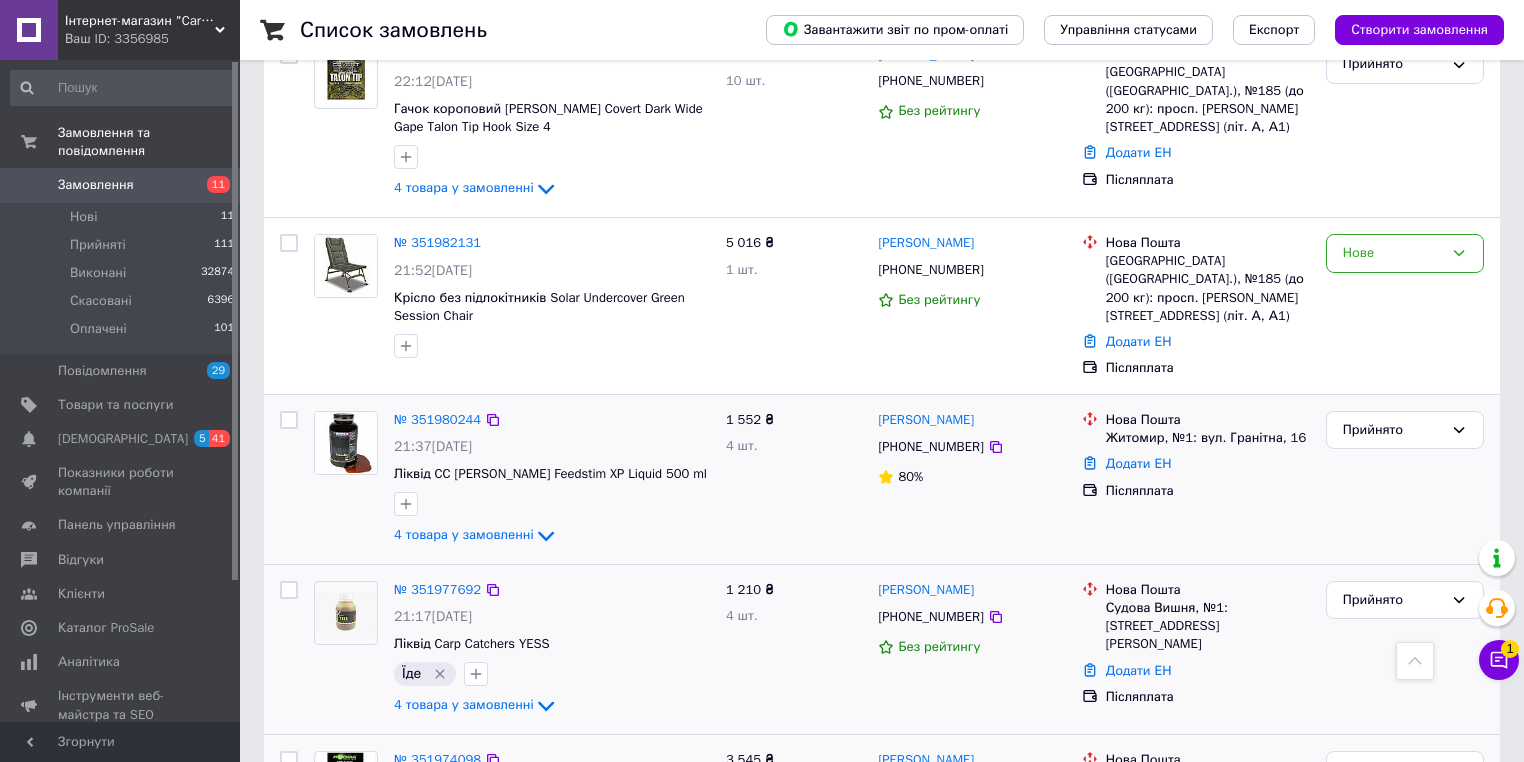 drag, startPoint x: 409, startPoint y: 448, endPoint x: 420, endPoint y: 446, distance: 11.18034 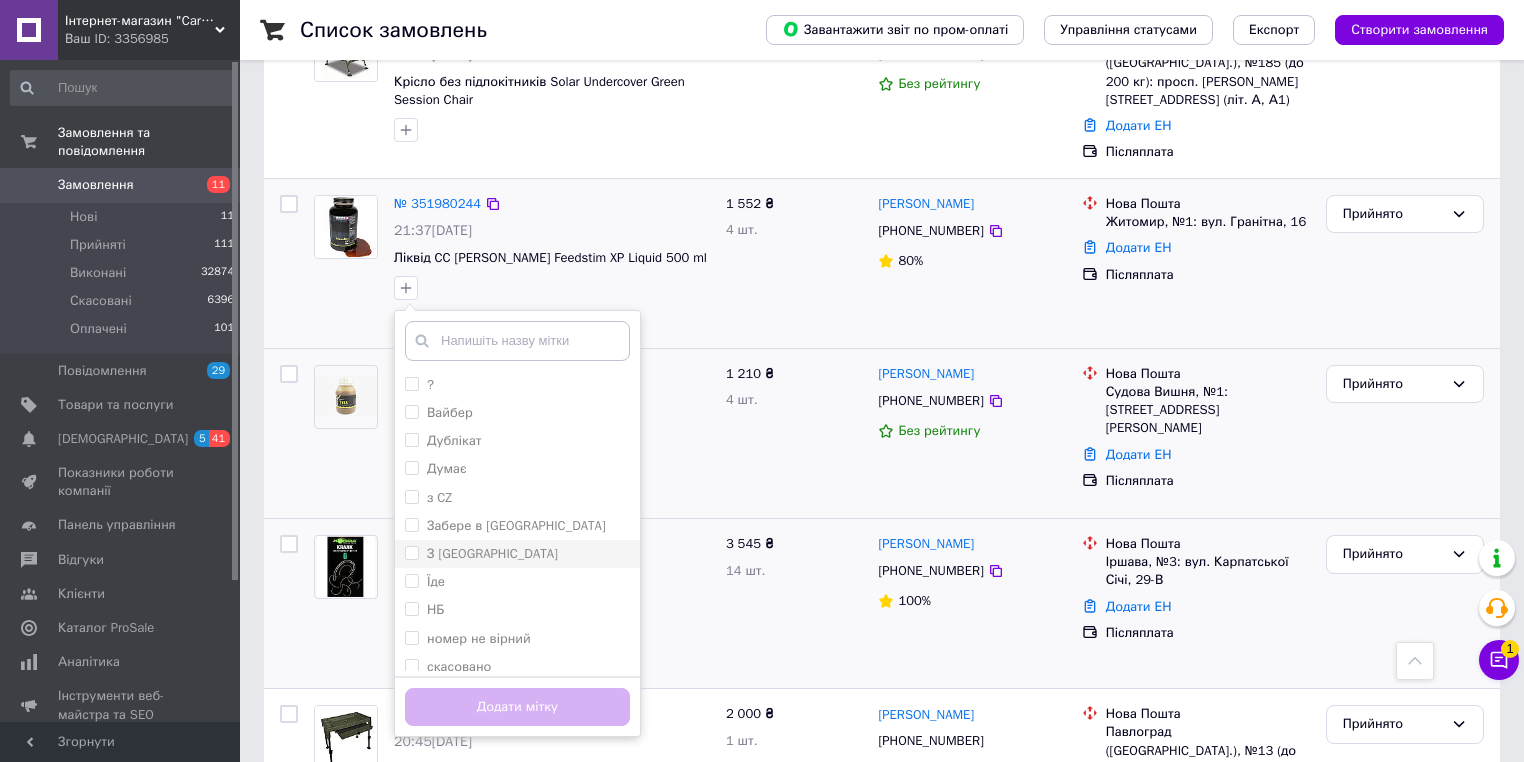 scroll, scrollTop: 1680, scrollLeft: 0, axis: vertical 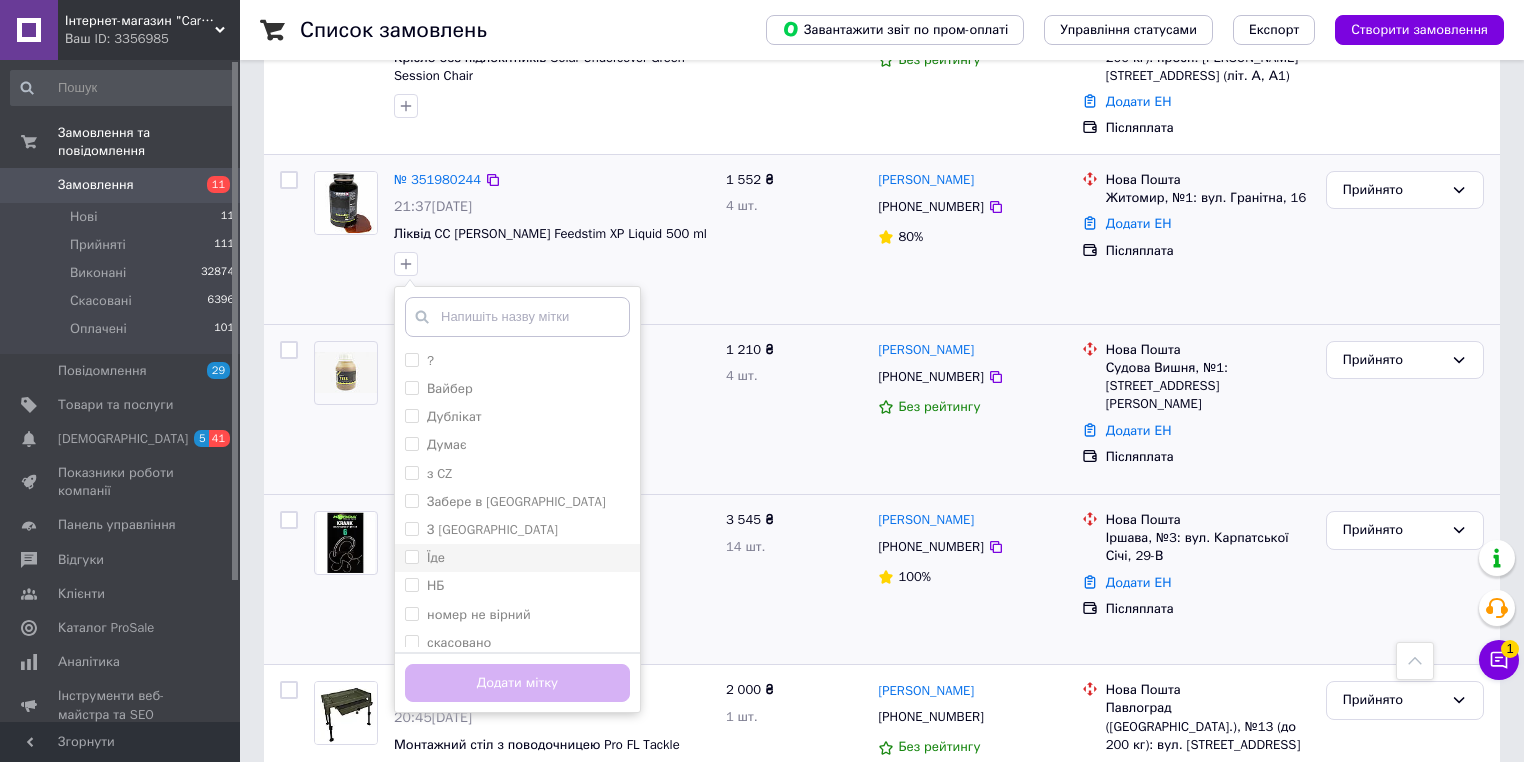 click on "Їде" at bounding box center [517, 558] 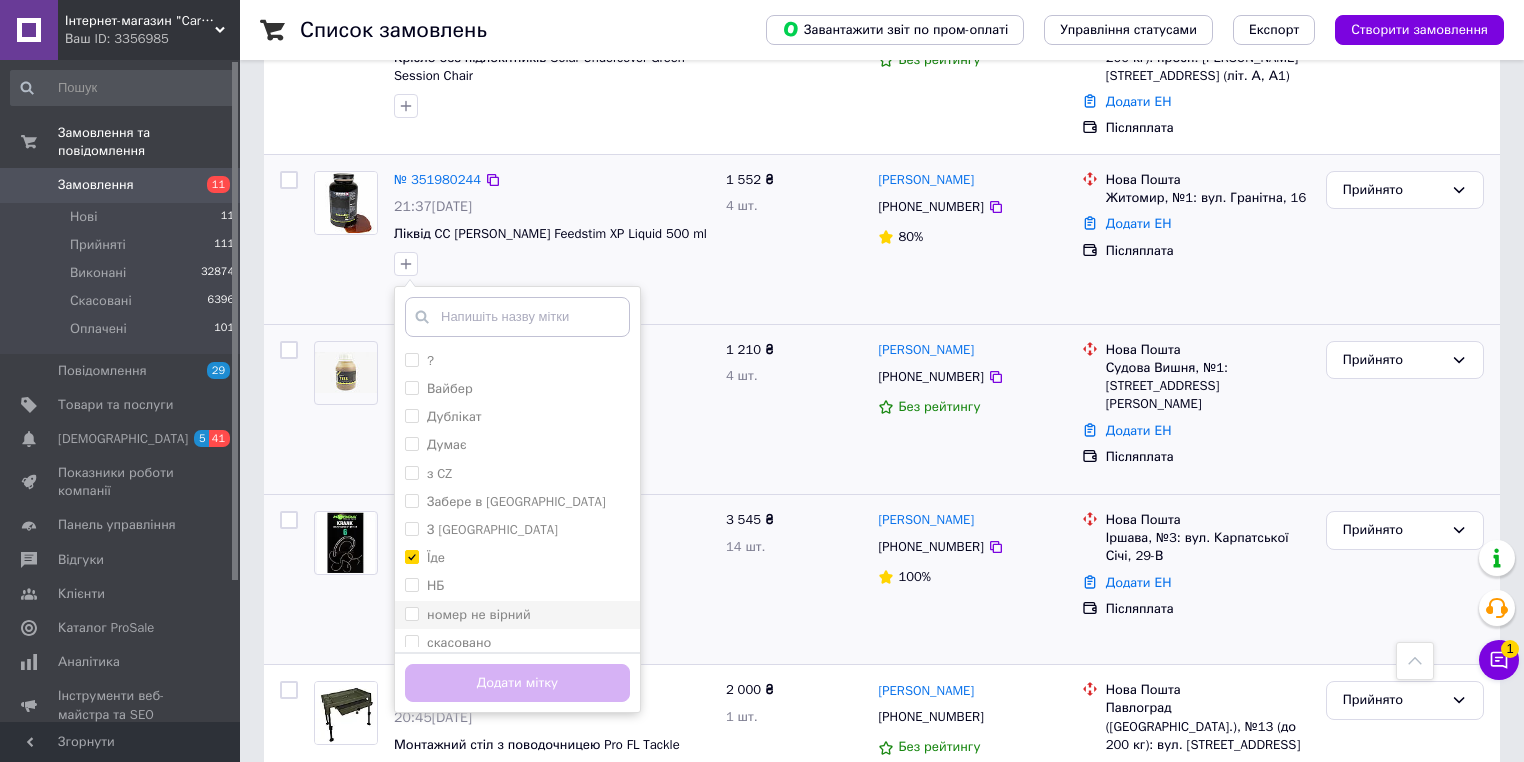 checkbox on "true" 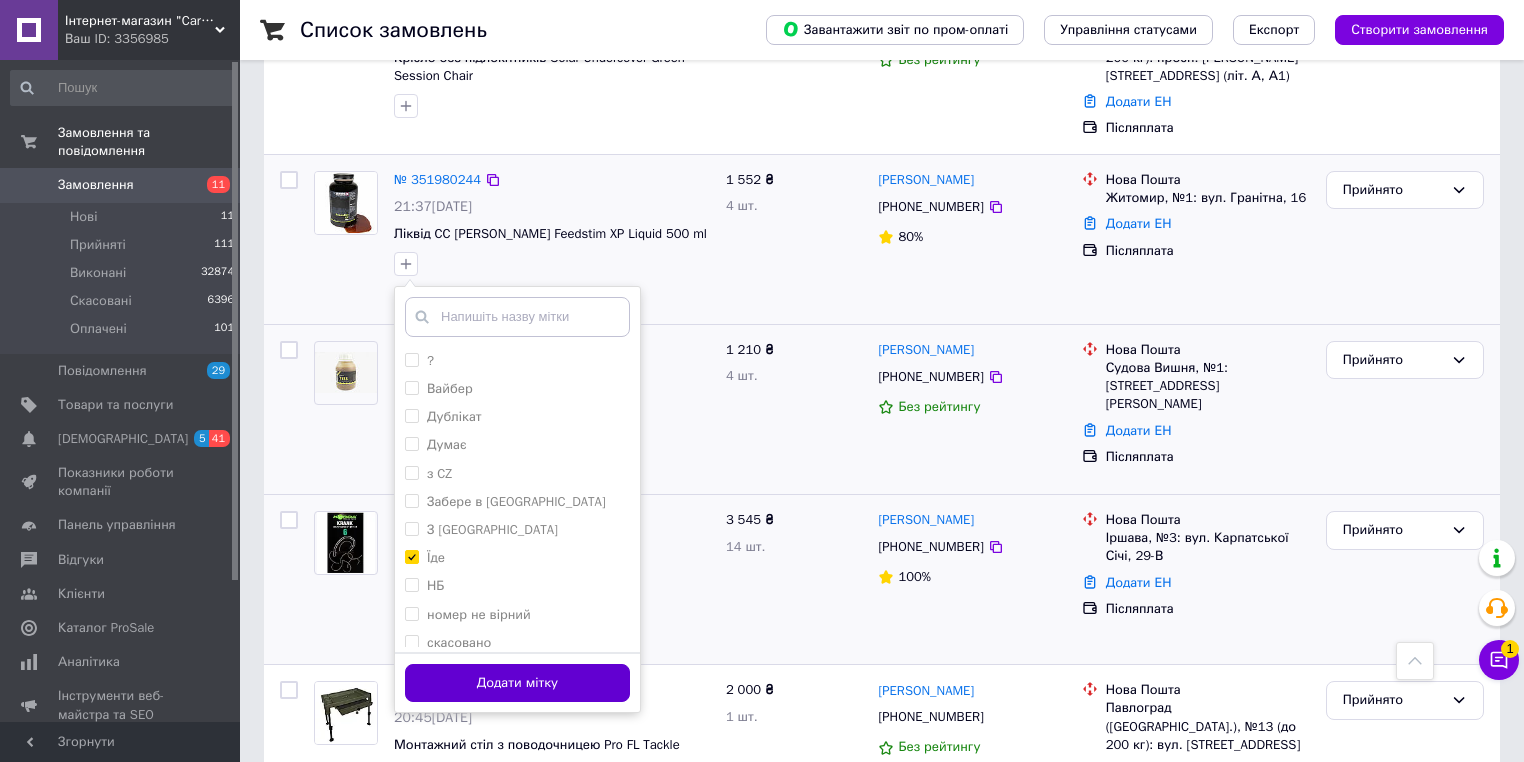 click on "Додати мітку" at bounding box center (517, 683) 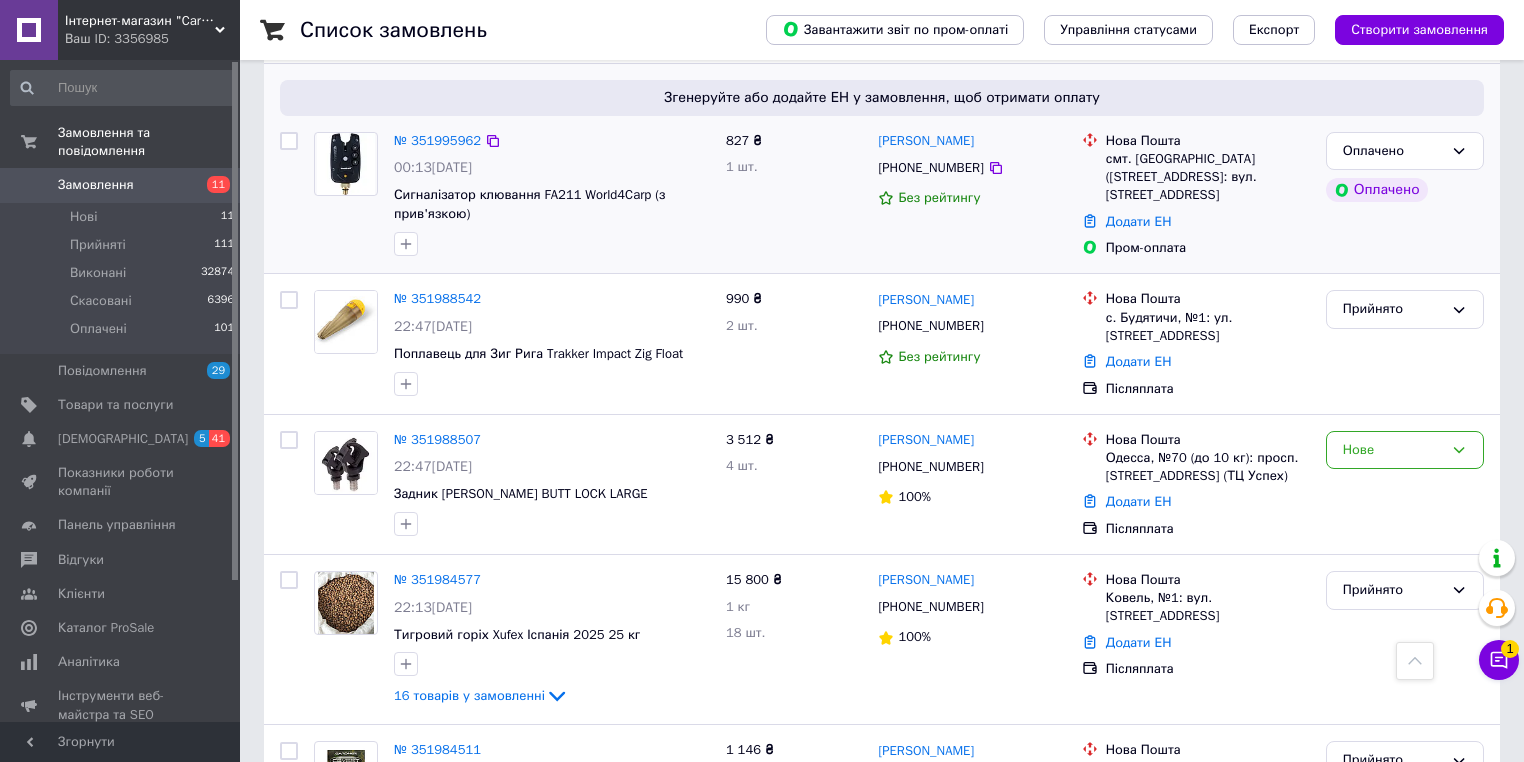 scroll, scrollTop: 720, scrollLeft: 0, axis: vertical 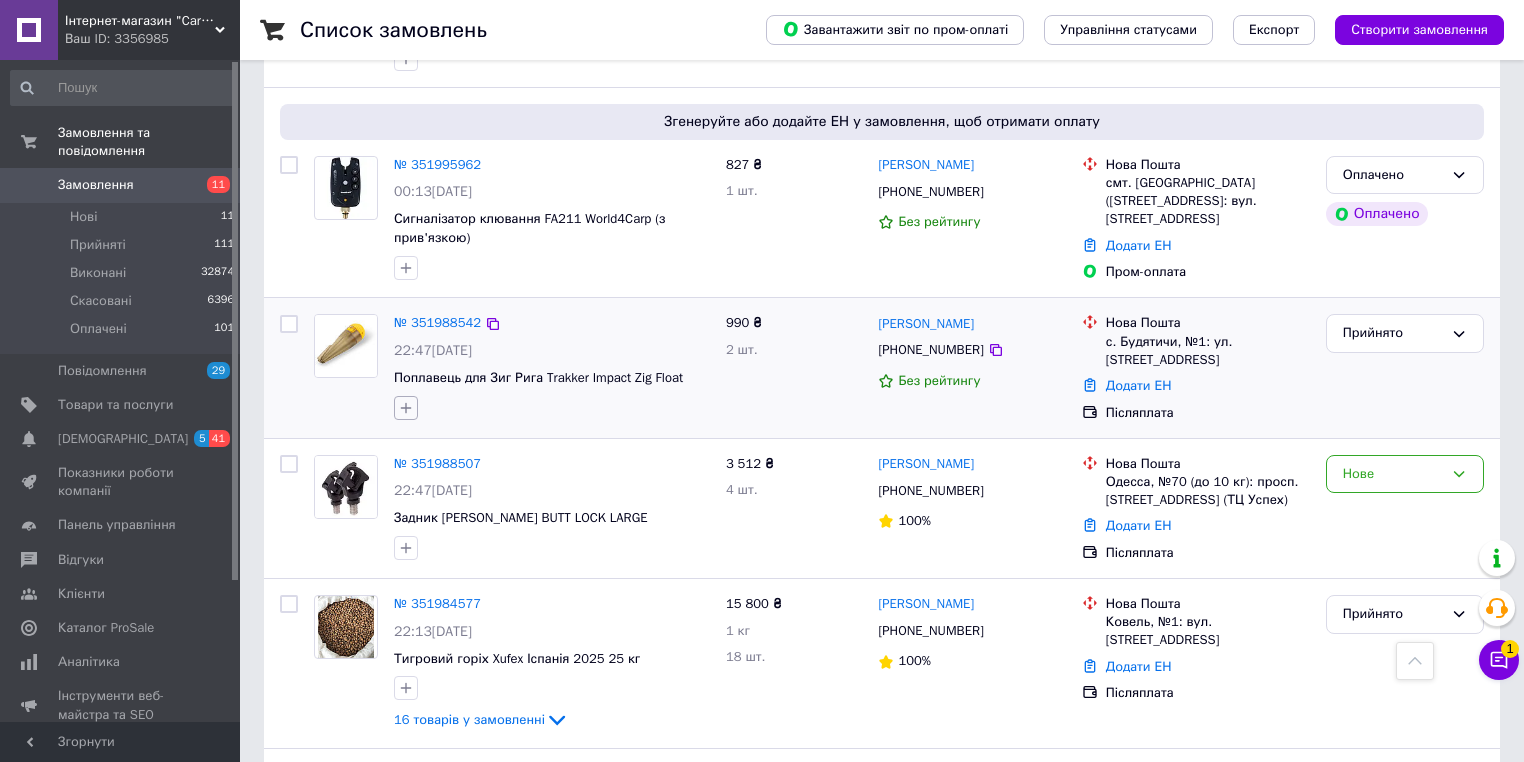 click at bounding box center (406, 408) 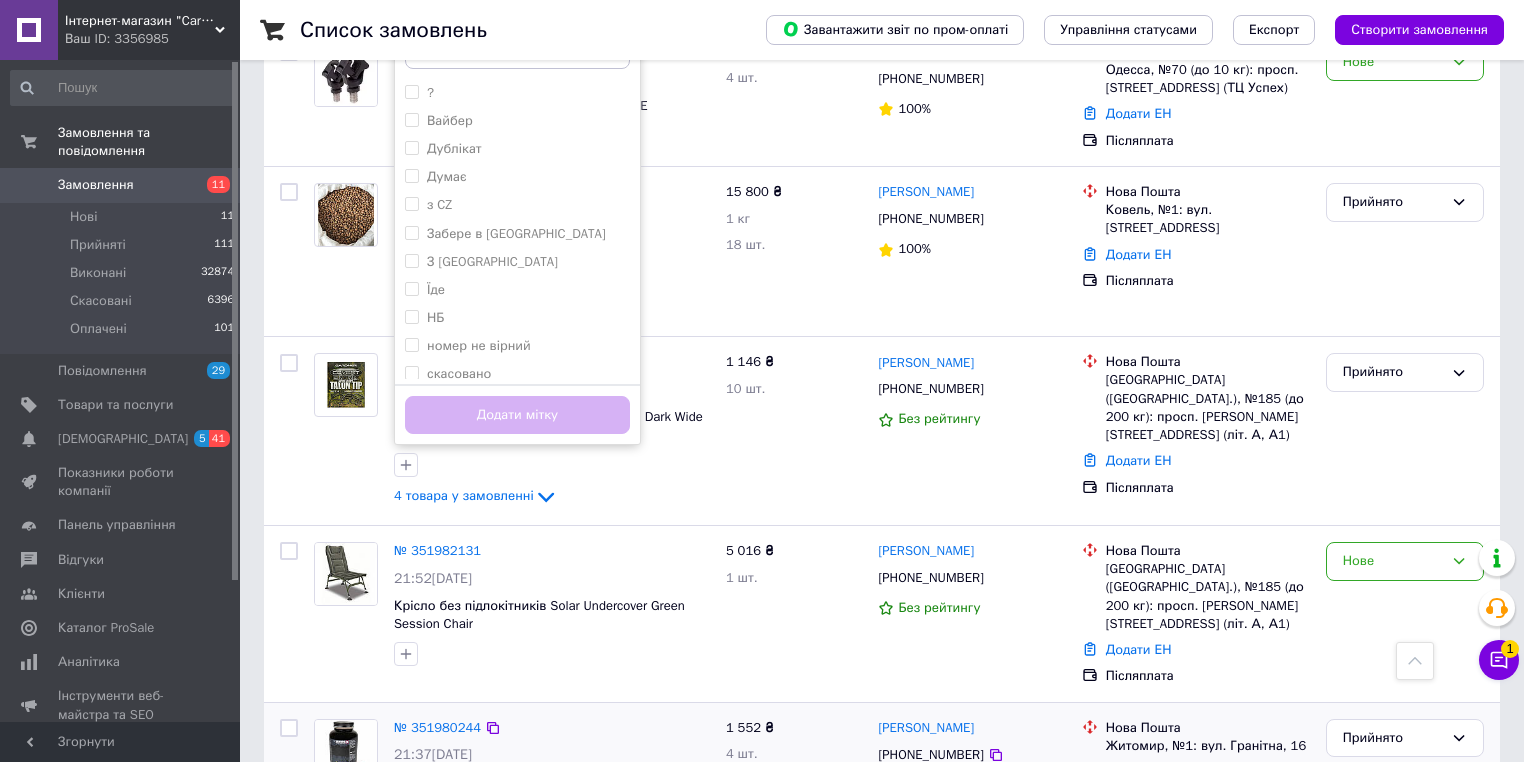 scroll, scrollTop: 1200, scrollLeft: 0, axis: vertical 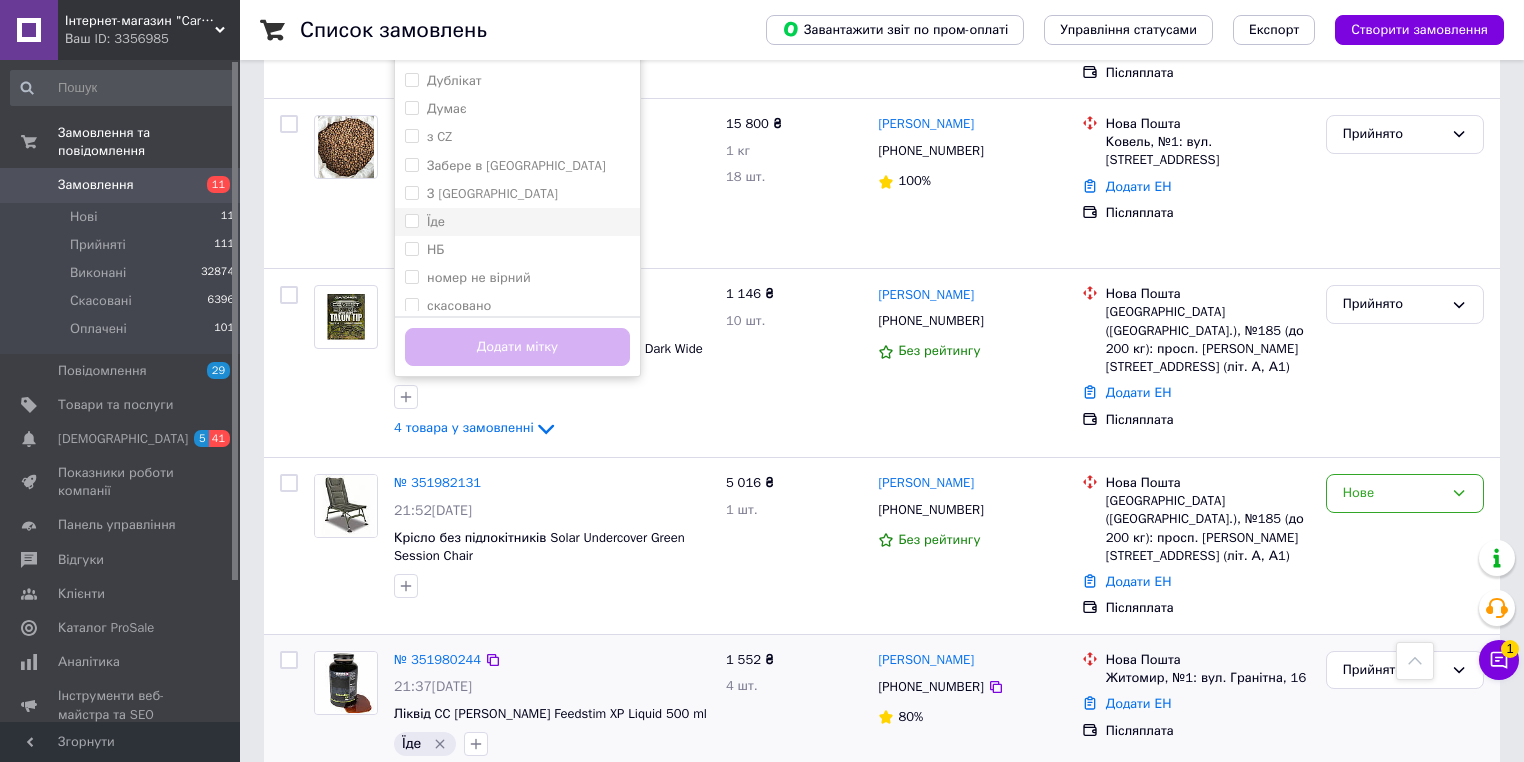 click on "Їде" at bounding box center (517, 222) 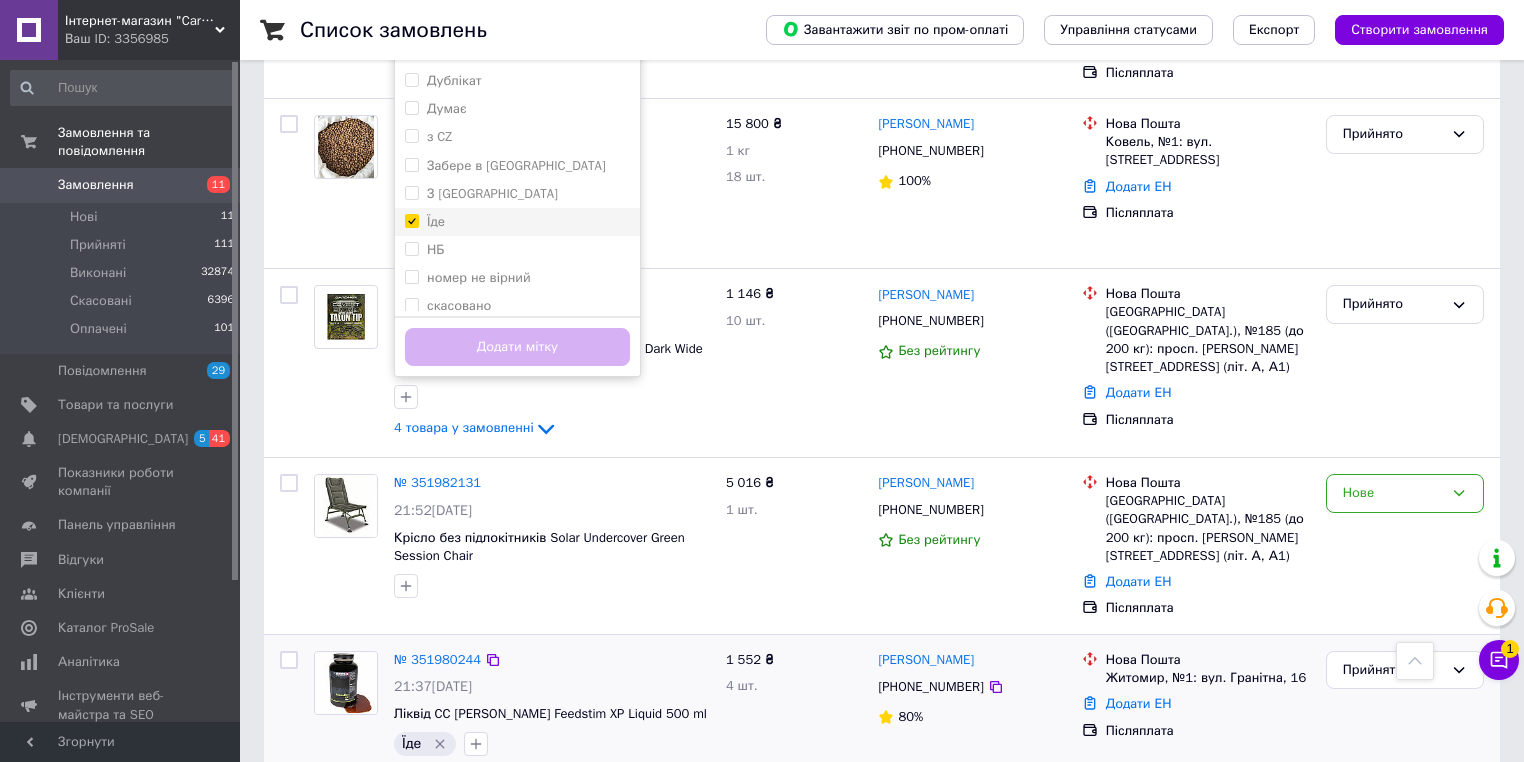 checkbox on "true" 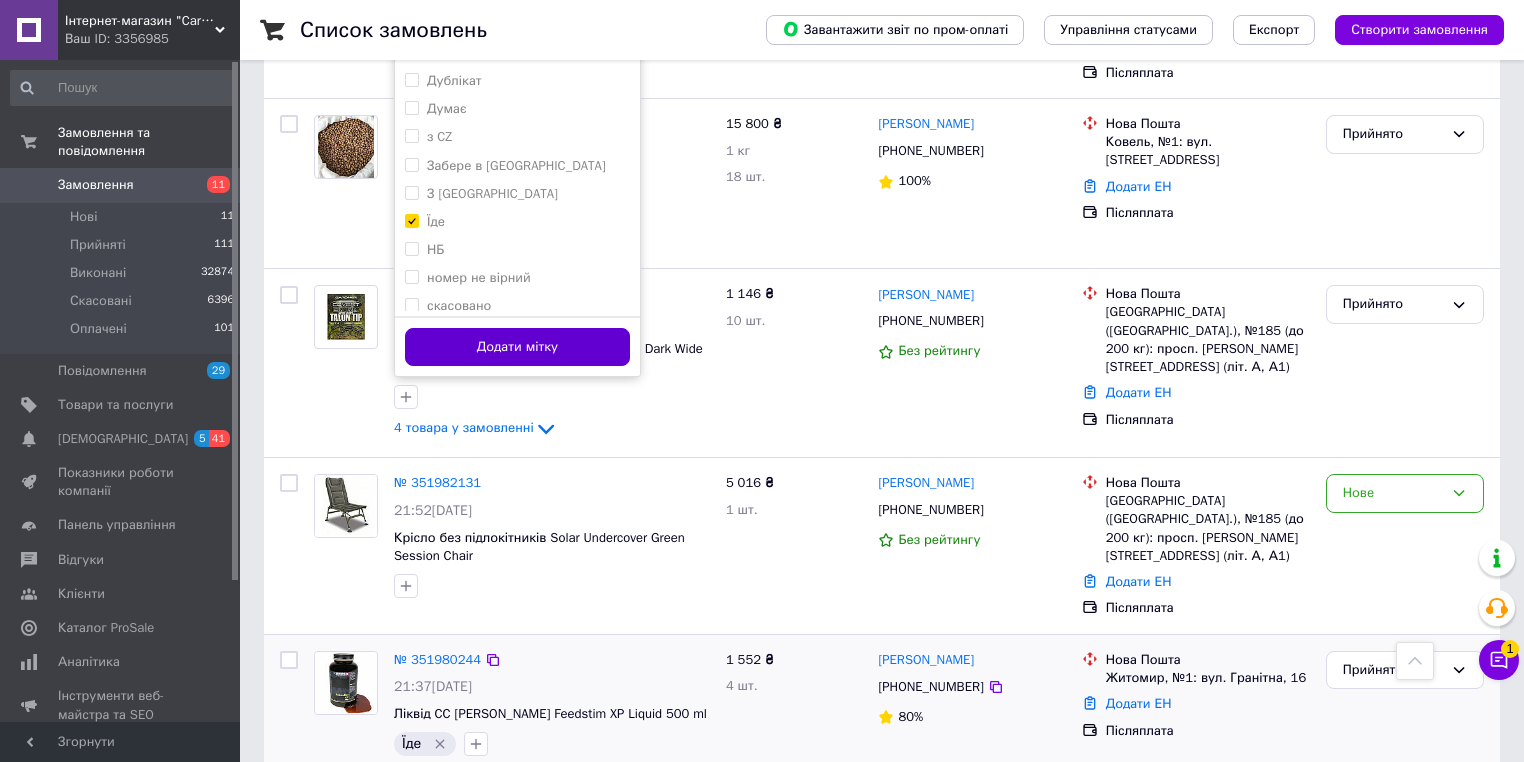 click on "Додати мітку" at bounding box center [517, 347] 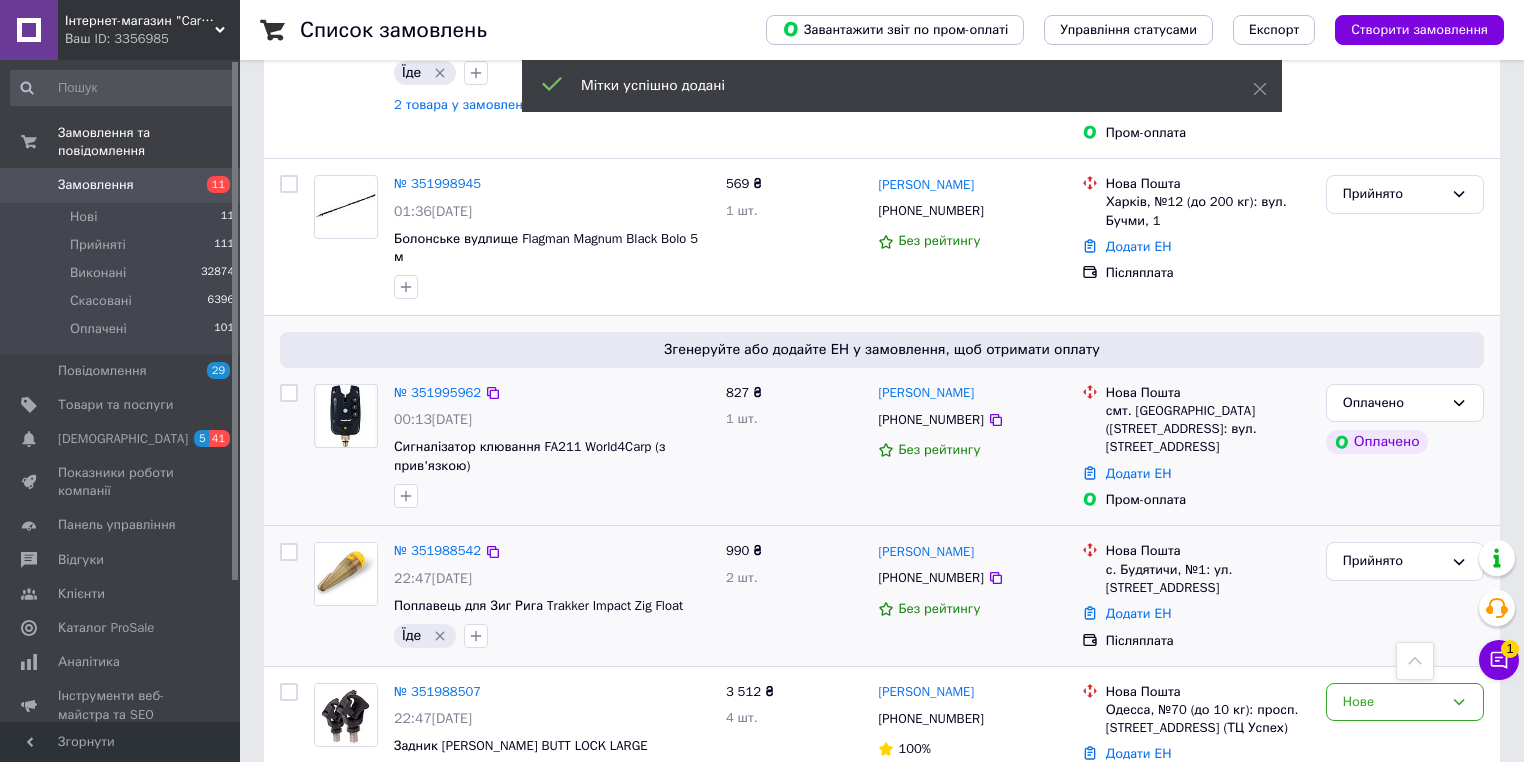 scroll, scrollTop: 480, scrollLeft: 0, axis: vertical 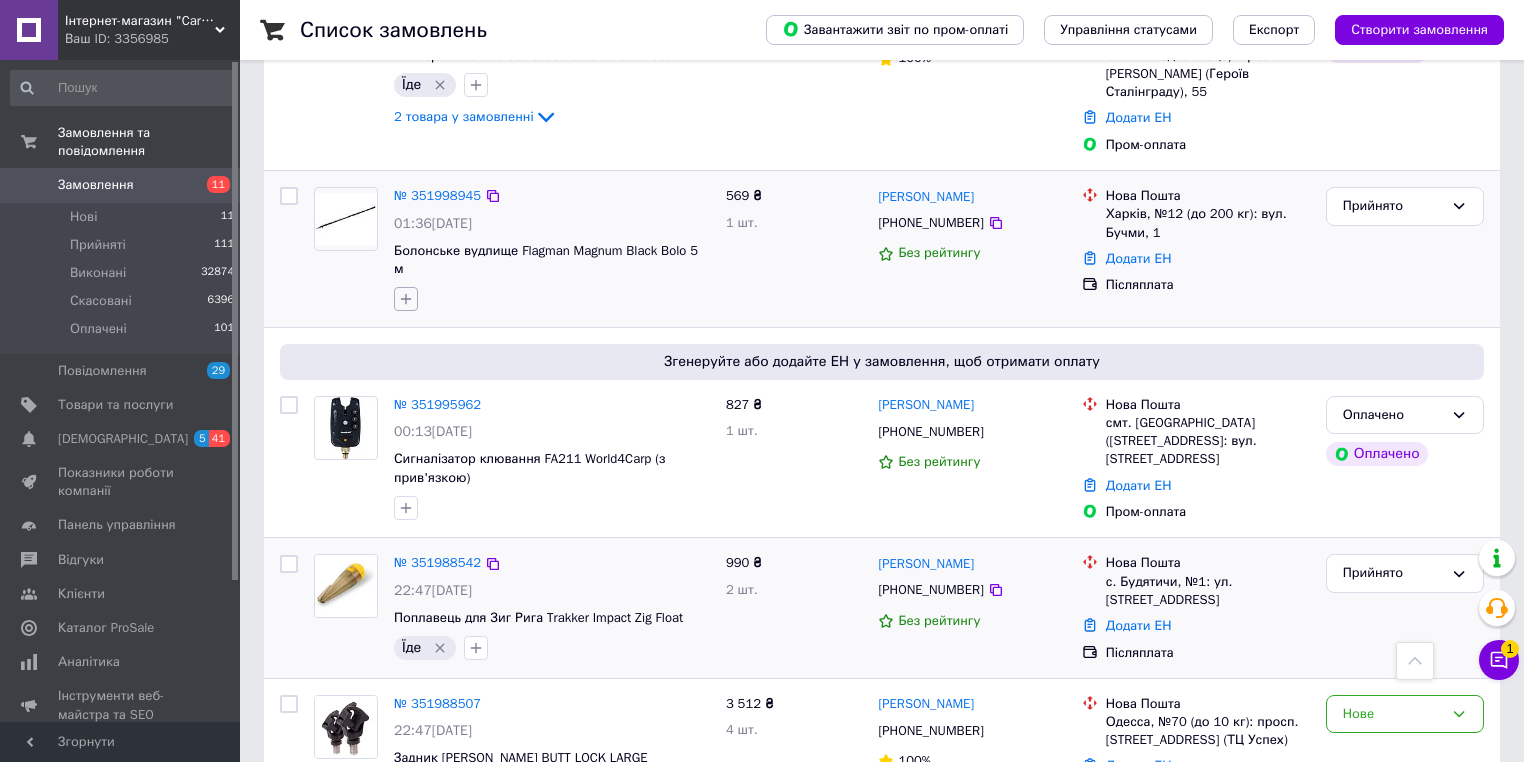 click 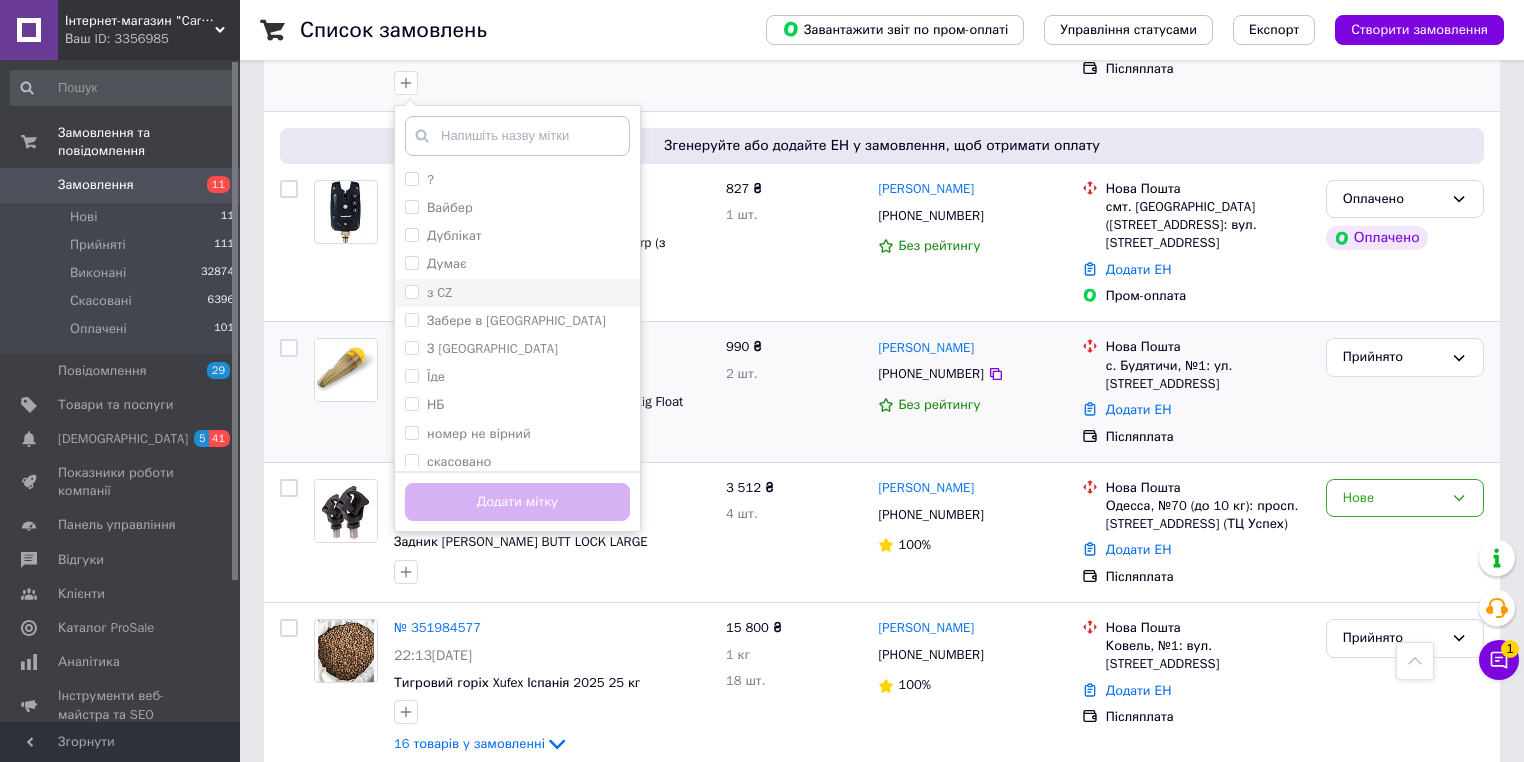 scroll, scrollTop: 720, scrollLeft: 0, axis: vertical 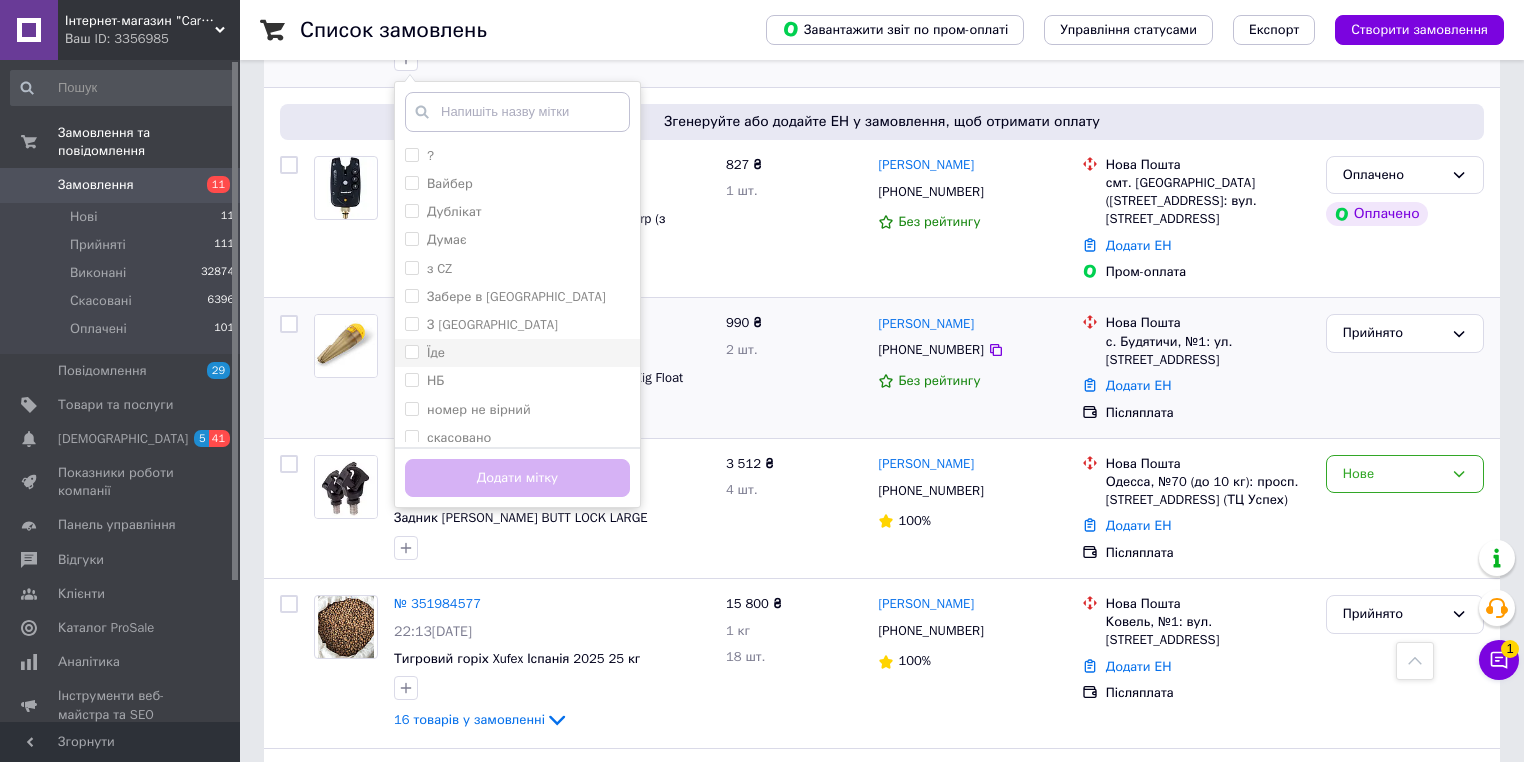 click on "Їде" at bounding box center (517, 353) 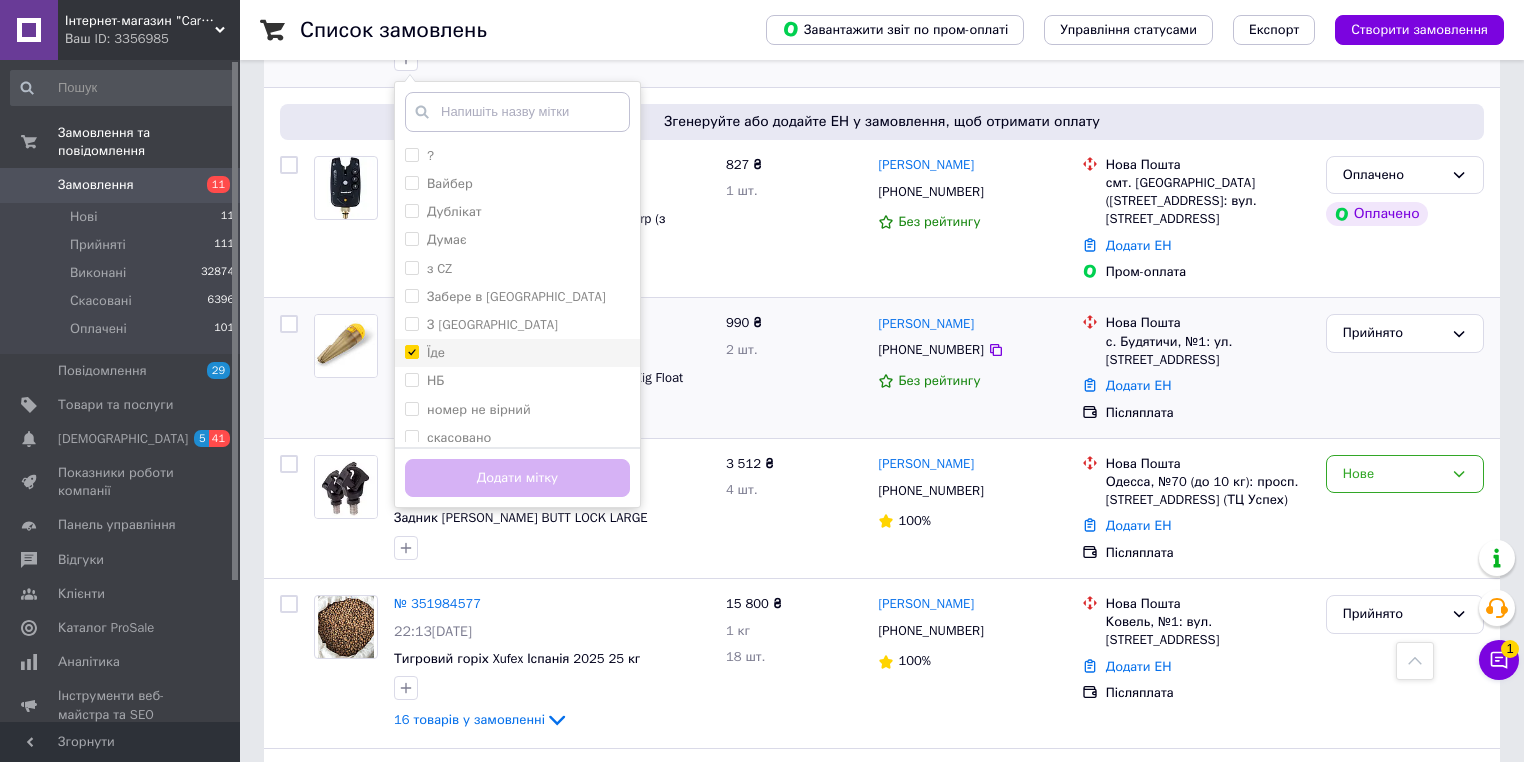 checkbox on "true" 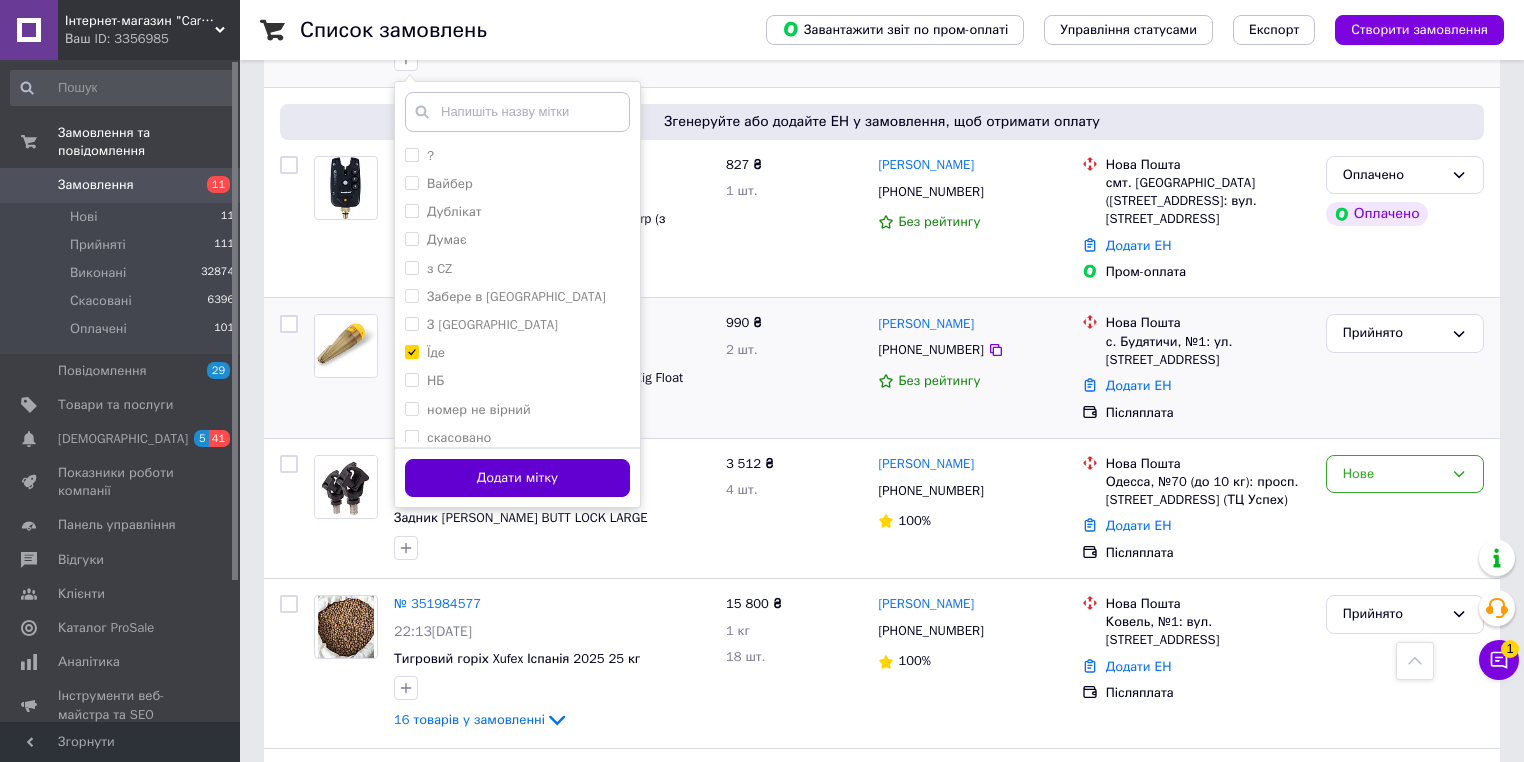 click on "Додати мітку" at bounding box center [517, 478] 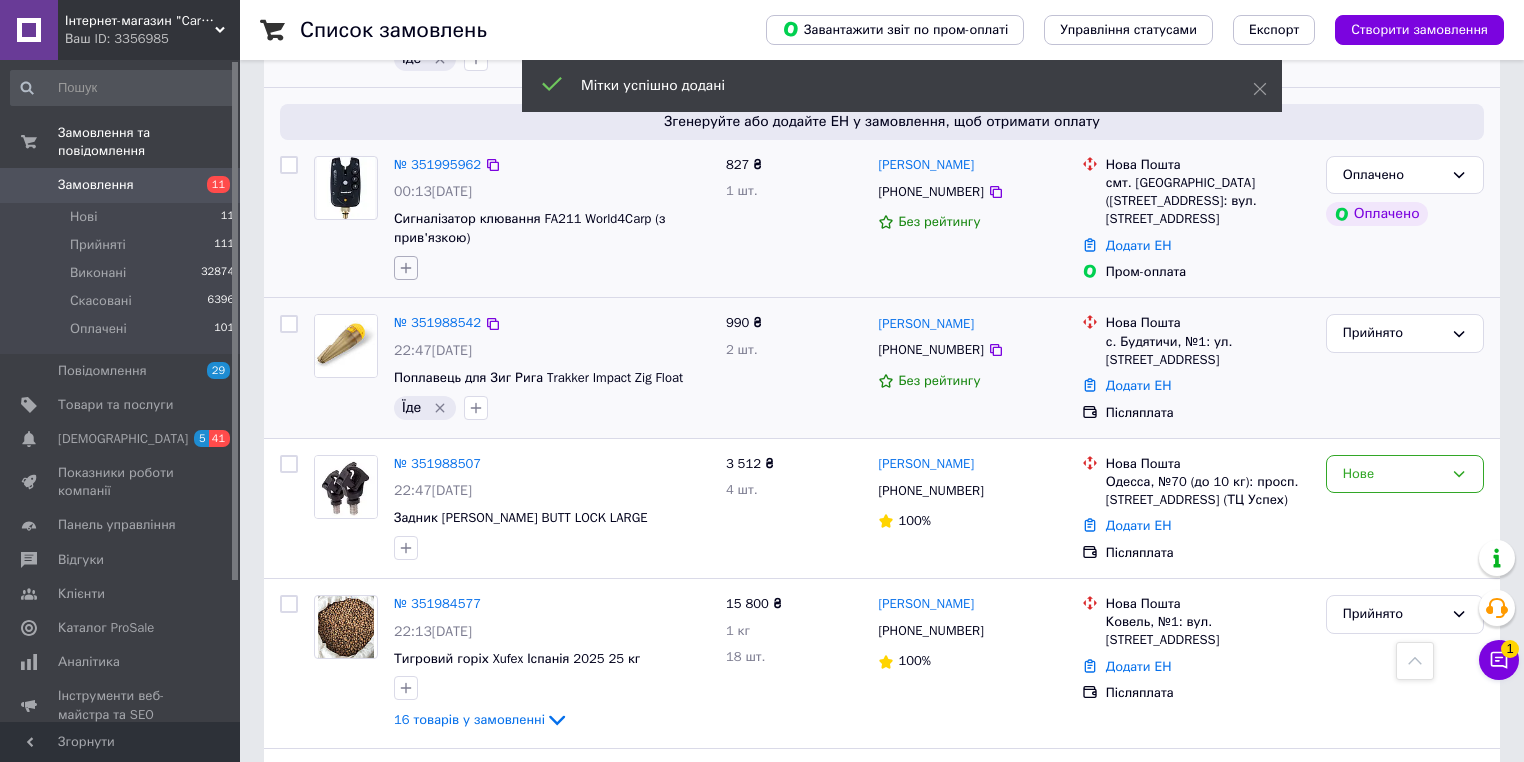 click 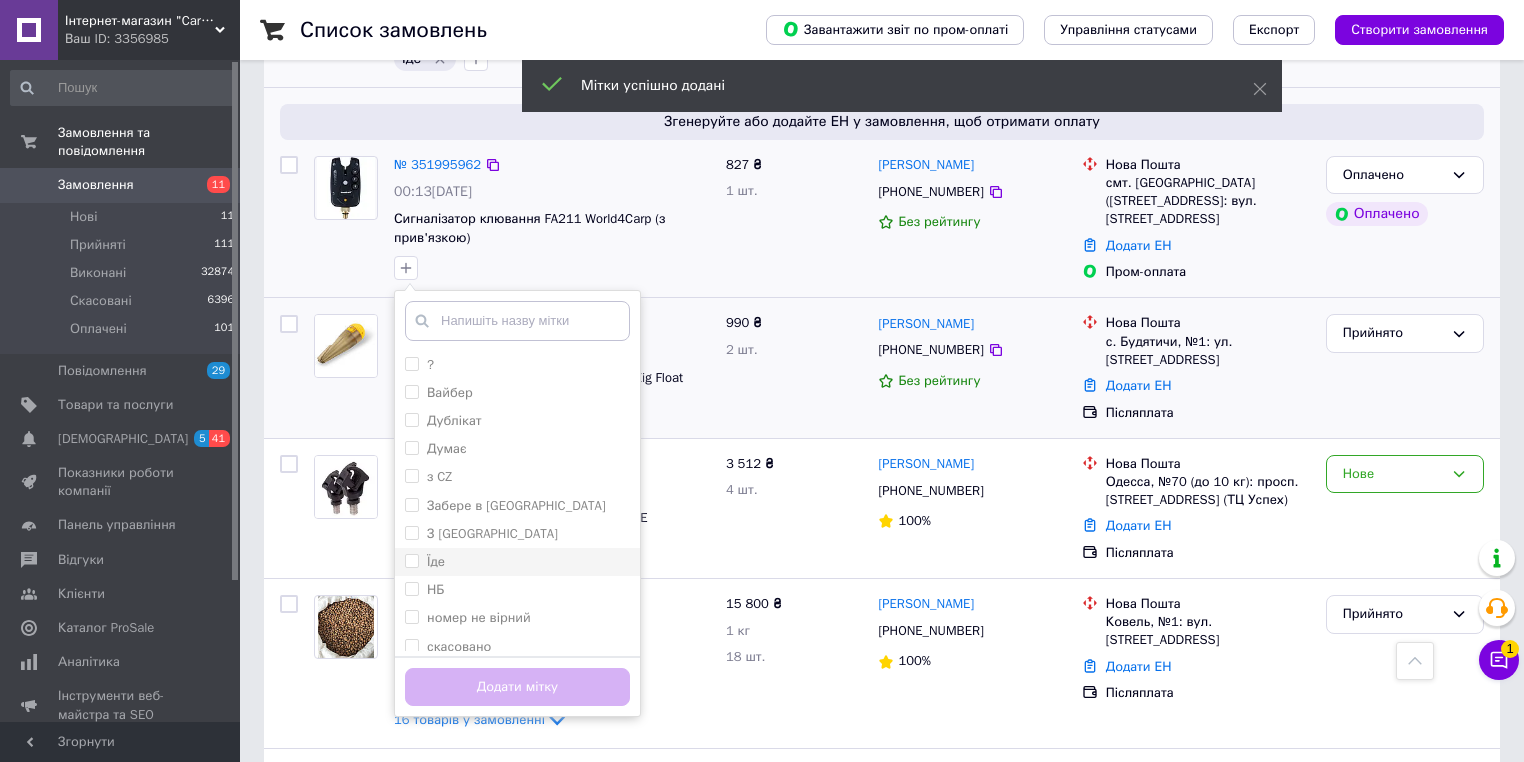 click on "Їде" at bounding box center [517, 562] 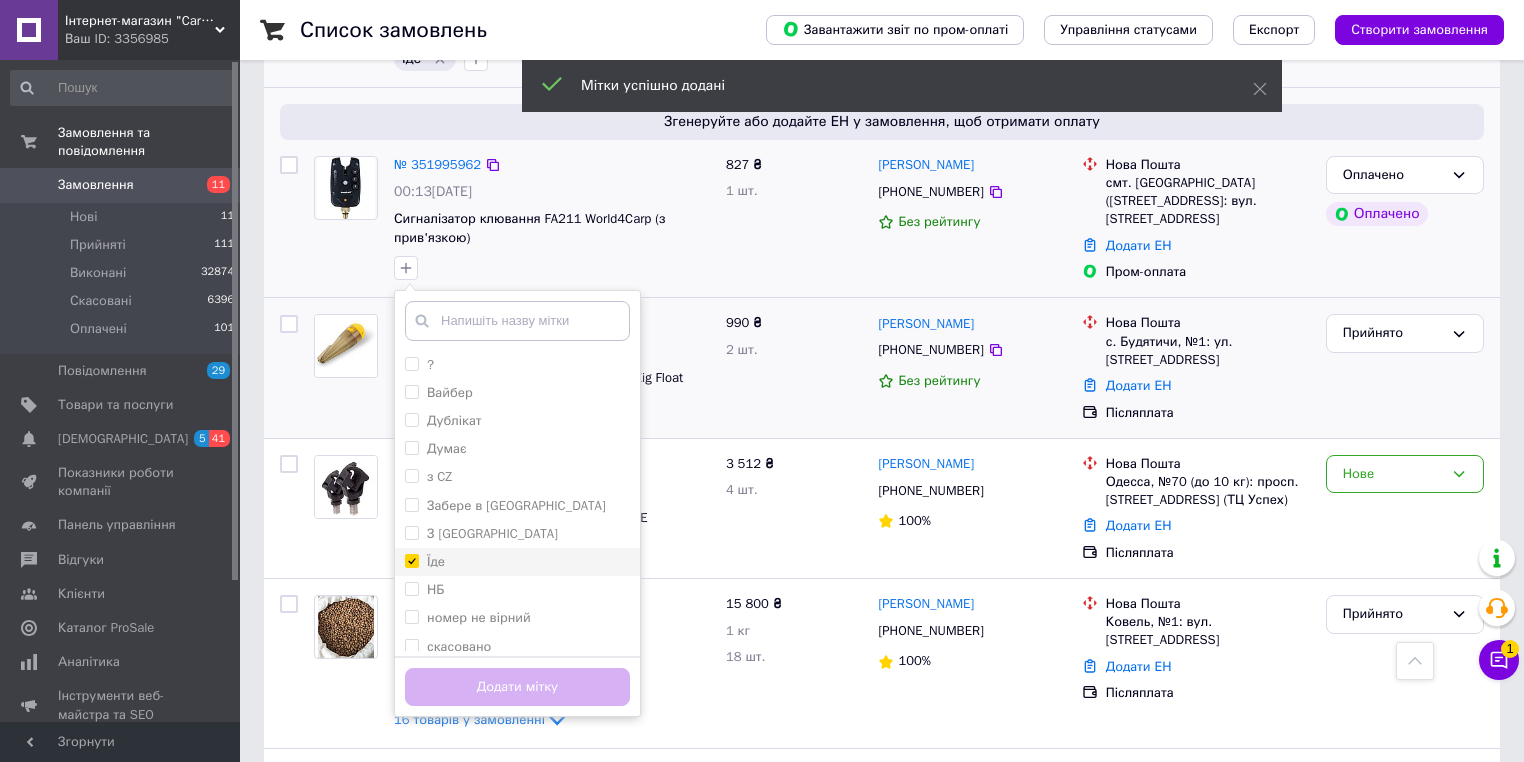 checkbox on "true" 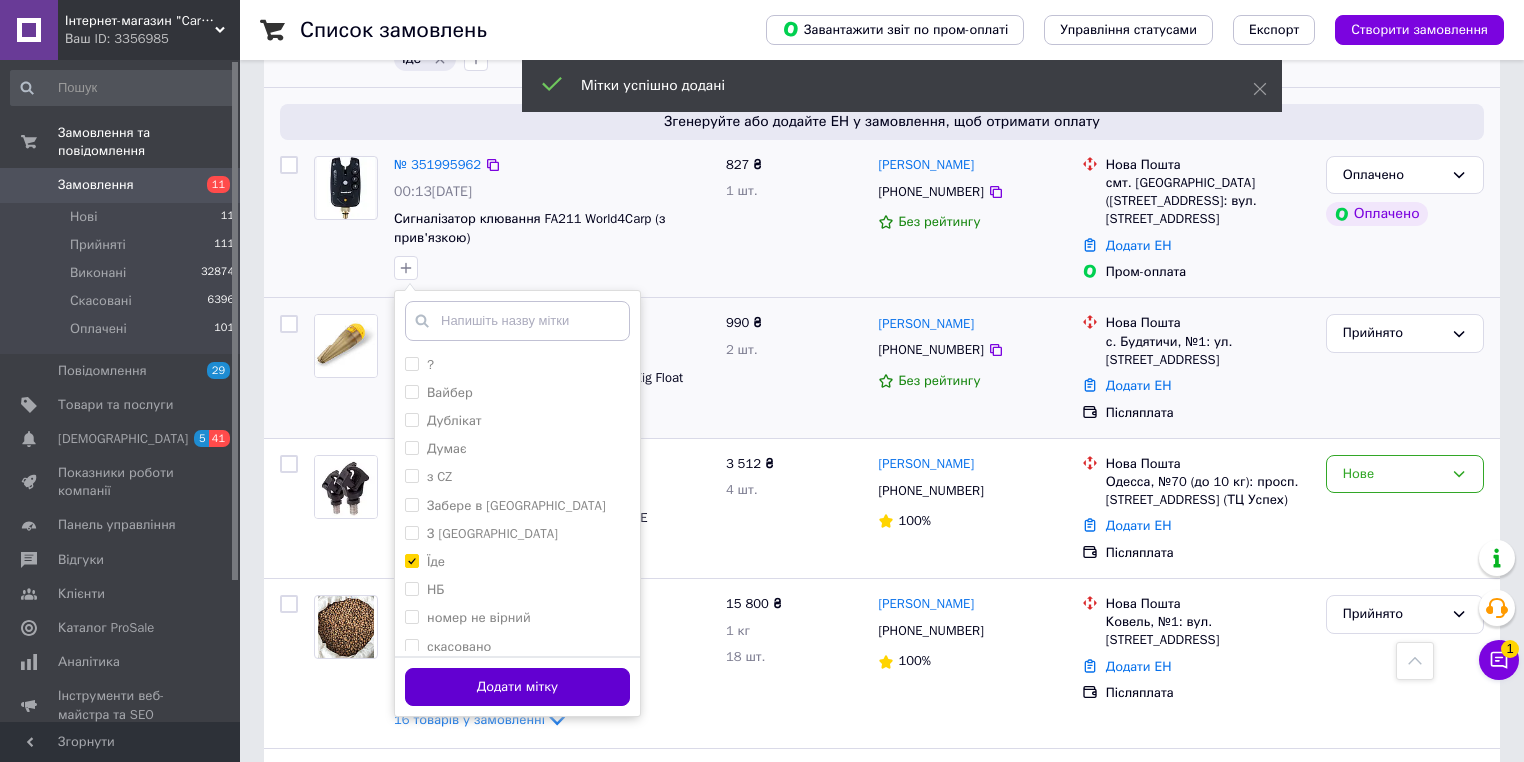 click on "Додати мітку" at bounding box center (517, 687) 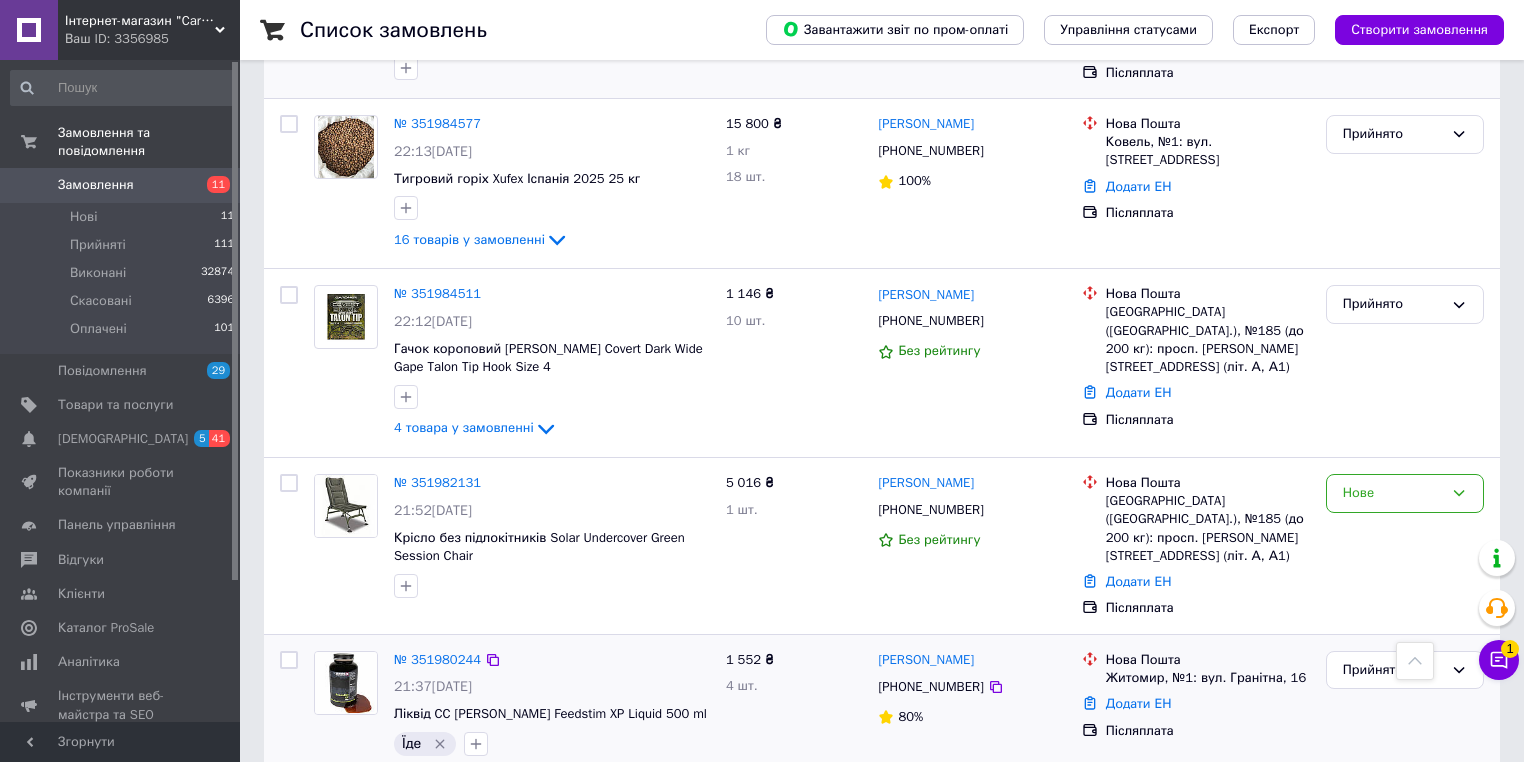 scroll, scrollTop: 720, scrollLeft: 0, axis: vertical 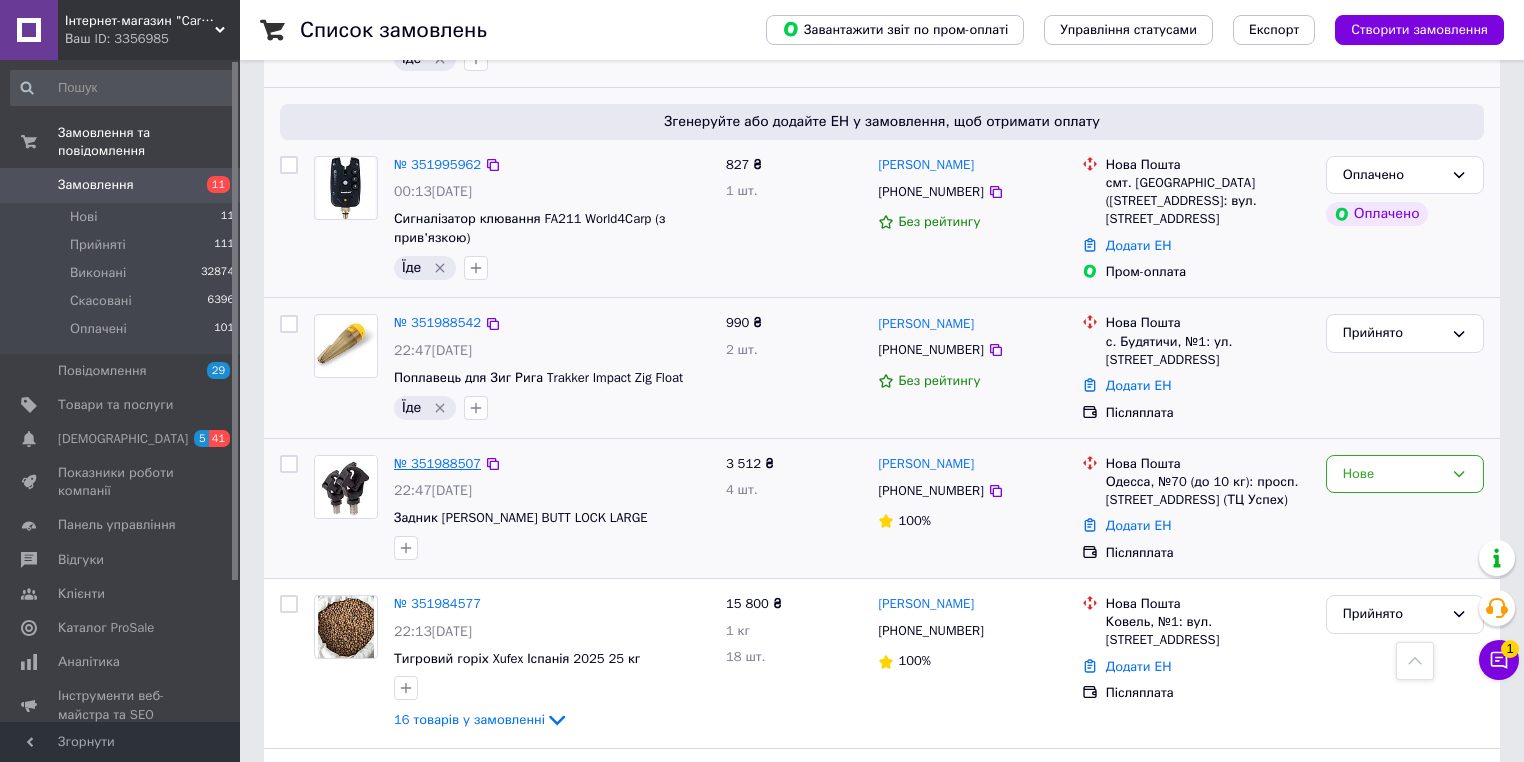 click on "№ 351988507" at bounding box center (437, 463) 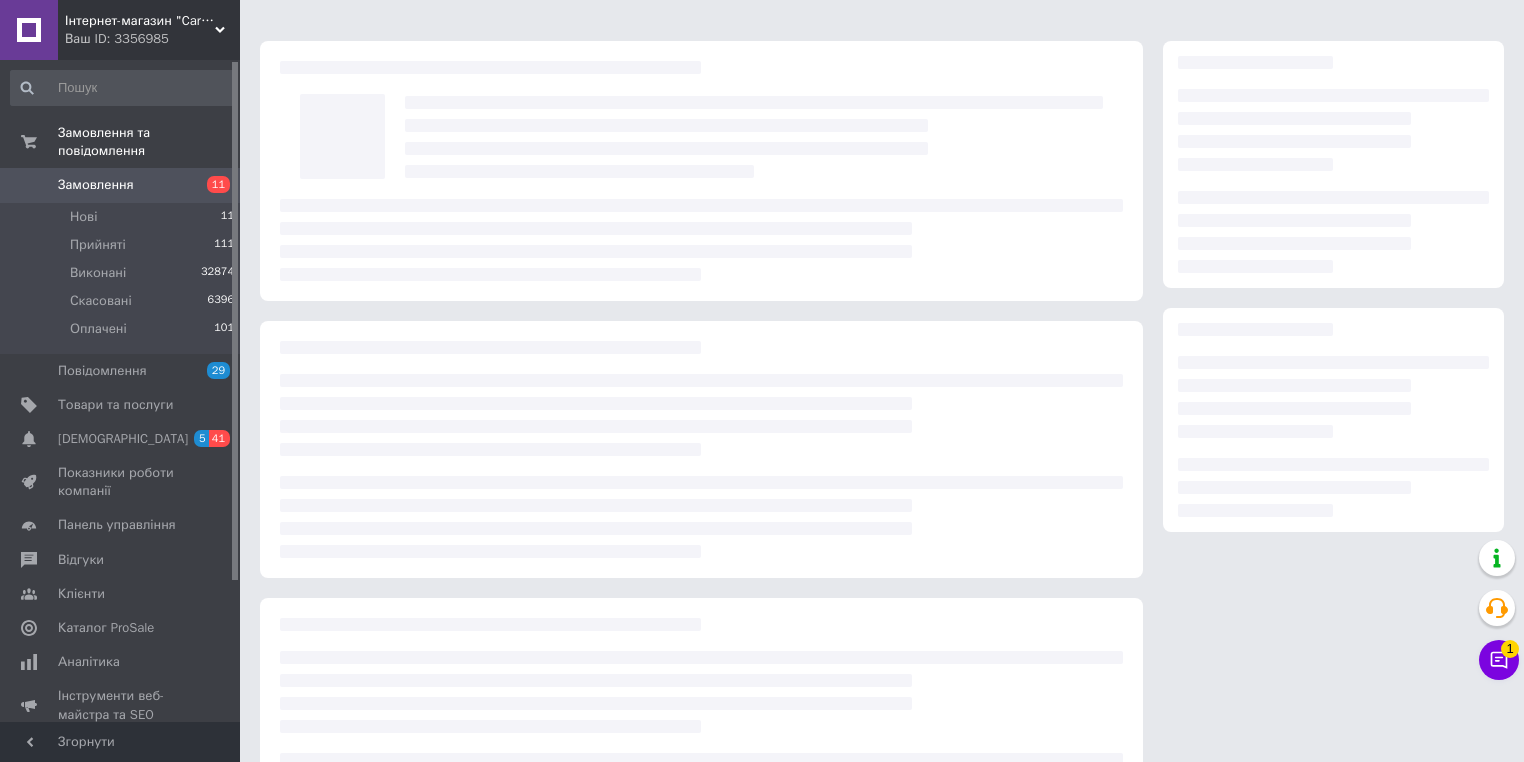 scroll, scrollTop: 0, scrollLeft: 0, axis: both 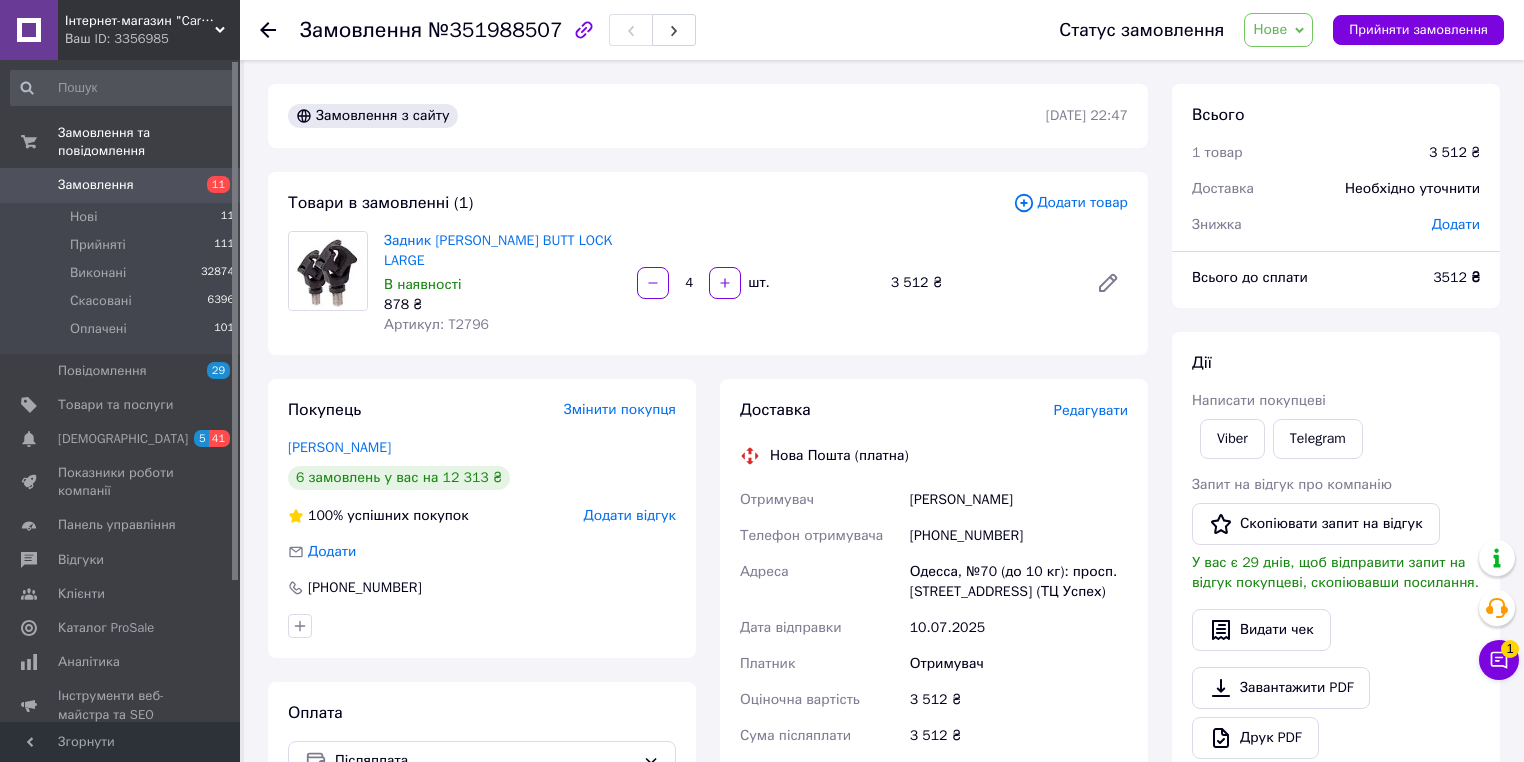 click on "Артикул: T2796" at bounding box center [436, 324] 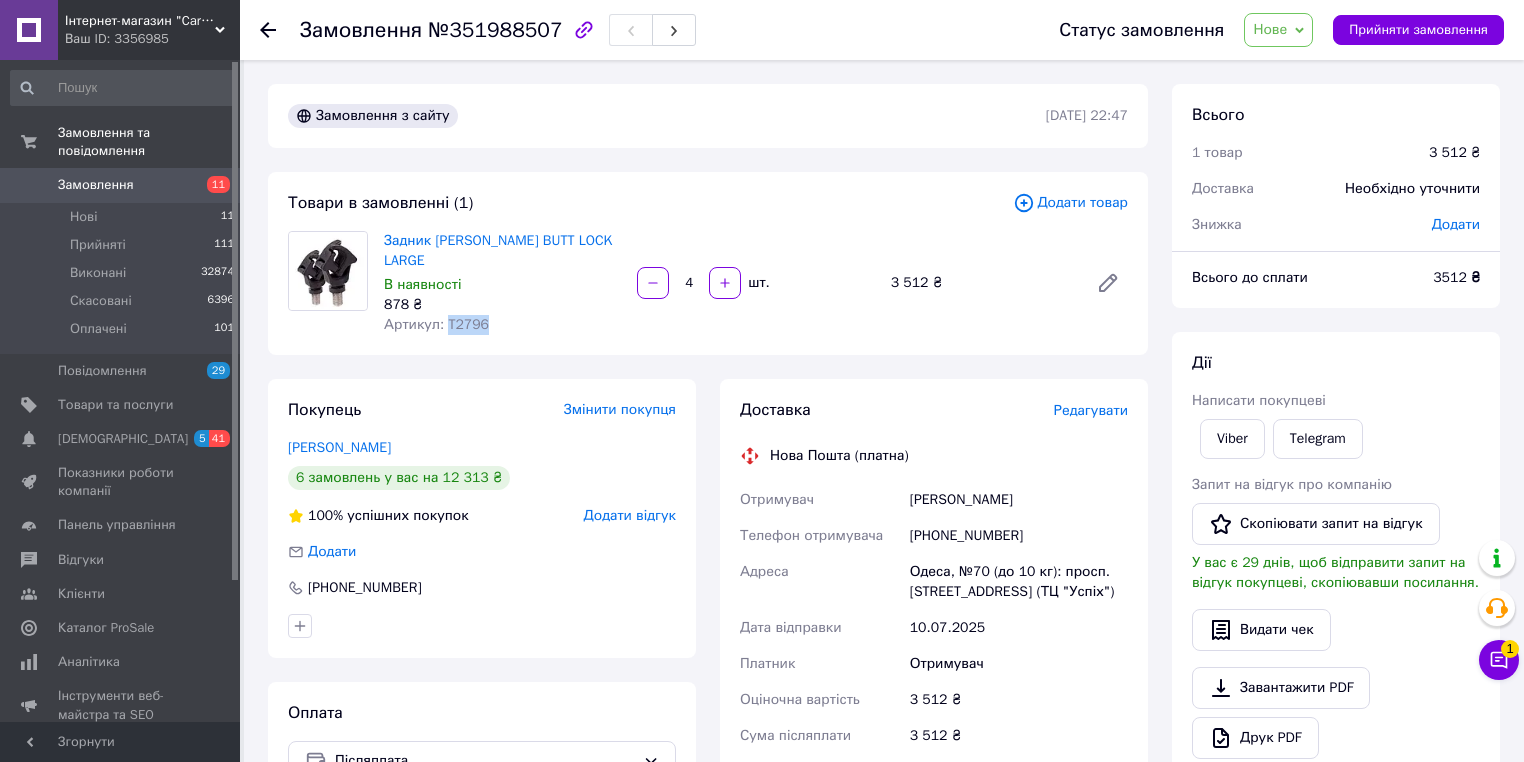 click on "Артикул: T2796" at bounding box center [436, 324] 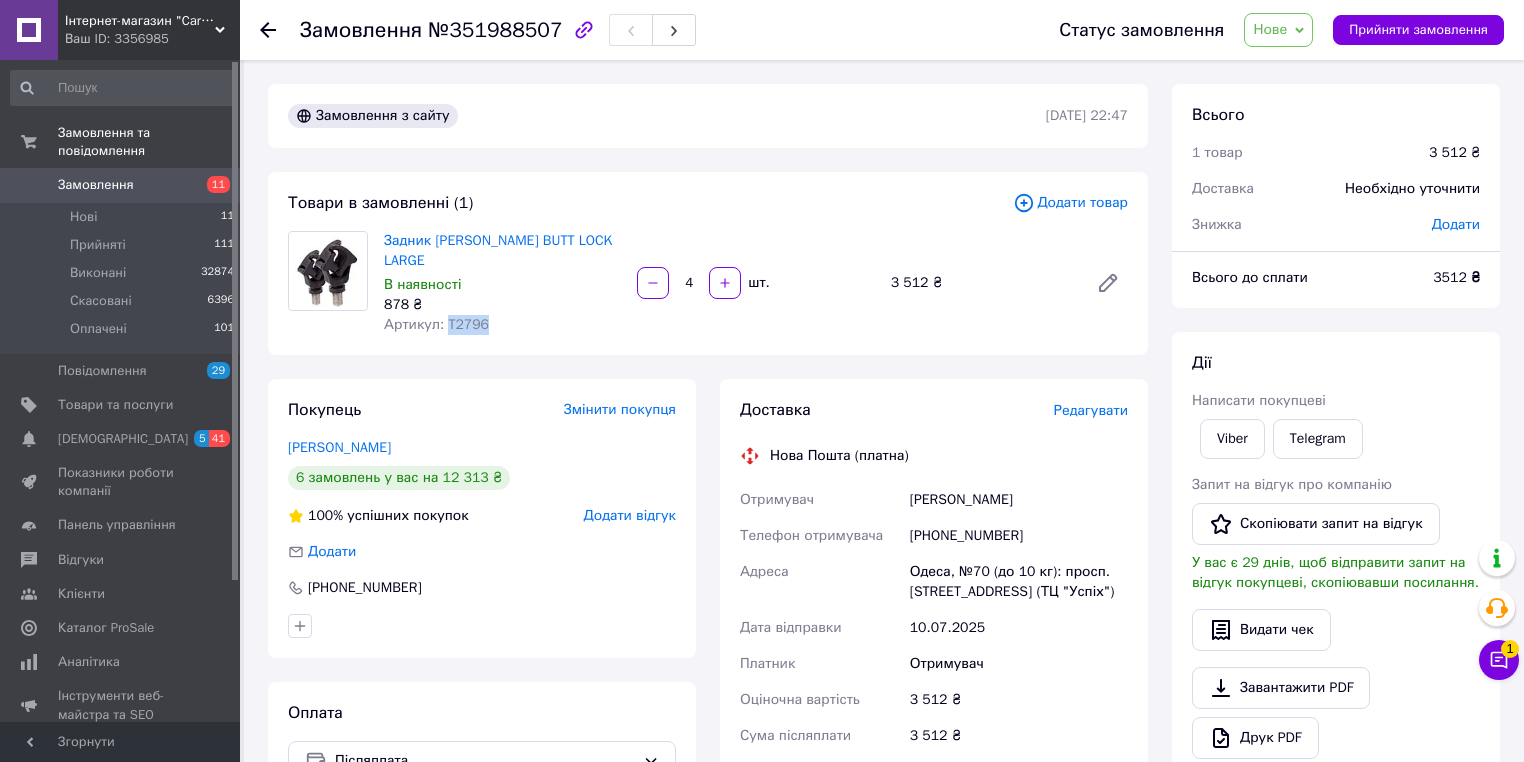 copy on "T2796" 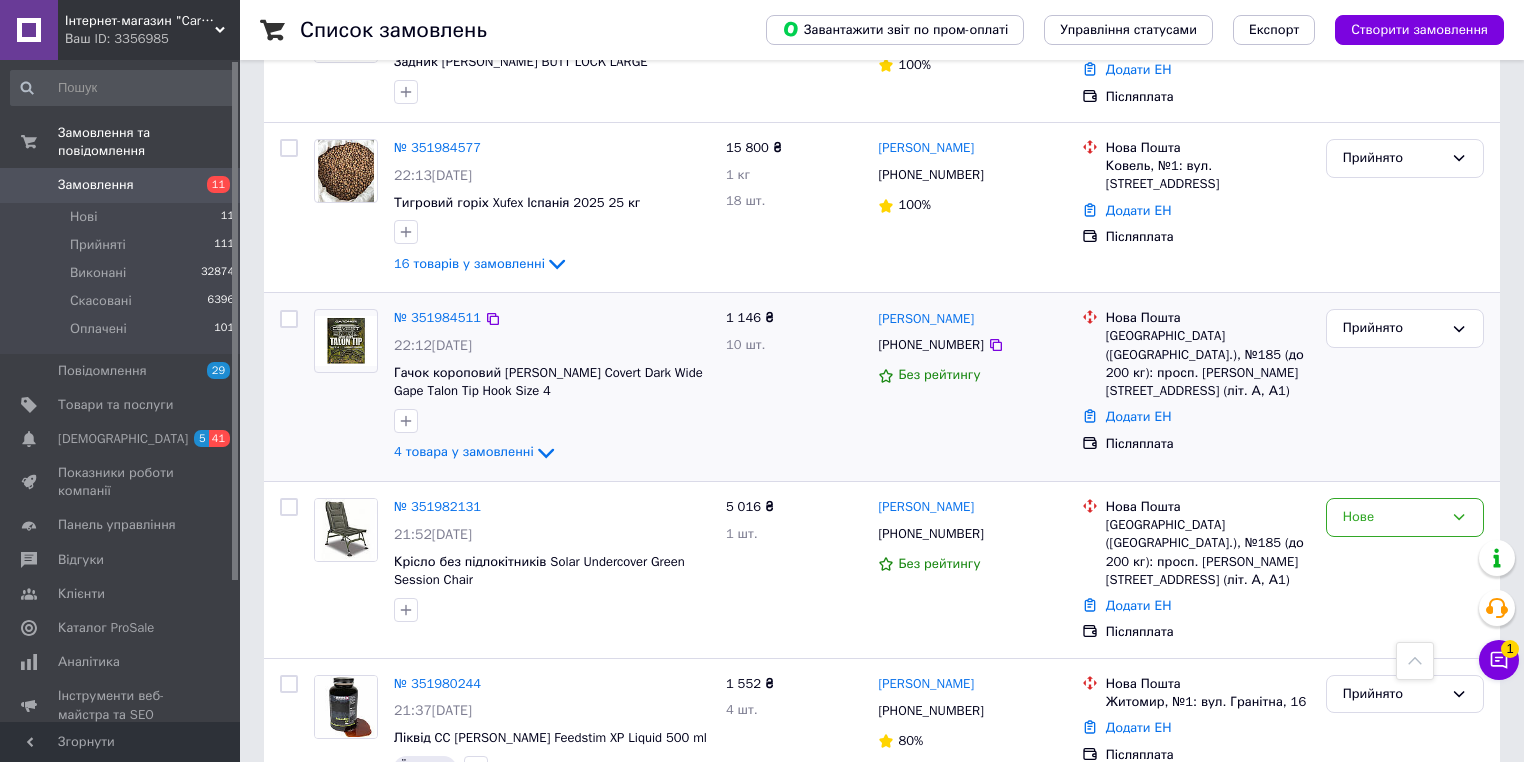 scroll, scrollTop: 1200, scrollLeft: 0, axis: vertical 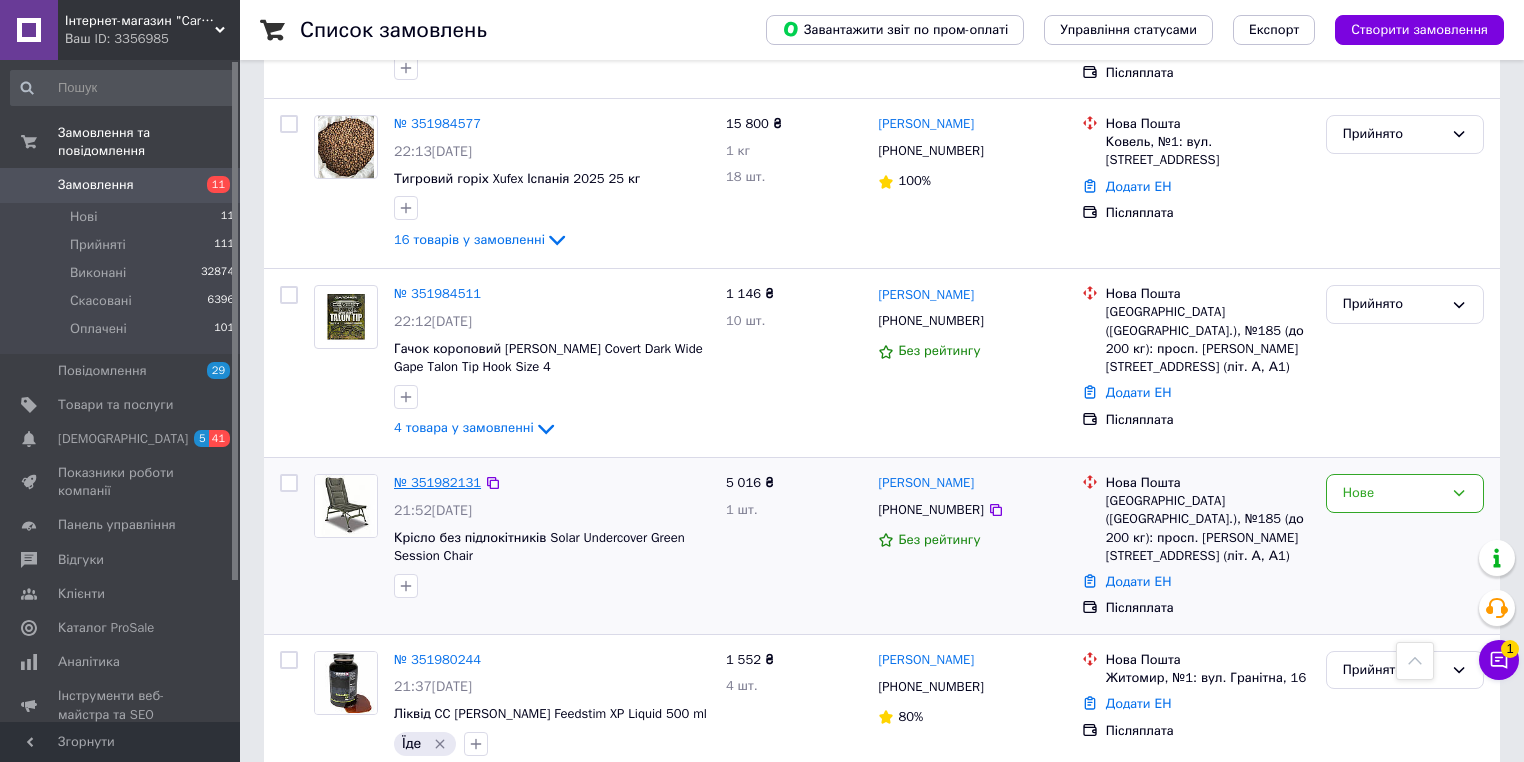 click on "№ 351982131" at bounding box center [437, 482] 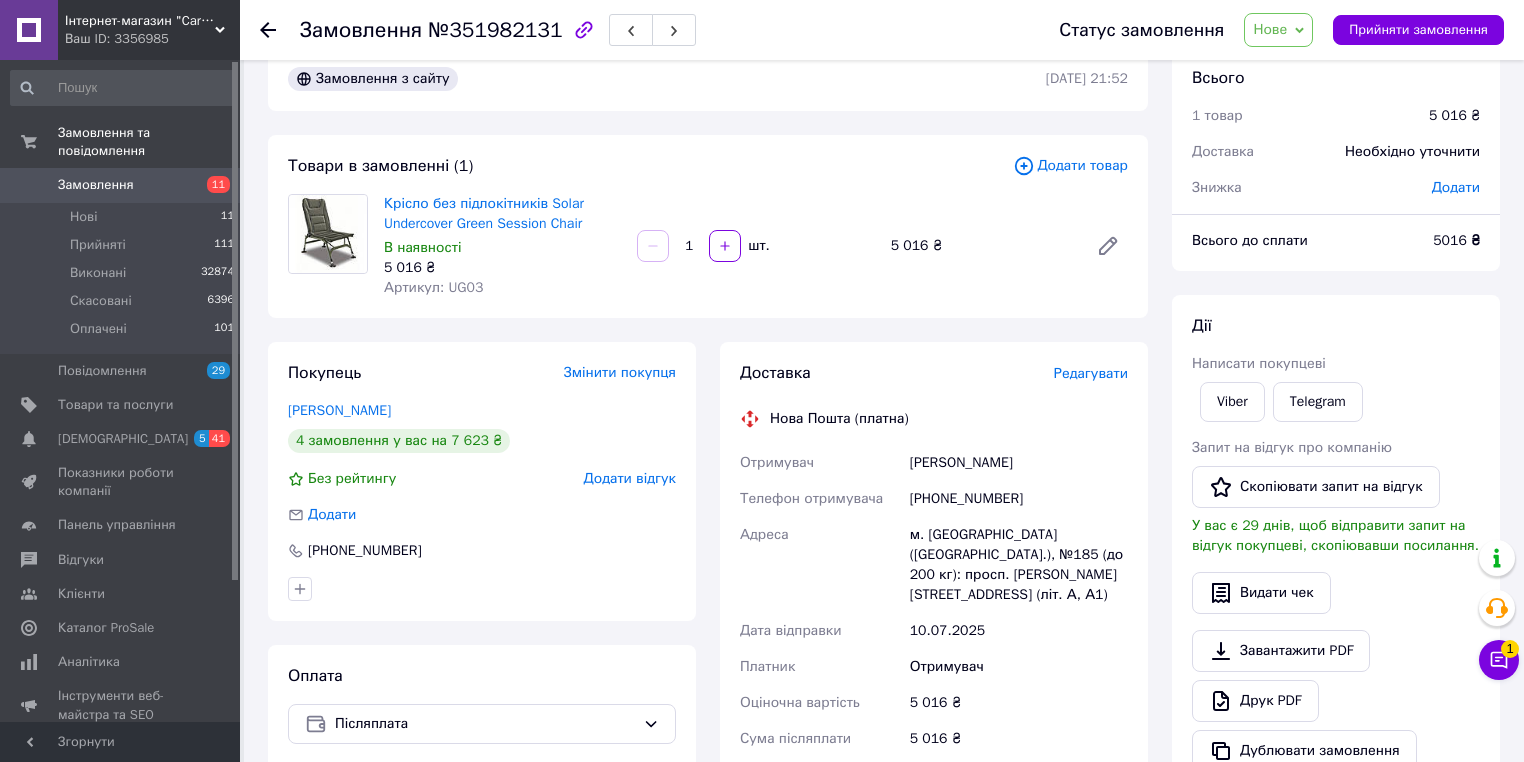 scroll, scrollTop: 0, scrollLeft: 0, axis: both 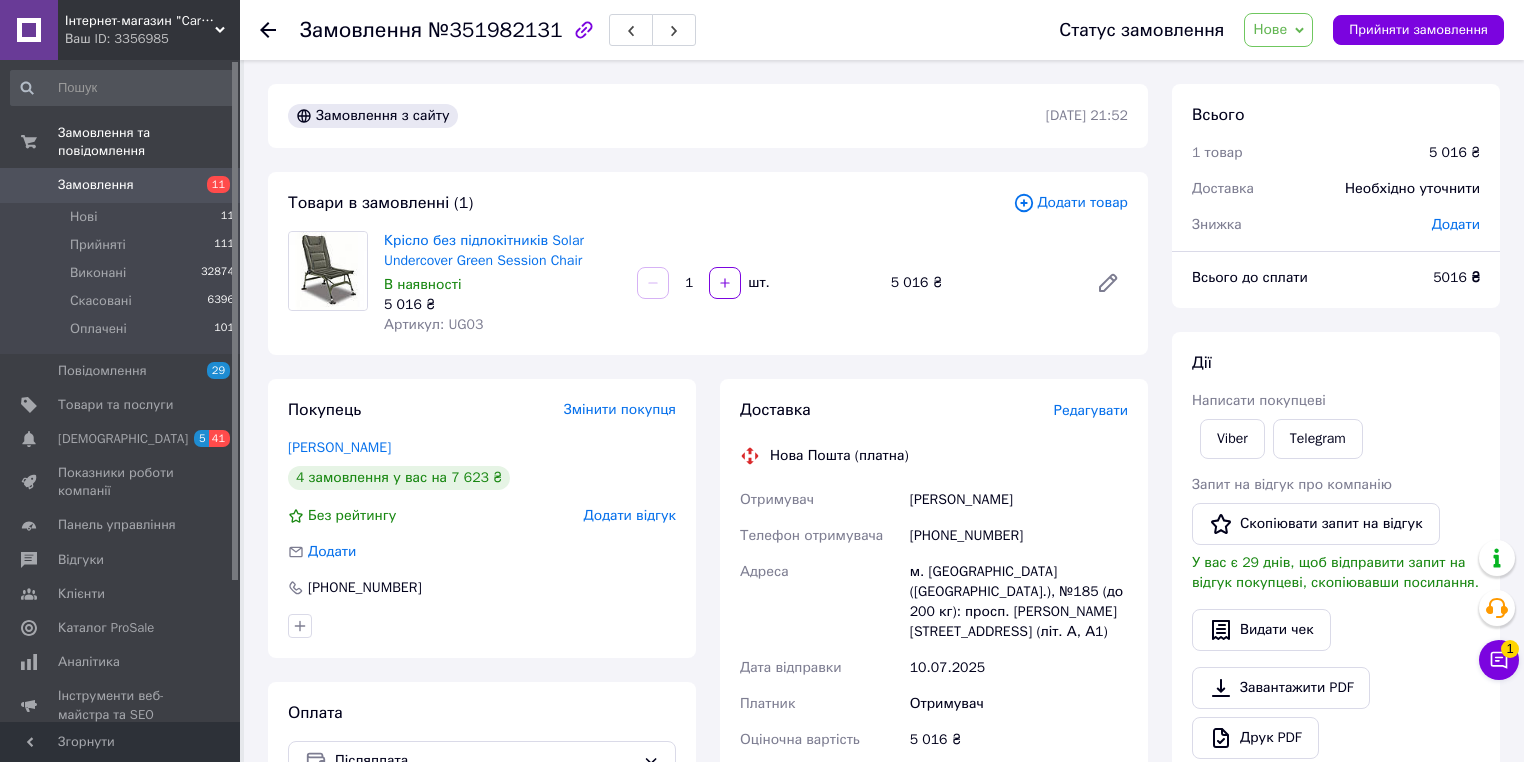 click on "Артикул: UG03" at bounding box center [433, 324] 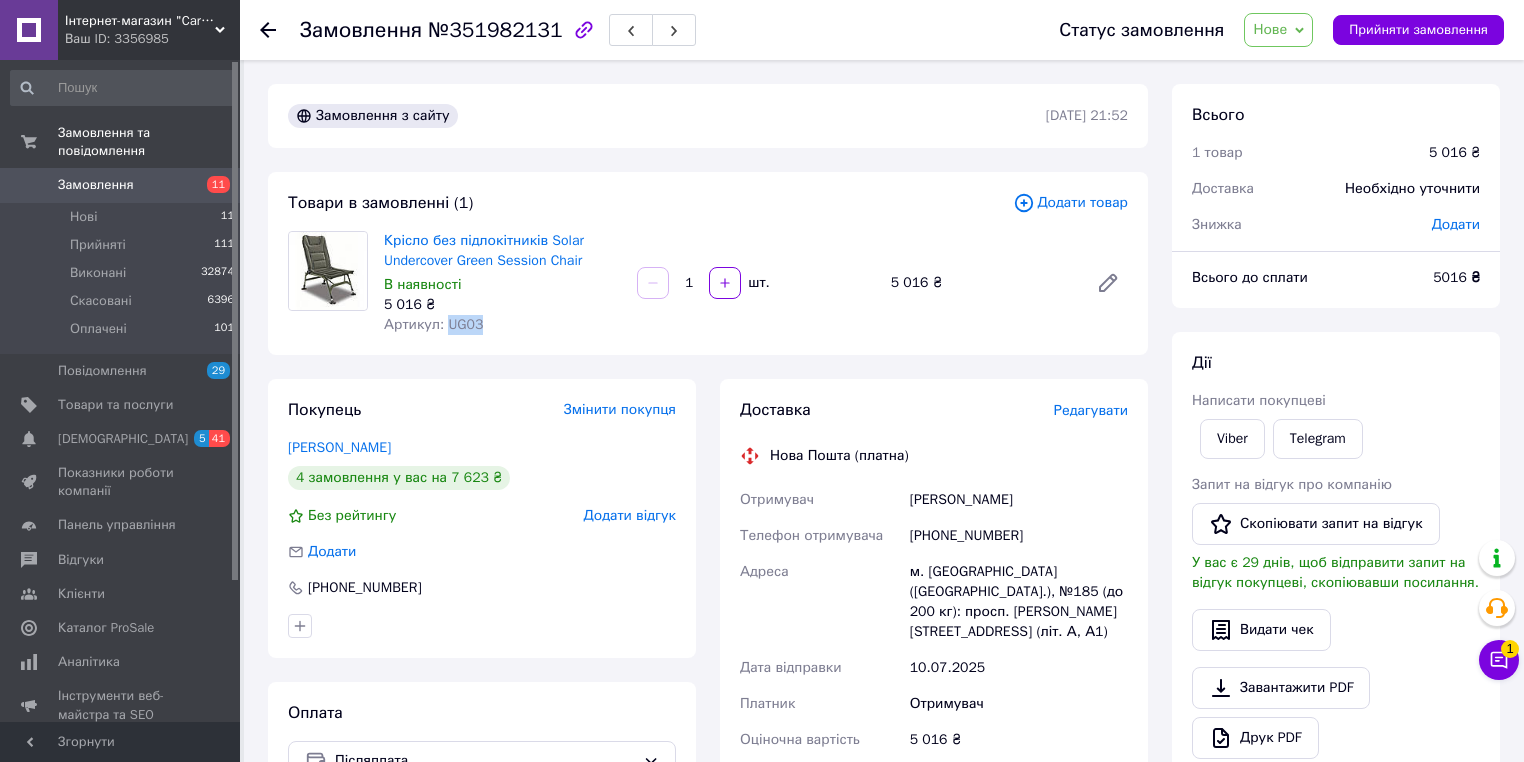 click on "Артикул: UG03" at bounding box center [433, 324] 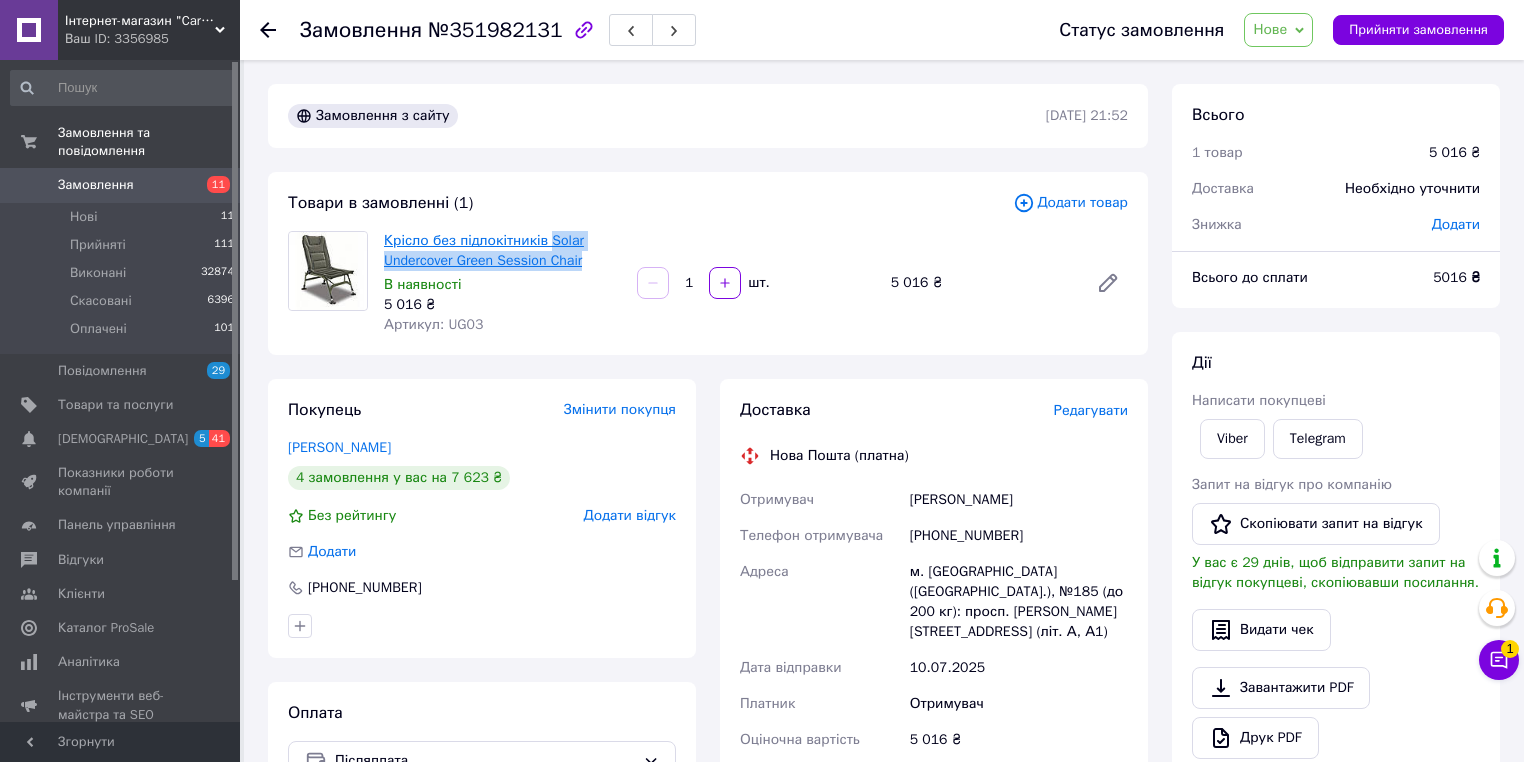 drag, startPoint x: 546, startPoint y: 222, endPoint x: 575, endPoint y: 269, distance: 55.226807 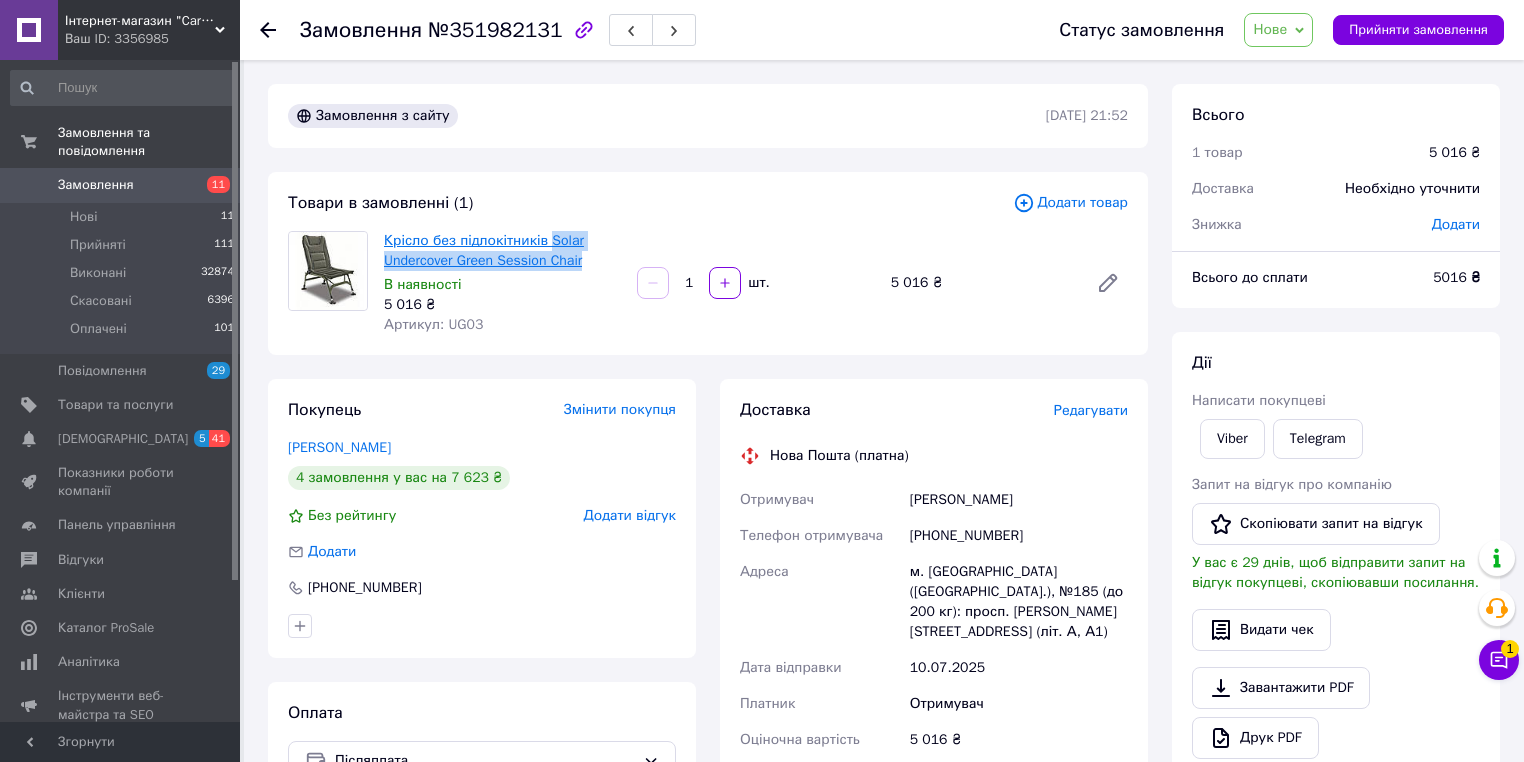 click on "Товари в замовленні (1) Додати товар Крісло без підлокітників Solar Undercover Green Session Chair В наявності 5 016 ₴ Артикул: UG03 1   шт. 5 016 ₴" at bounding box center (708, 263) 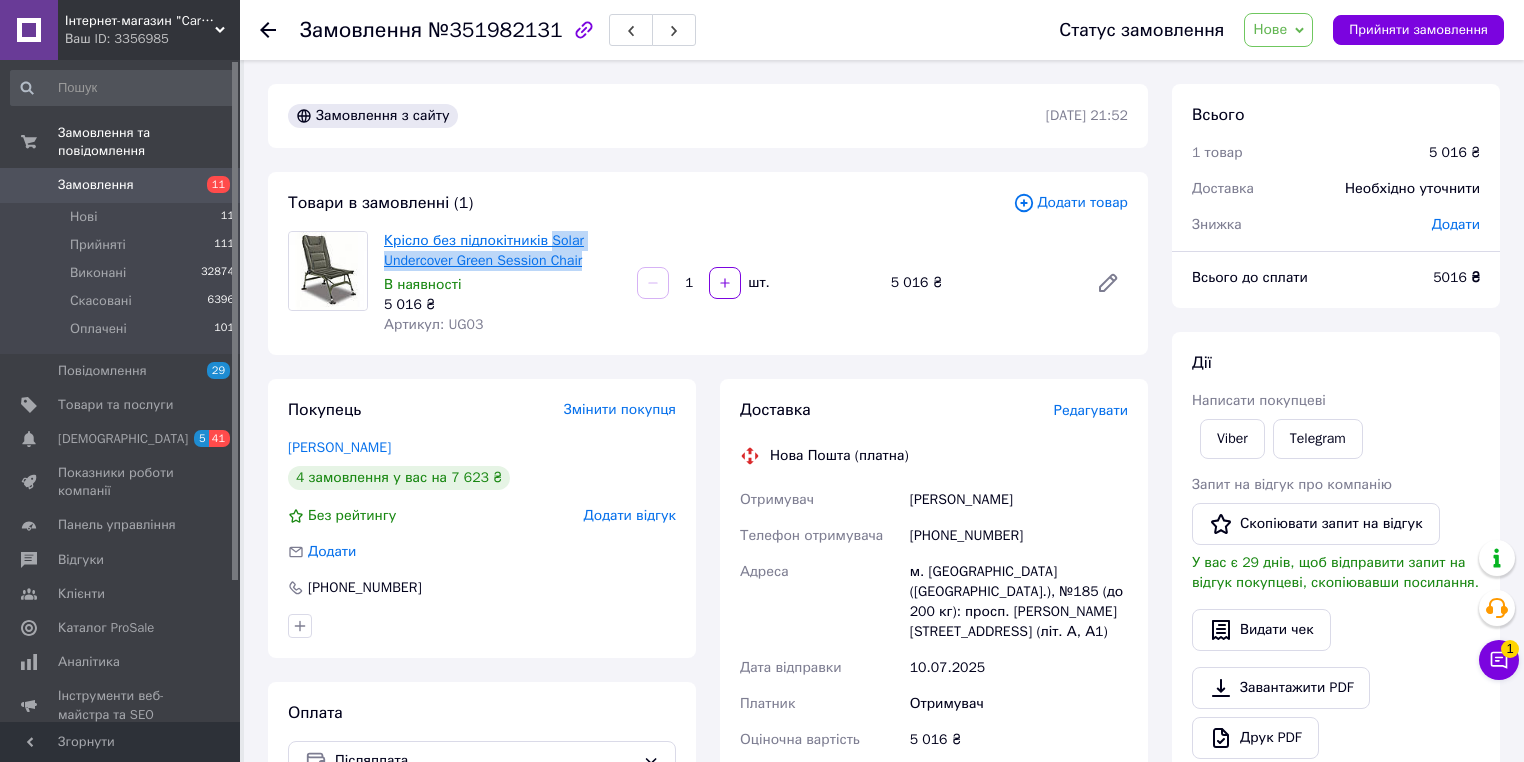 copy on "Solar Undercover Green Session Chair" 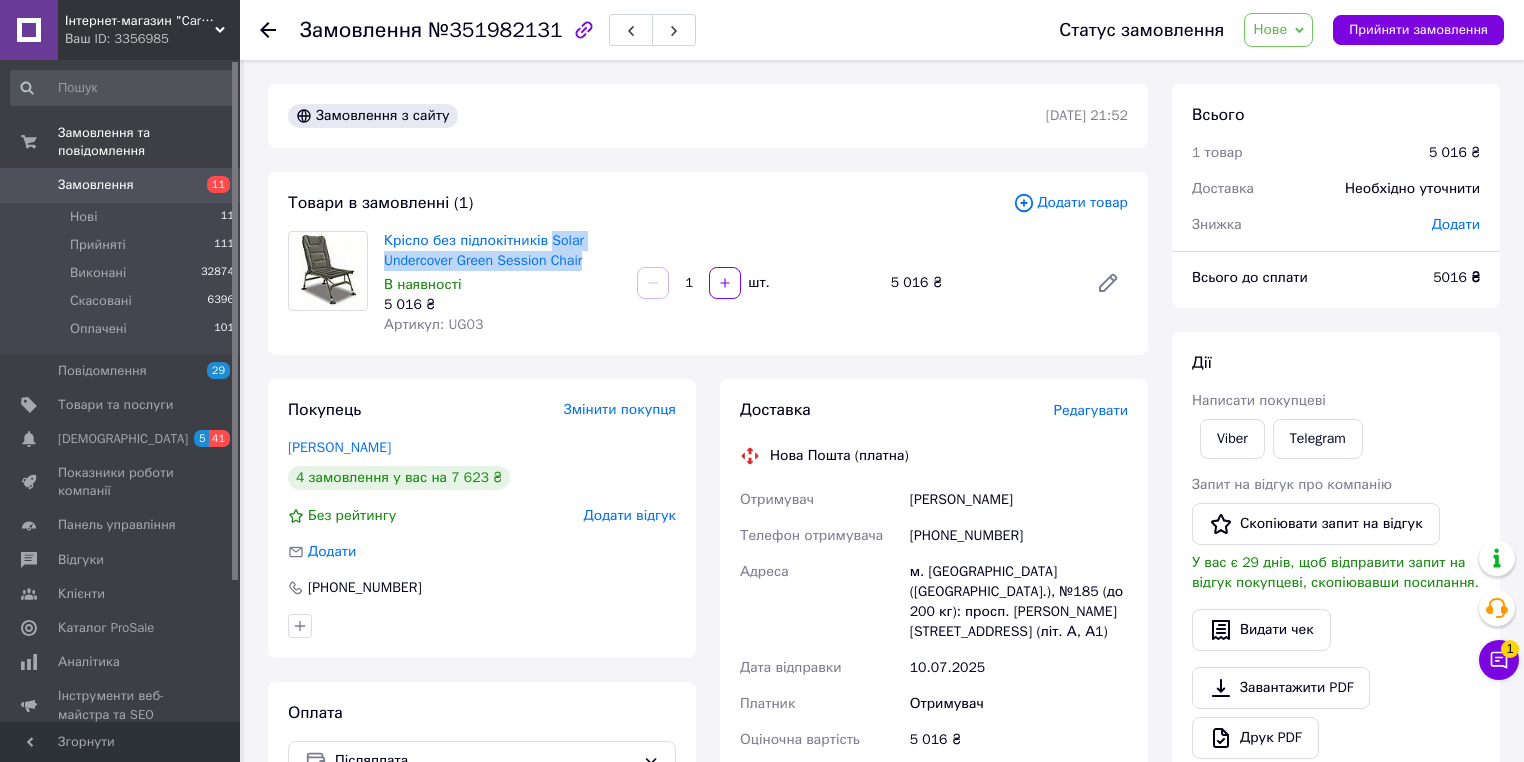 click on "Замовлення" at bounding box center (96, 185) 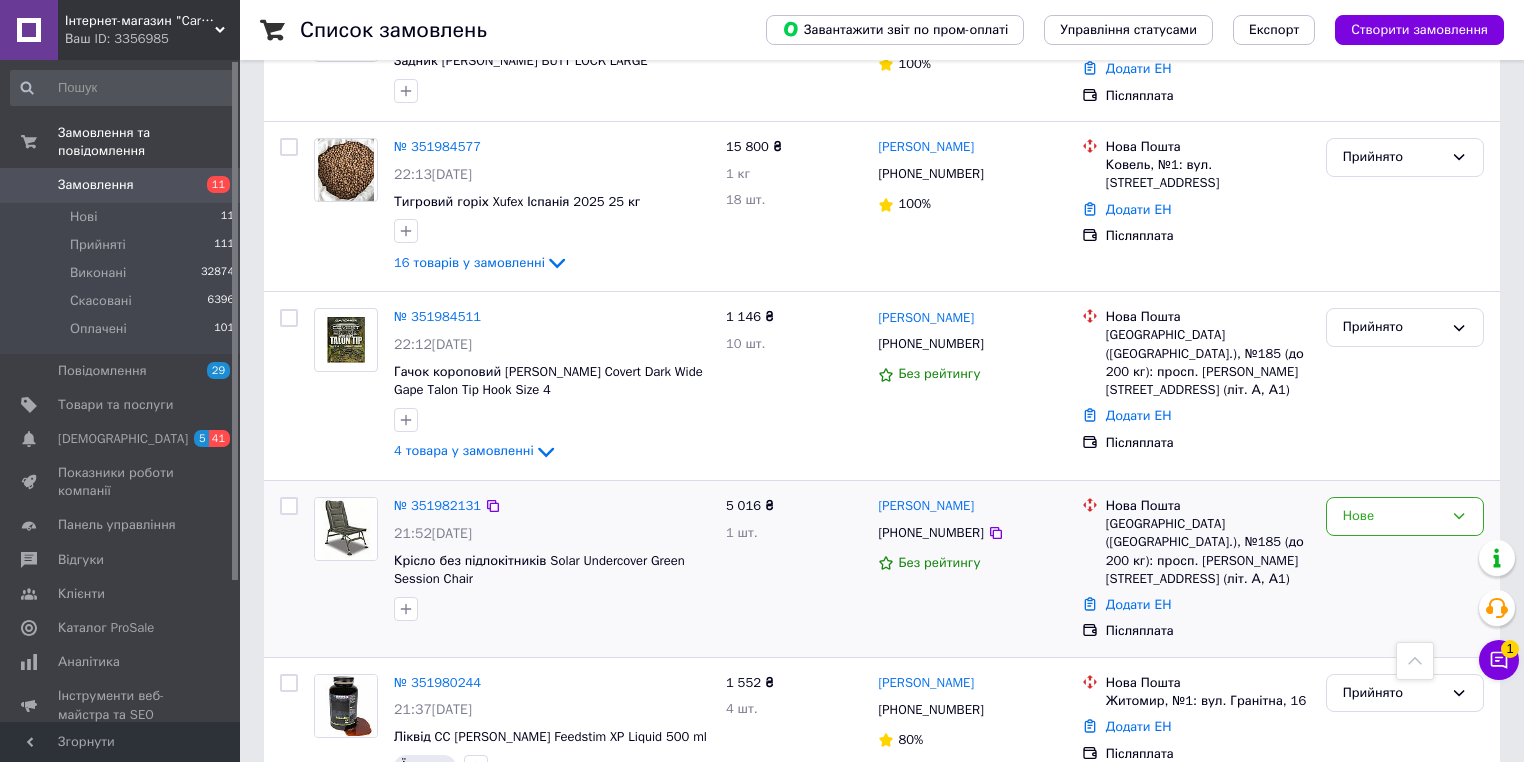 scroll, scrollTop: 1200, scrollLeft: 0, axis: vertical 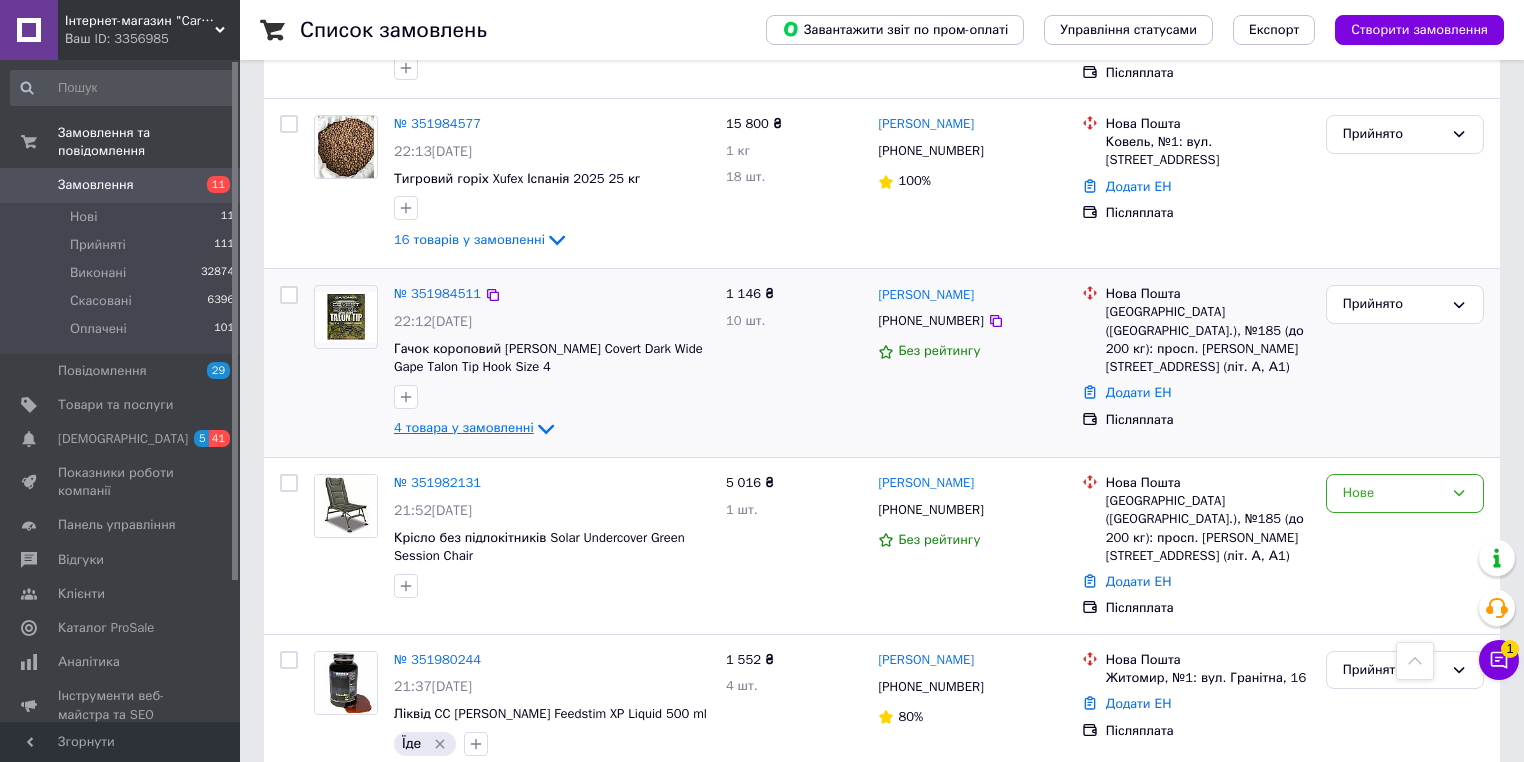 click on "4 товара у замовленні" at bounding box center [464, 428] 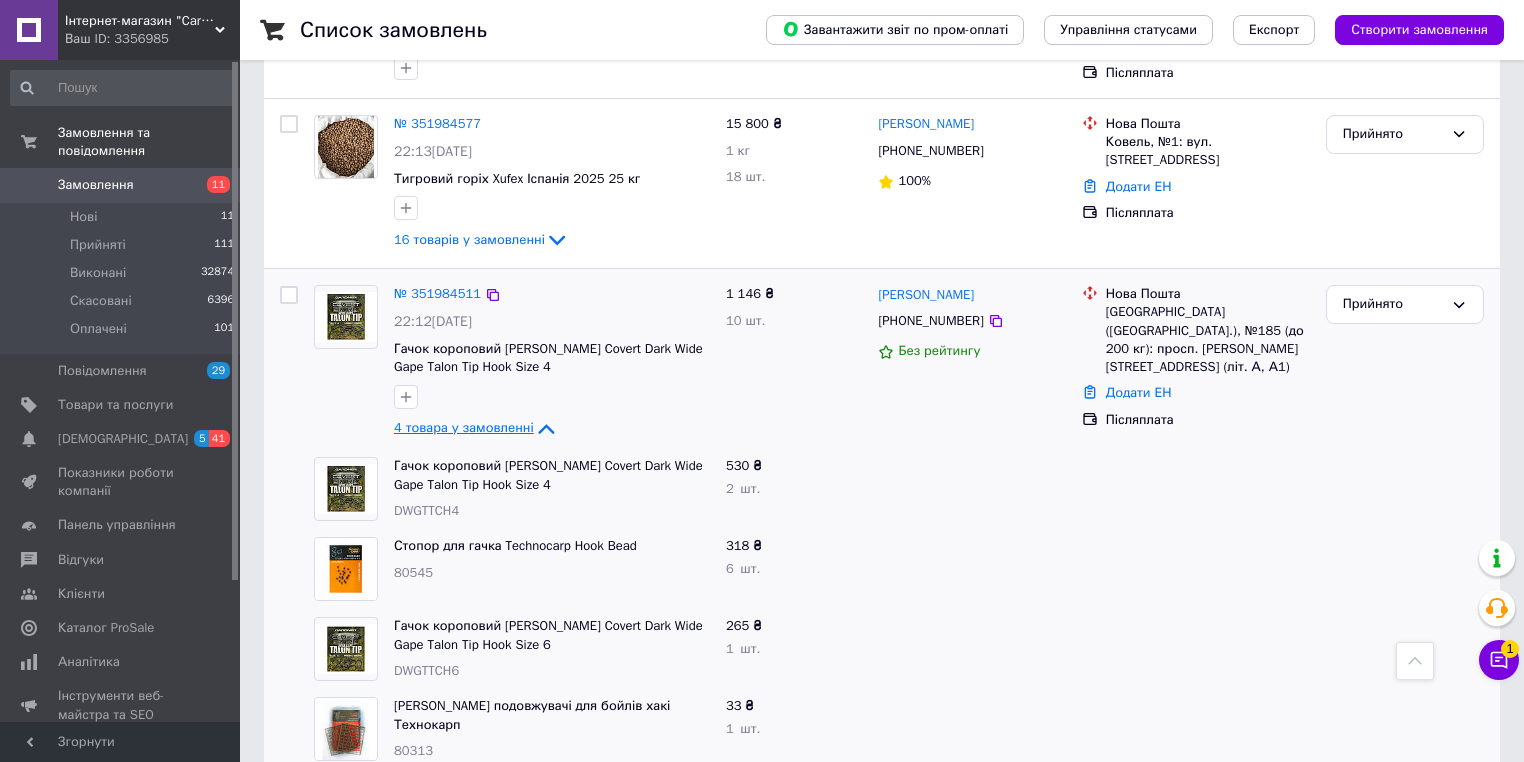 click on "4 товара у замовленні" at bounding box center [464, 428] 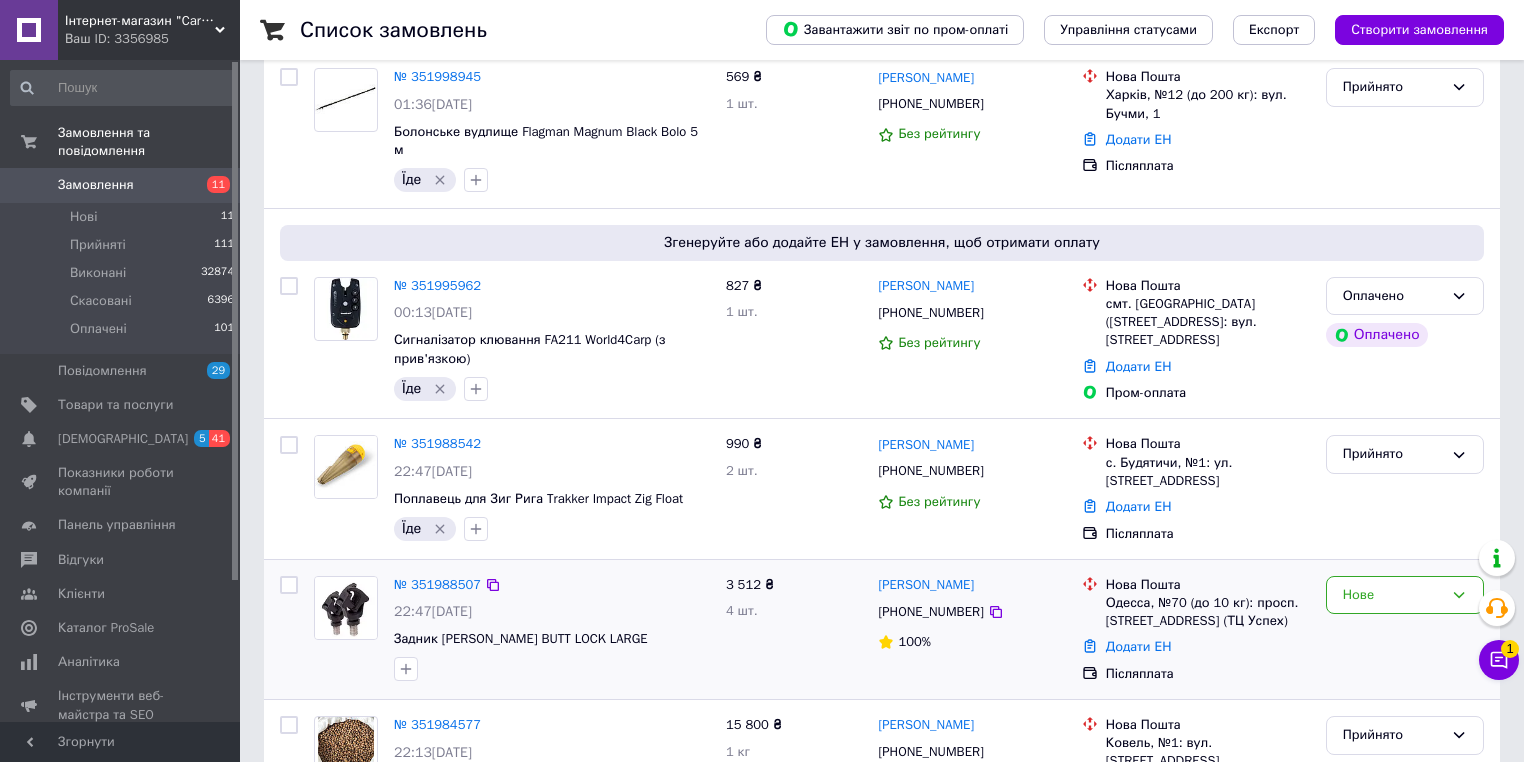 scroll, scrollTop: 960, scrollLeft: 0, axis: vertical 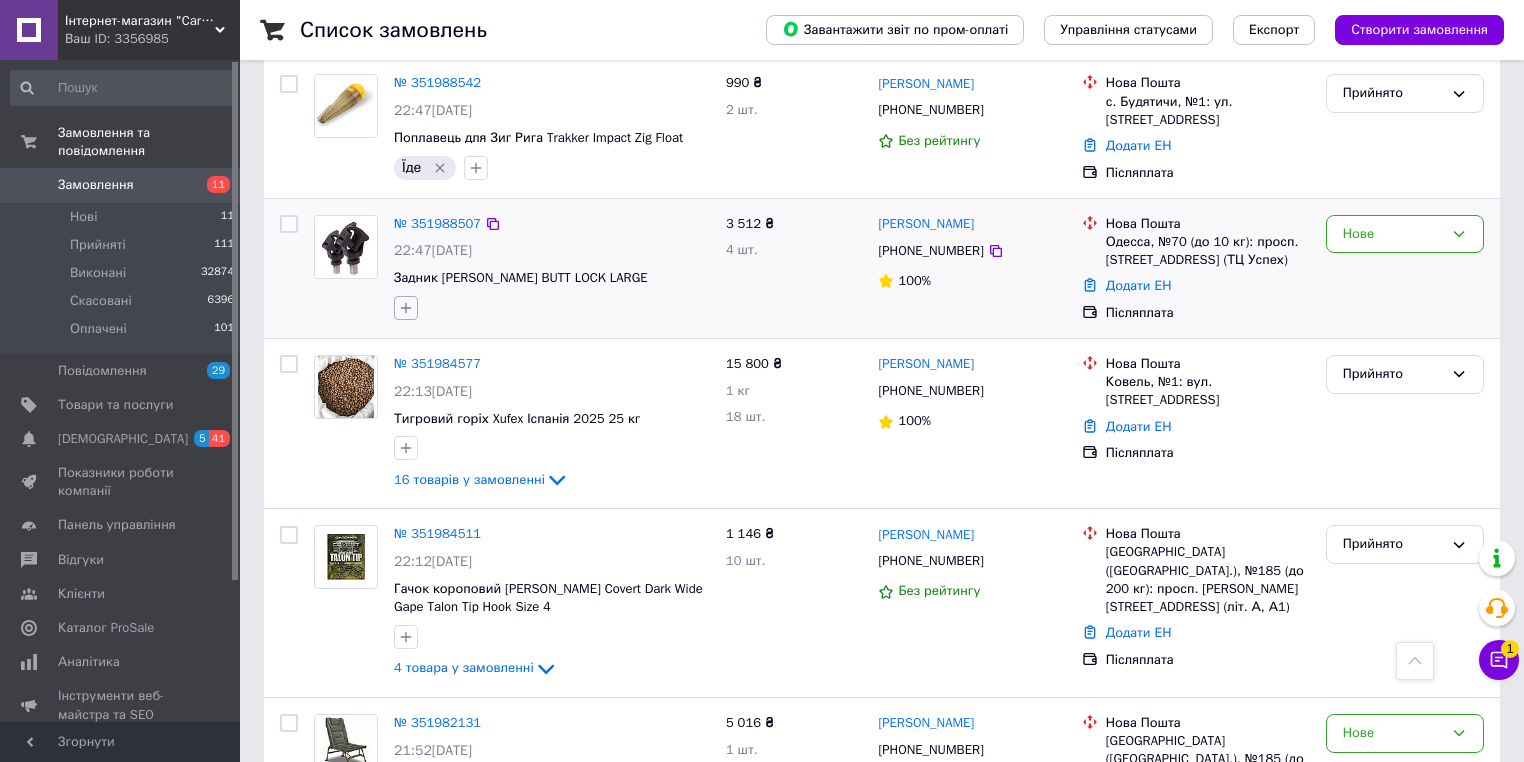 click at bounding box center (406, 308) 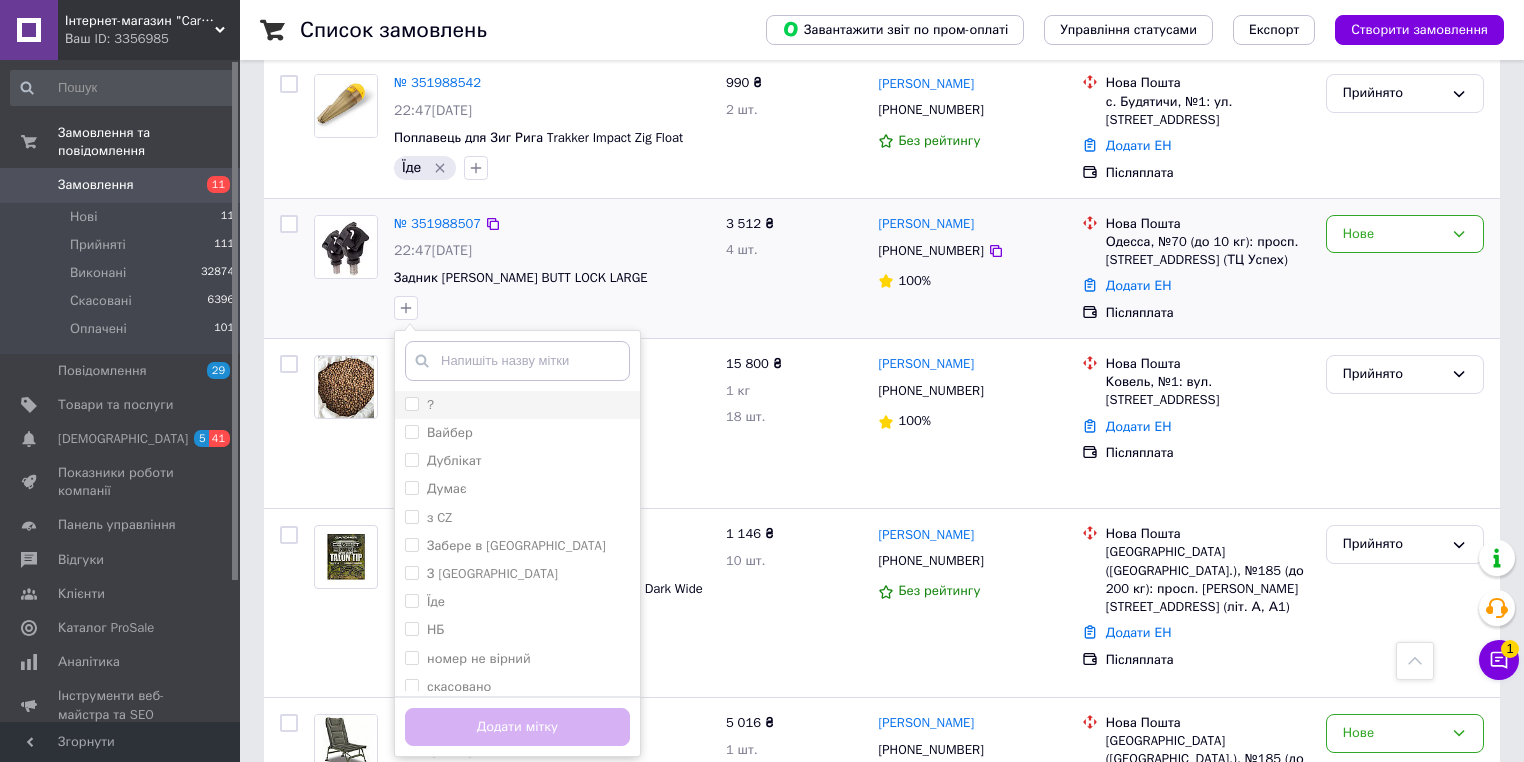 click on "?" at bounding box center (517, 405) 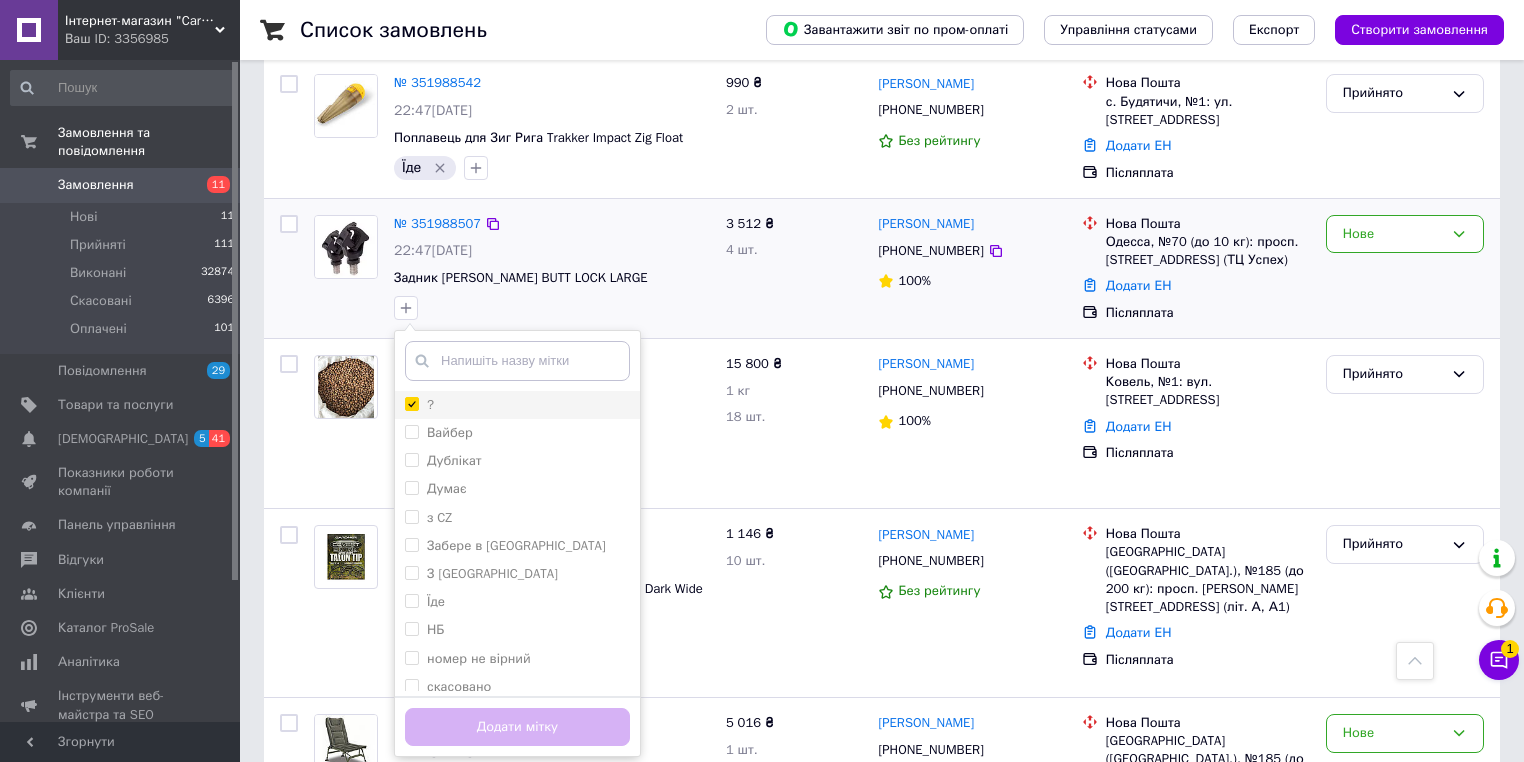 checkbox on "true" 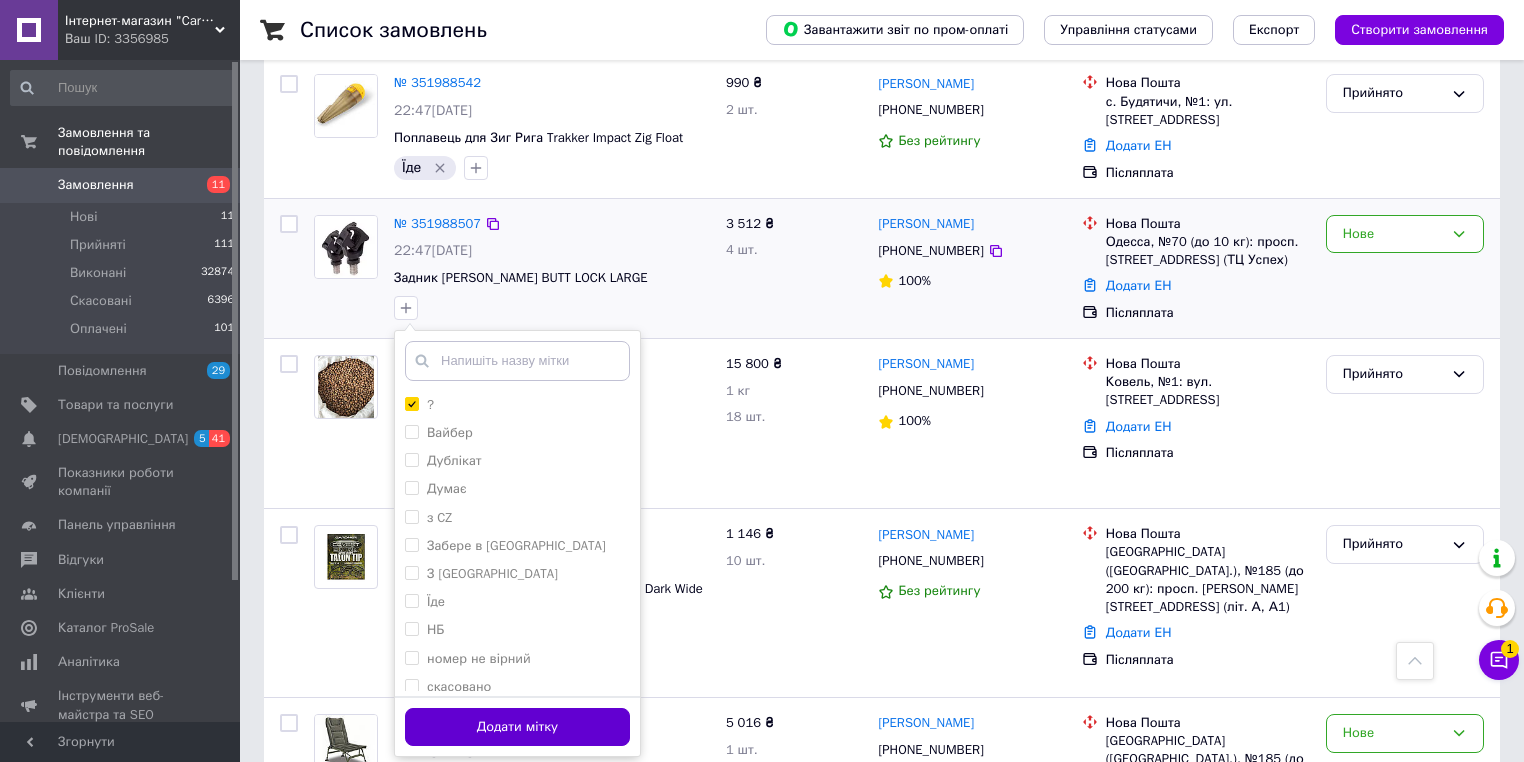 click on "Додати мітку" at bounding box center [517, 727] 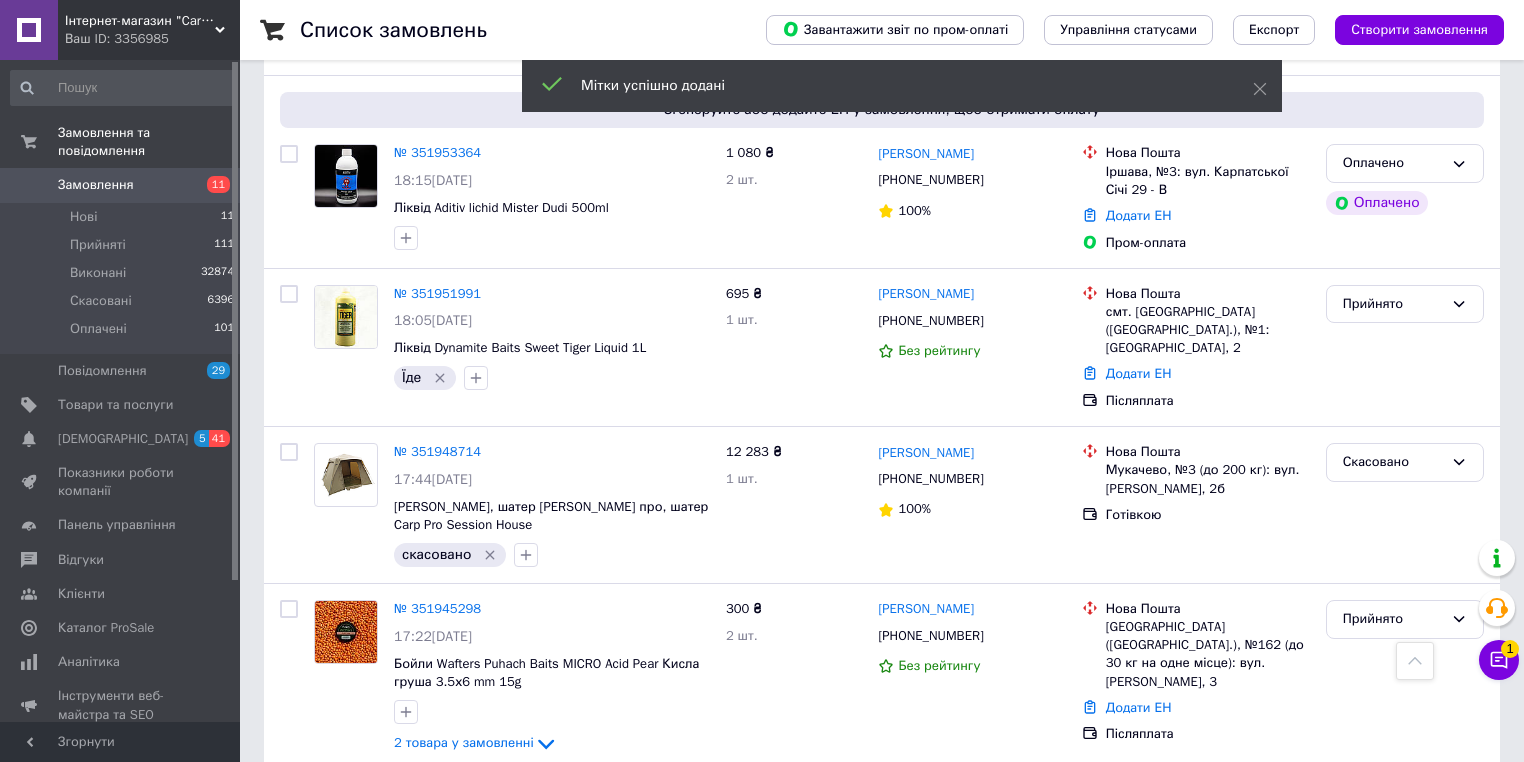 scroll, scrollTop: 2400, scrollLeft: 0, axis: vertical 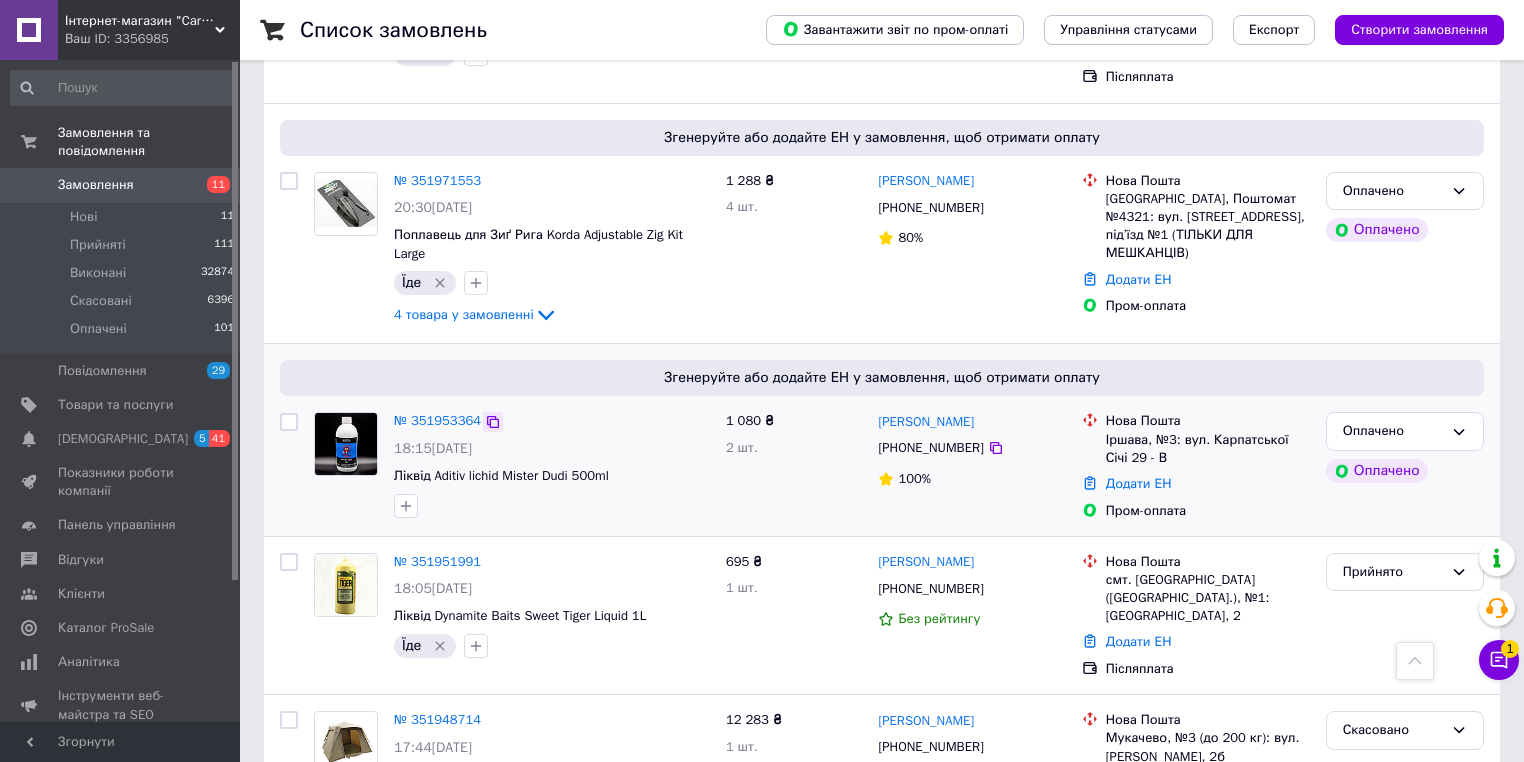 click 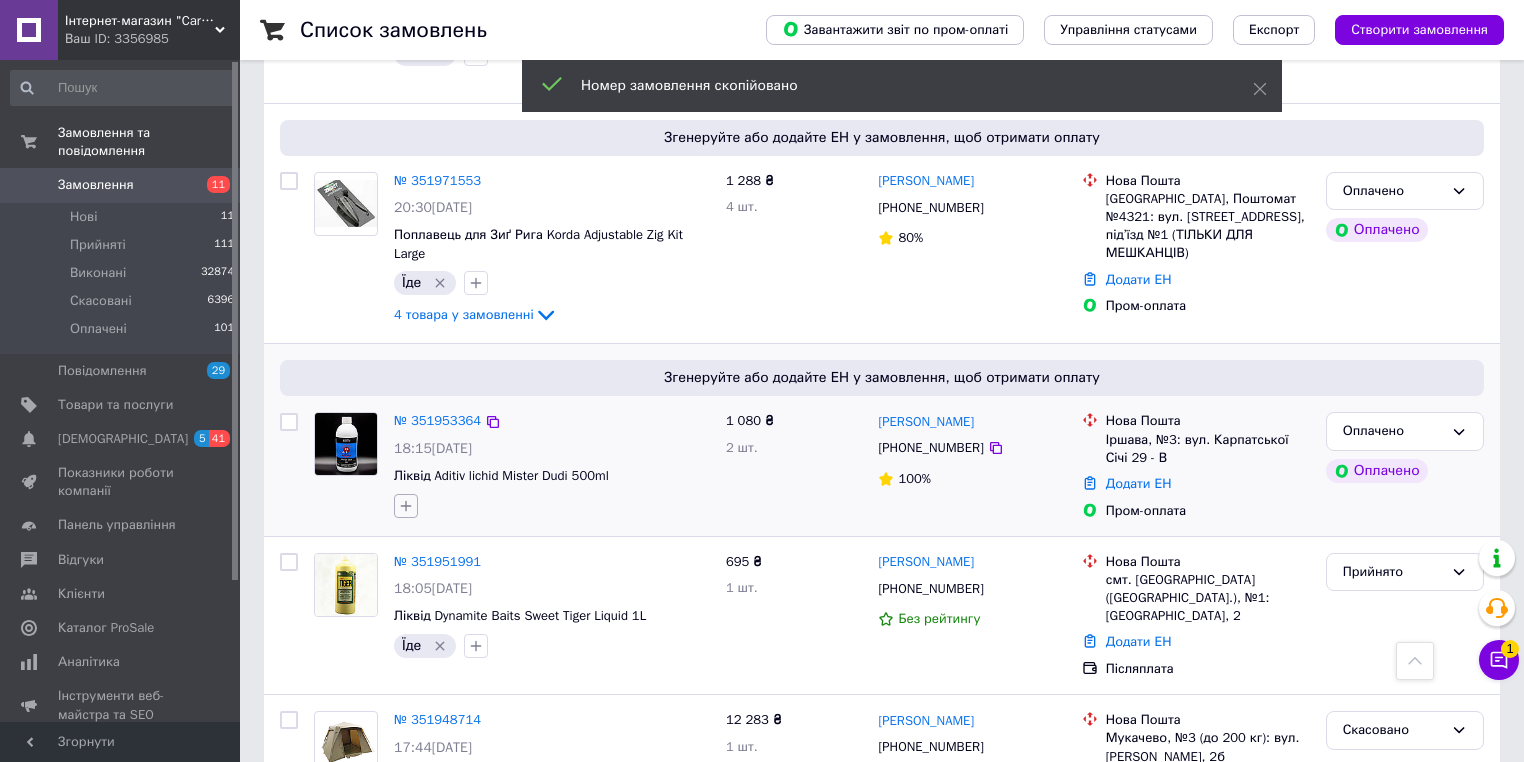 click 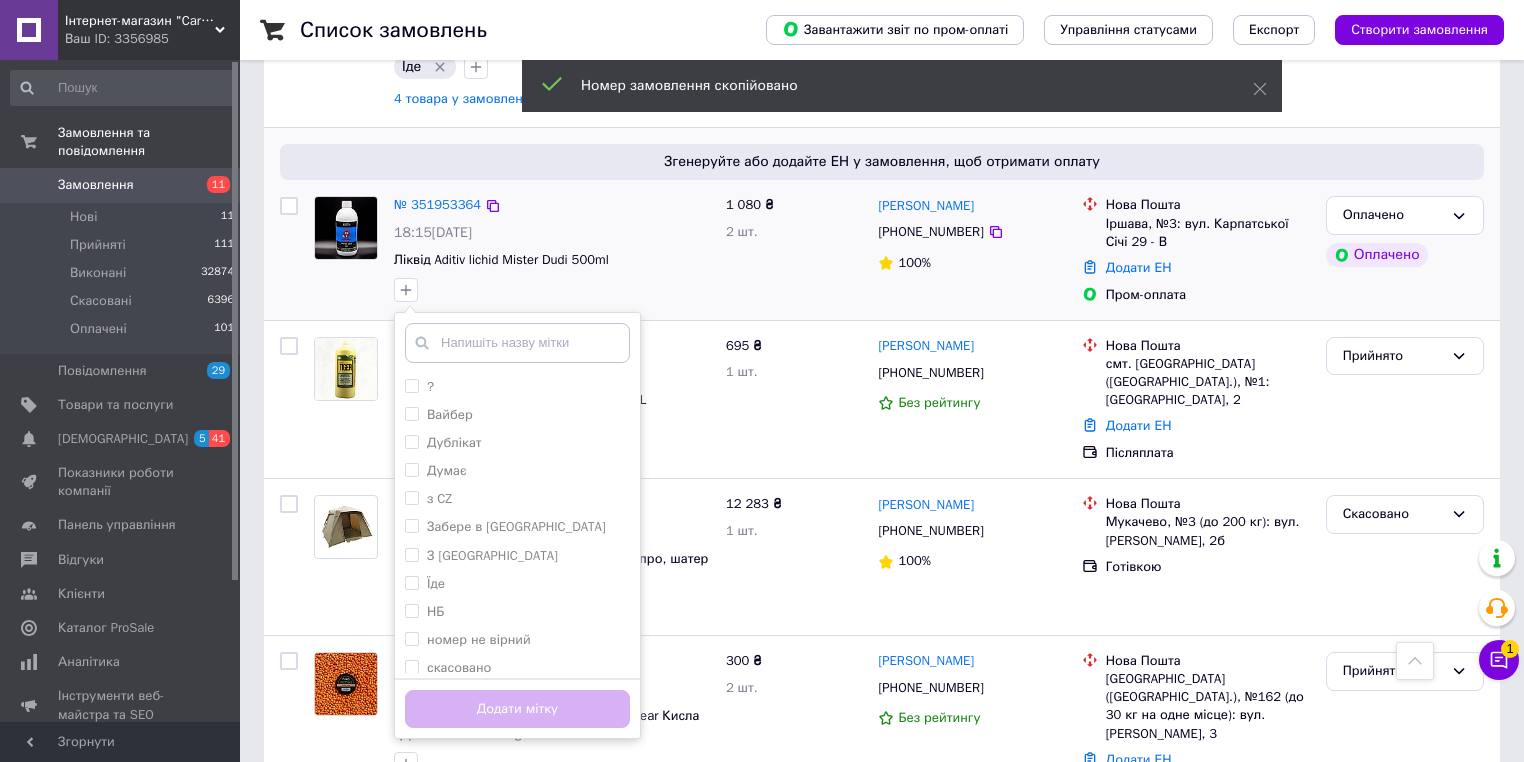 scroll, scrollTop: 2640, scrollLeft: 0, axis: vertical 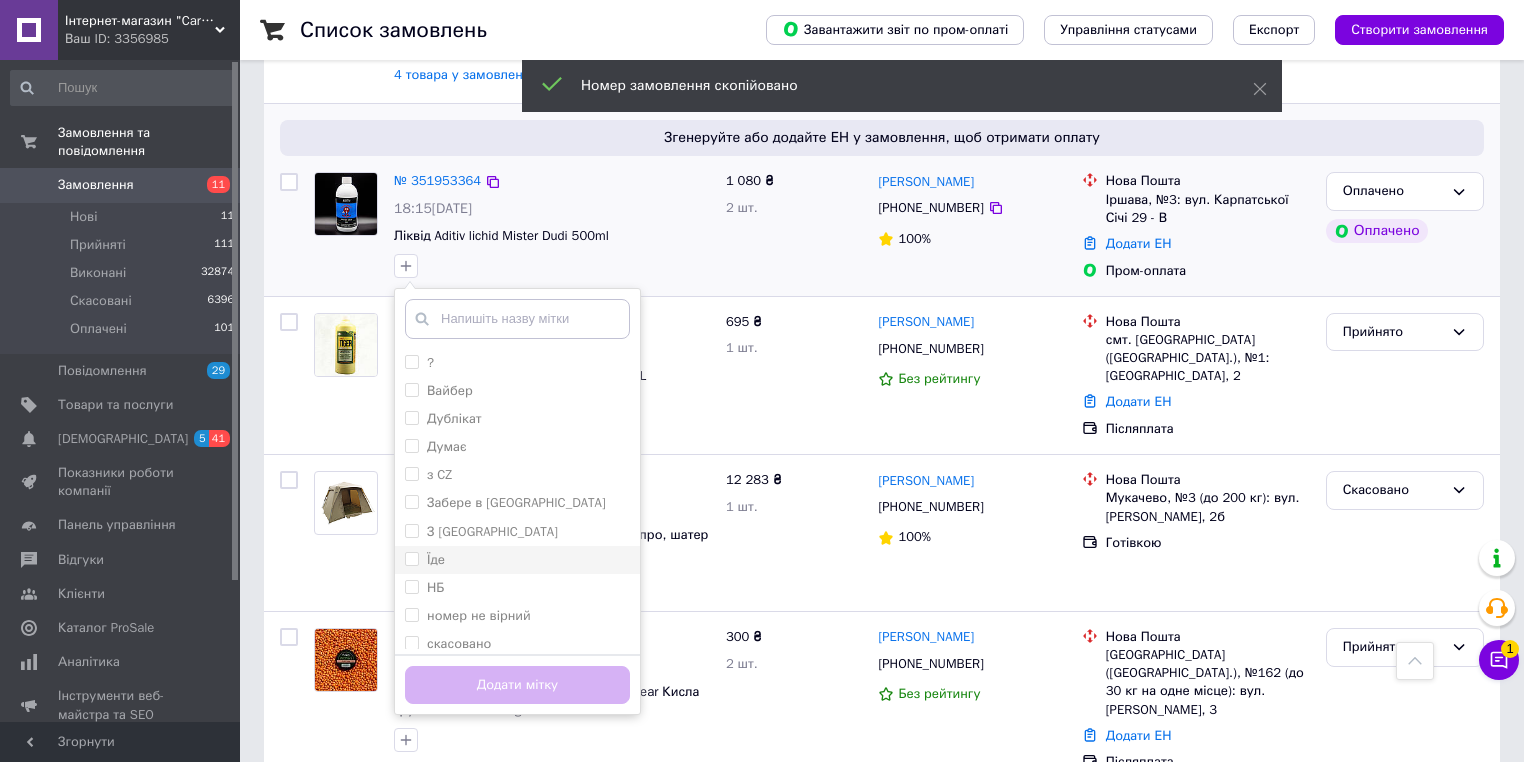 click on "Їде" at bounding box center [517, 560] 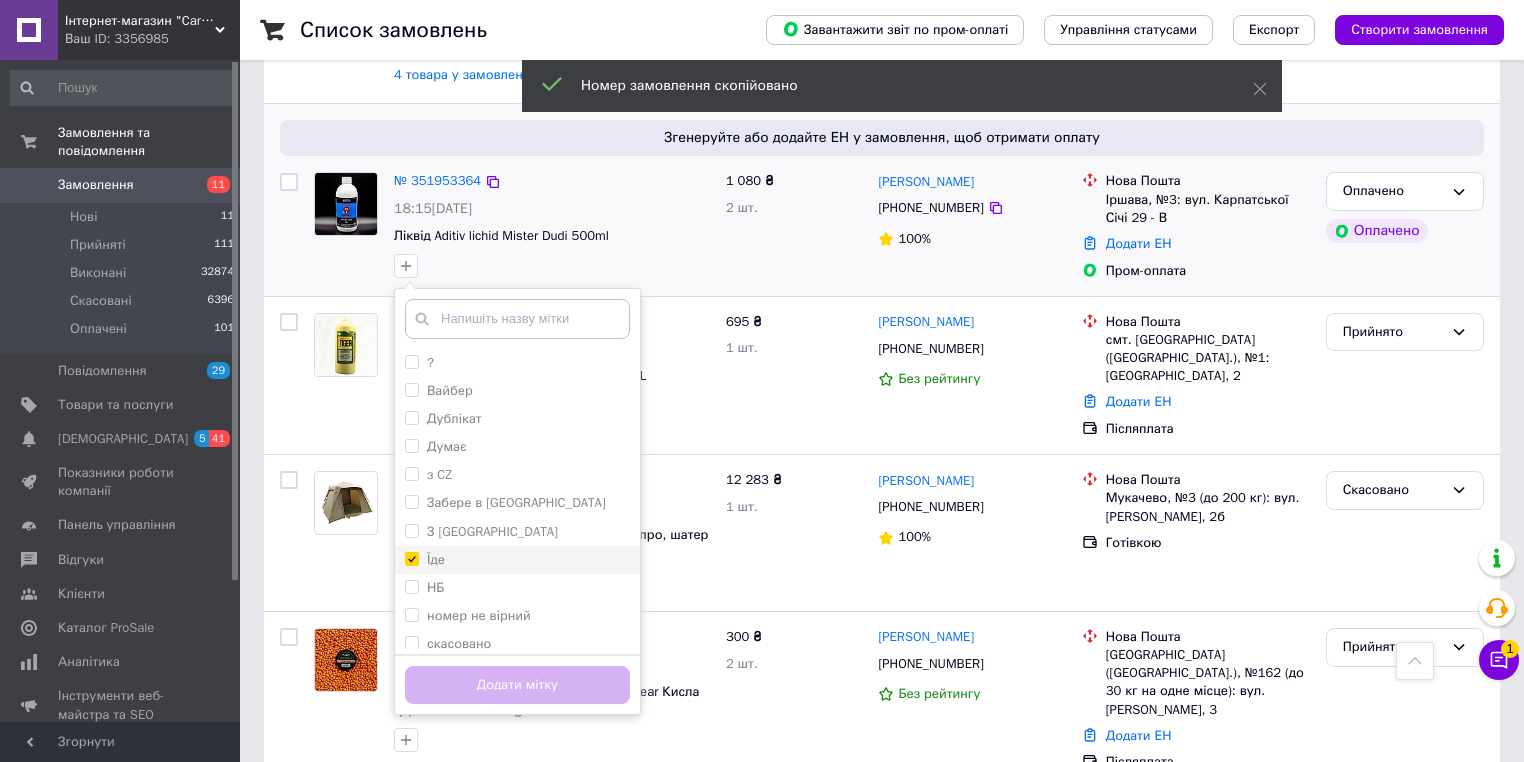 checkbox on "true" 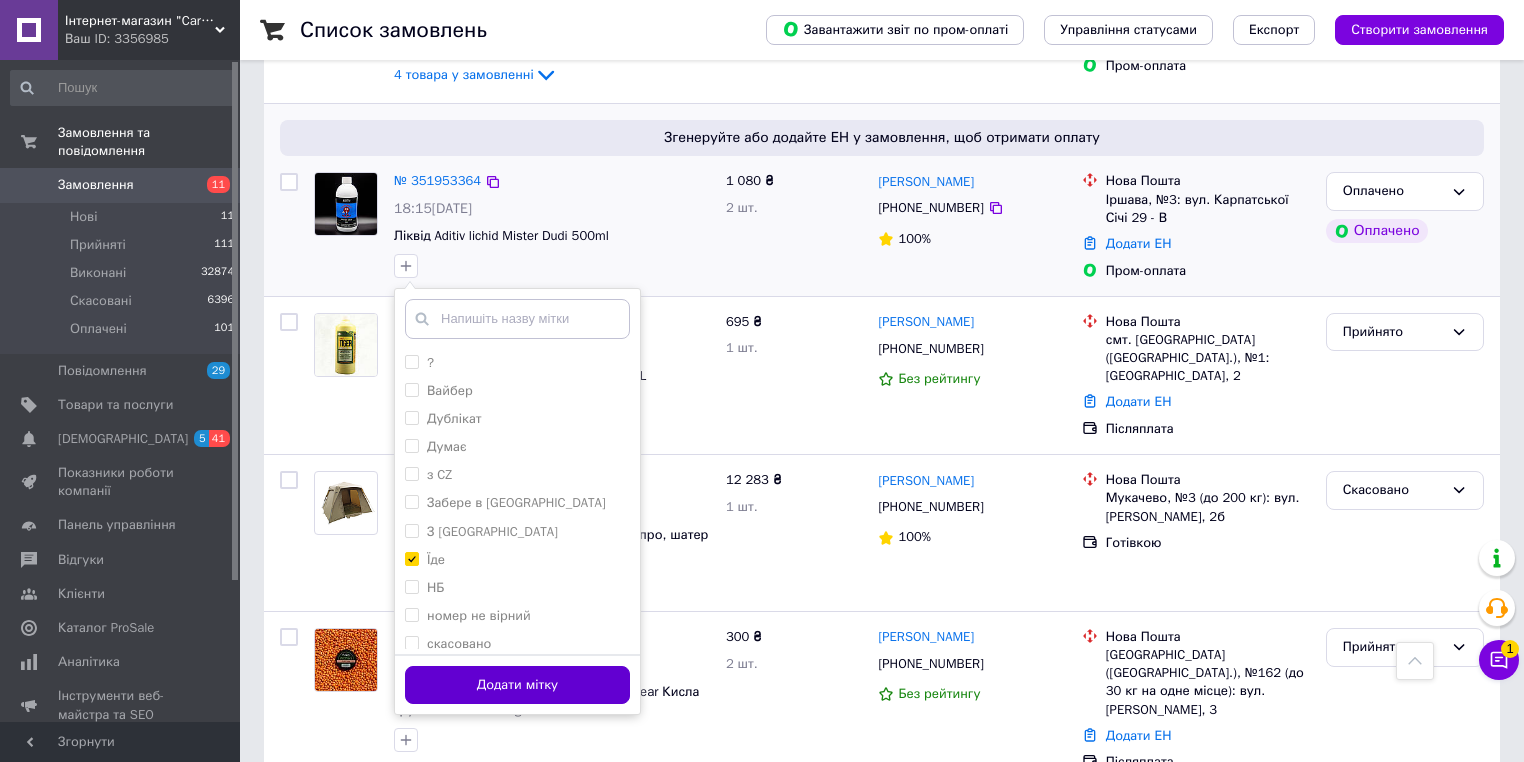 click on "Додати мітку" at bounding box center [517, 685] 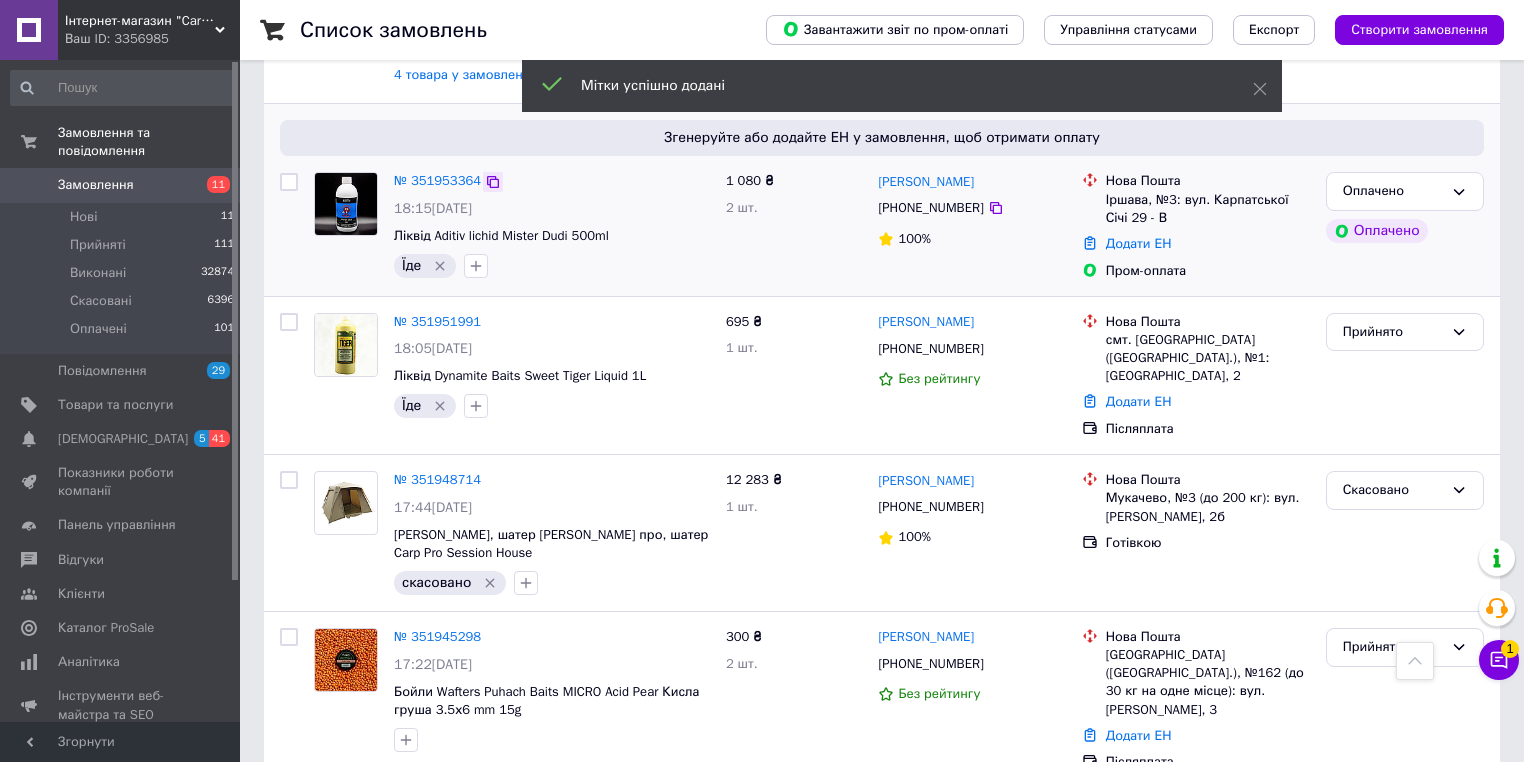 click 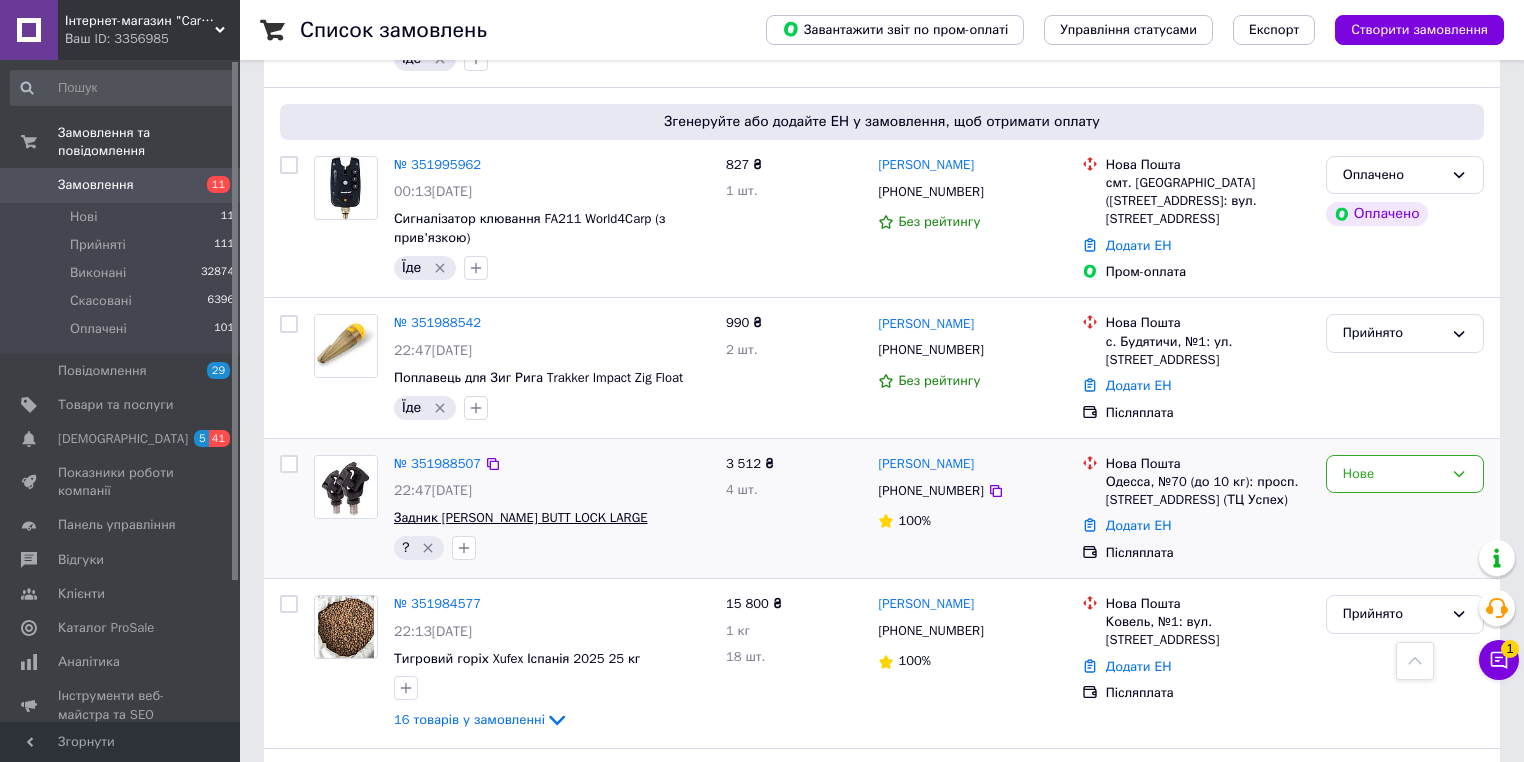 scroll, scrollTop: 0, scrollLeft: 0, axis: both 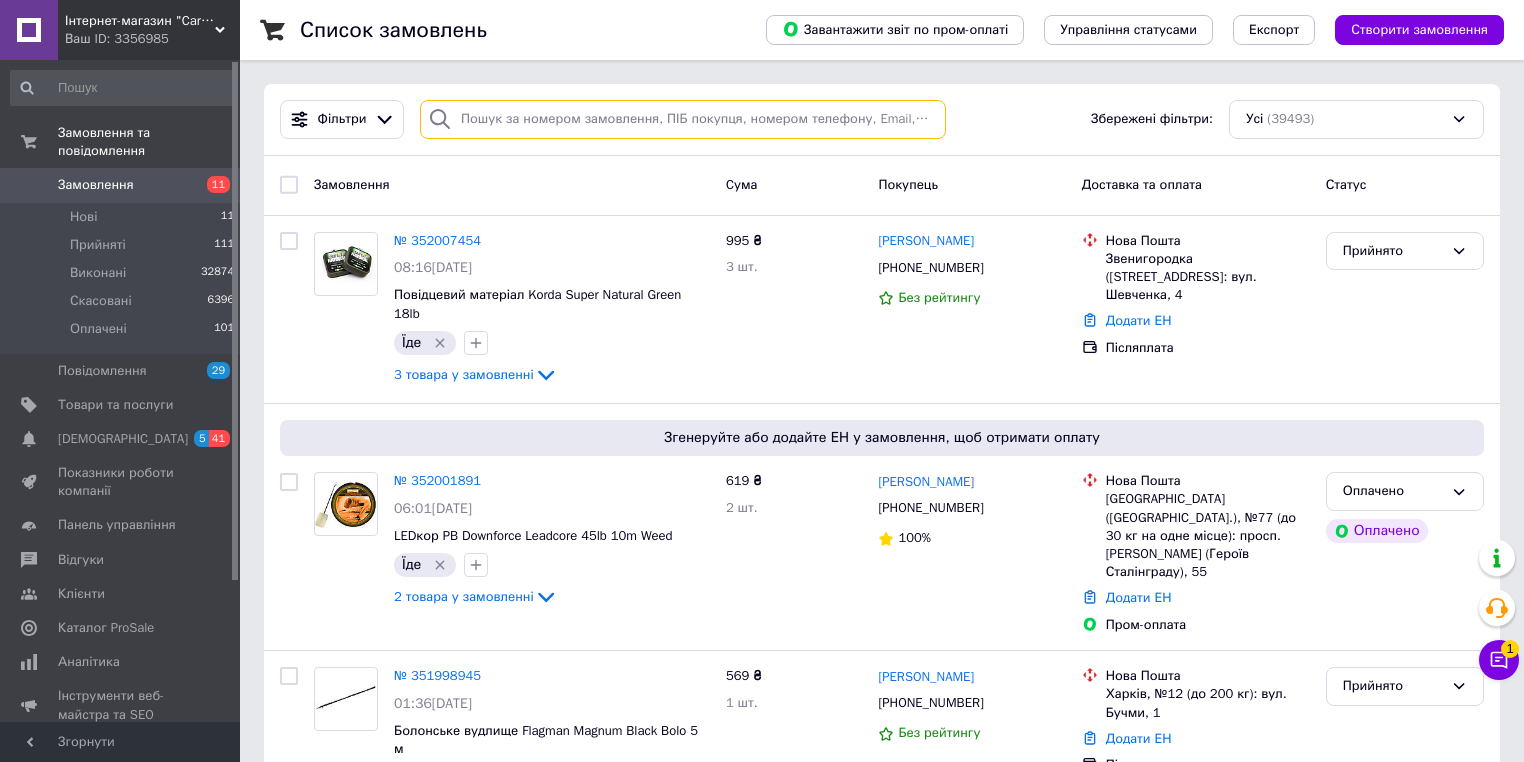 click at bounding box center [683, 119] 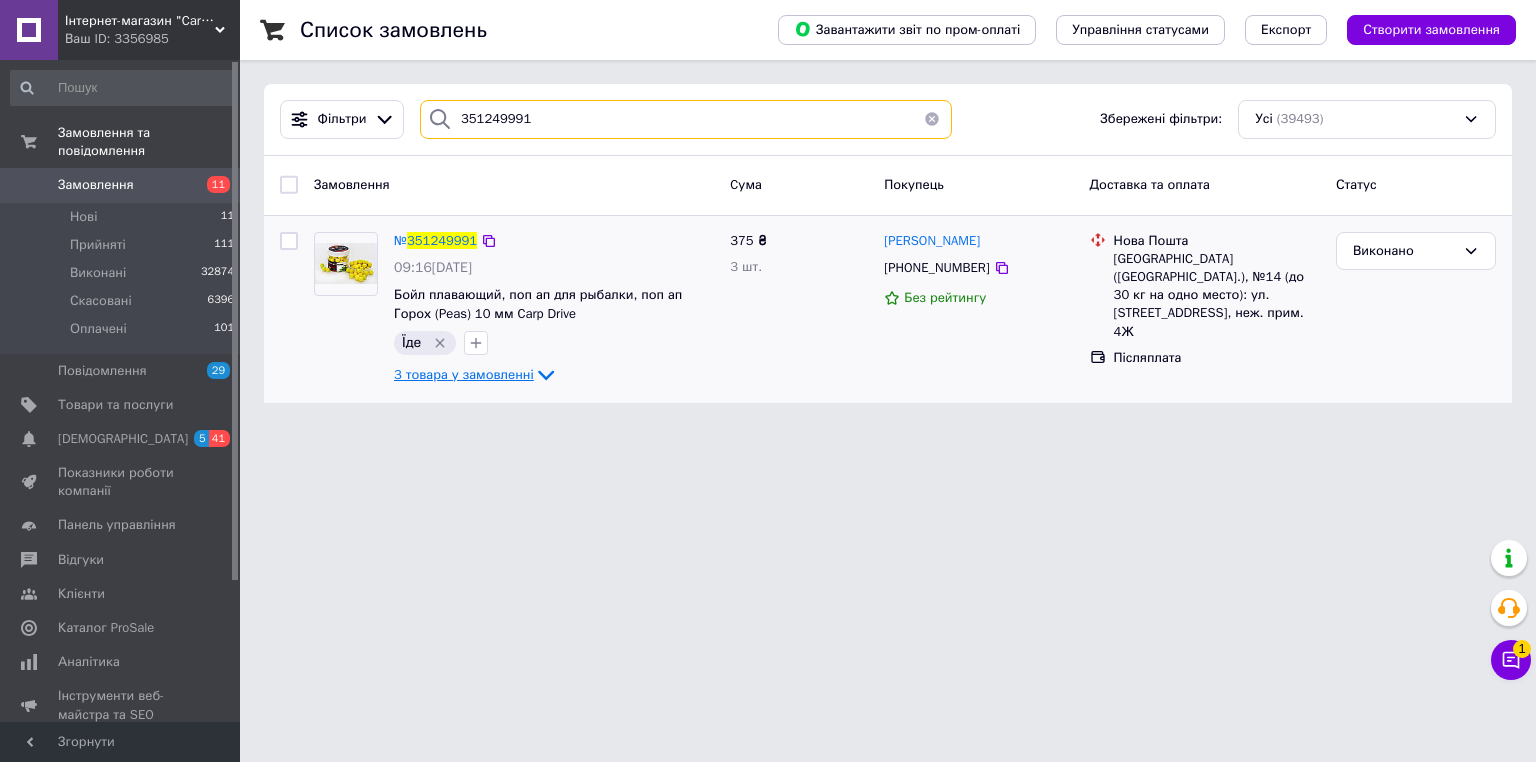 type on "351249991" 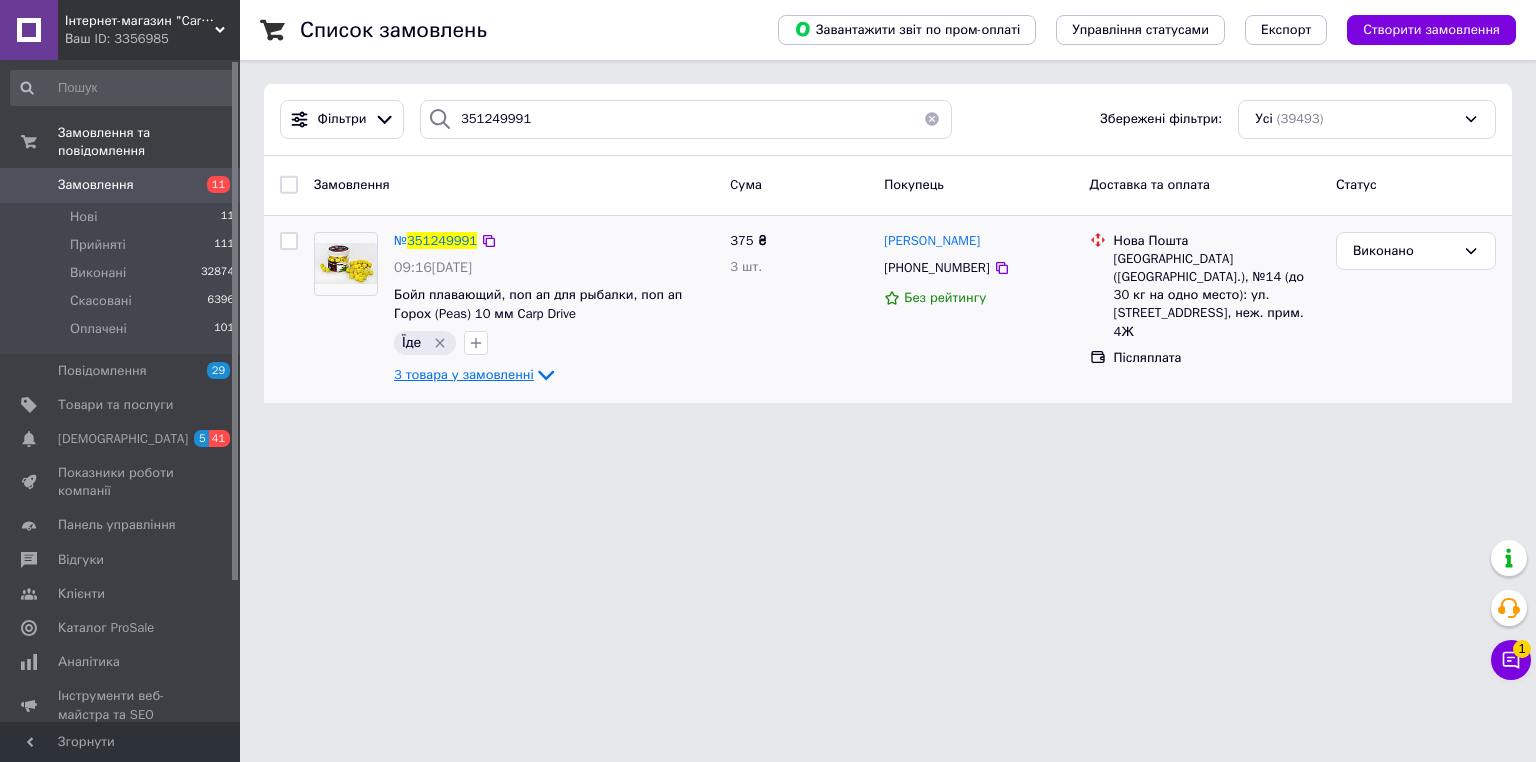 click on "3 товара у замовленні" at bounding box center [464, 374] 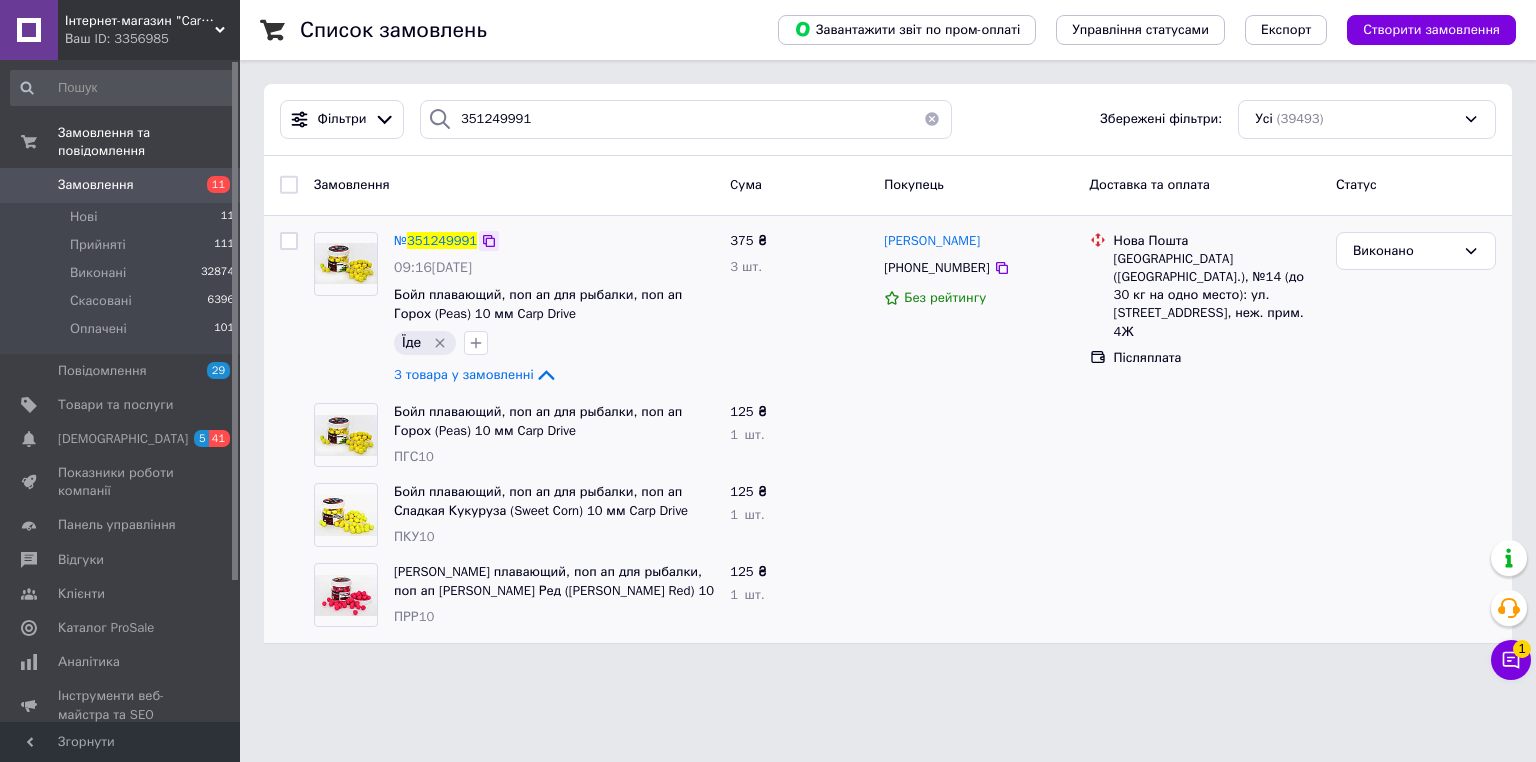 click 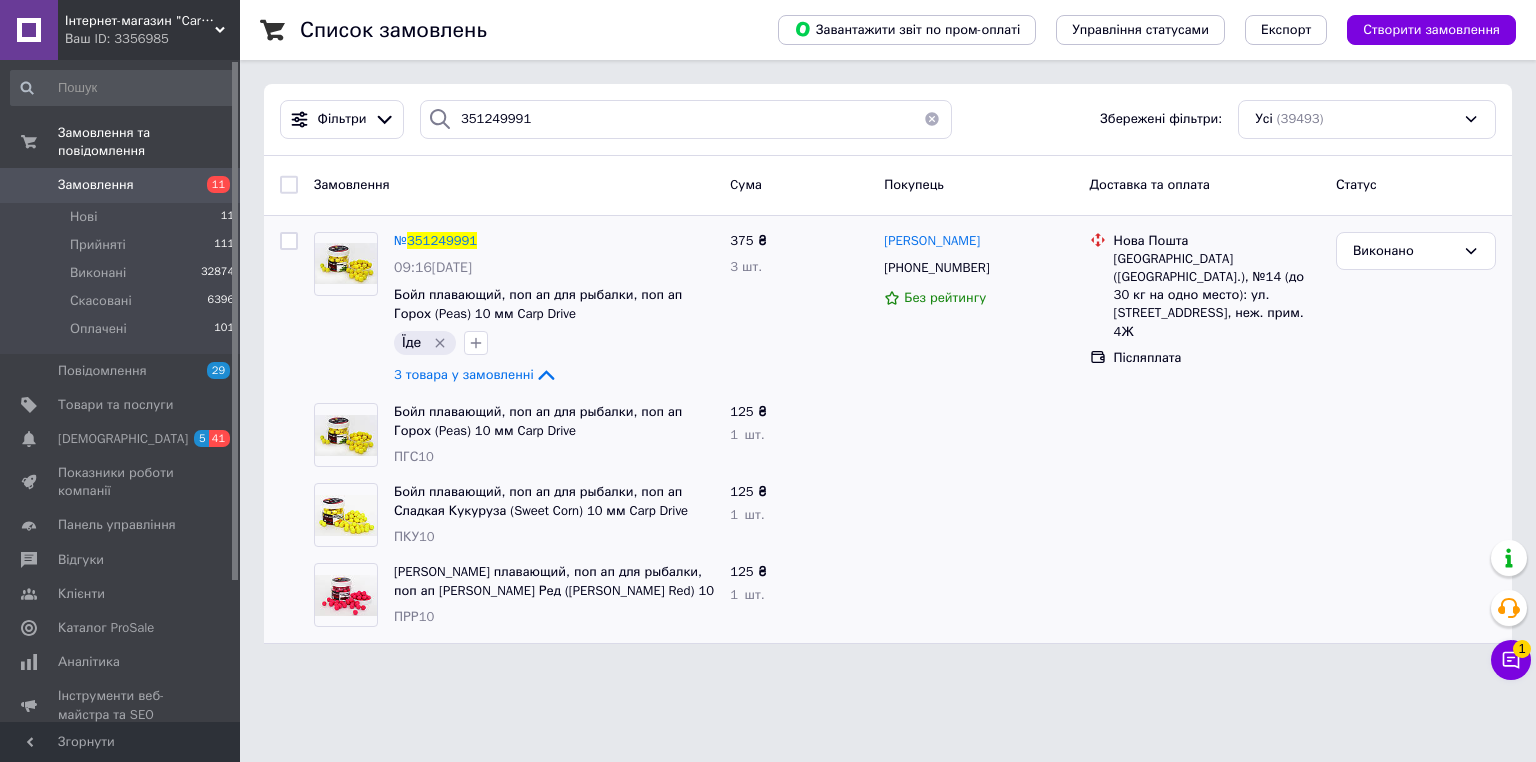 click at bounding box center (932, 119) 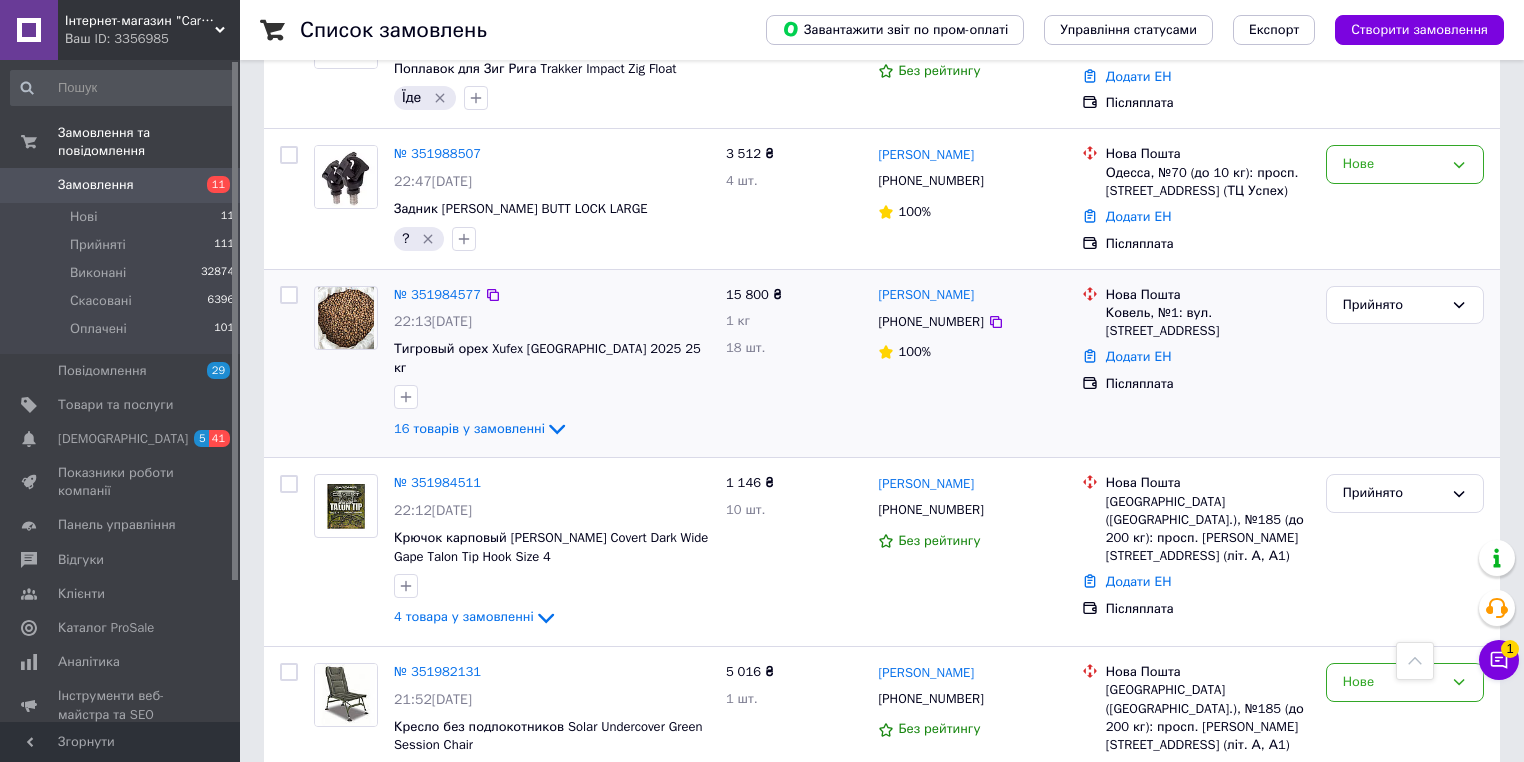 scroll, scrollTop: 960, scrollLeft: 0, axis: vertical 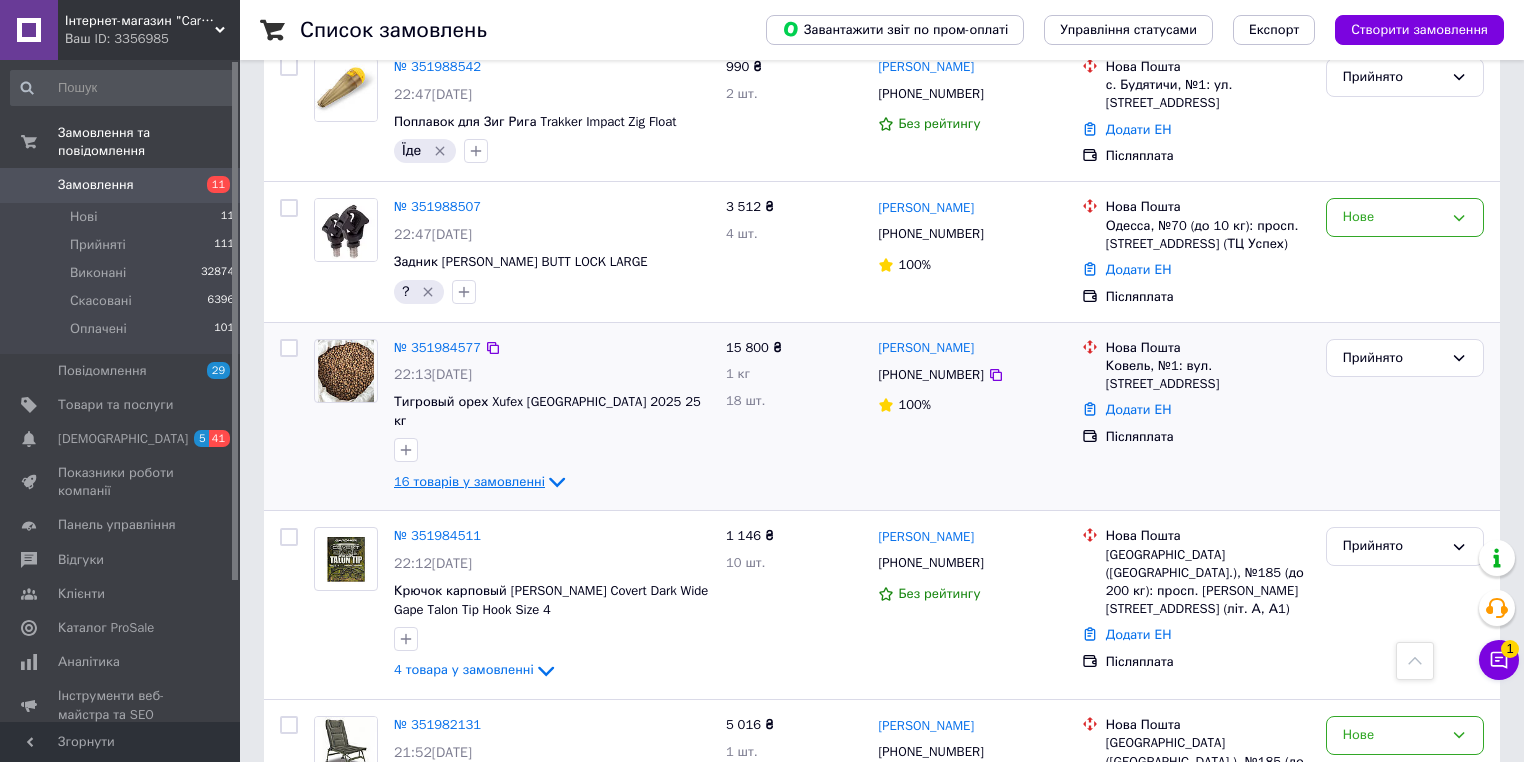 click on "16 товарів у замовленні" at bounding box center (469, 481) 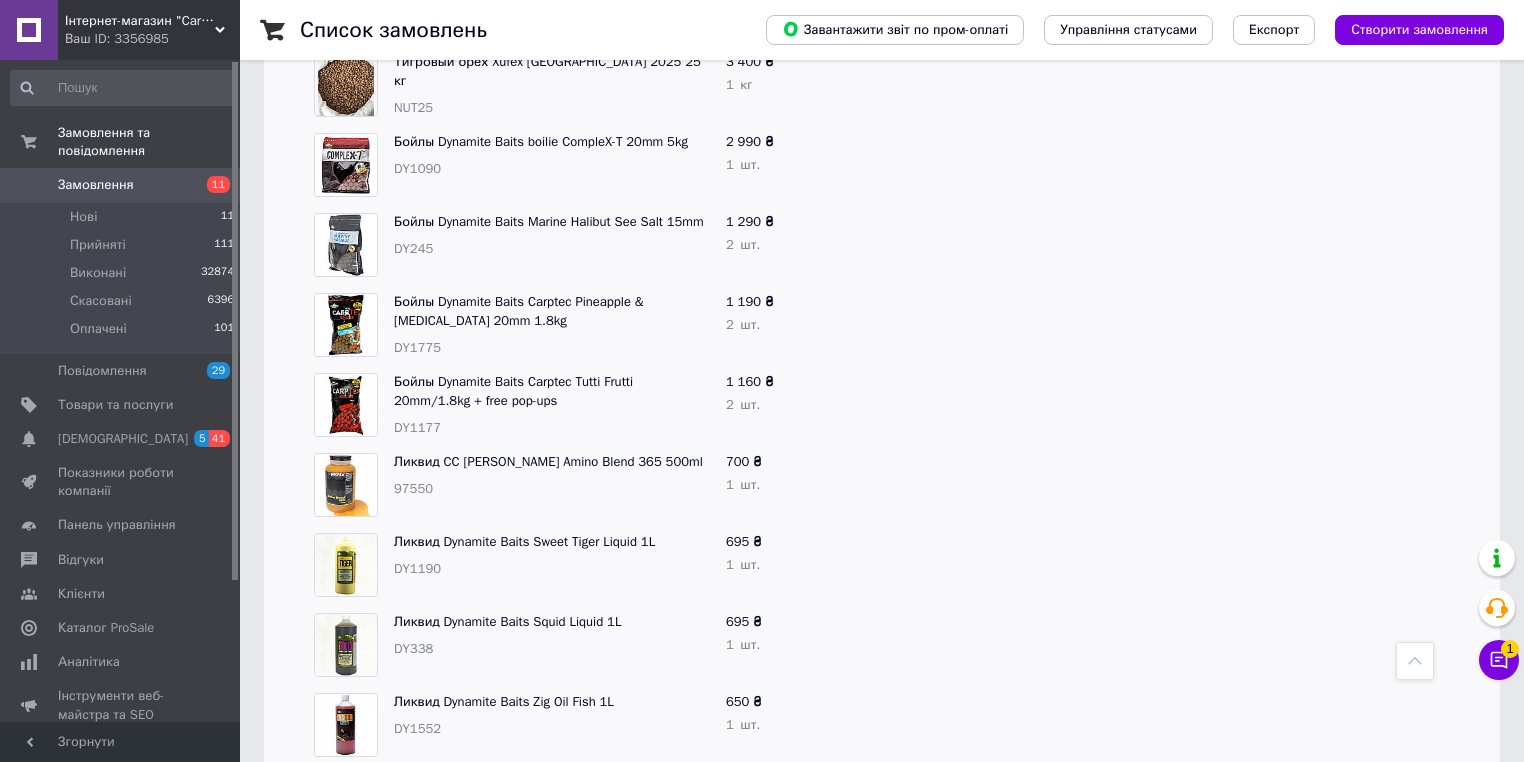 scroll, scrollTop: 1440, scrollLeft: 0, axis: vertical 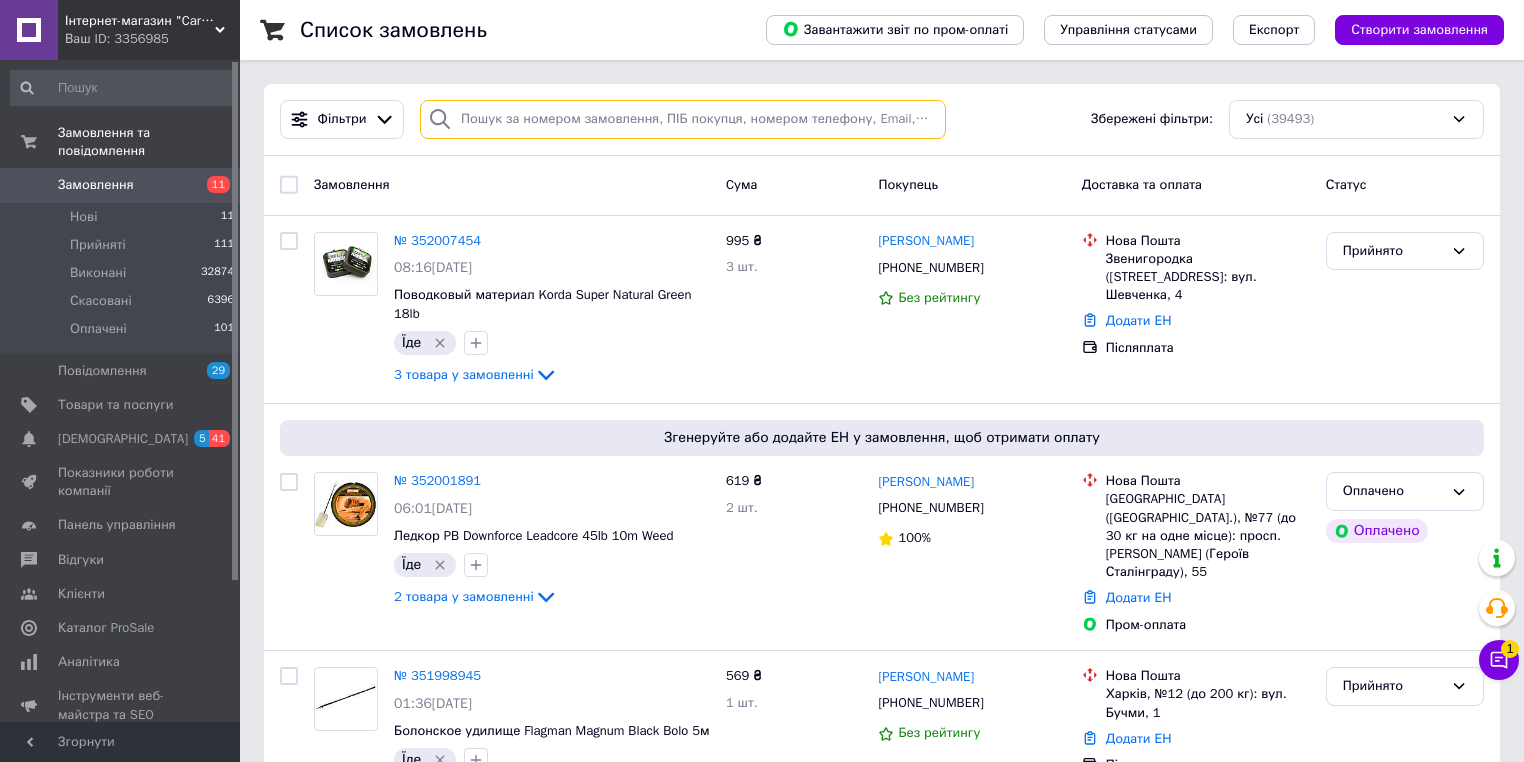 click at bounding box center (683, 119) 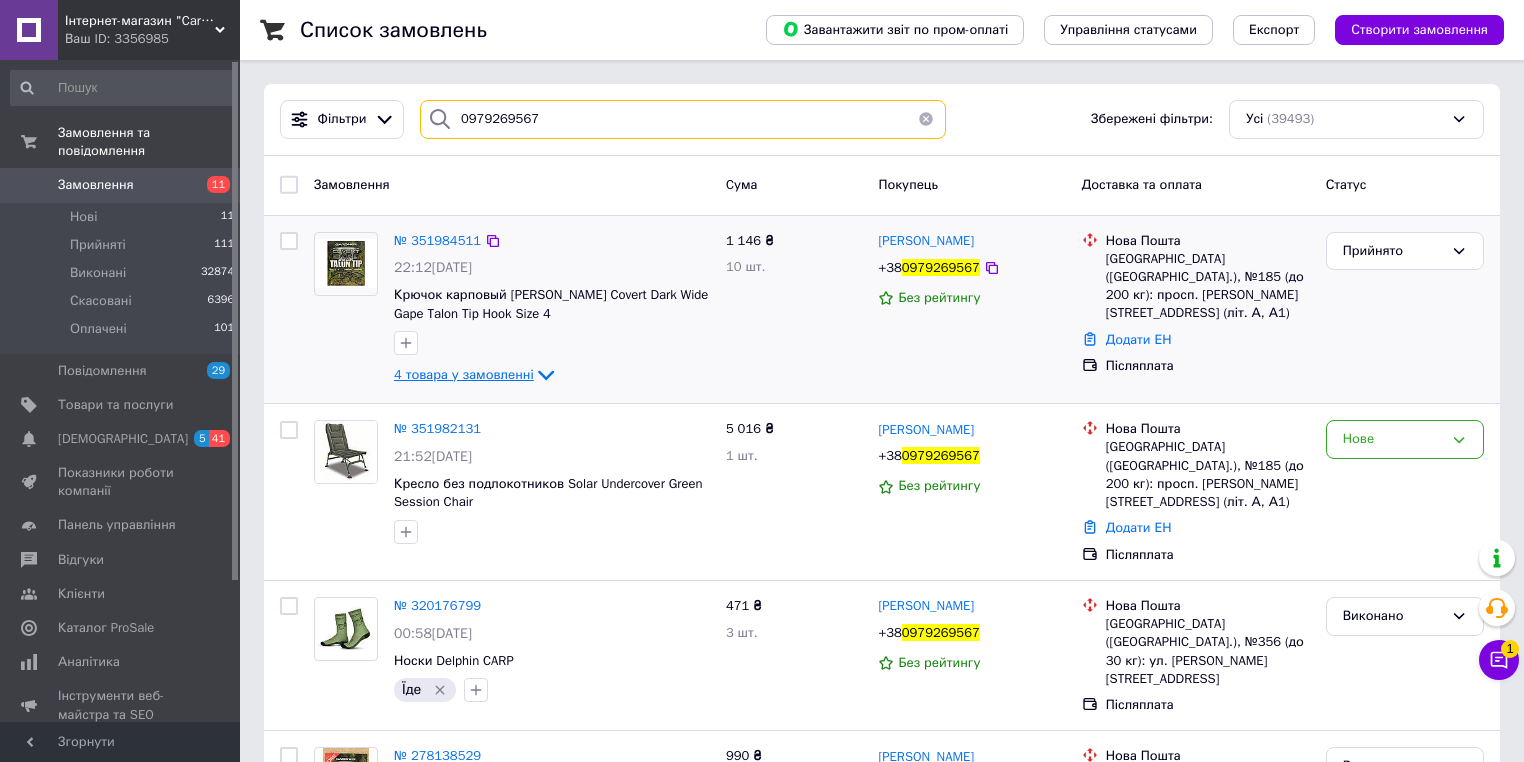 type on "0979269567" 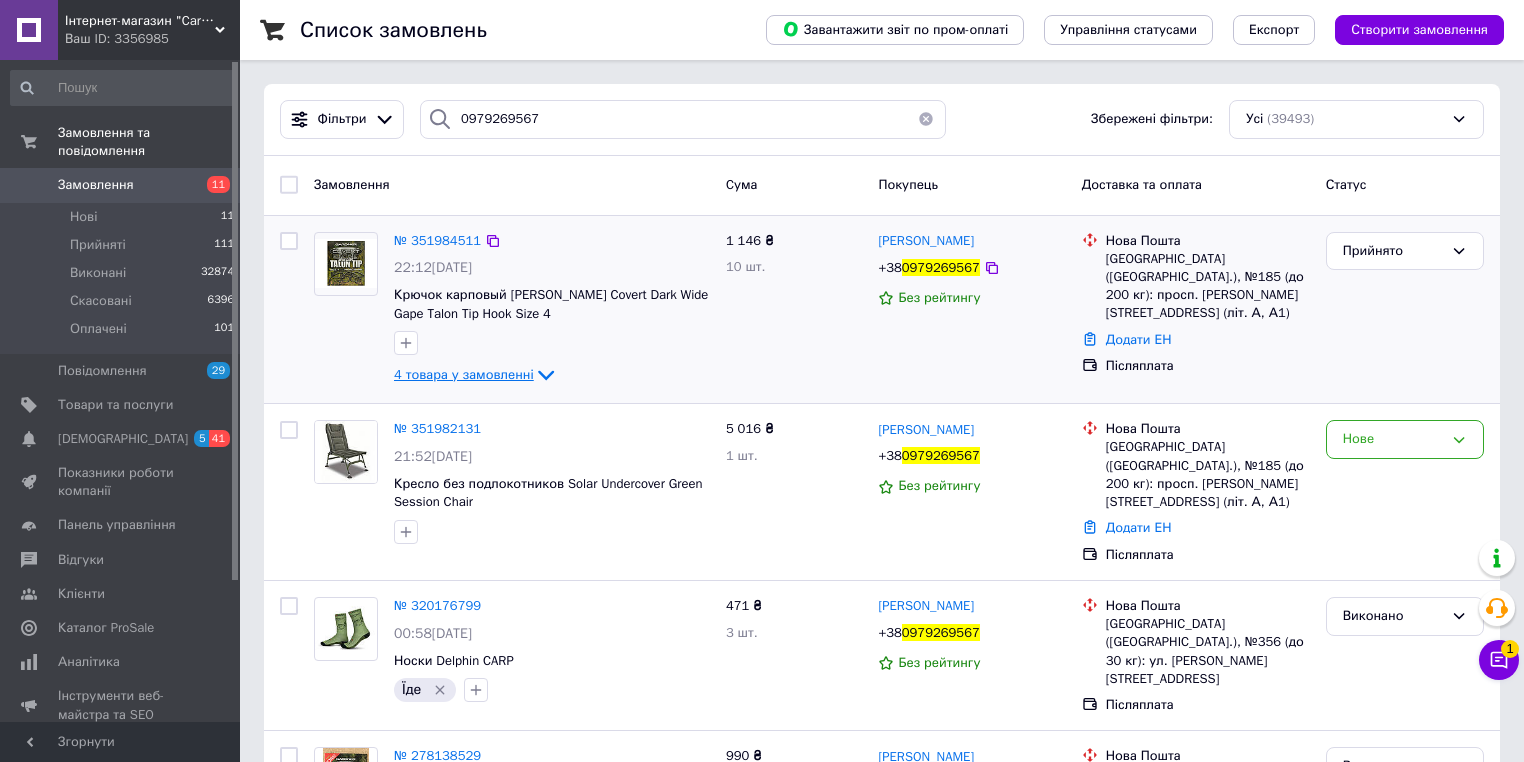 click 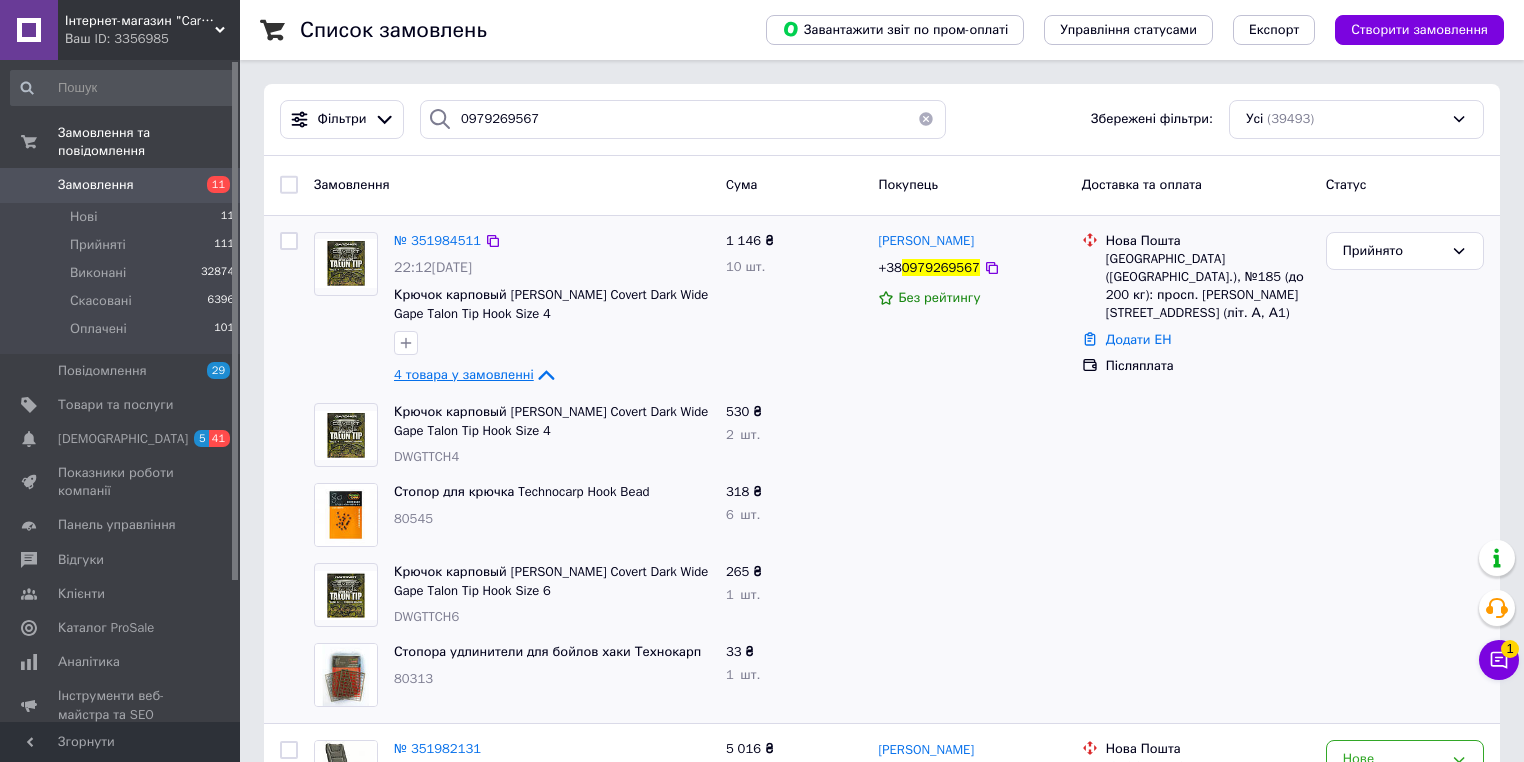 click 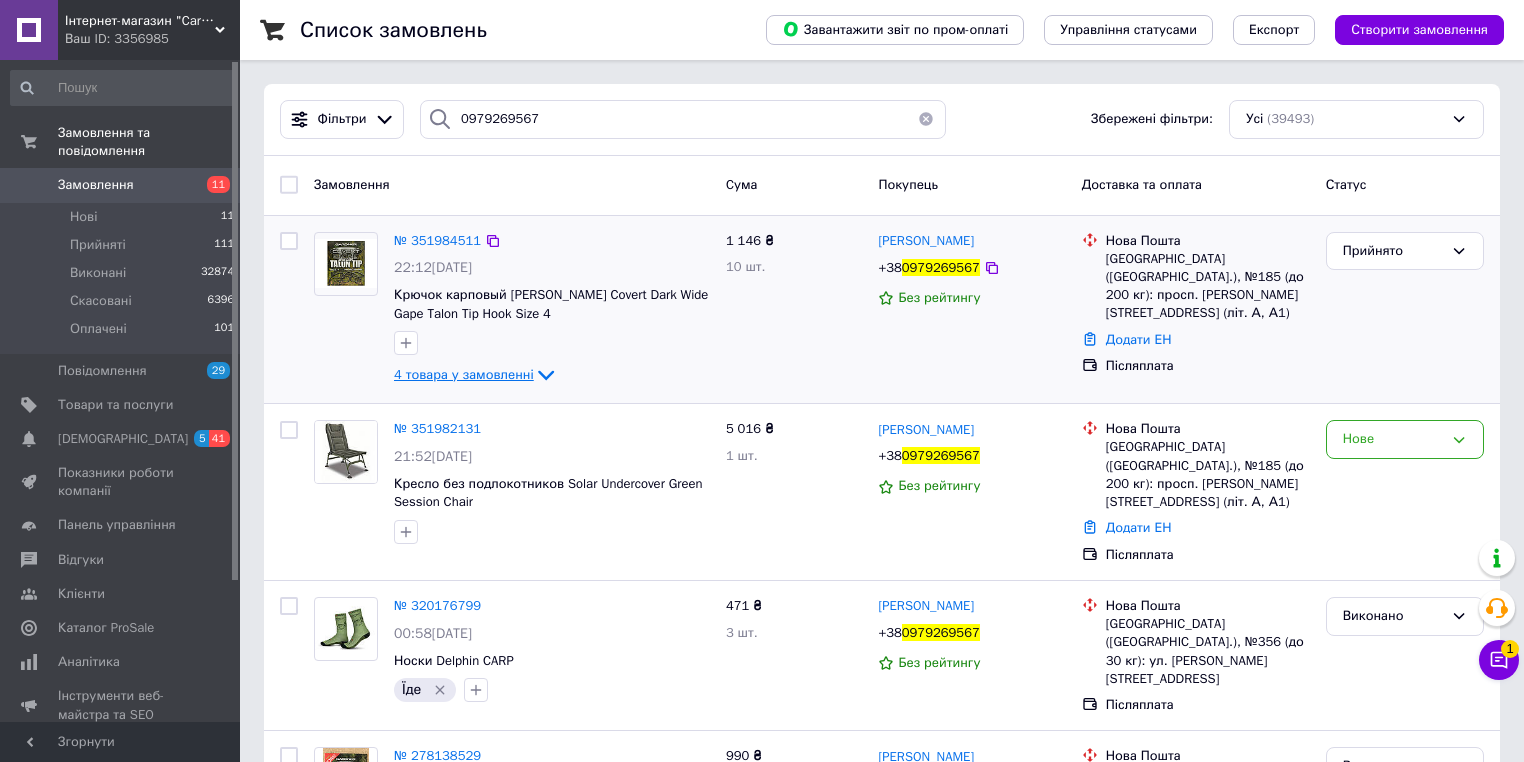 click on "4 товара у замовленні" at bounding box center (464, 374) 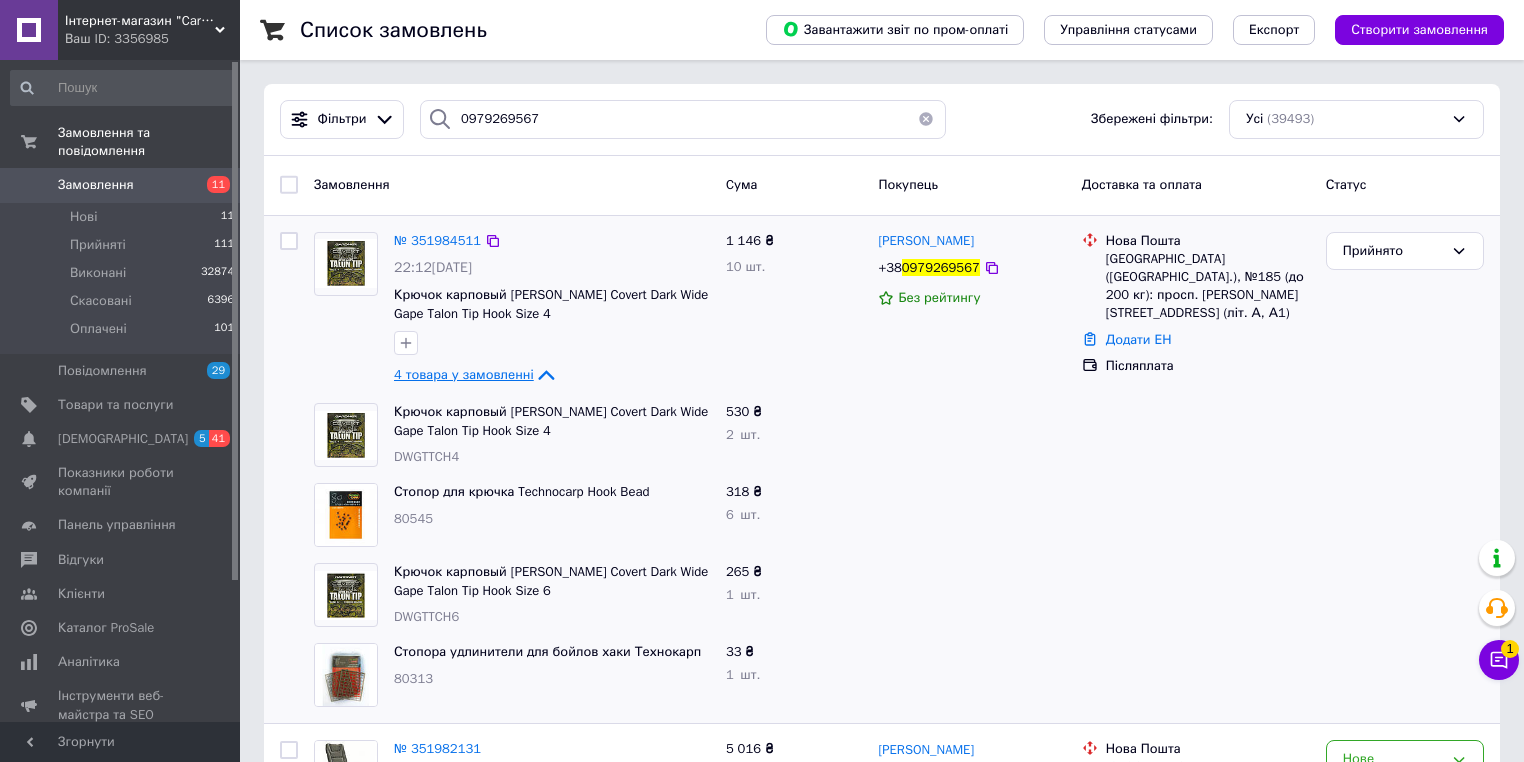 click 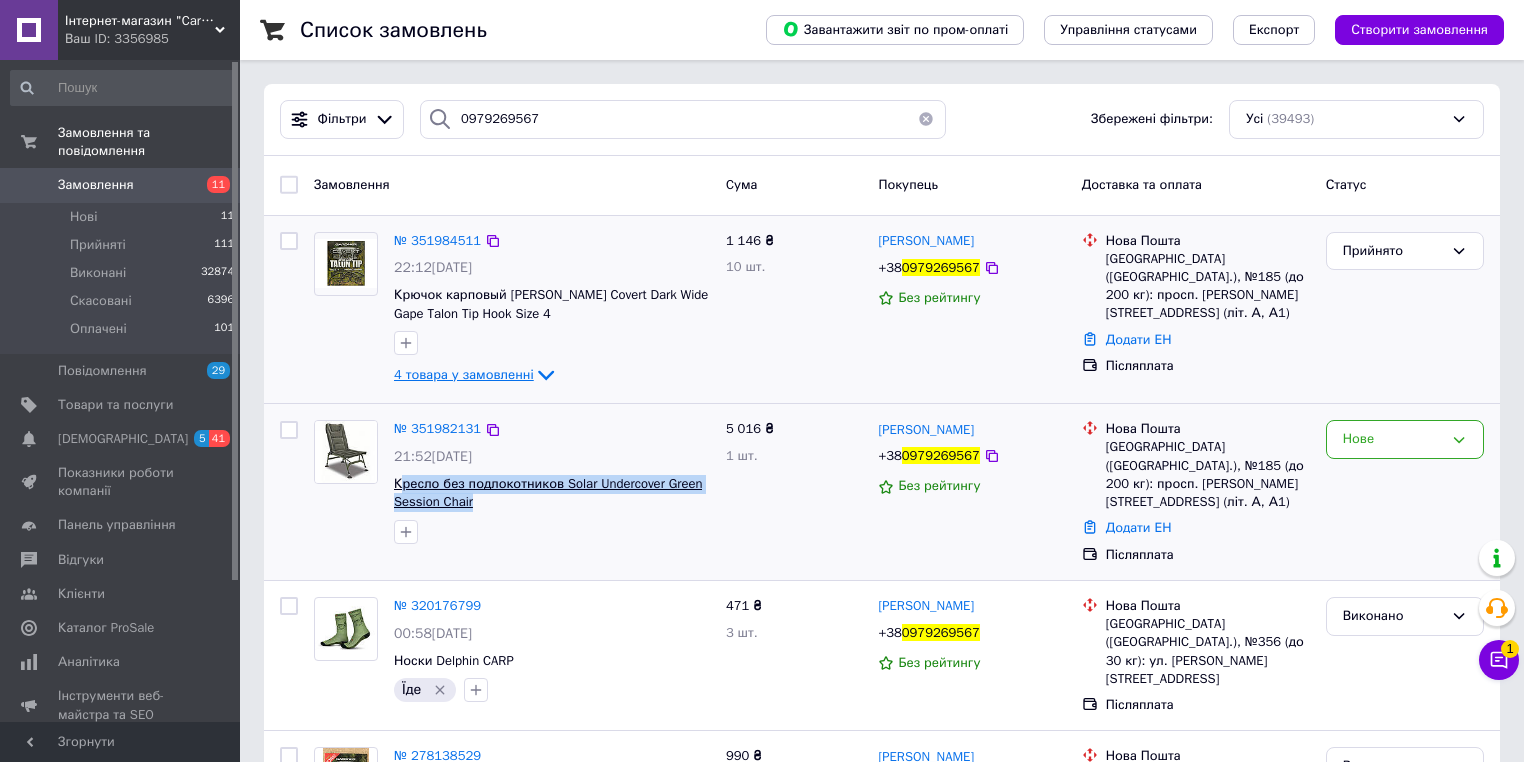 drag, startPoint x: 485, startPoint y: 502, endPoint x: 400, endPoint y: 476, distance: 88.88757 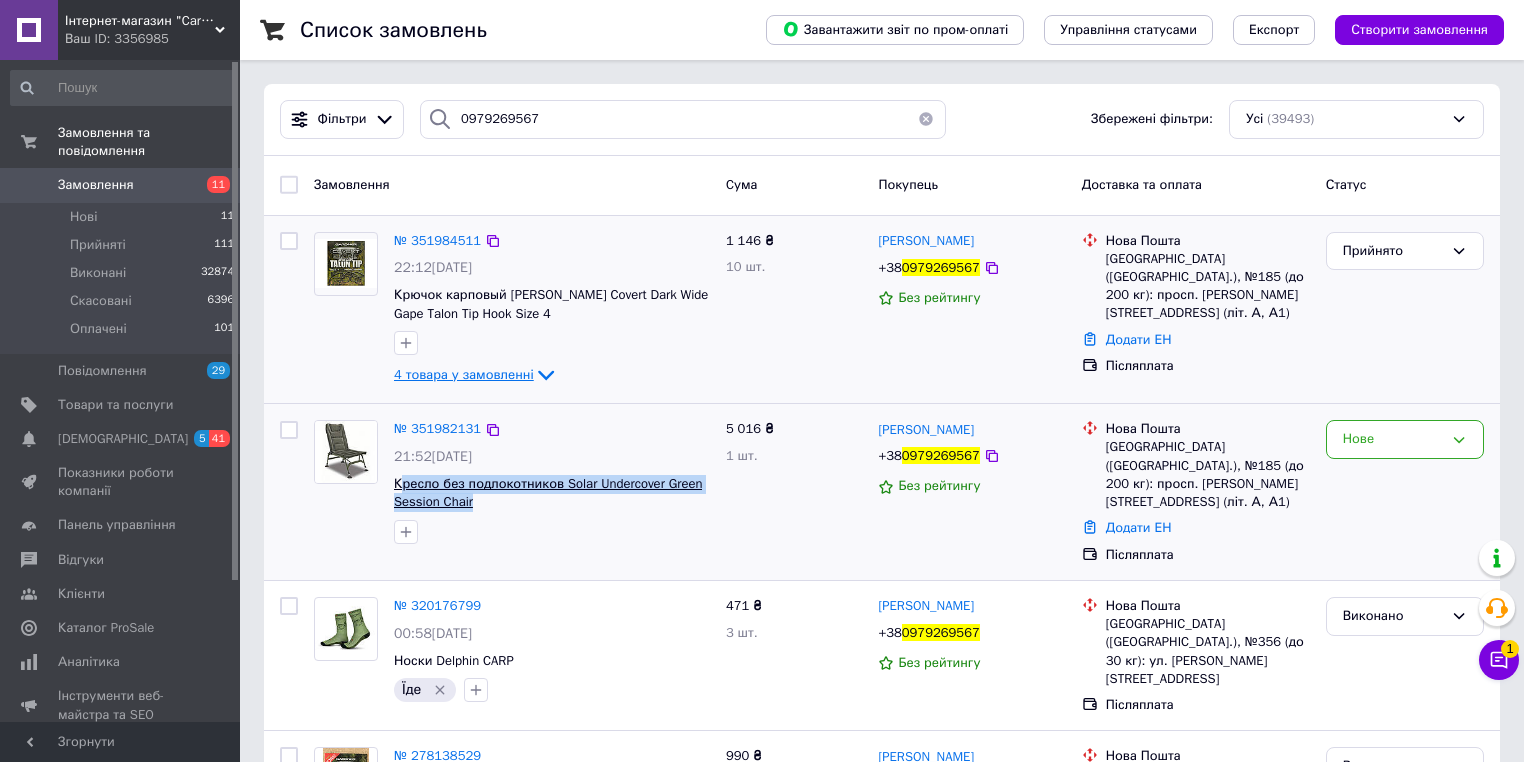 click on "Кресло без подлокотников Solar Undercover Green Session Chair" at bounding box center [552, 493] 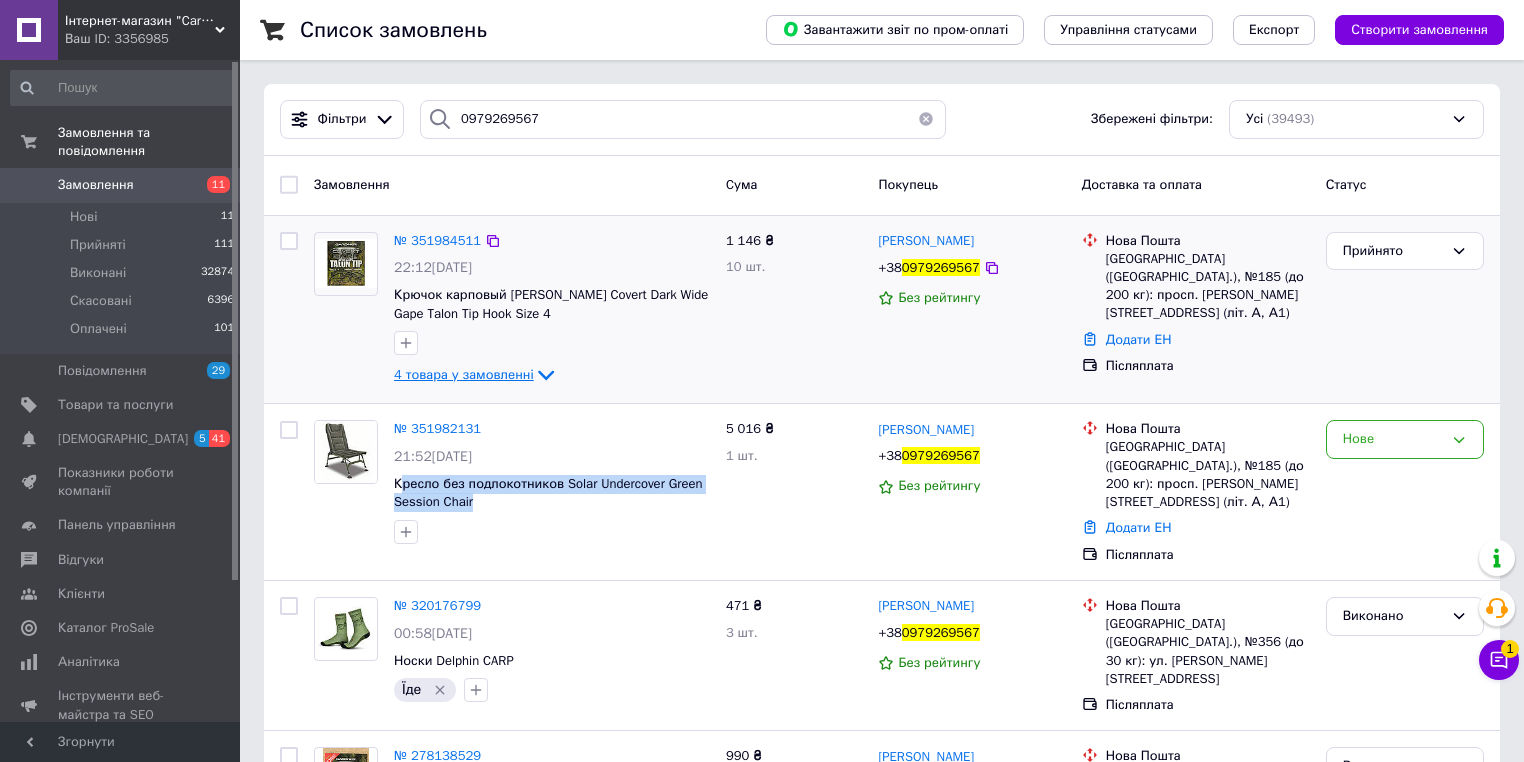 click at bounding box center [926, 119] 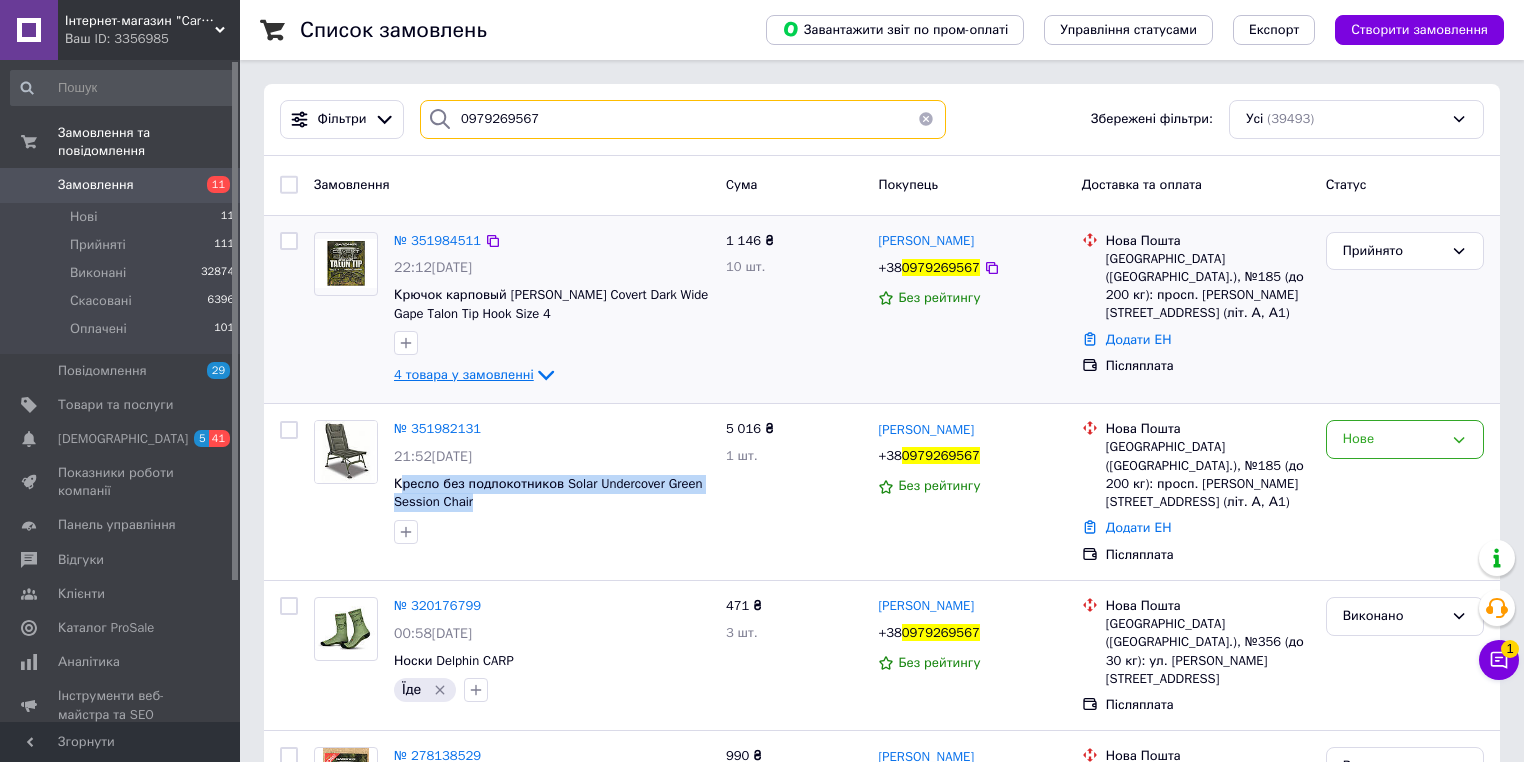 type 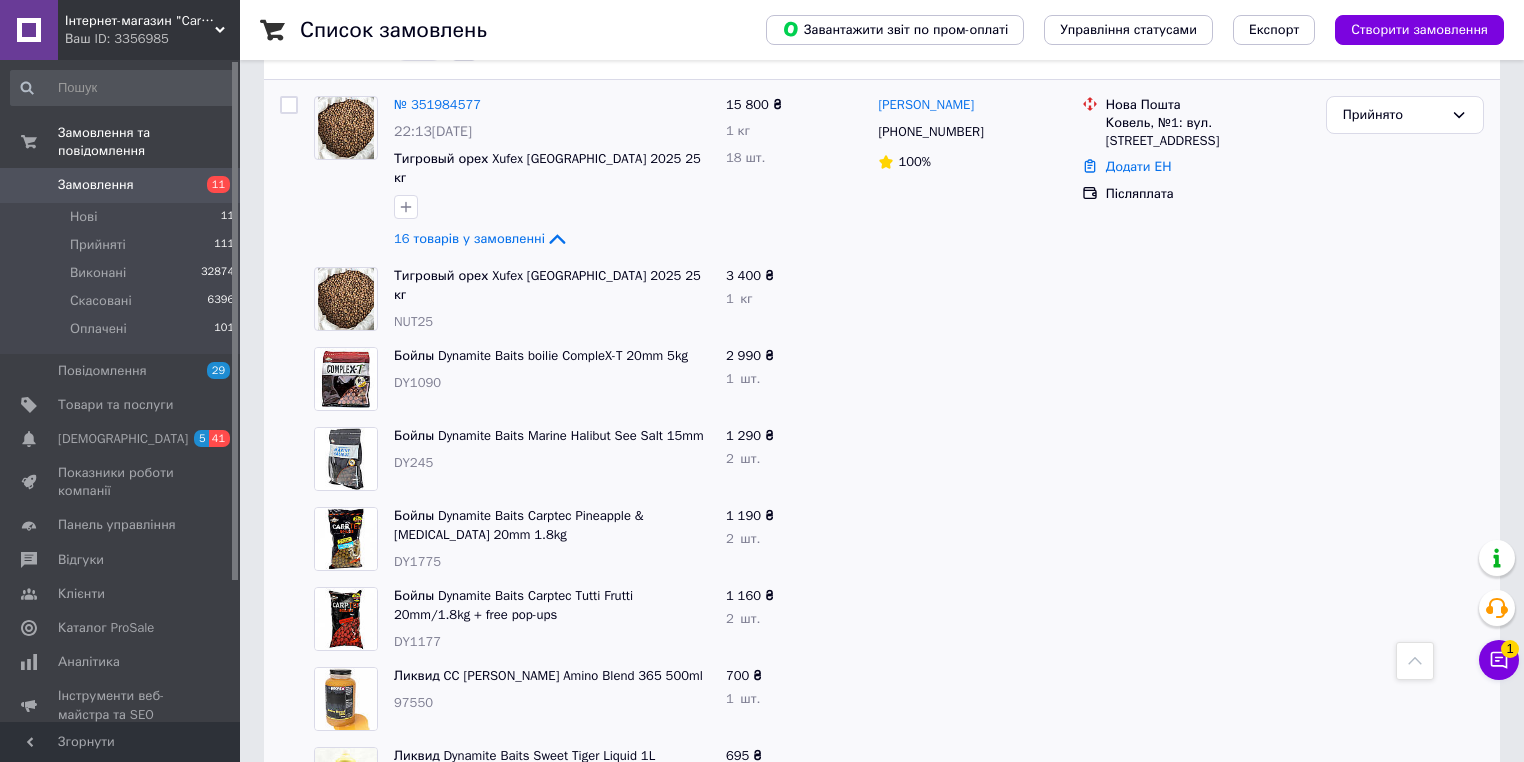 scroll, scrollTop: 1200, scrollLeft: 0, axis: vertical 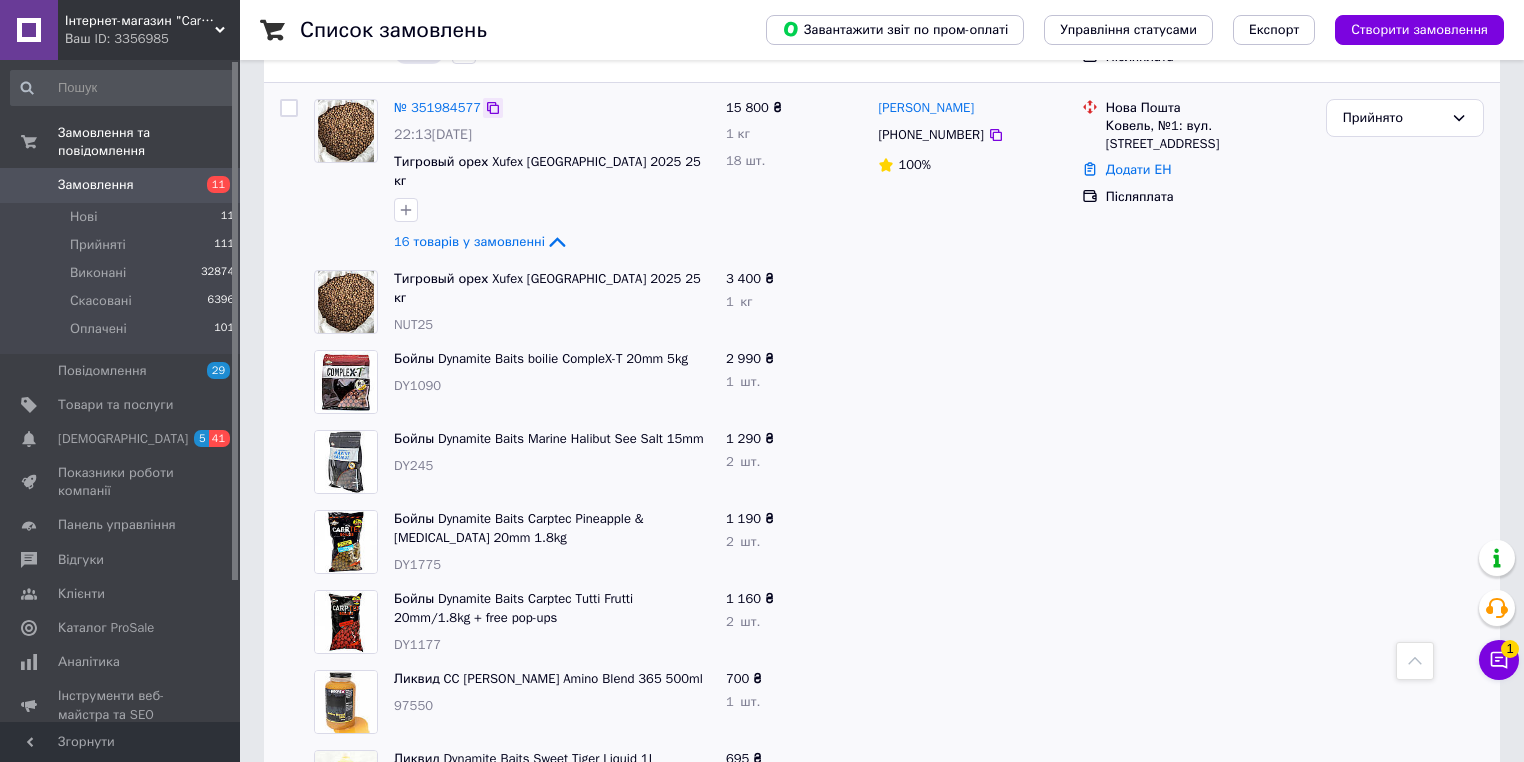 click 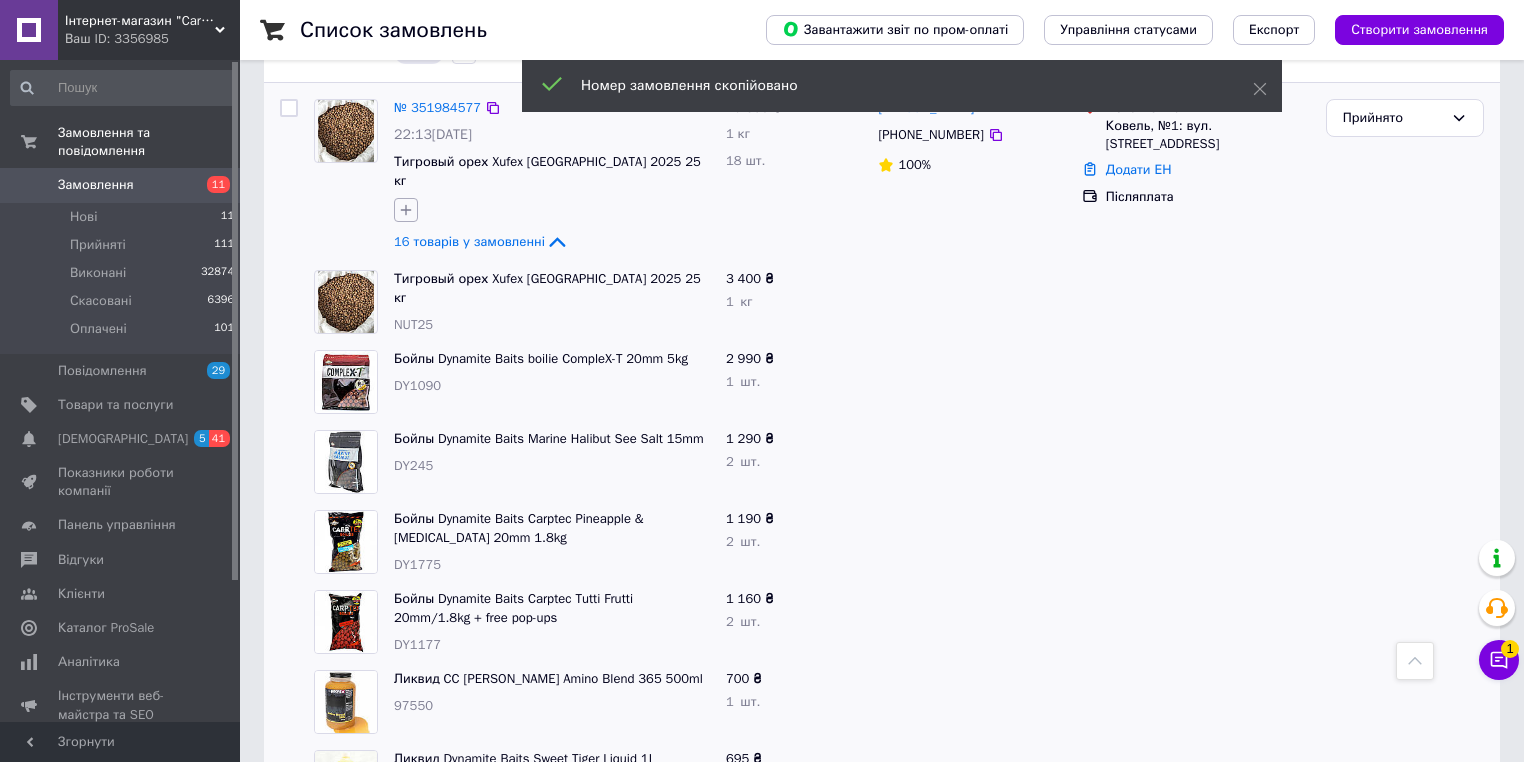 click 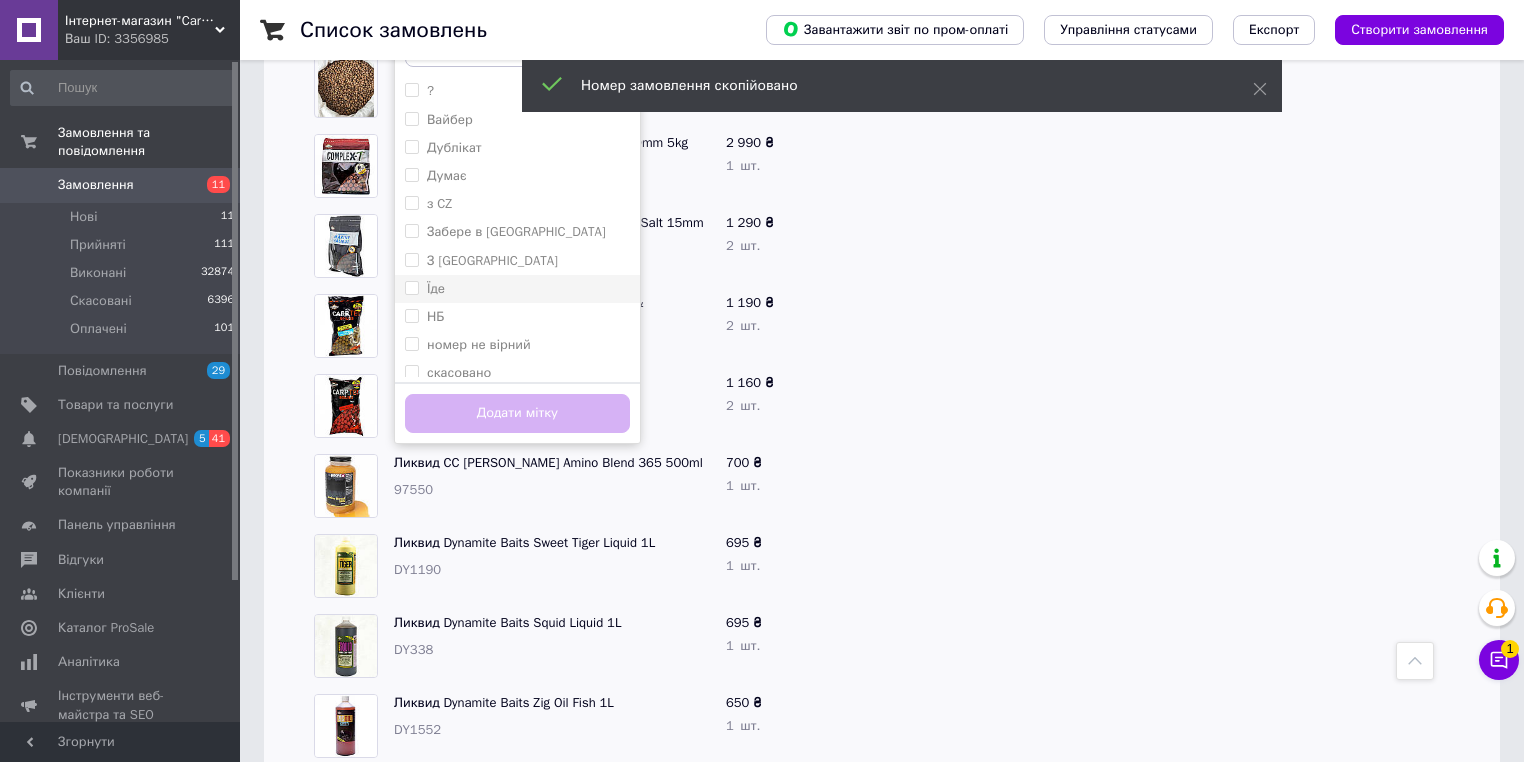 scroll, scrollTop: 1440, scrollLeft: 0, axis: vertical 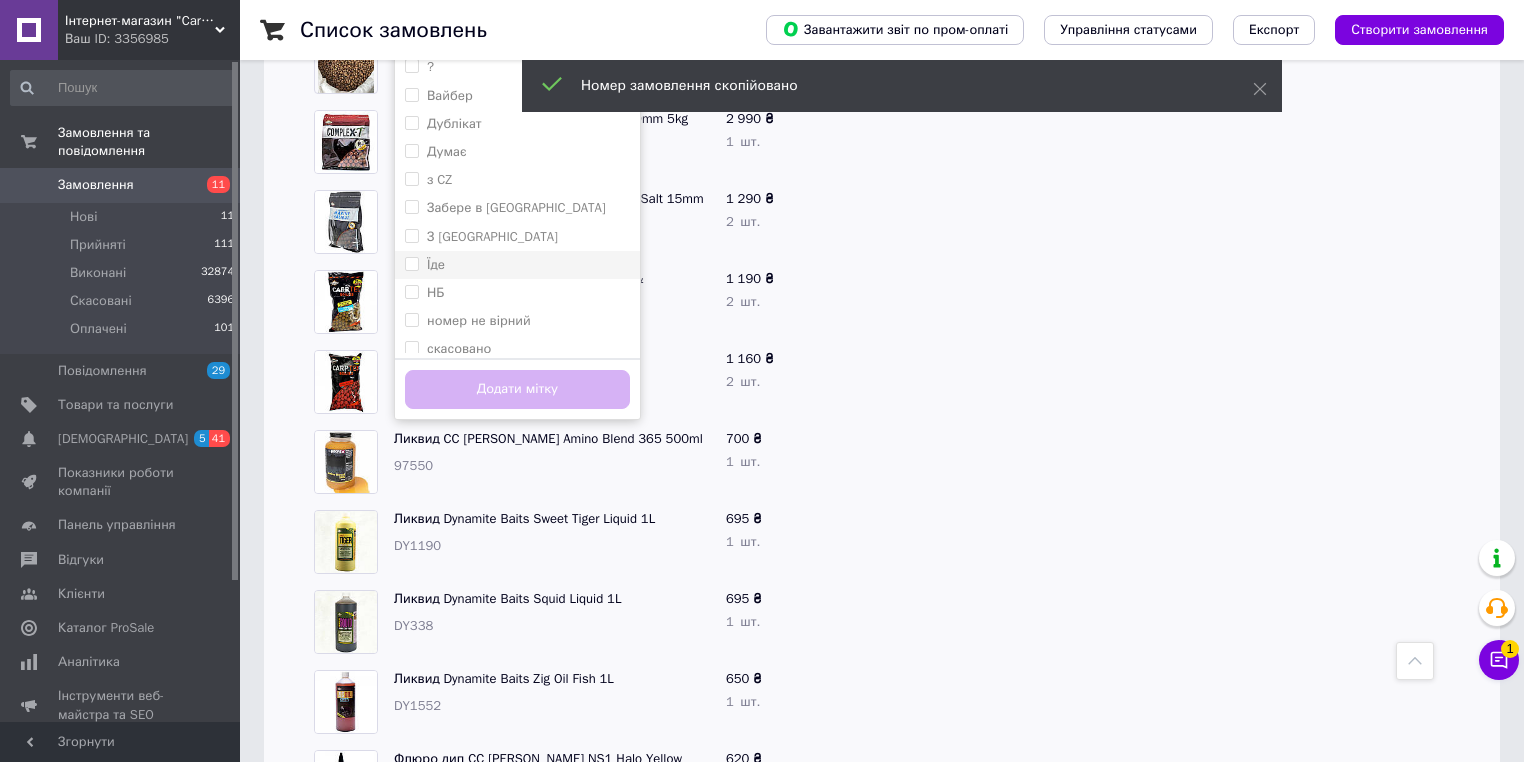 click on "Їде" at bounding box center (517, 265) 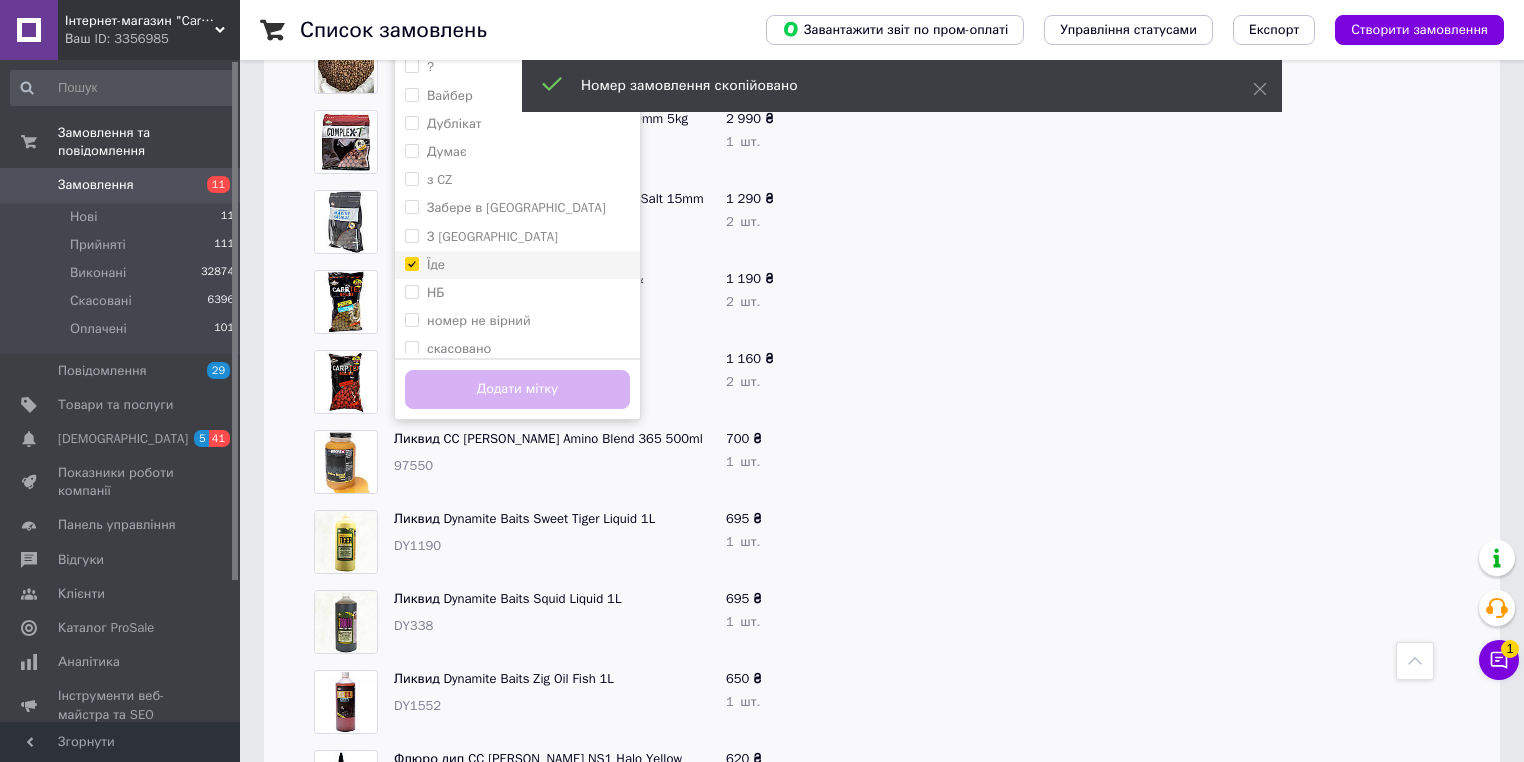 checkbox on "true" 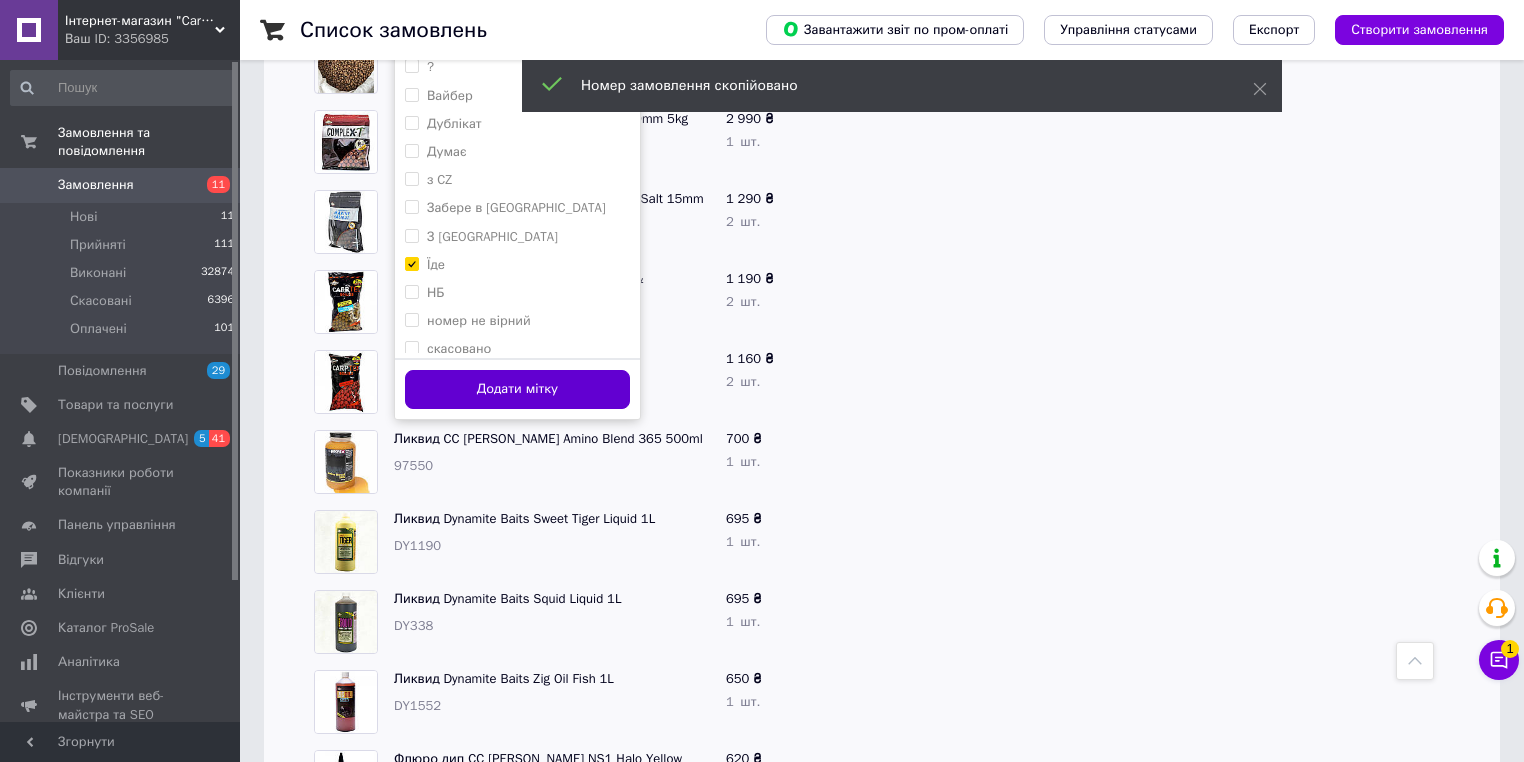 click on "Додати мітку" at bounding box center [517, 389] 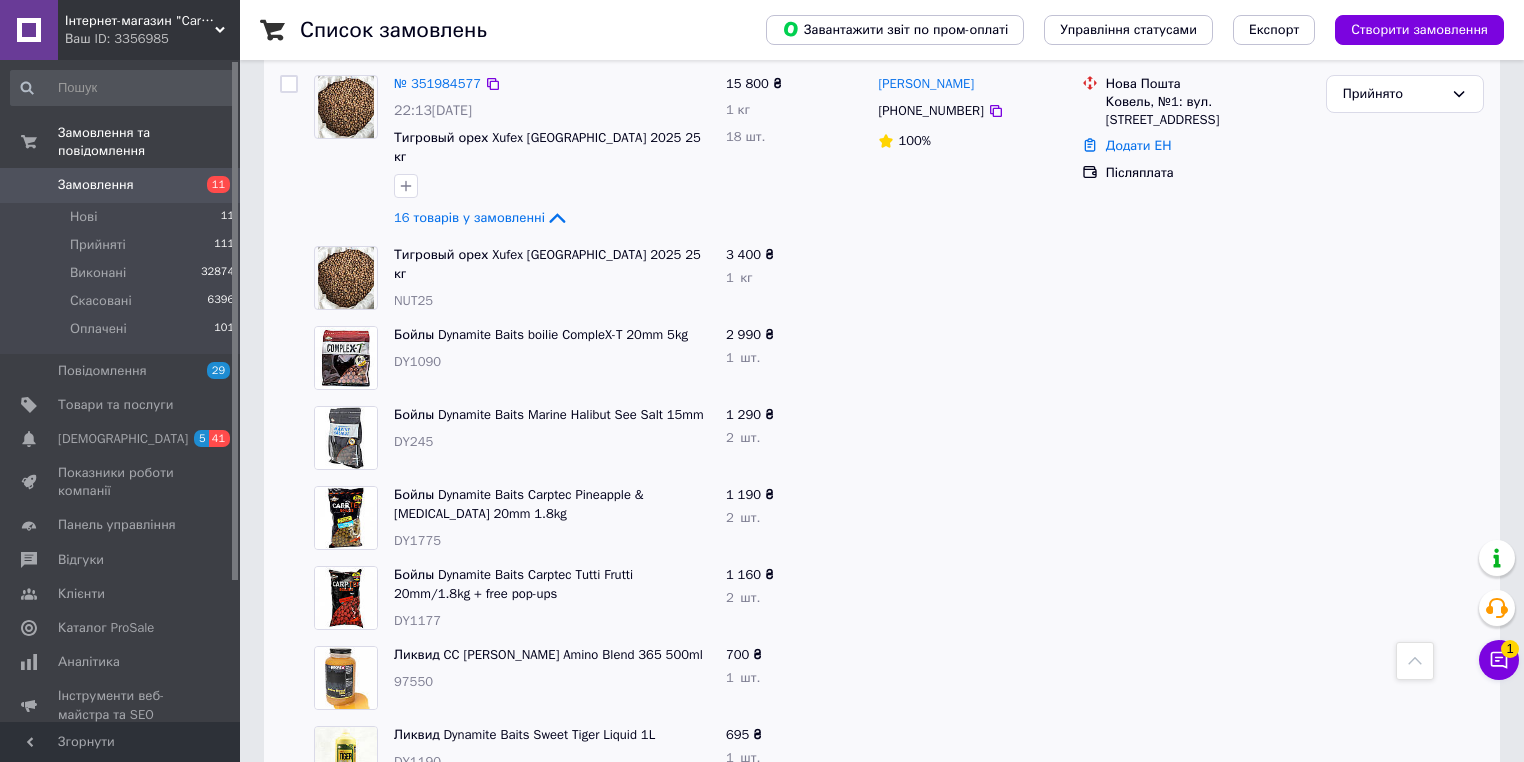 scroll, scrollTop: 1200, scrollLeft: 0, axis: vertical 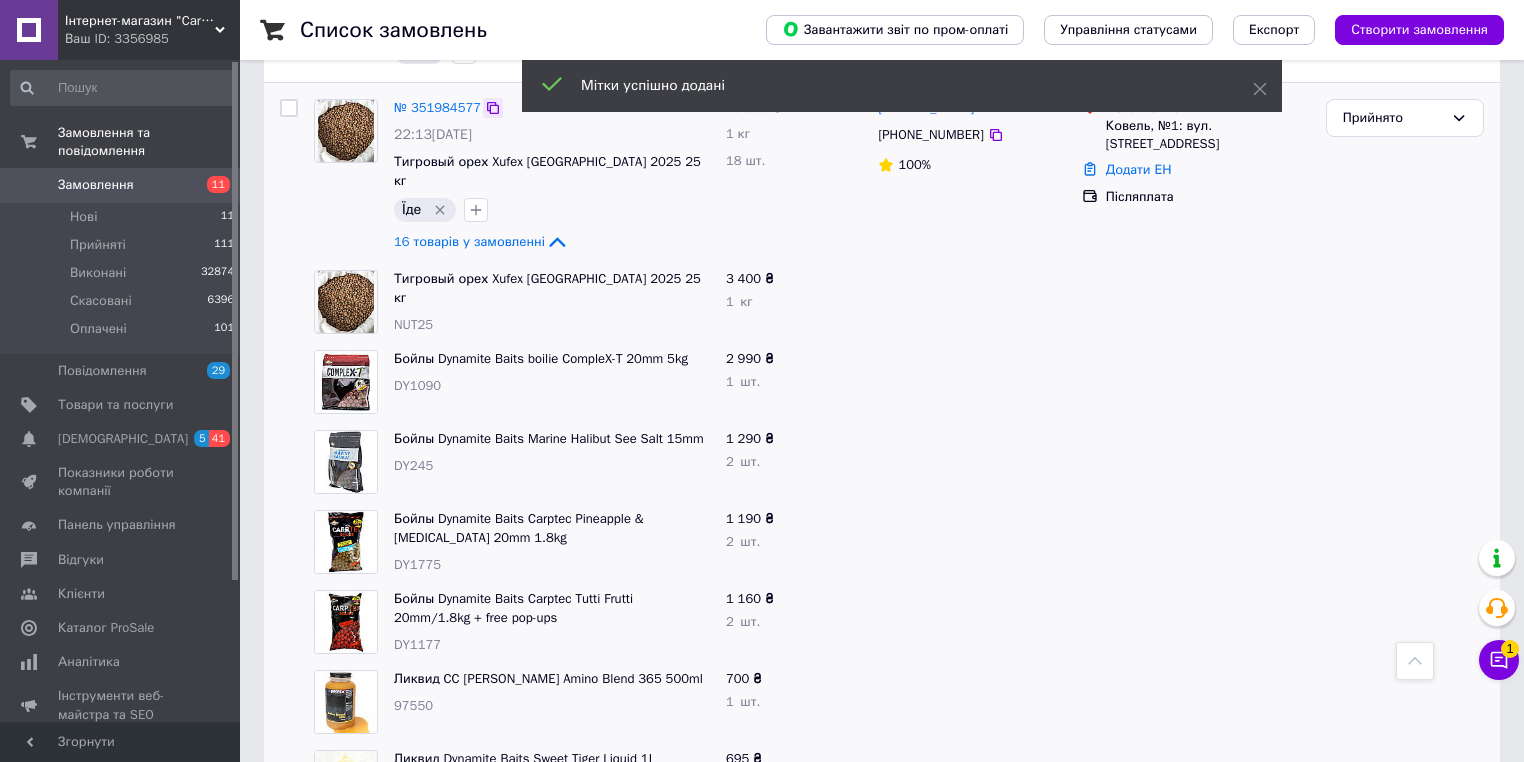 click 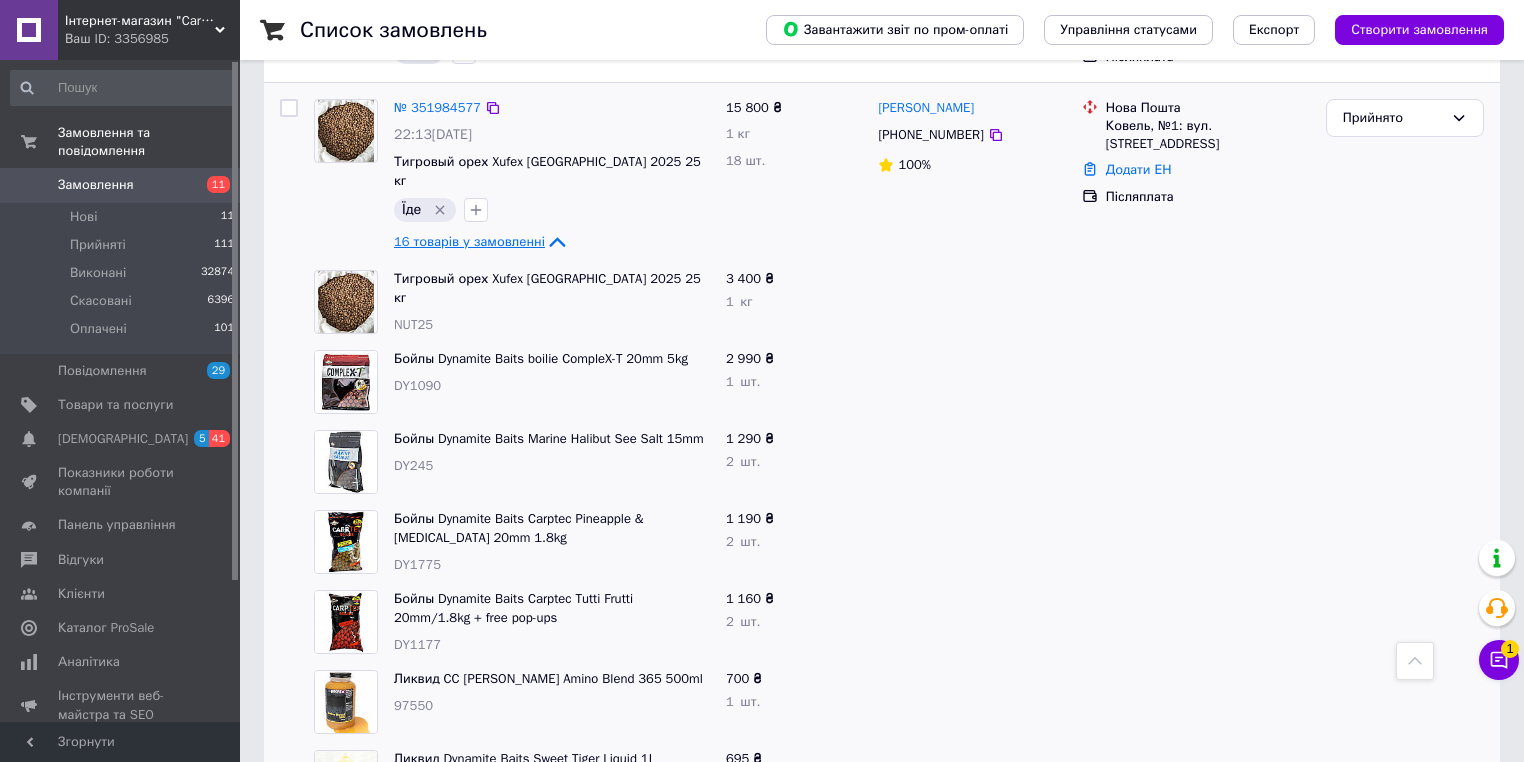 click on "16 товарів у замовленні" at bounding box center [469, 241] 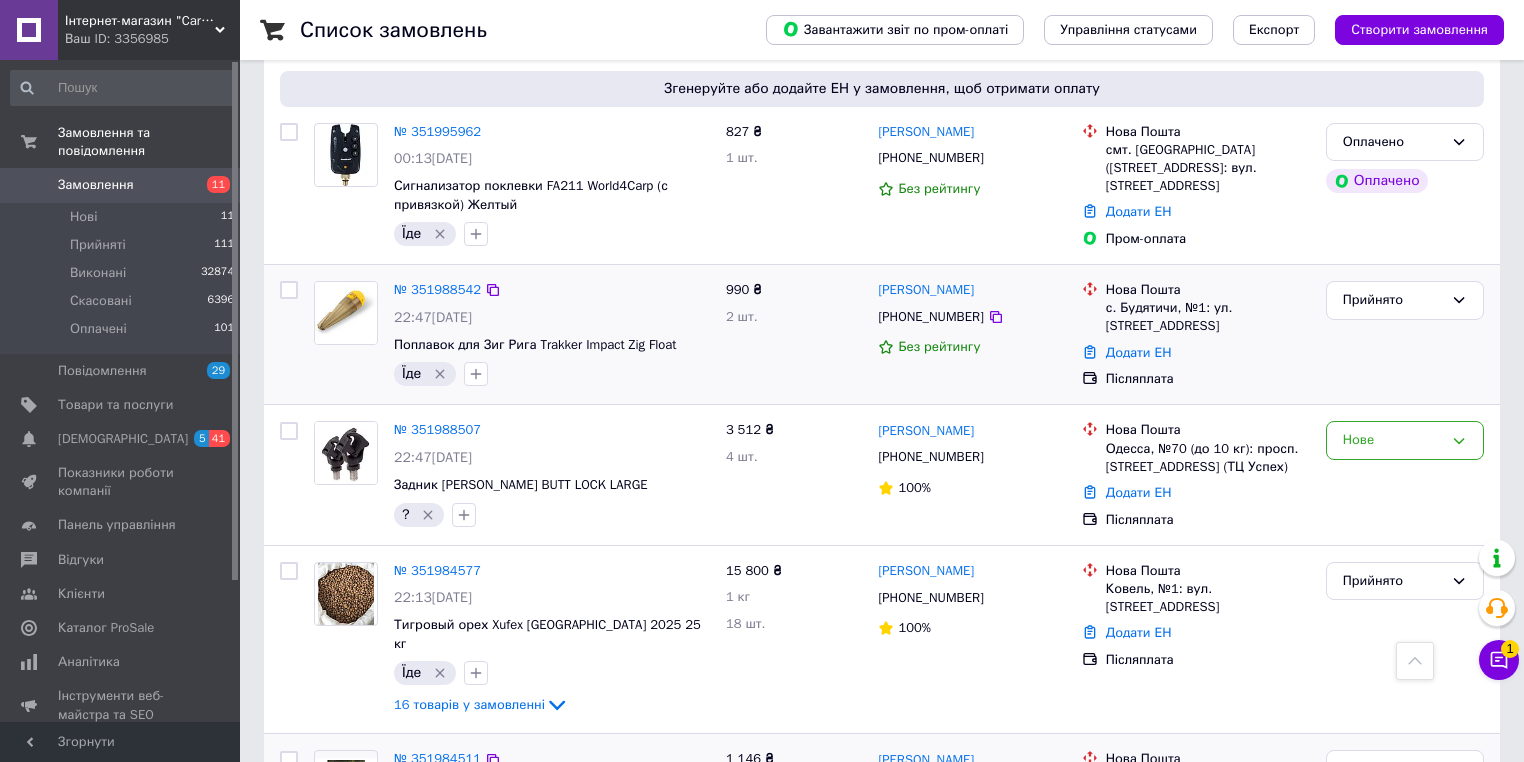 scroll, scrollTop: 720, scrollLeft: 0, axis: vertical 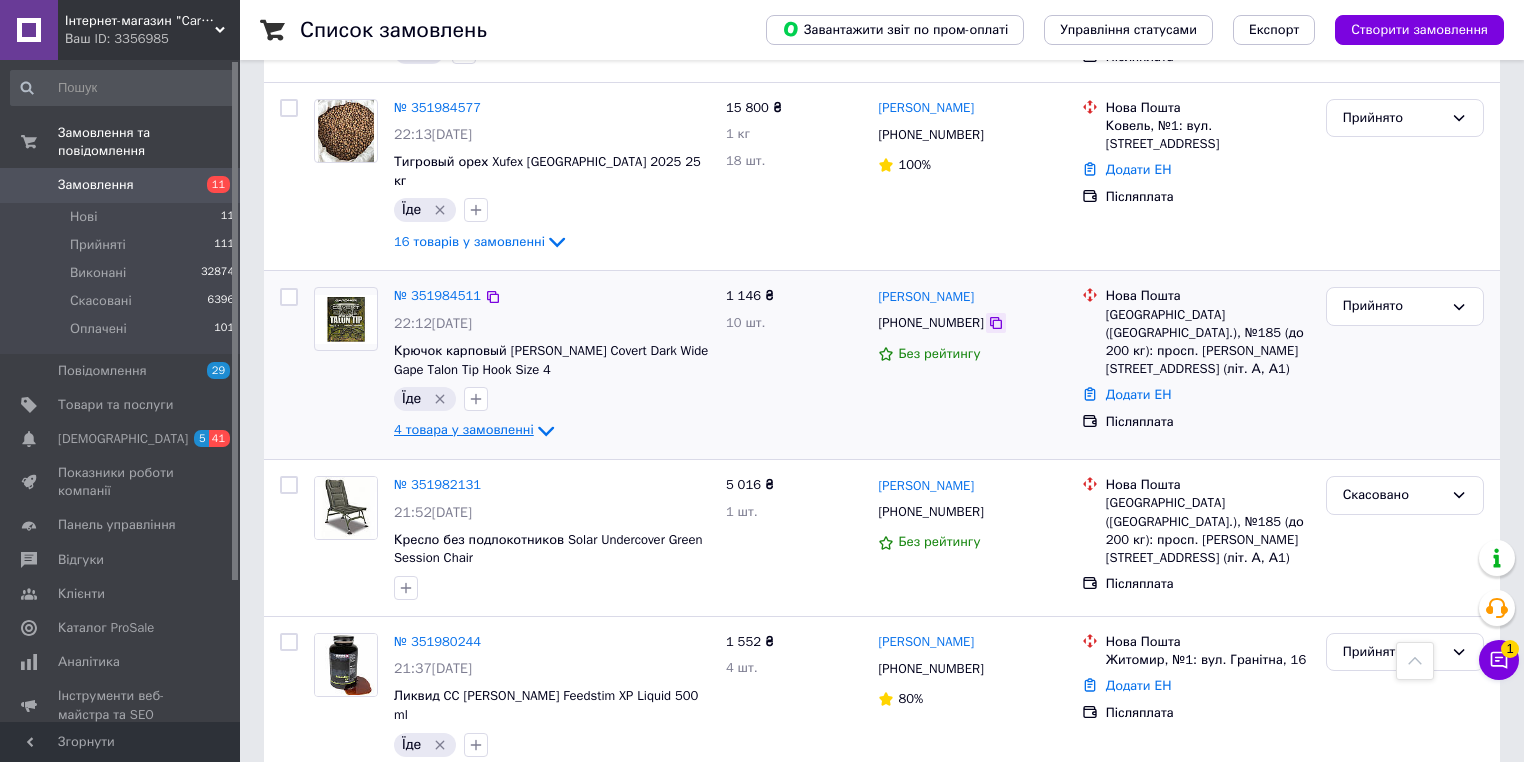 click 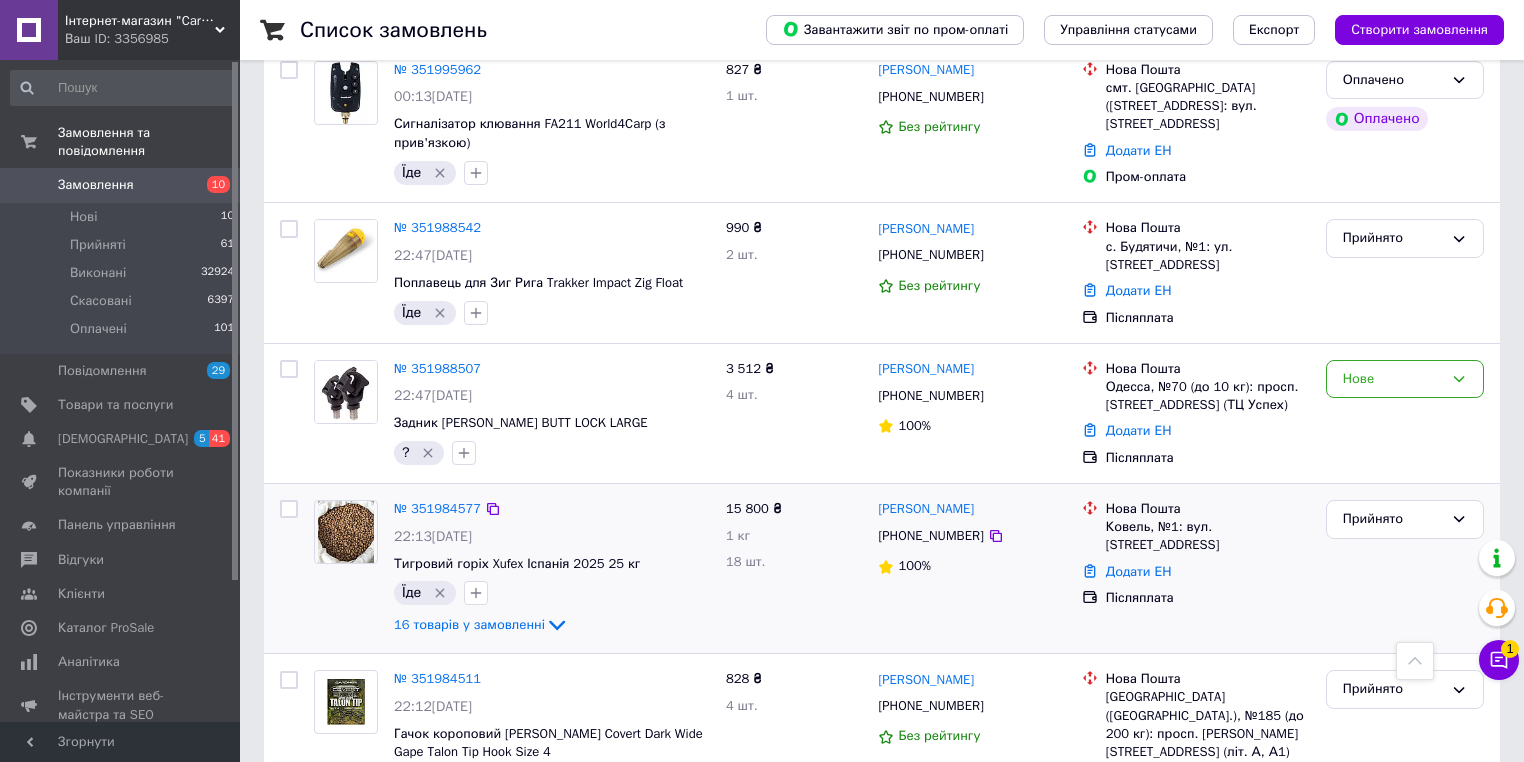scroll, scrollTop: 960, scrollLeft: 0, axis: vertical 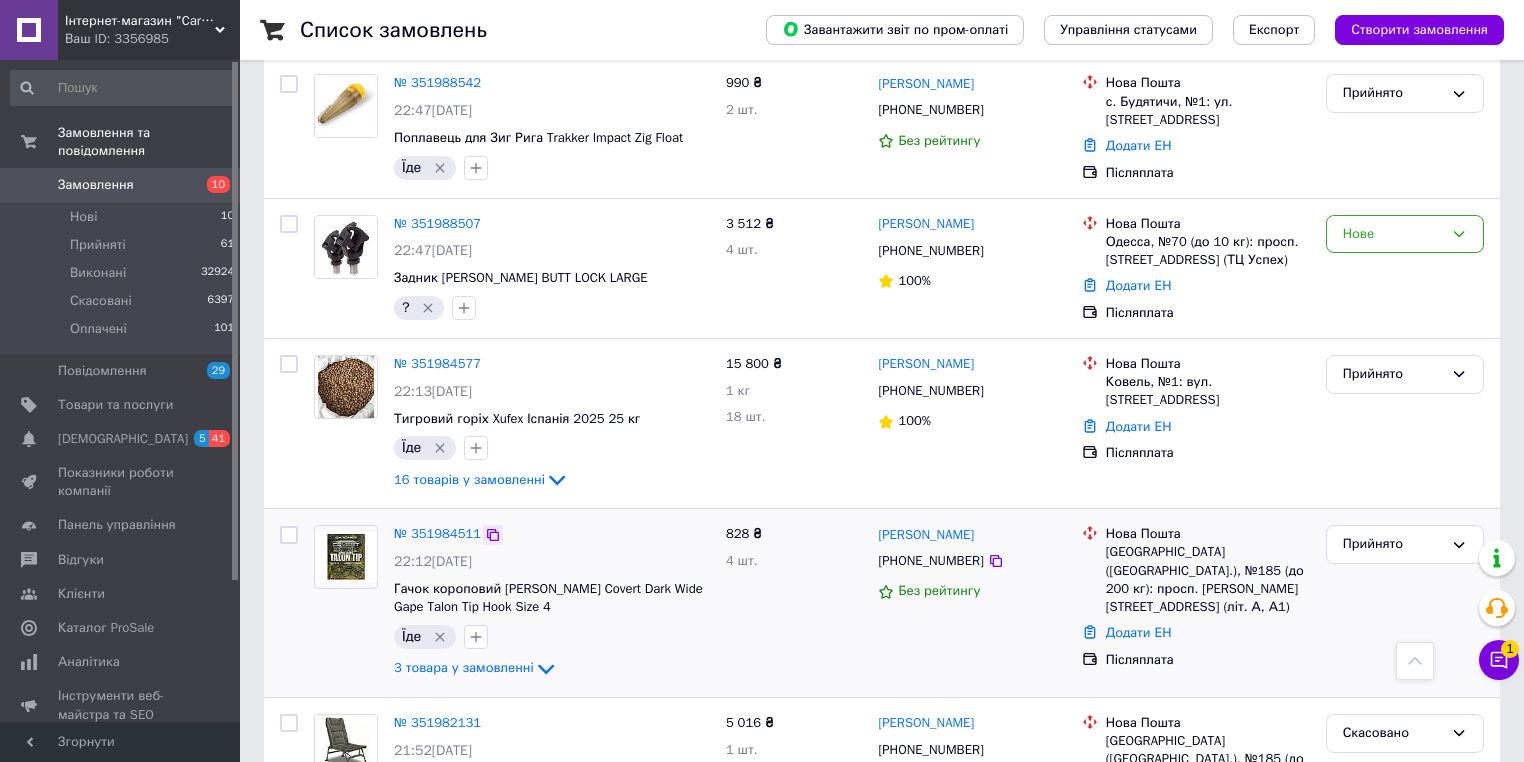 click 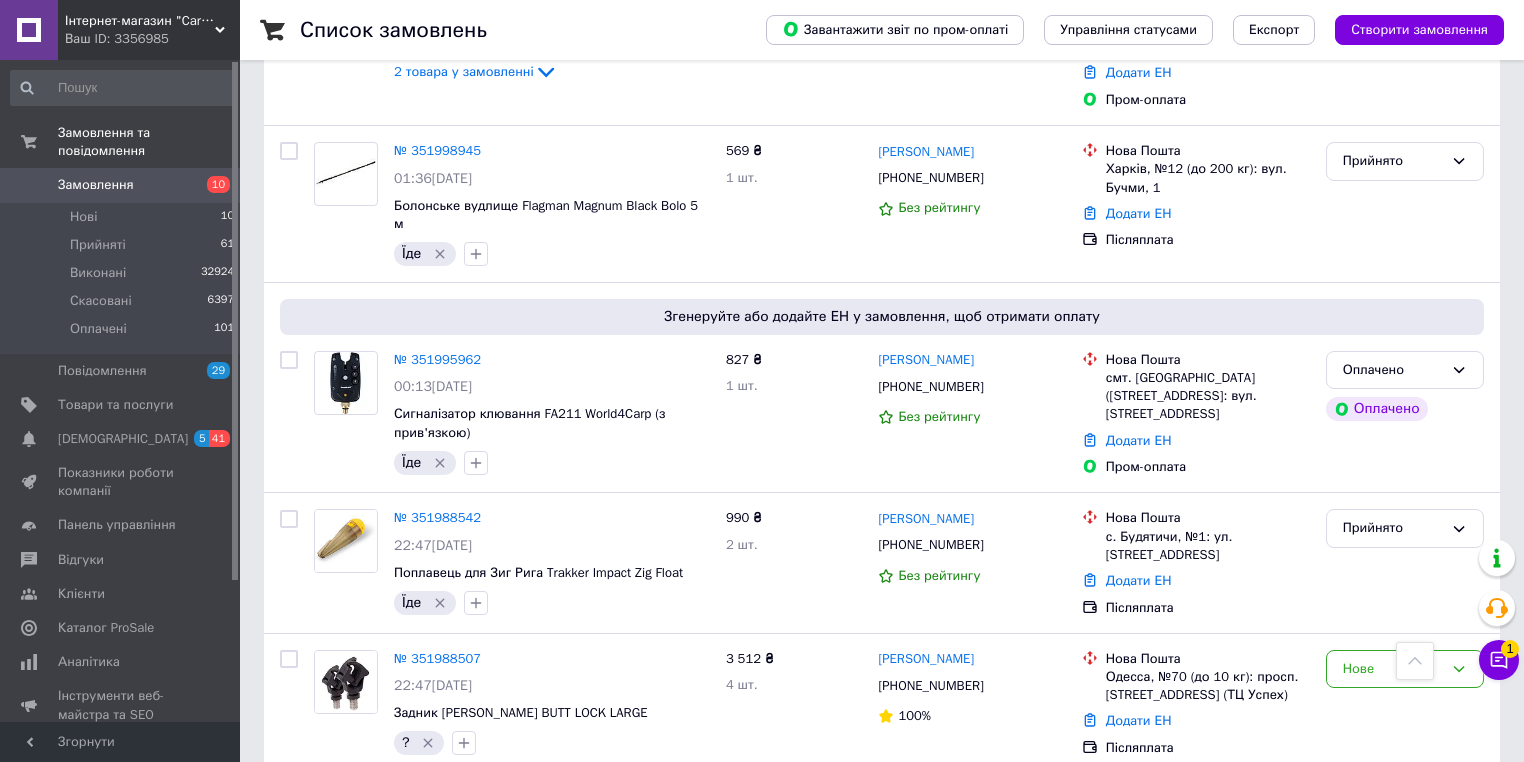scroll, scrollTop: 0, scrollLeft: 0, axis: both 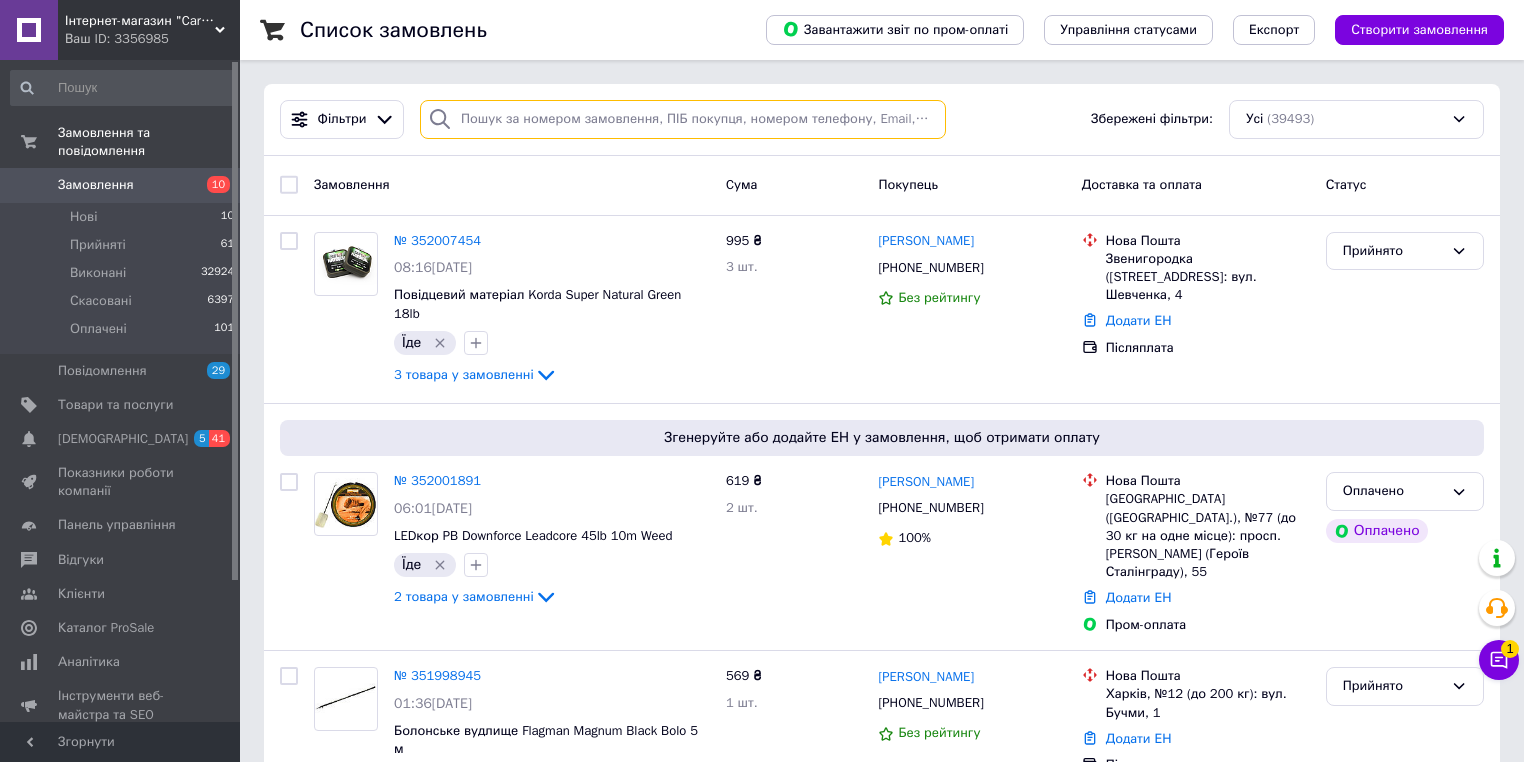 click at bounding box center [683, 119] 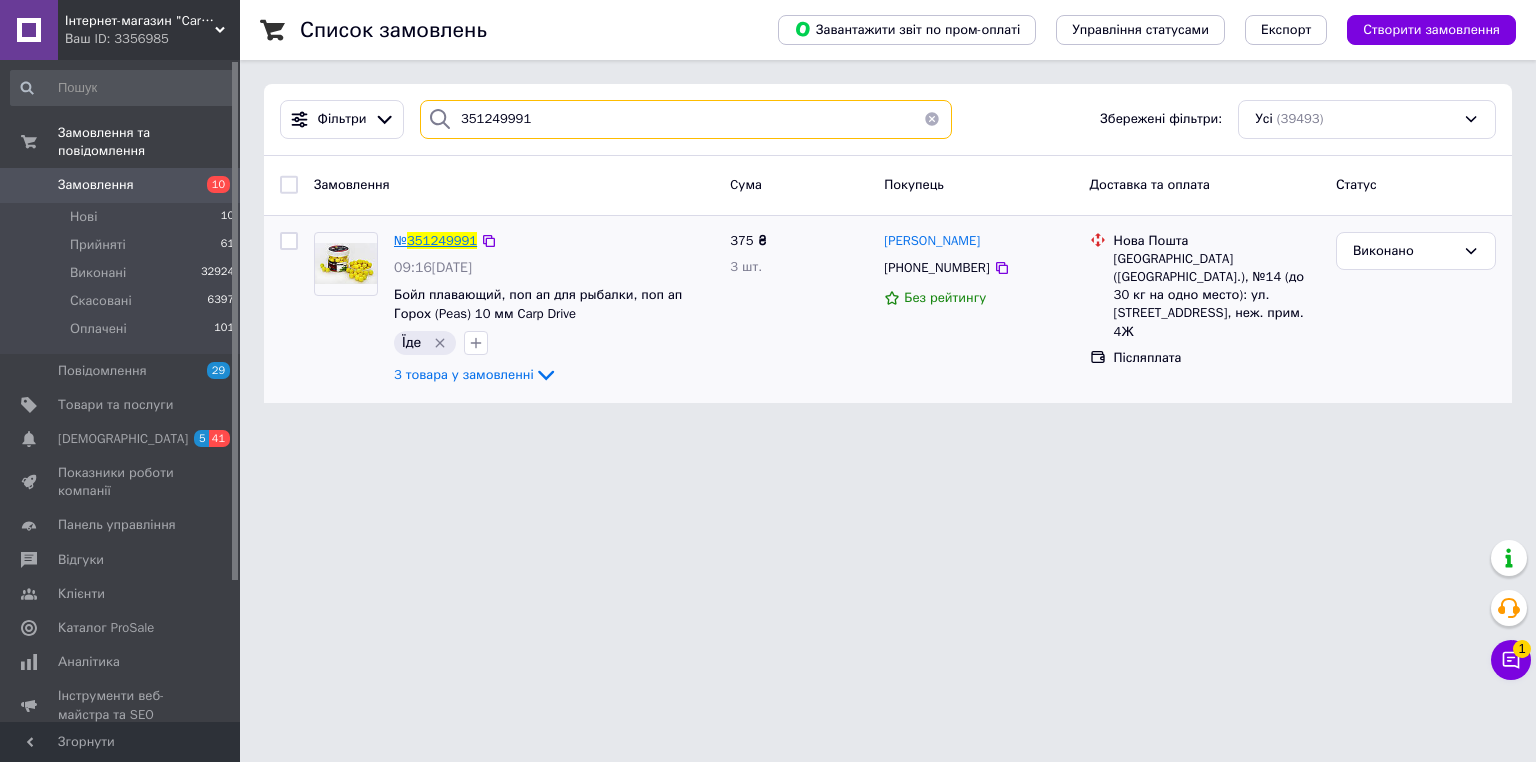 type on "351249991" 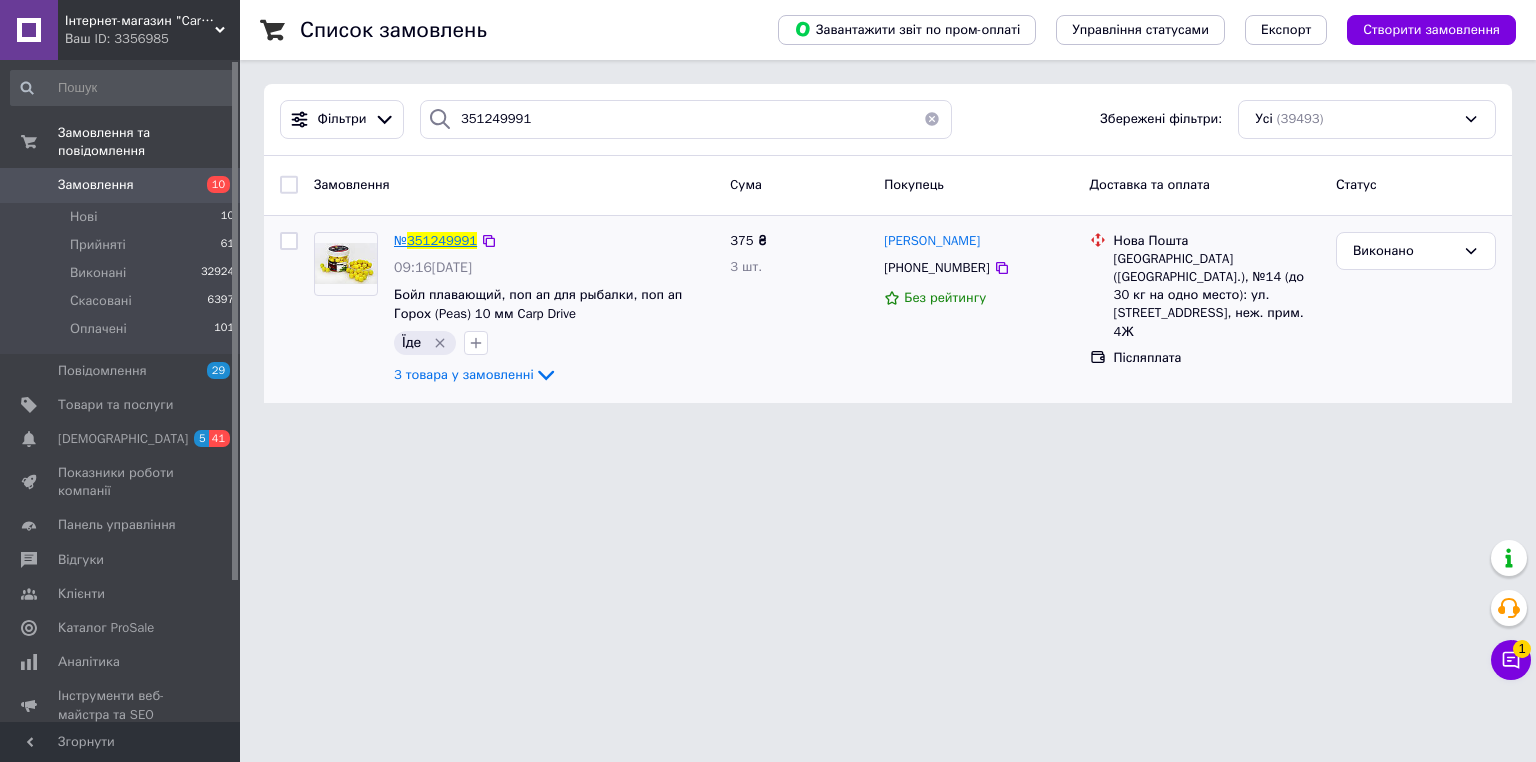 click on "351249991" at bounding box center (442, 240) 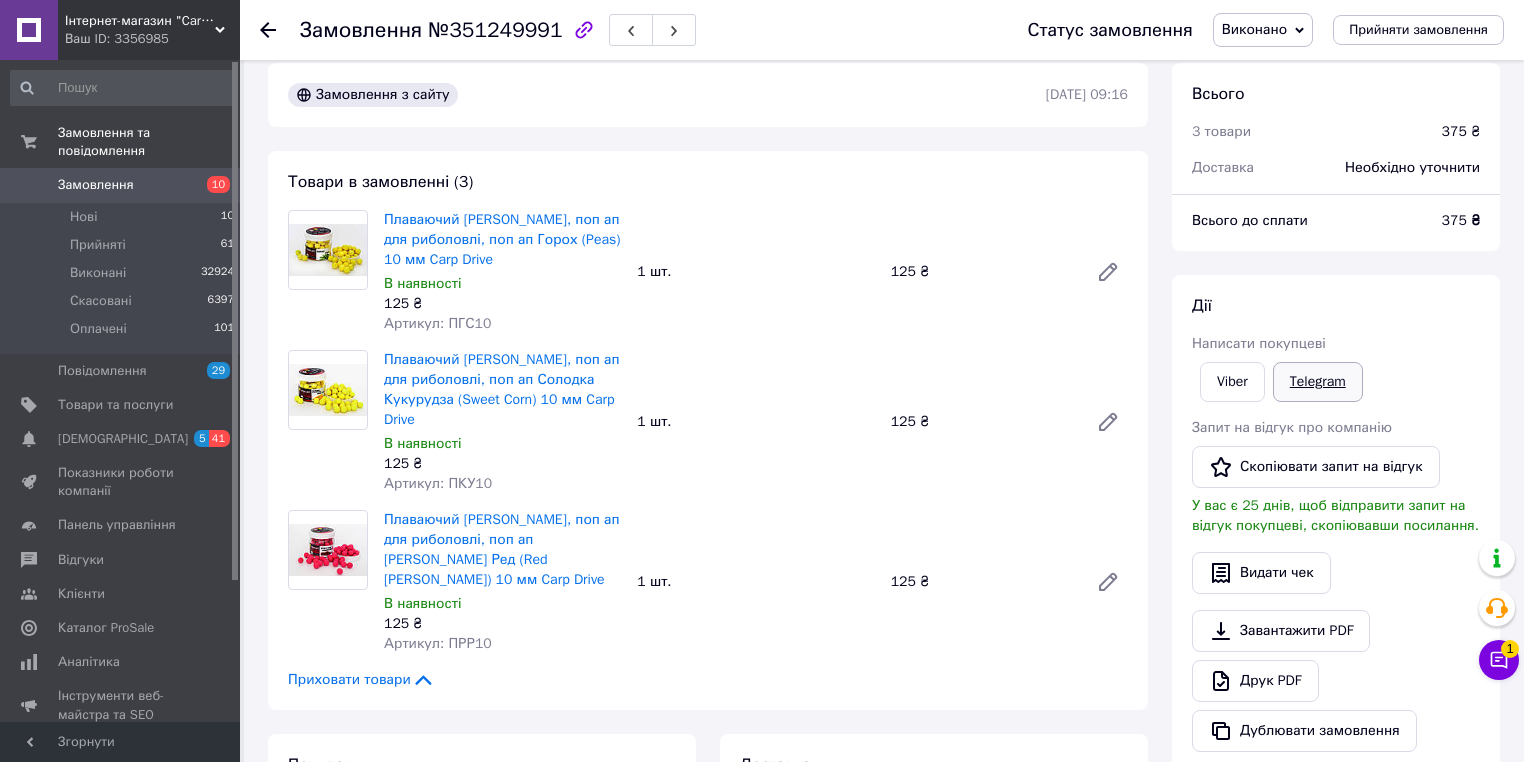 scroll, scrollTop: 0, scrollLeft: 0, axis: both 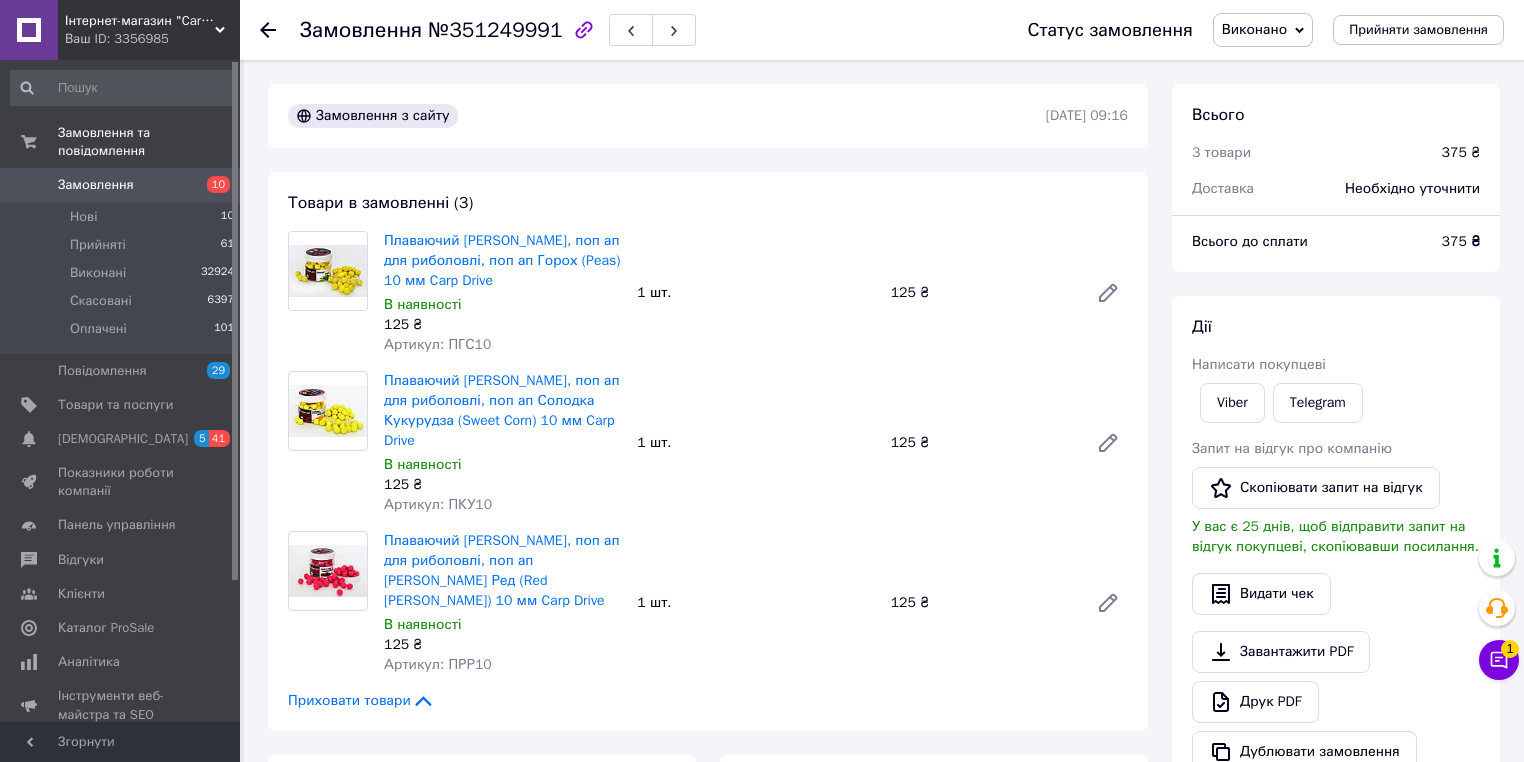 click on "Статус замовлення Виконано Прийнято Скасовано Оплачено Прийняти замовлення" at bounding box center (1246, 30) 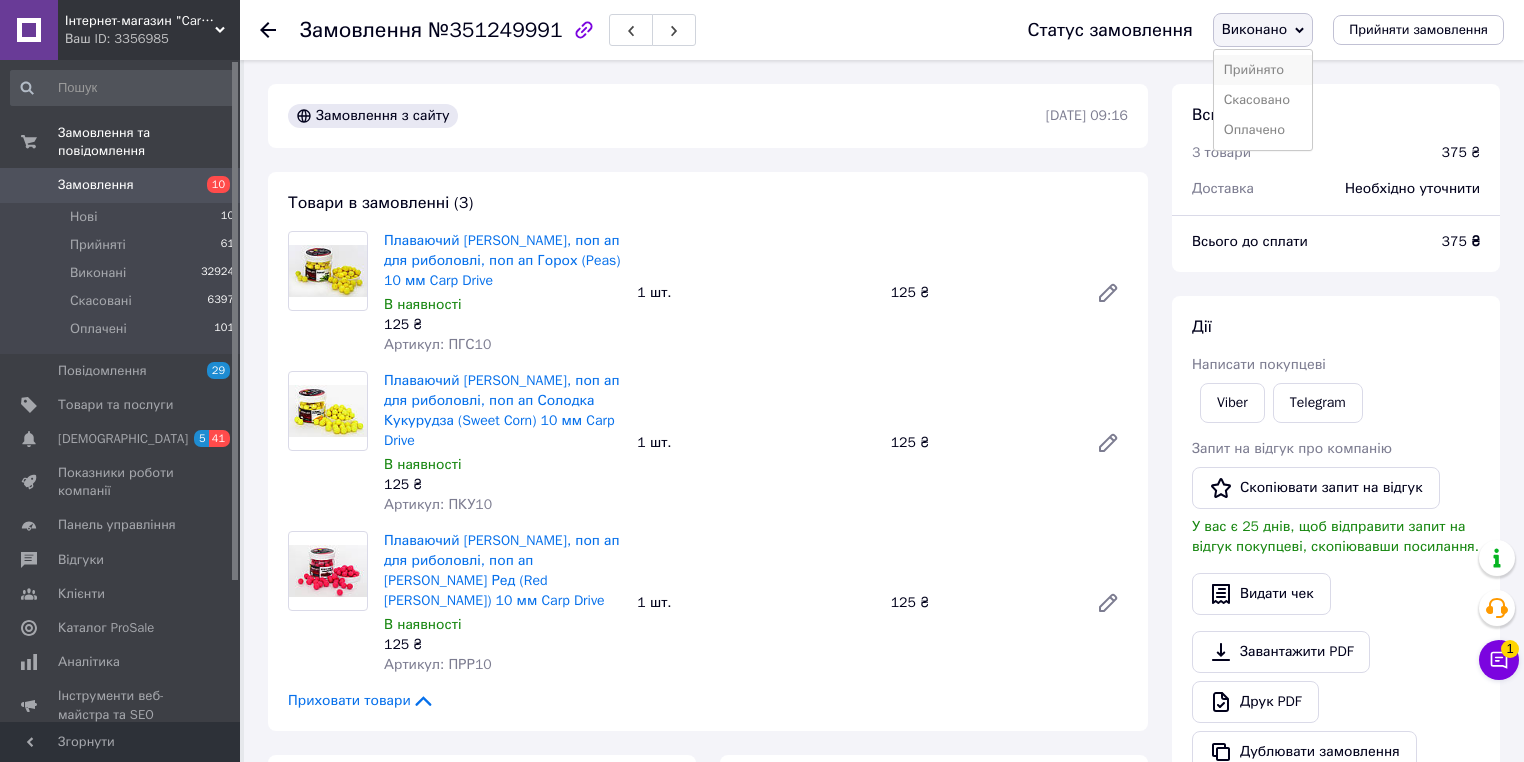 click on "Прийнято" at bounding box center (1263, 70) 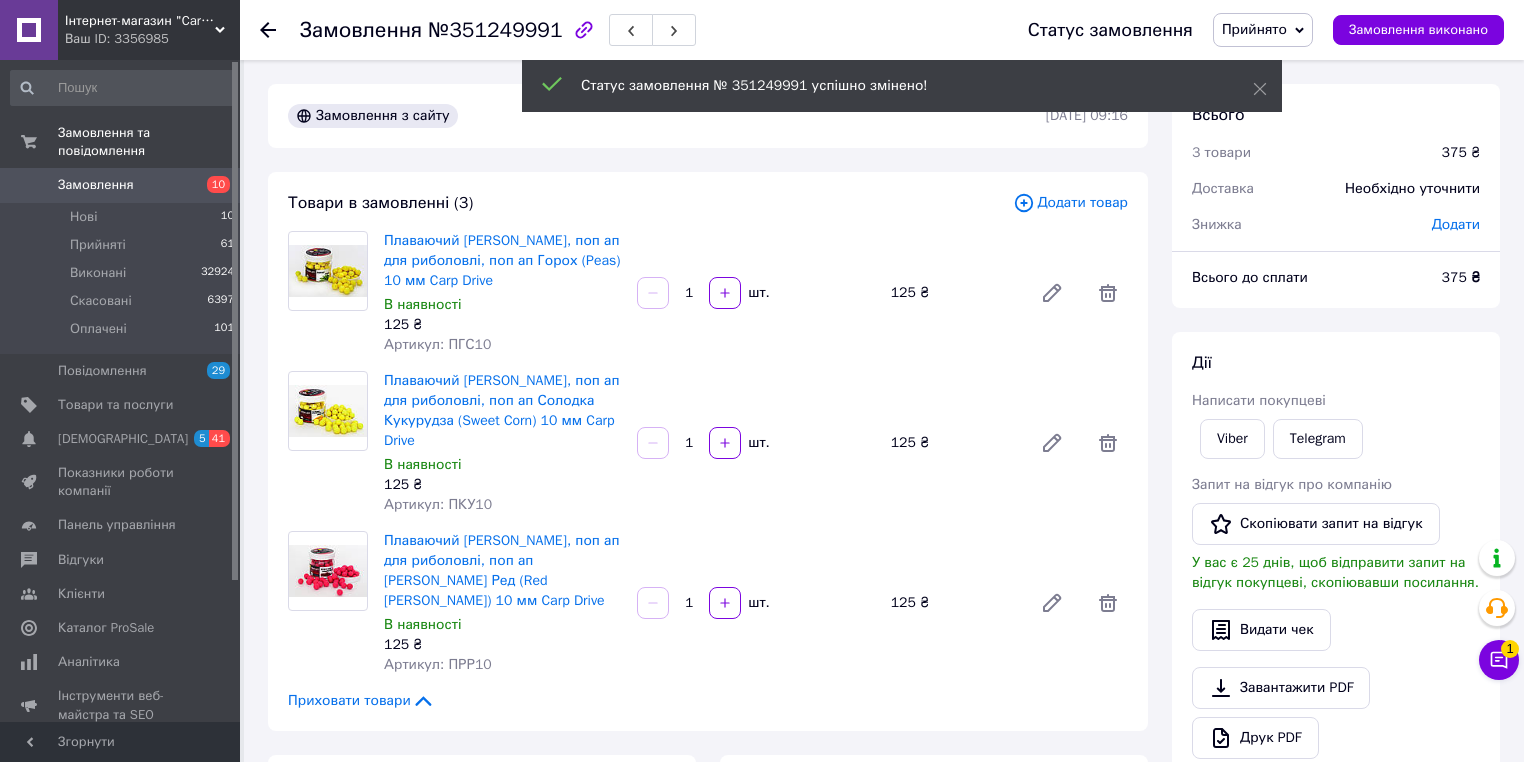 click on "Необхідно уточнити" at bounding box center [1412, 189] 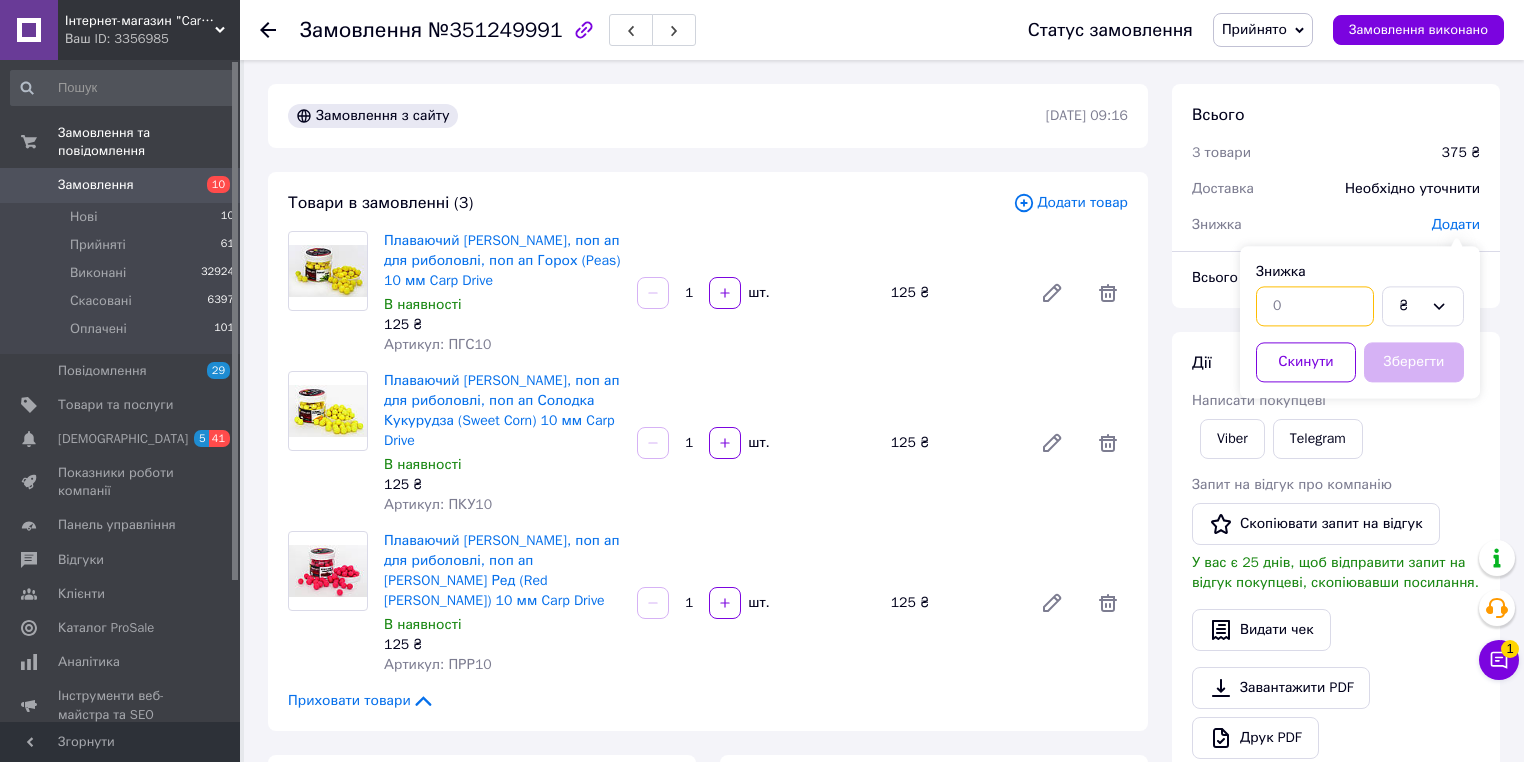 click at bounding box center [1315, 306] 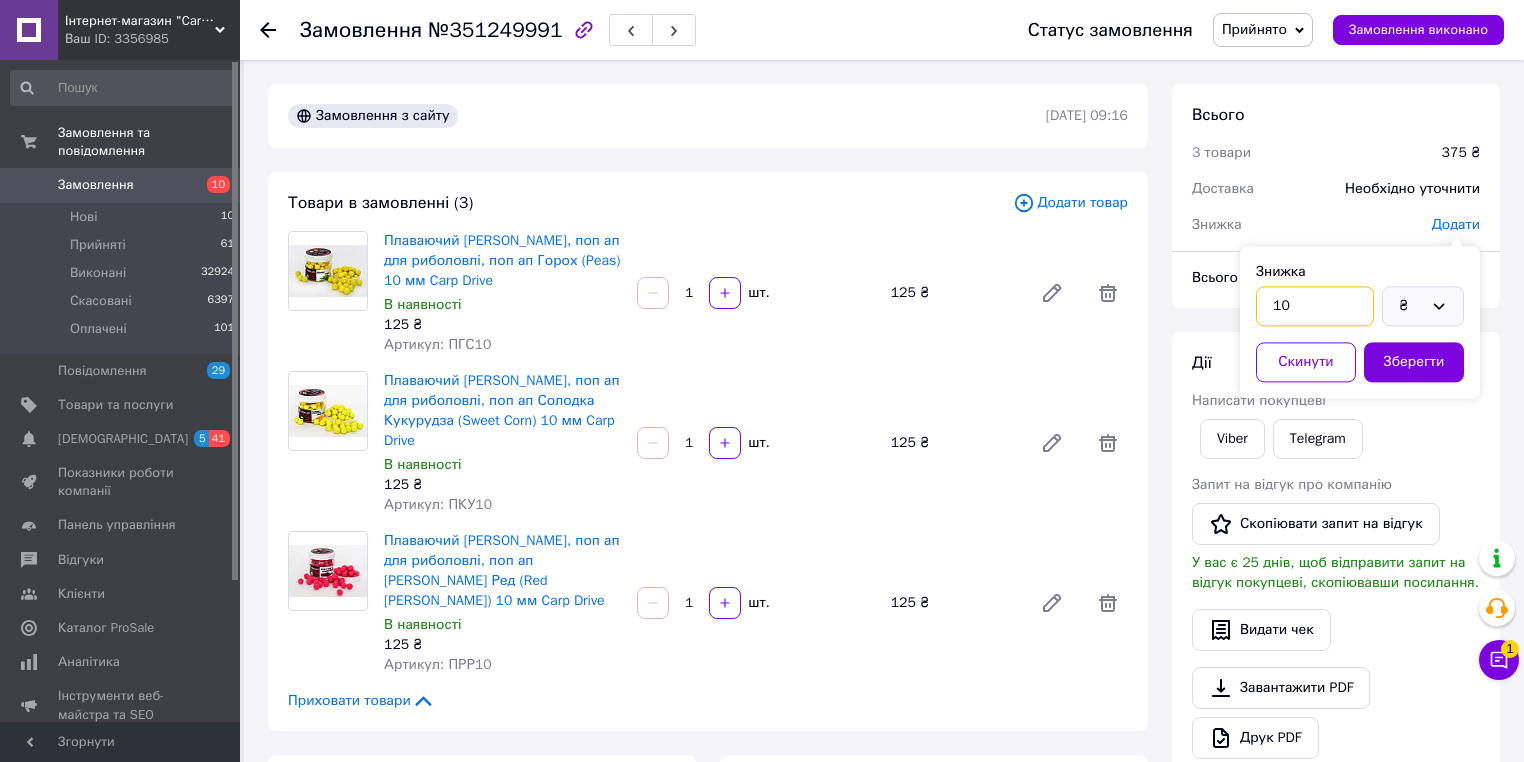 type on "10" 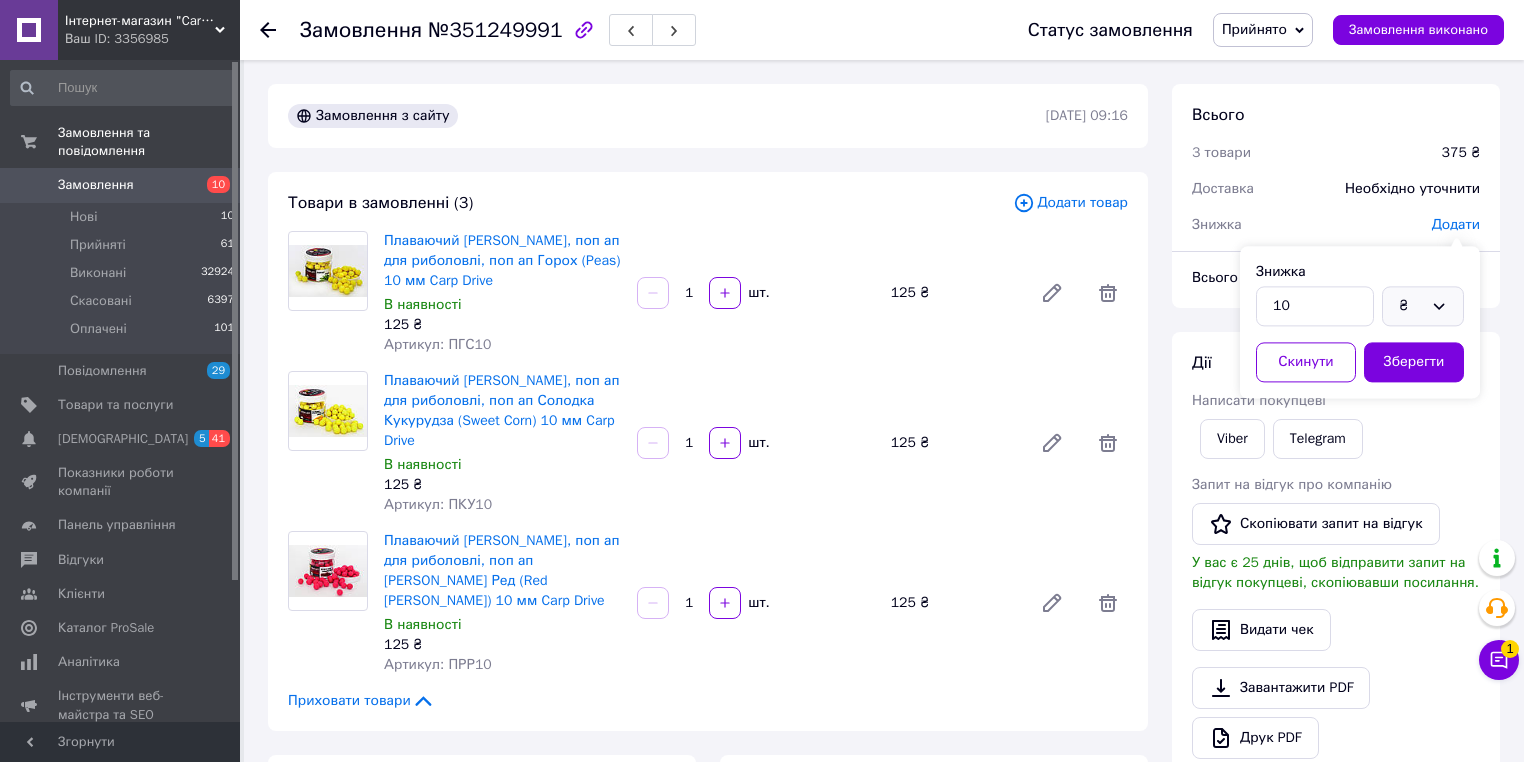 click on "₴" at bounding box center (1411, 306) 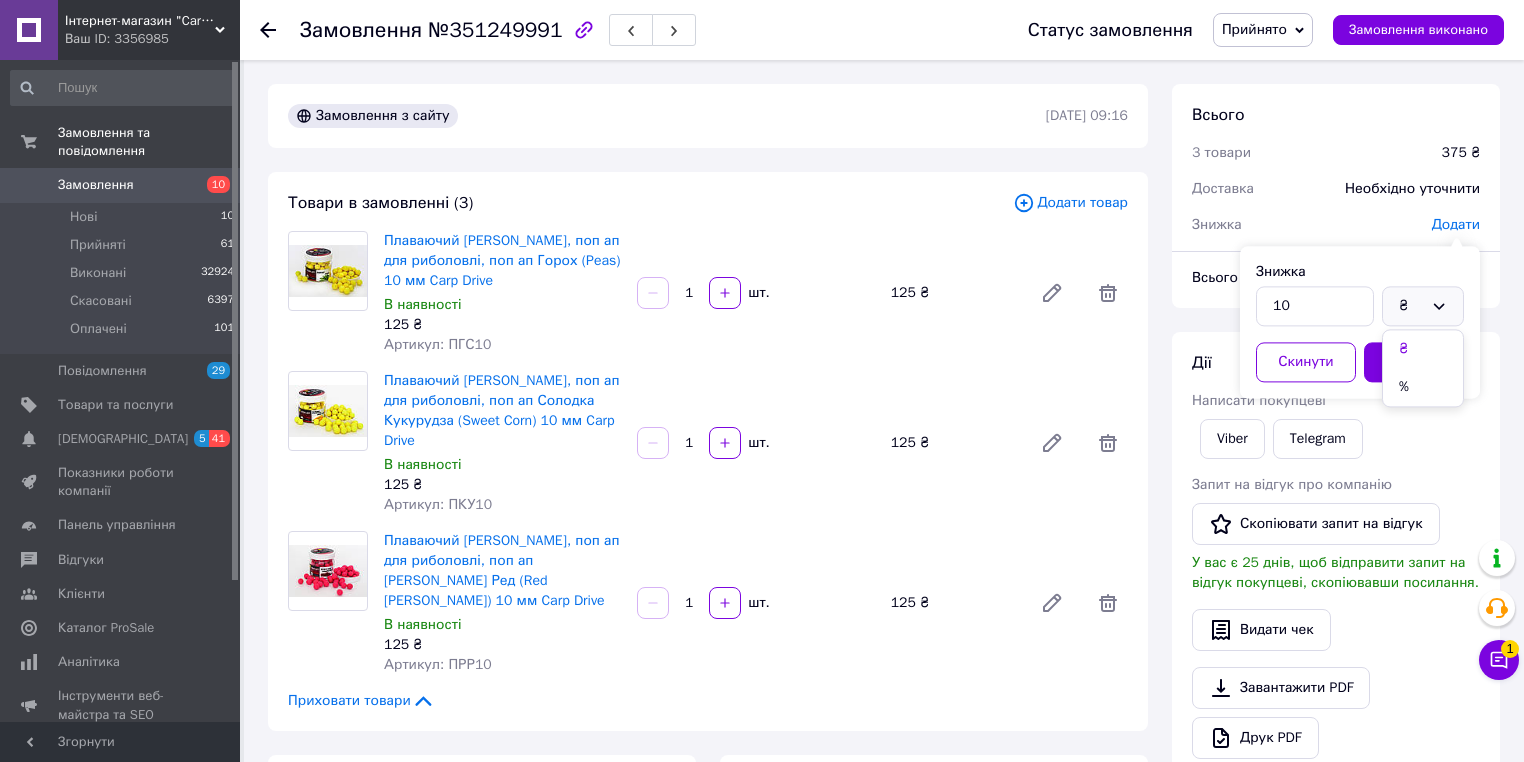 click on "%" at bounding box center [1423, 387] 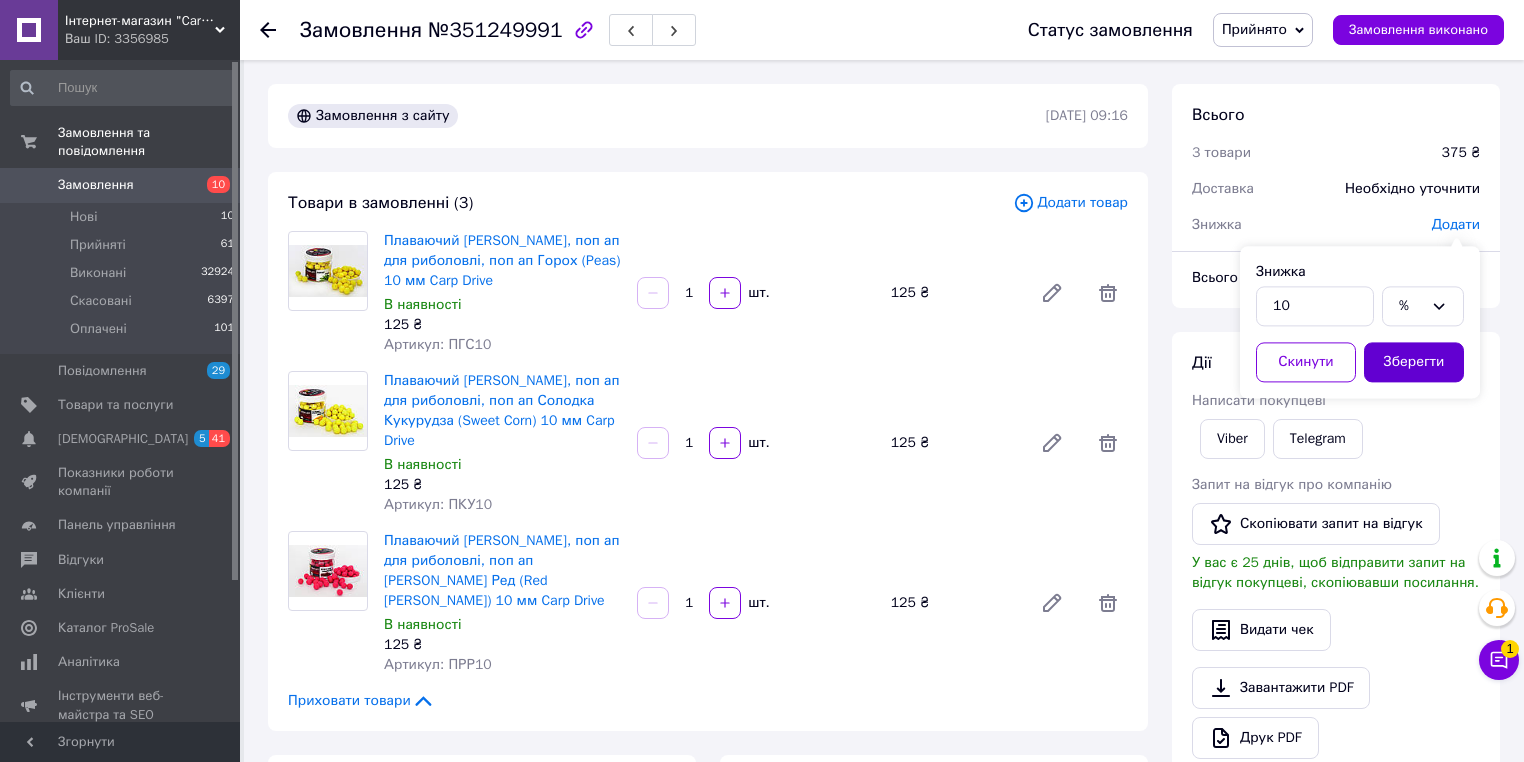 click on "Зберегти" at bounding box center [1414, 362] 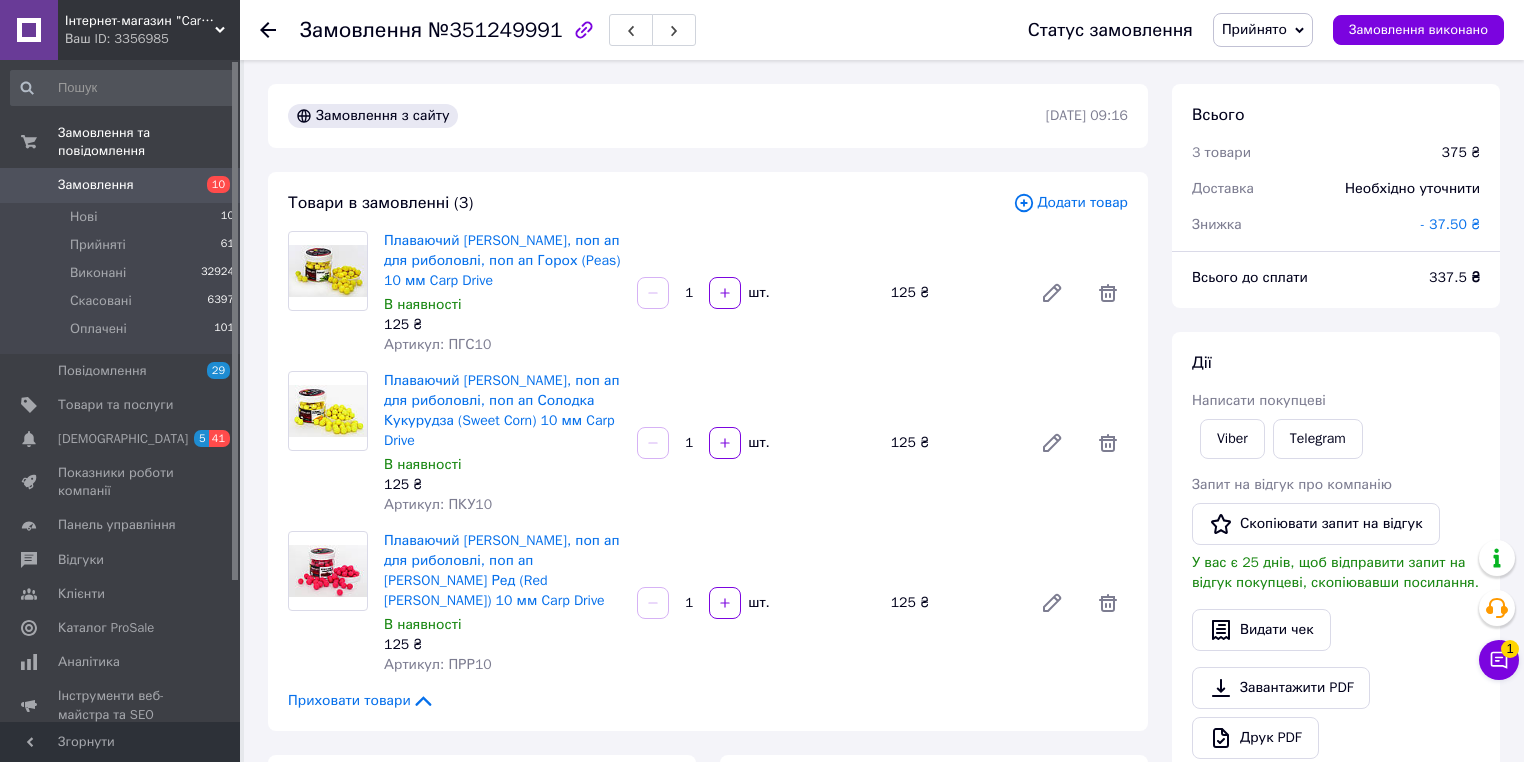 click on "Замовлення" at bounding box center (96, 185) 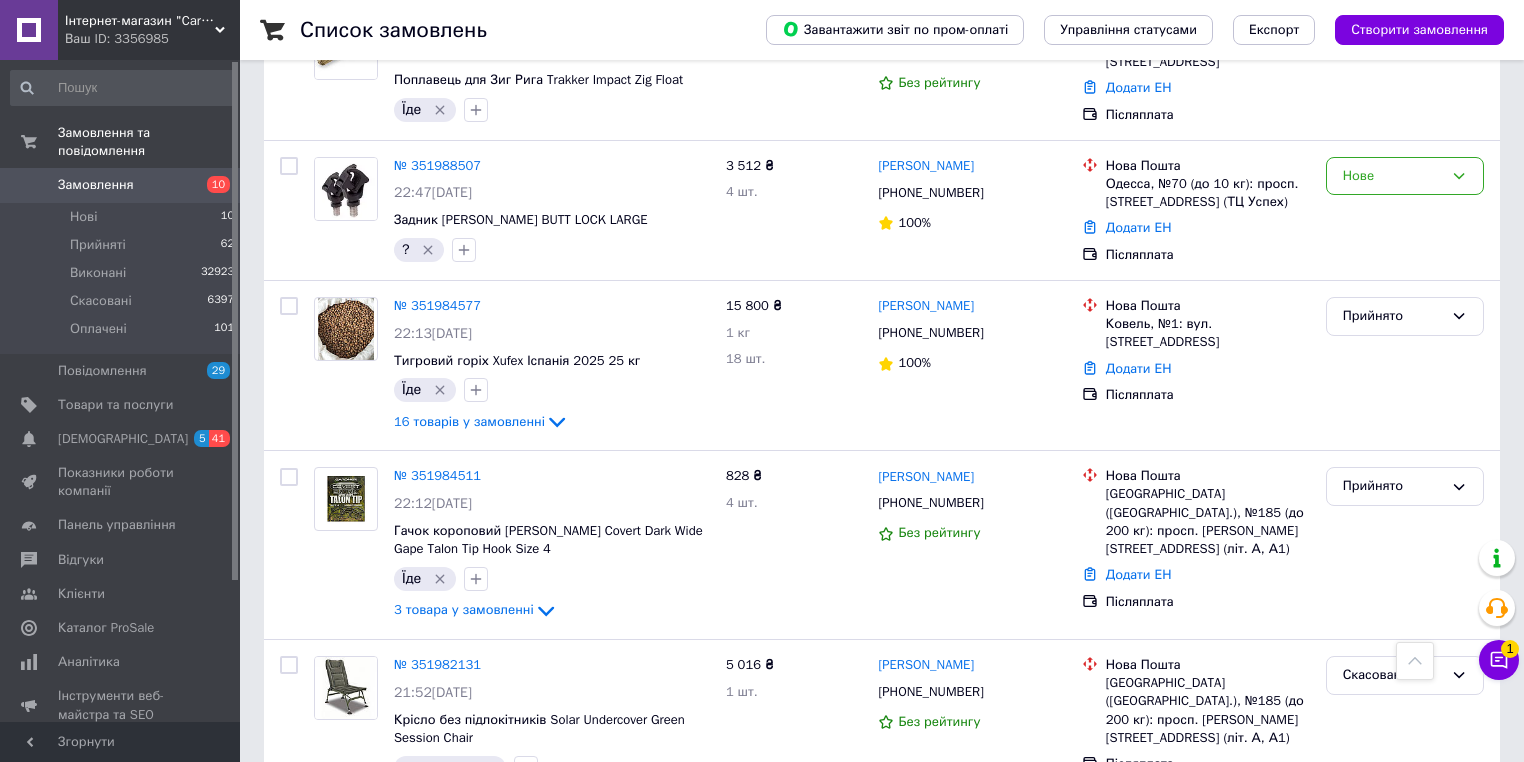 scroll, scrollTop: 1200, scrollLeft: 0, axis: vertical 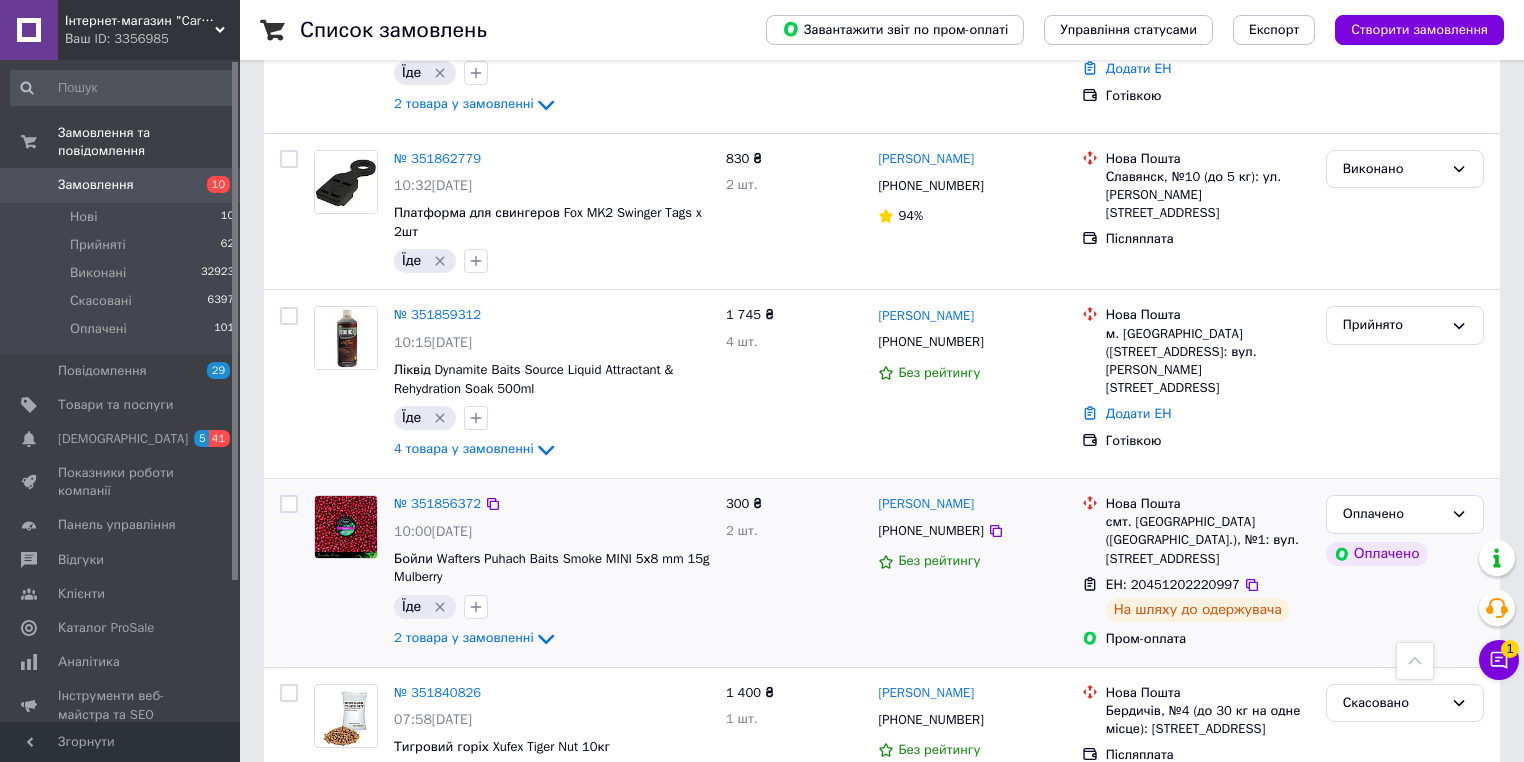 click on "№ 351856372 10:00, 09.07.2025 Бойли Wafters Puhach Baits Smoke MINI 5х8 mm 15g Mulberry Їде   2 товара у замовленні 300 ₴ 2 шт. Денис Кормілець +380630510302 Без рейтингу Нова Пошта смт. Велика Олександрівка (Херсонська обл.), №1: вул. Братська, 17 ЕН: 20451202220997 На шляху до одержувача Пром-оплата Оплачено Оплачено" at bounding box center (882, 573) 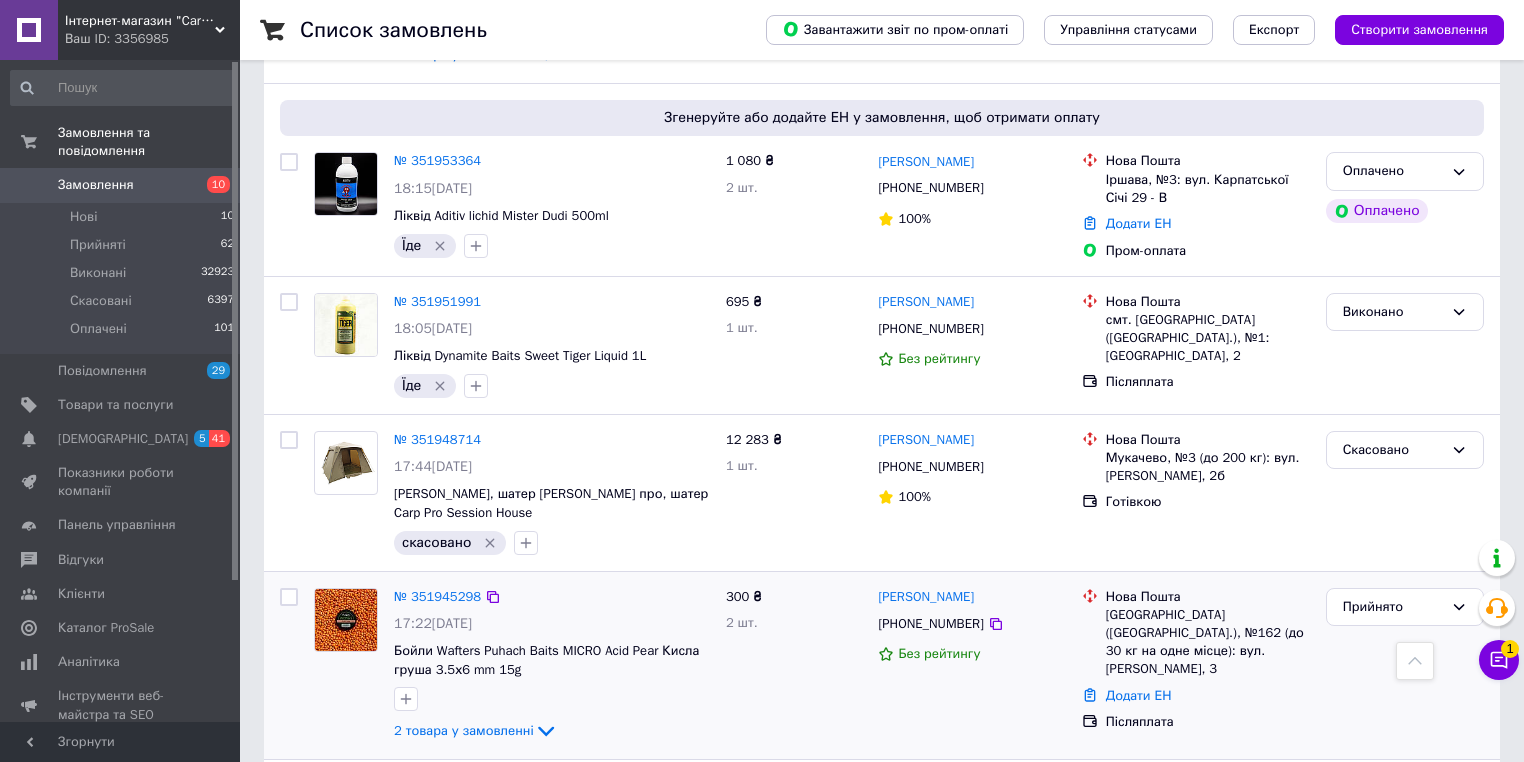 scroll, scrollTop: 2880, scrollLeft: 0, axis: vertical 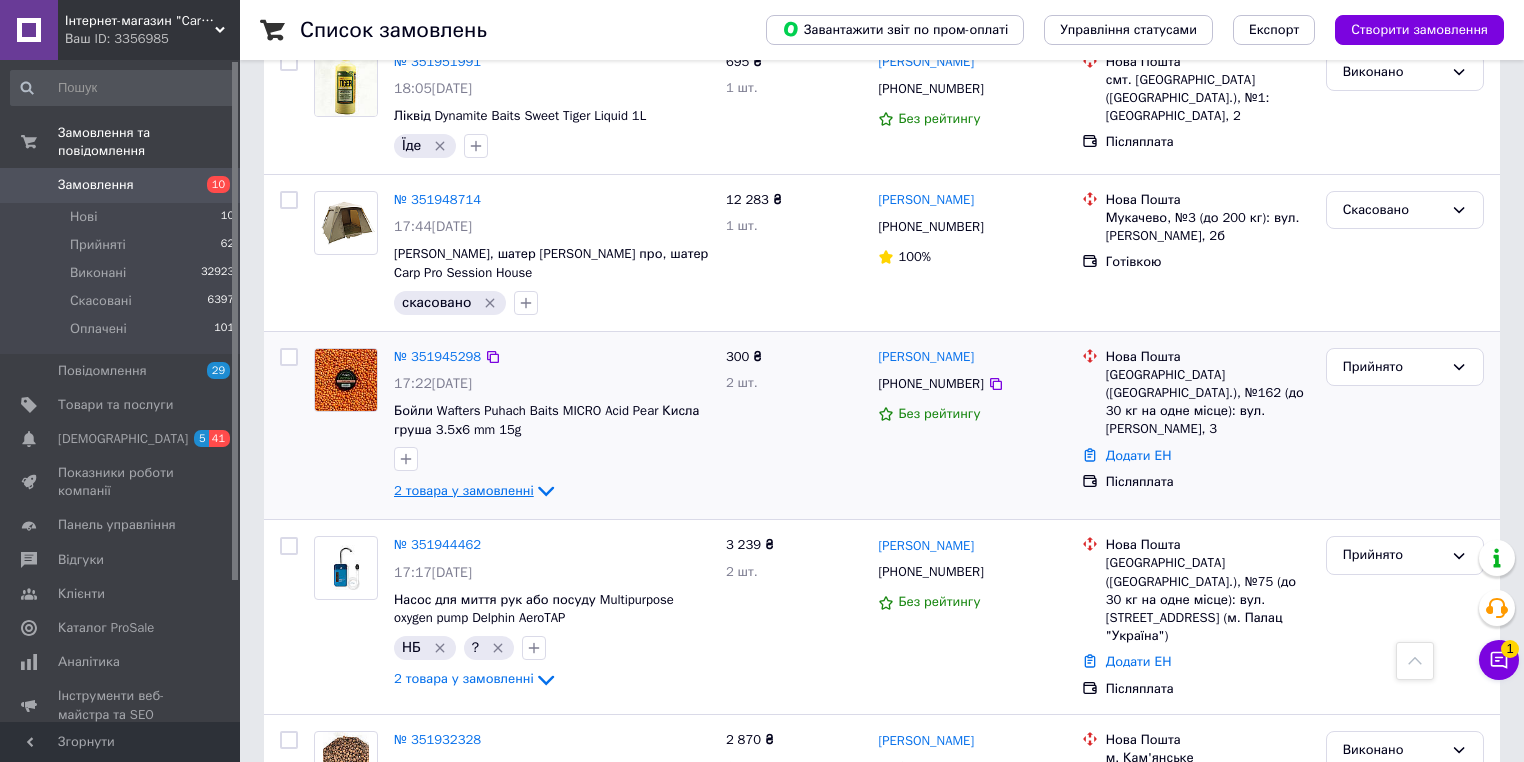 click on "2 товара у замовленні" at bounding box center (464, 490) 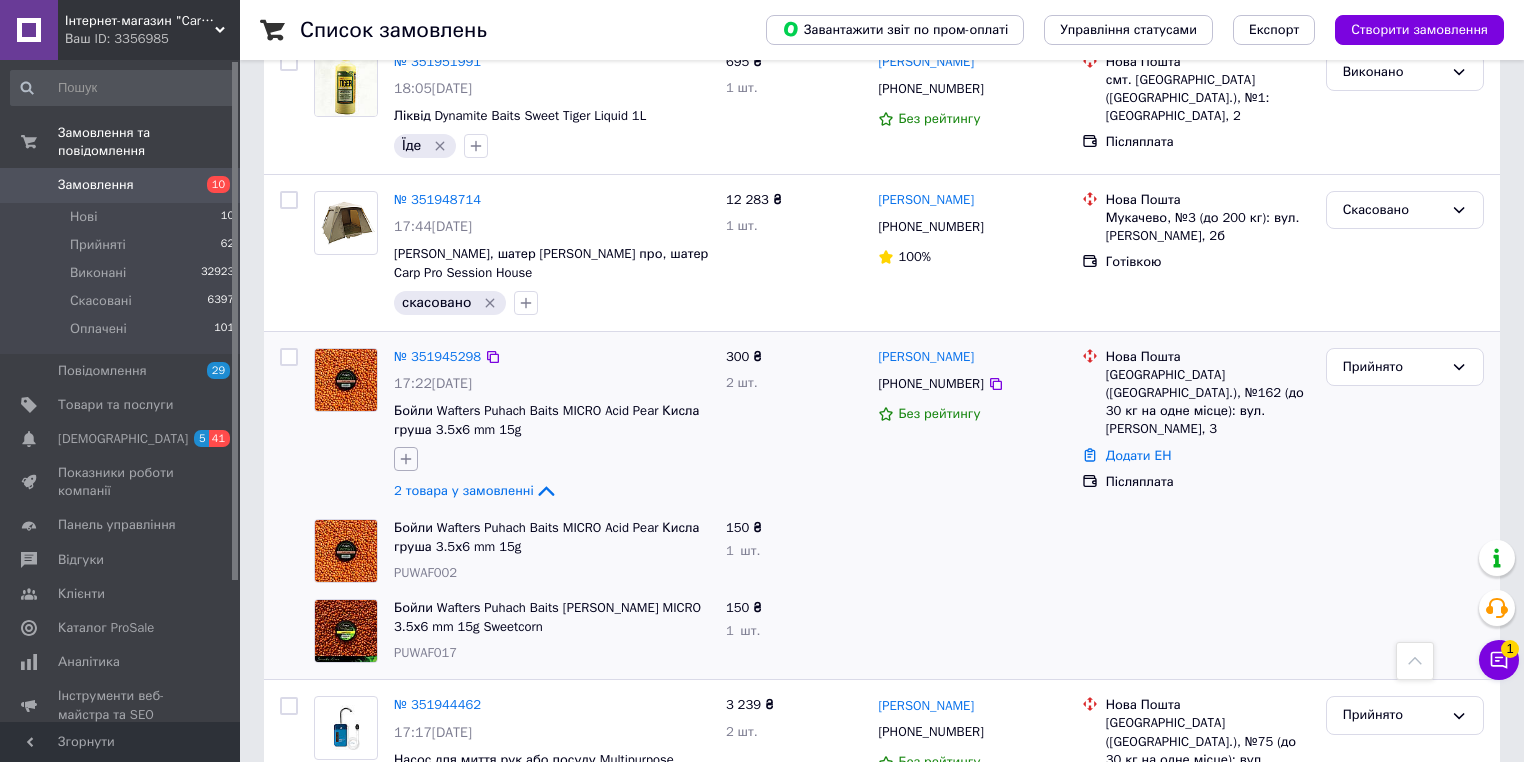 click 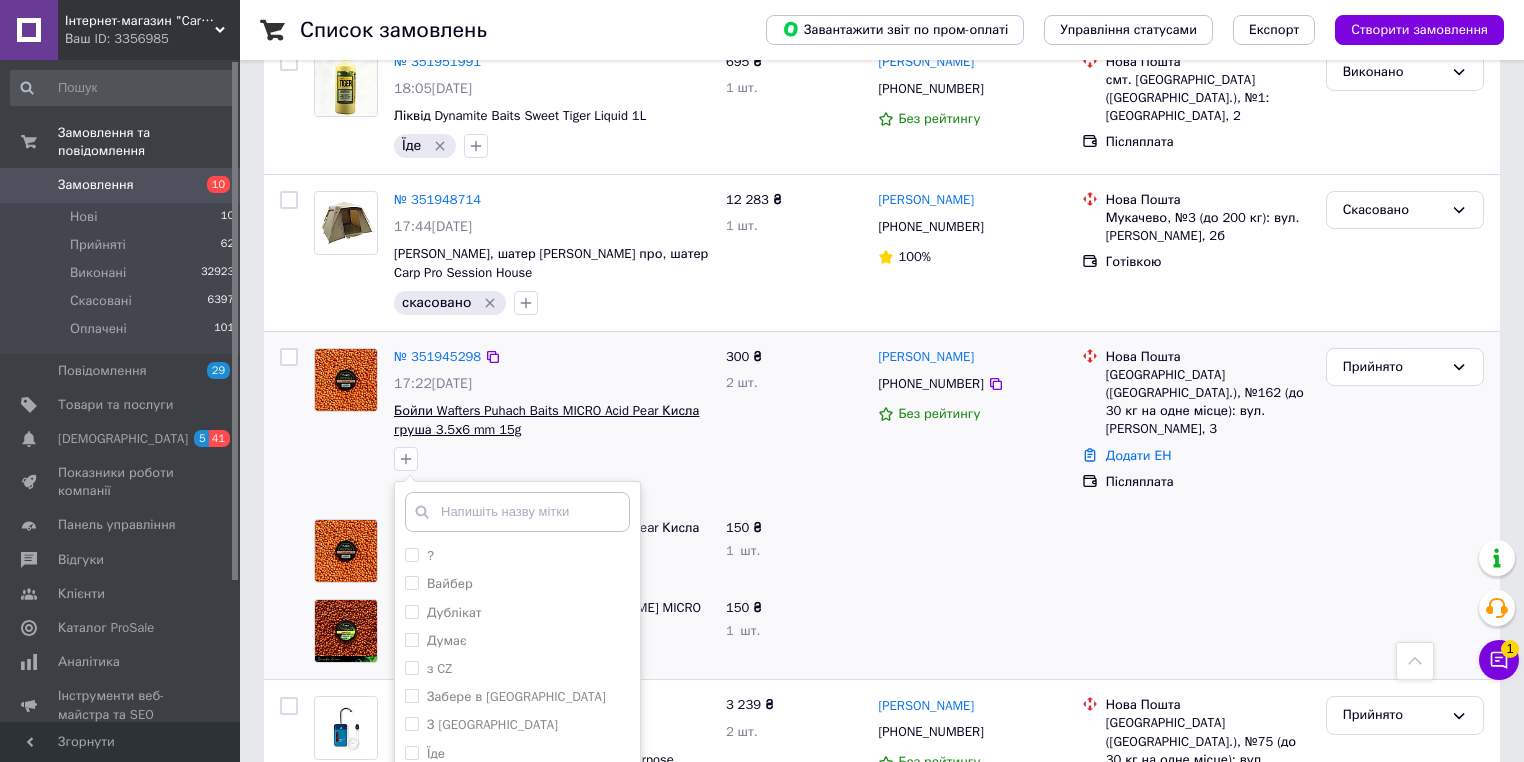 scroll, scrollTop: 3120, scrollLeft: 0, axis: vertical 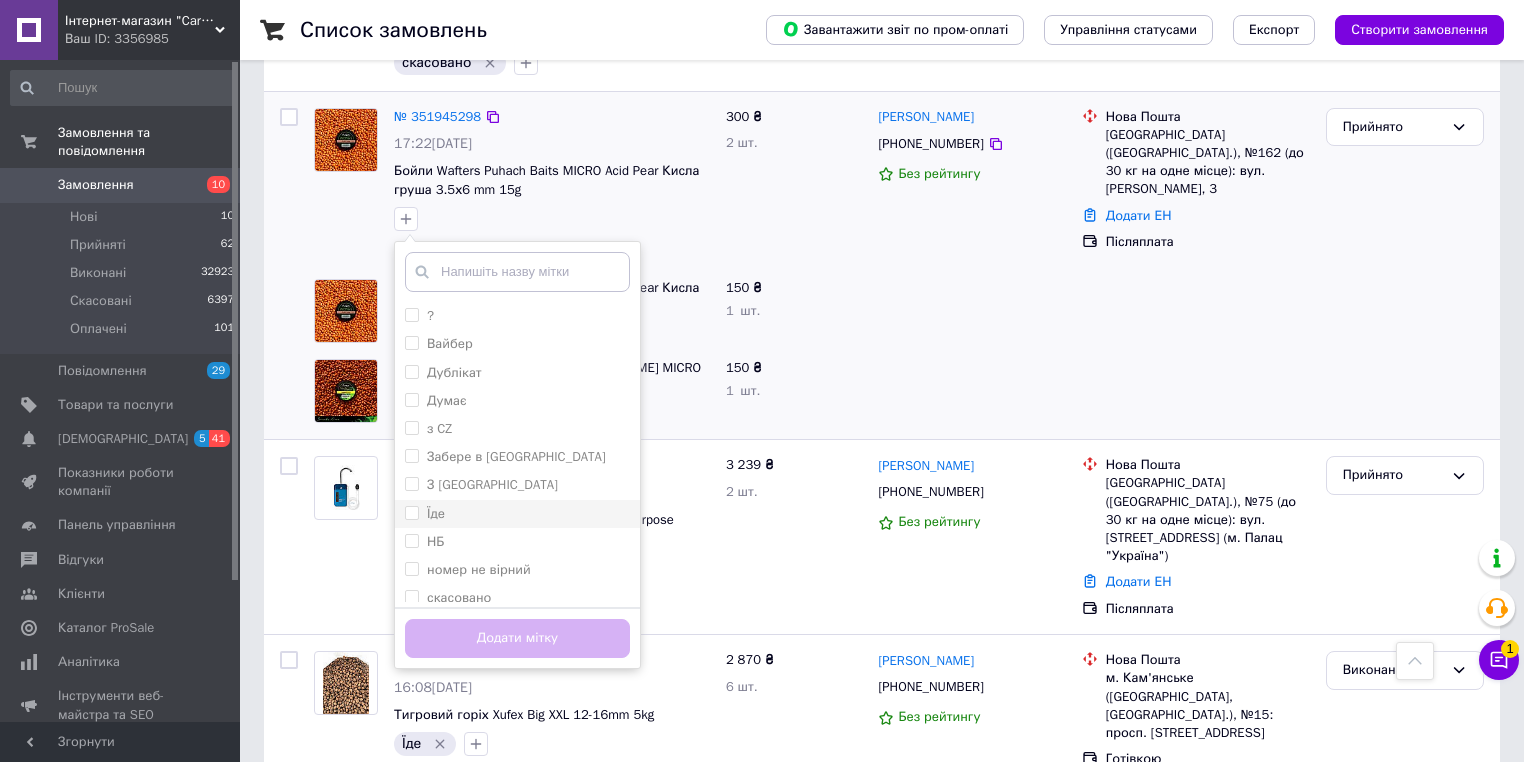 click on "Їде" at bounding box center (517, 514) 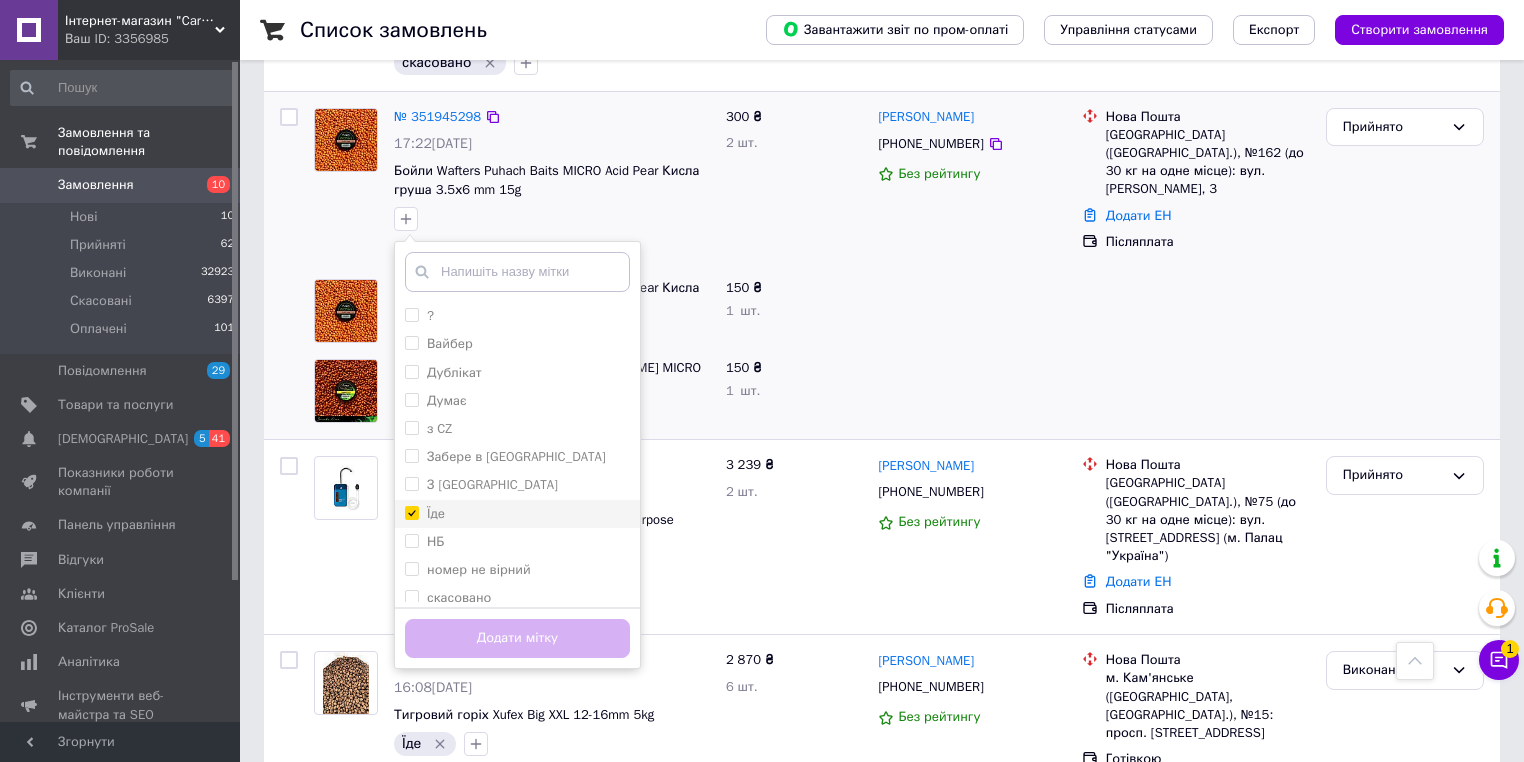 checkbox on "true" 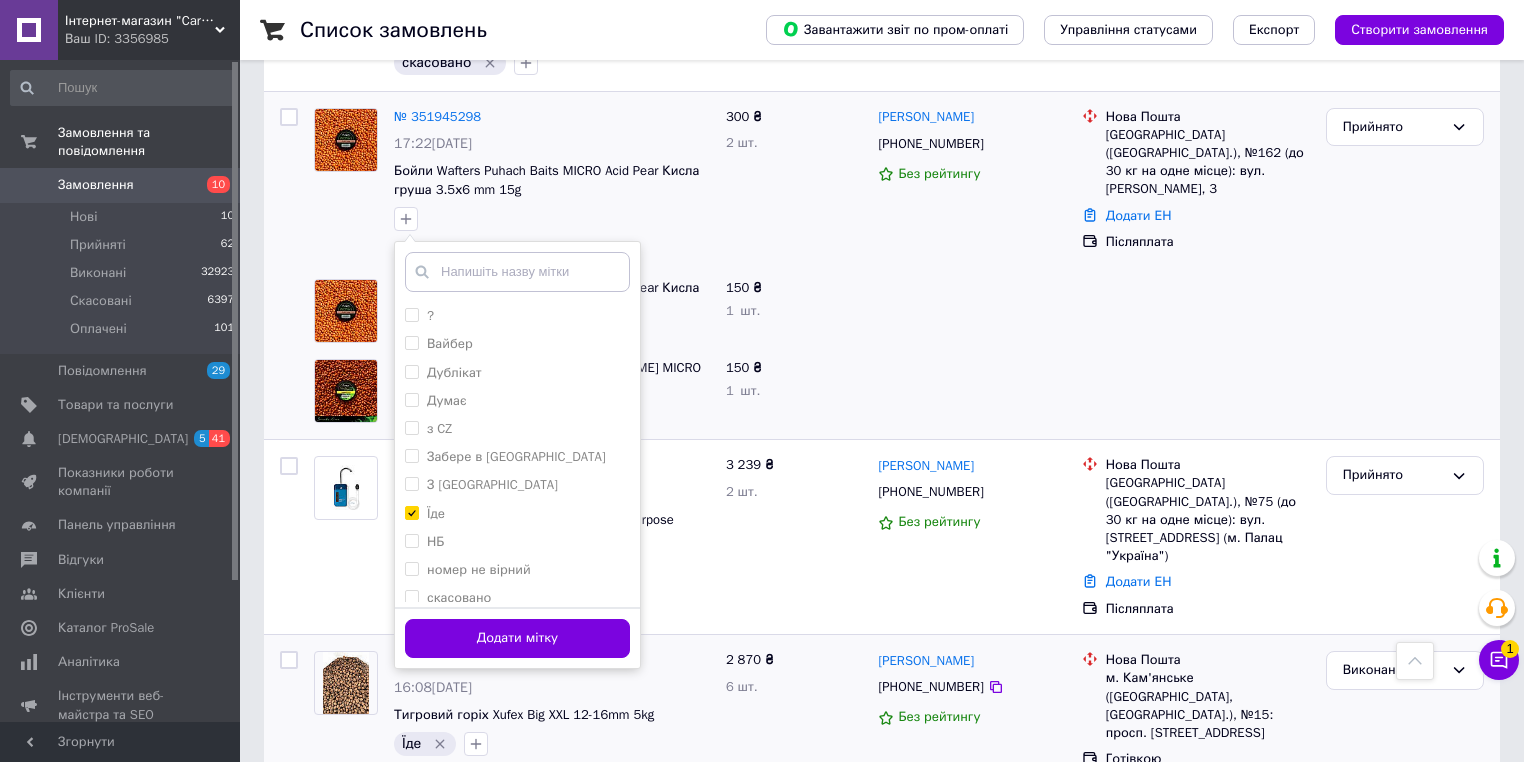 click on "Додати мітку" at bounding box center (517, 638) 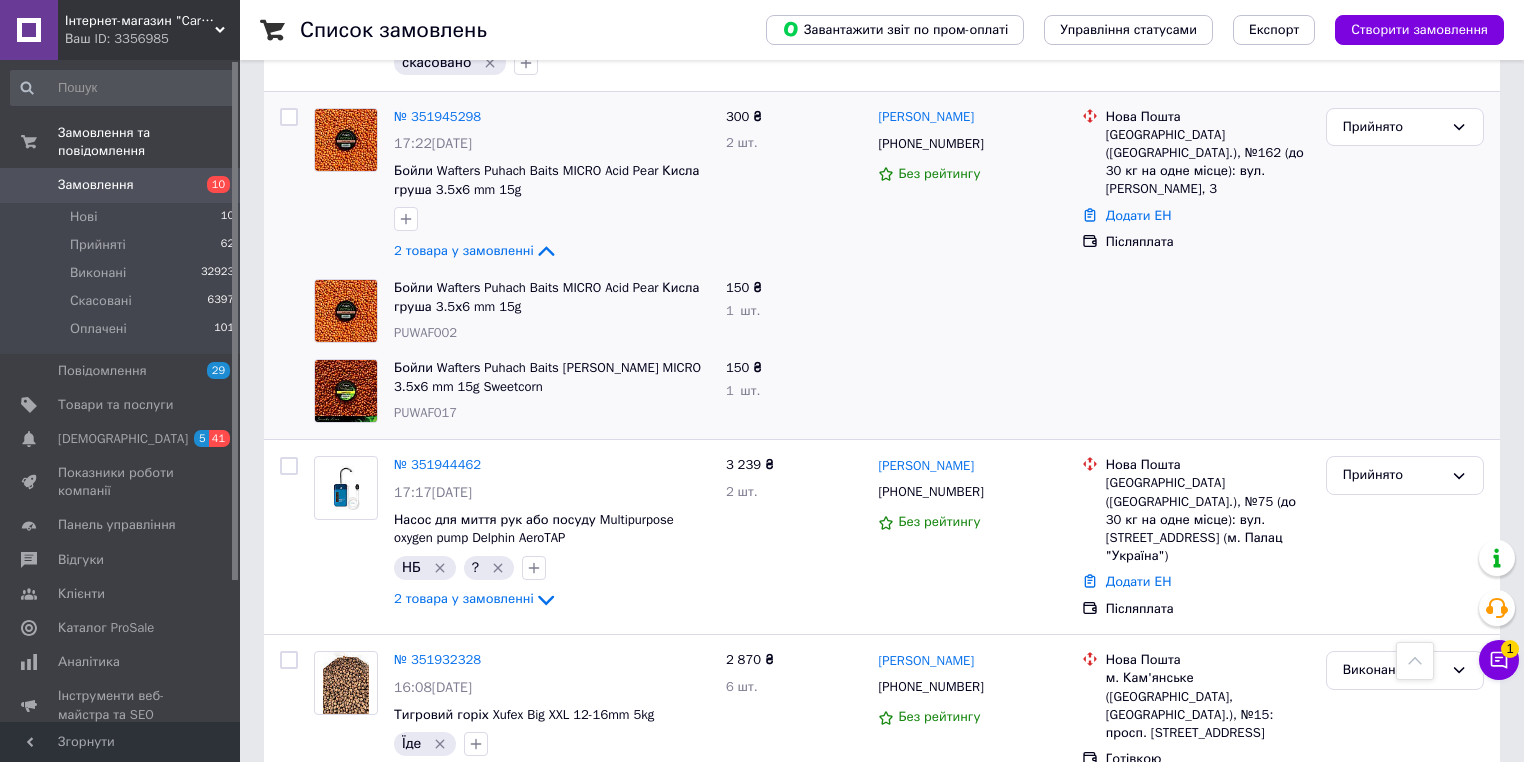 scroll, scrollTop: 2880, scrollLeft: 0, axis: vertical 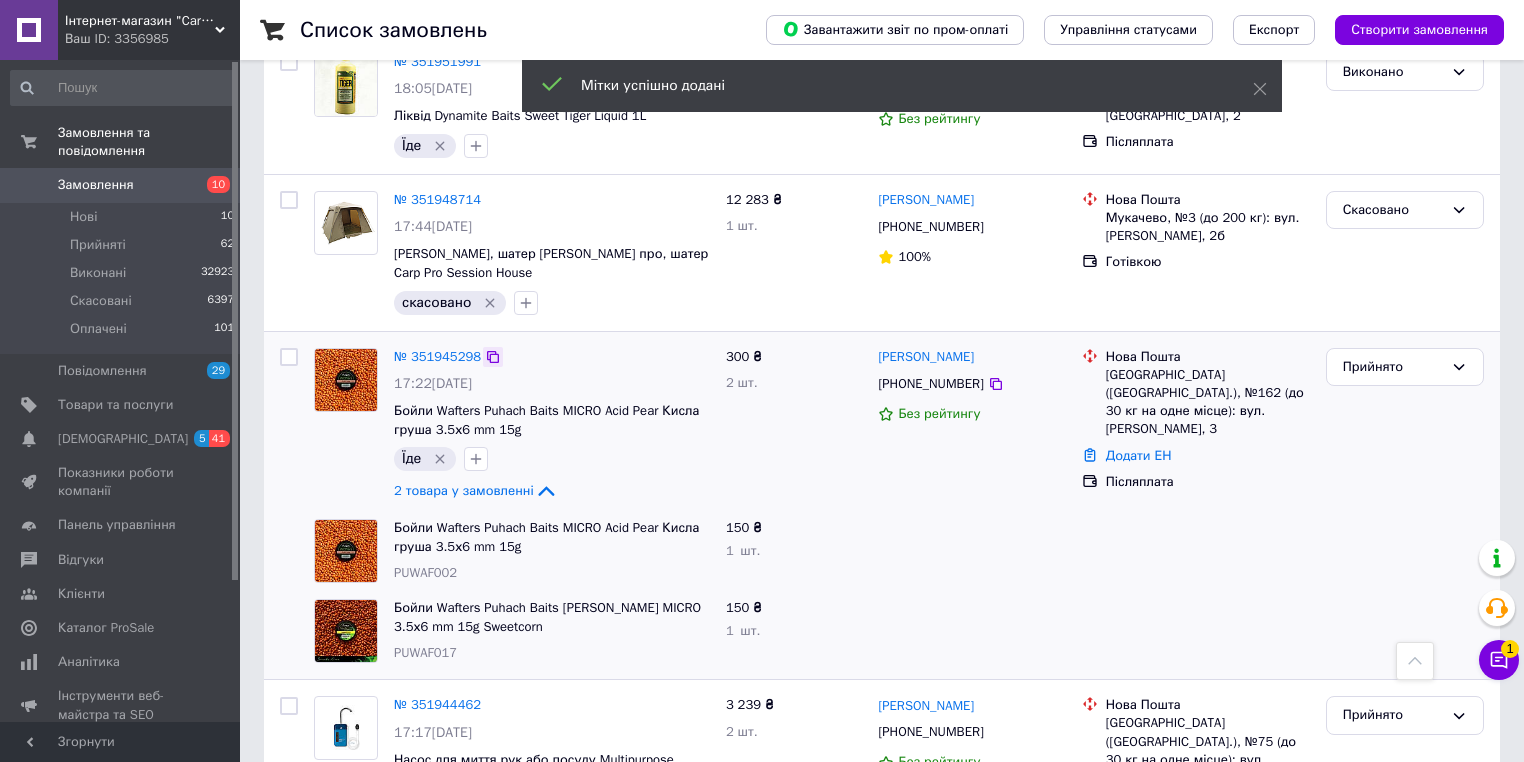 click 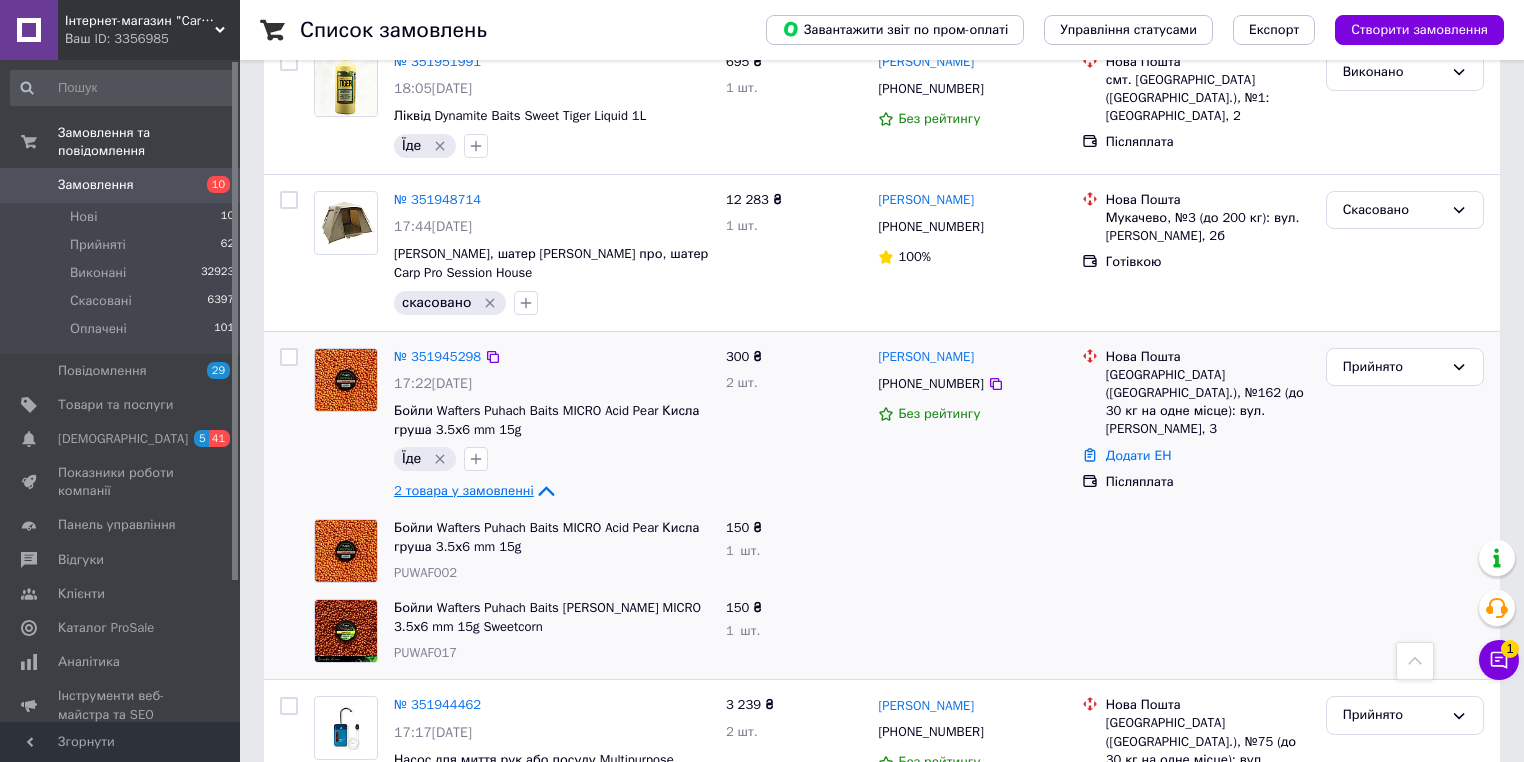 click on "2 товара у замовленні" at bounding box center [464, 490] 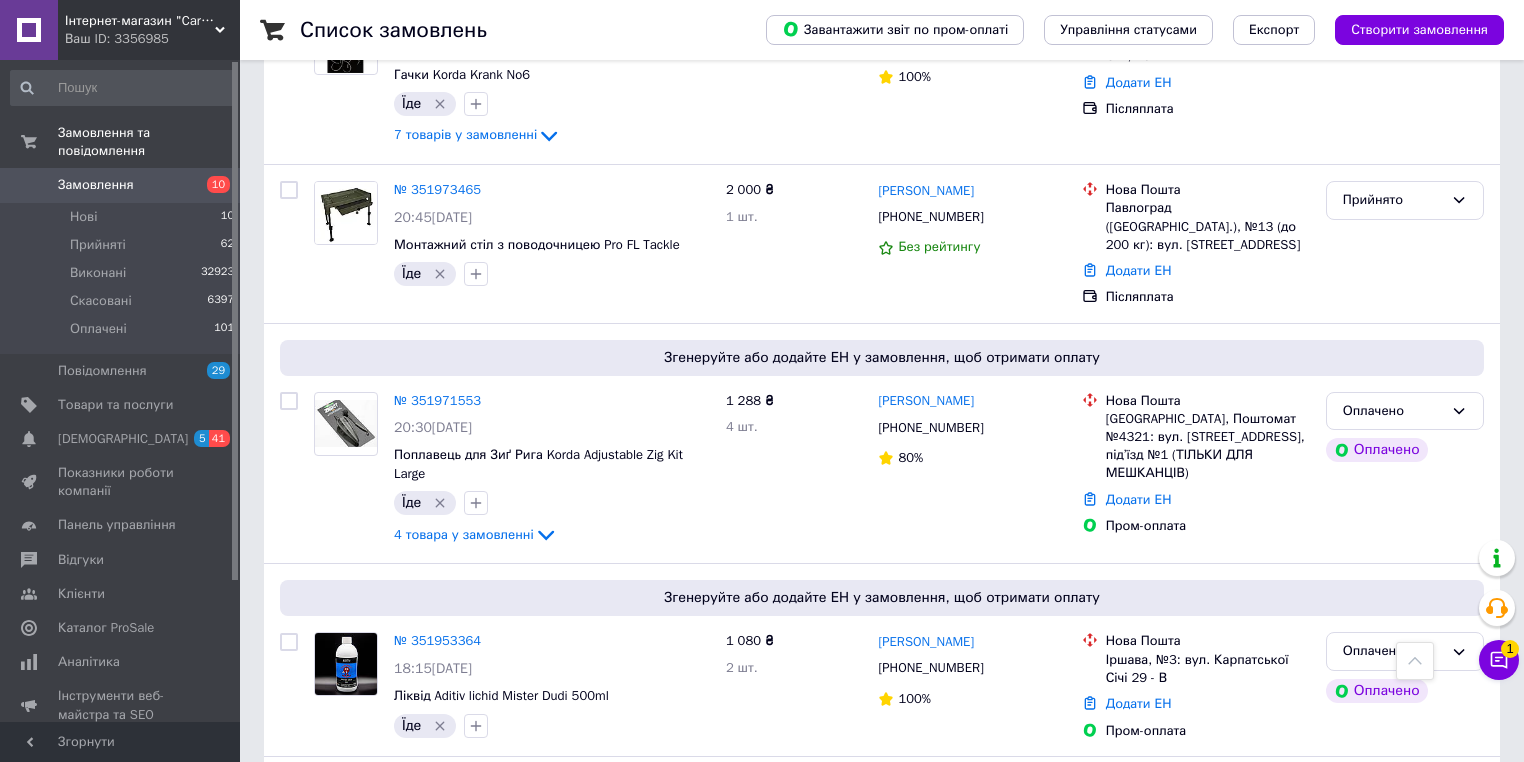 scroll, scrollTop: 3120, scrollLeft: 0, axis: vertical 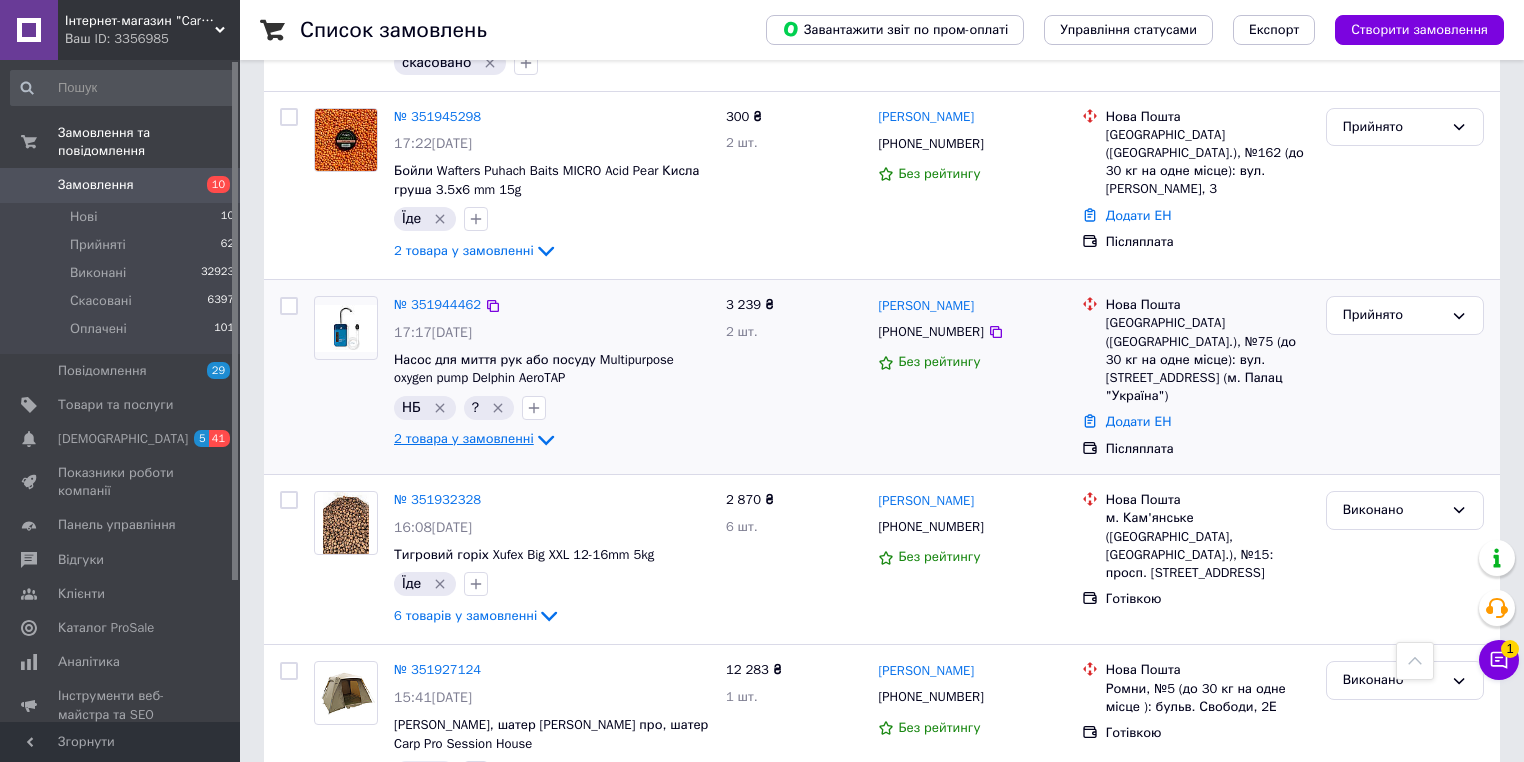 click on "2 товара у замовленні" at bounding box center (464, 439) 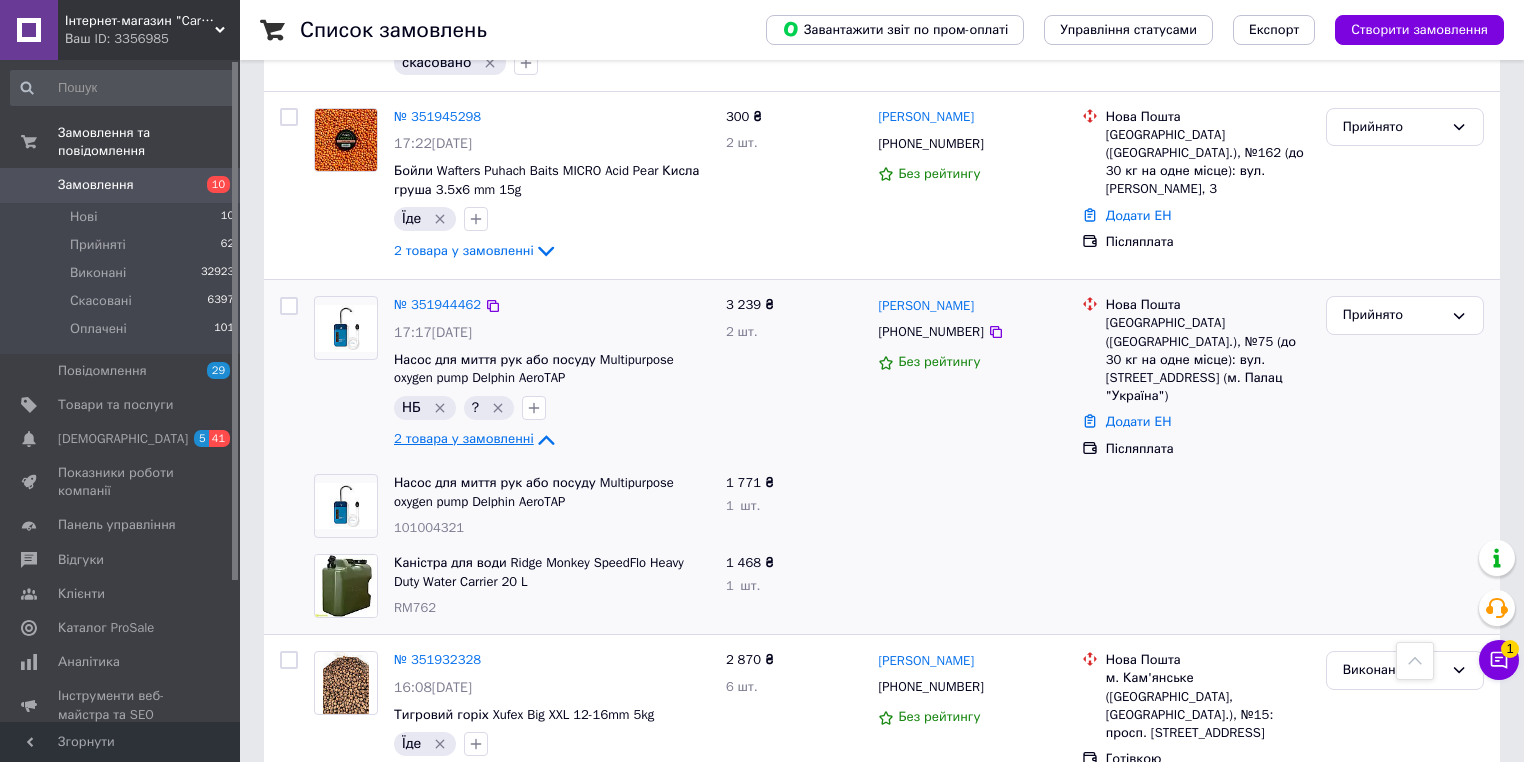 click on "2 товара у замовленні" at bounding box center (464, 439) 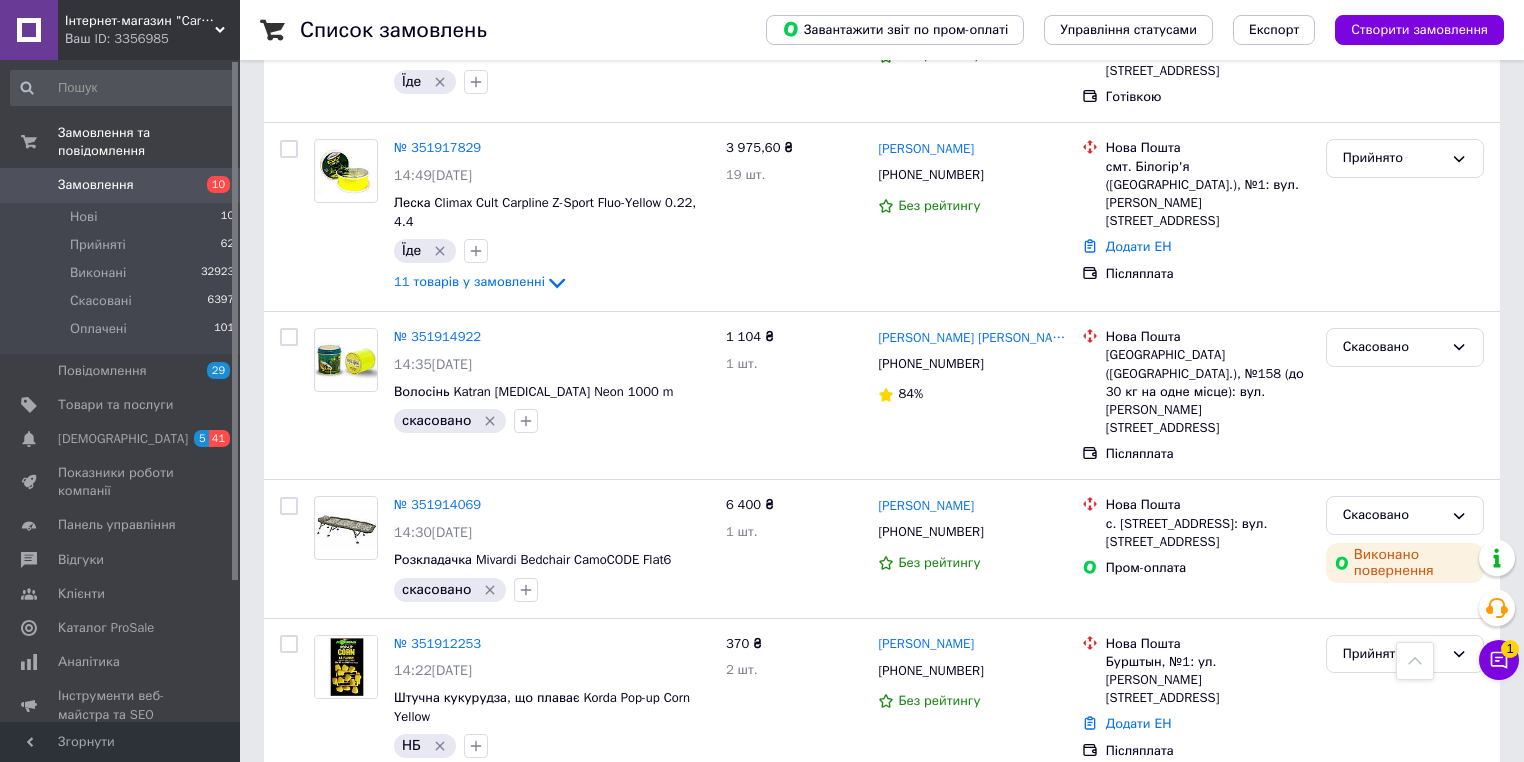 scroll, scrollTop: 4320, scrollLeft: 0, axis: vertical 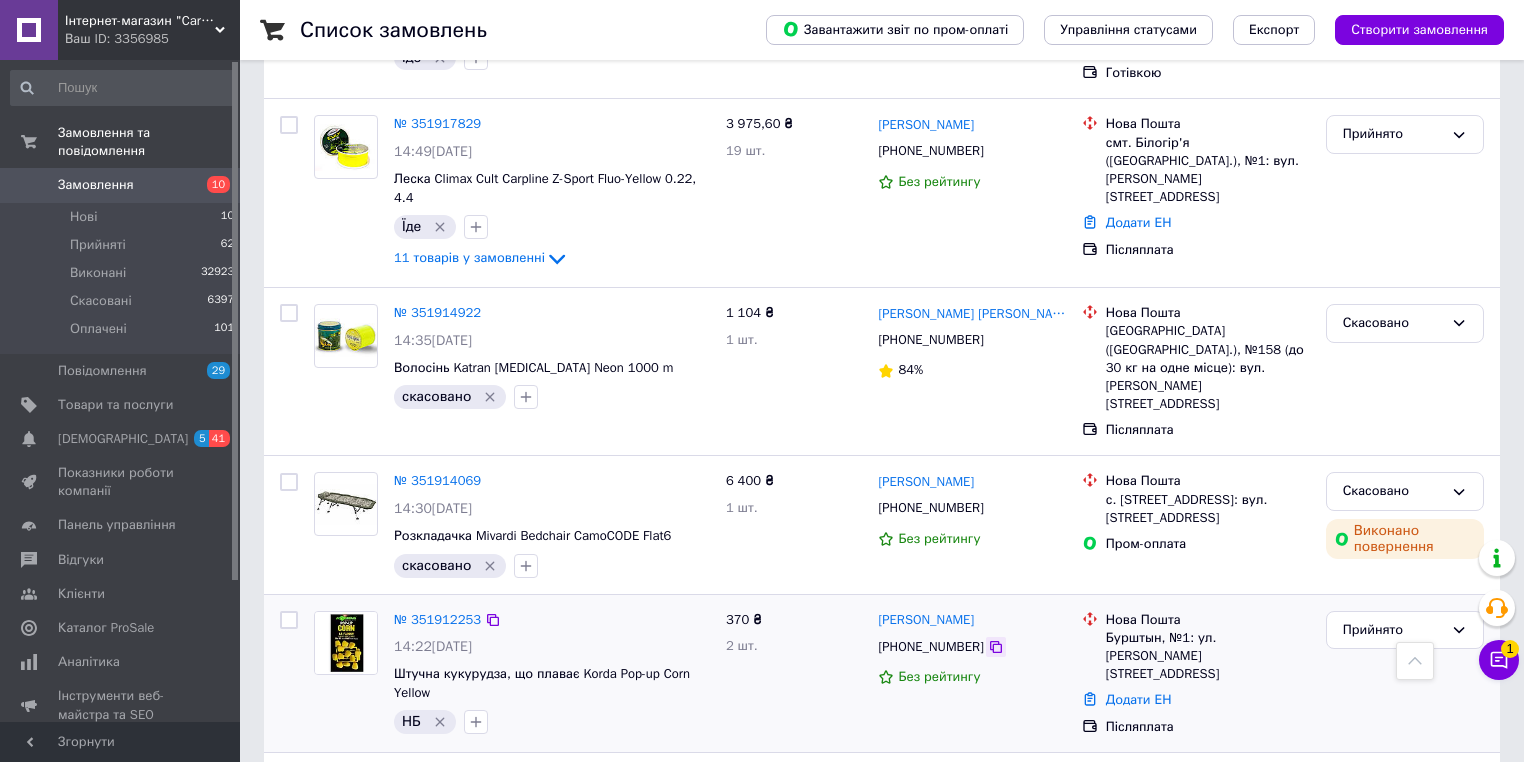click 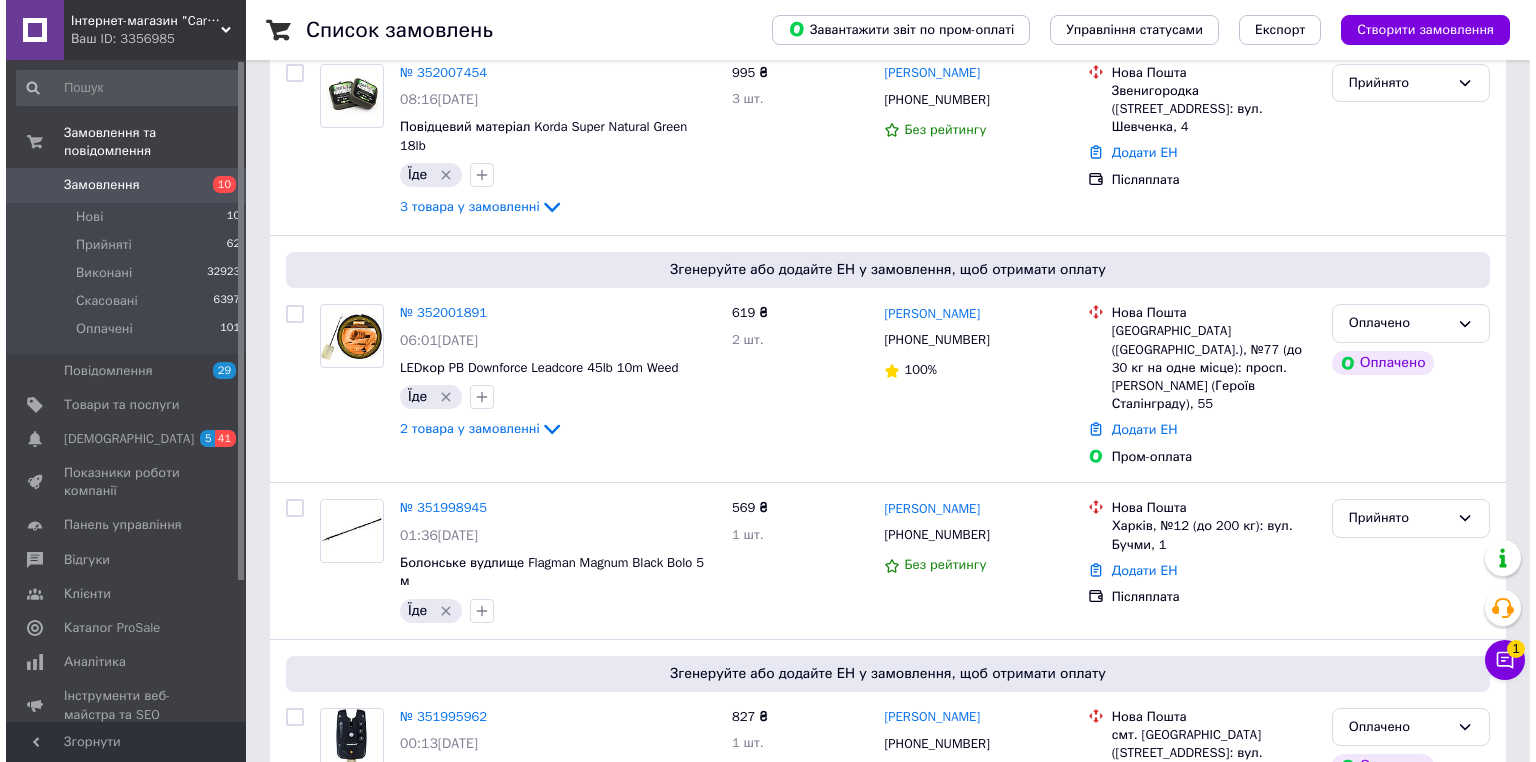 scroll, scrollTop: 0, scrollLeft: 0, axis: both 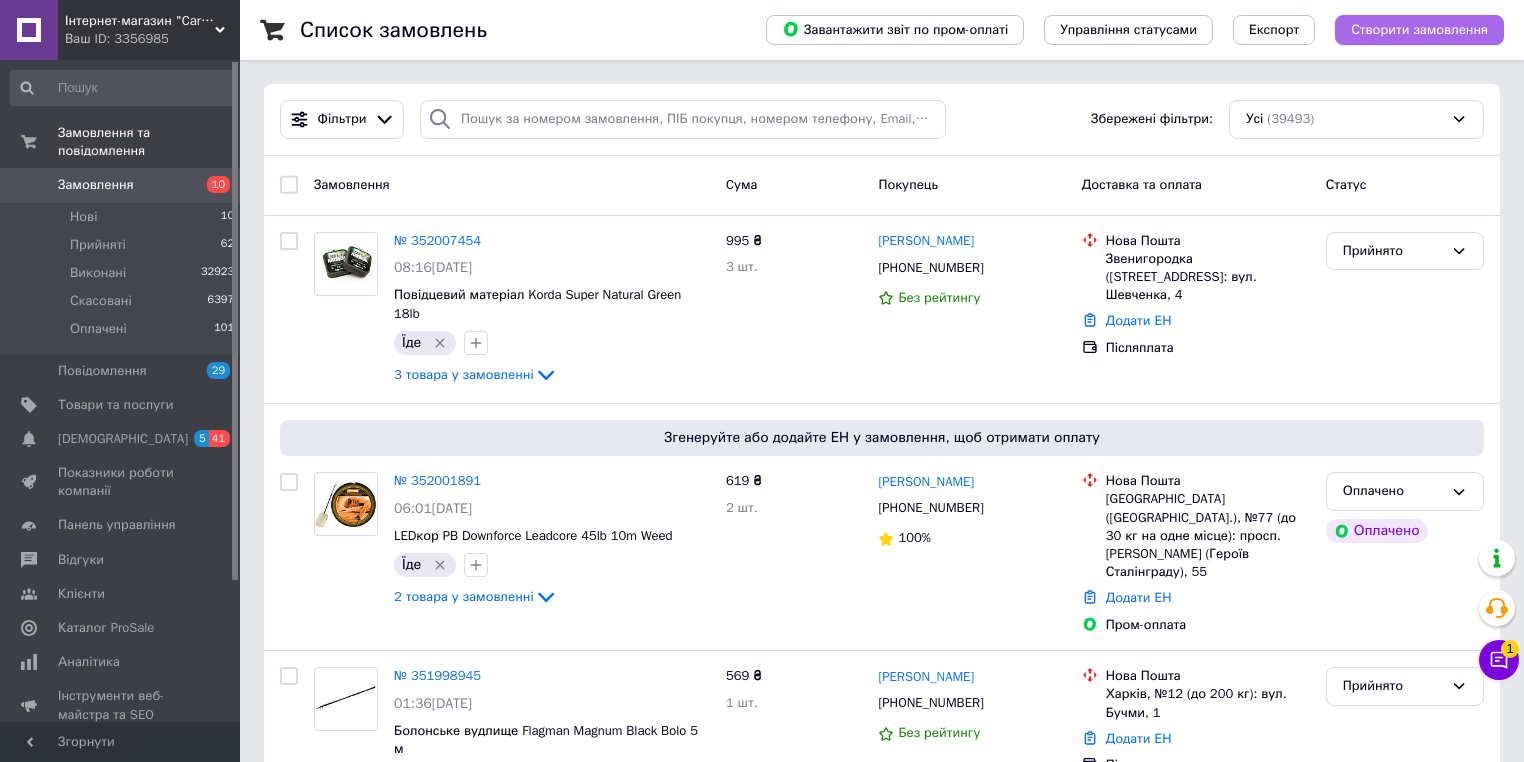 click on "Створити замовлення" at bounding box center [1419, 30] 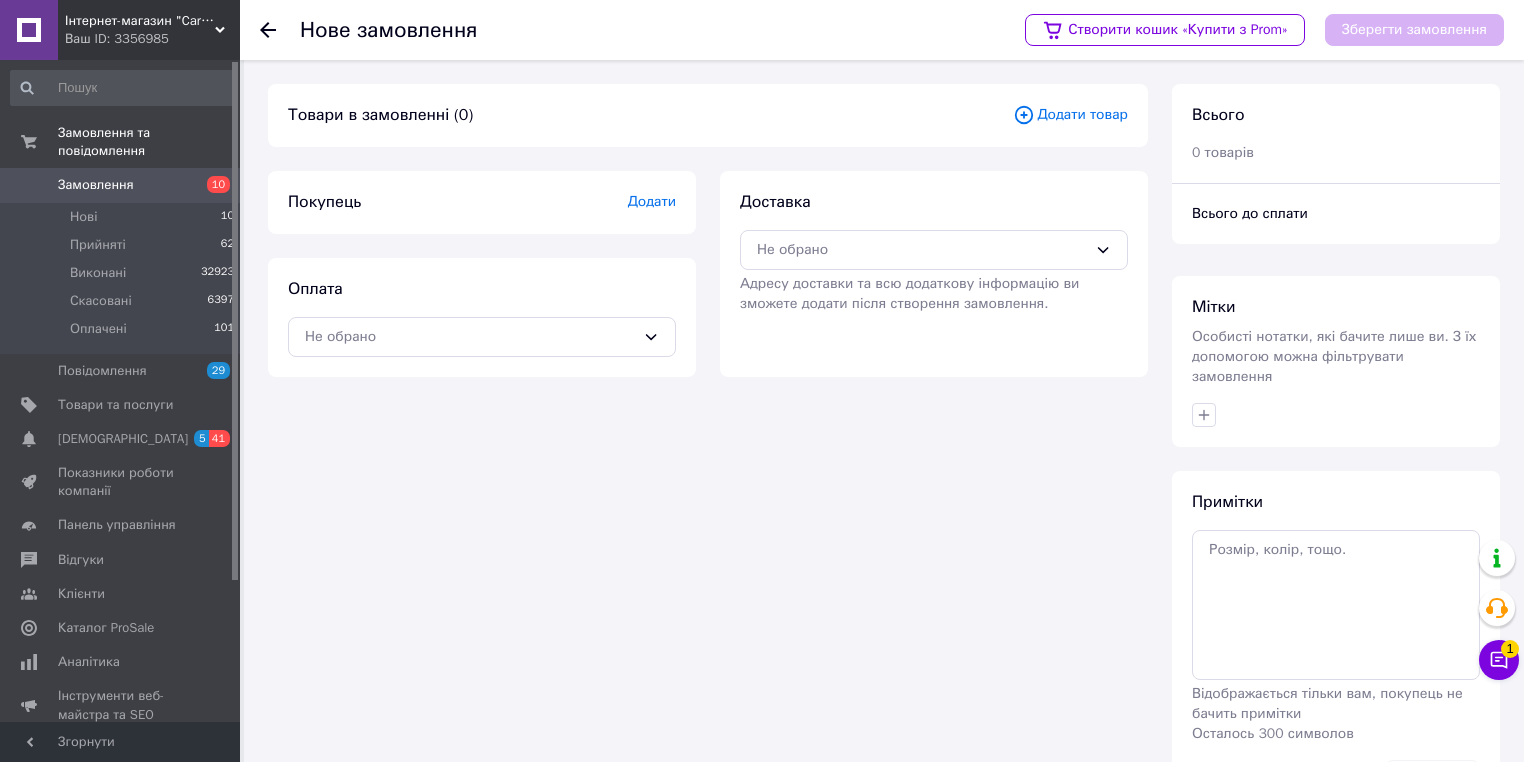 click on "Додати товар" at bounding box center [1070, 115] 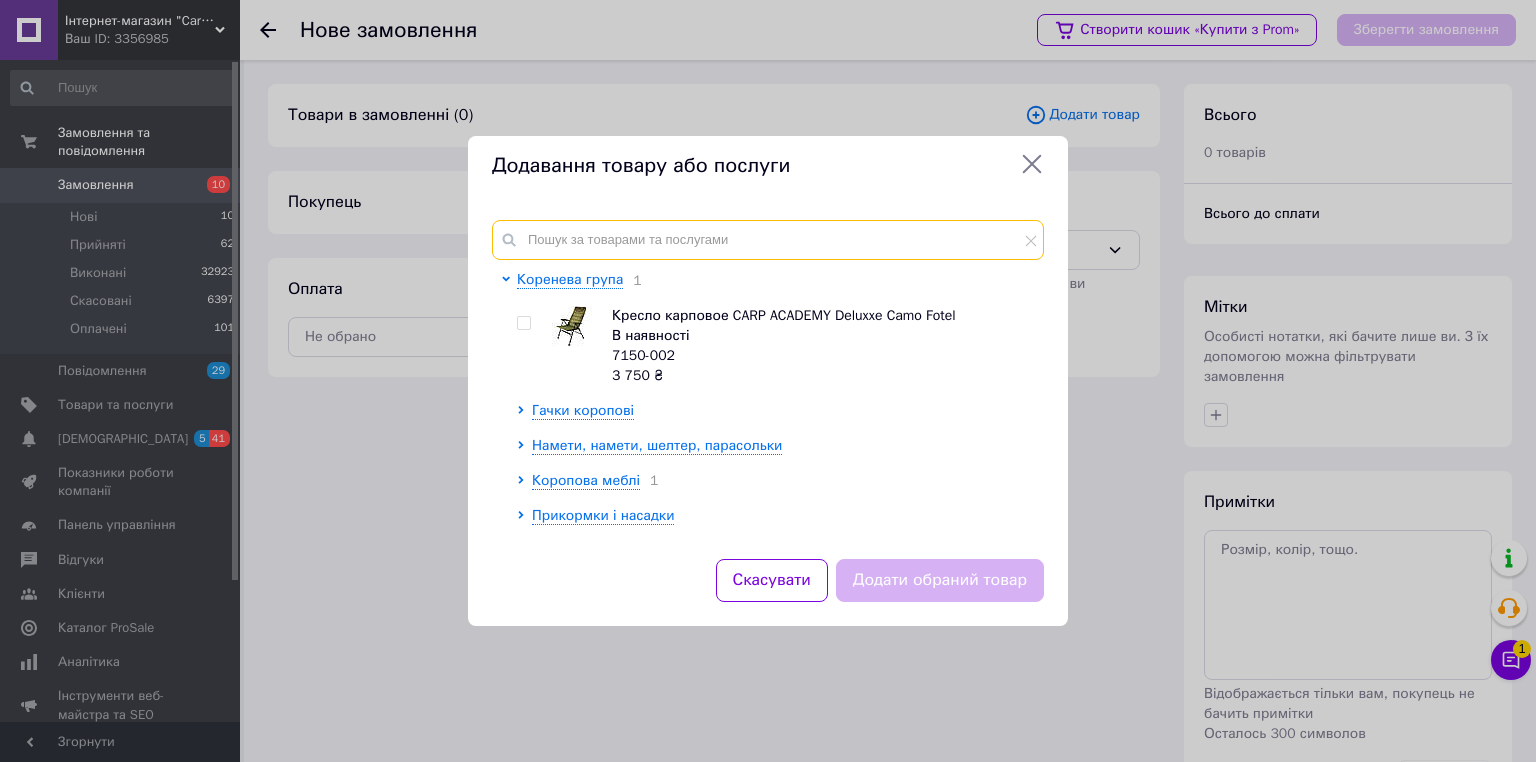 click at bounding box center [768, 240] 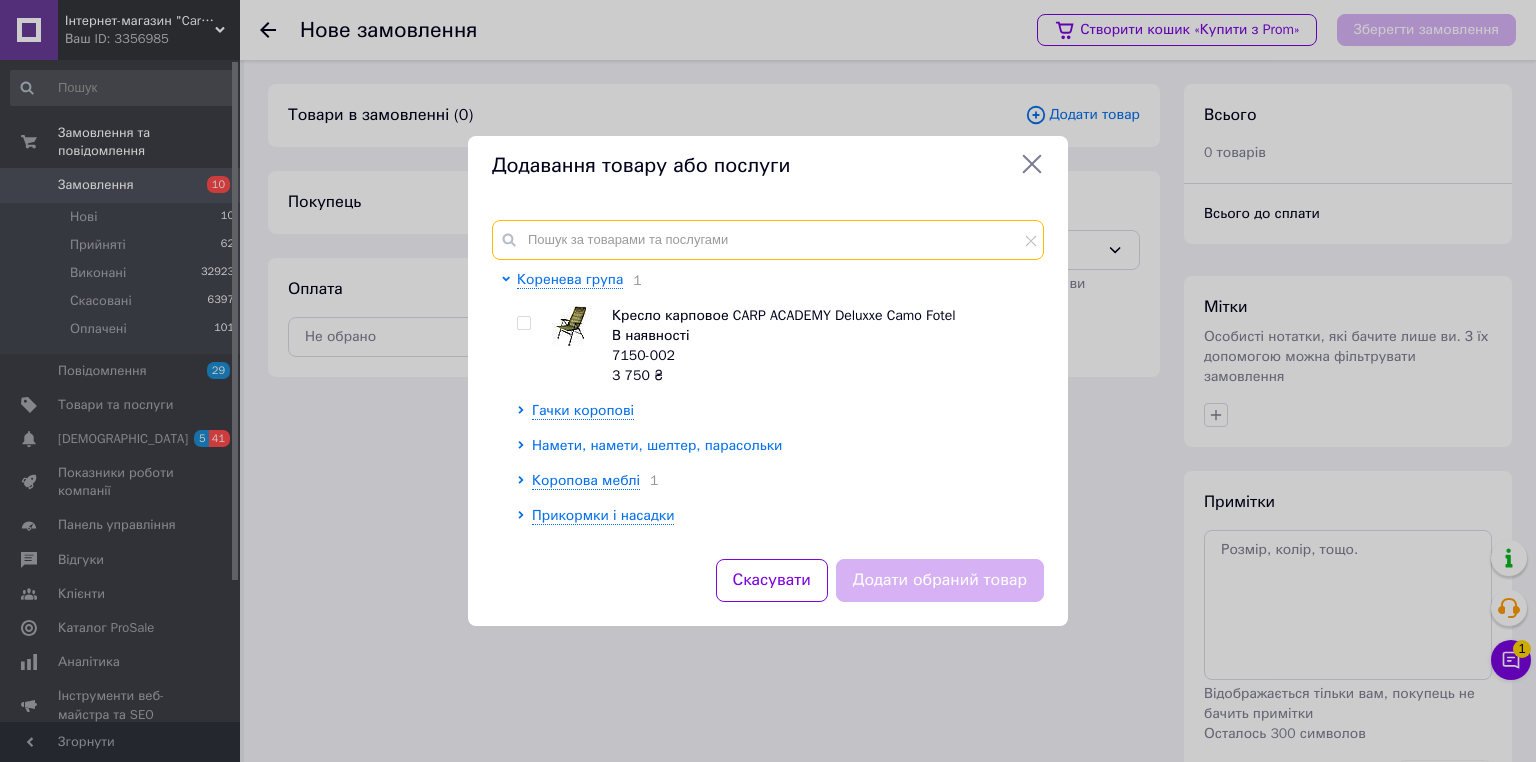 scroll, scrollTop: 240, scrollLeft: 0, axis: vertical 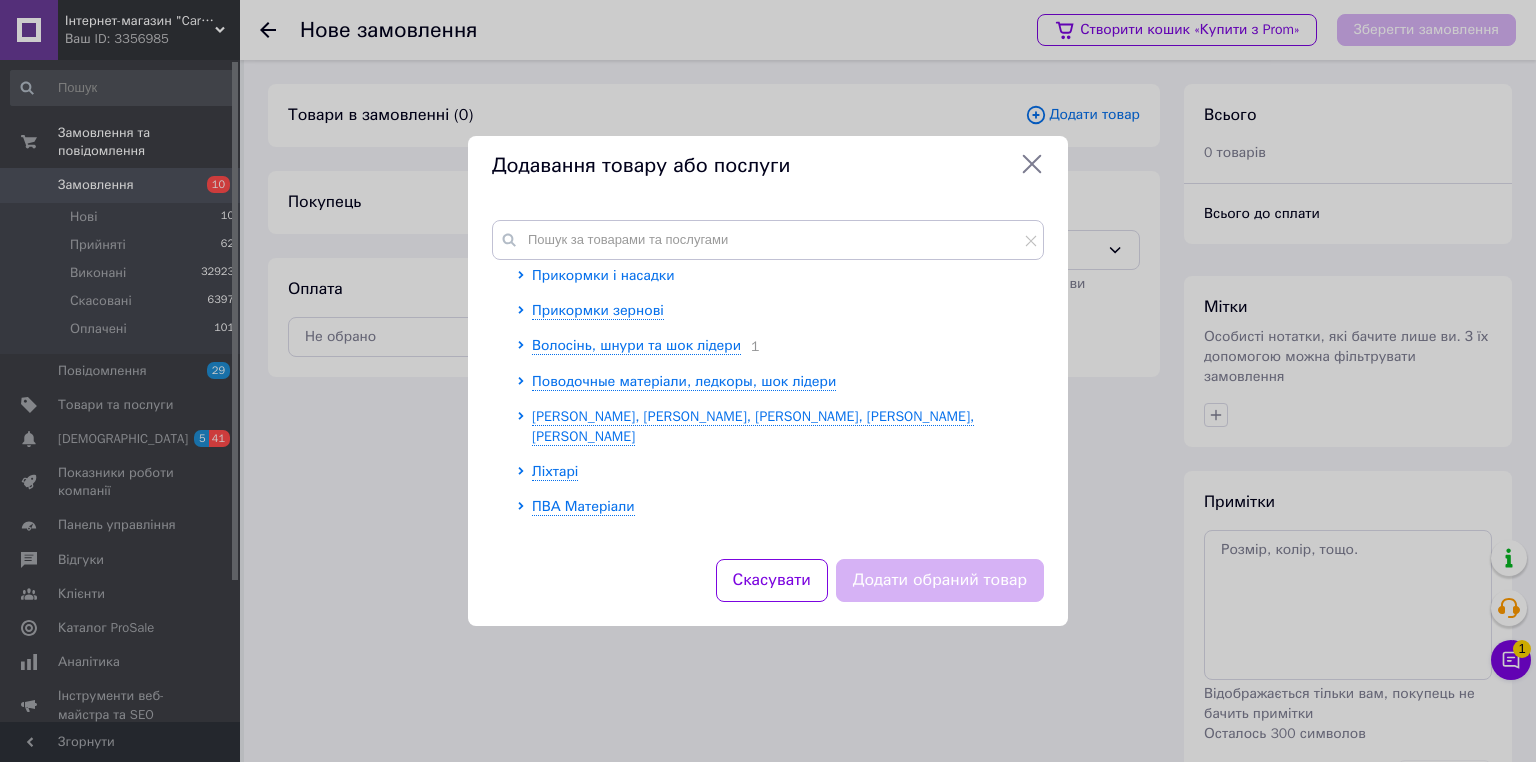 click on "Прикормки і насадки" at bounding box center [603, 275] 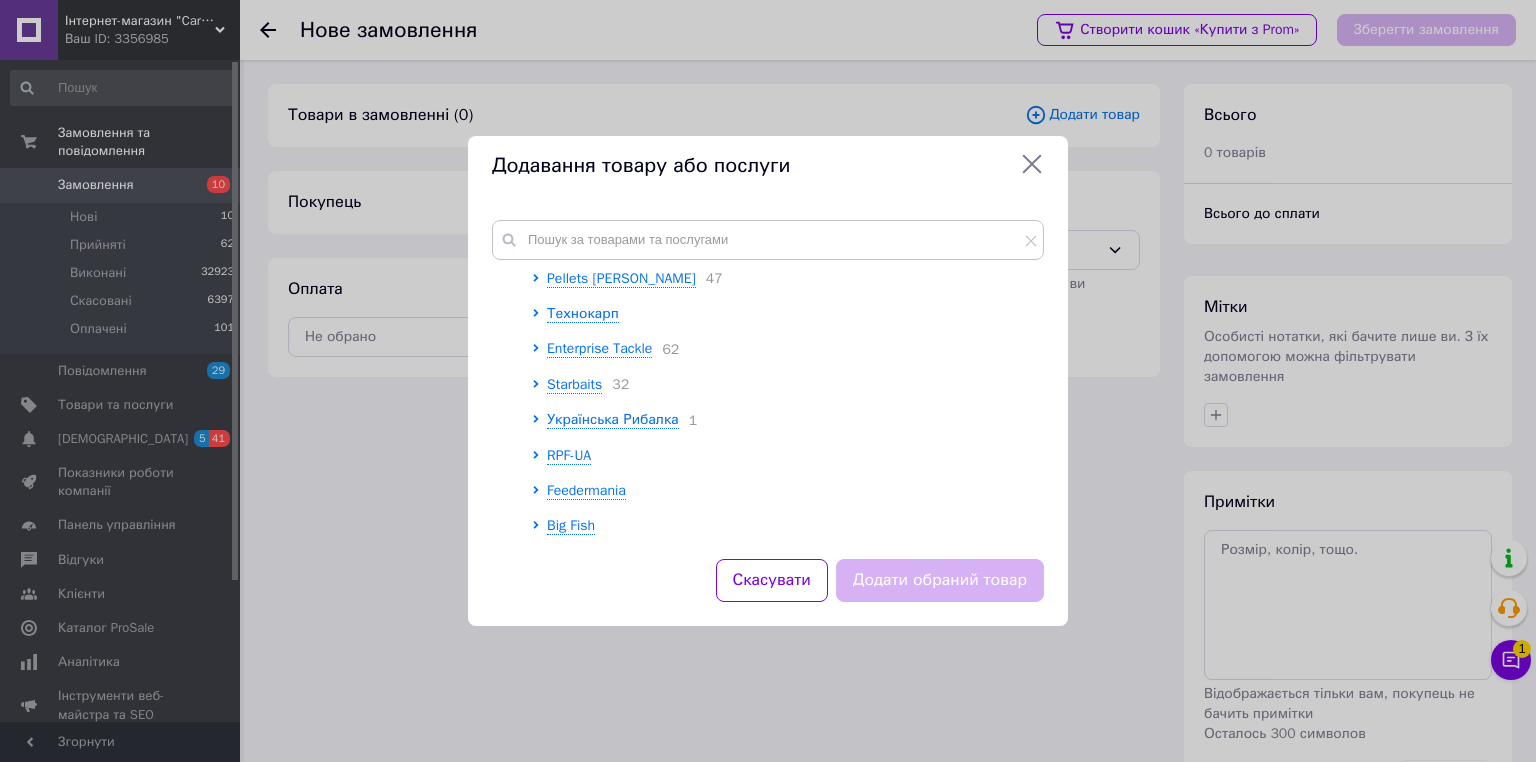 scroll, scrollTop: 720, scrollLeft: 0, axis: vertical 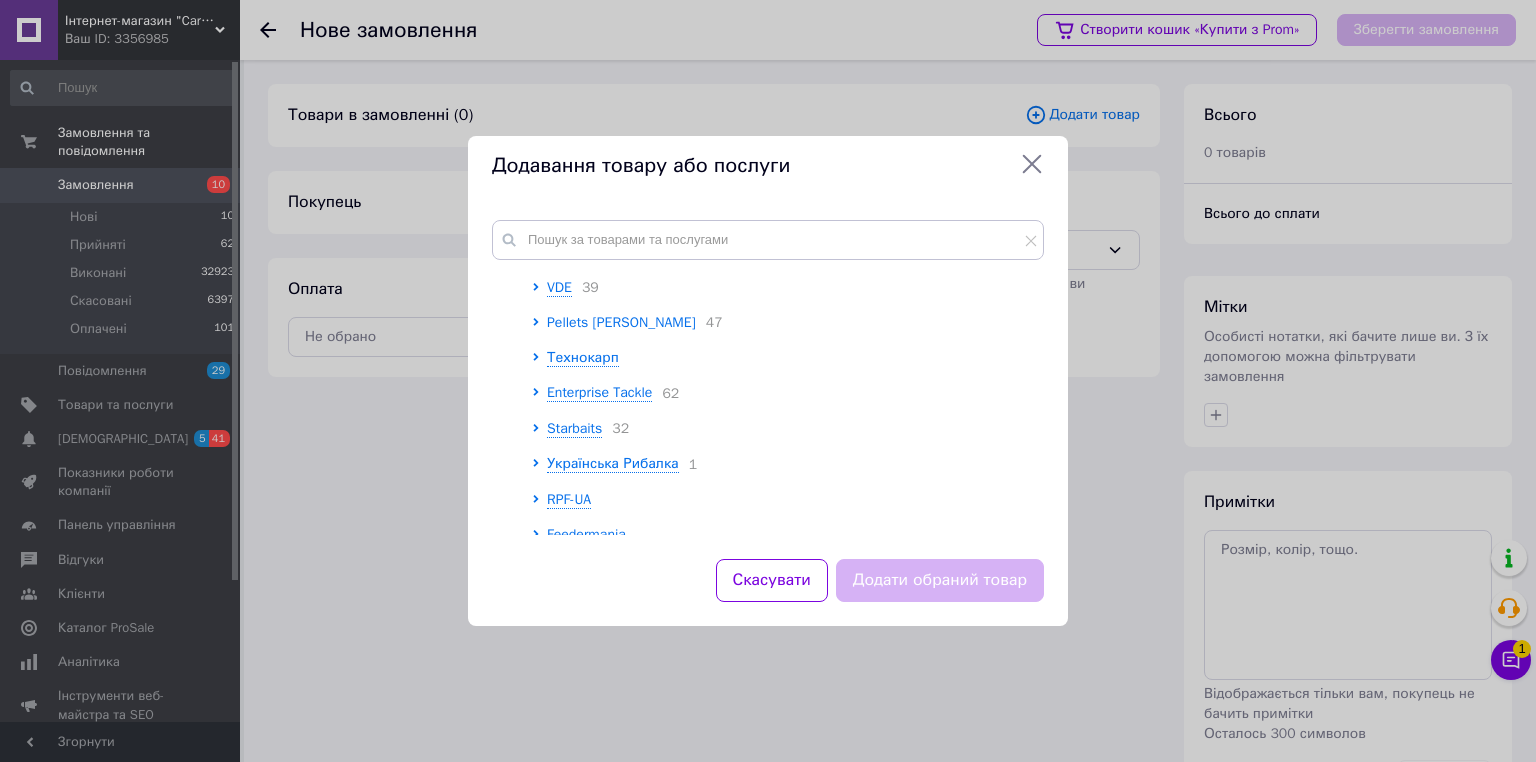 click on "Pellets Coppens" at bounding box center [621, 322] 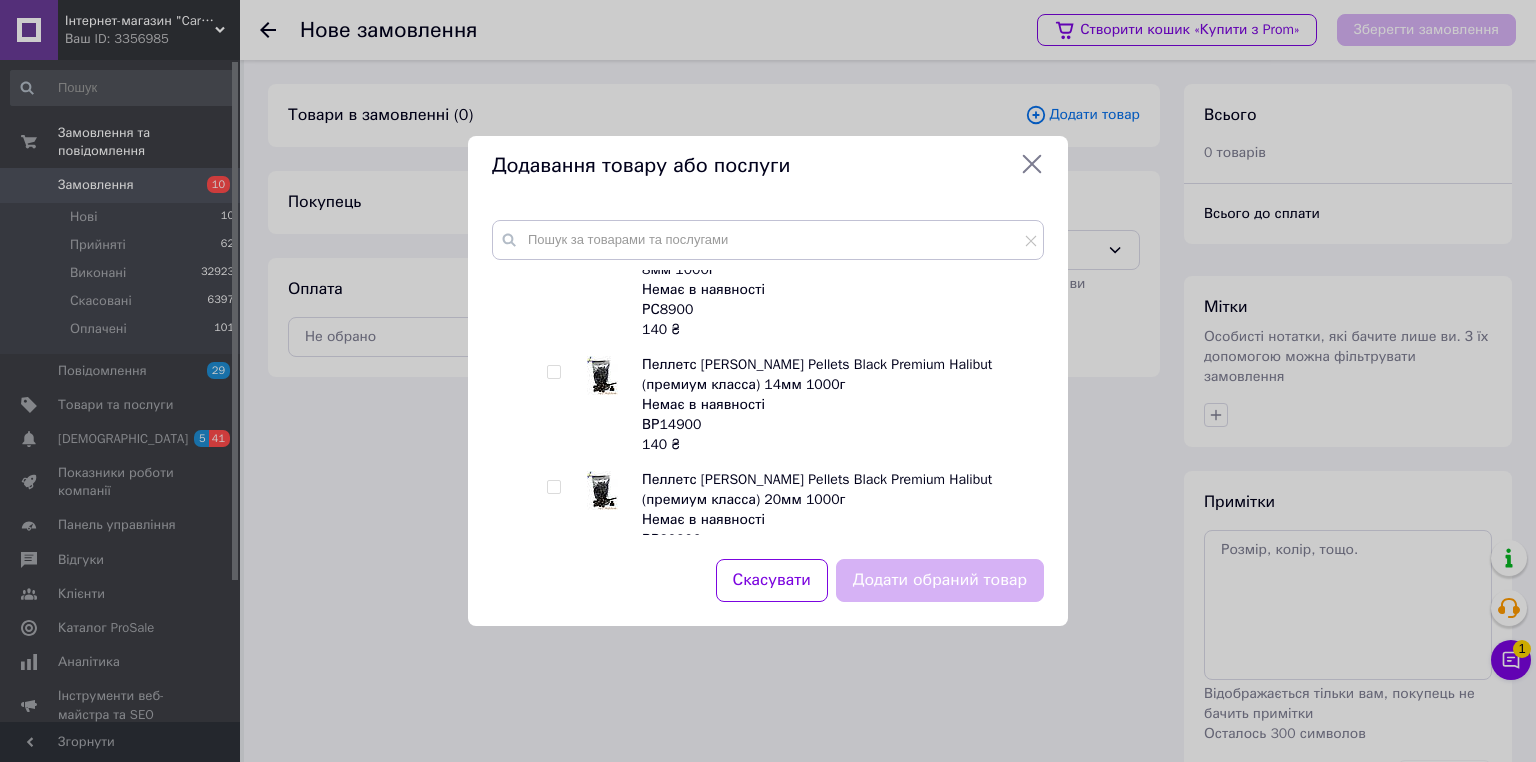 scroll, scrollTop: 2640, scrollLeft: 0, axis: vertical 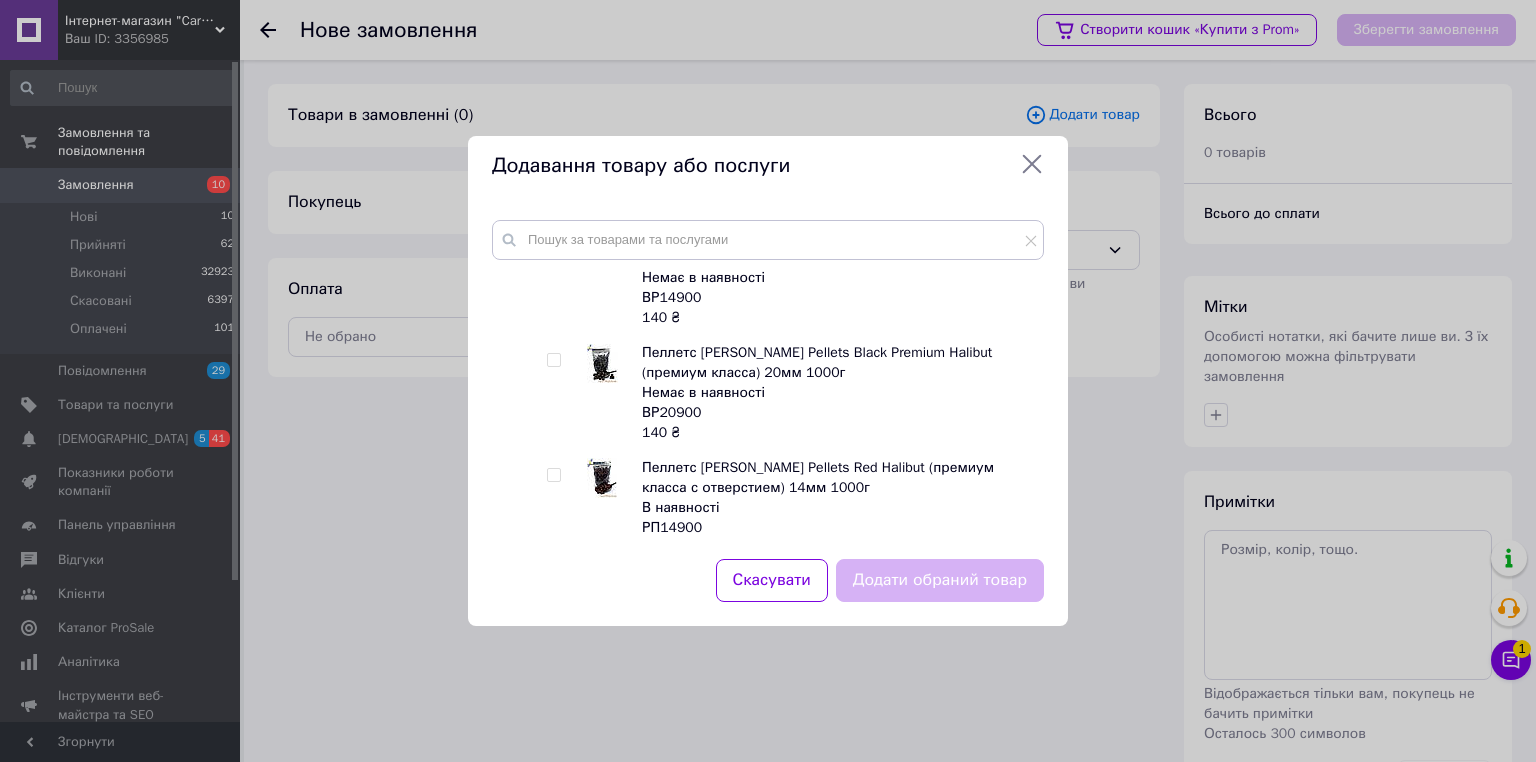 click at bounding box center [553, 360] 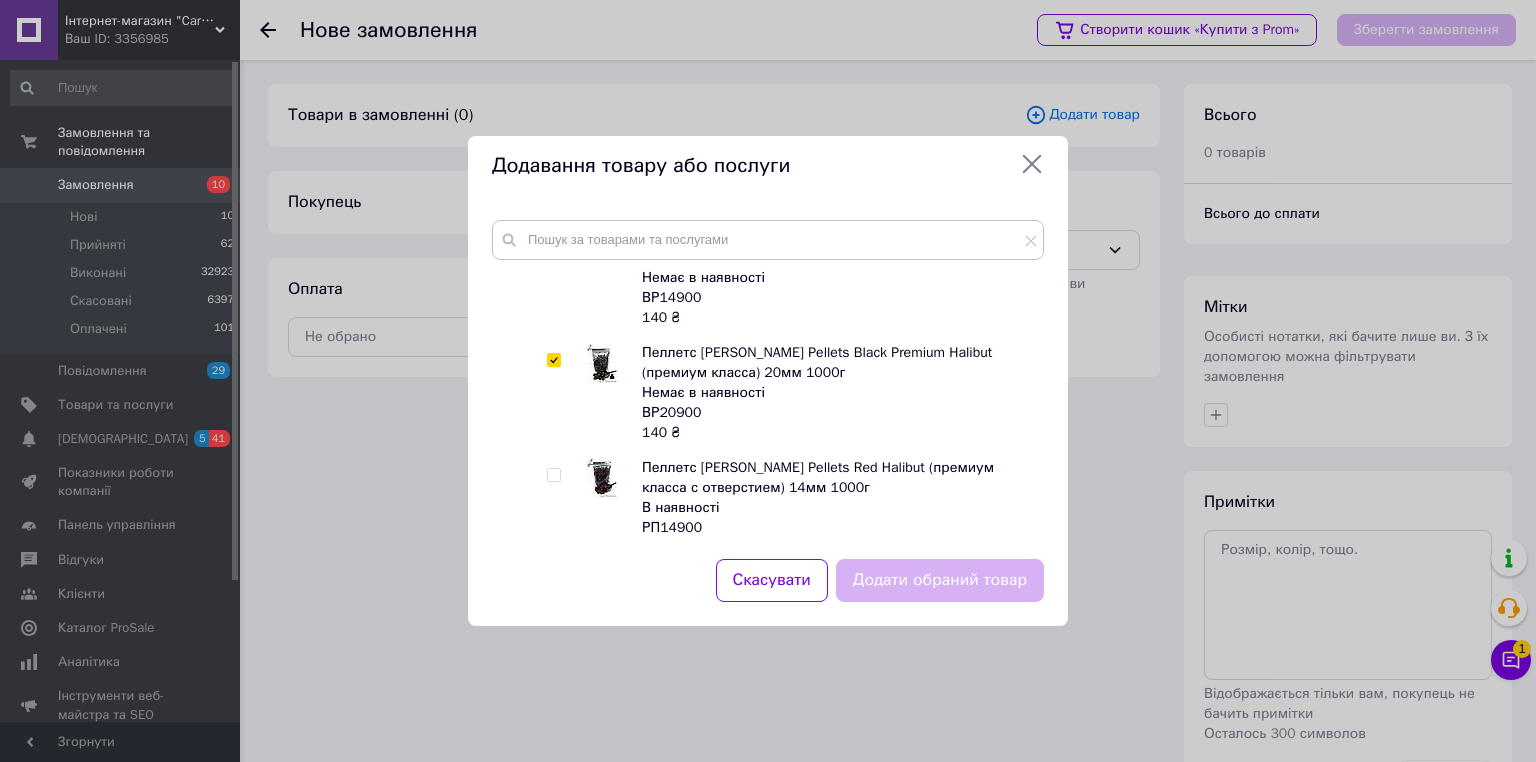 checkbox on "true" 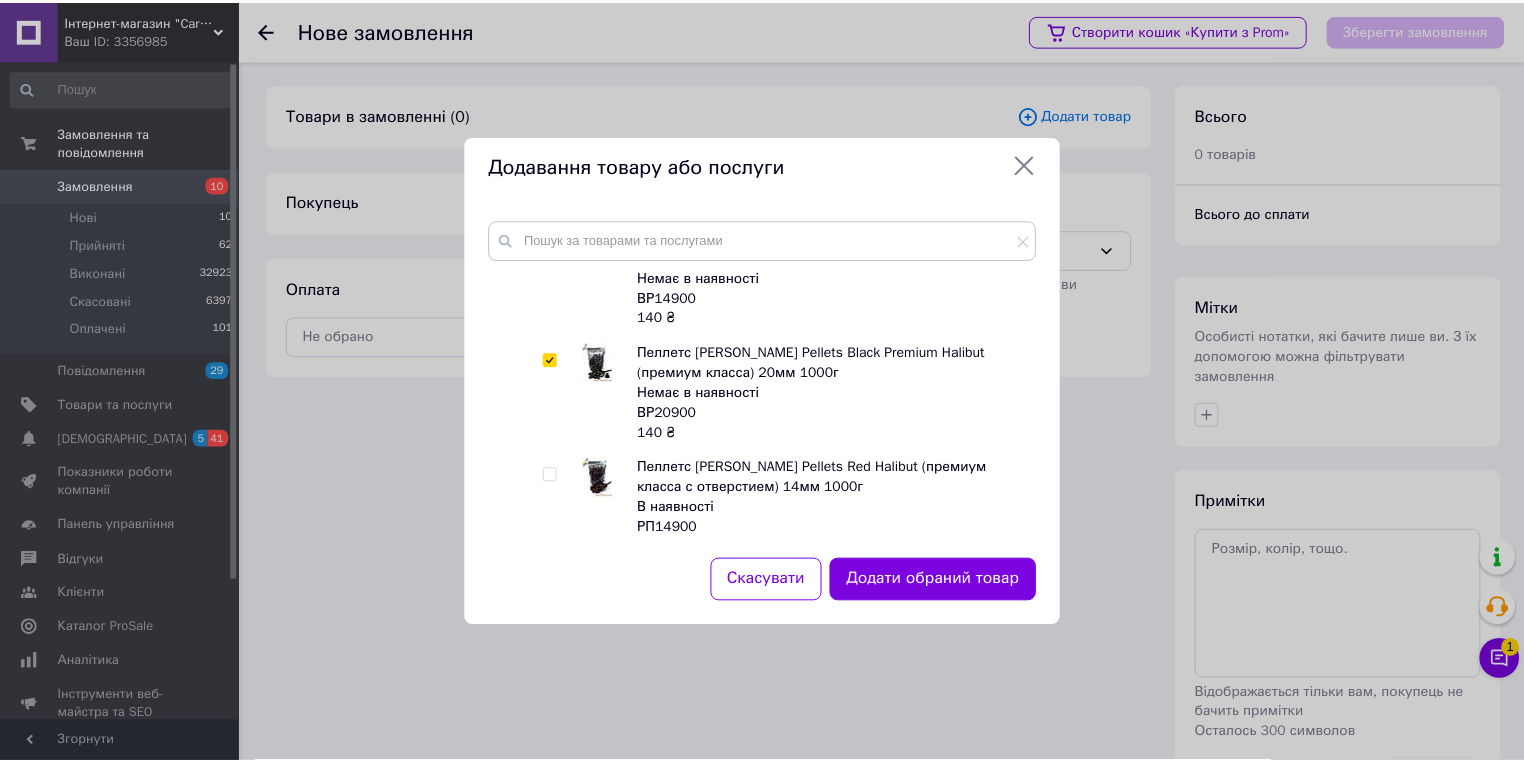 scroll, scrollTop: 2880, scrollLeft: 0, axis: vertical 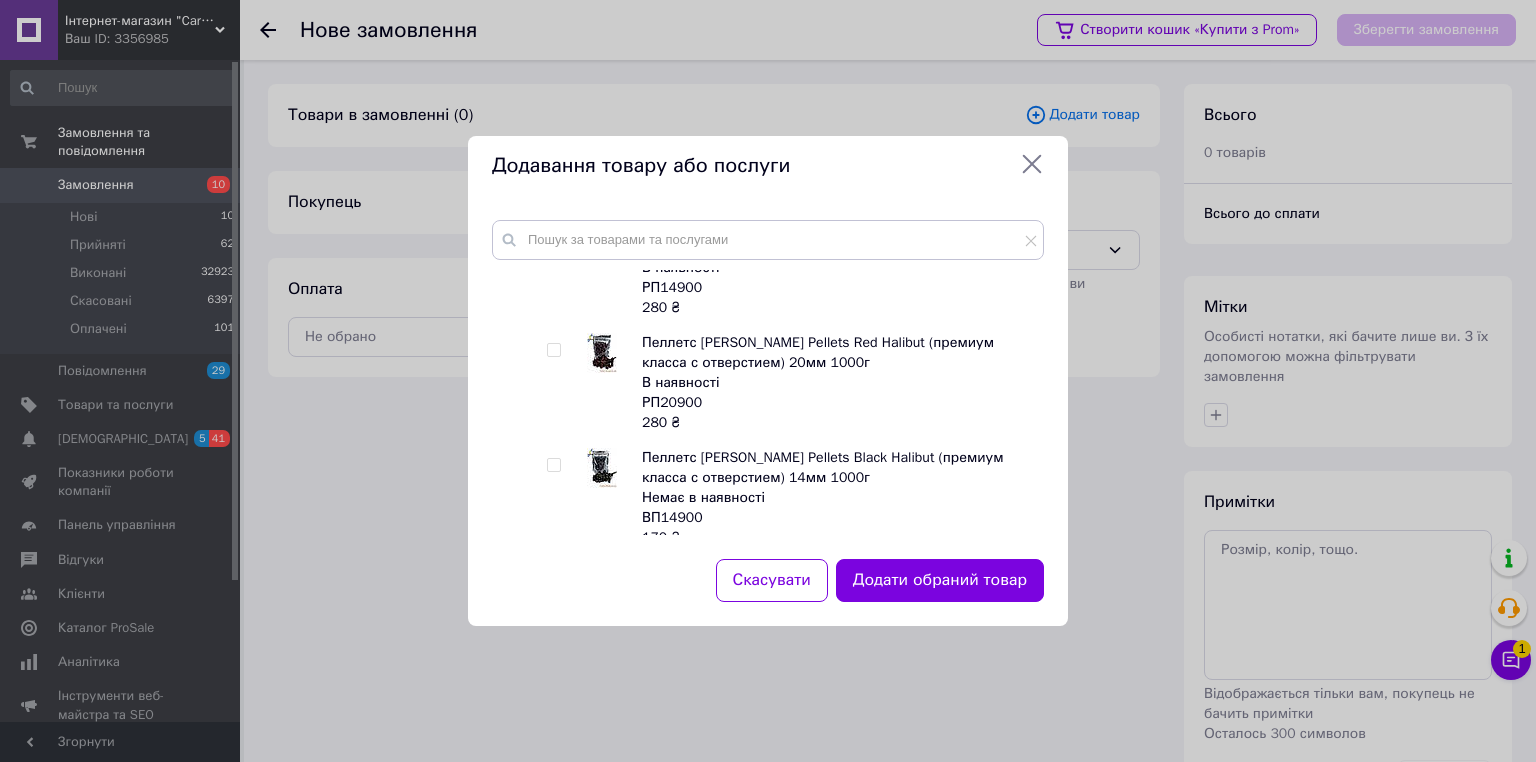 click at bounding box center [553, 350] 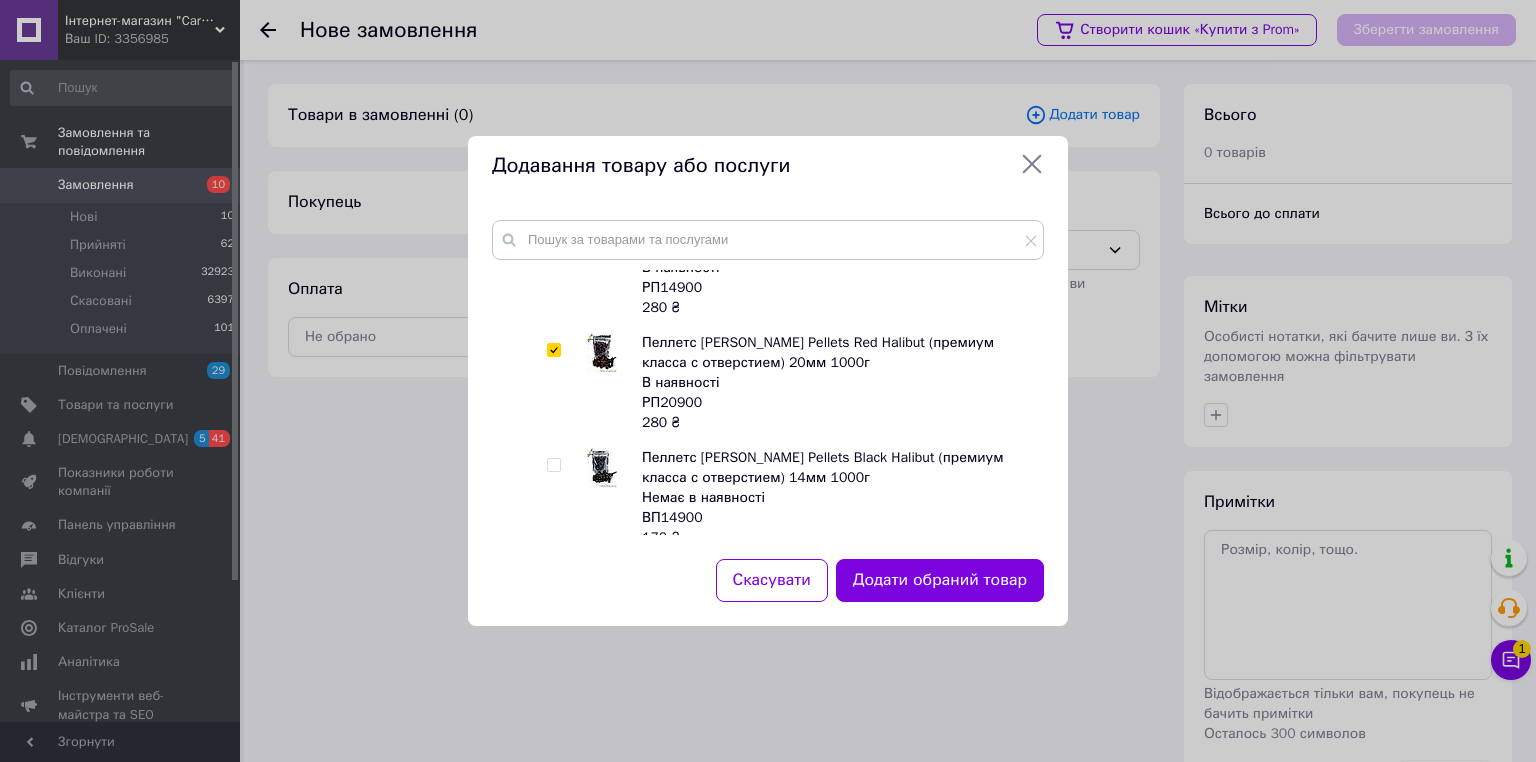 checkbox on "true" 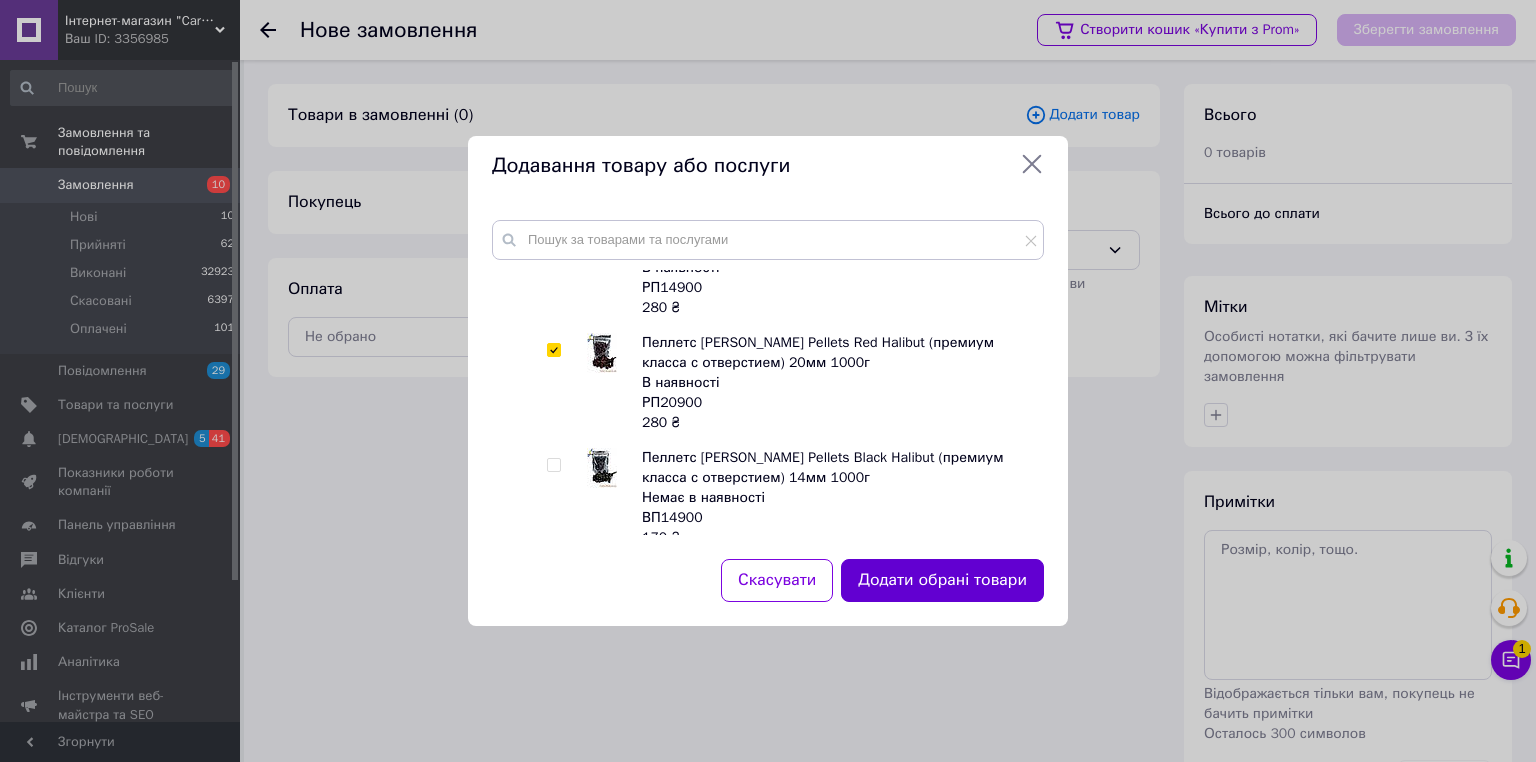 click on "Додати обрані товари" at bounding box center (942, 580) 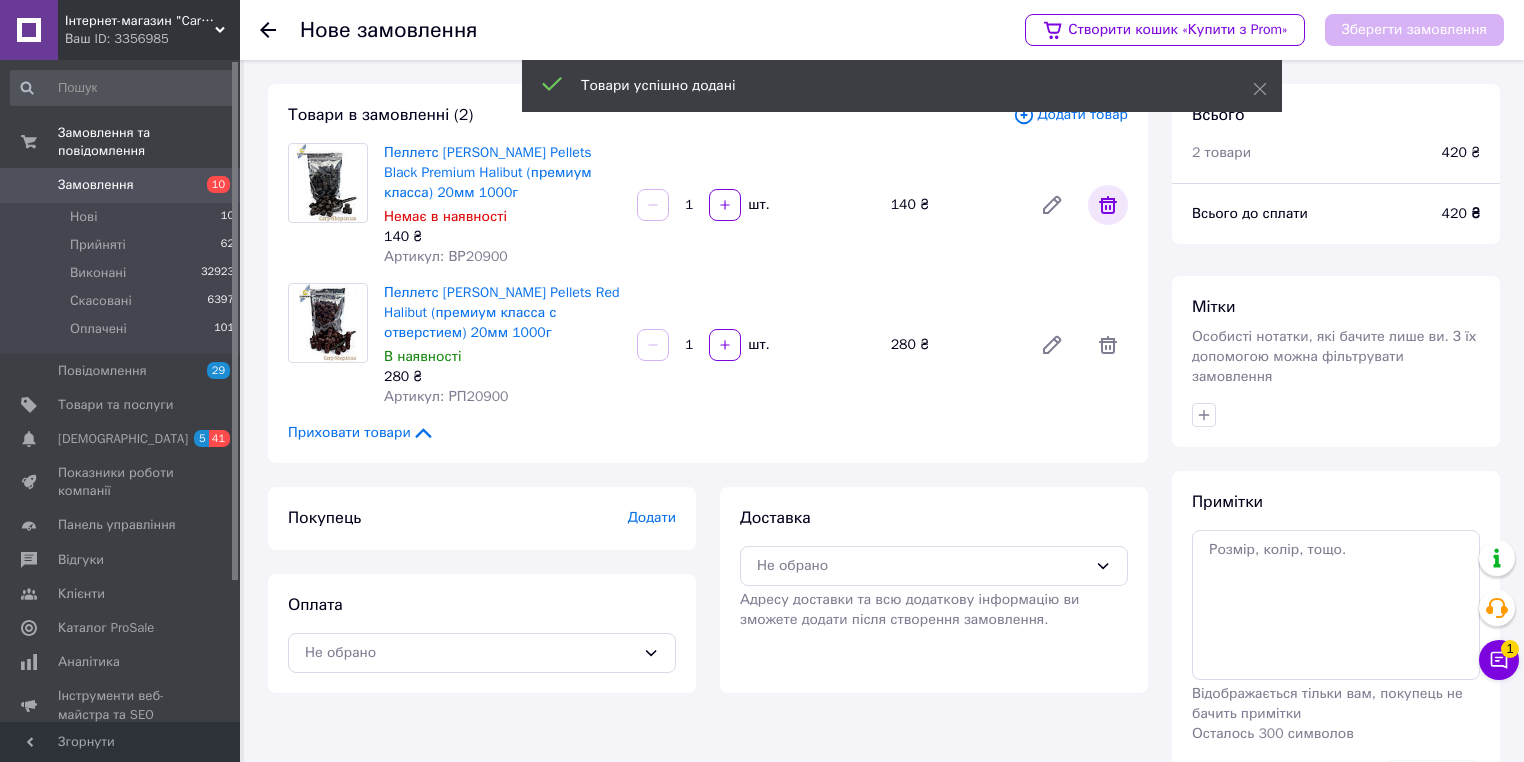 click 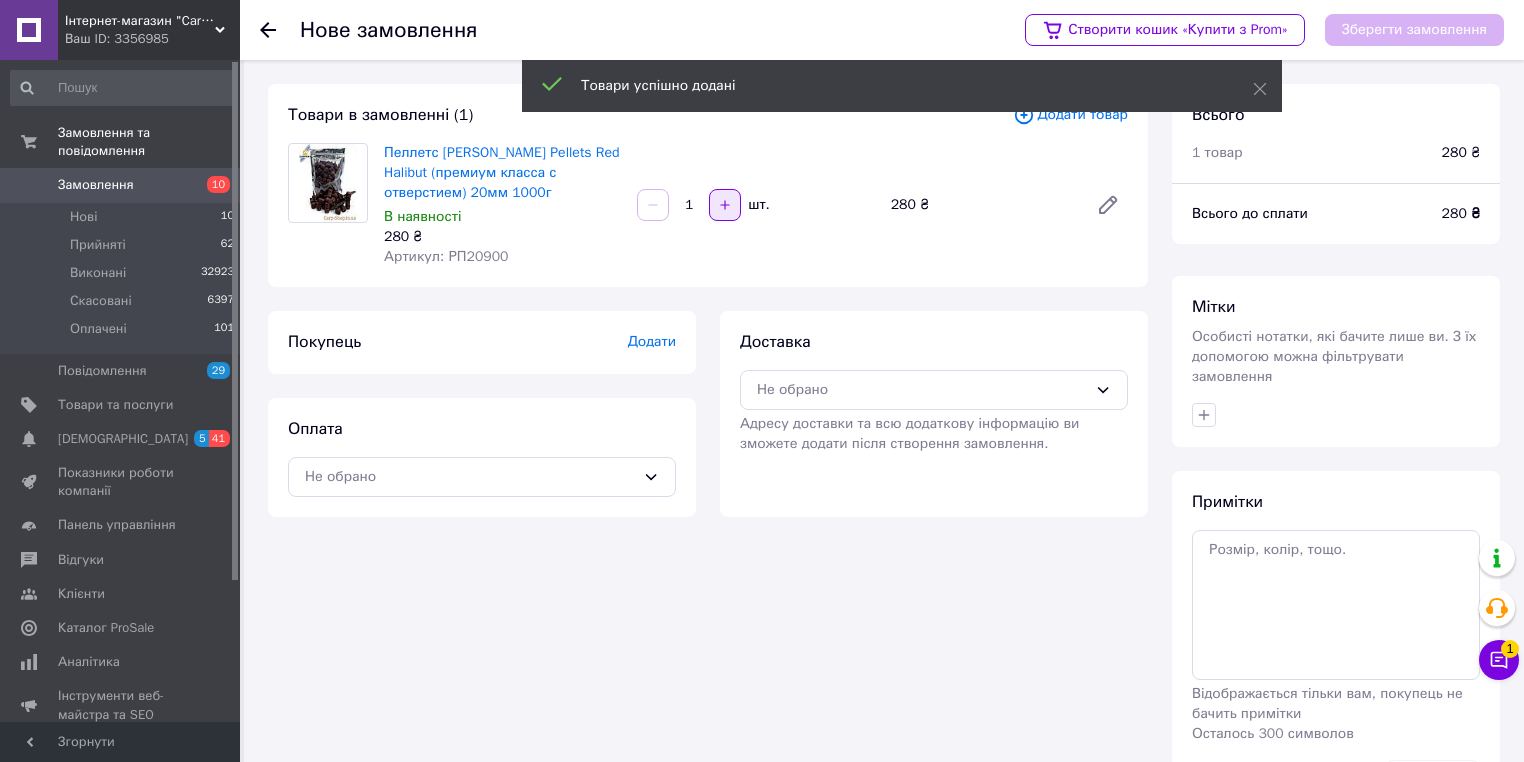 click at bounding box center (725, 205) 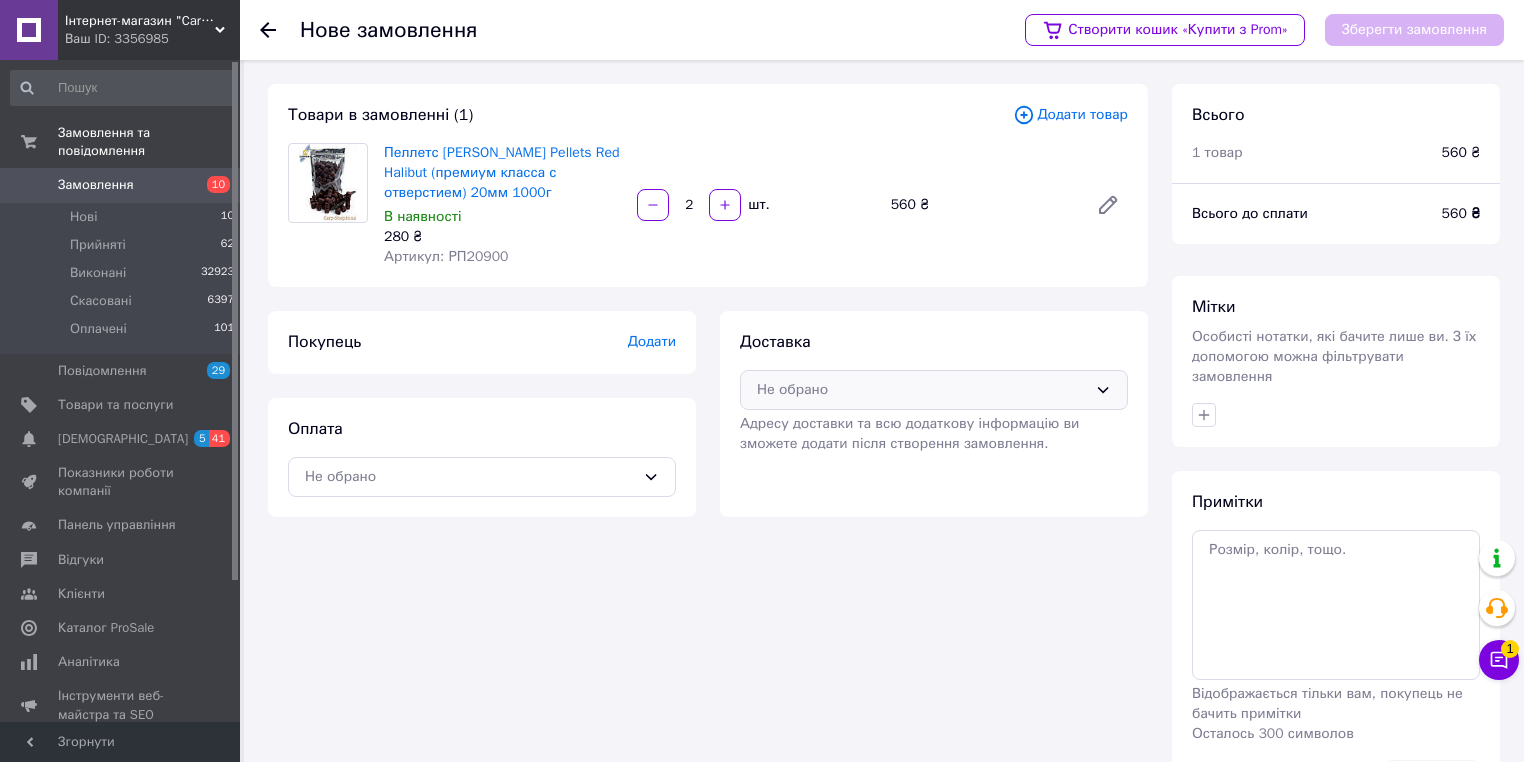 click on "Не обрано" at bounding box center [922, 390] 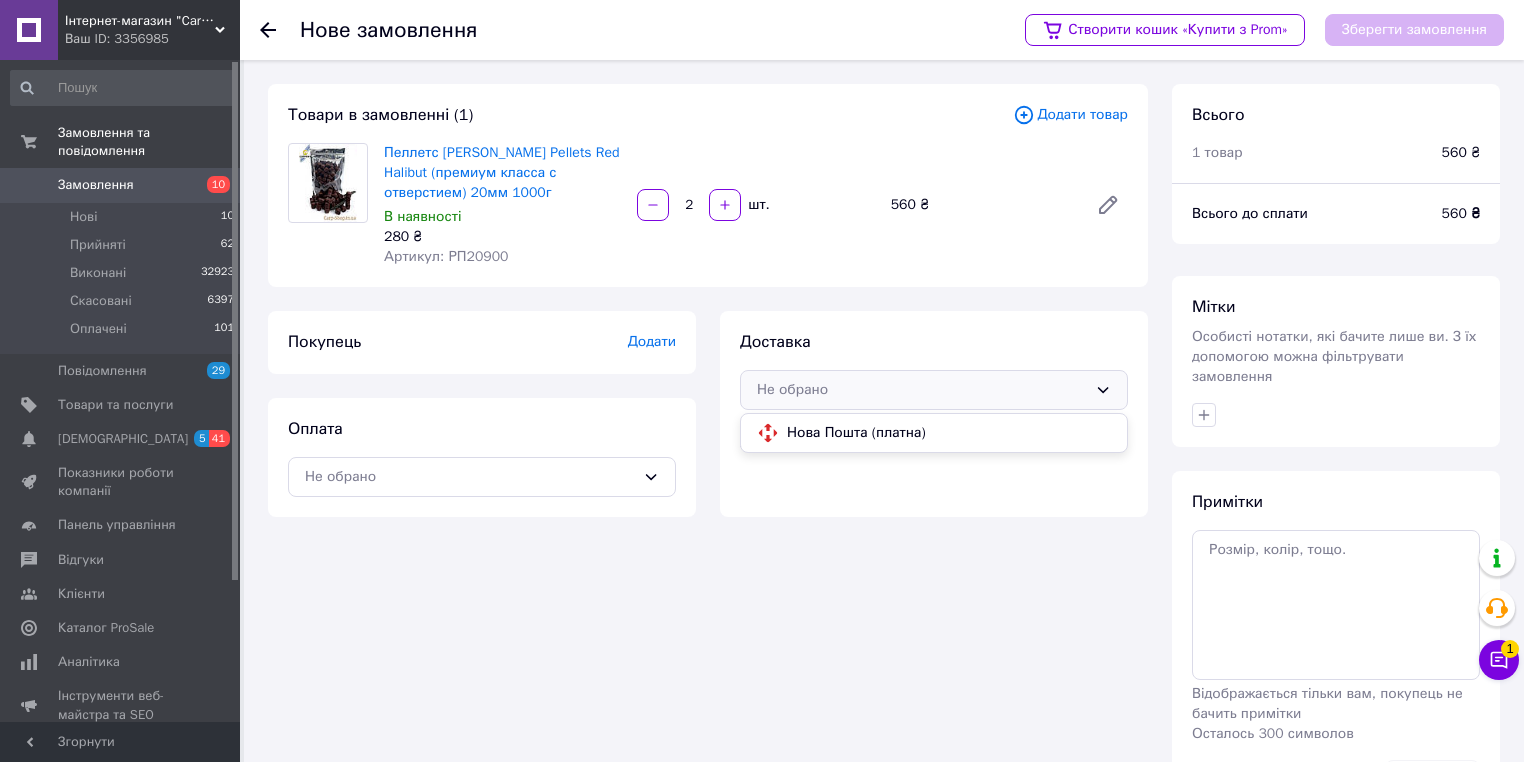 click on "Нова Пошта (платна)" at bounding box center [949, 433] 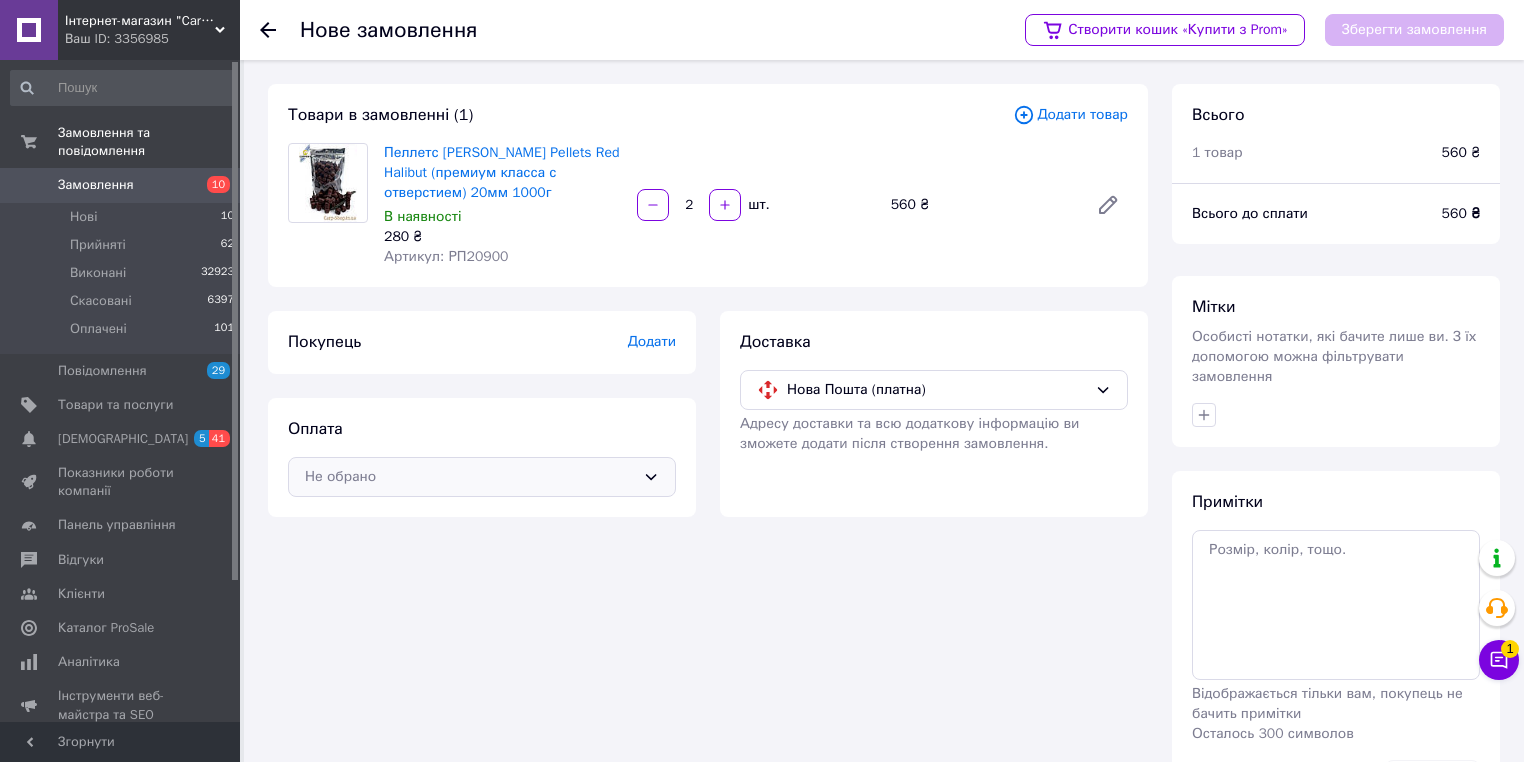 click 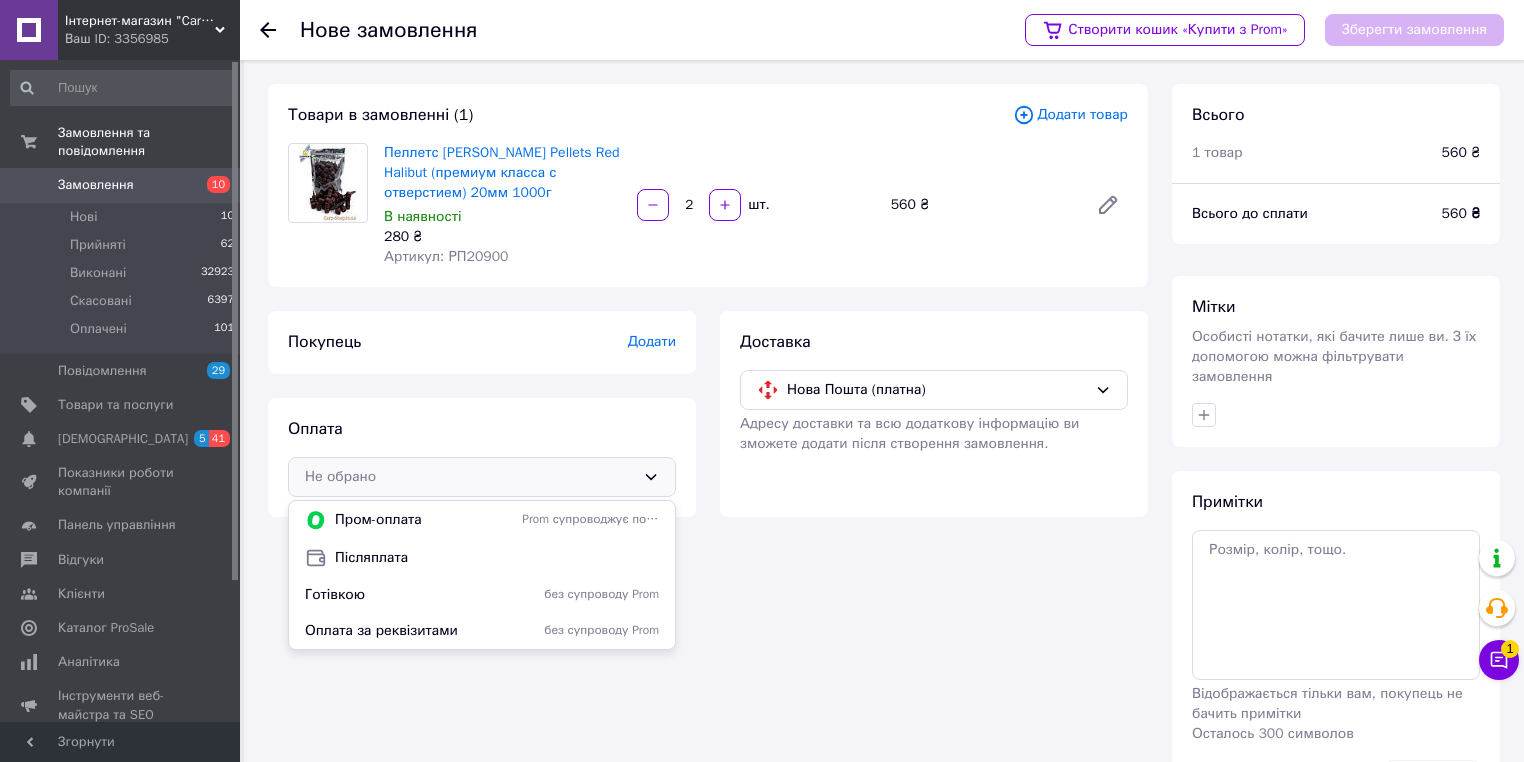 click on "без супроводу Prom" at bounding box center [590, 594] 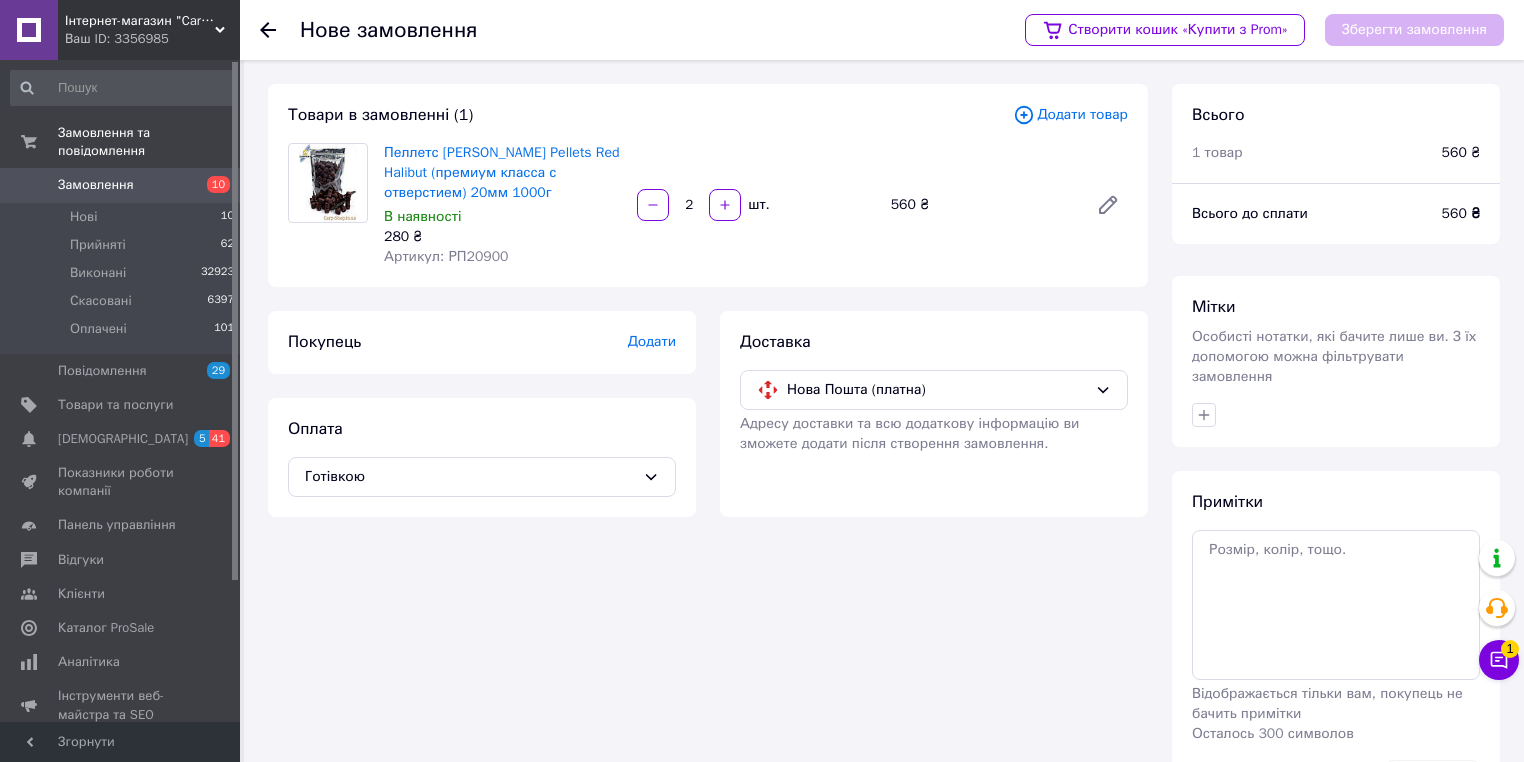 click on "Додати" at bounding box center [652, 341] 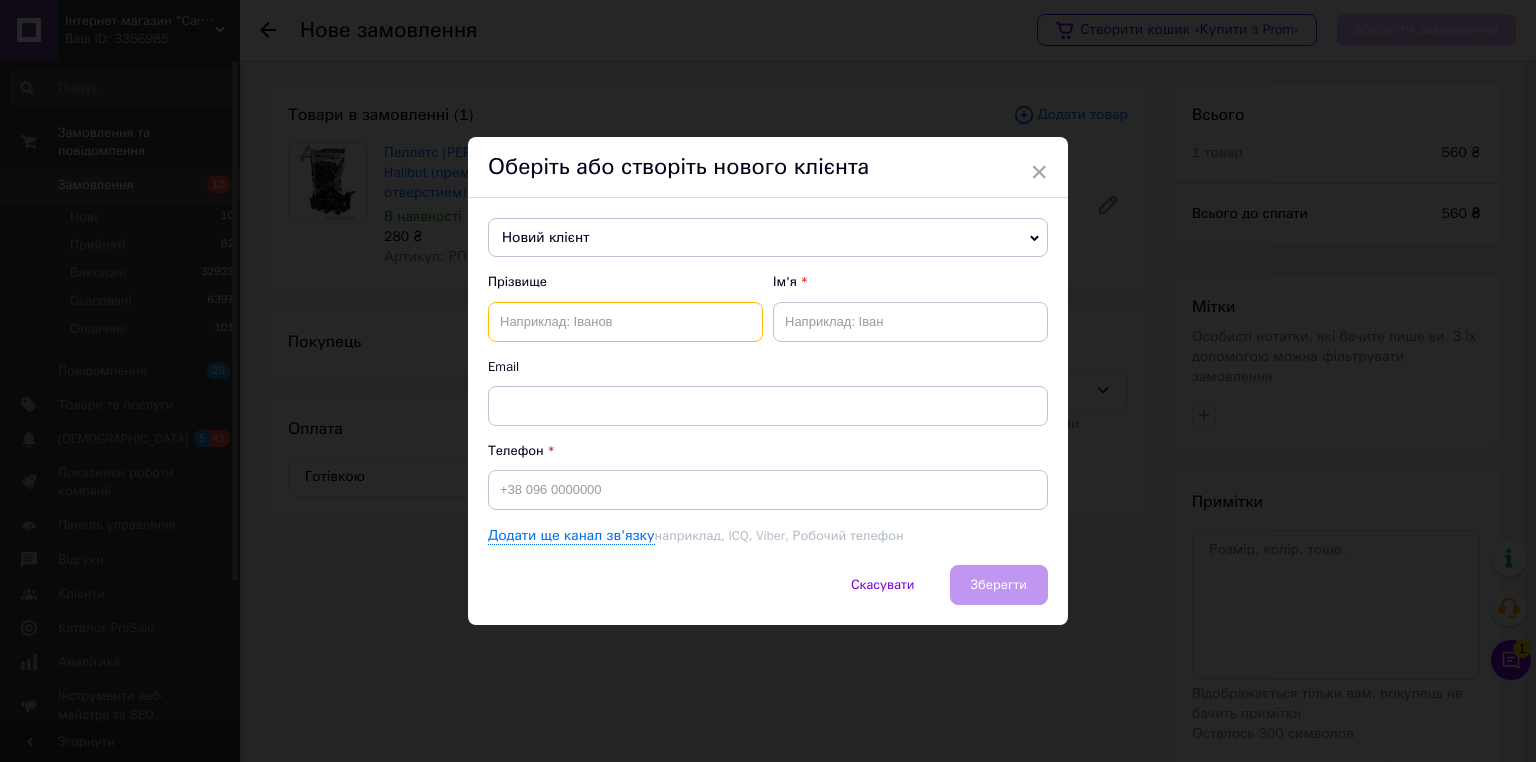 click at bounding box center (625, 322) 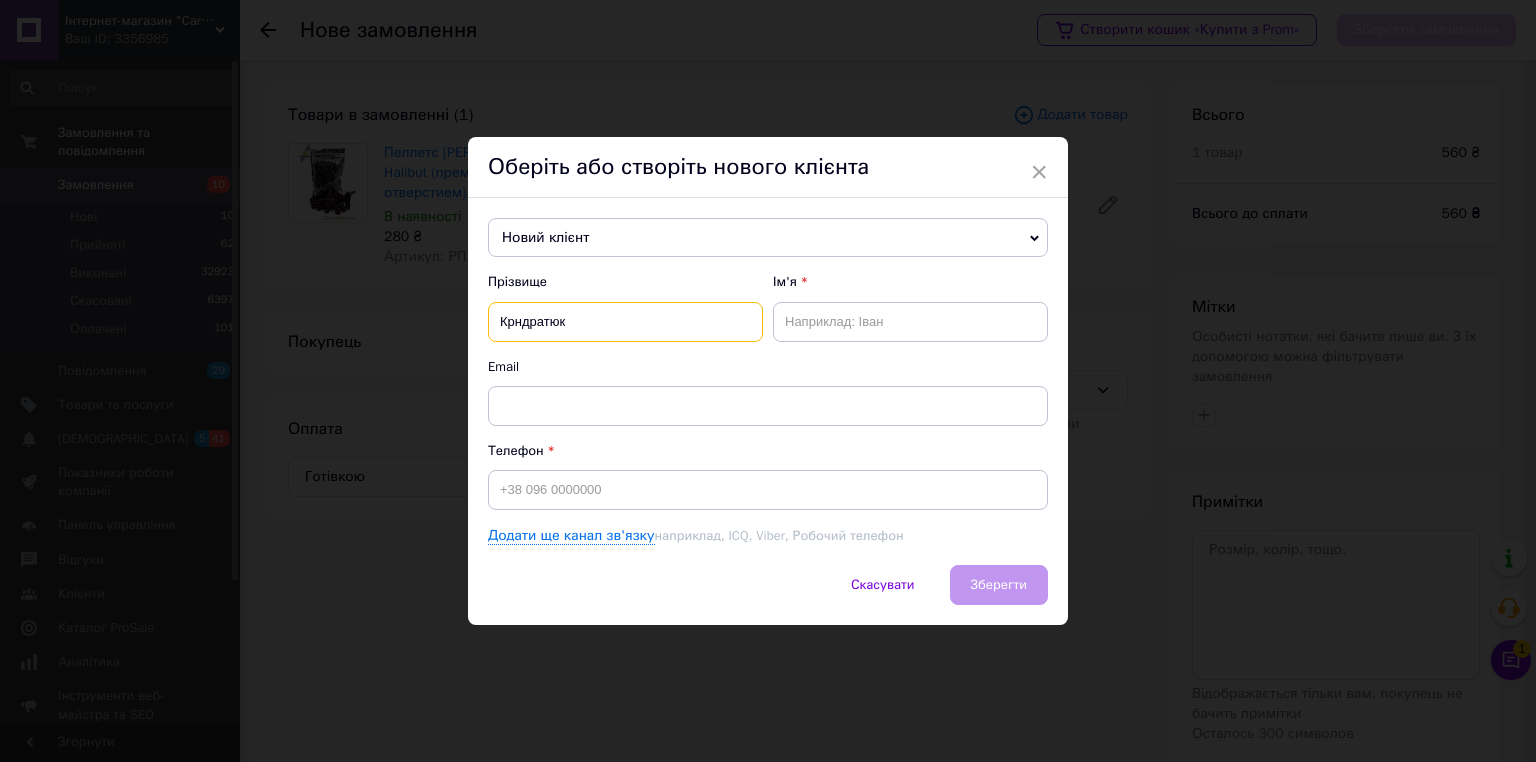 type on "Крндратюк" 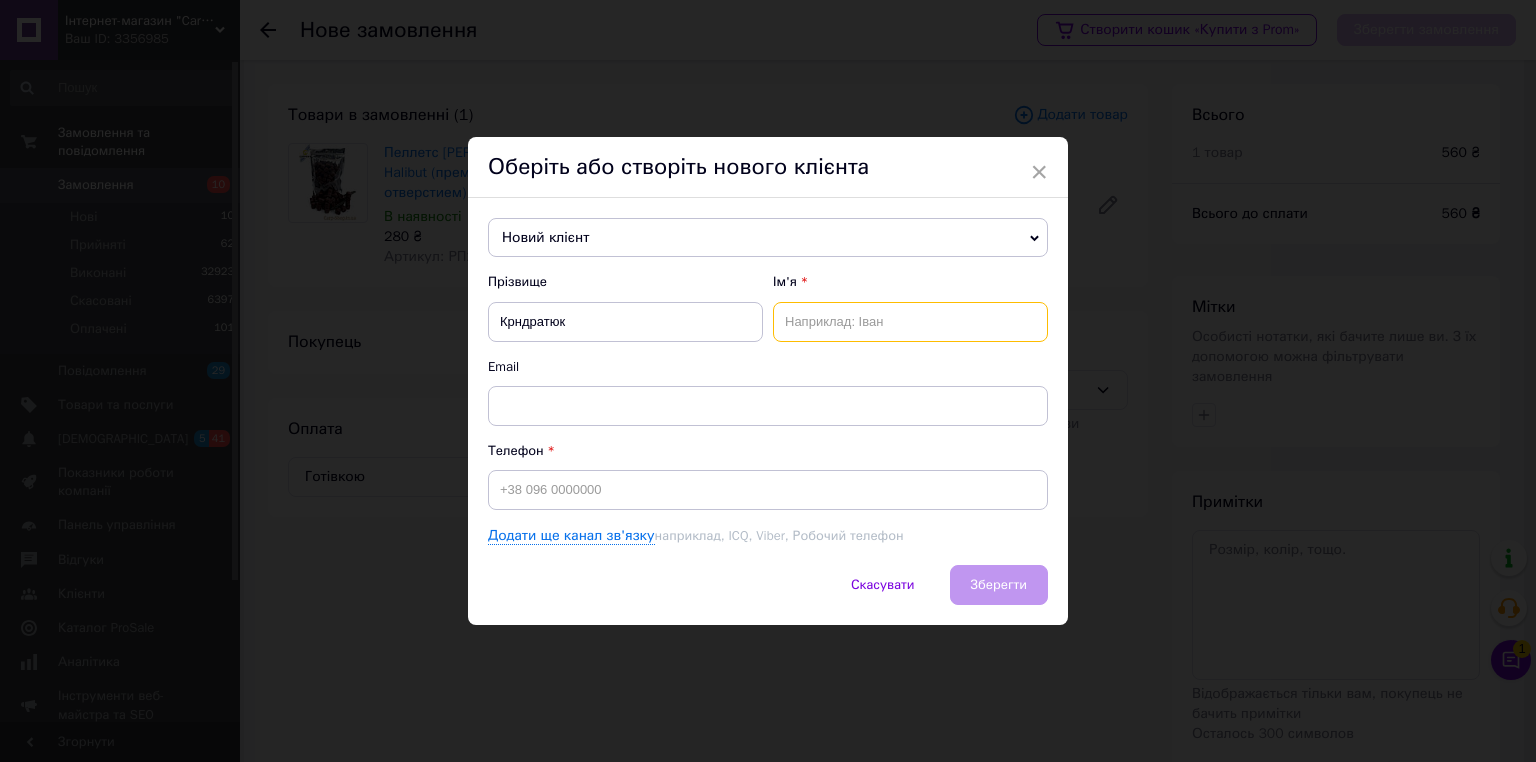 click at bounding box center [910, 322] 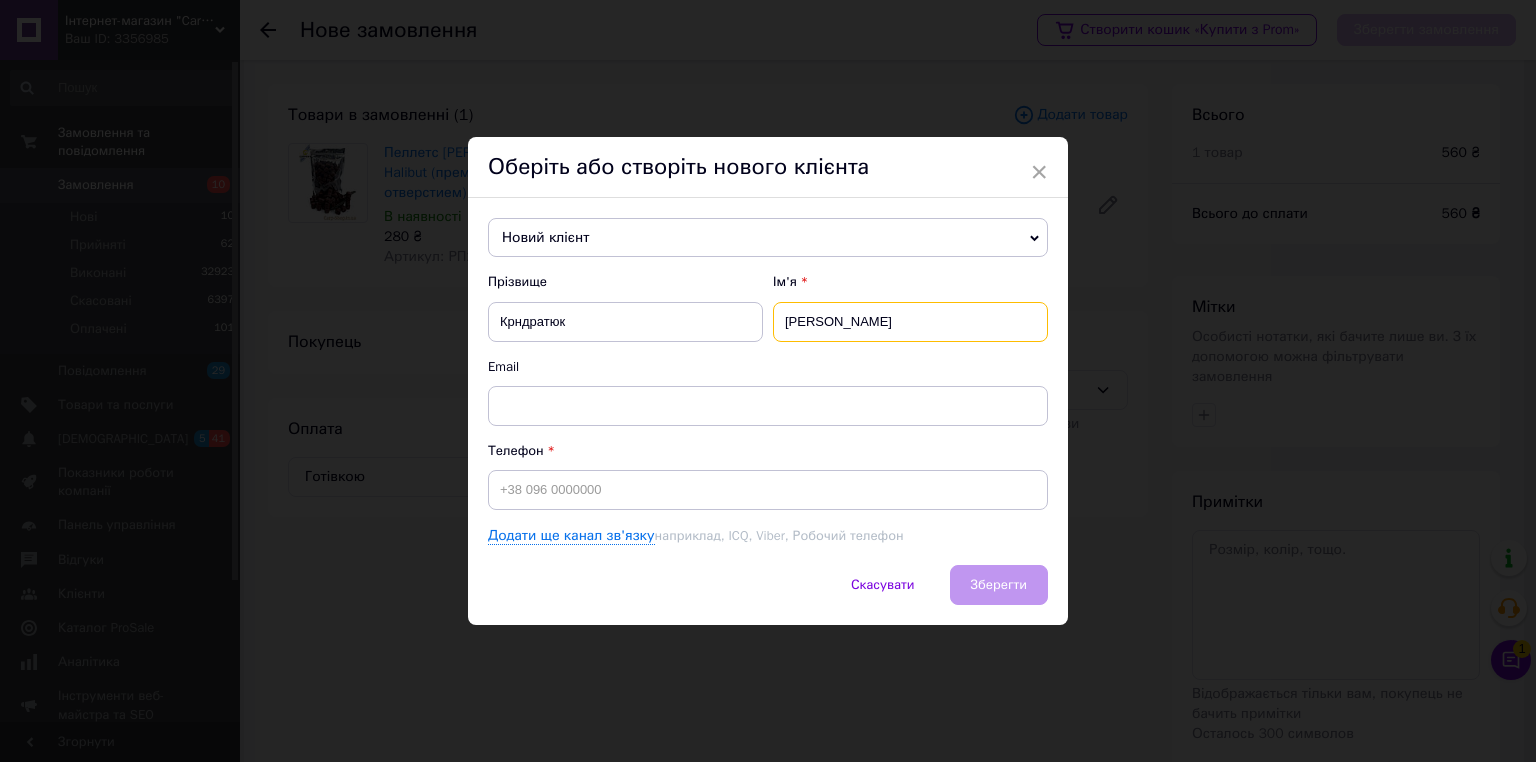 type on "Микола" 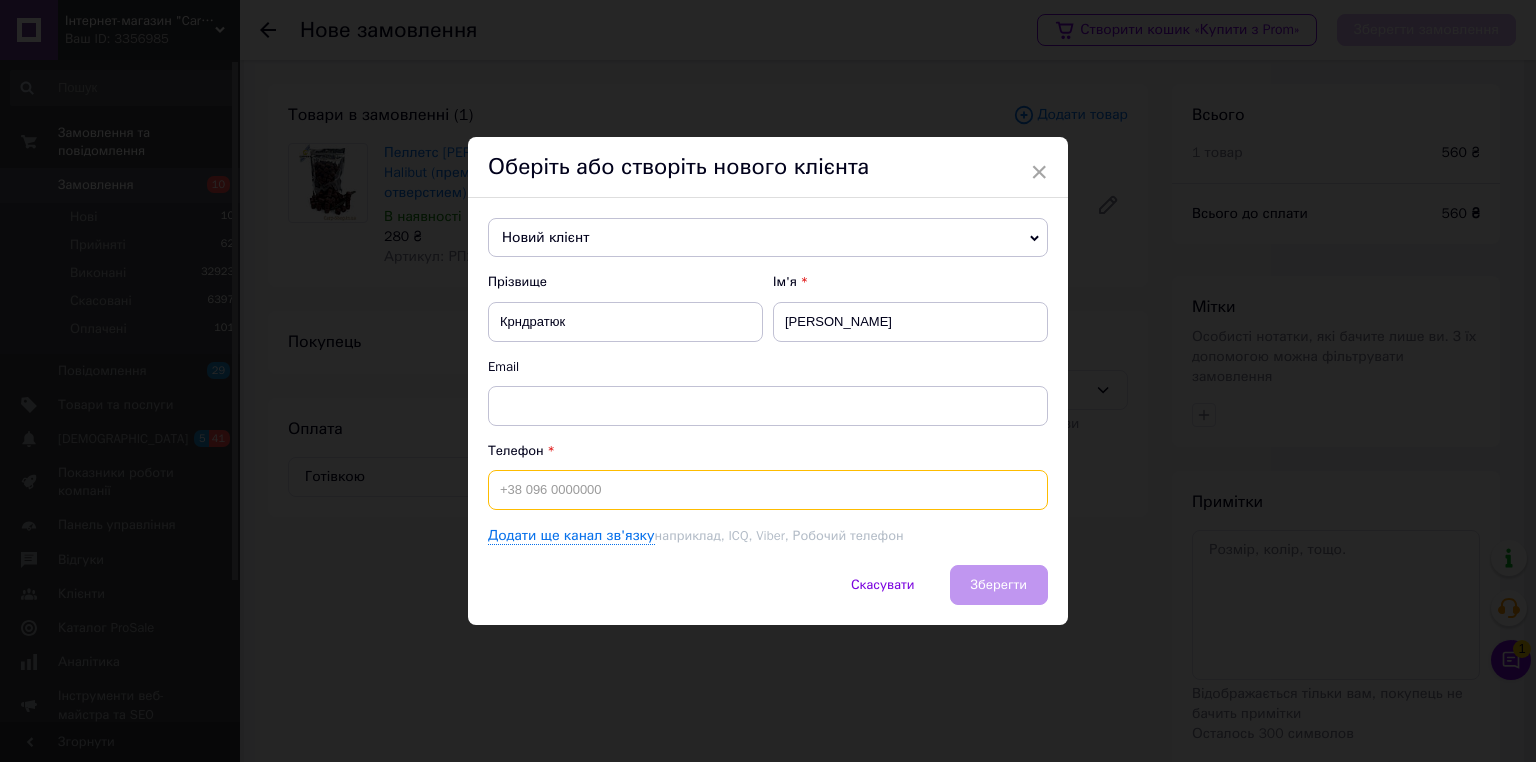 click at bounding box center (768, 490) 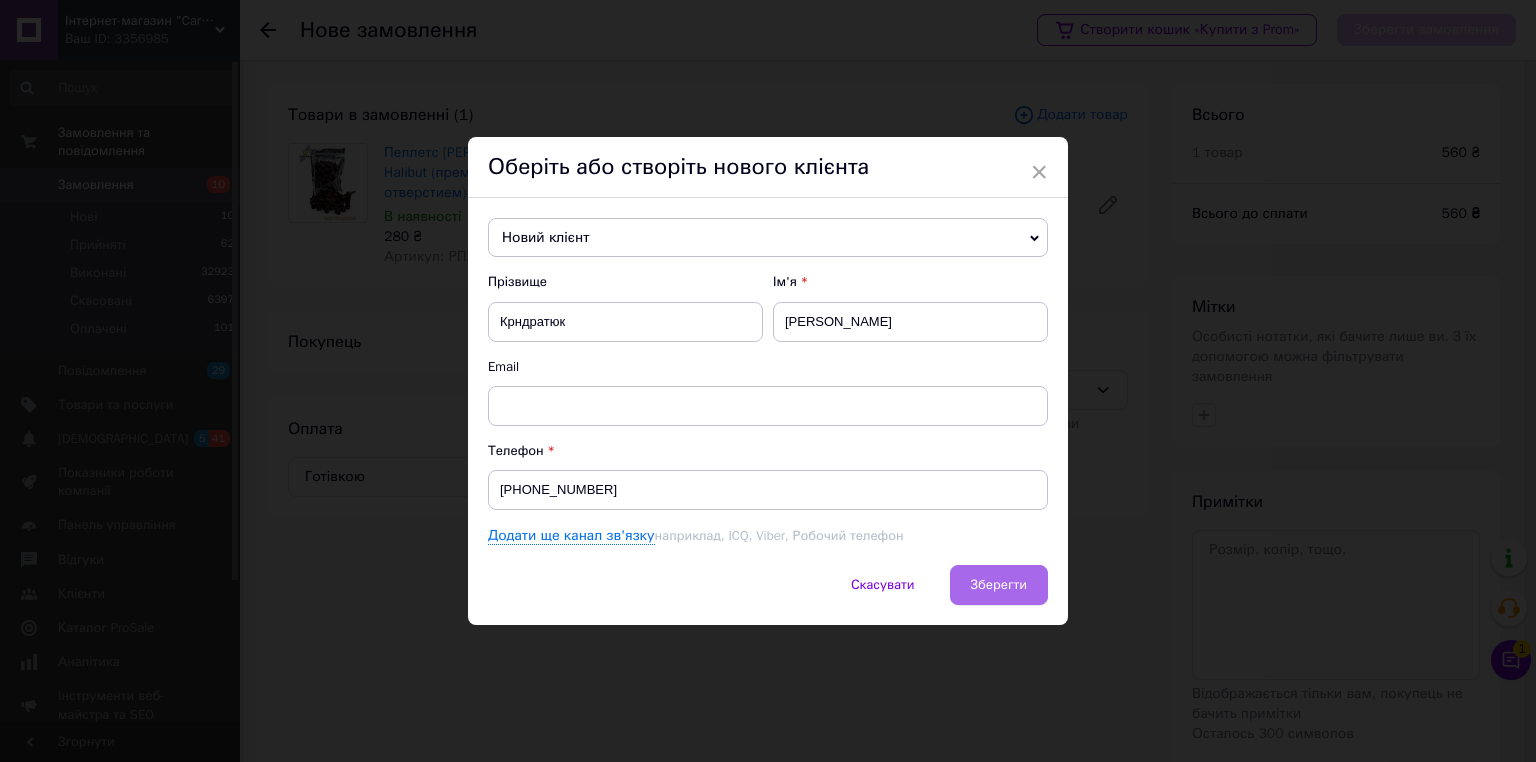 click on "Зберегти" at bounding box center [999, 584] 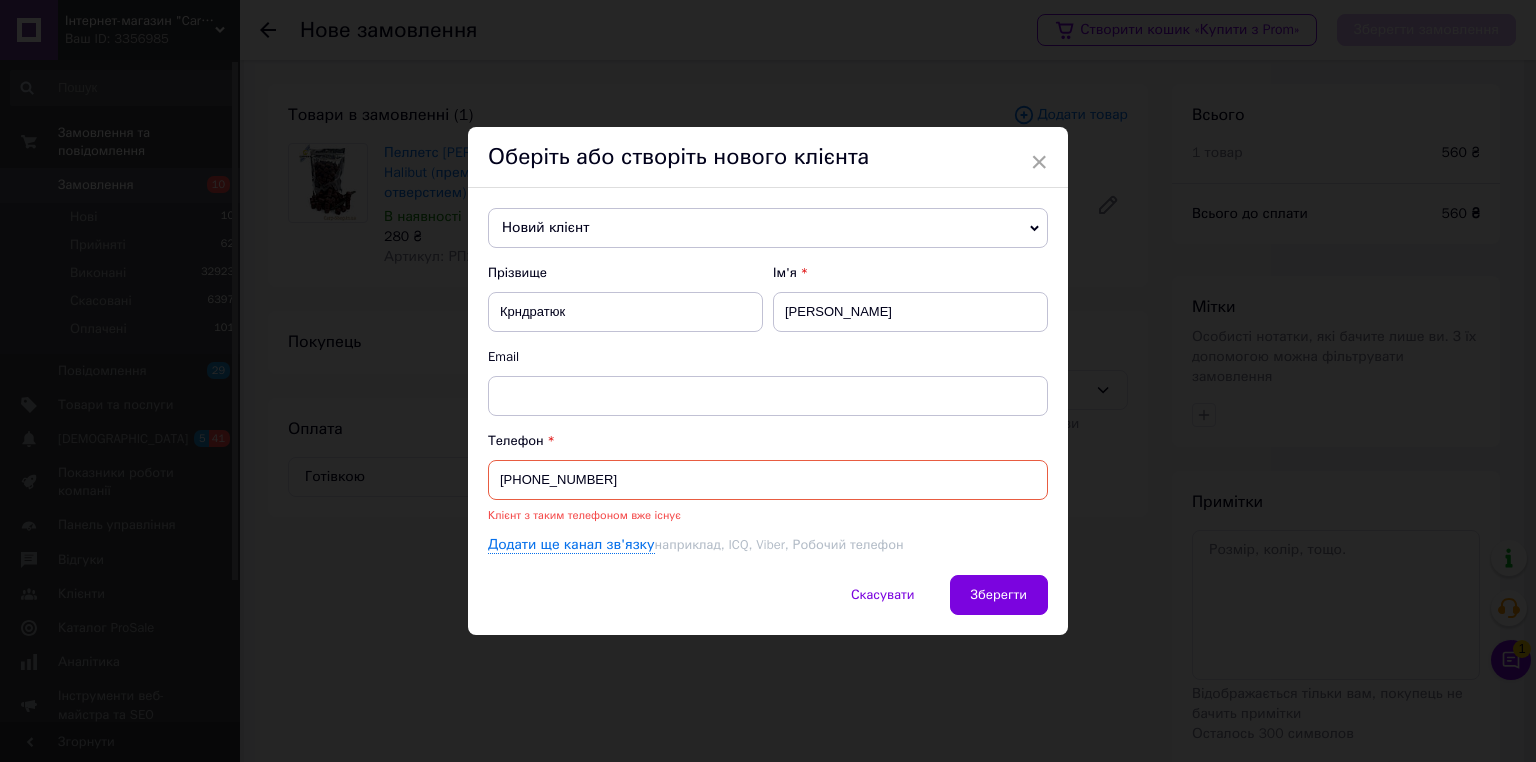 click on "[PHONE_NUMBER]" at bounding box center (768, 480) 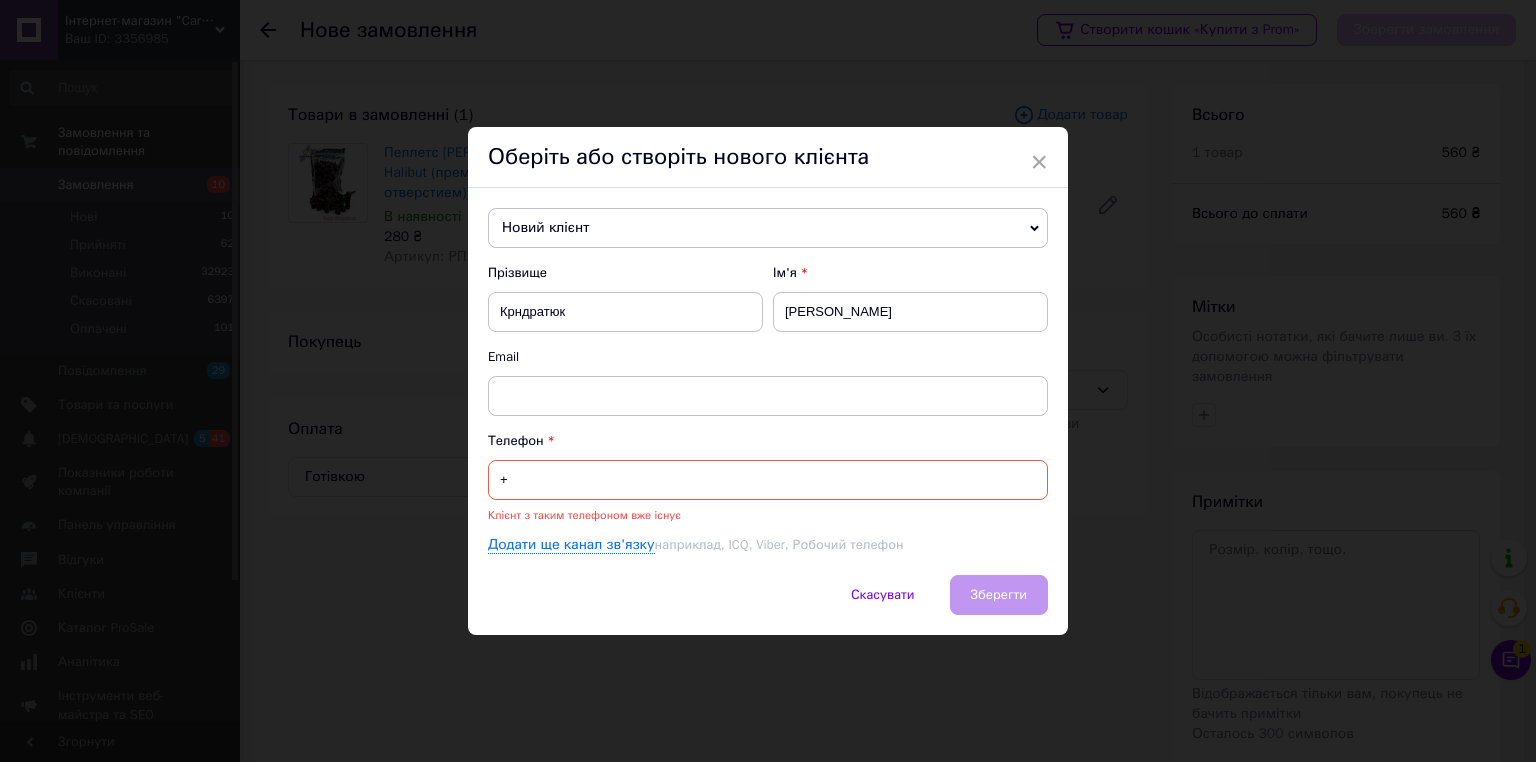 type on "+" 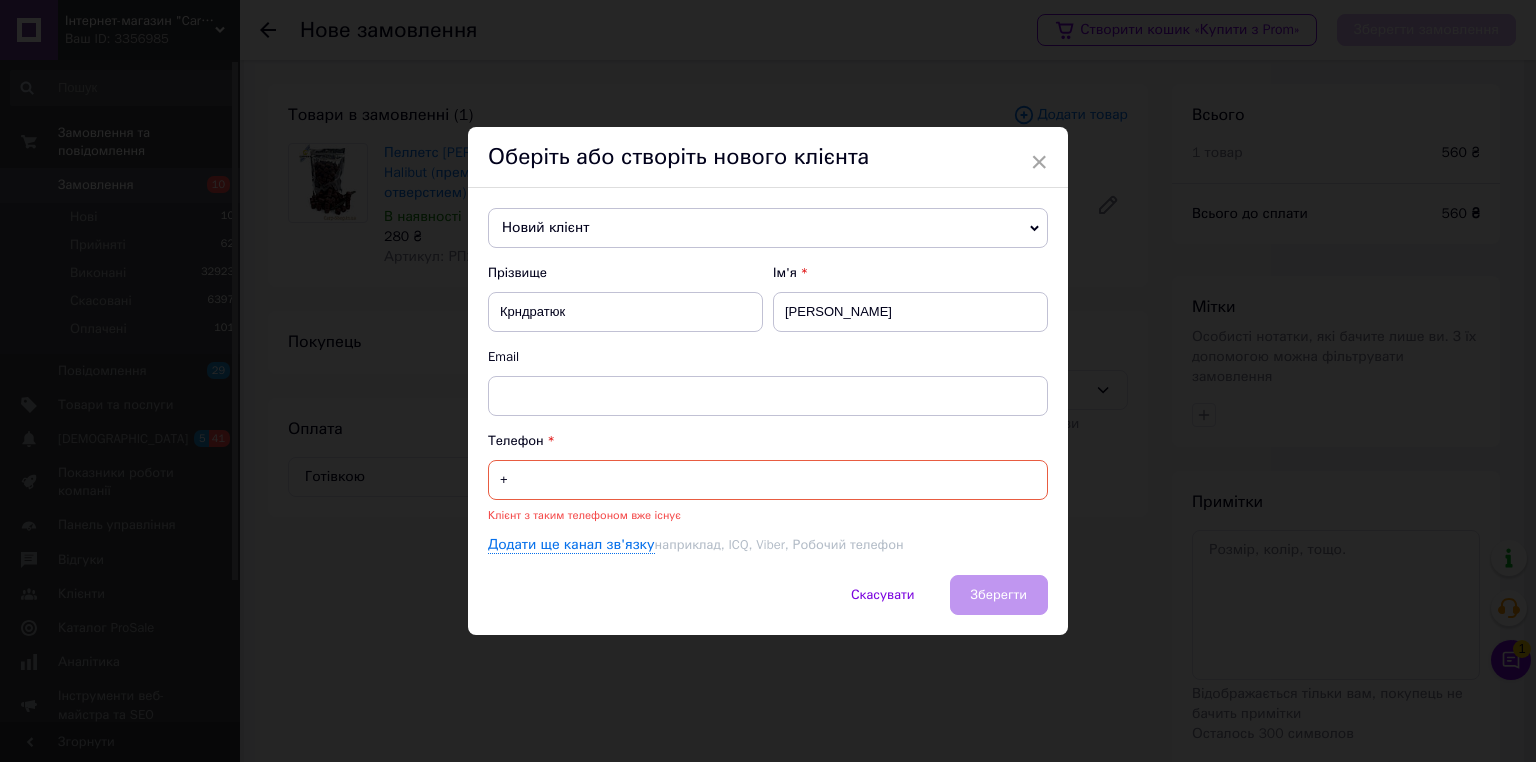 drag, startPoint x: 564, startPoint y: 197, endPoint x: 564, endPoint y: 220, distance: 23 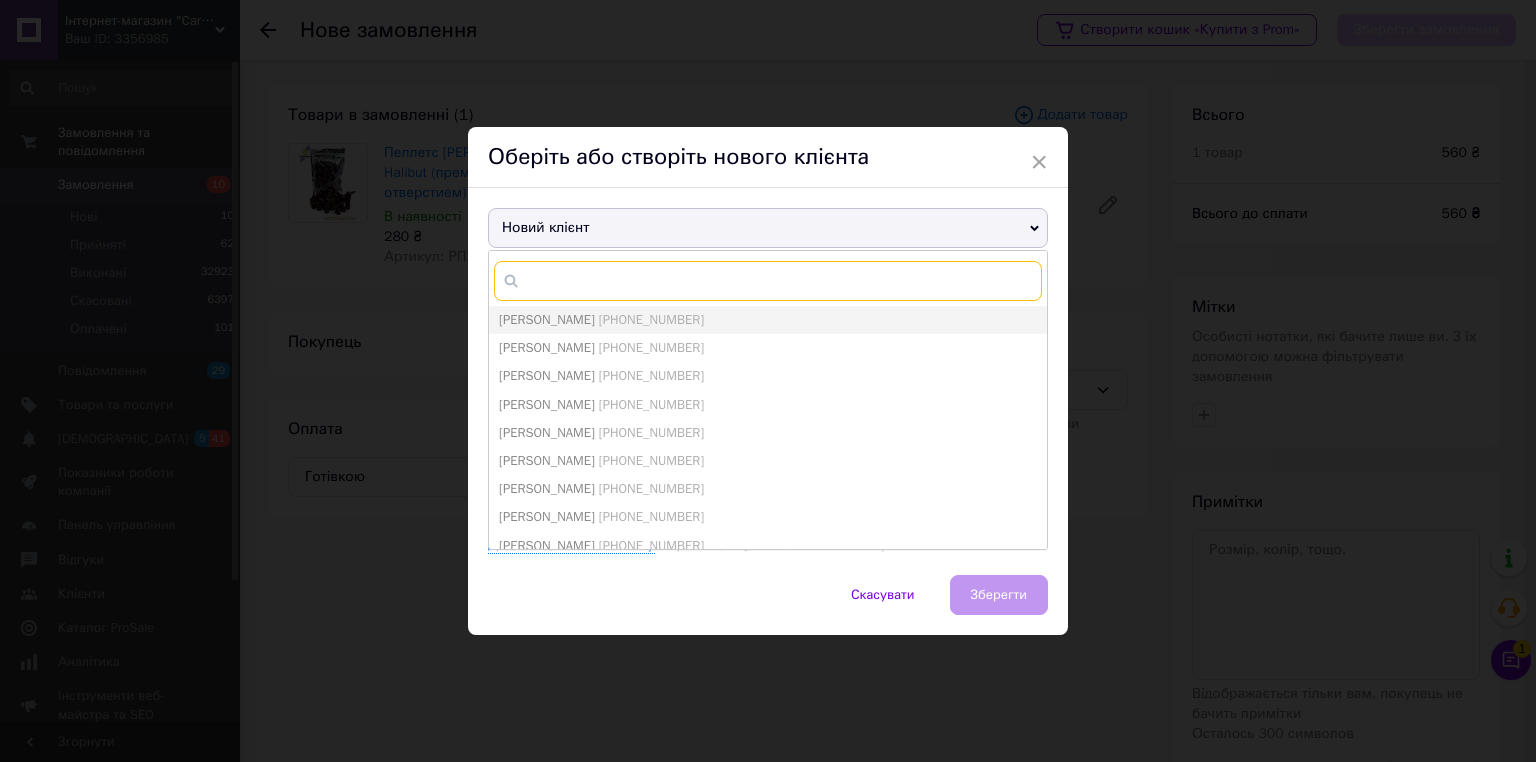 paste on "380661710880" 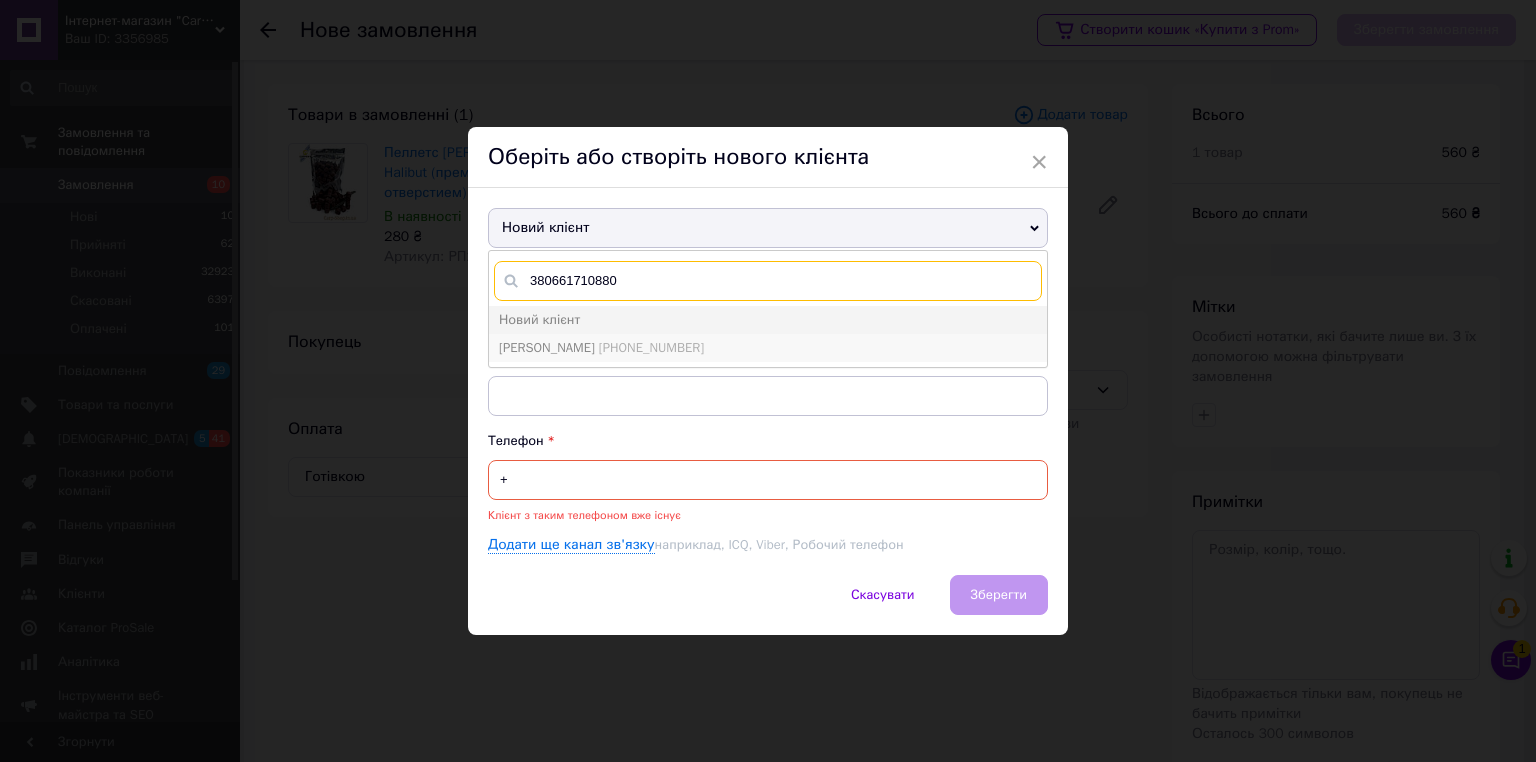 type on "380661710880" 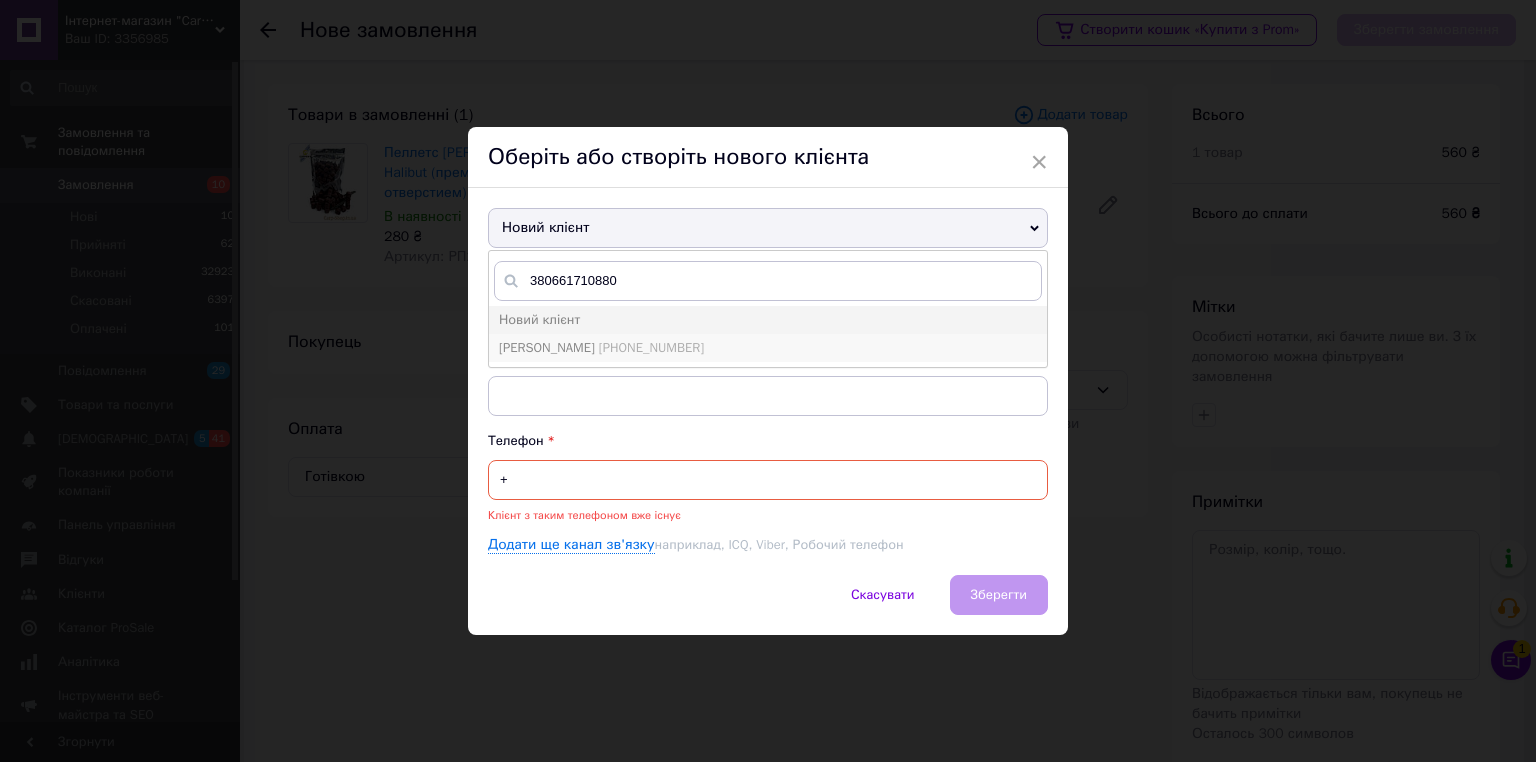 click on "[PERSON_NAME]" at bounding box center (547, 347) 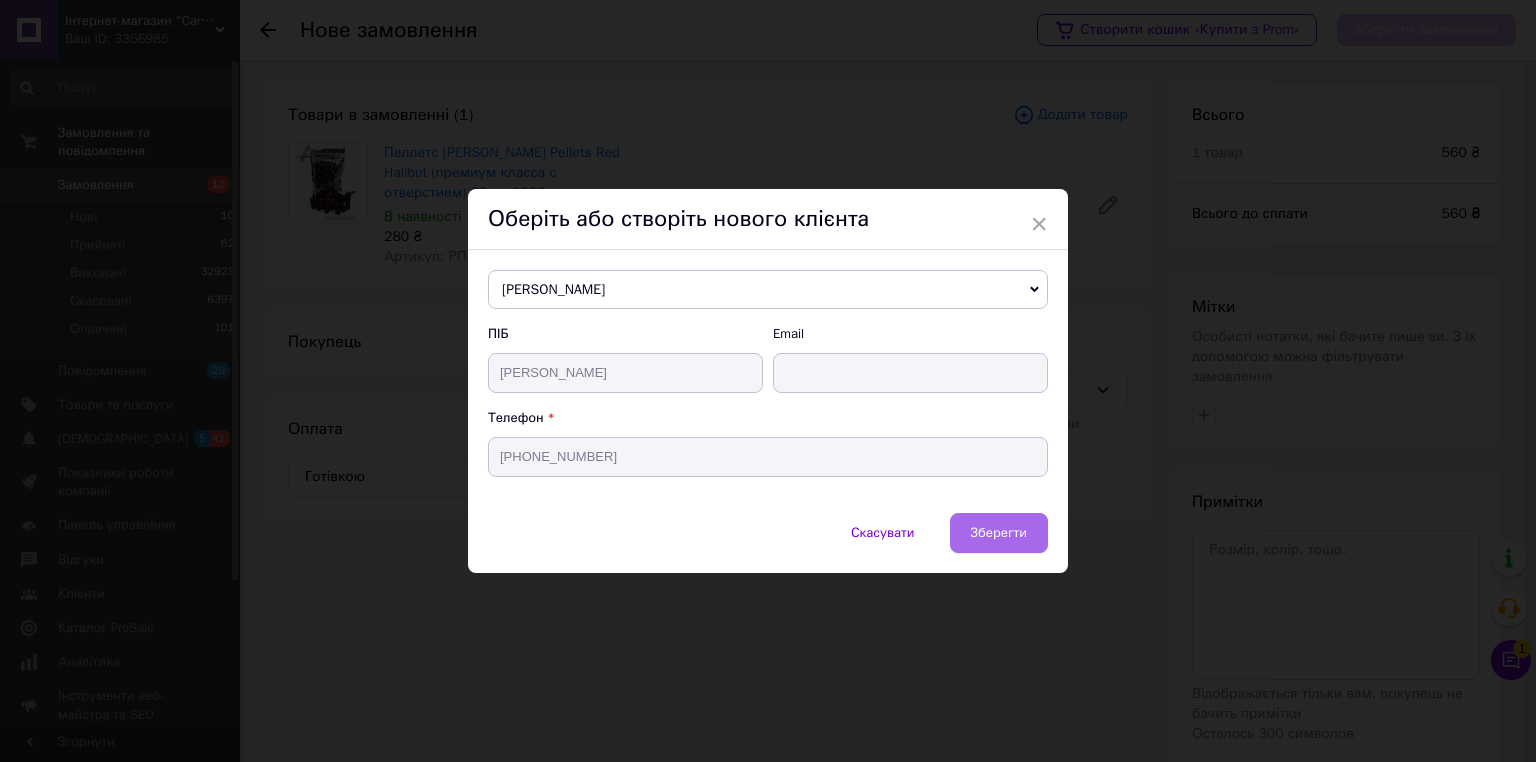 click on "Зберегти" at bounding box center (999, 532) 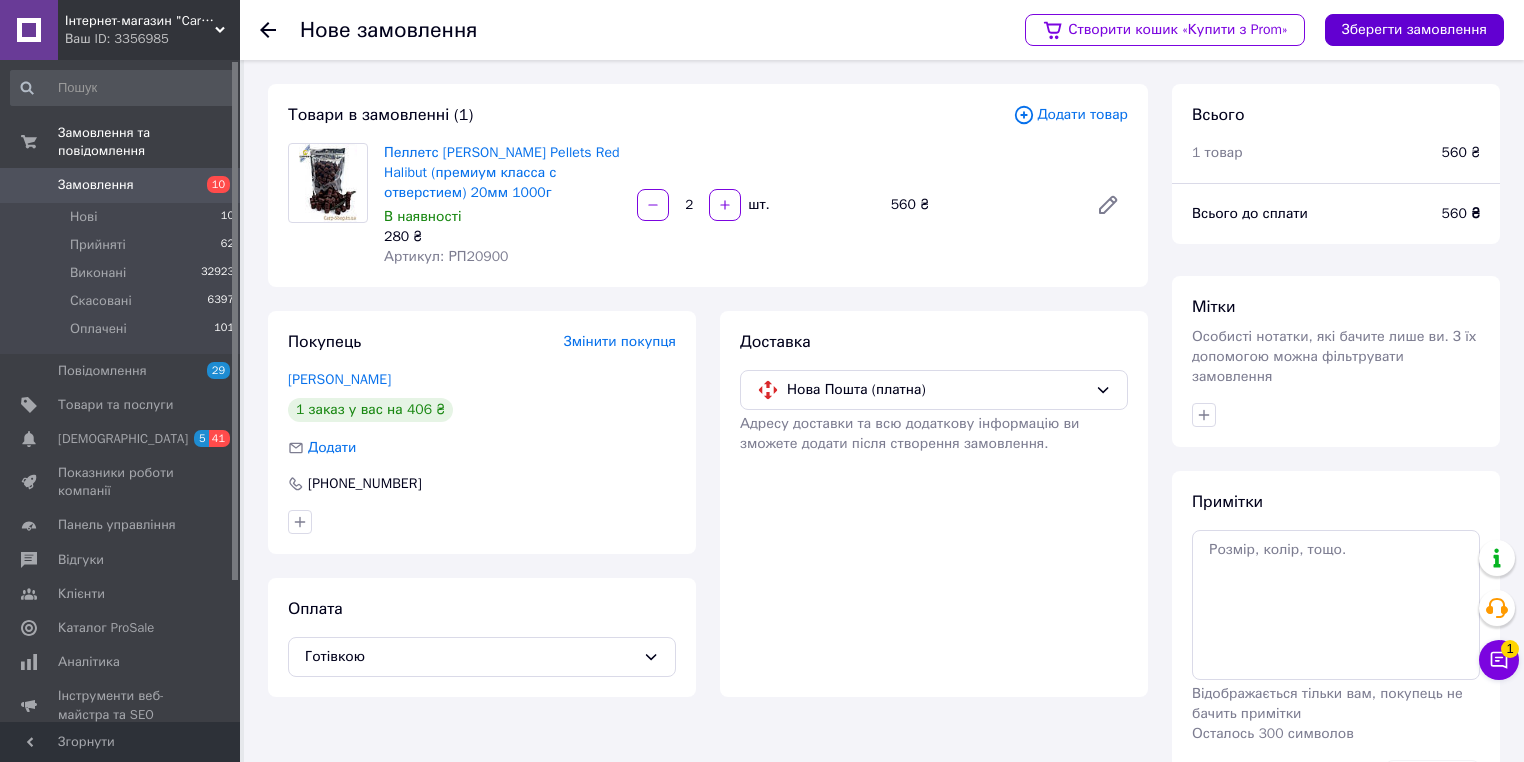 click on "Зберегти замовлення" at bounding box center [1414, 30] 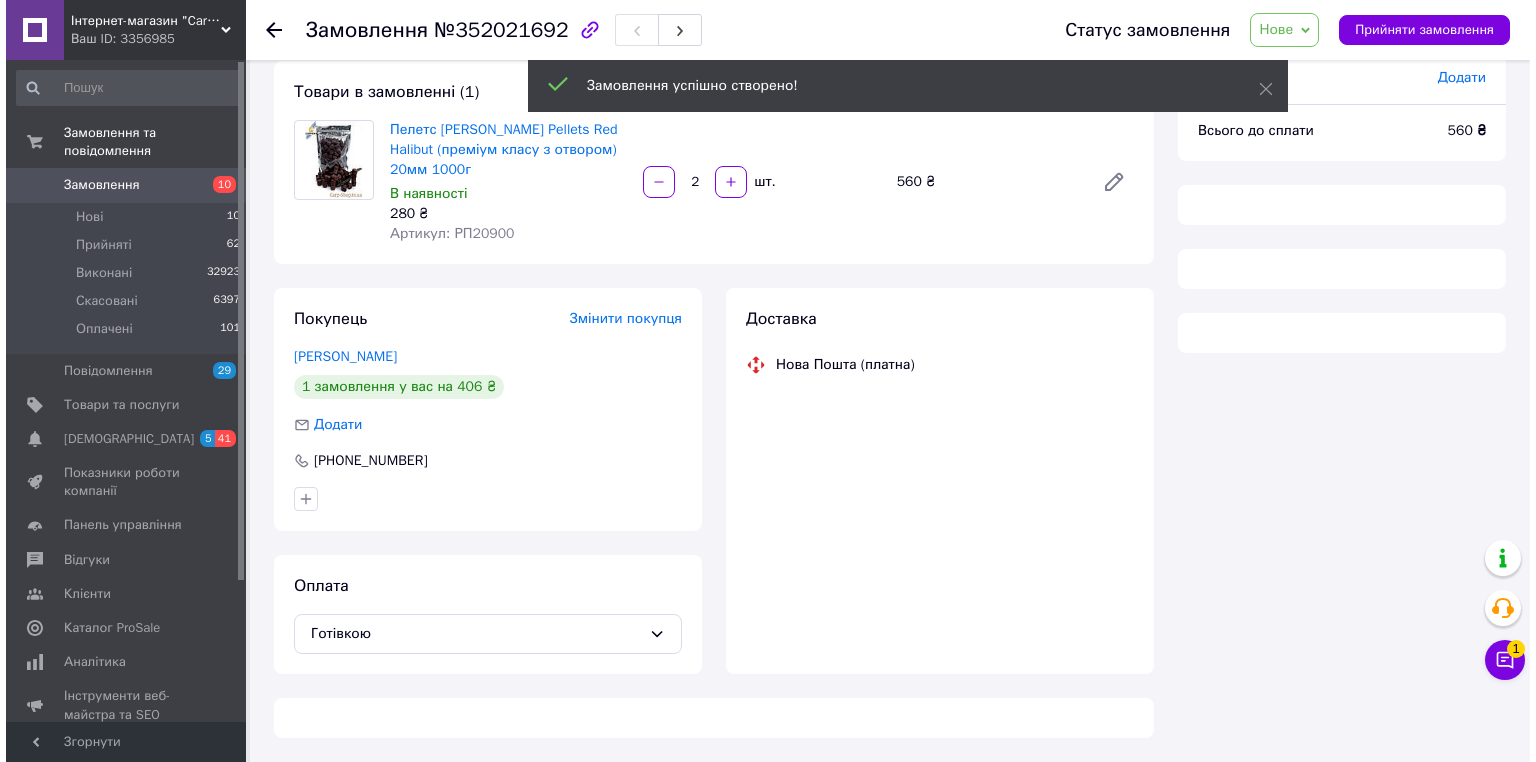 scroll, scrollTop: 152, scrollLeft: 0, axis: vertical 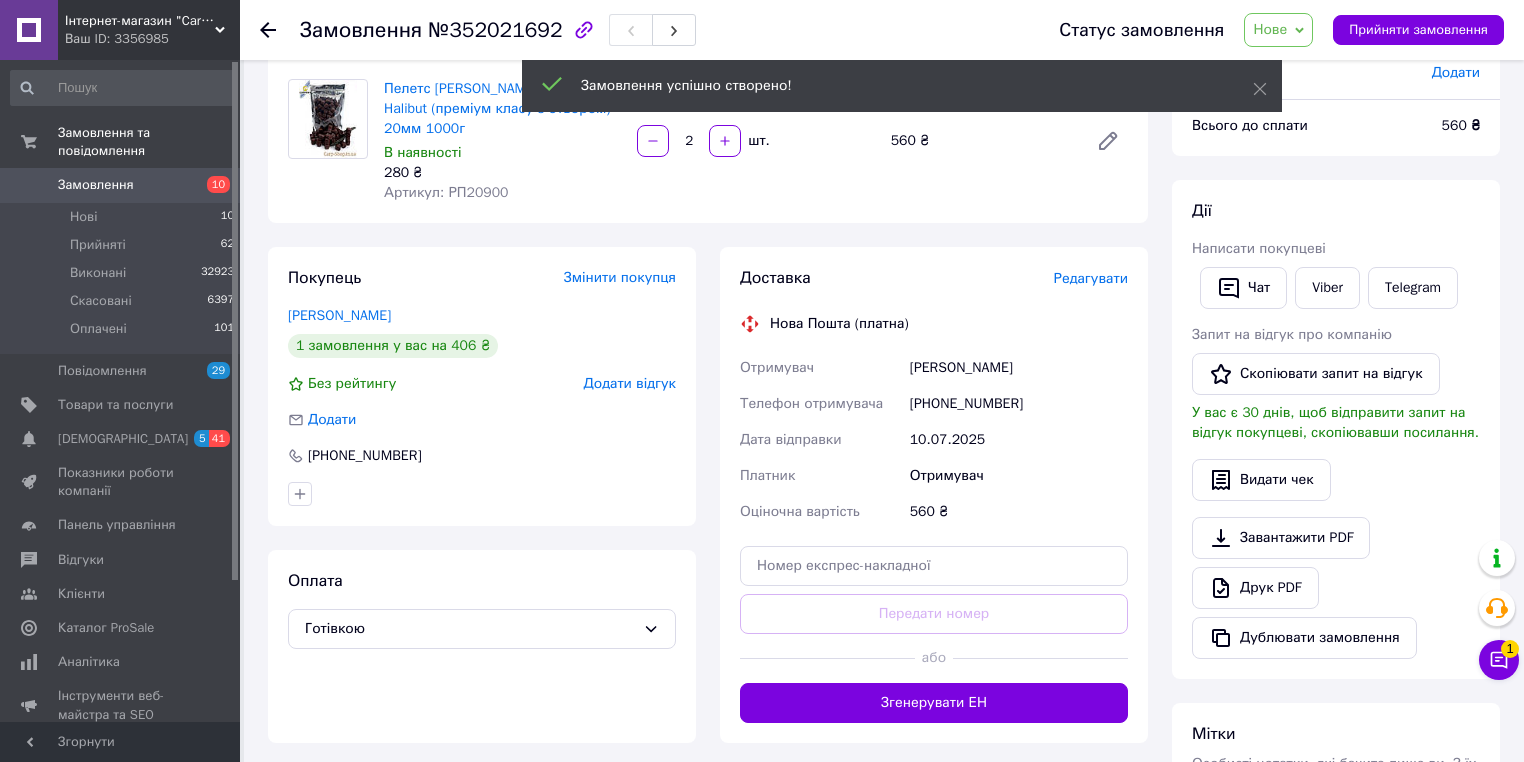click on "Редагувати" at bounding box center (1091, 278) 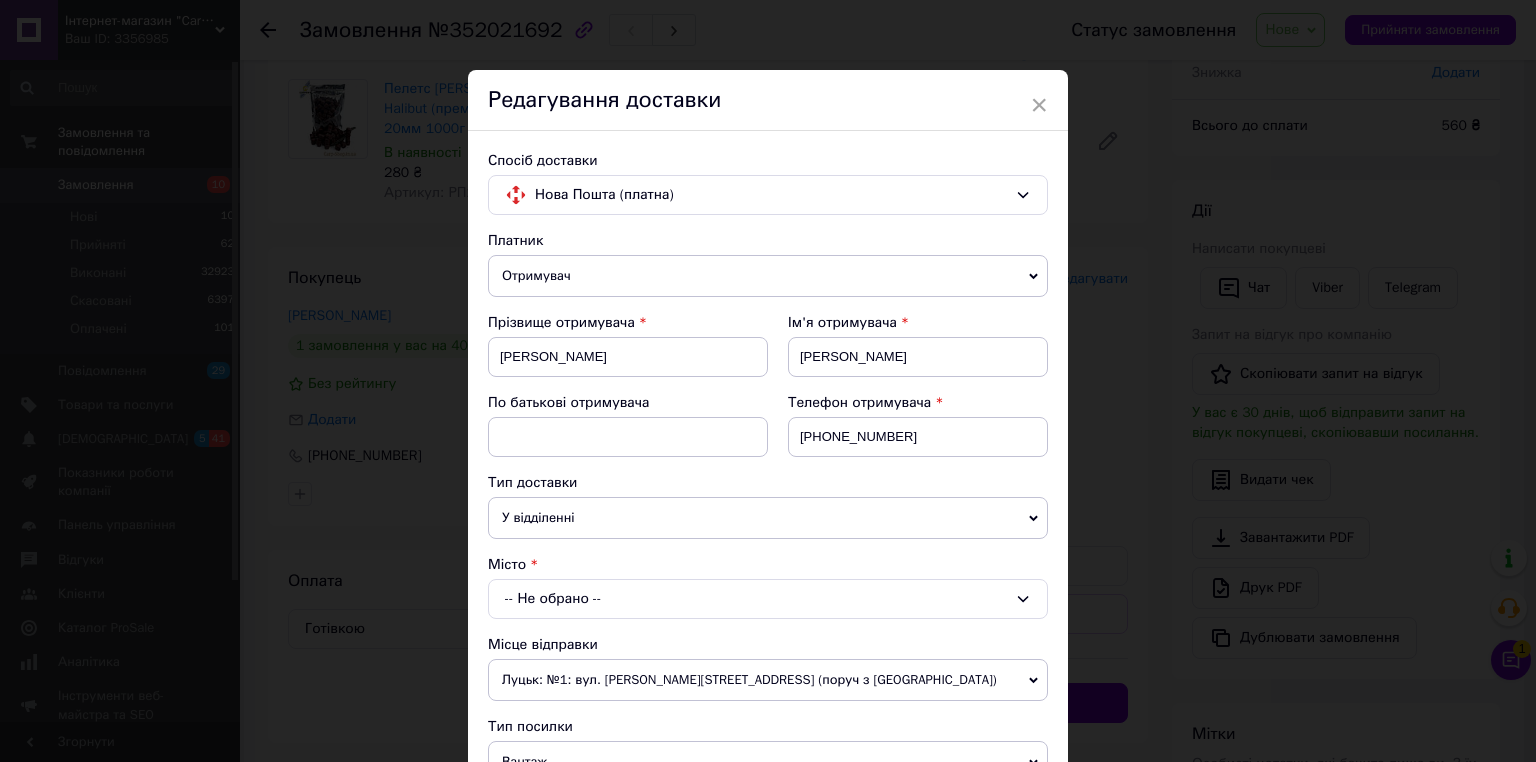 click on "-- Не обрано --" at bounding box center (768, 599) 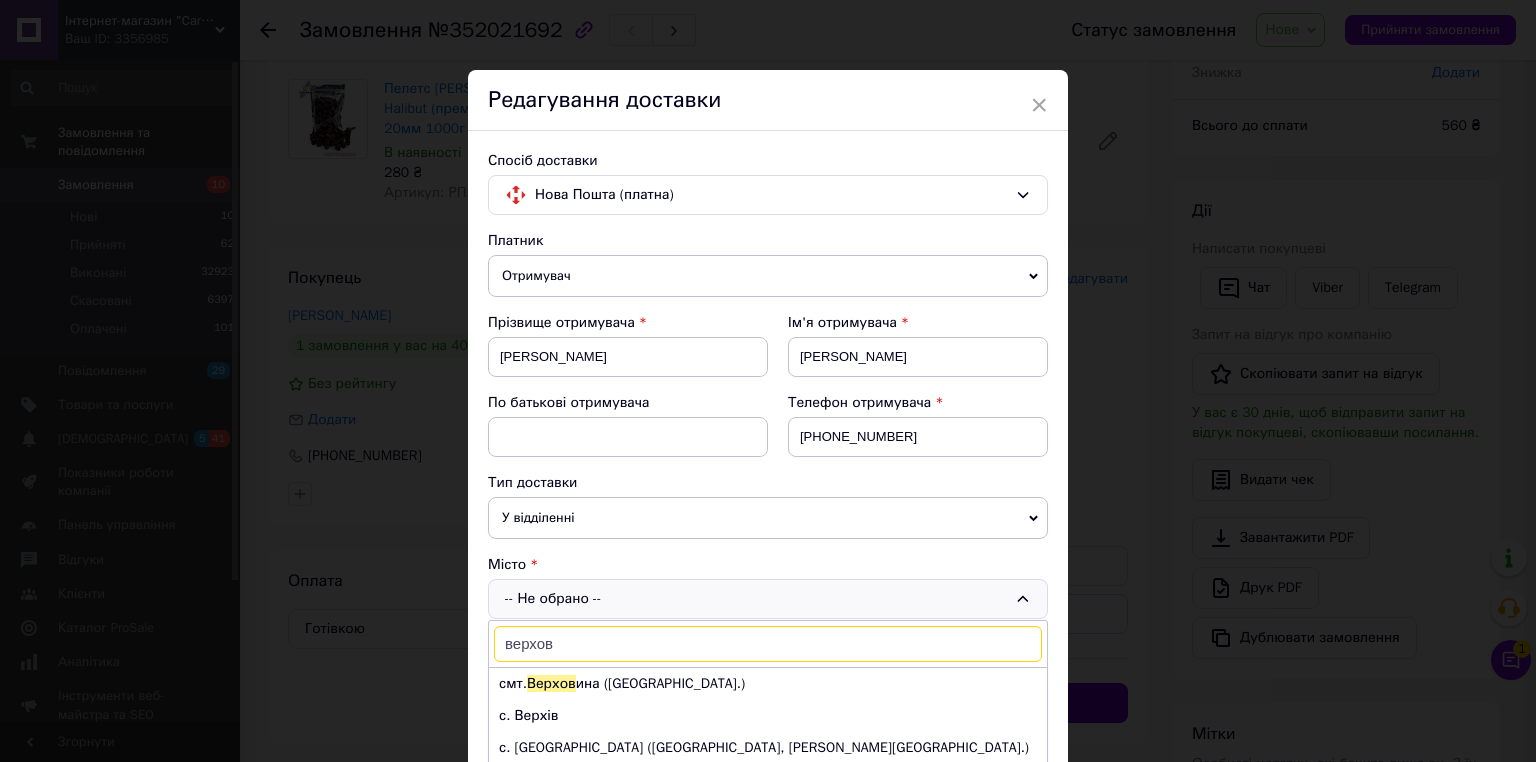 scroll, scrollTop: 240, scrollLeft: 0, axis: vertical 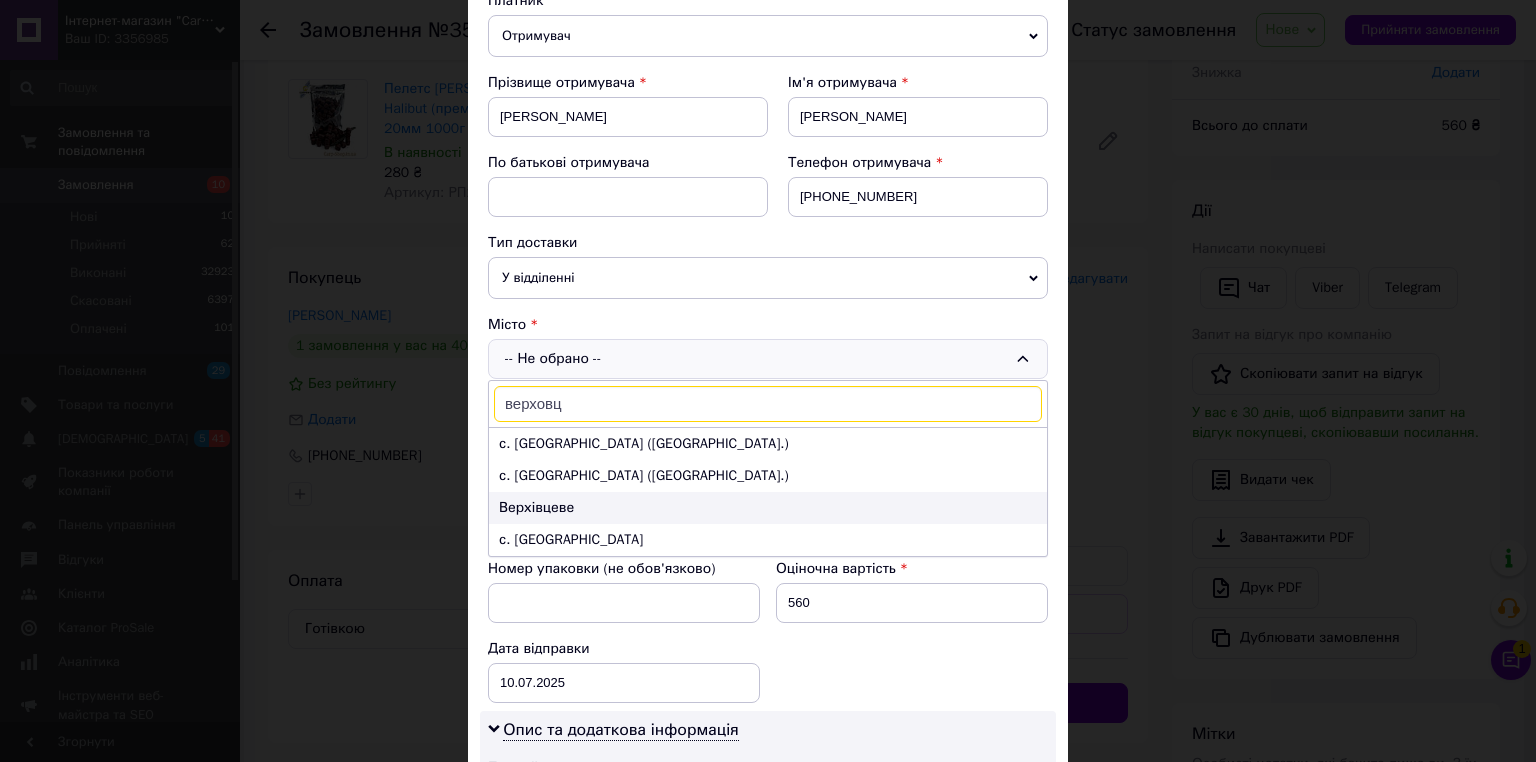 type on "верховц" 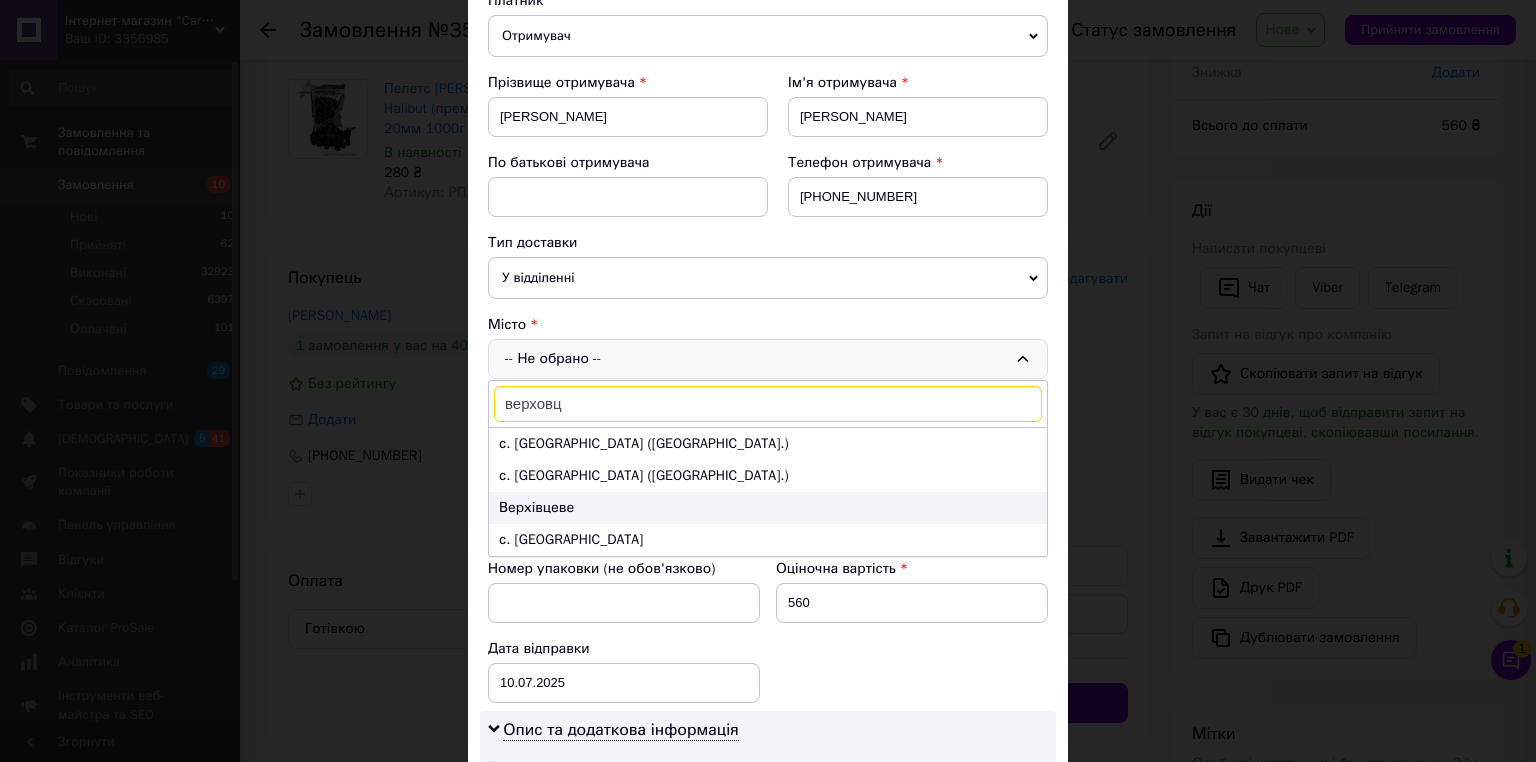 click on "Верхівцеве" at bounding box center (768, 508) 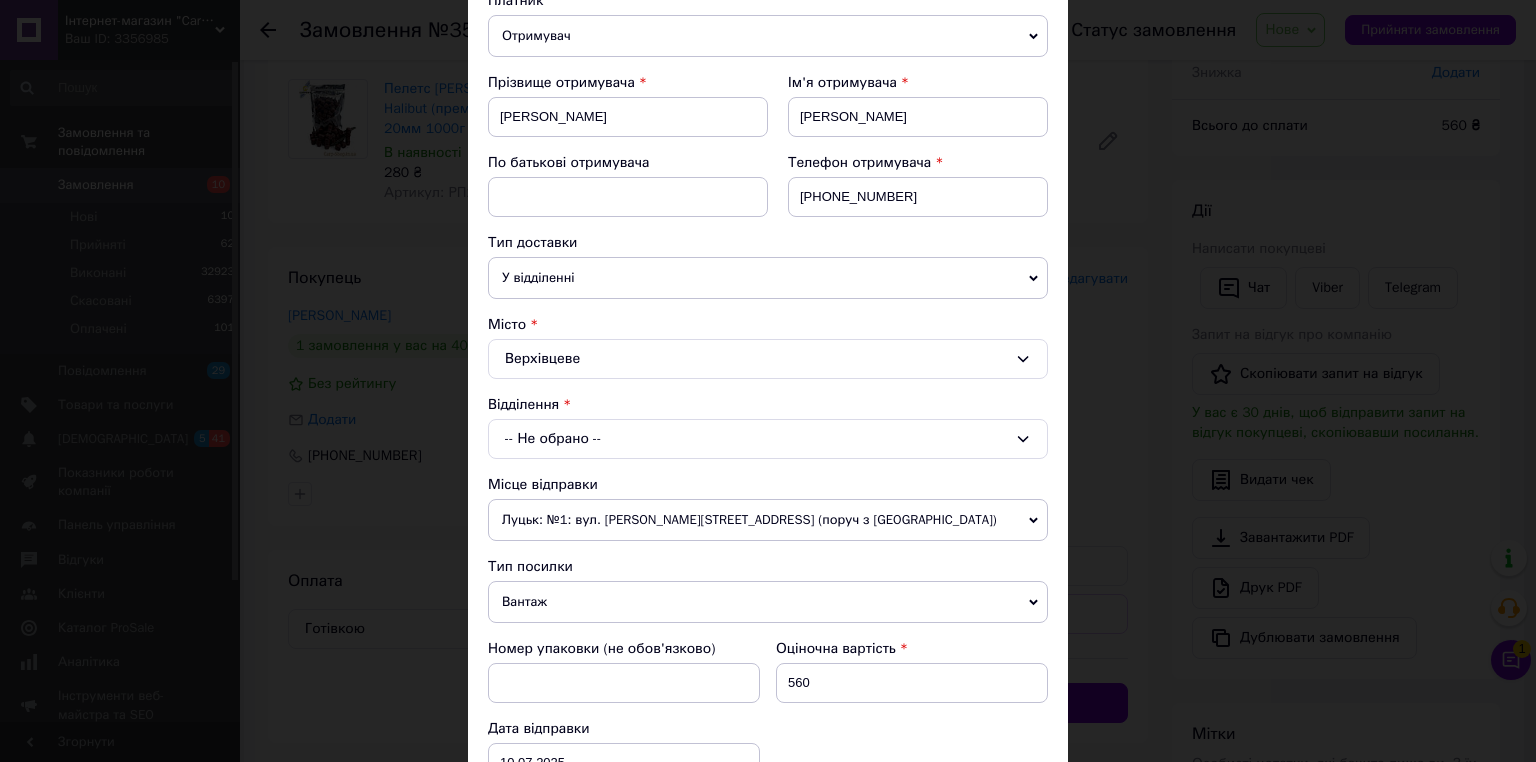 click on "-- Не обрано --" at bounding box center [768, 439] 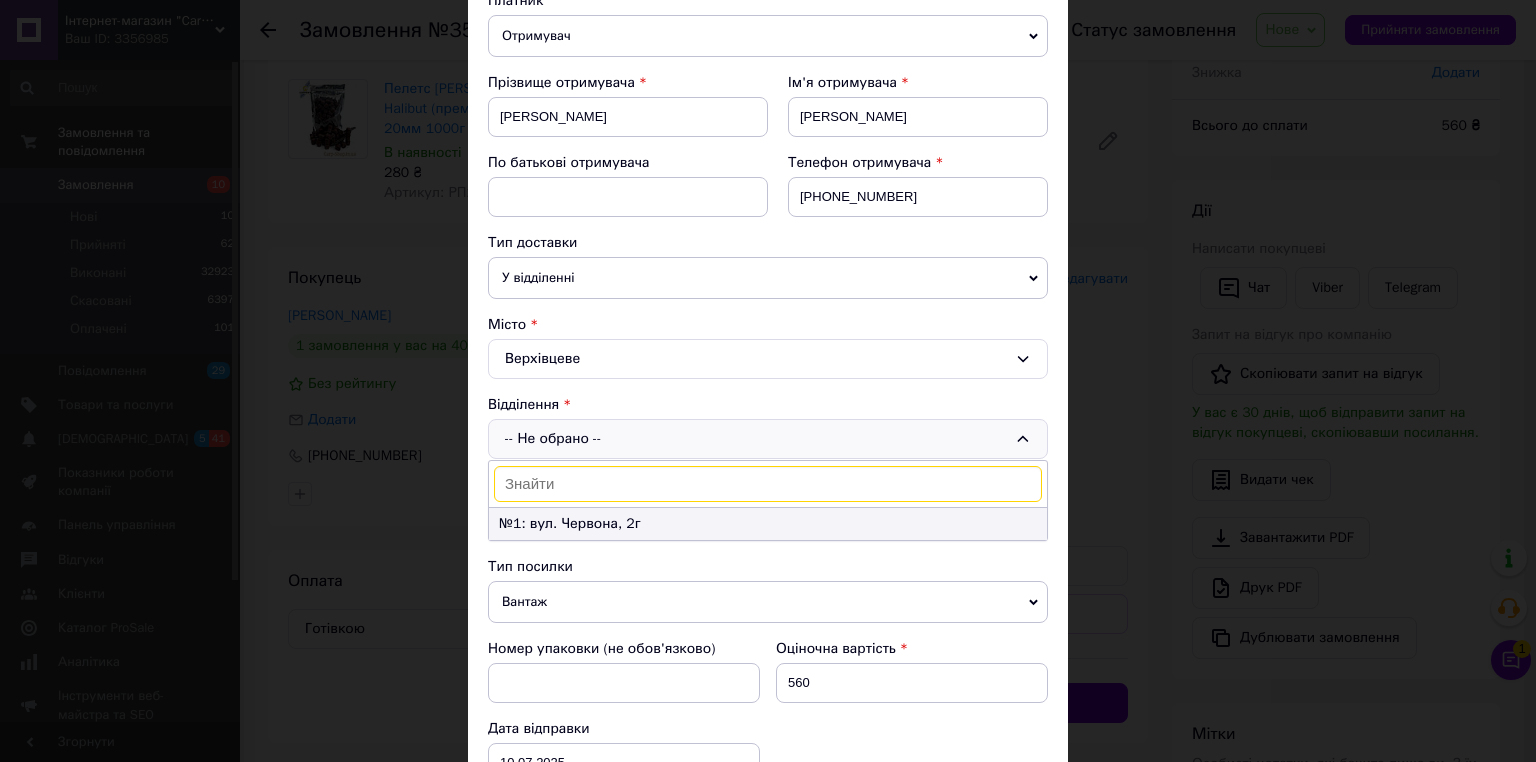 click on "№1: вул. Червона, 2г" at bounding box center (768, 524) 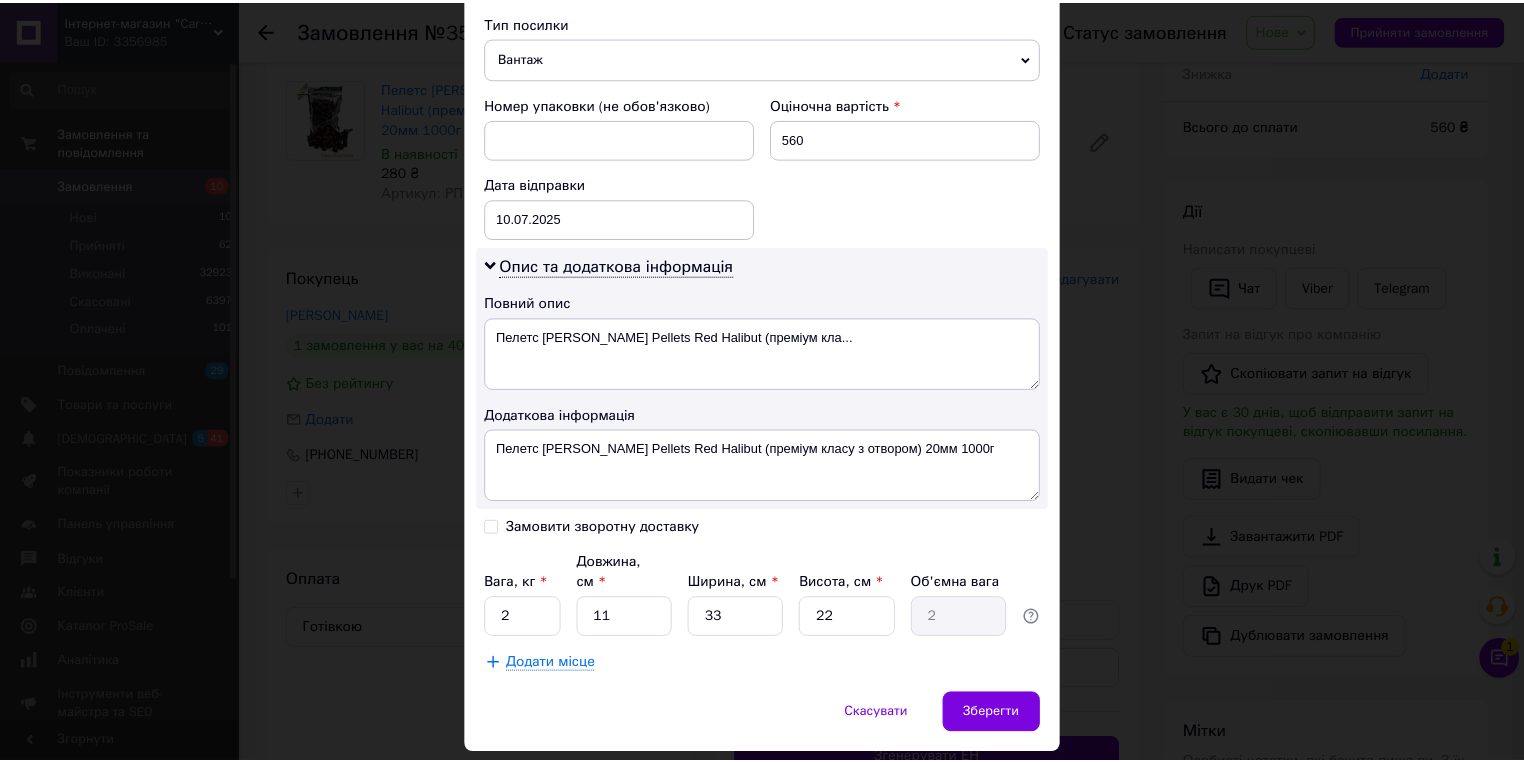 scroll, scrollTop: 819, scrollLeft: 0, axis: vertical 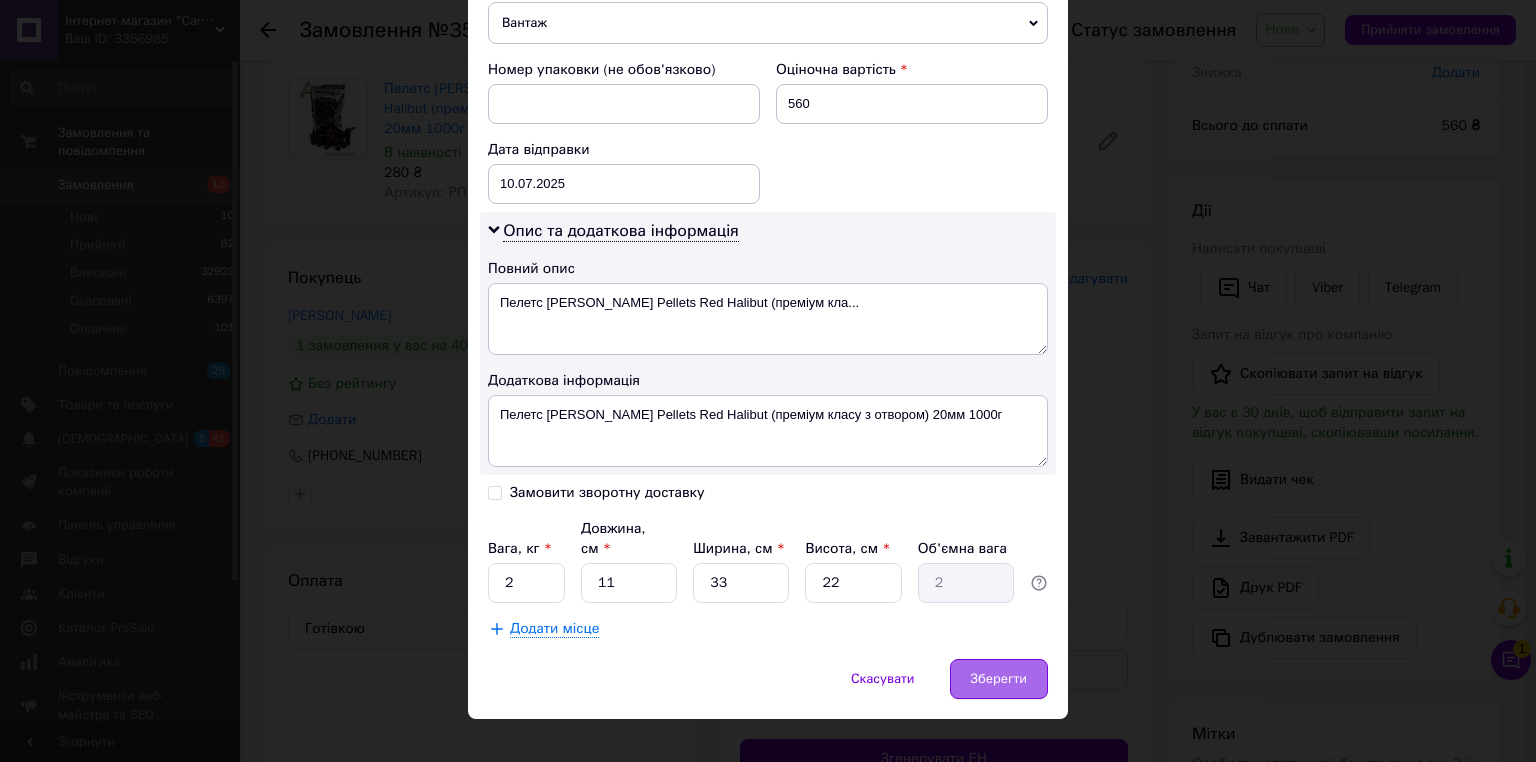 click on "Зберегти" at bounding box center (999, 679) 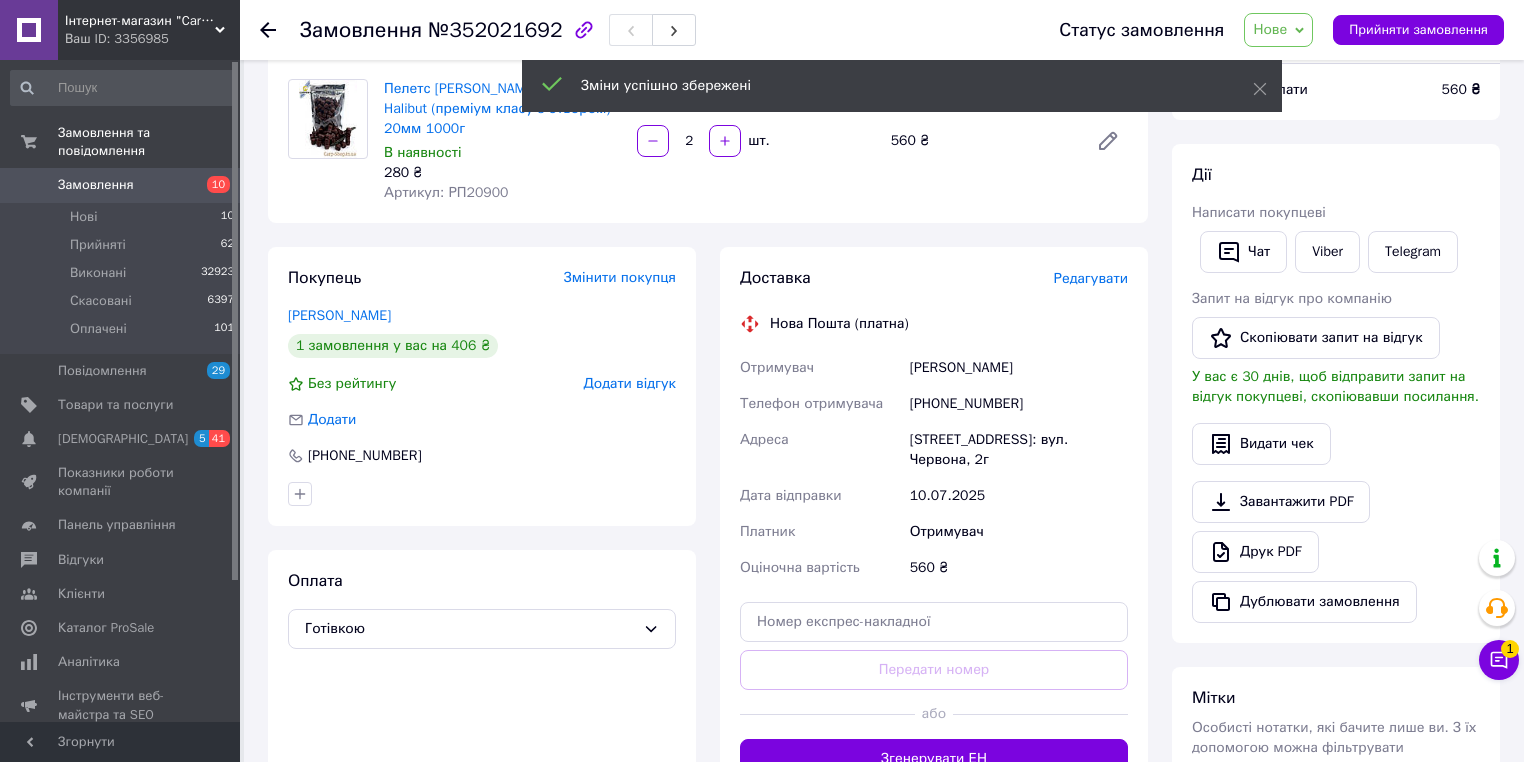 click 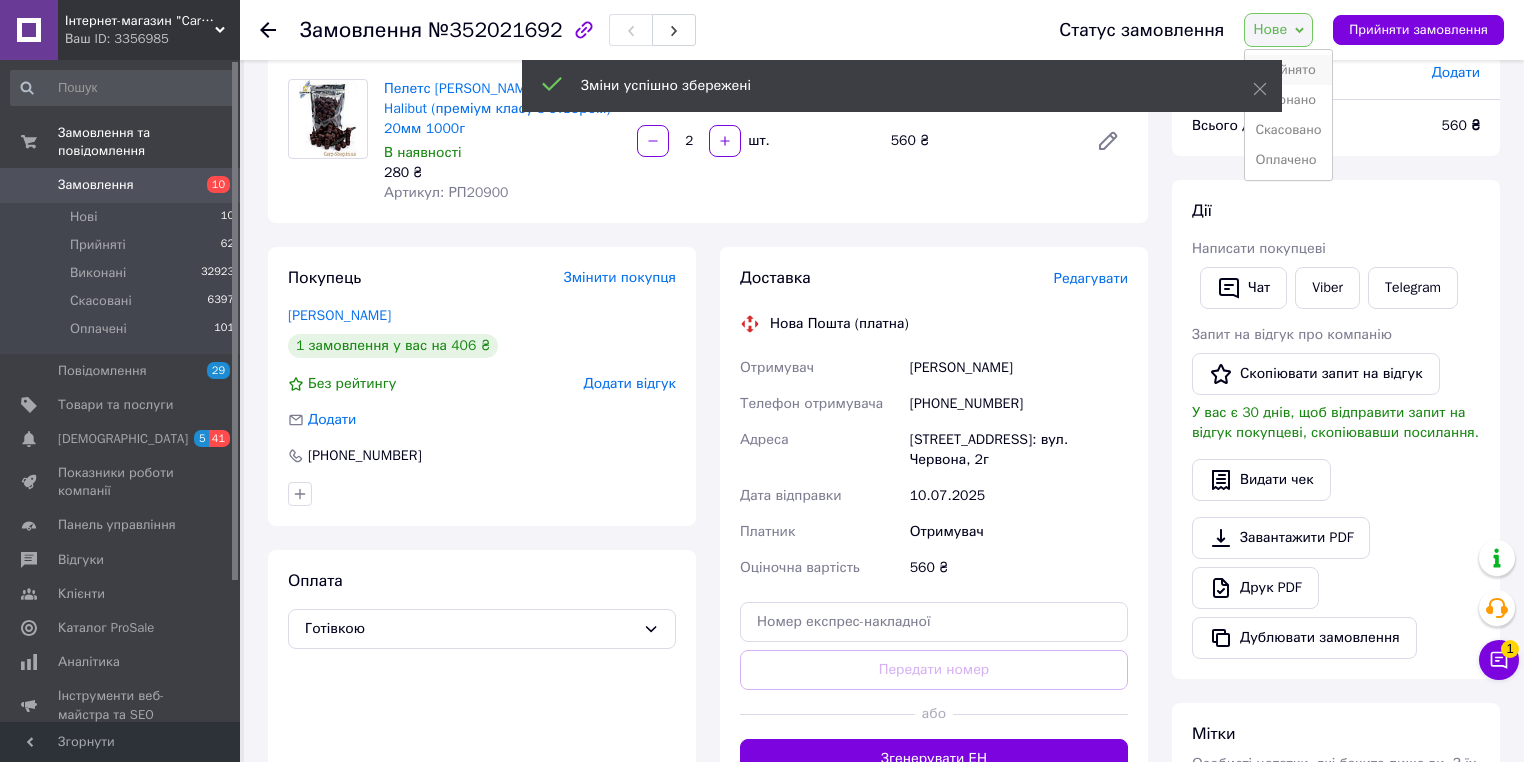 click on "Прийнято" at bounding box center [1288, 70] 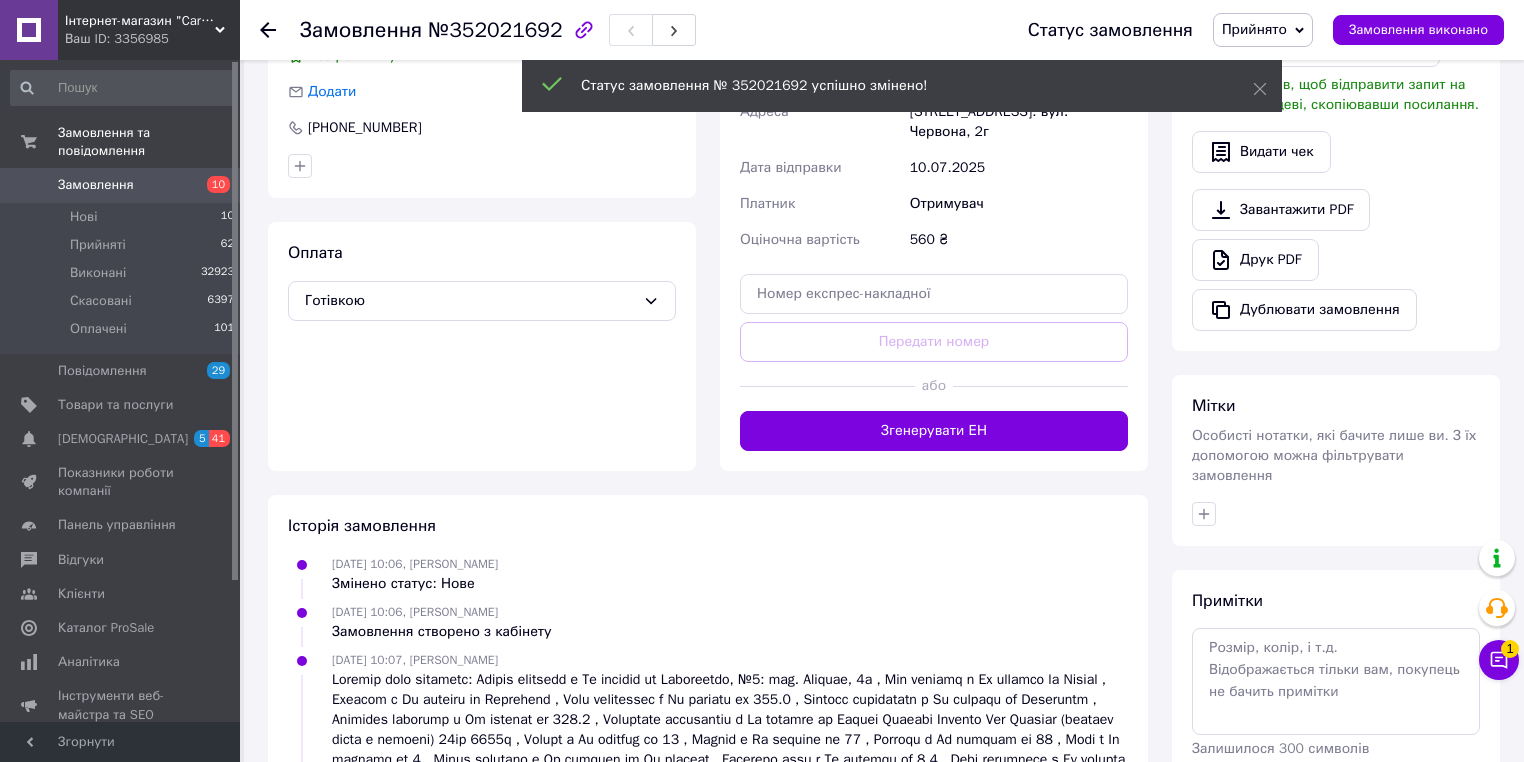 scroll, scrollTop: 240, scrollLeft: 0, axis: vertical 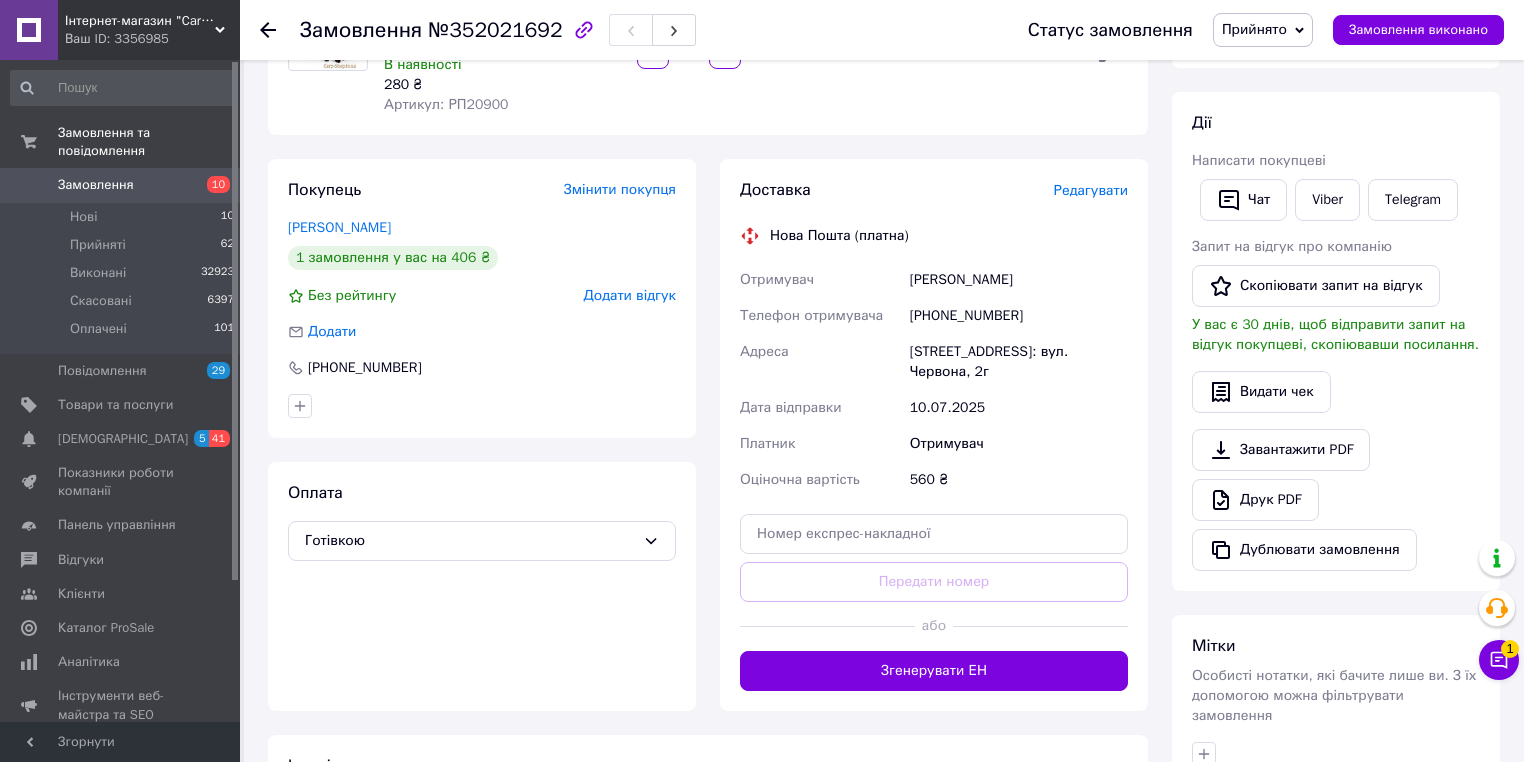 click on "[PHONE_NUMBER]" at bounding box center [1019, 316] 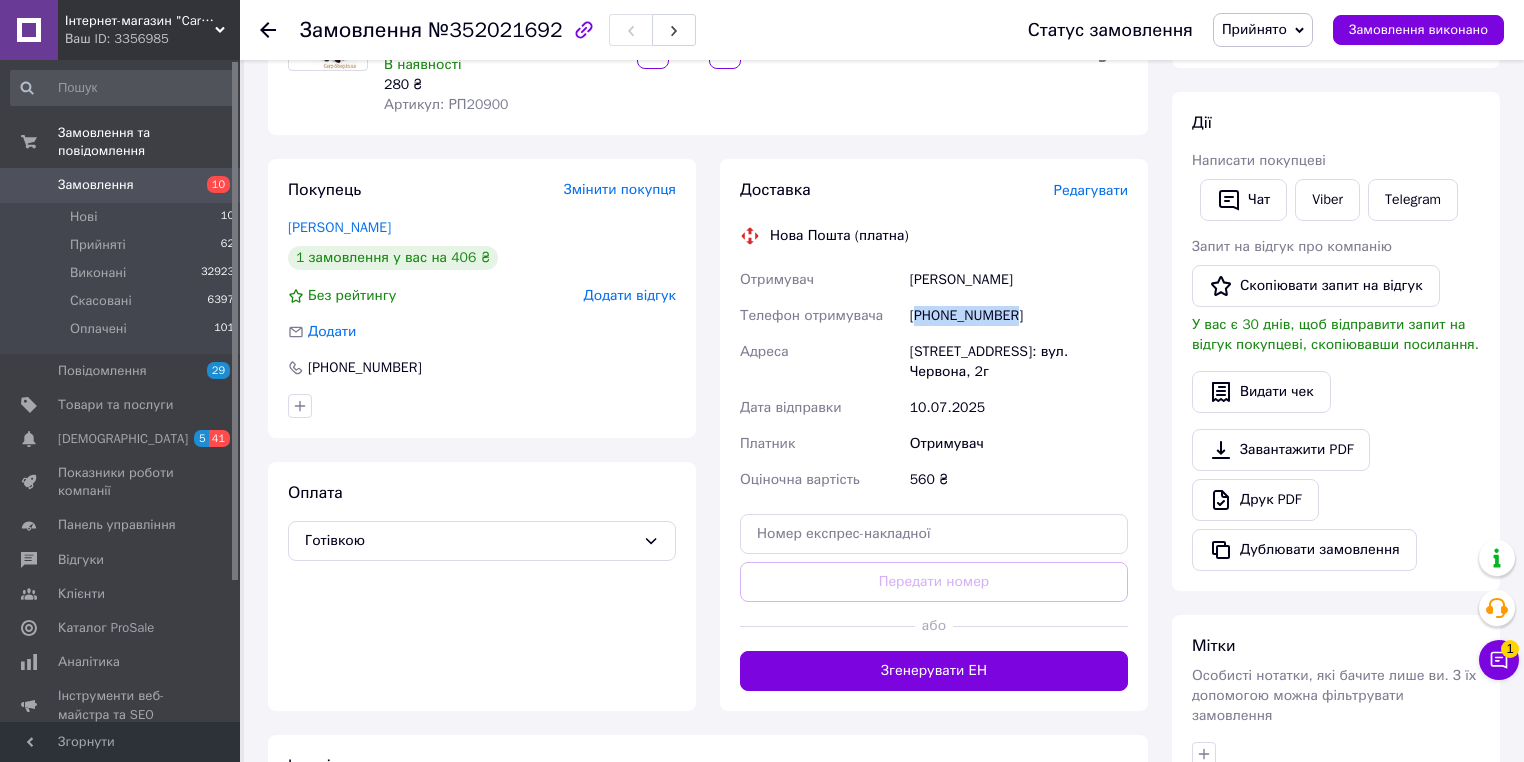 click on "[PHONE_NUMBER]" at bounding box center [1019, 316] 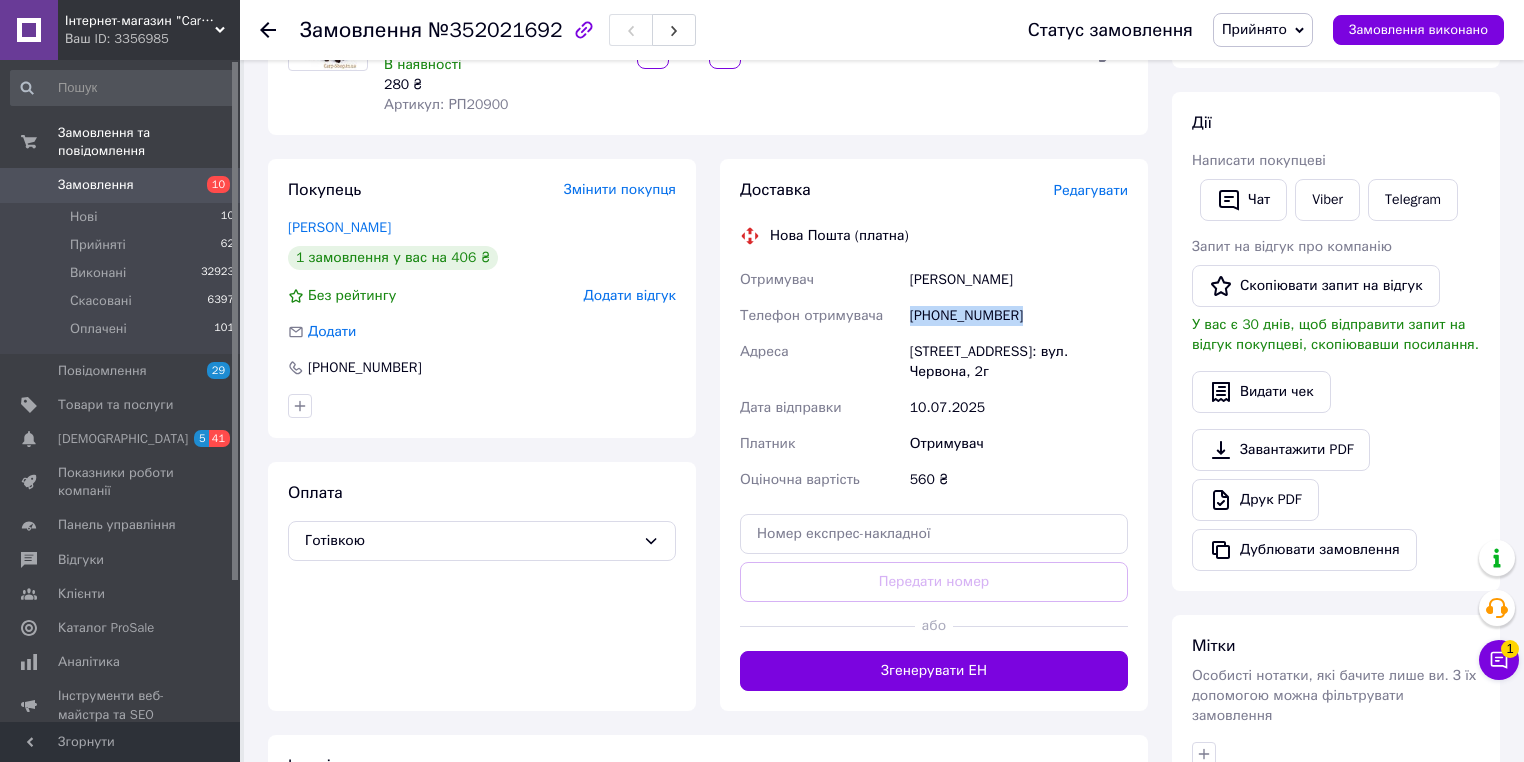 click on "[PHONE_NUMBER]" at bounding box center (1019, 316) 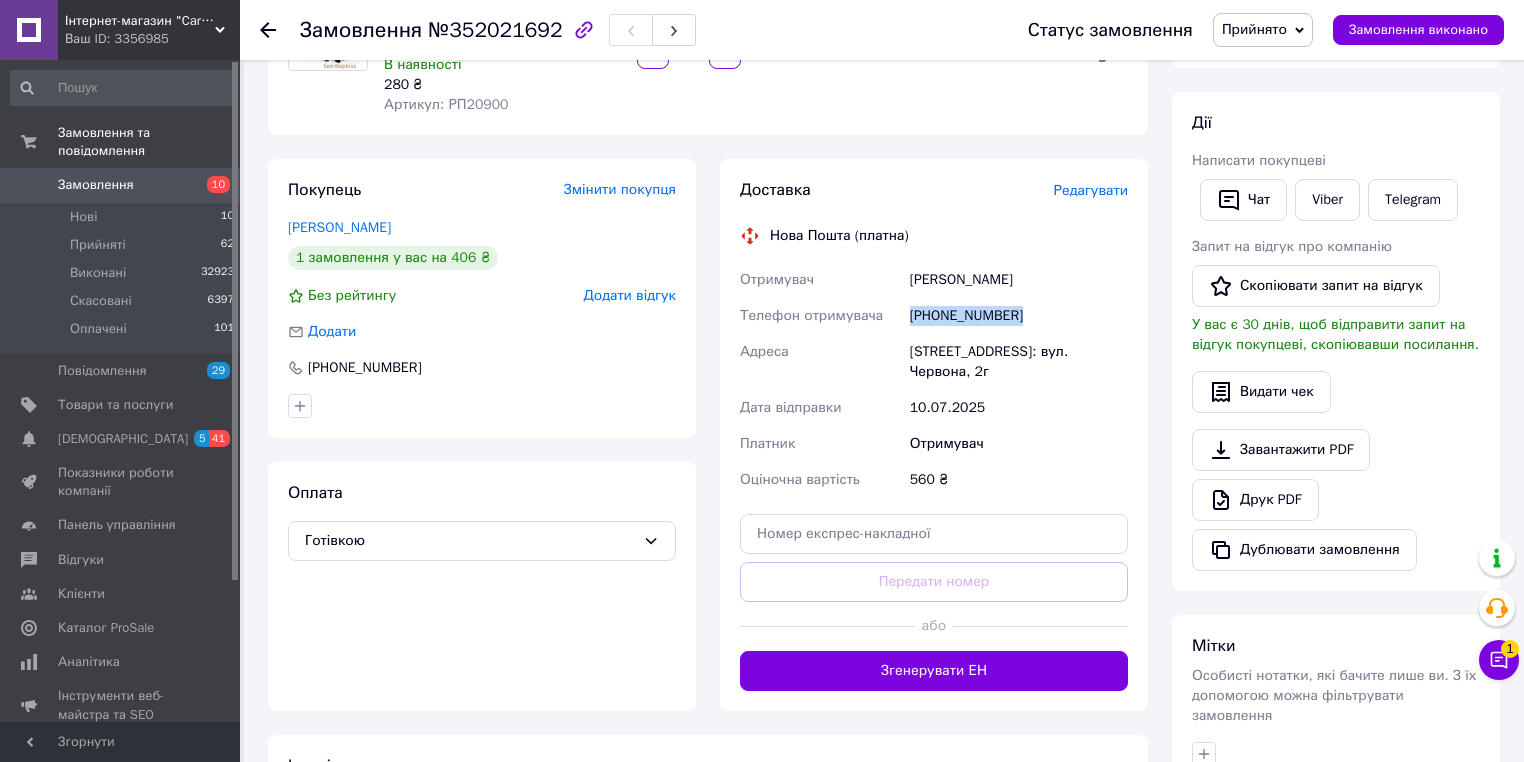 copy on "[PHONE_NUMBER]" 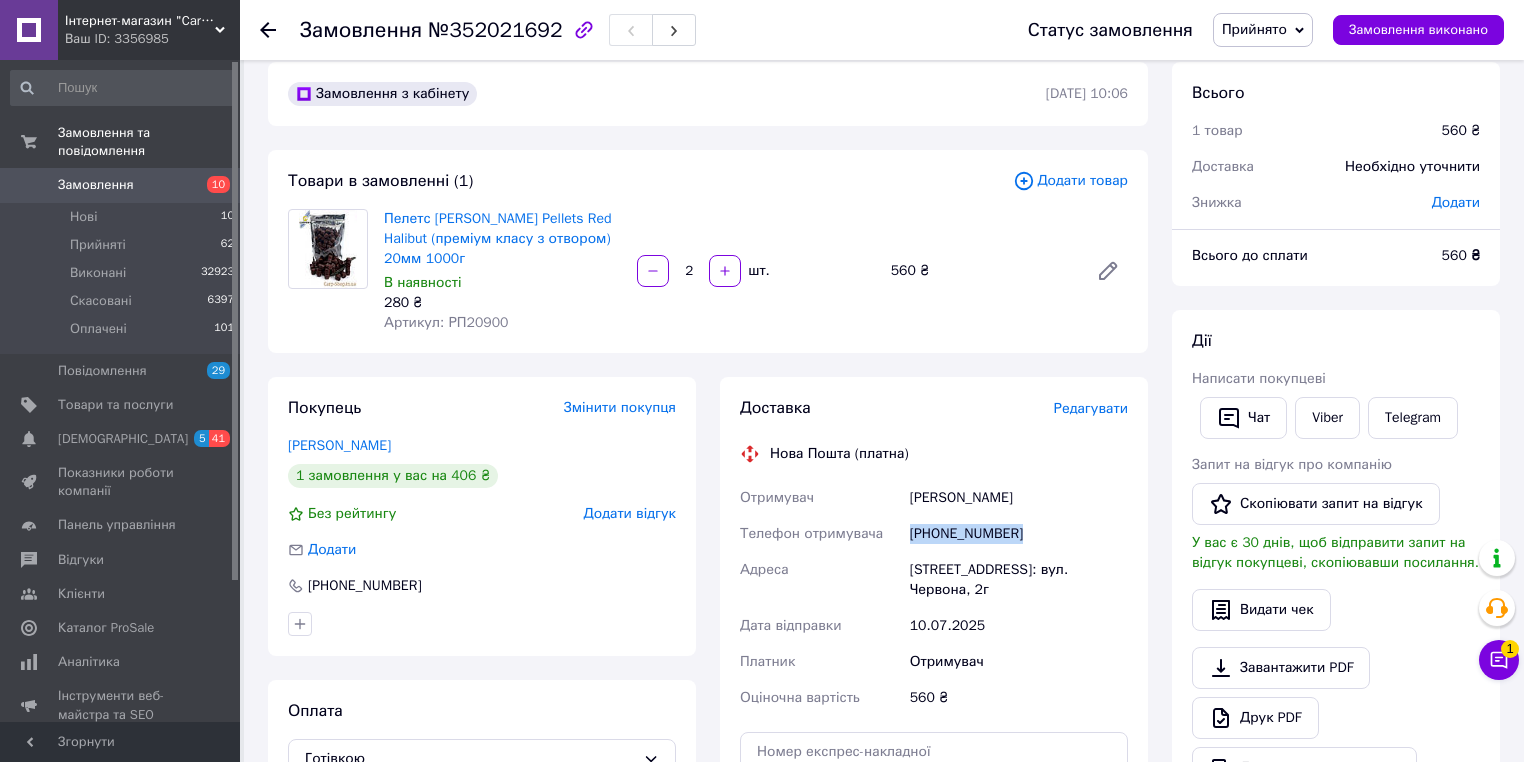 scroll, scrollTop: 0, scrollLeft: 0, axis: both 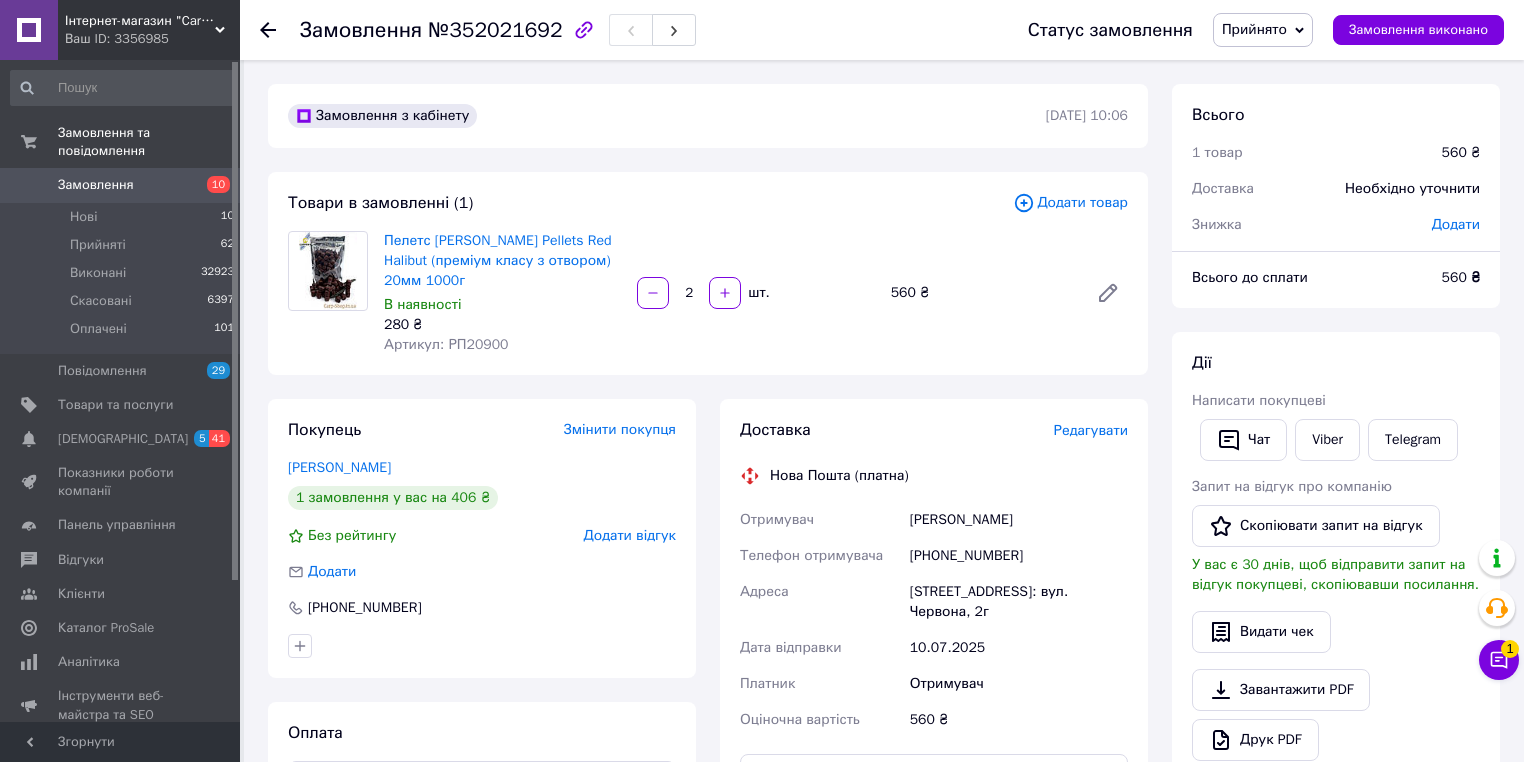 click on "[PERSON_NAME]" at bounding box center (1019, 520) 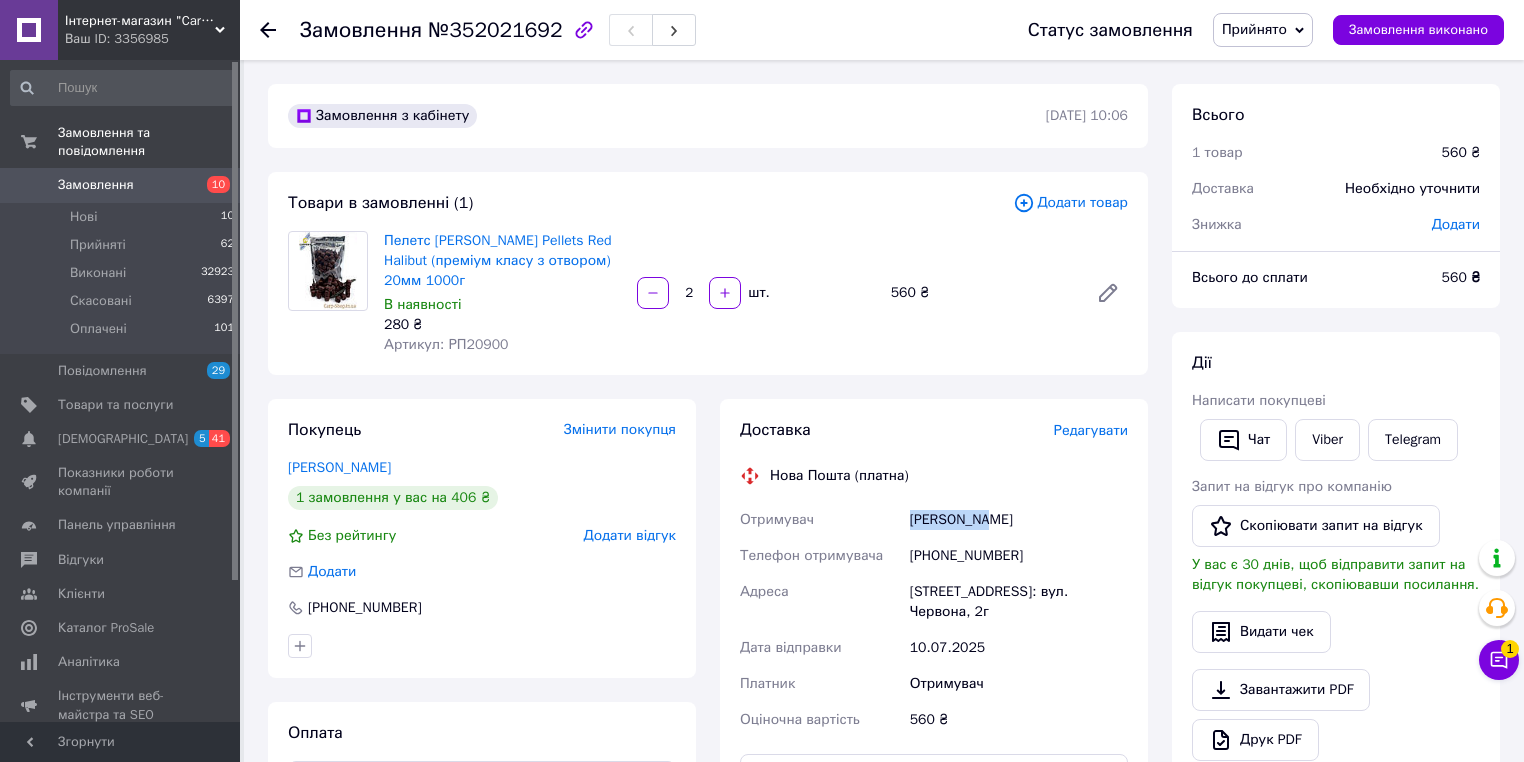 click on "[PERSON_NAME]" at bounding box center [1019, 520] 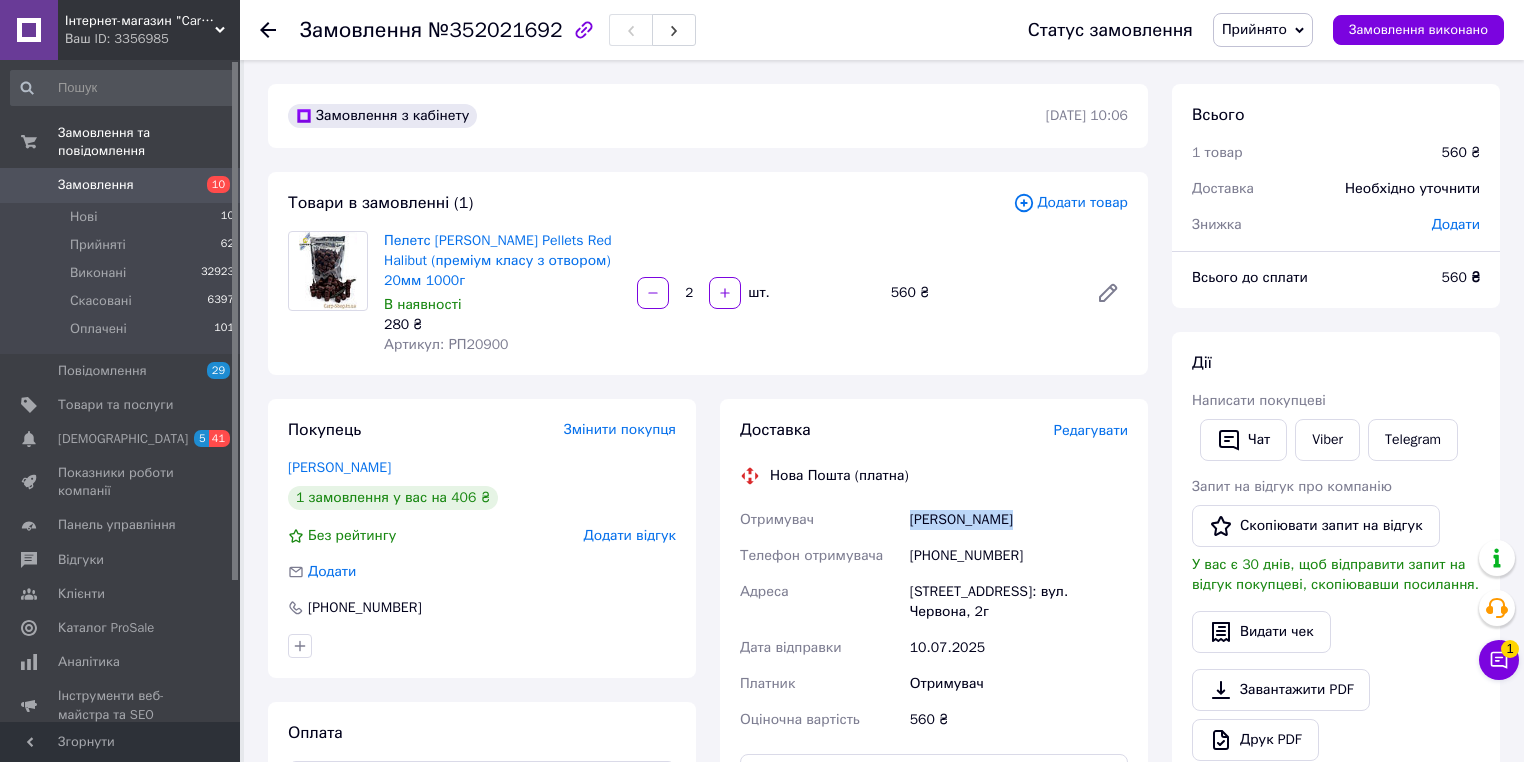 click on "[PERSON_NAME]" at bounding box center (1019, 520) 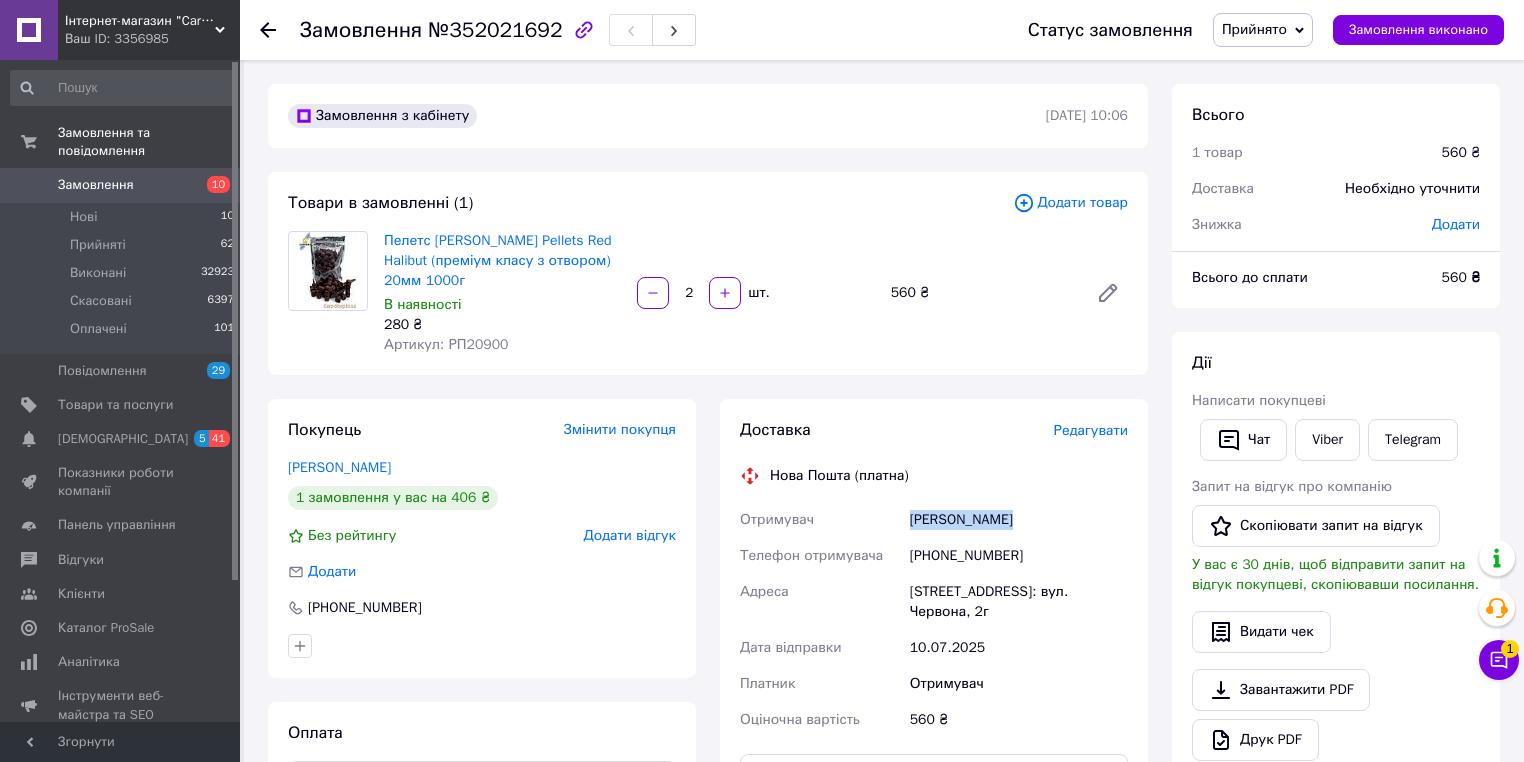 copy on "[PERSON_NAME]" 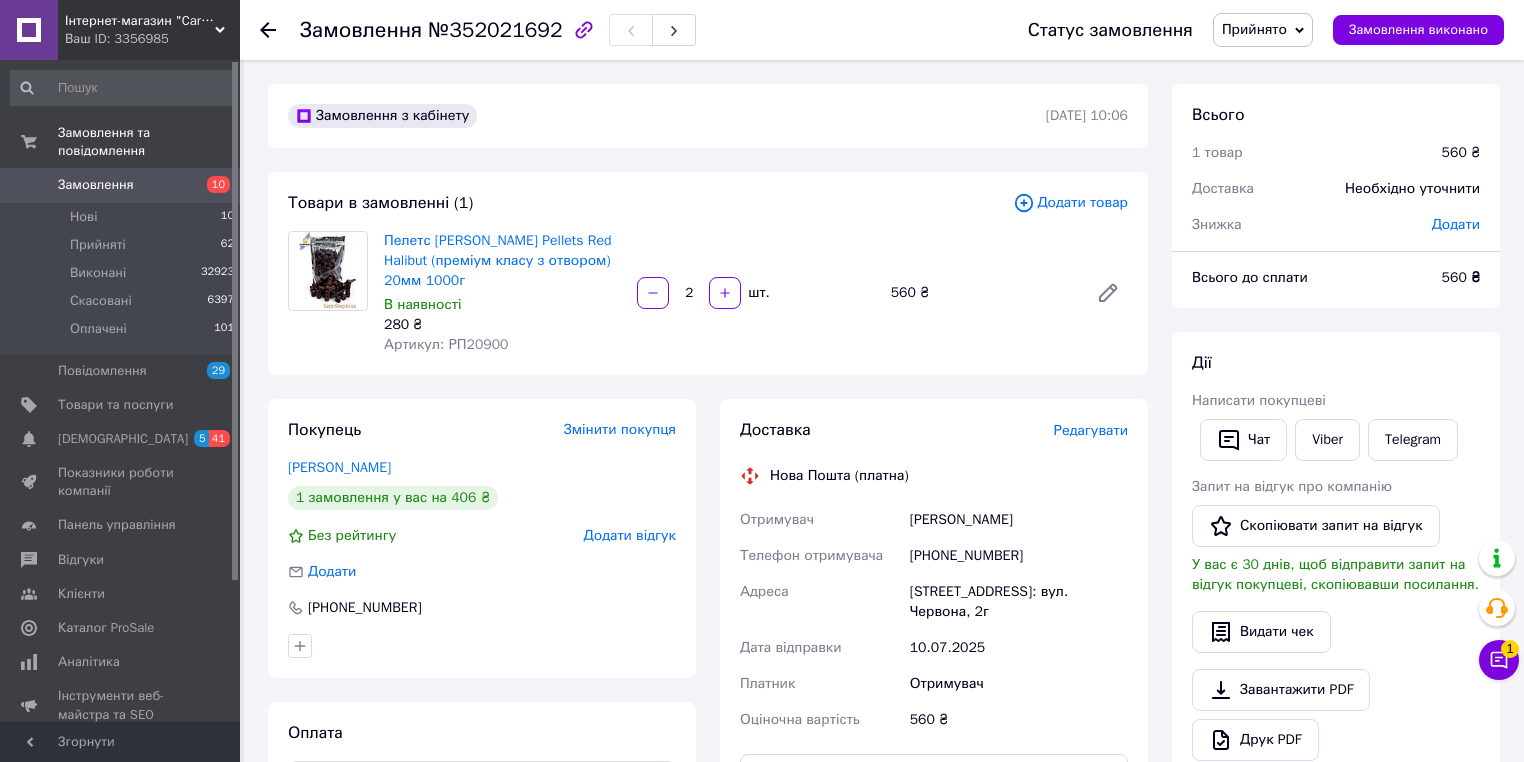 click on "№352021692" at bounding box center [495, 30] 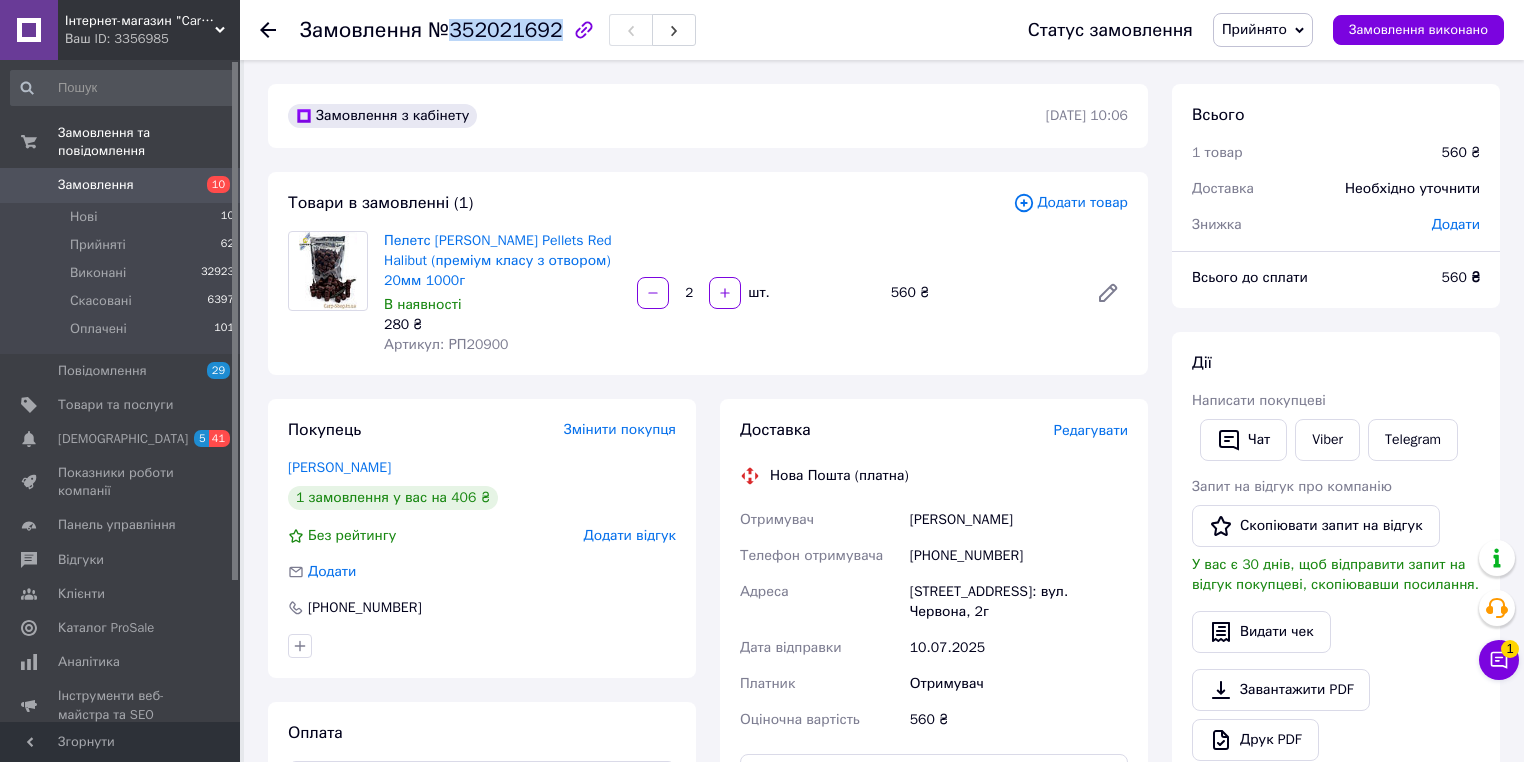 click on "№352021692" at bounding box center (495, 30) 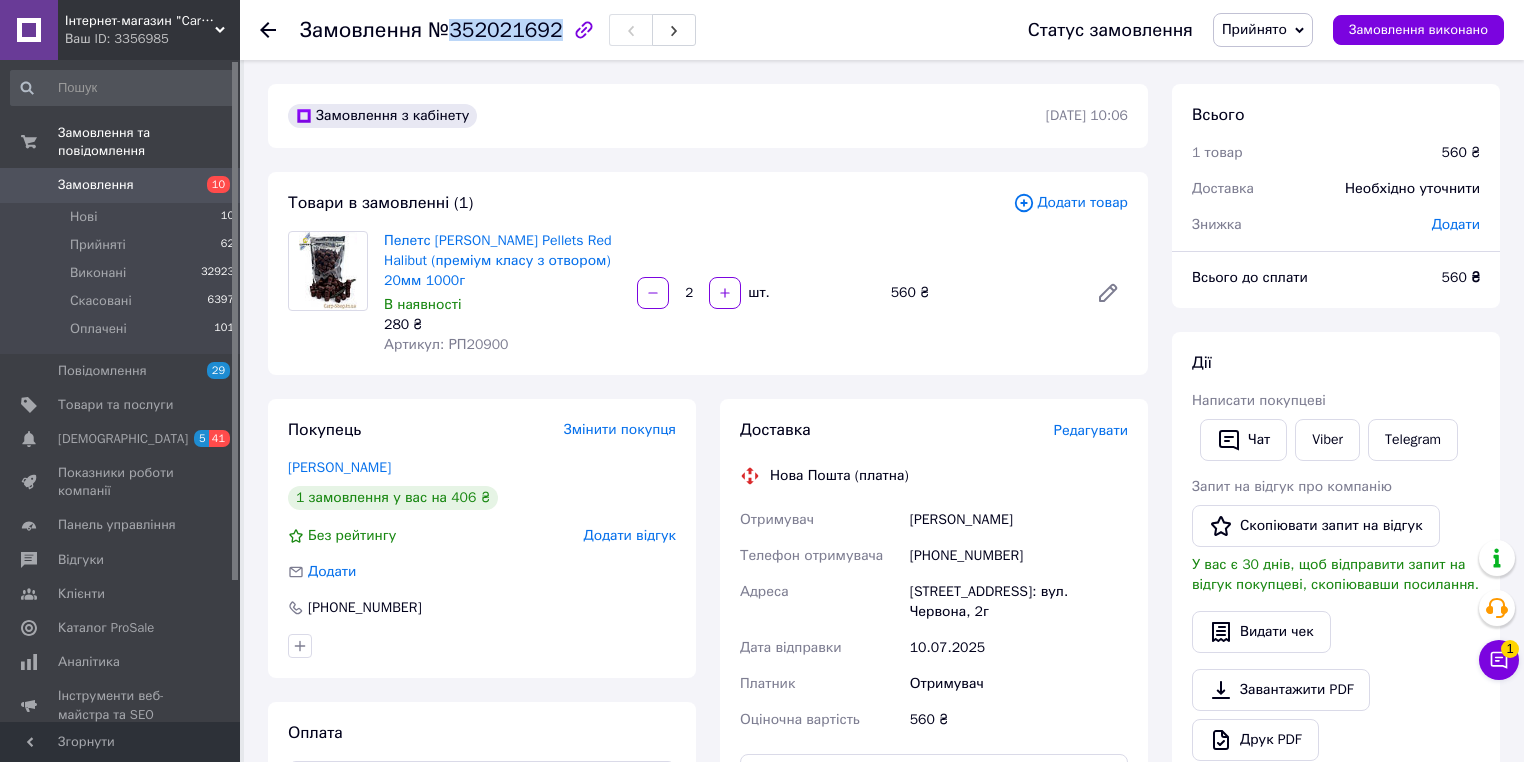 copy on "352021692" 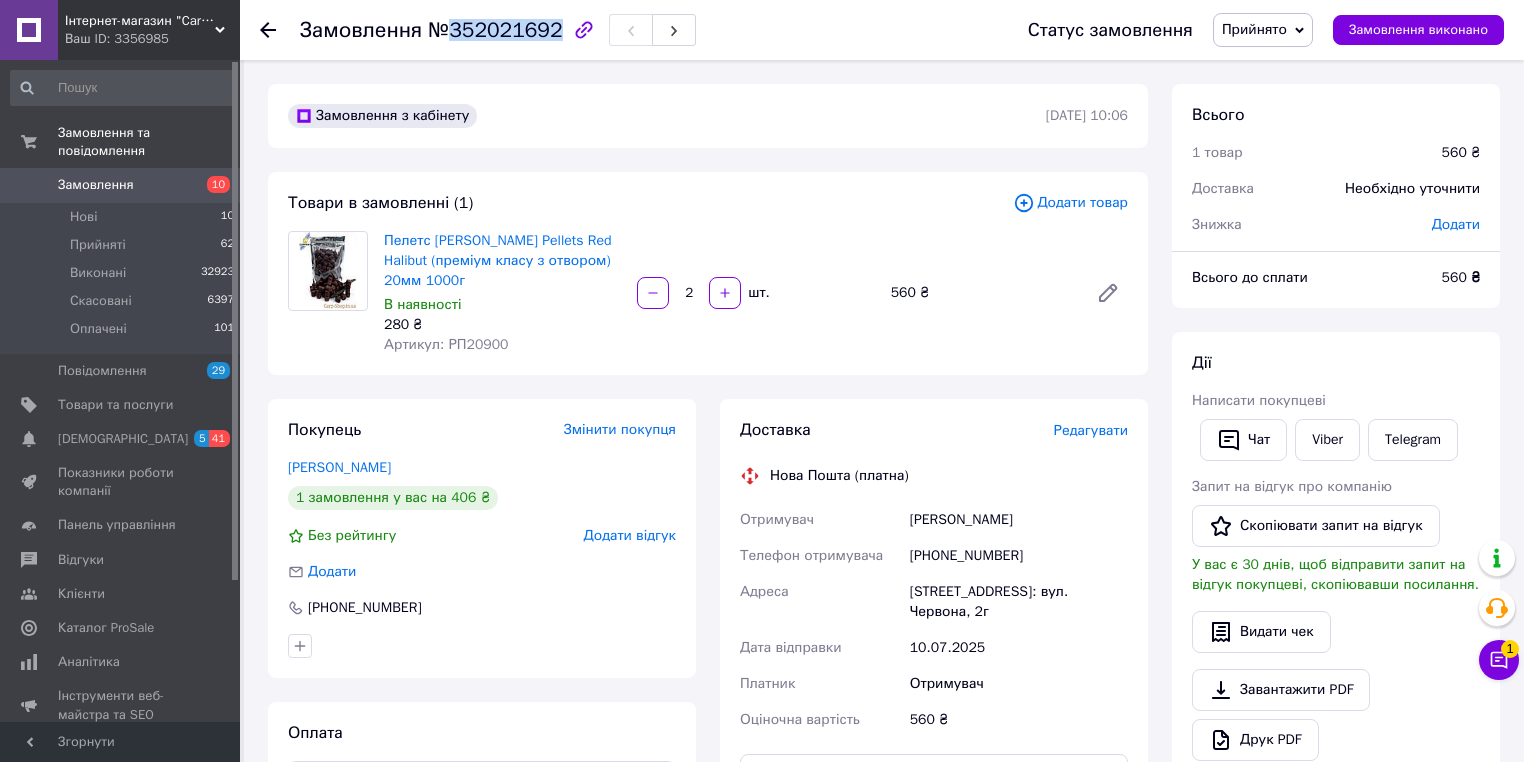 click on "Замовлення 10" at bounding box center (123, 185) 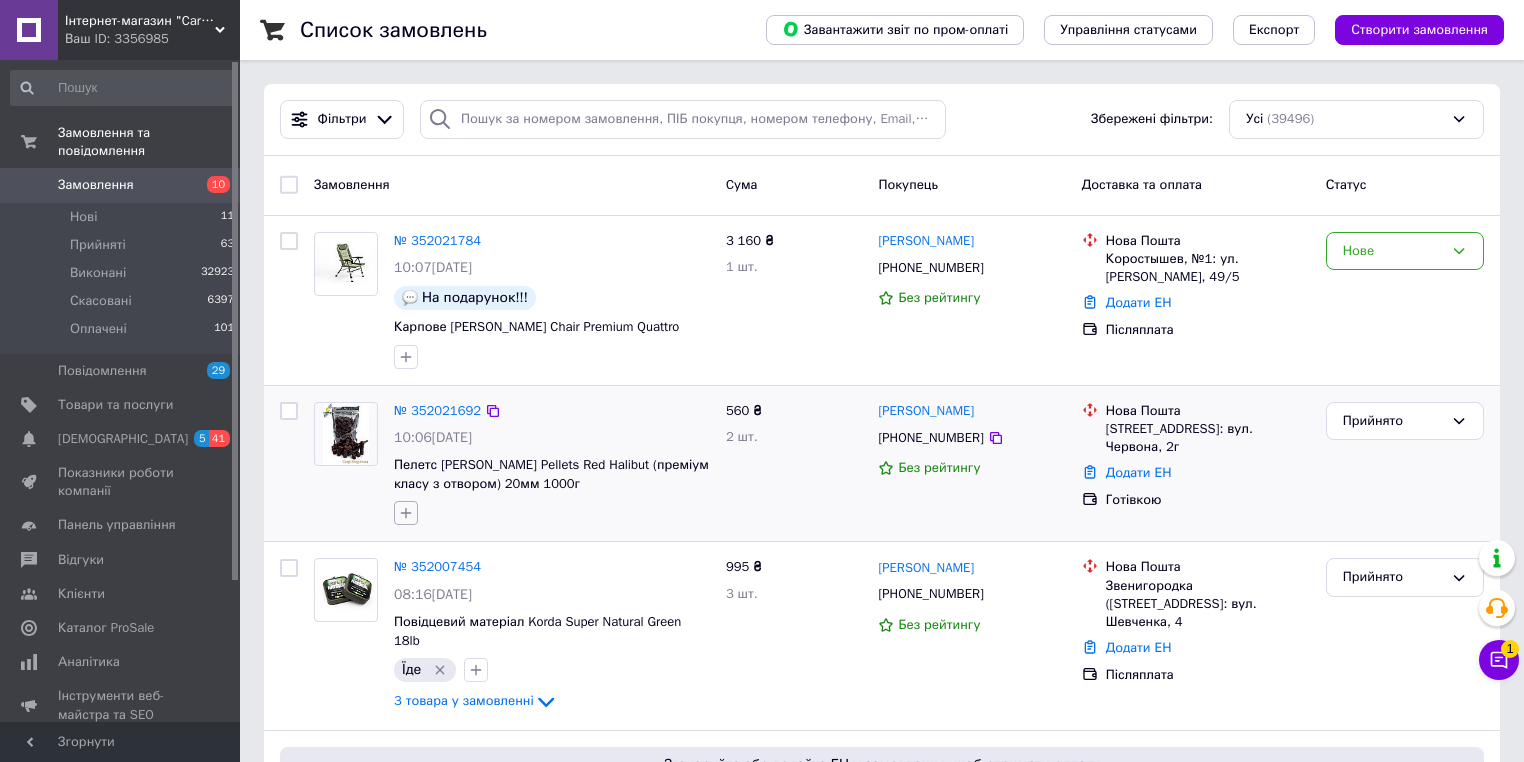 click 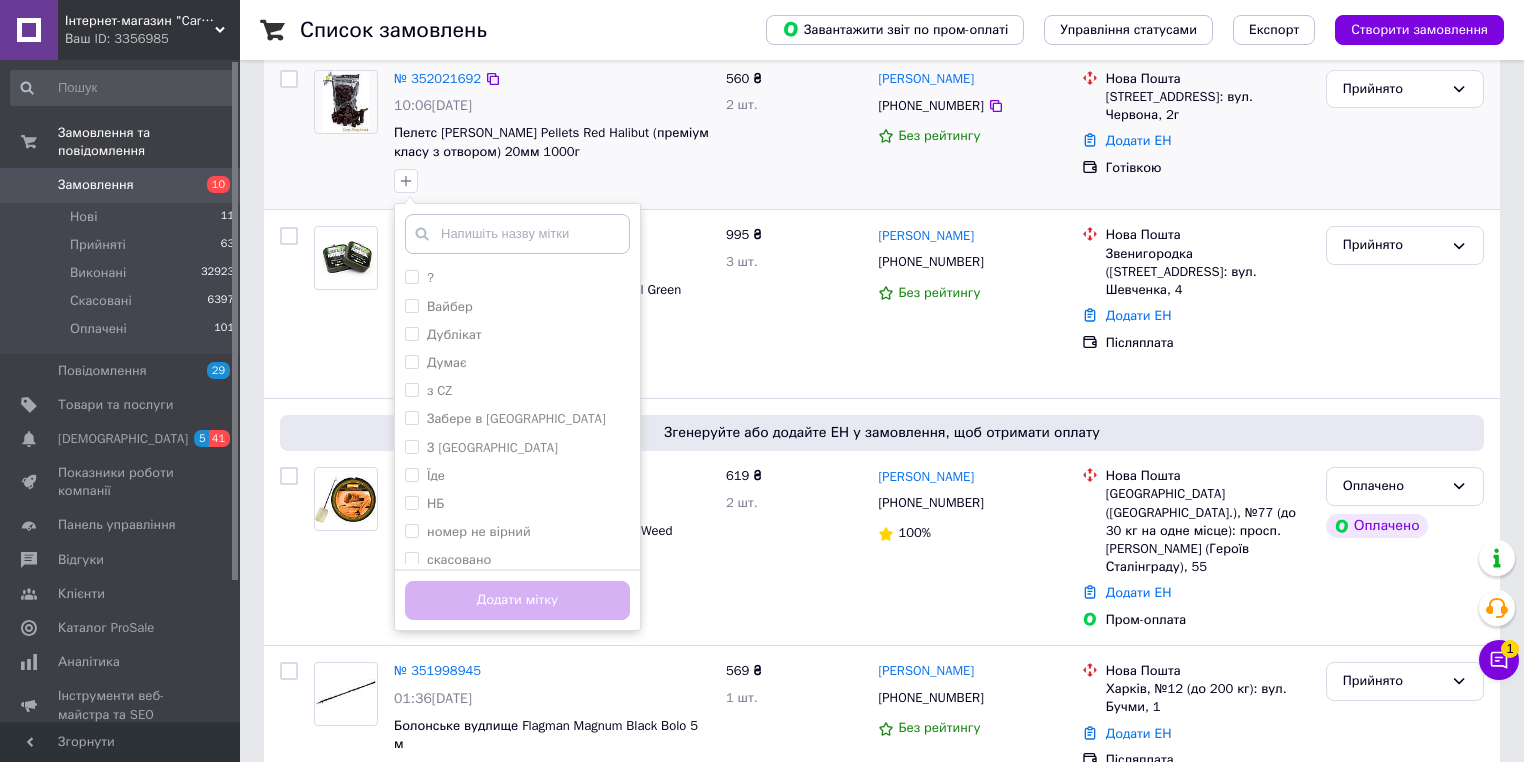 scroll, scrollTop: 480, scrollLeft: 0, axis: vertical 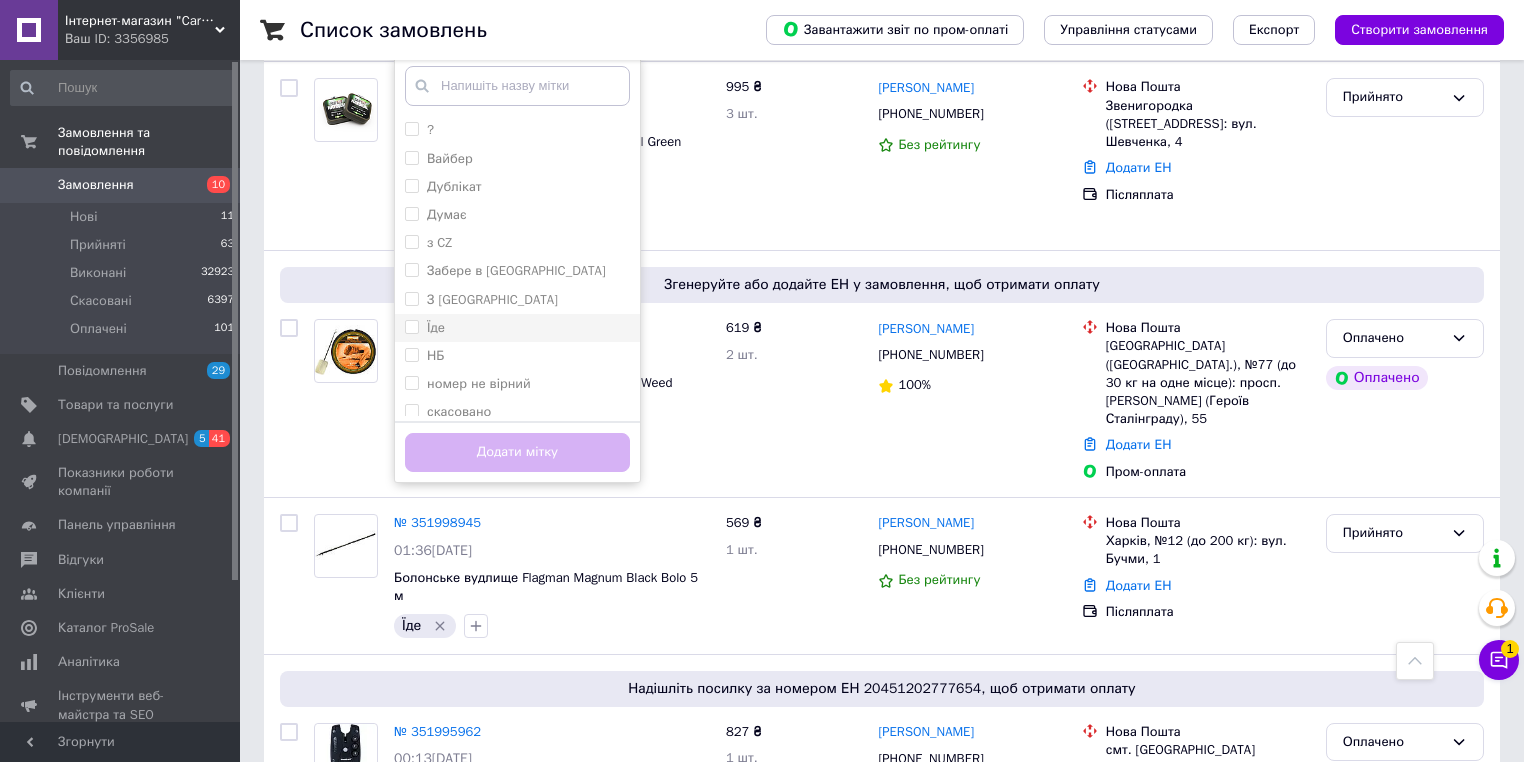 click on "Їде" at bounding box center (517, 328) 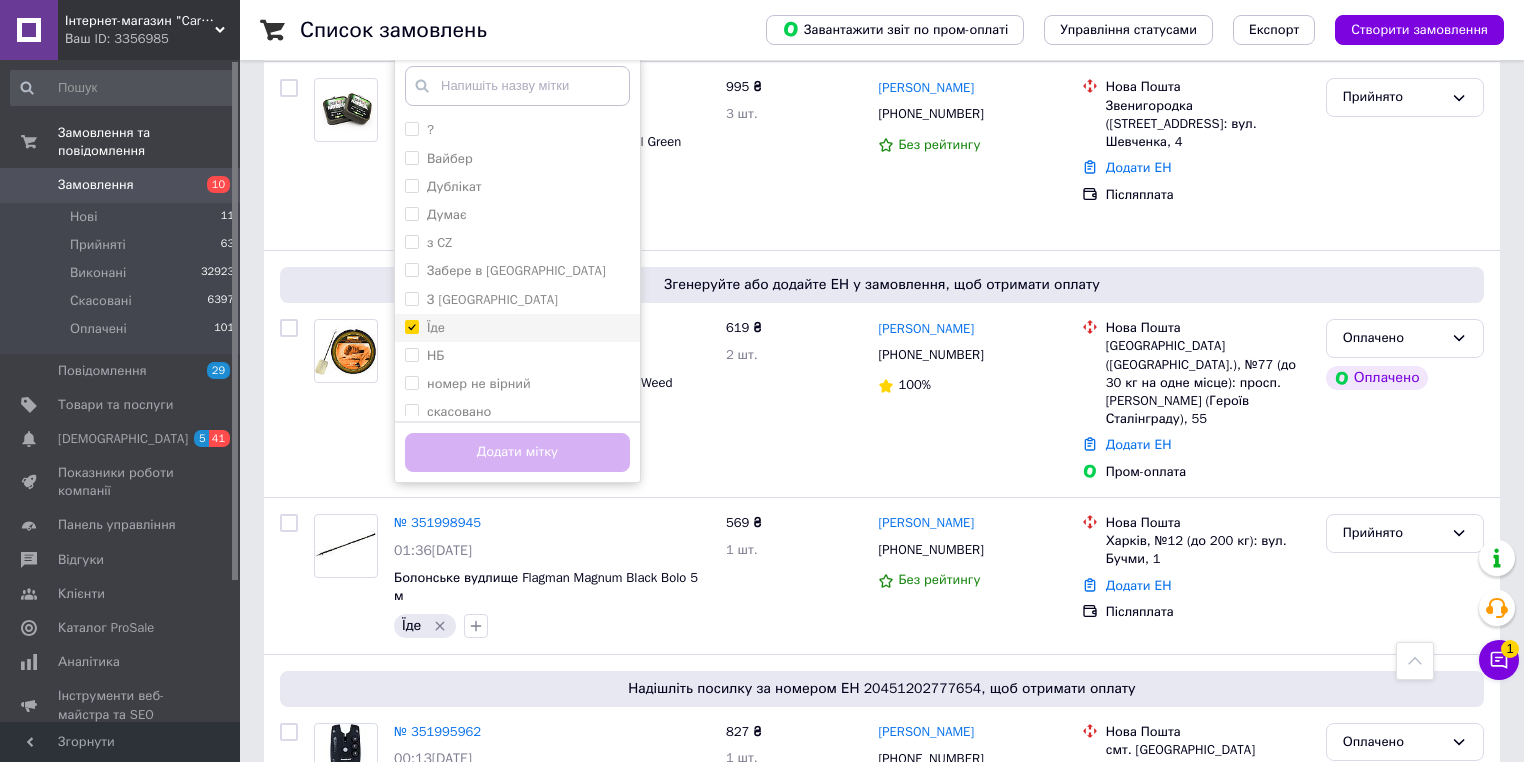 checkbox on "true" 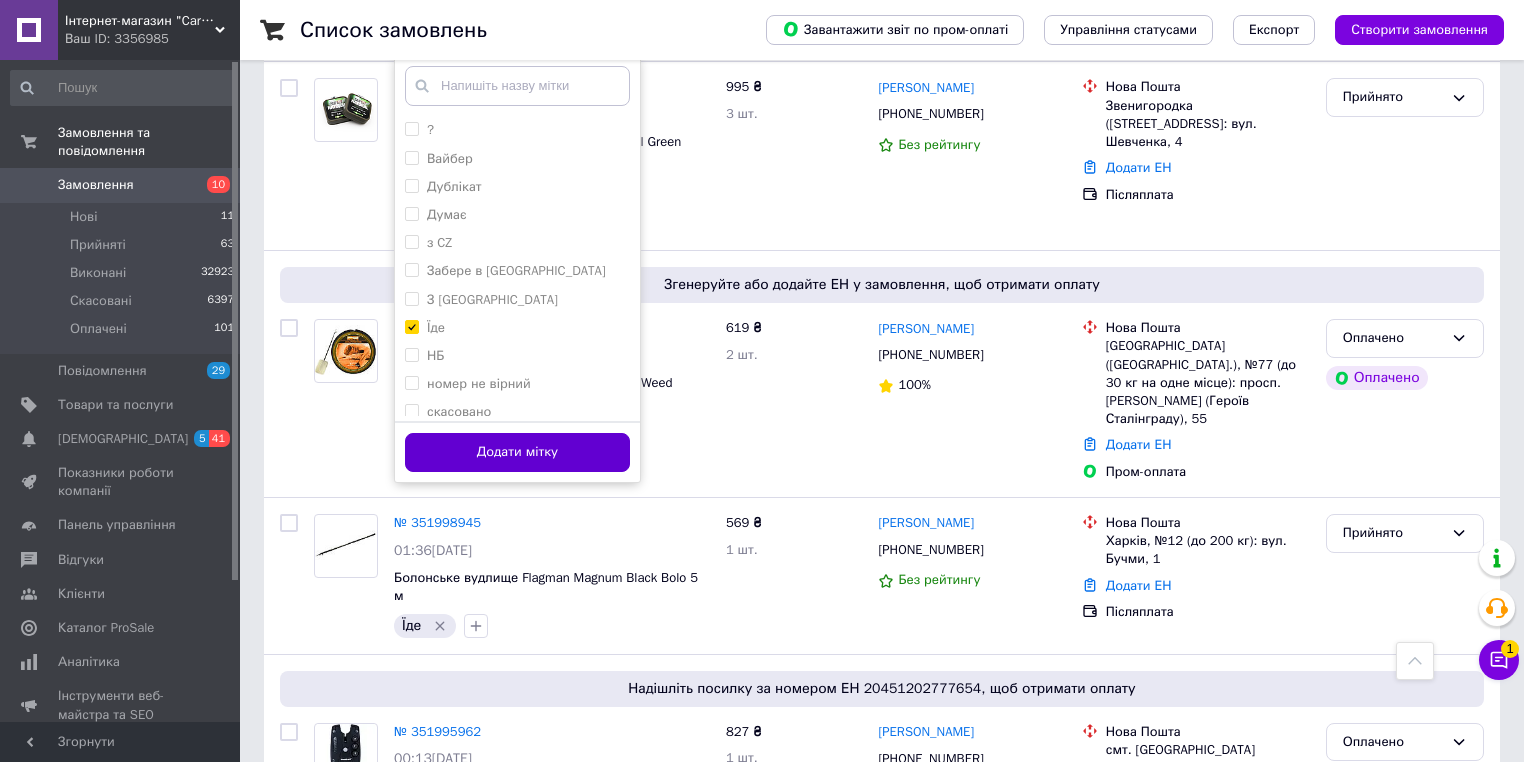 click on "Додати мітку" at bounding box center (517, 452) 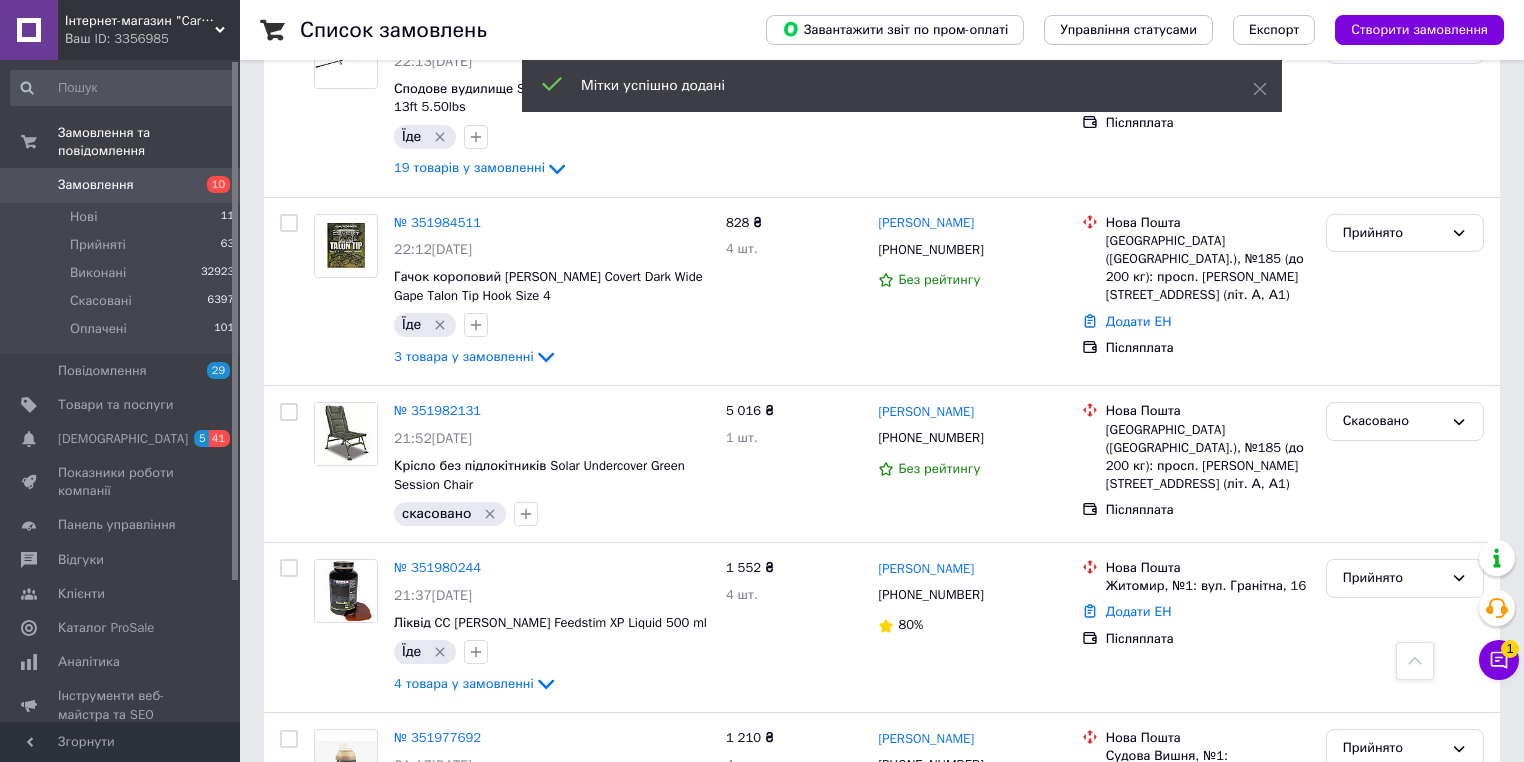 scroll, scrollTop: 1680, scrollLeft: 0, axis: vertical 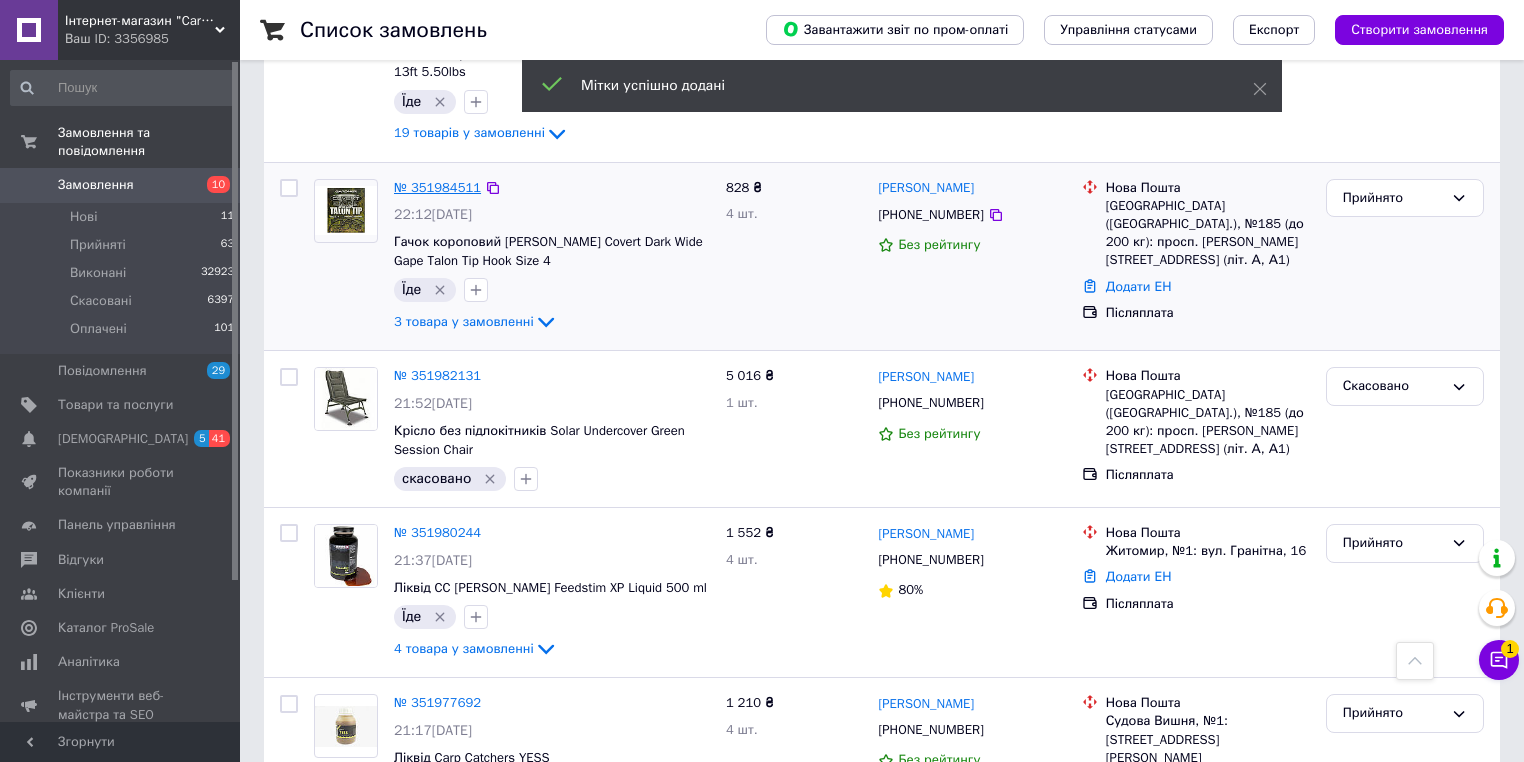 click on "№ 351984511" at bounding box center (437, 187) 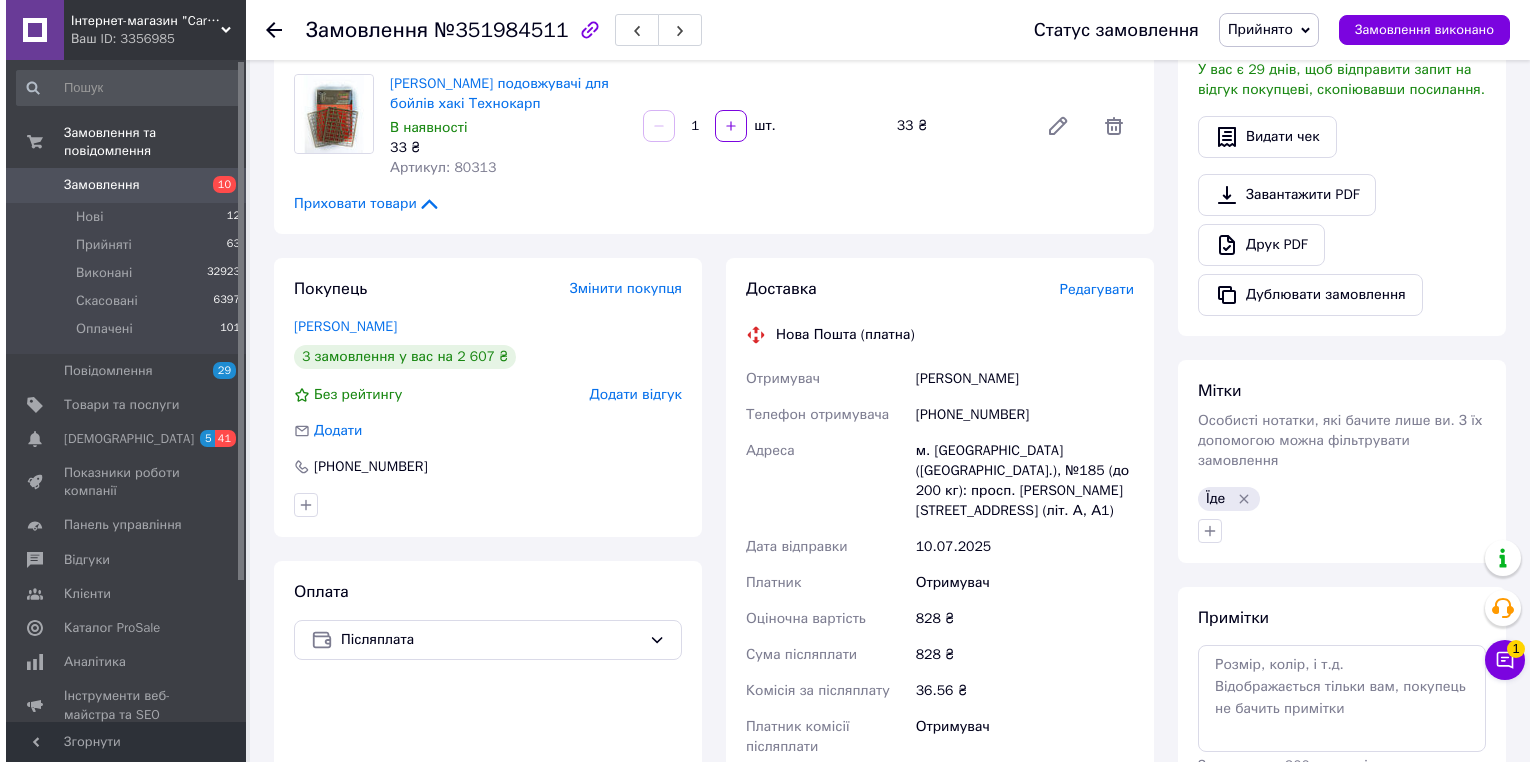 scroll, scrollTop: 289, scrollLeft: 0, axis: vertical 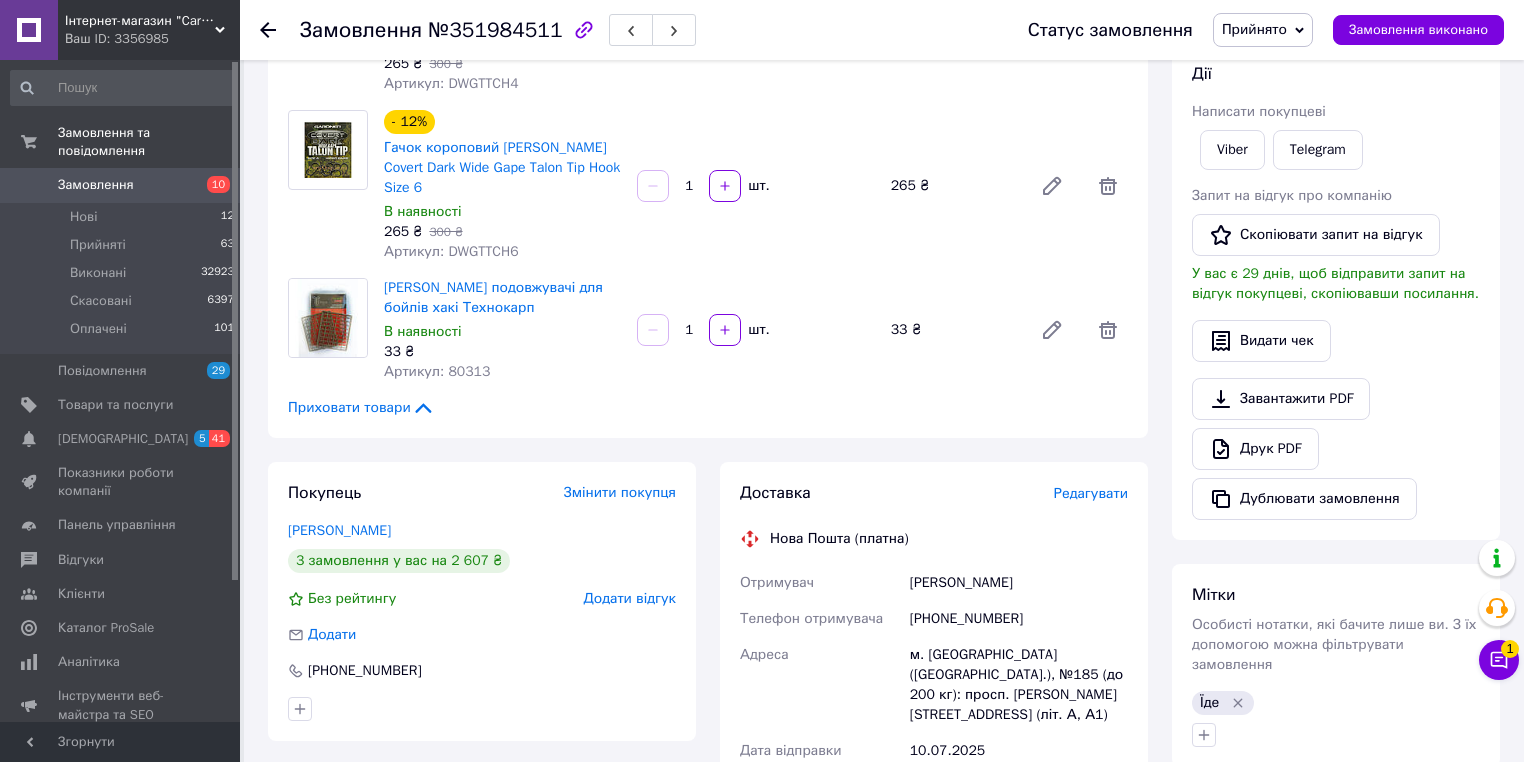 click on "Редагувати" at bounding box center [1091, 493] 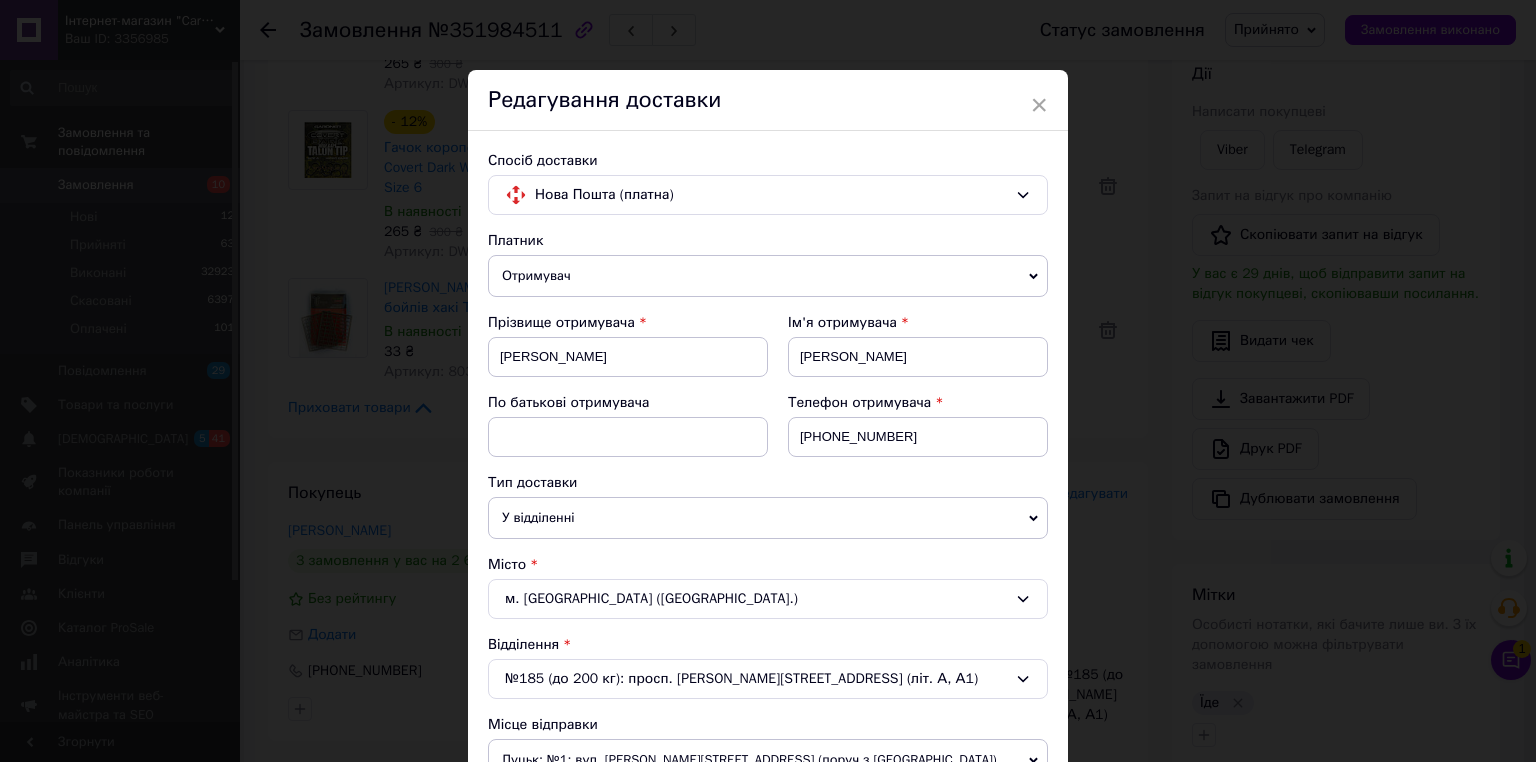 click on "№185 (до 200 кг): просп. Маршала Рокосовського, 10 (літ. А, А1)" at bounding box center (768, 679) 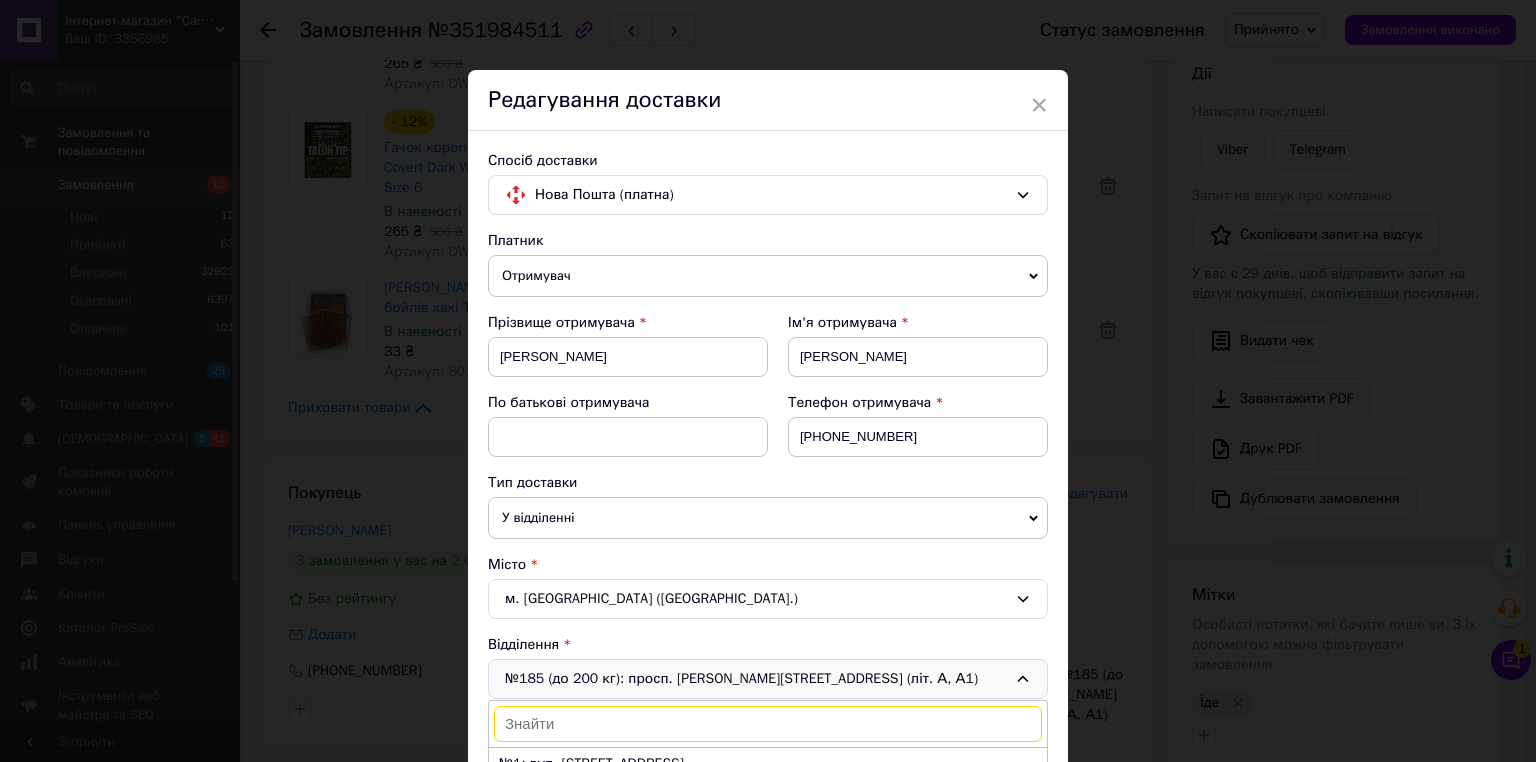 click on "№185 (до 200 кг): просп. Маршала Рокосовського, 10 (літ. А, А1) №1: вул. Пирогівський шлях, 135 №2: вул. Богатирська, 11 №3 (до 30 кг на одне місце): вул. Слобожанська,13 №4 (до 200 кг): вул. Верховинна, 69 №5 (до 200 кг): вул. Федорова, 32 (м. Олімпійська) Мобільне відділення №6 (до 30 кг): вул. Миколи Василенка, 2 №7 (до 10 кг): вул. Гната Хоткевича, 8 (м.Чернігівська) №8 (до 30 кг на одне місце): вул. Набережно-Хрещатицька, 33 №9: пров. В'ячеслава Чорновола, 54а (р-н Жулянського мосту) №10 (до 1100 кг ): вул. Василя Жуковського, 22А №12: вул. Родини Бунге, 8 №13: вул. Дорогожицька, 4 №14 (до 30 кг): вул. Кибальчича, 11" at bounding box center (768, 679) 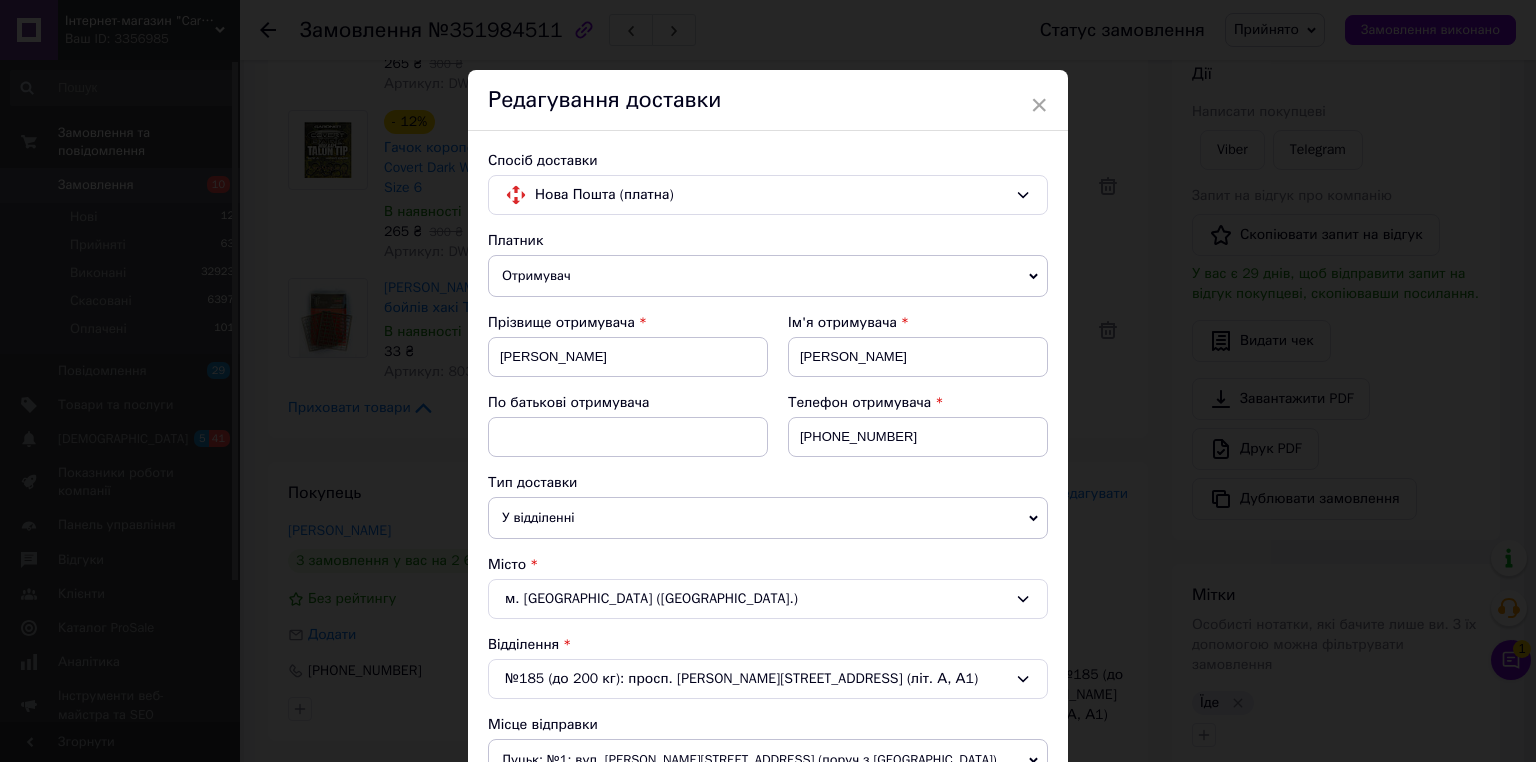 click on "№185 (до 200 кг): просп. Маршала Рокосовського, 10 (літ. А, А1)" at bounding box center [768, 679] 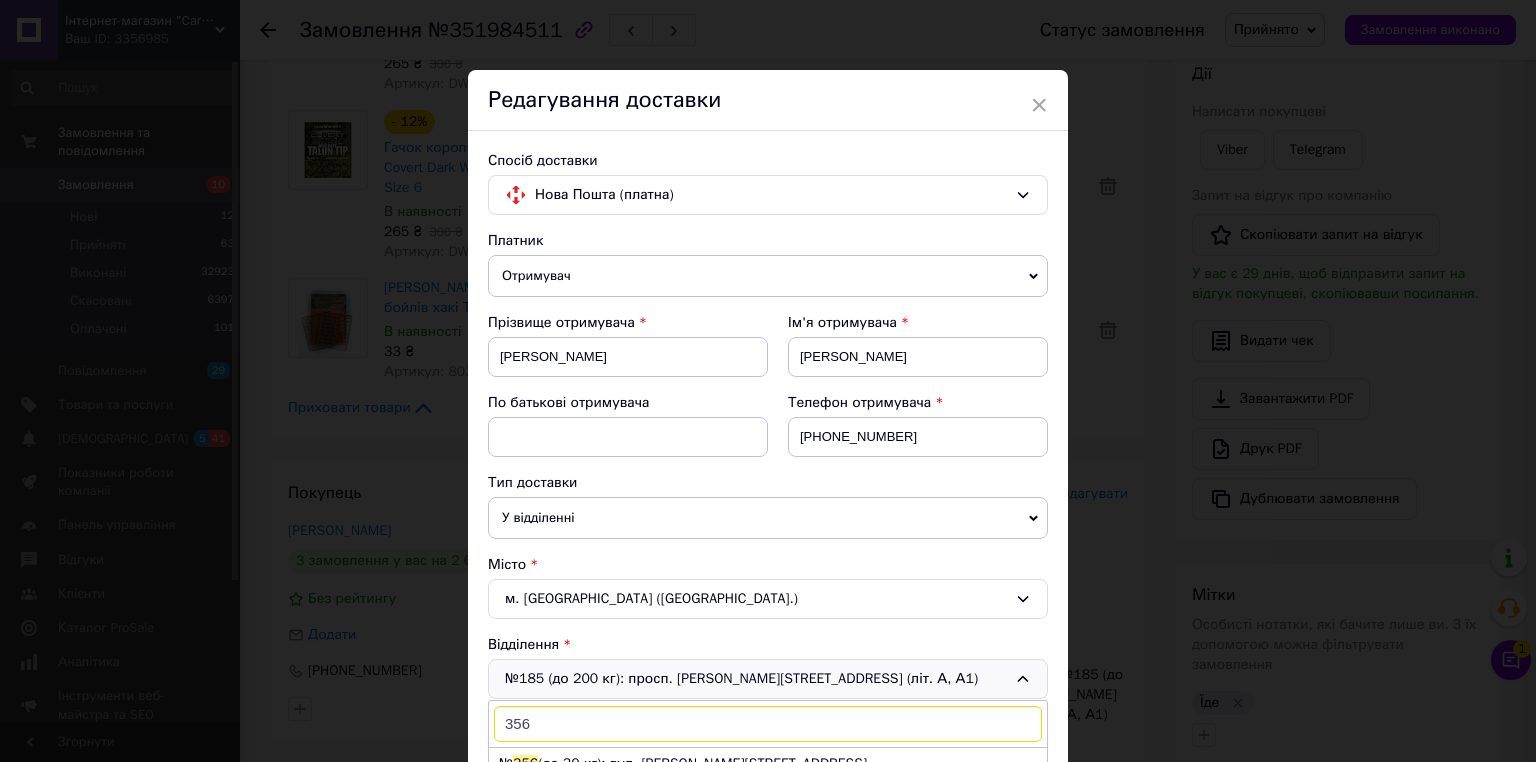 scroll, scrollTop: 0, scrollLeft: 0, axis: both 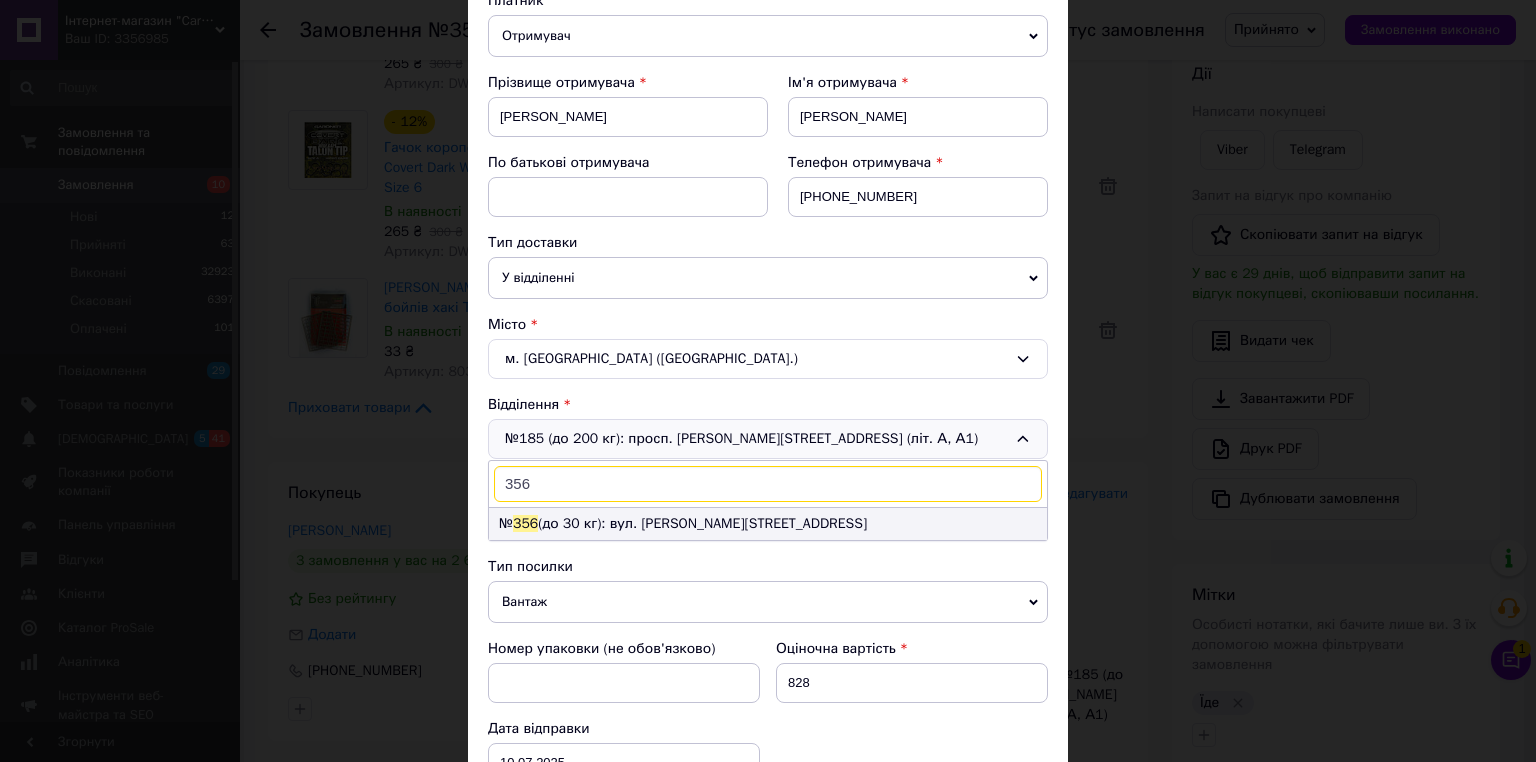 type on "356" 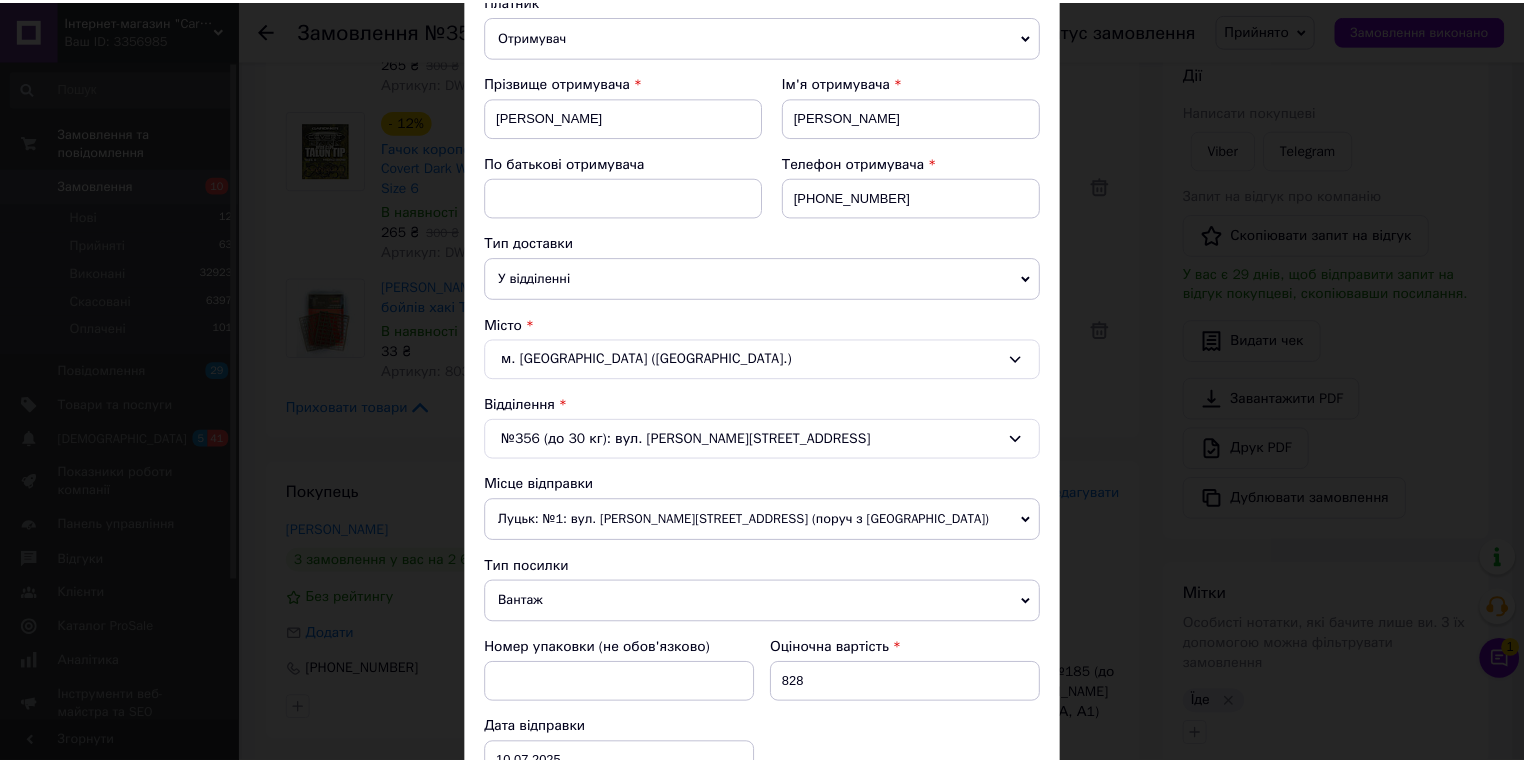 scroll, scrollTop: 960, scrollLeft: 0, axis: vertical 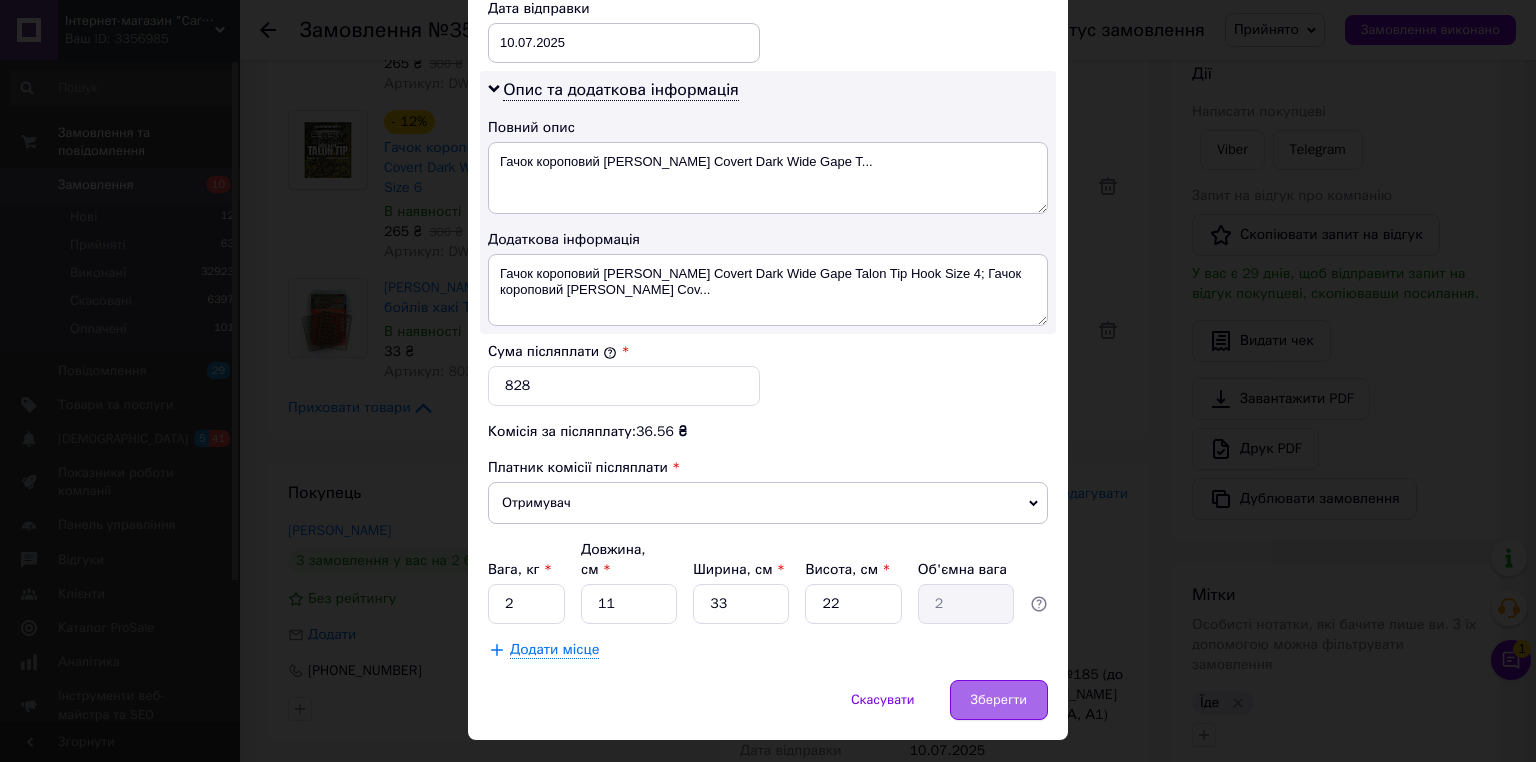 click on "Зберегти" at bounding box center (999, 700) 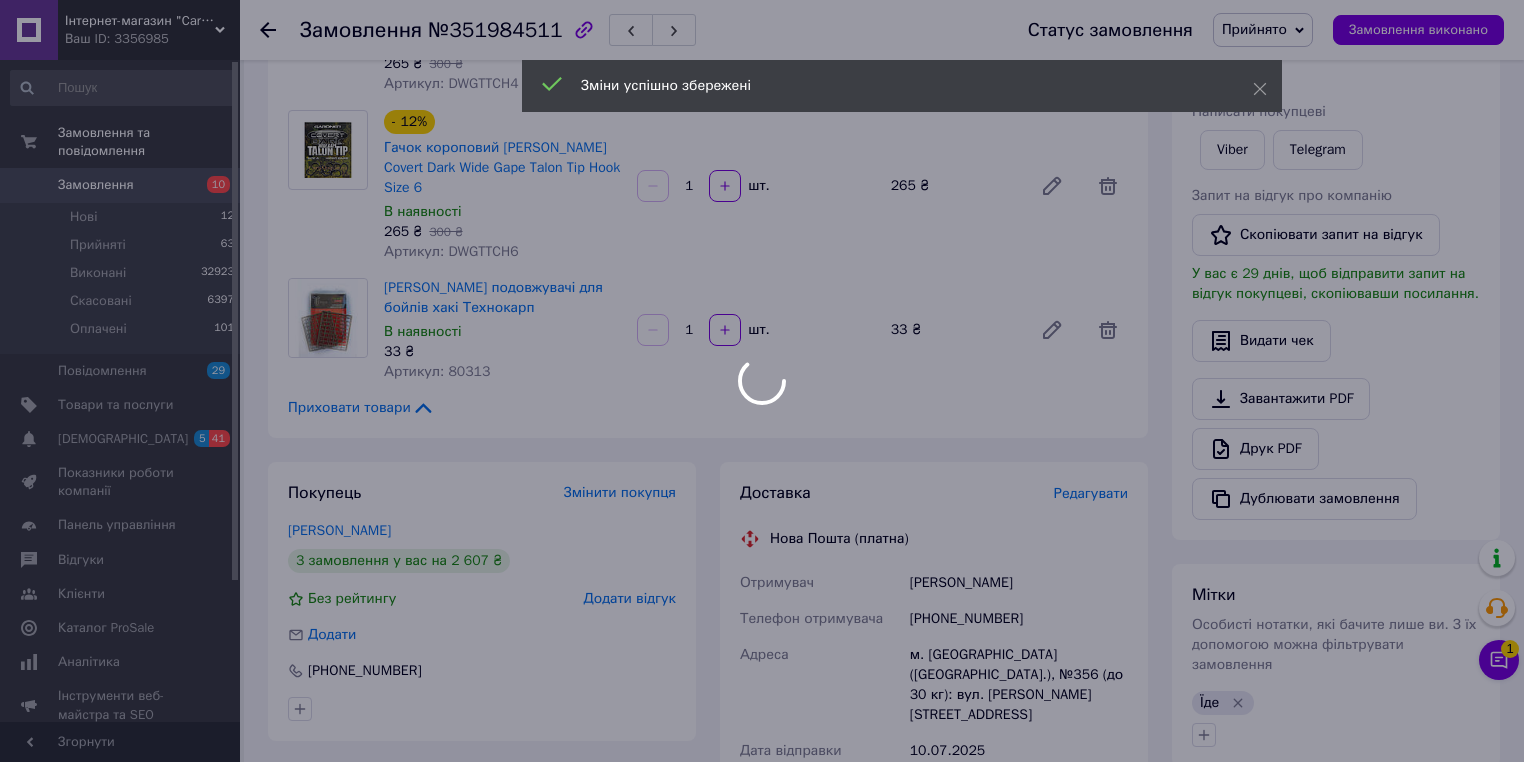click at bounding box center [762, 381] 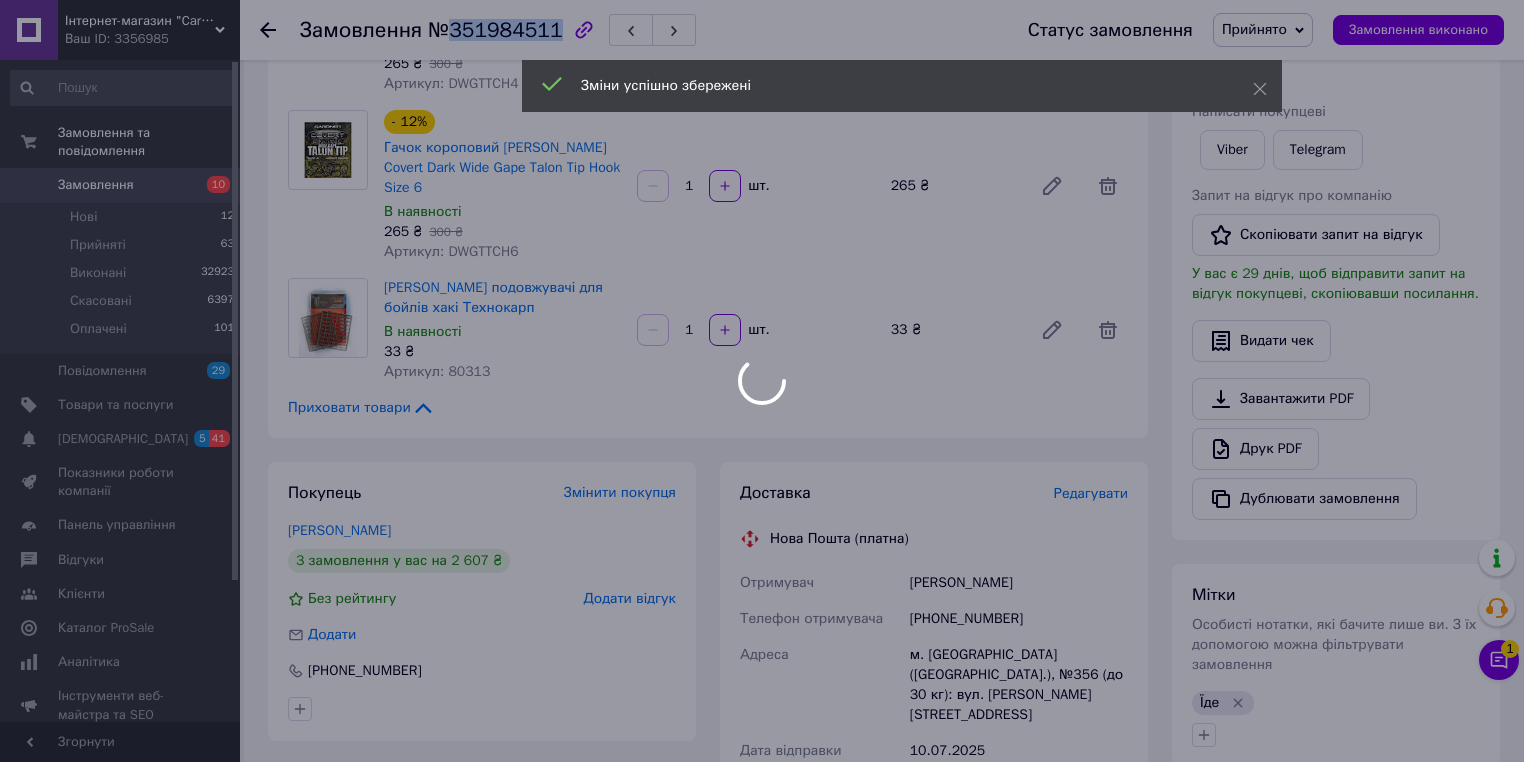 click on "№351984511" at bounding box center [495, 30] 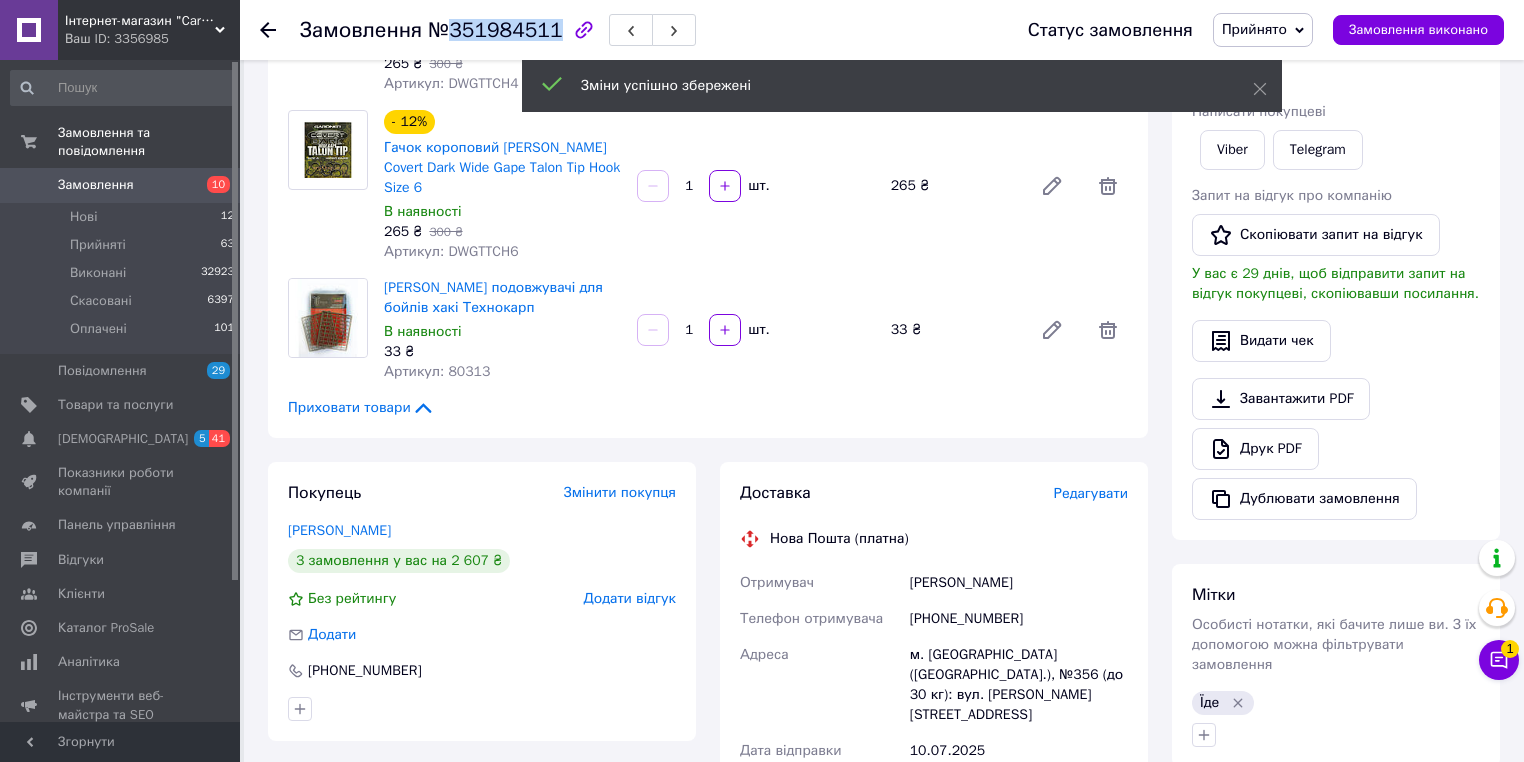 copy on "351984511" 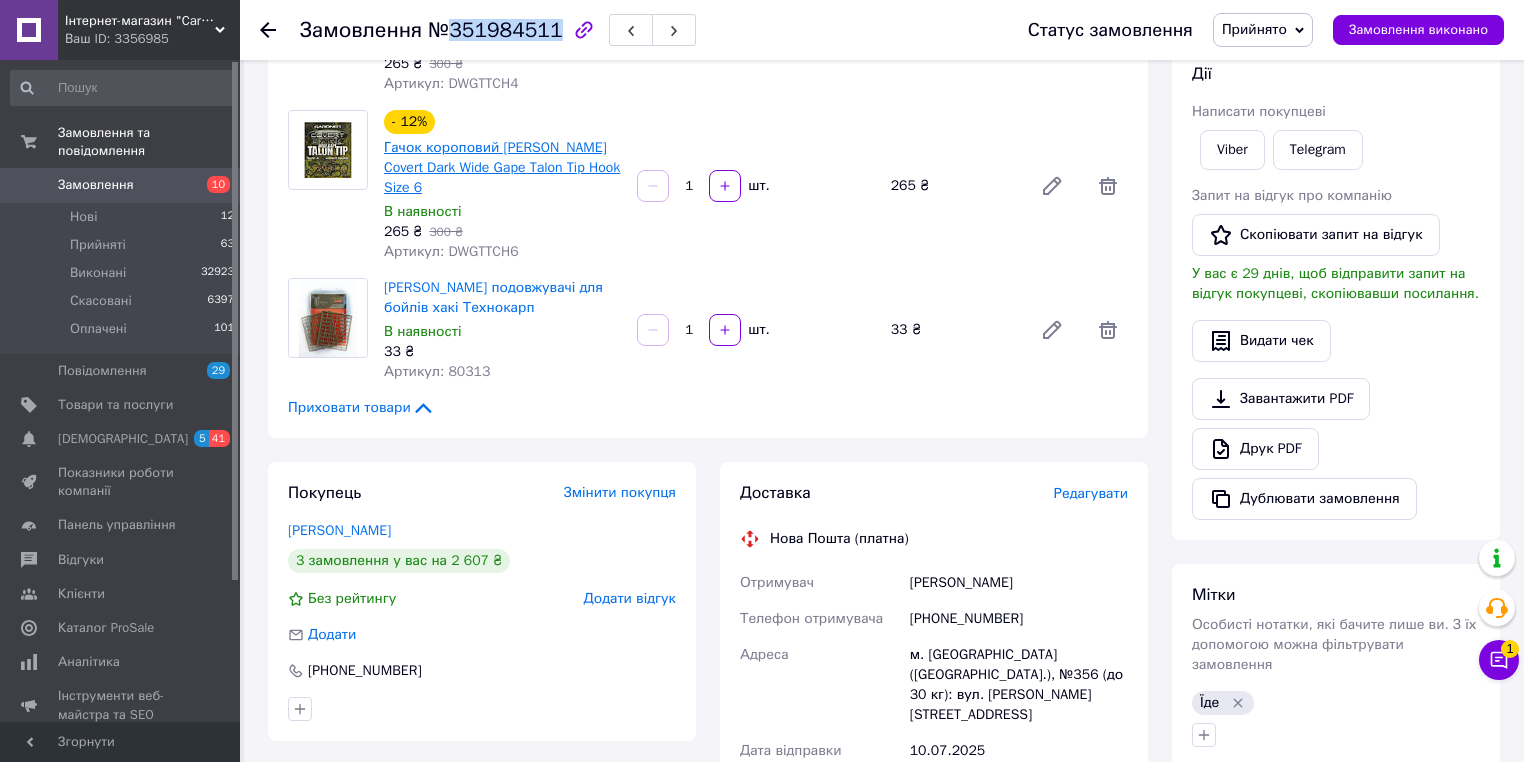 scroll, scrollTop: 0, scrollLeft: 0, axis: both 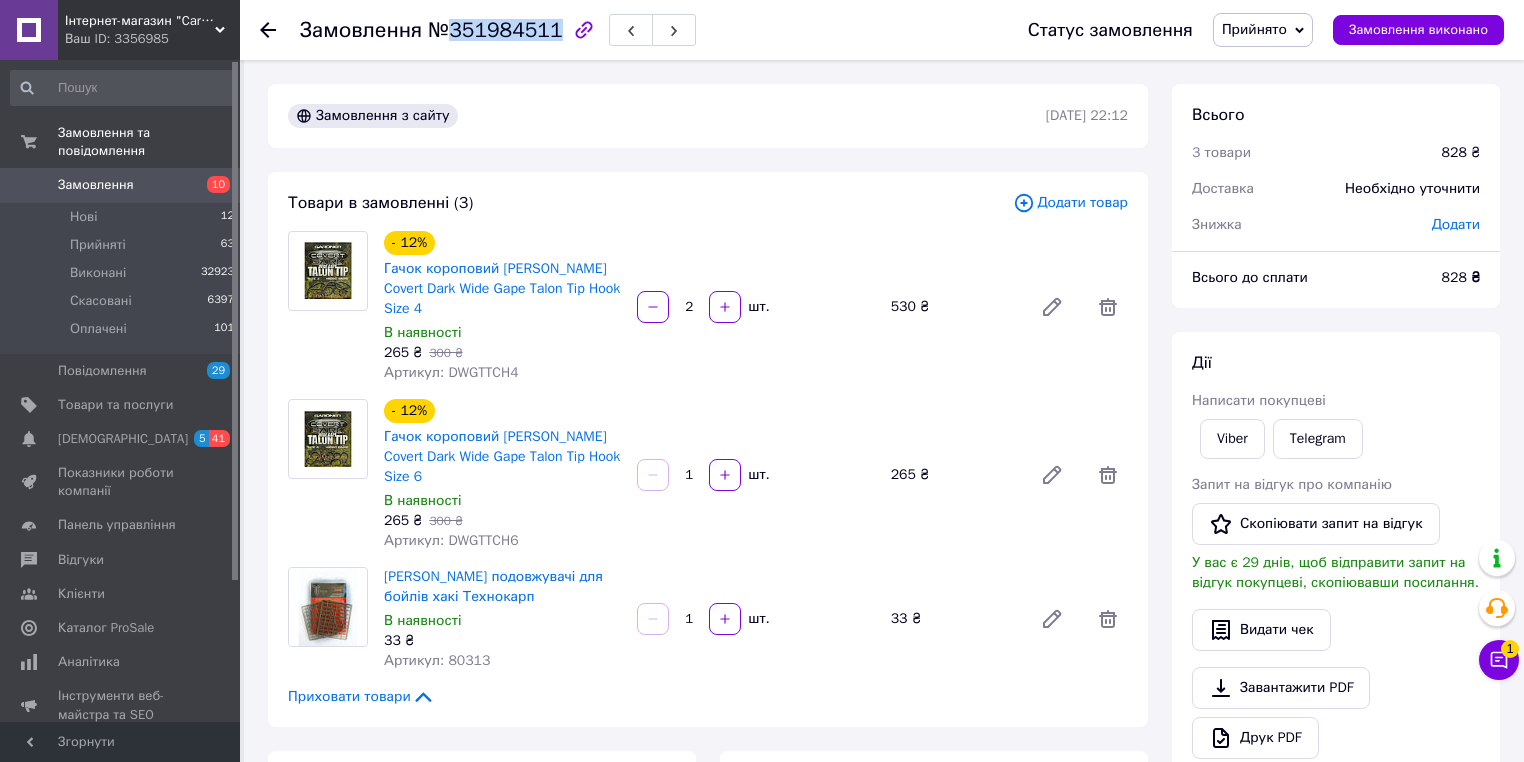 copy on "351984511" 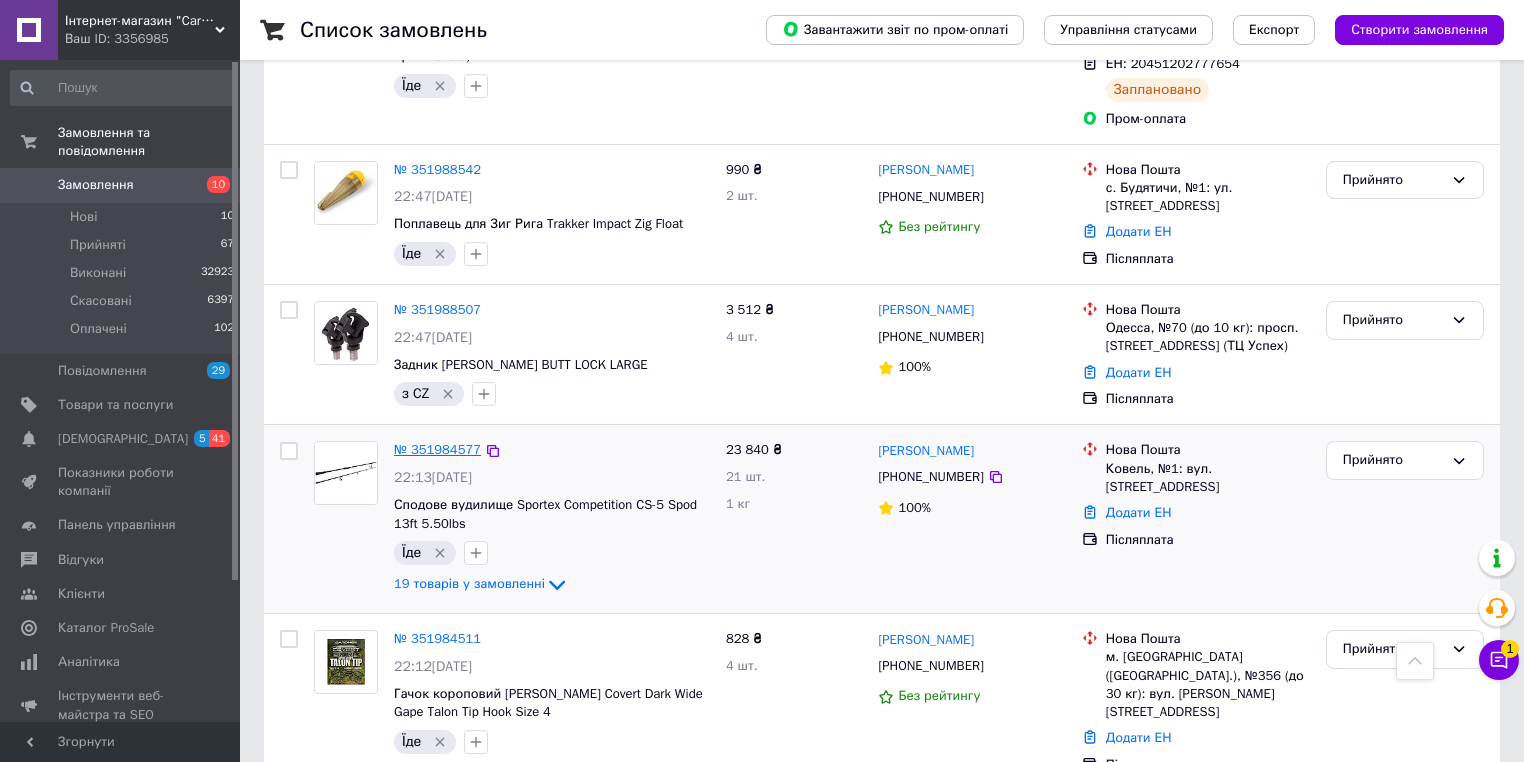 scroll, scrollTop: 1920, scrollLeft: 0, axis: vertical 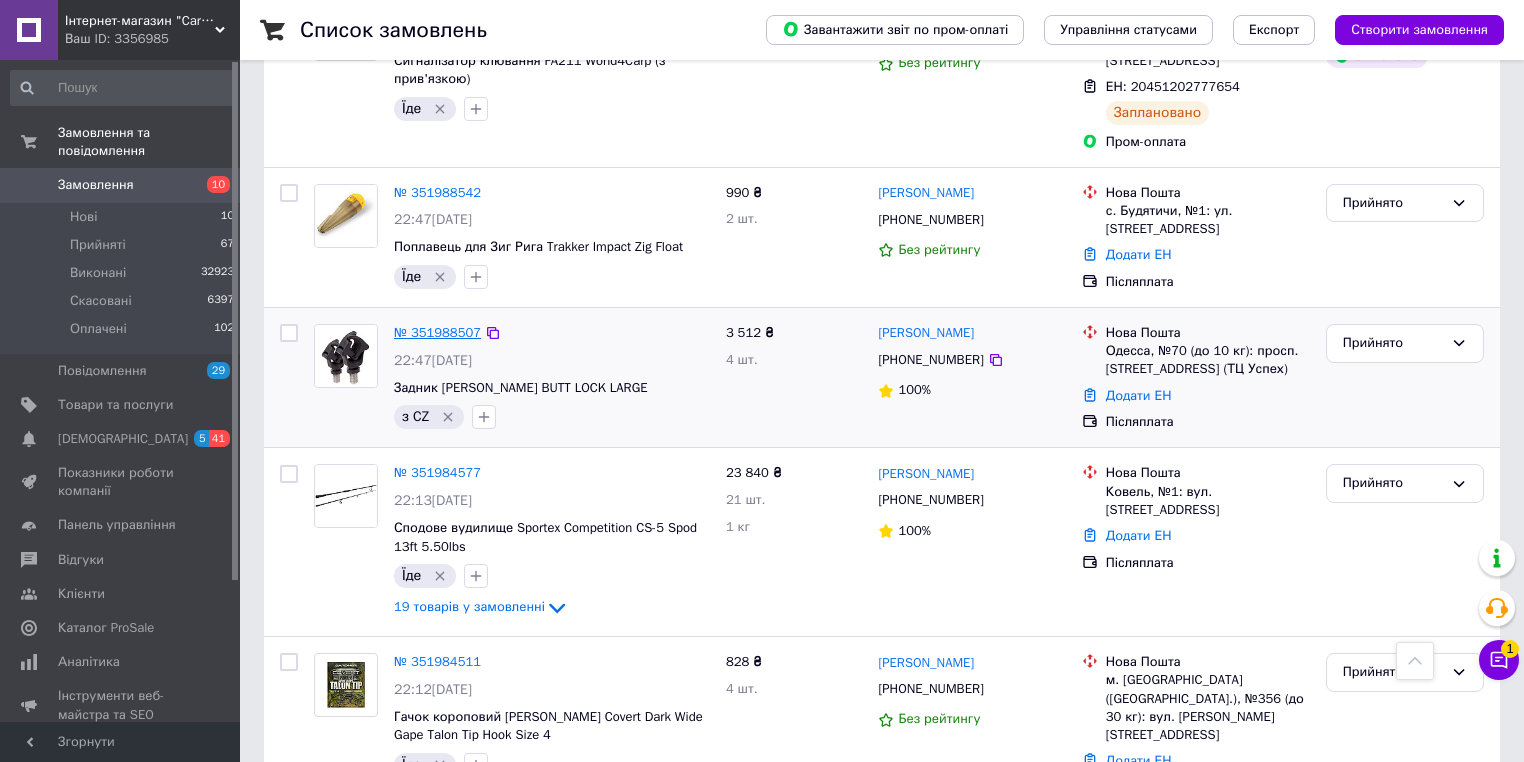 click on "№ 351988507" at bounding box center [437, 332] 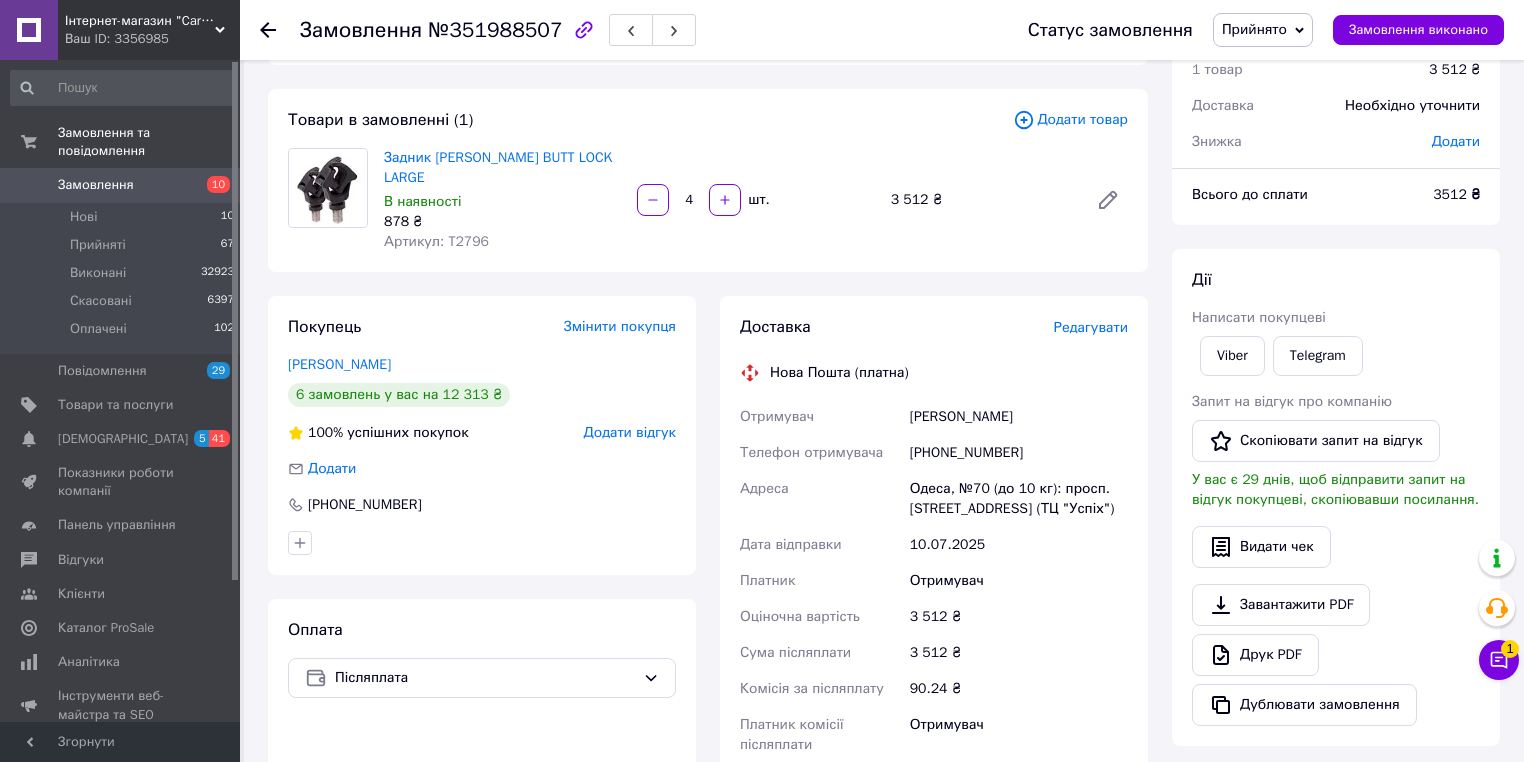 scroll, scrollTop: 0, scrollLeft: 0, axis: both 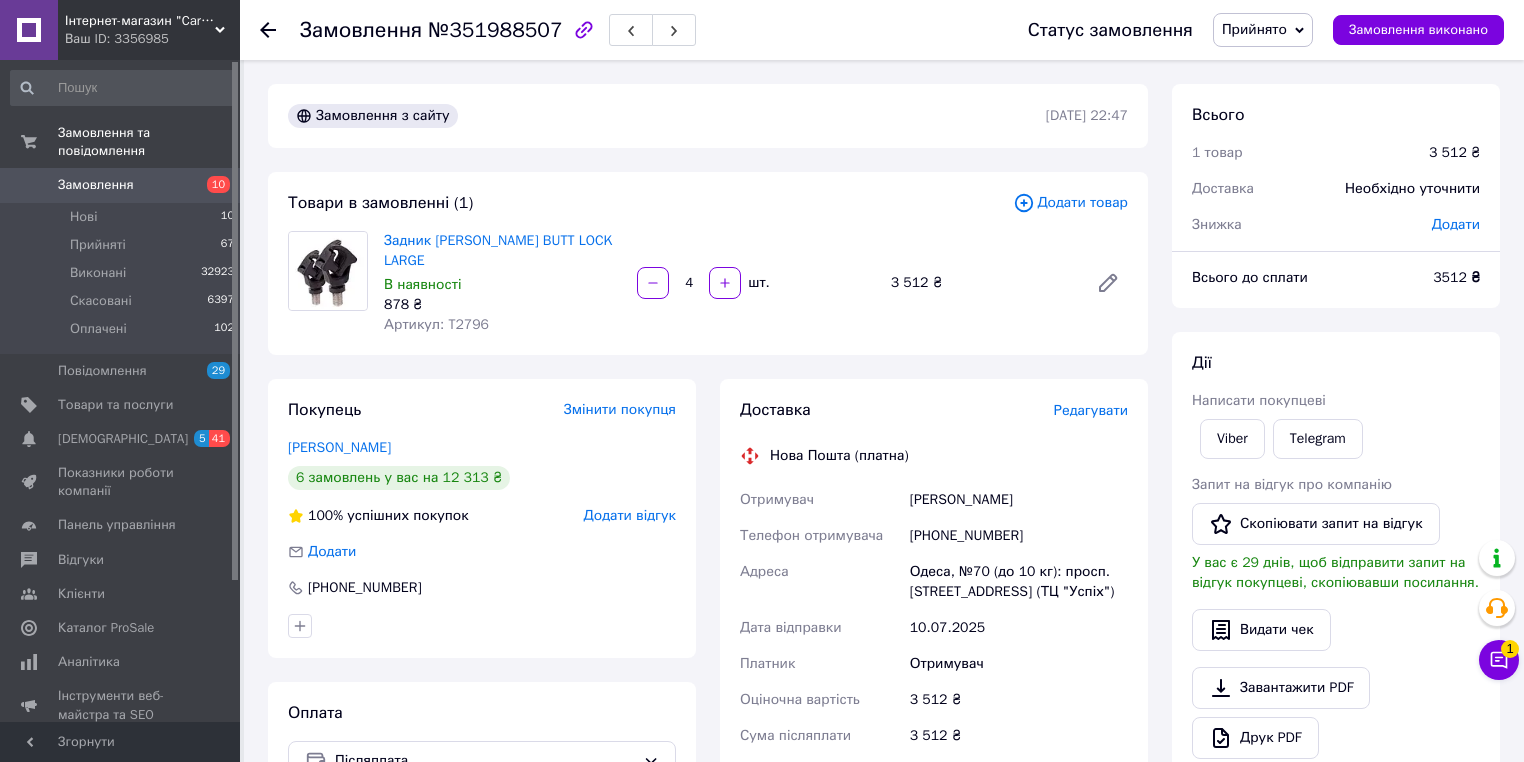 click on "Артикул: T2796" at bounding box center [436, 324] 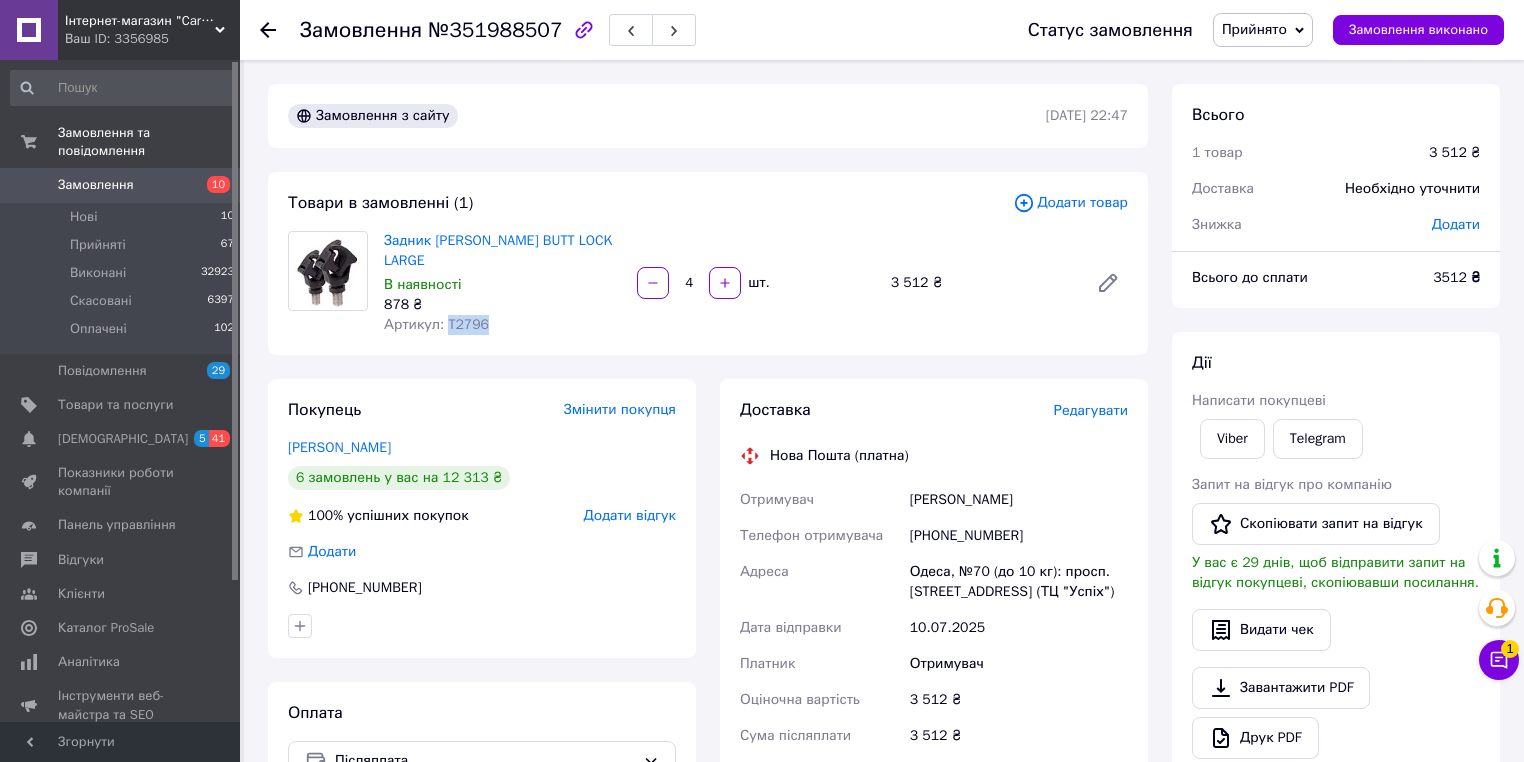 click on "Артикул: T2796" at bounding box center (436, 324) 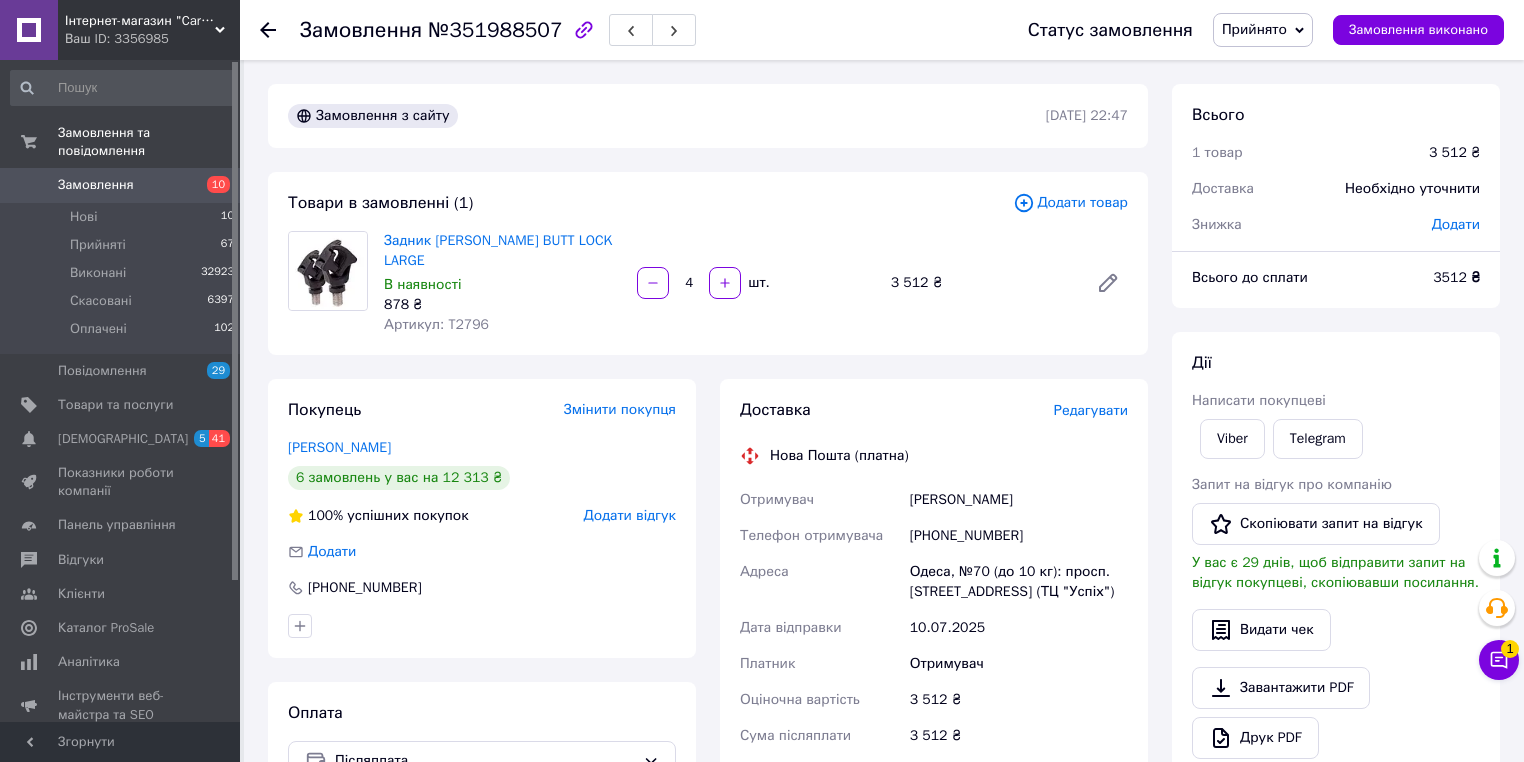 click on "[PHONE_NUMBER]" at bounding box center (1019, 536) 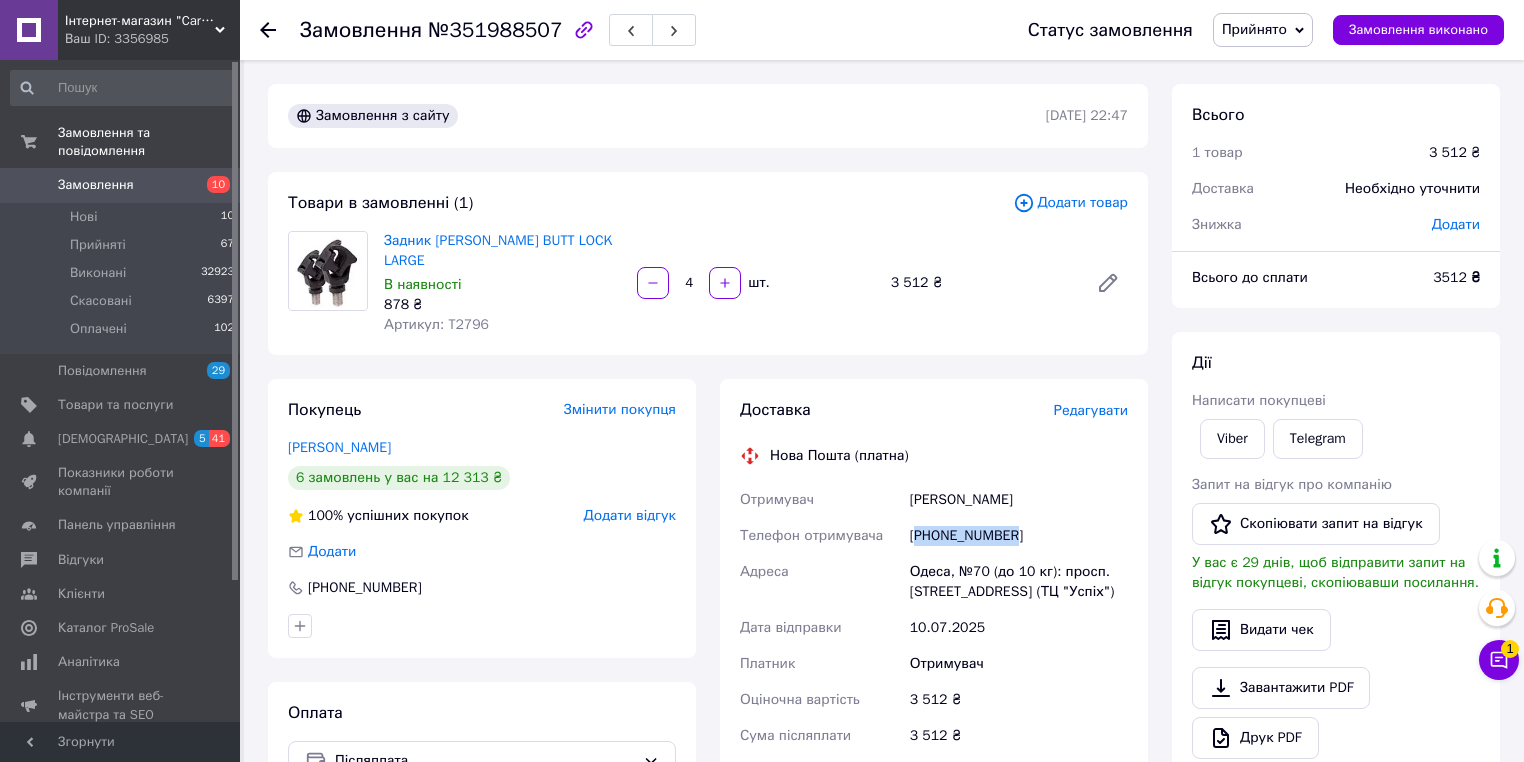 click on "[PHONE_NUMBER]" at bounding box center (1019, 536) 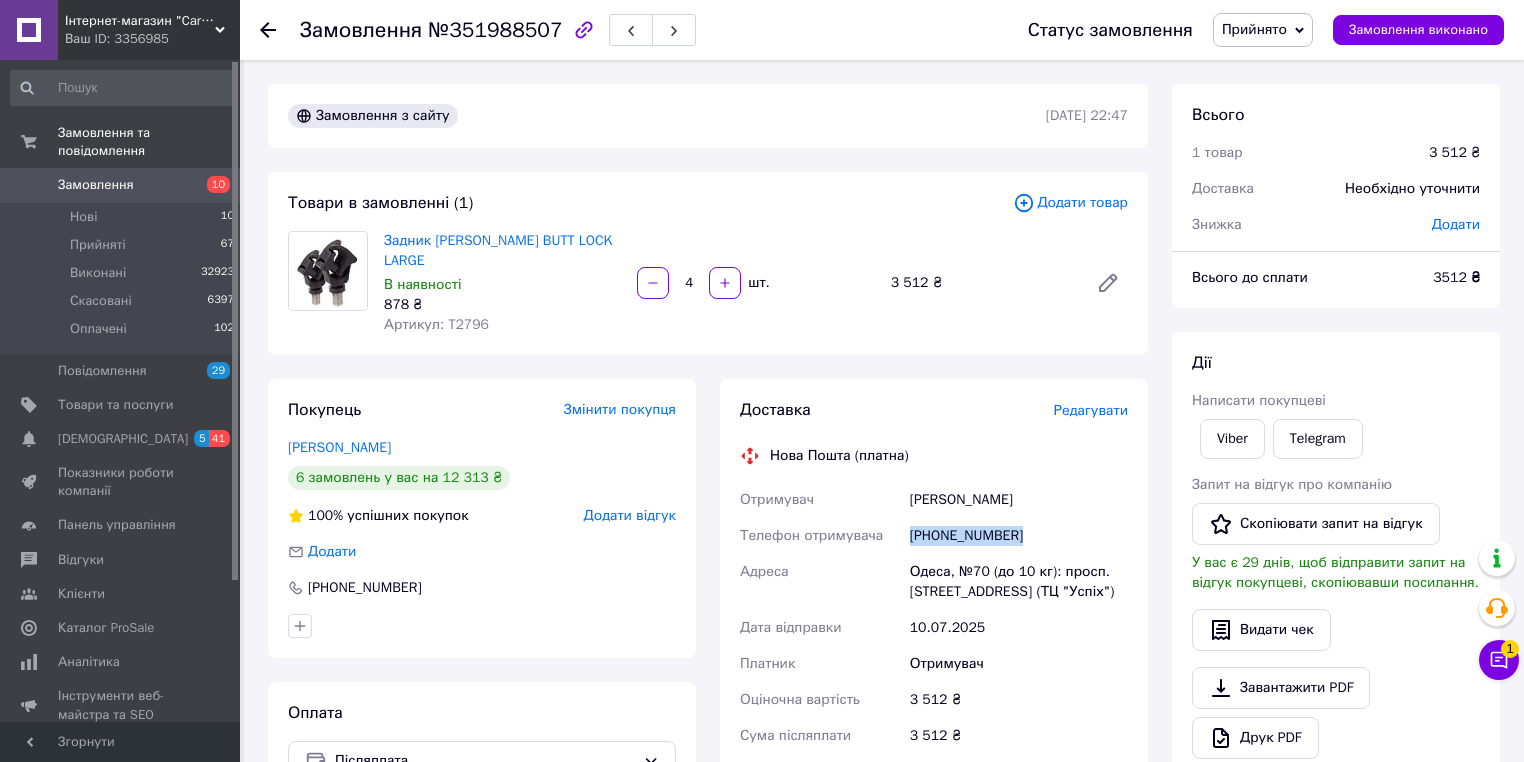 click on "[PHONE_NUMBER]" at bounding box center [1019, 536] 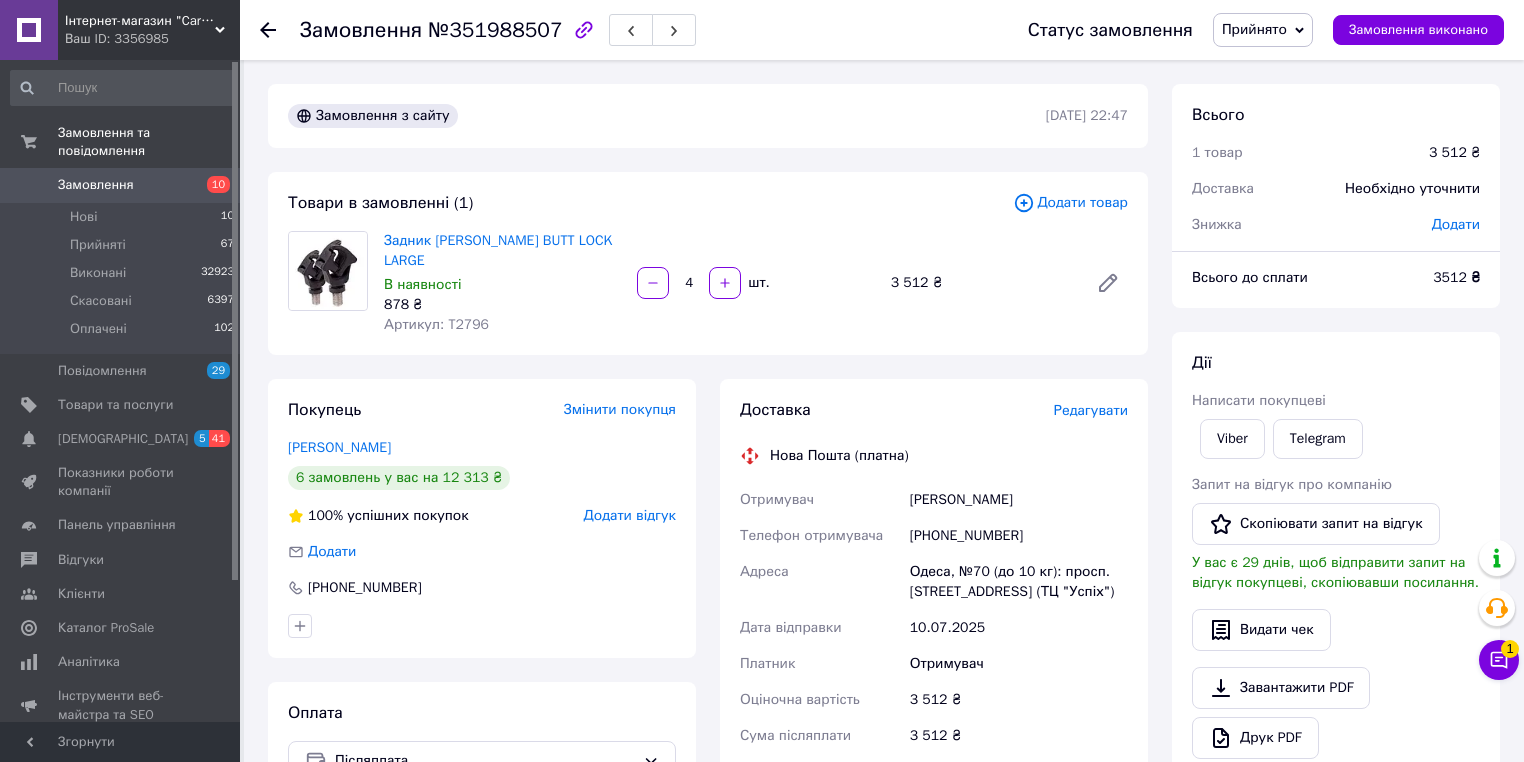 click on "Куліда Андрій" at bounding box center (1019, 500) 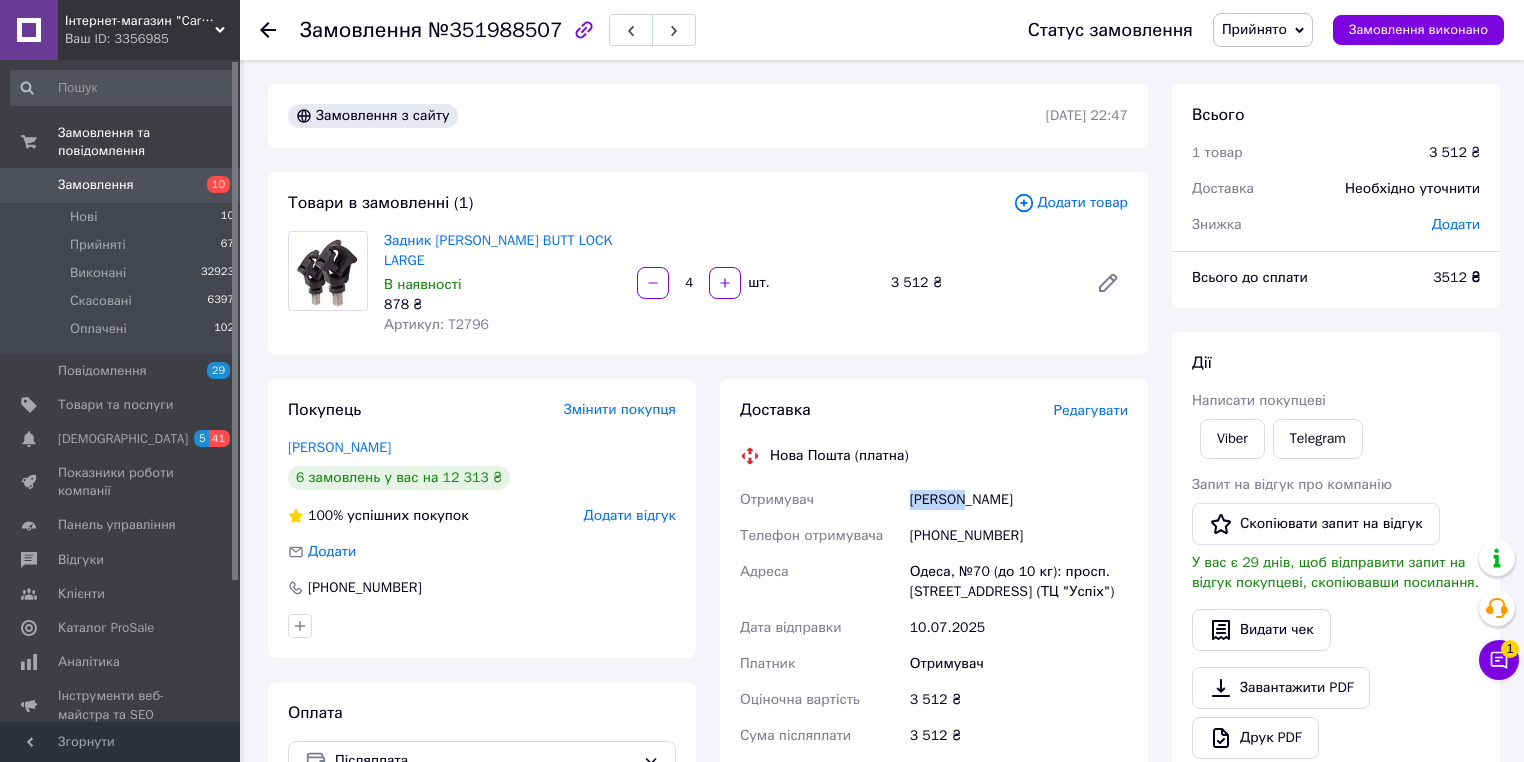 click on "Куліда Андрій" at bounding box center [1019, 500] 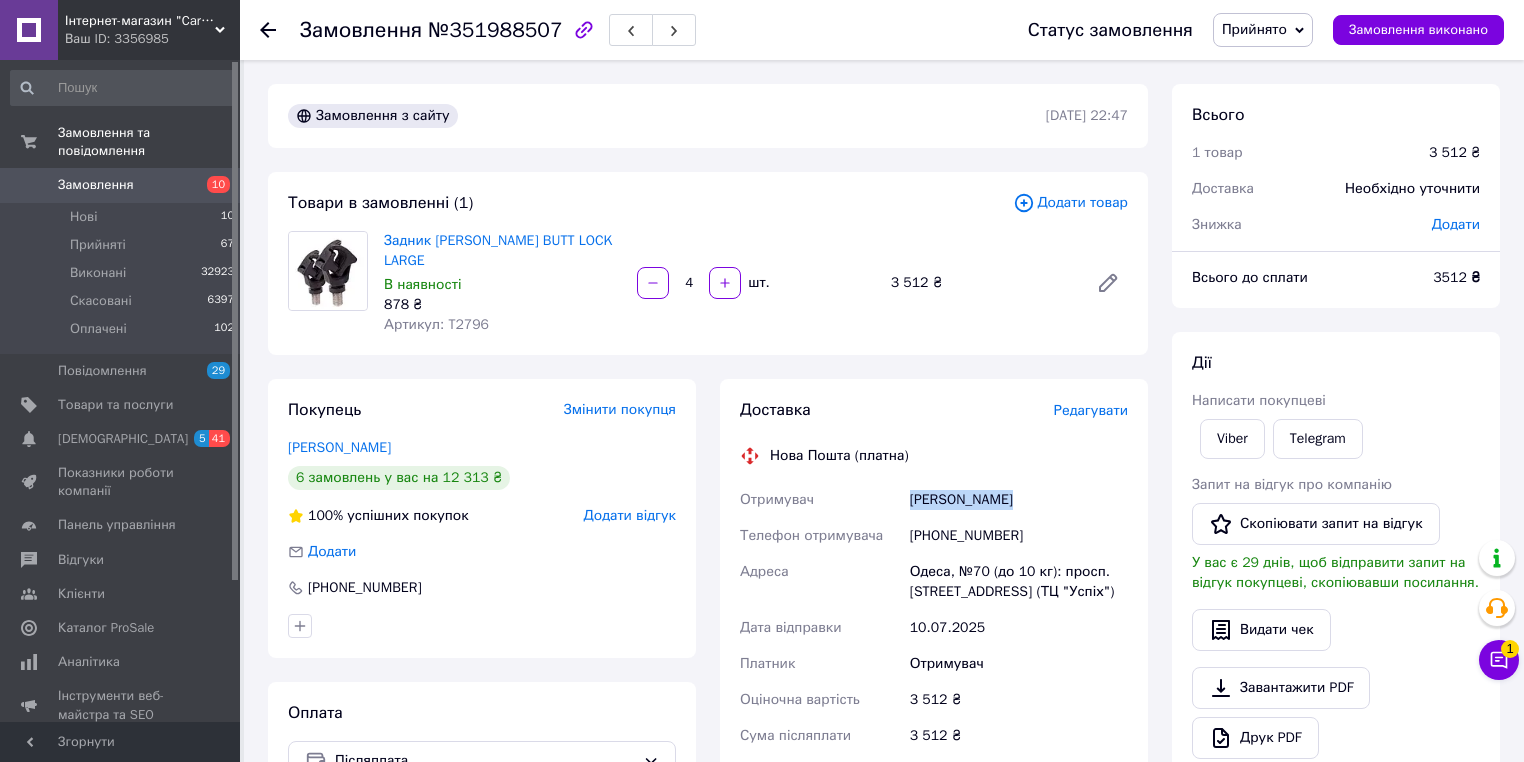 click on "Куліда Андрій" at bounding box center [1019, 500] 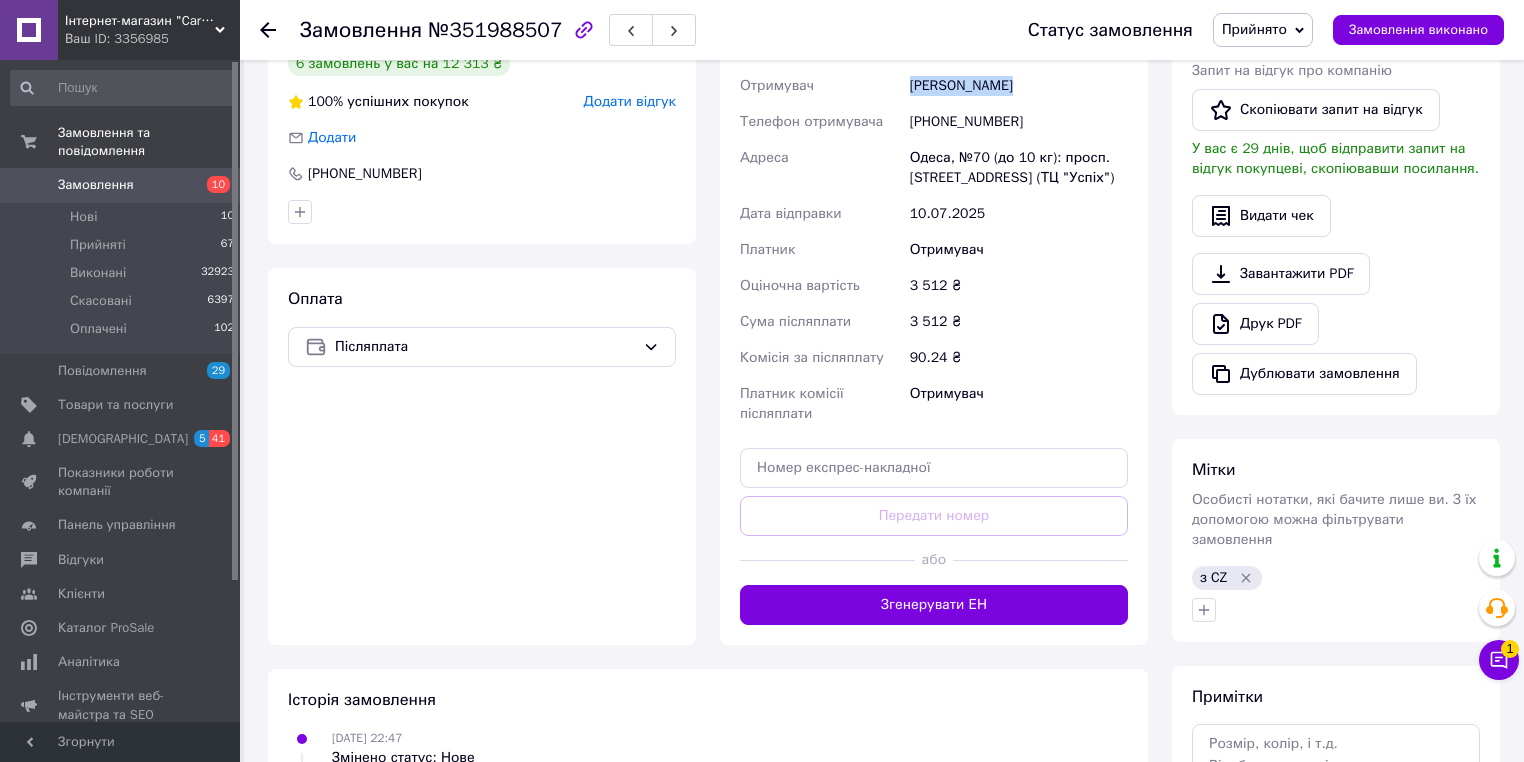 scroll, scrollTop: 480, scrollLeft: 0, axis: vertical 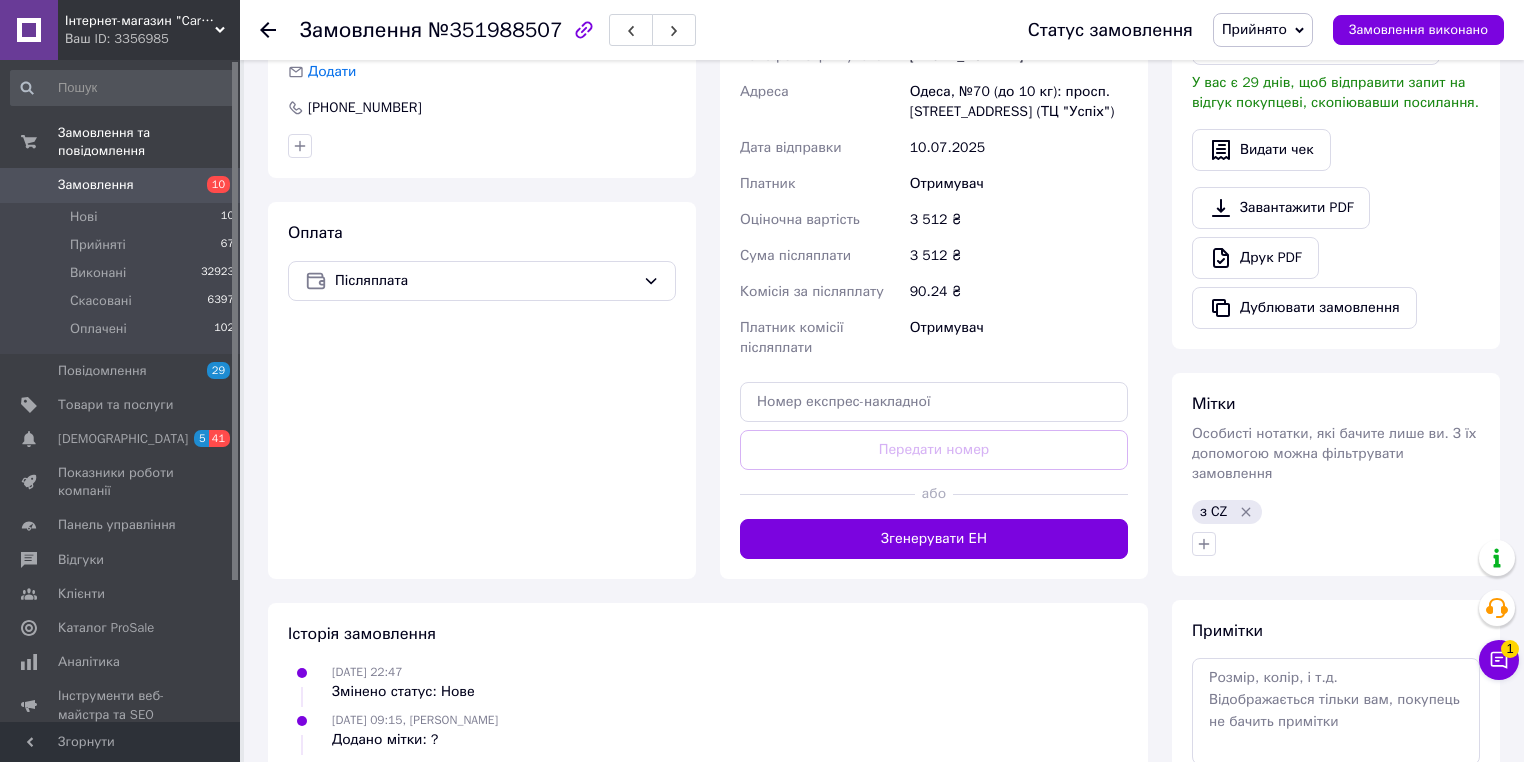 click on "Замовлення" at bounding box center [96, 185] 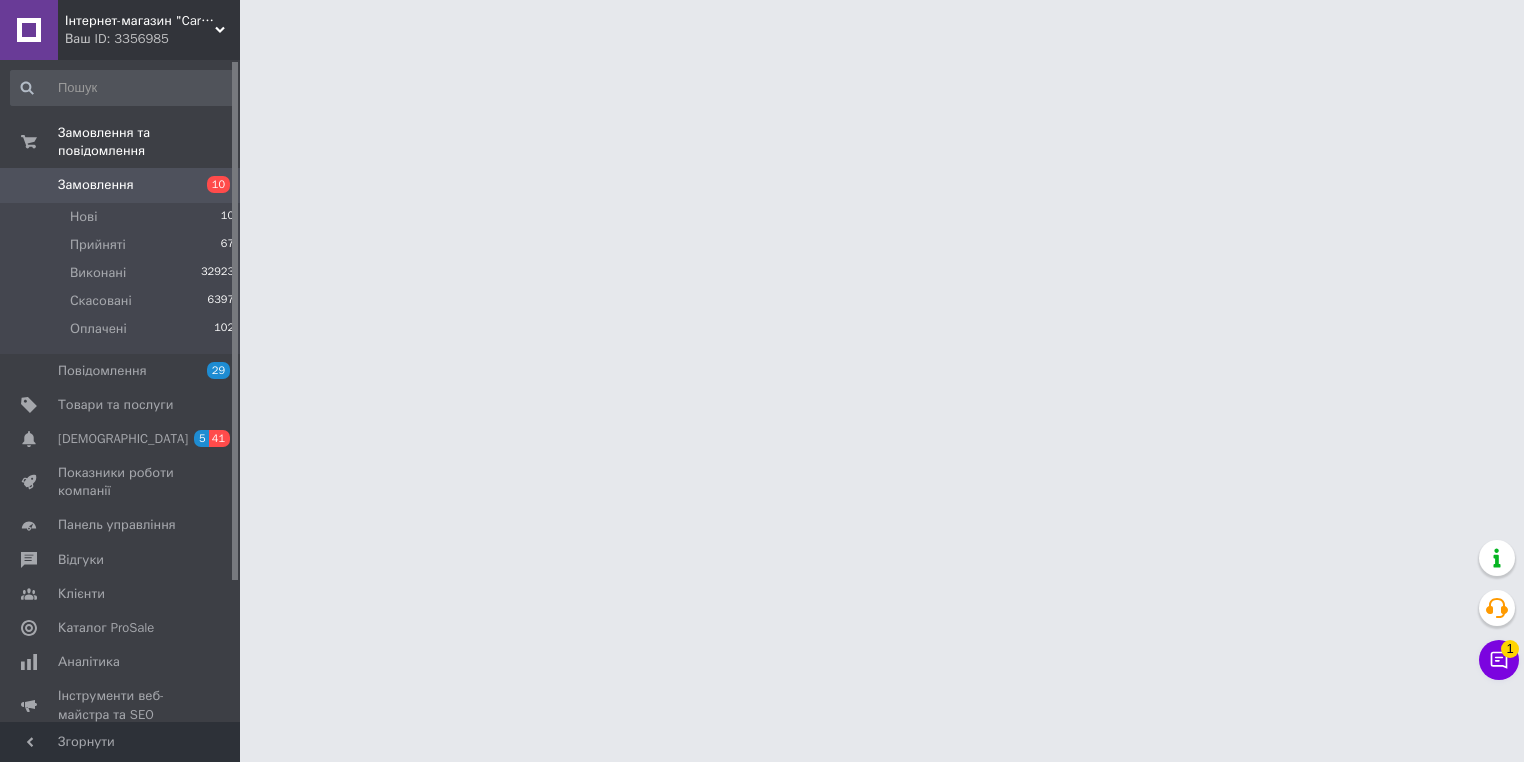 scroll, scrollTop: 0, scrollLeft: 0, axis: both 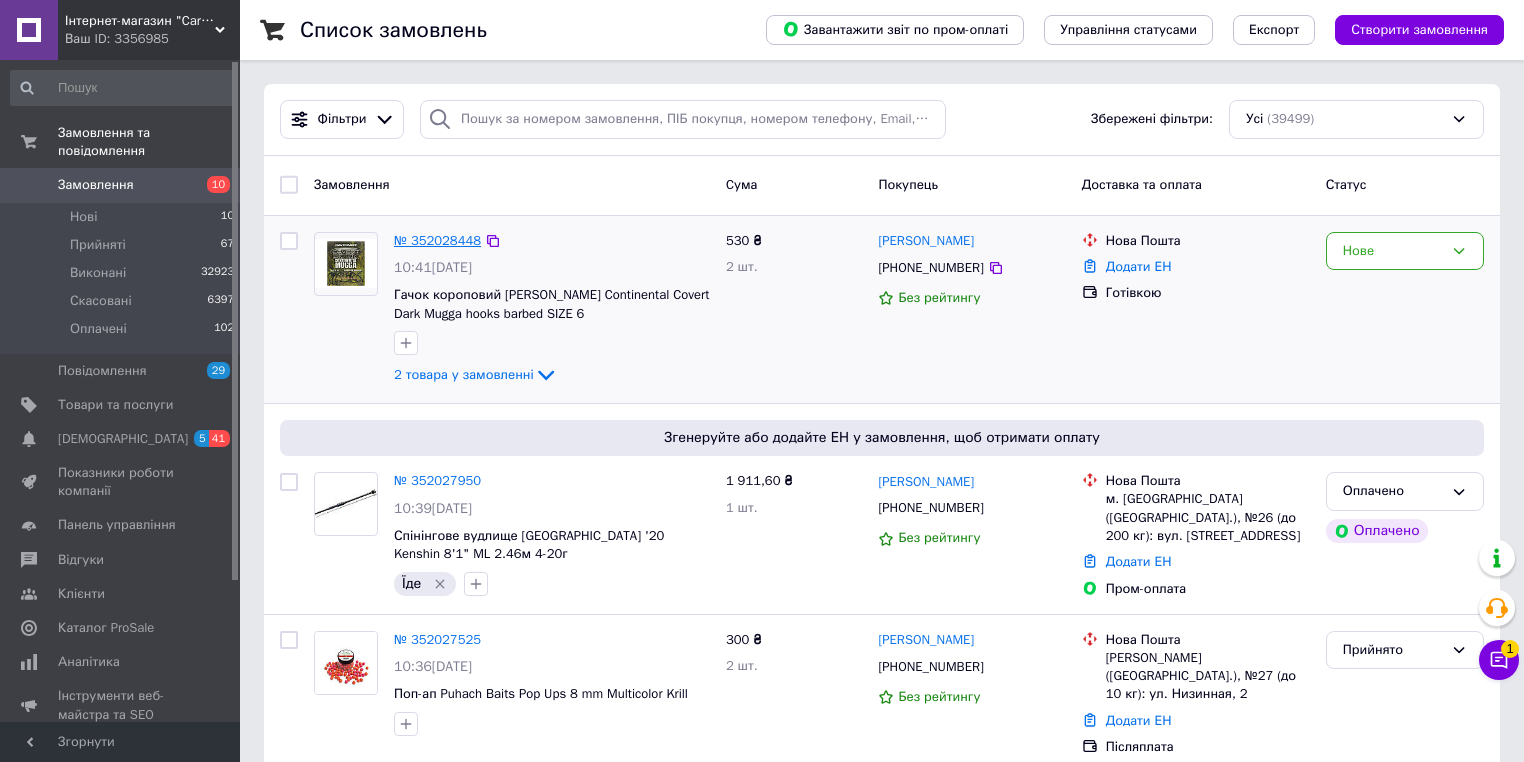 click on "№ 352028448" at bounding box center [437, 240] 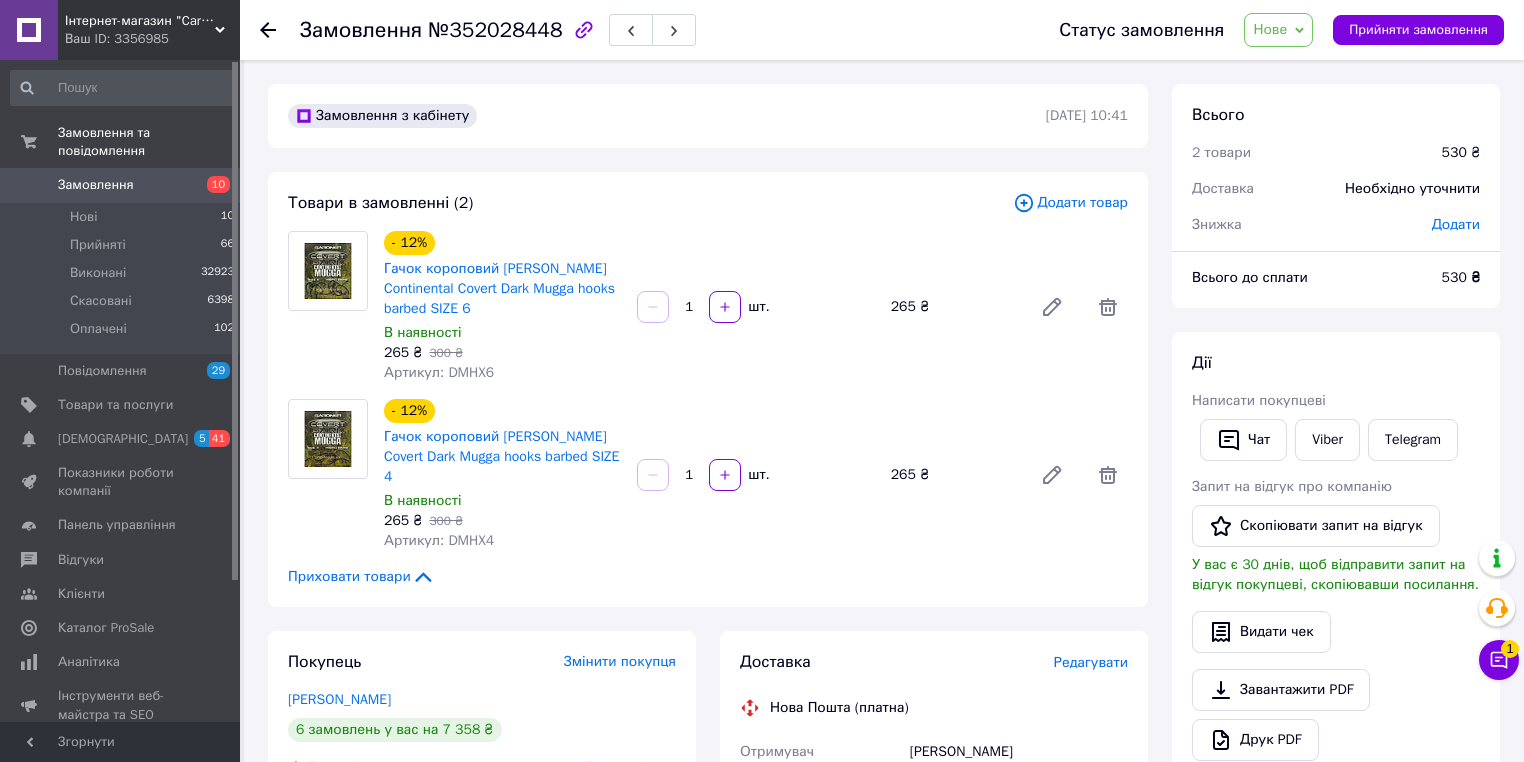 click on "Додати товар" at bounding box center (1070, 203) 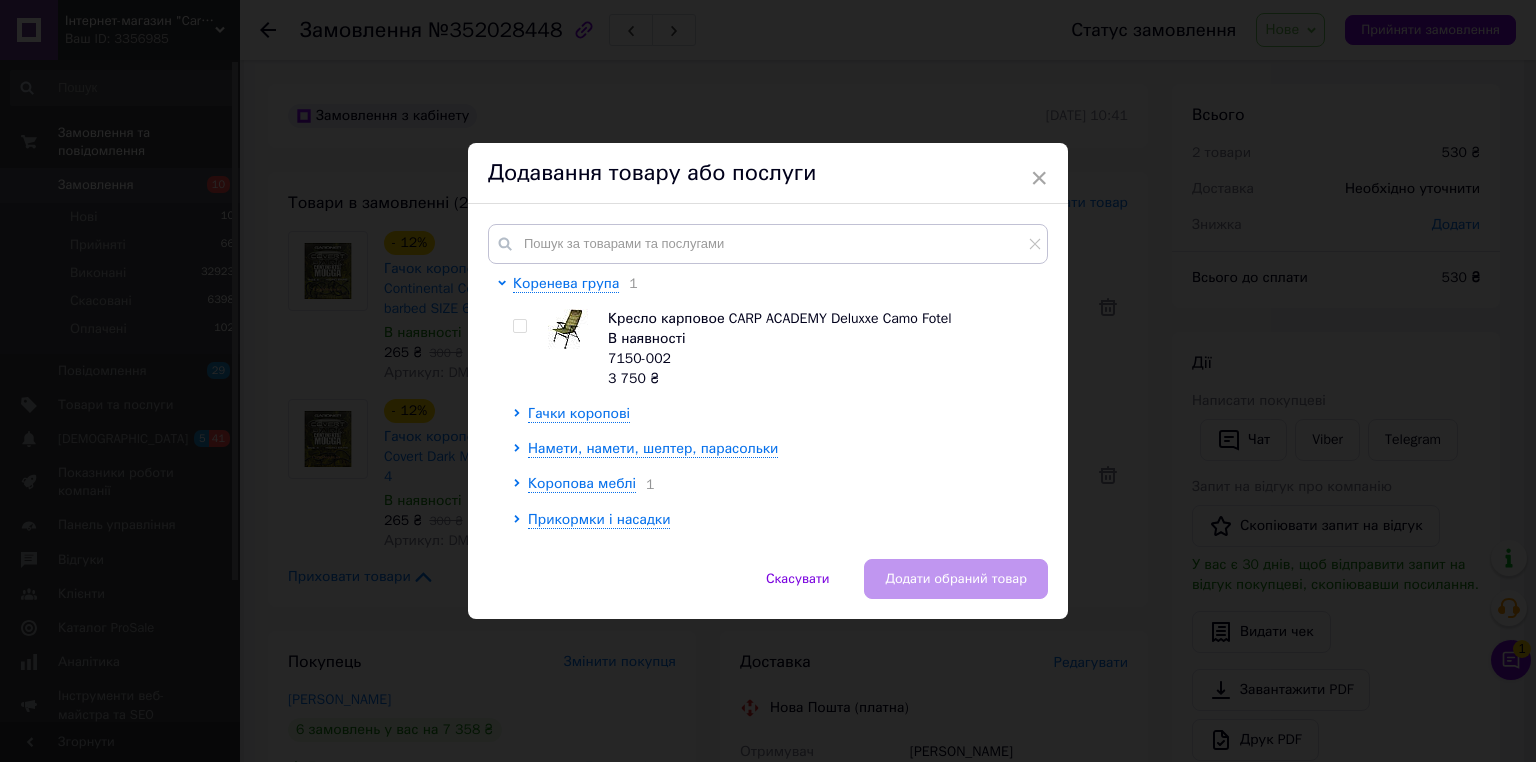 click on "Коренева група 1 Кресло карповое CARP ACADEMY Deluxxe Camo Fotel В наявності 7150-002 3 750   ₴ Гачки коропові Намети, намети, шелтер, парасольки Коропова меблі 1 Прикормки і насадки Прикормки зернові Волосінь, шнури та шок лідери 1 Поводочные матеріали, ледкоры, шок лідери Кобри, Ракети, Маркера, Рогатки, Шаролепки Ліхтарі ПВА Матеріали Коропові вудилища Фідерні вудилища Спінінгові вудилища Поплавцеві вудилища Зимові вудилища Котушки Підсаки, садки та комплектуючі 1 Карпові мати, Триноги, Мішки та сумки для зважування, Ваги Одяг та взуття Посуд, пальники, туризм" at bounding box center (768, 381) 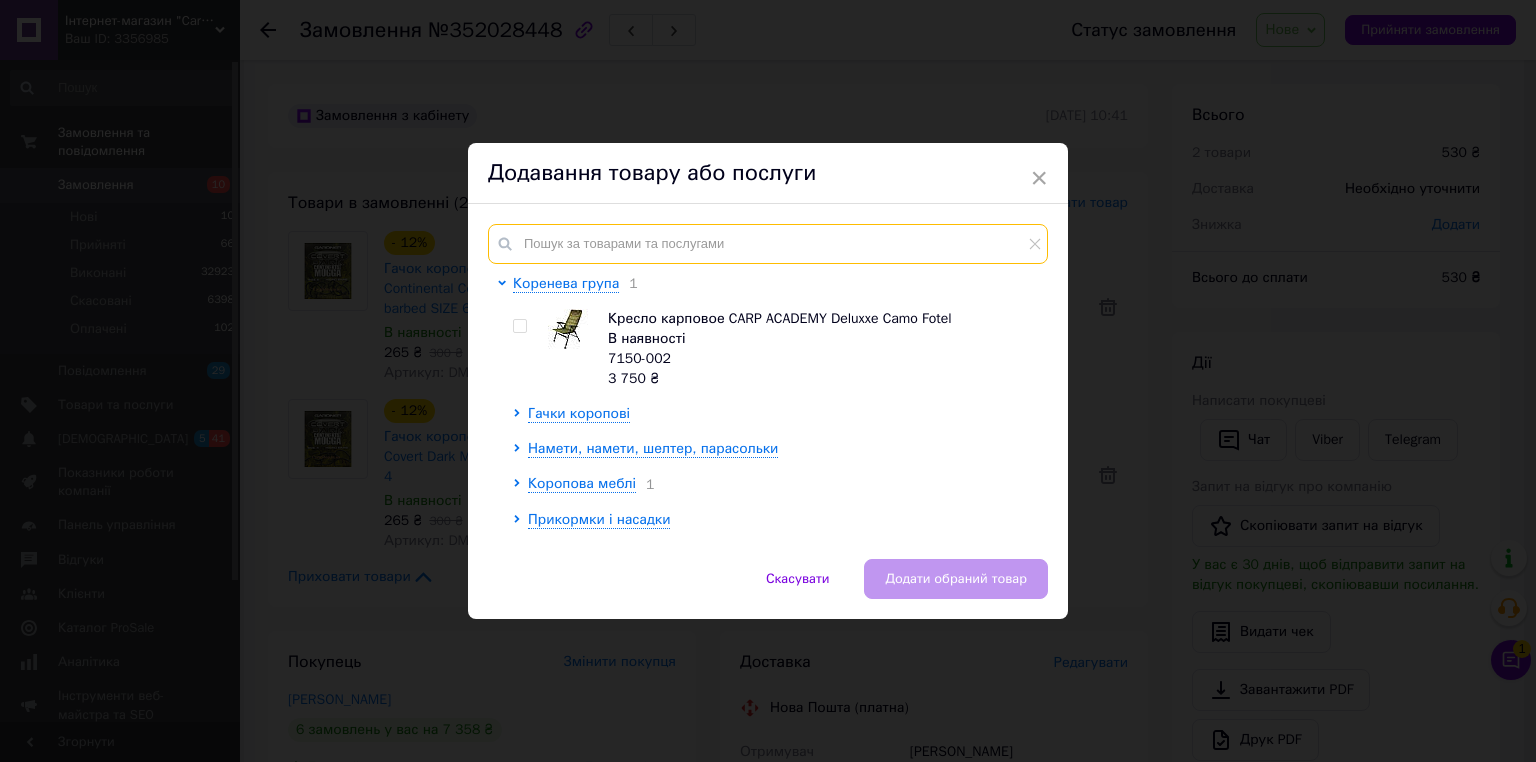 click at bounding box center [768, 244] 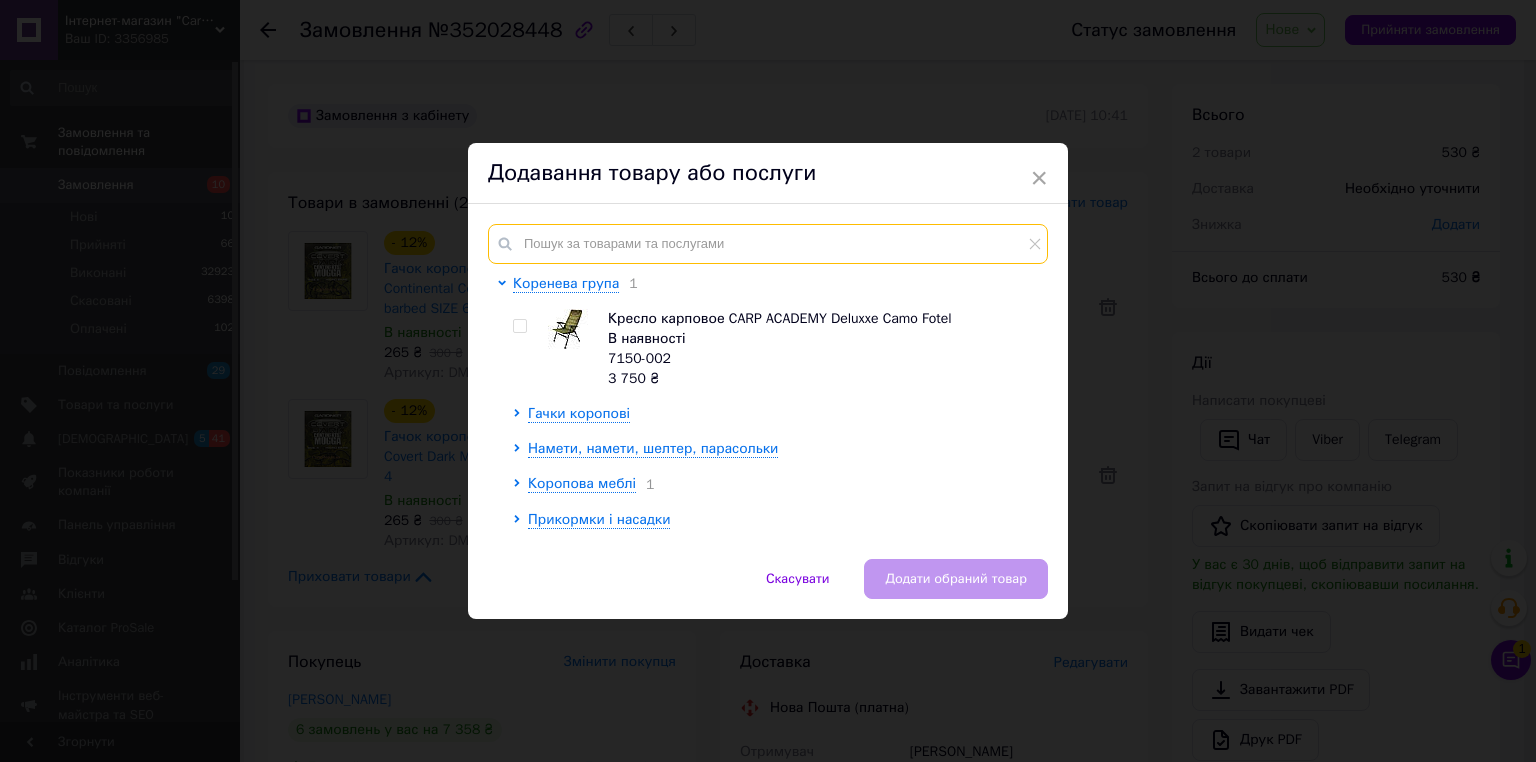 paste on "PEP12" 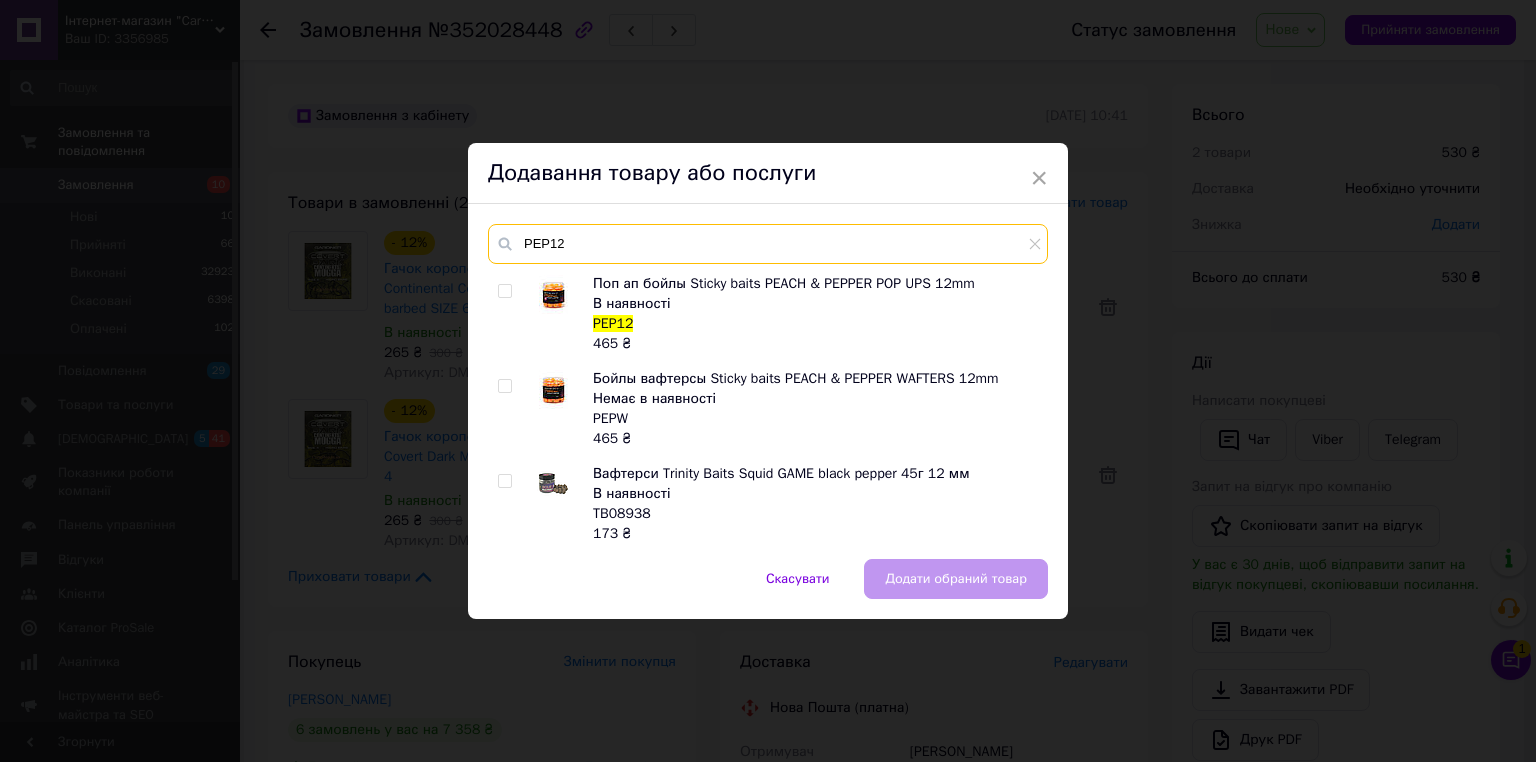 type on "PEP12" 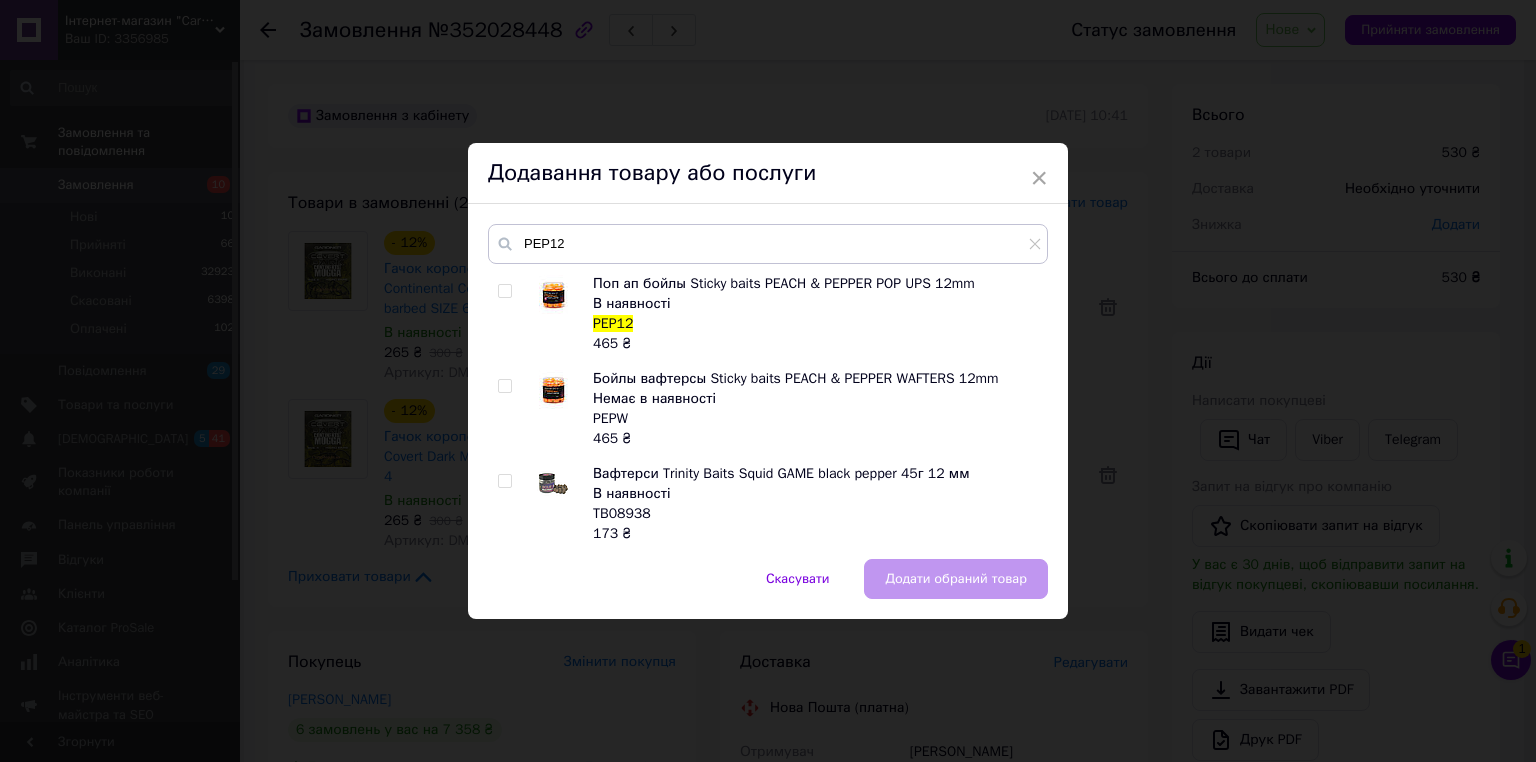 click at bounding box center [504, 291] 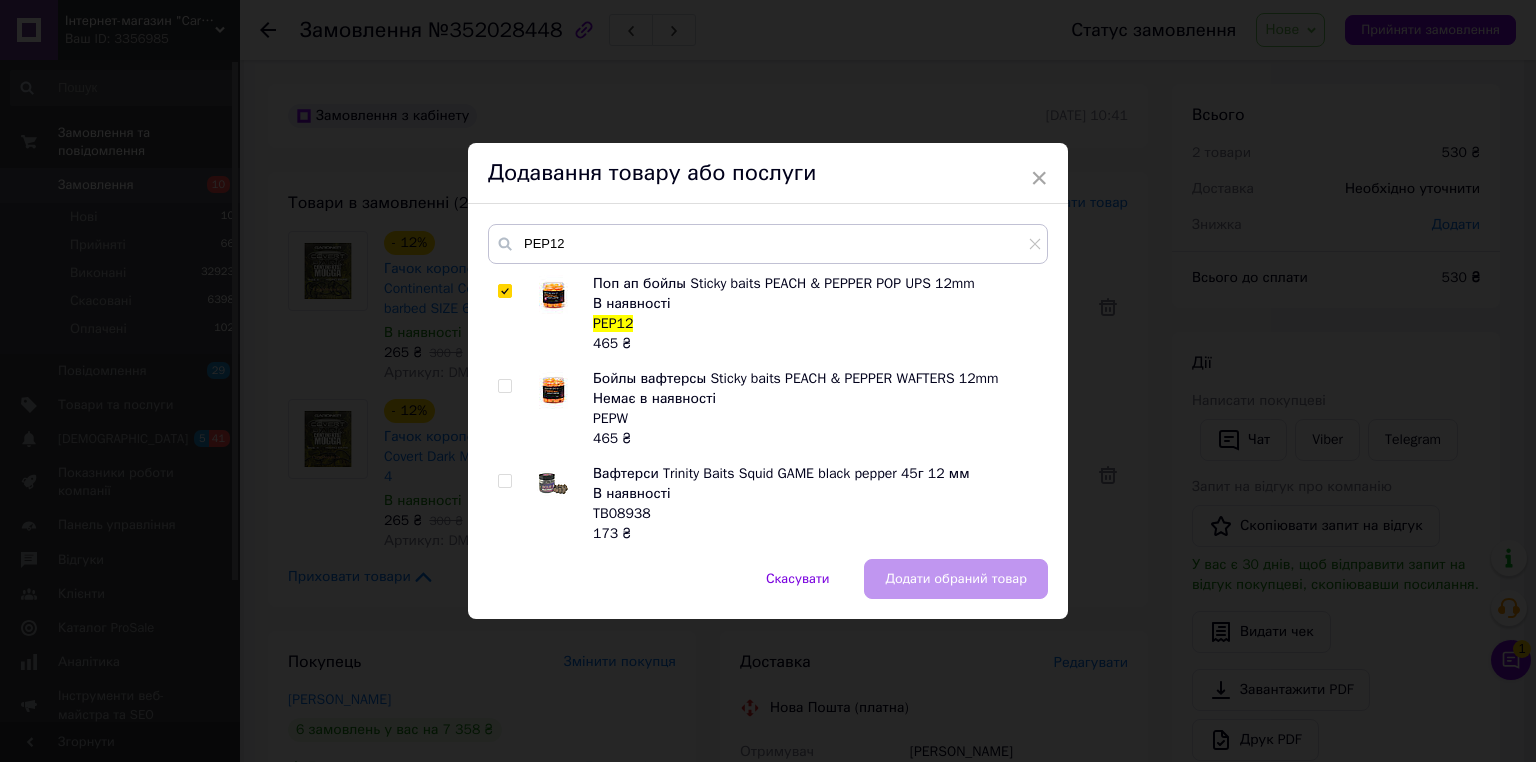 checkbox on "true" 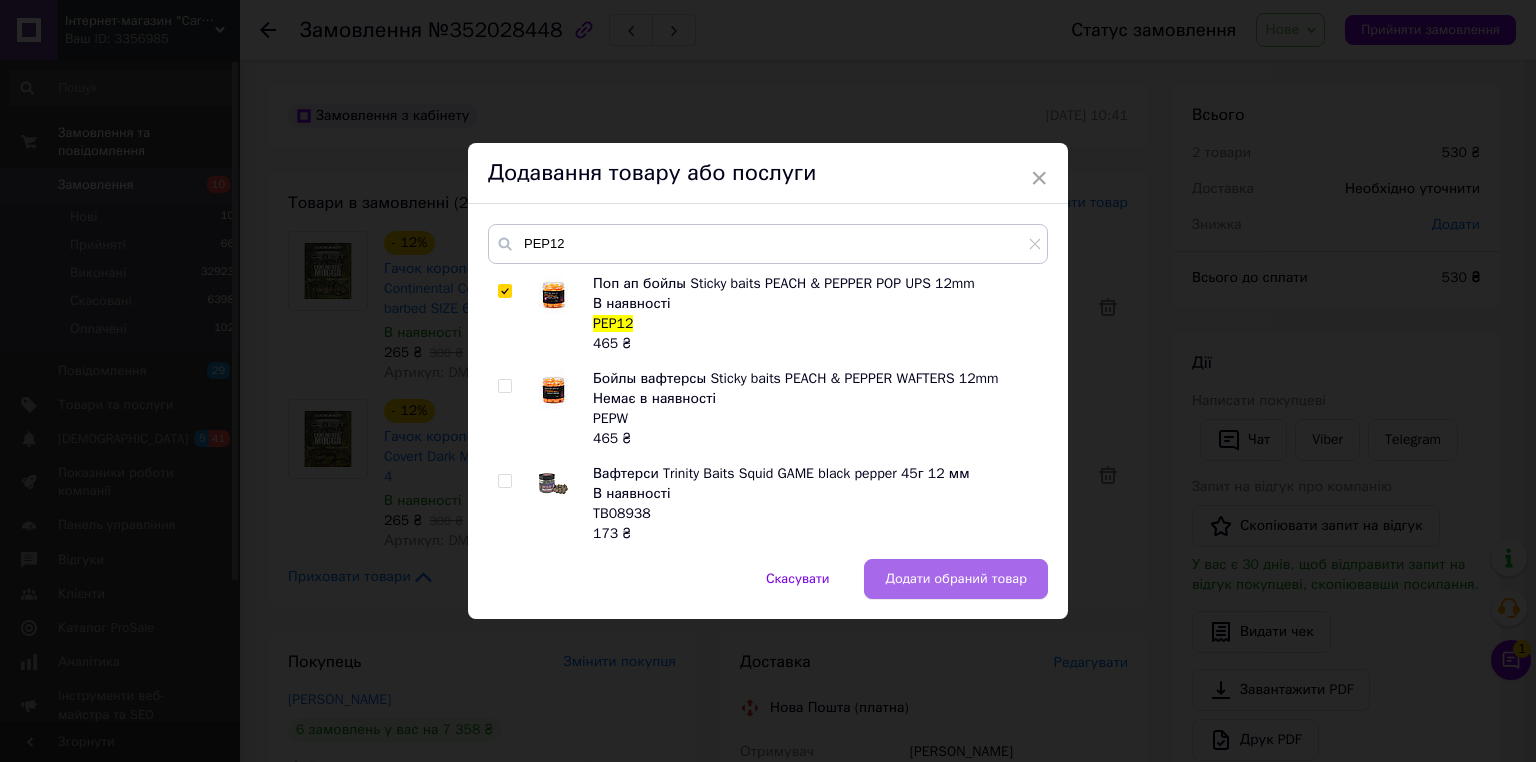 click on "Додати обраний товар" at bounding box center (956, 579) 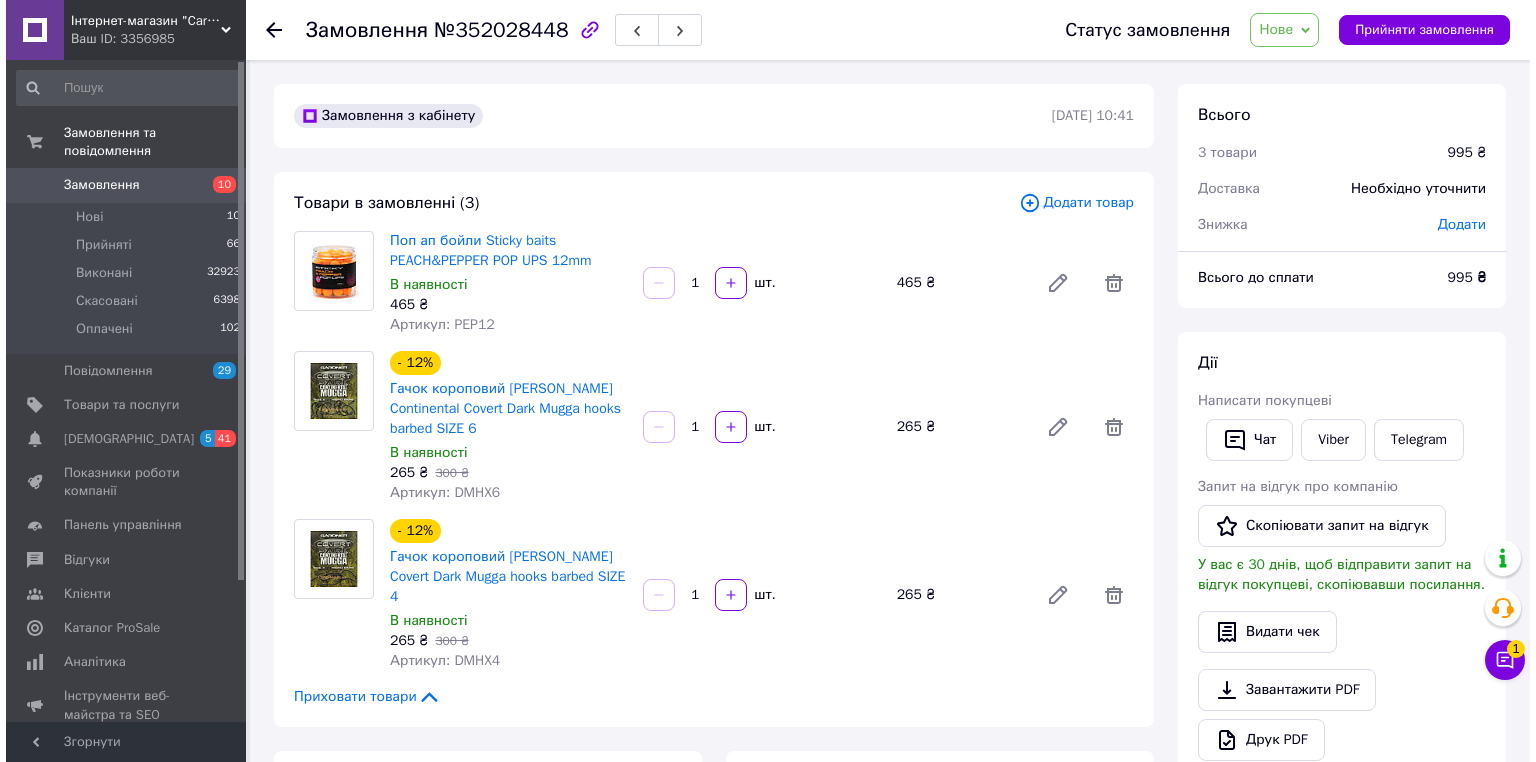 scroll, scrollTop: 240, scrollLeft: 0, axis: vertical 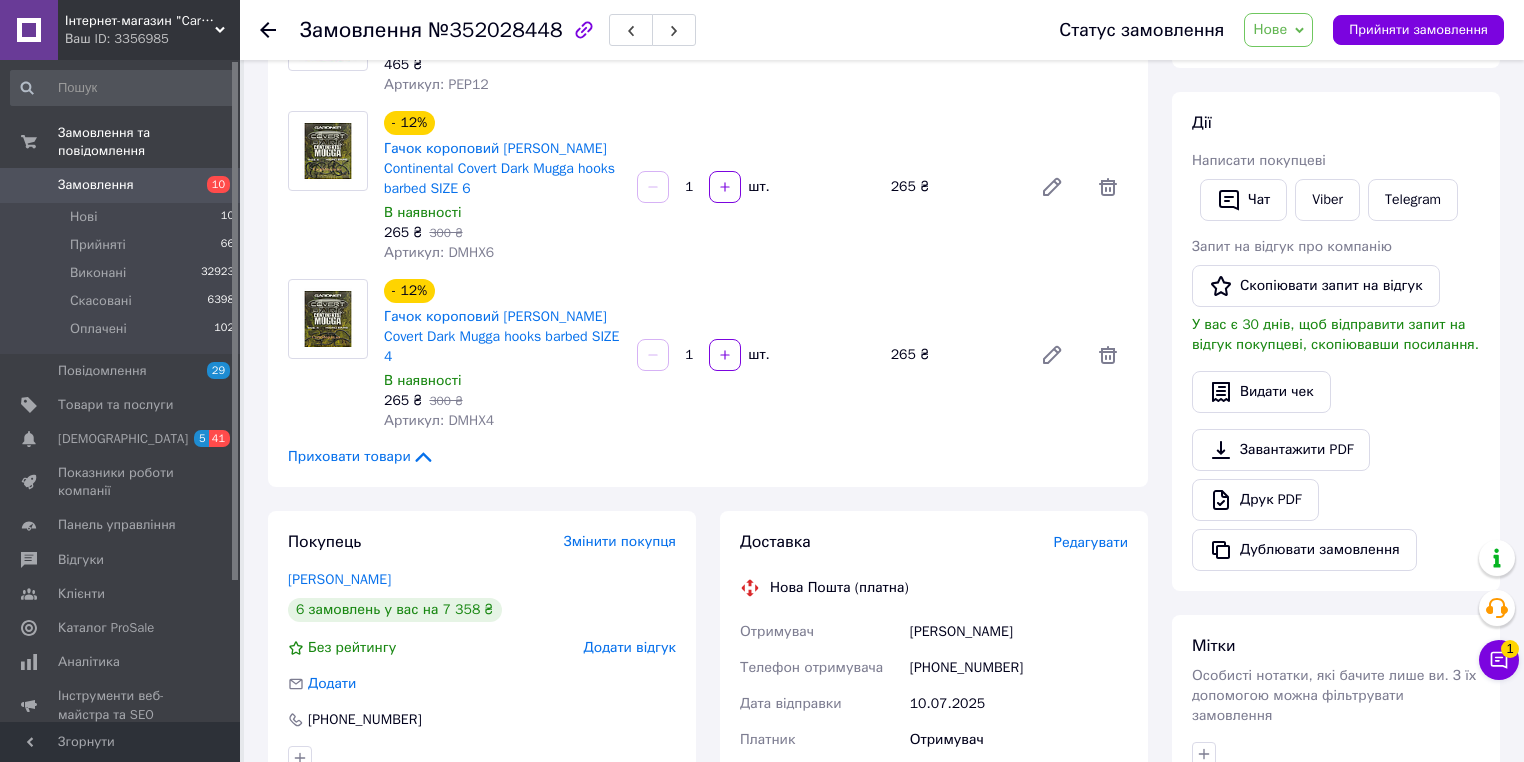 click on "Редагувати" at bounding box center [1091, 542] 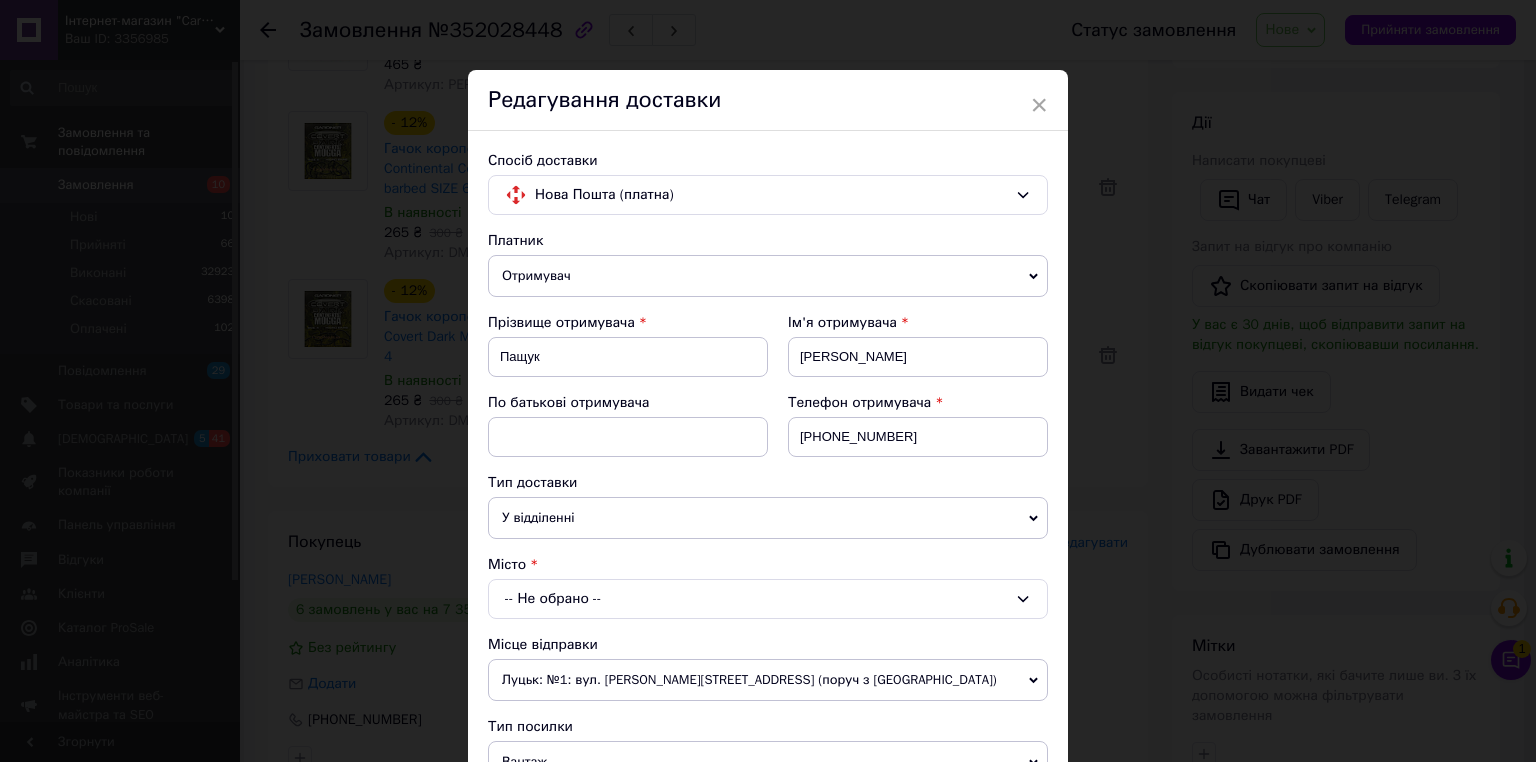 click on "У відділенні" at bounding box center (768, 518) 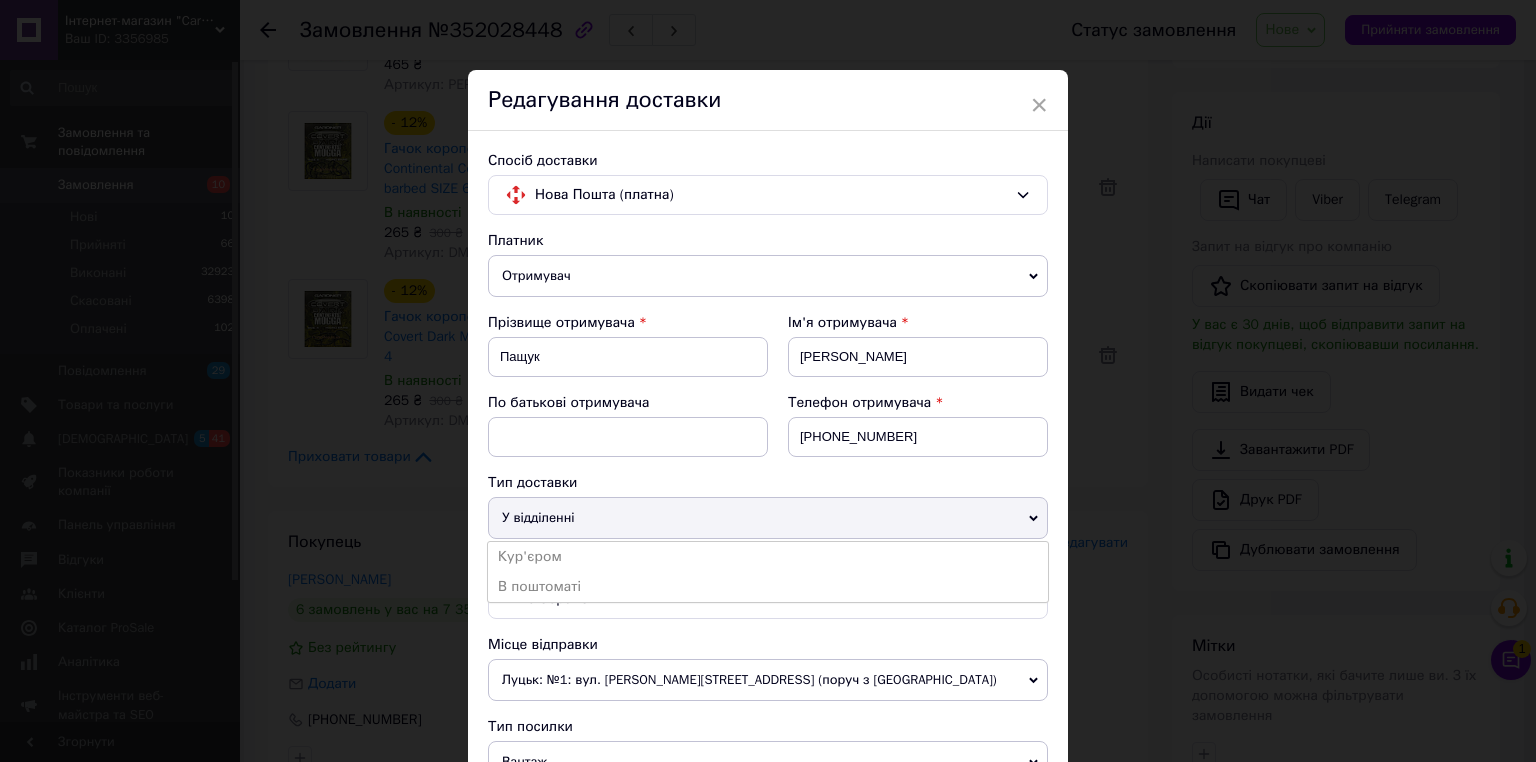 click on "У відділенні" at bounding box center (768, 518) 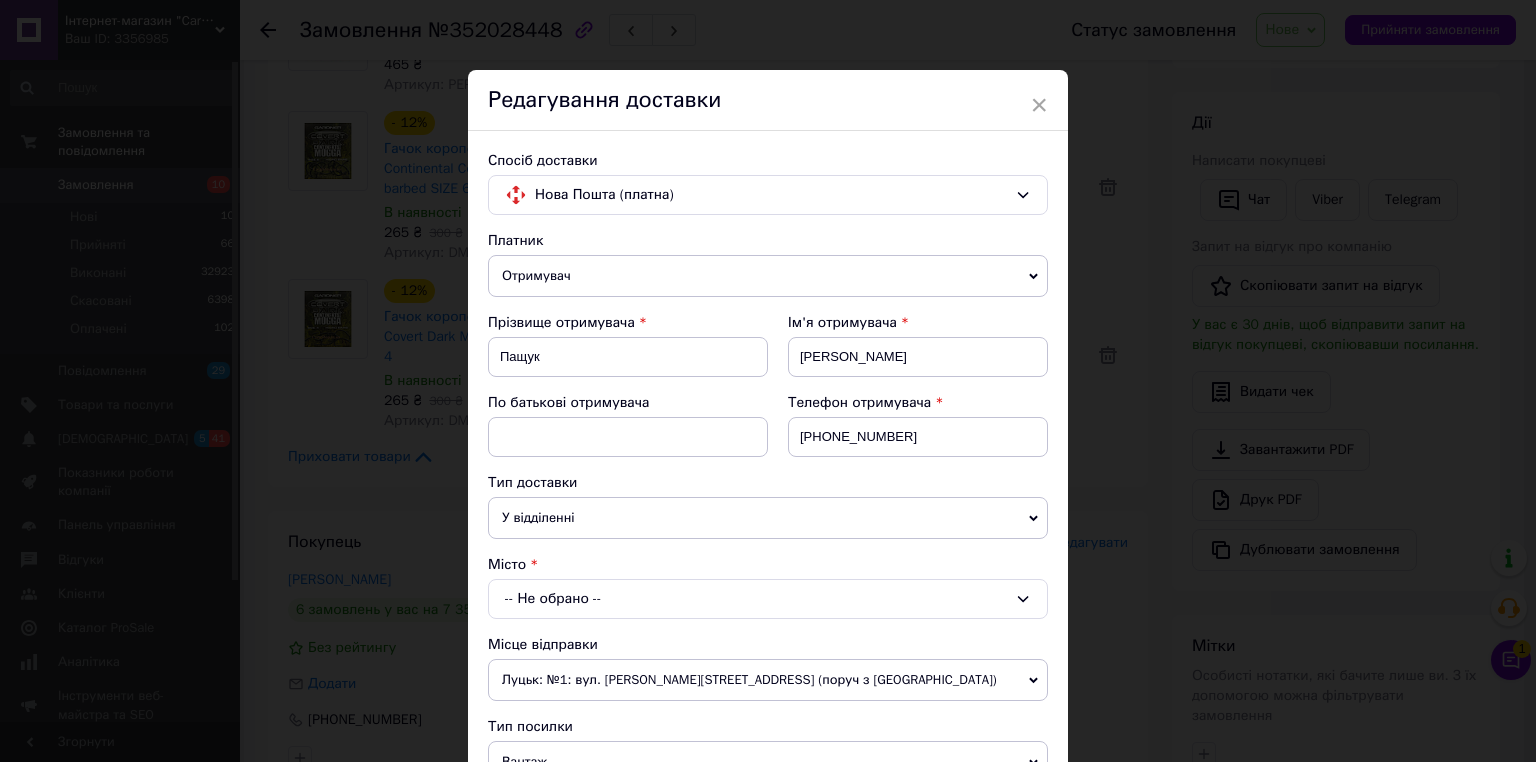 click on "-- Не обрано --" at bounding box center (768, 599) 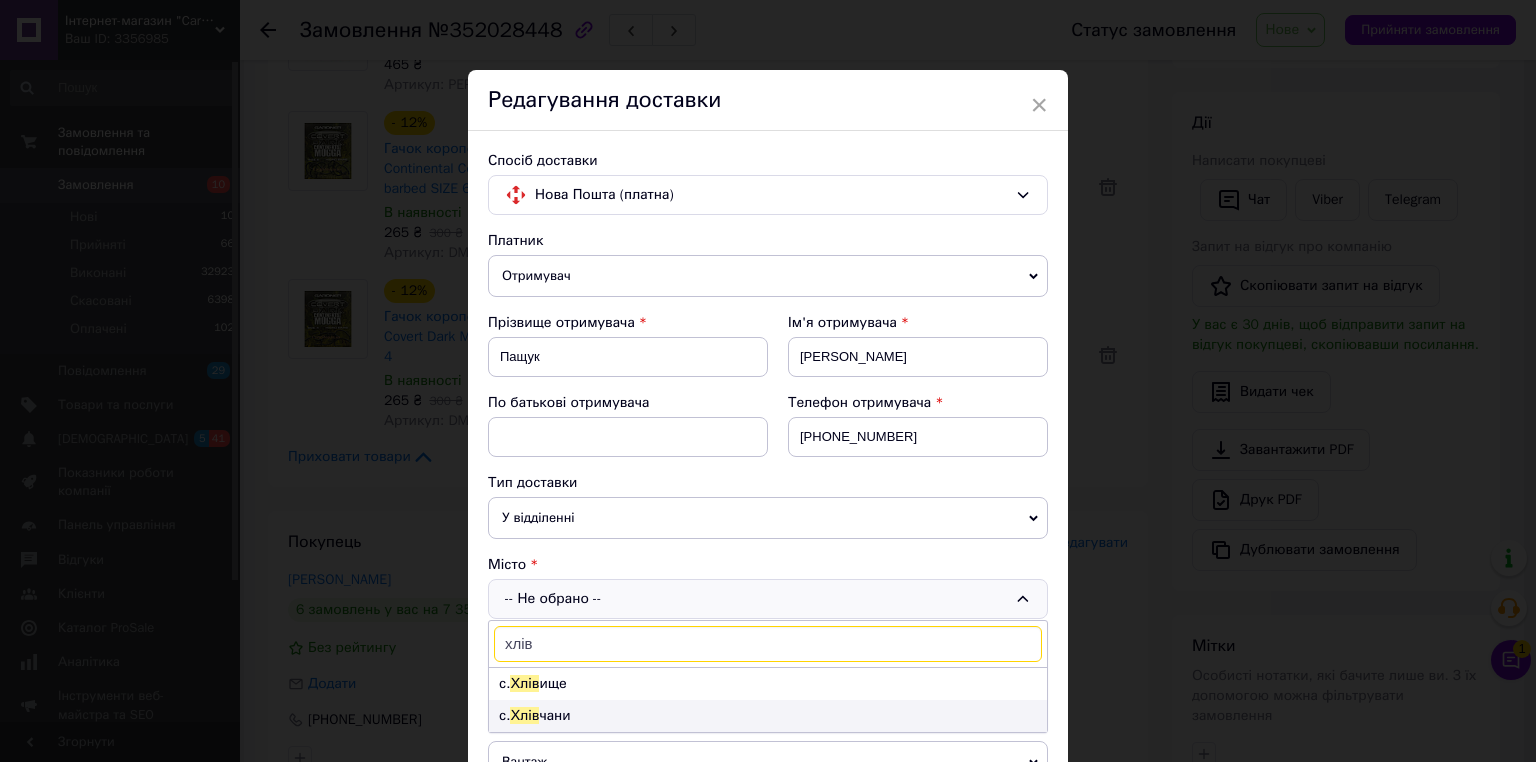 type on "хлів" 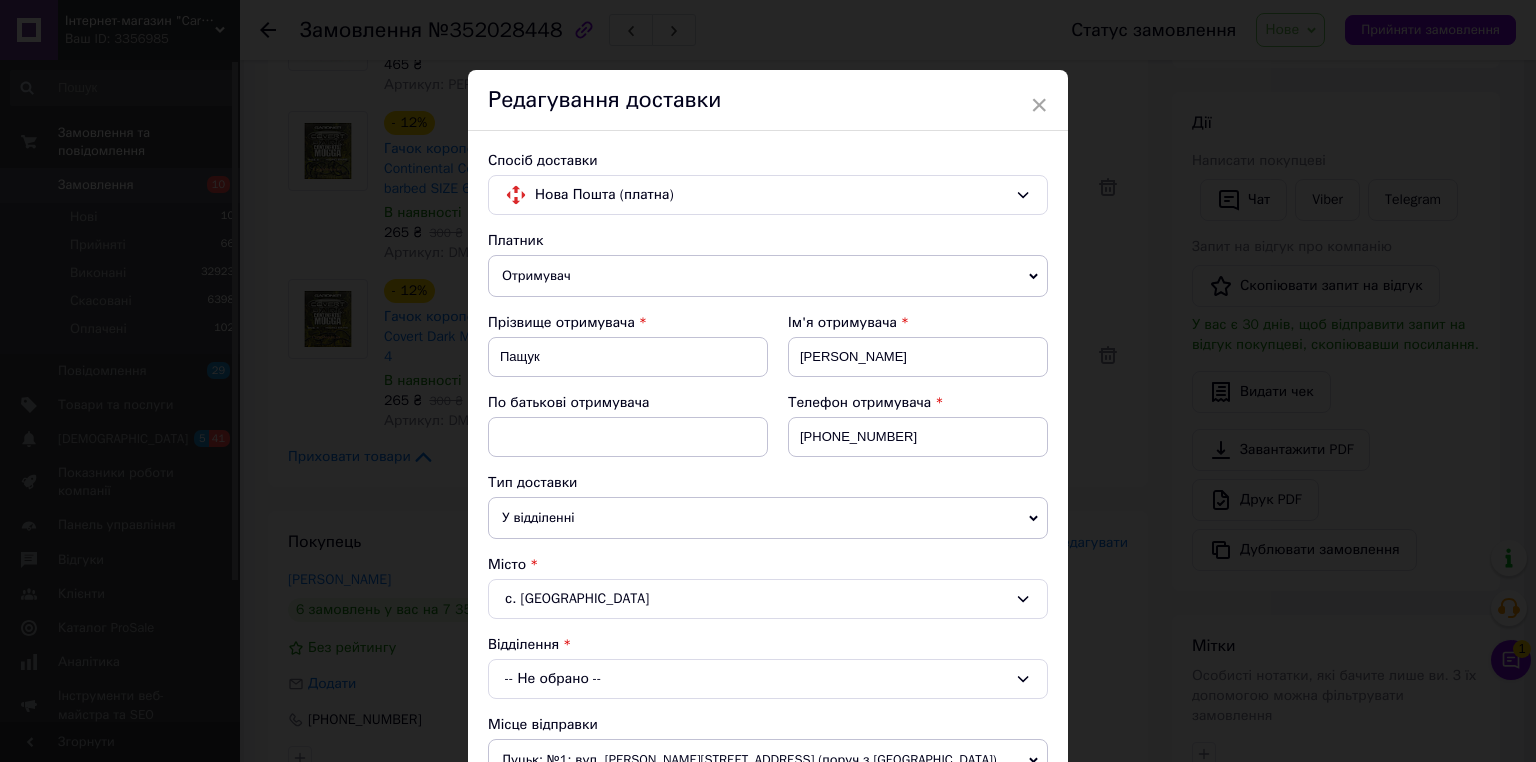 click on "-- Не обрано --" at bounding box center (768, 679) 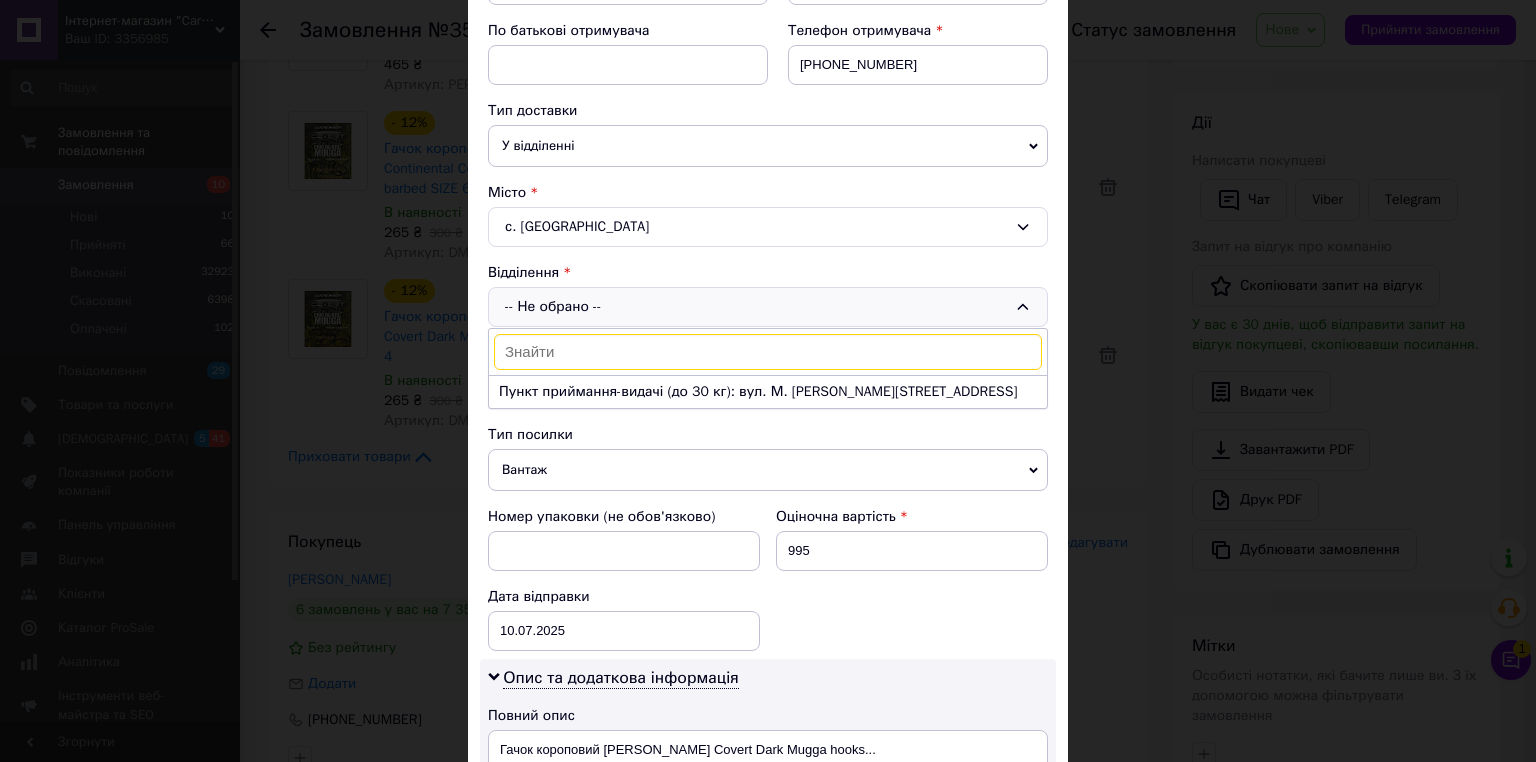 scroll, scrollTop: 480, scrollLeft: 0, axis: vertical 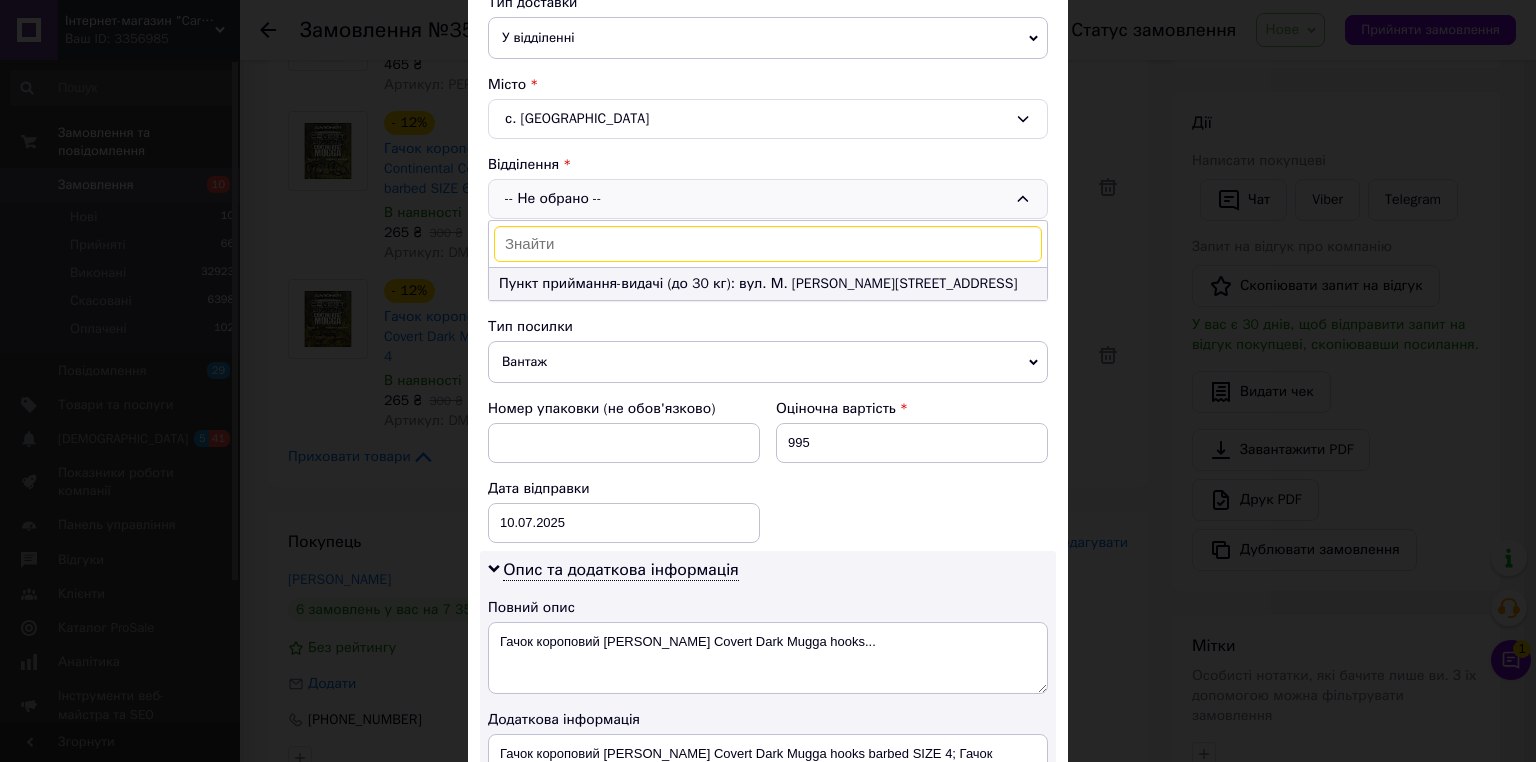 click on "Пункт приймання-видачі (до 30 кг): вул. М. Грушевського, 22" at bounding box center (768, 284) 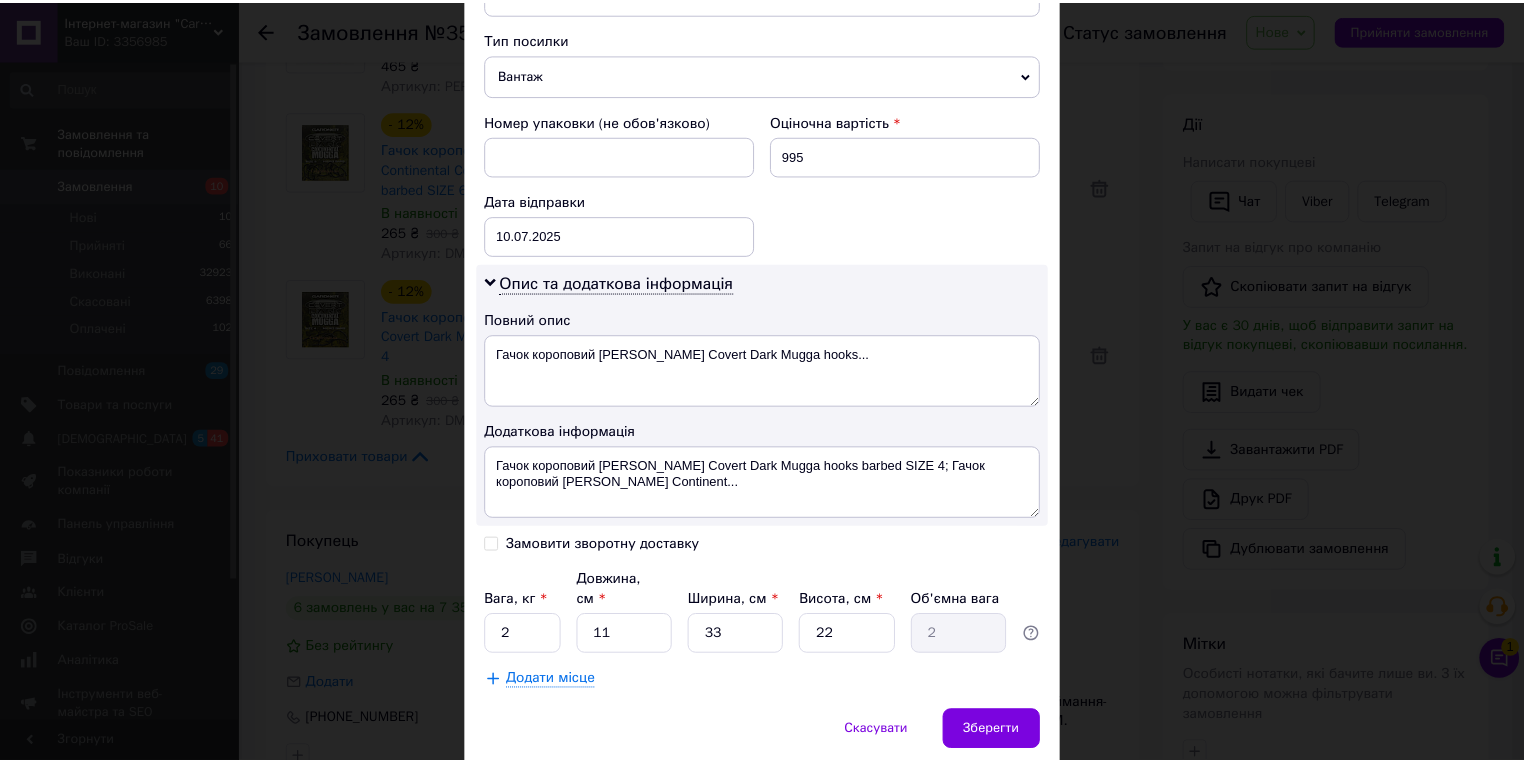 scroll, scrollTop: 819, scrollLeft: 0, axis: vertical 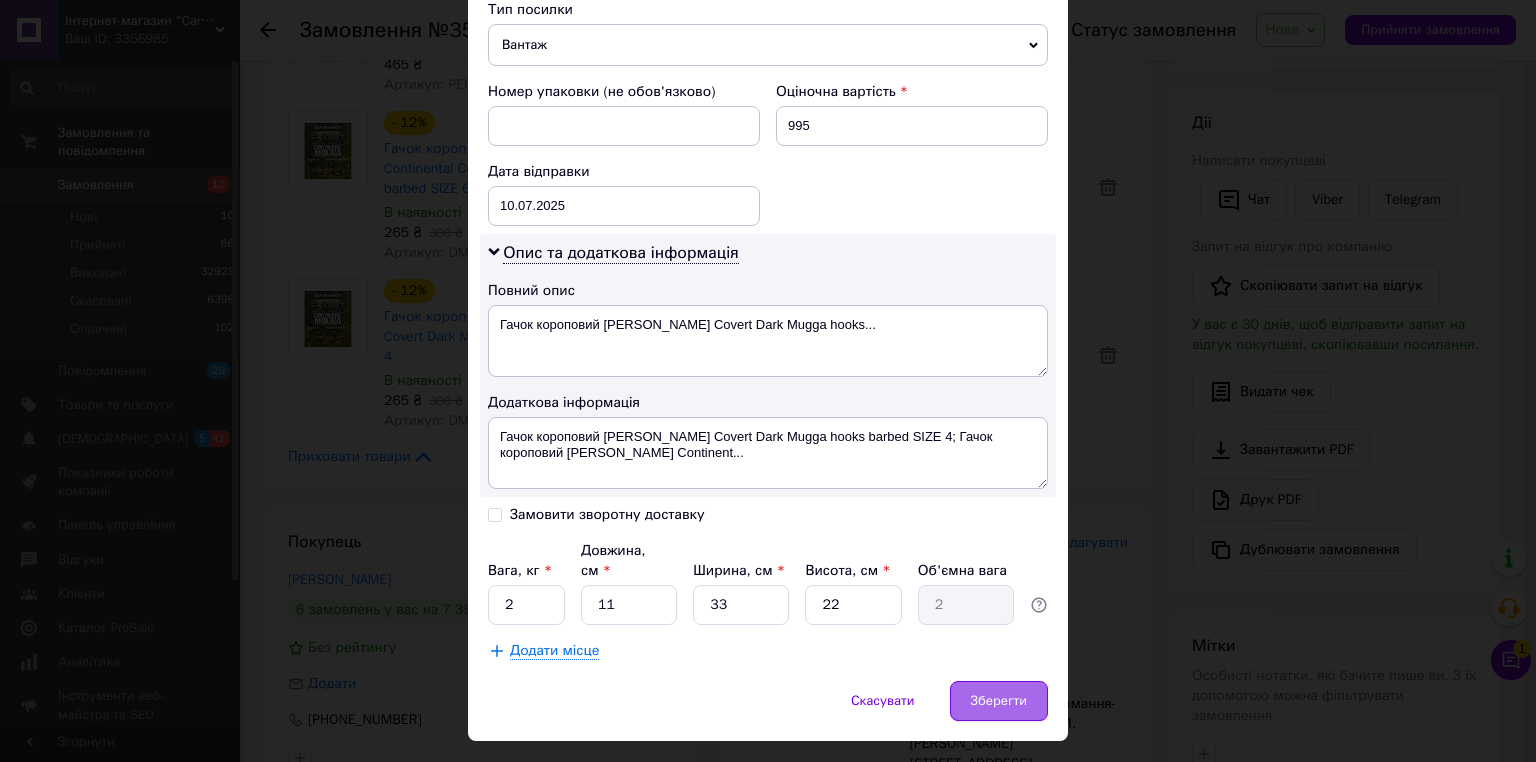click on "Зберегти" at bounding box center (999, 701) 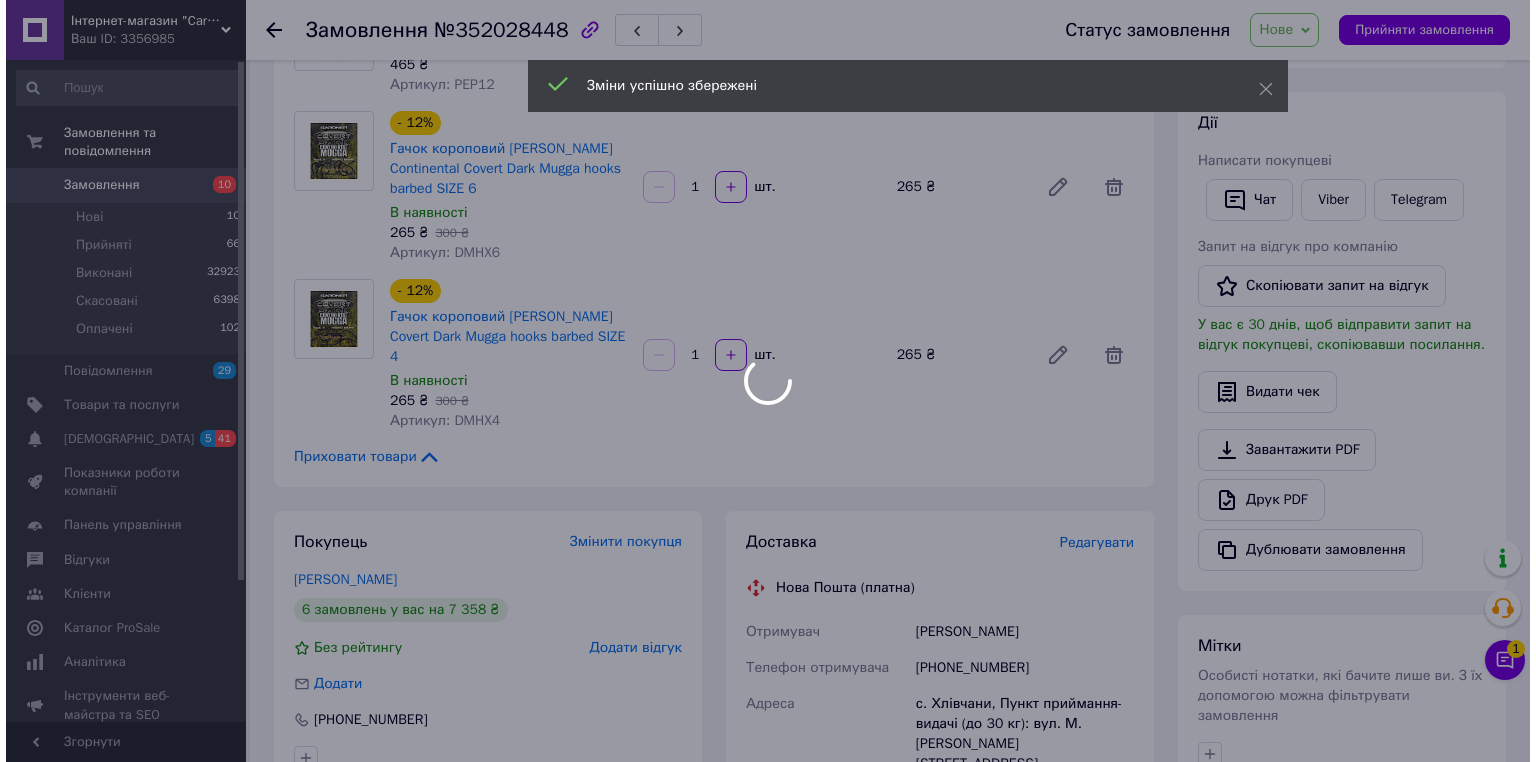 scroll, scrollTop: 0, scrollLeft: 0, axis: both 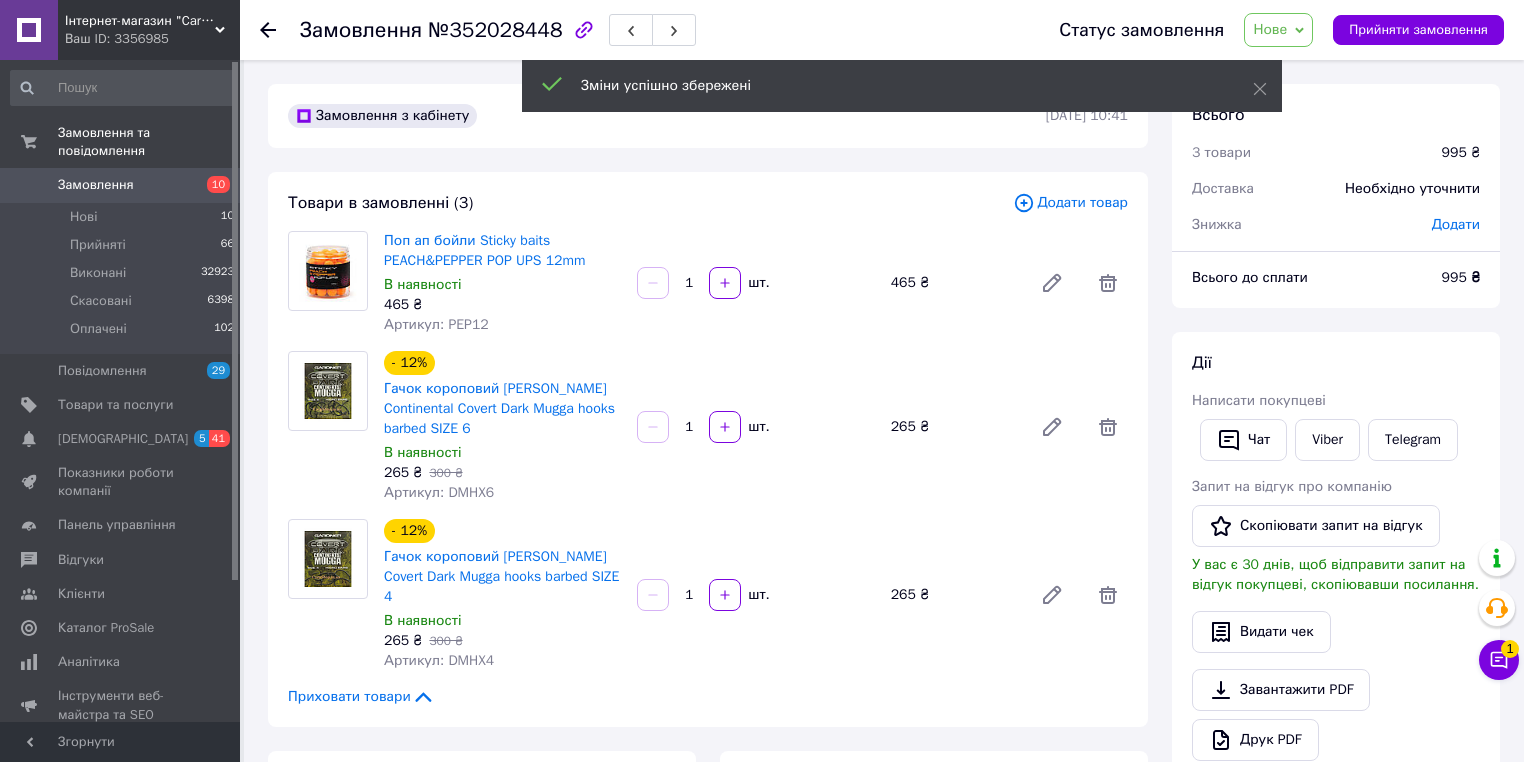 click on "Додати товар" at bounding box center (1070, 203) 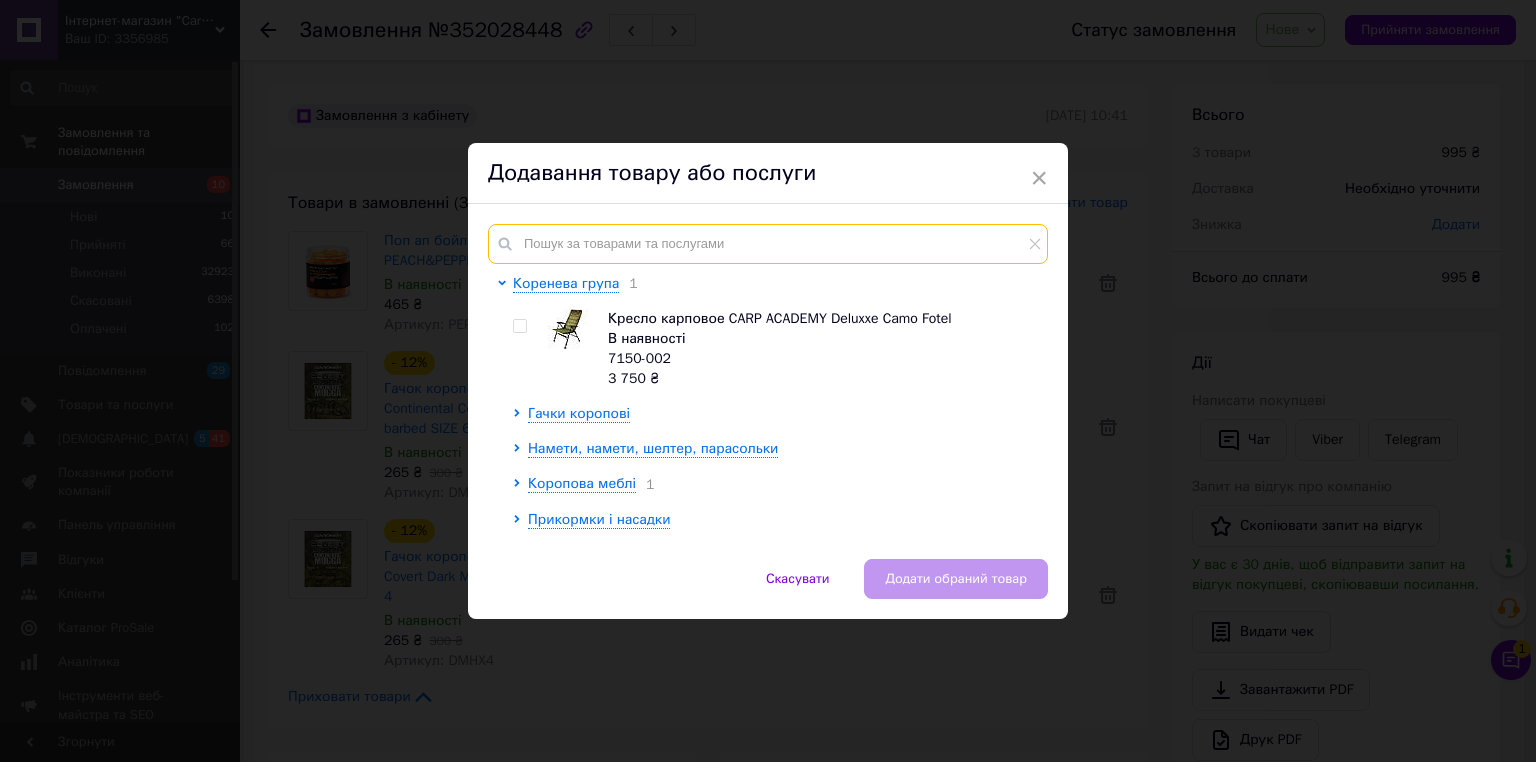 click at bounding box center (768, 244) 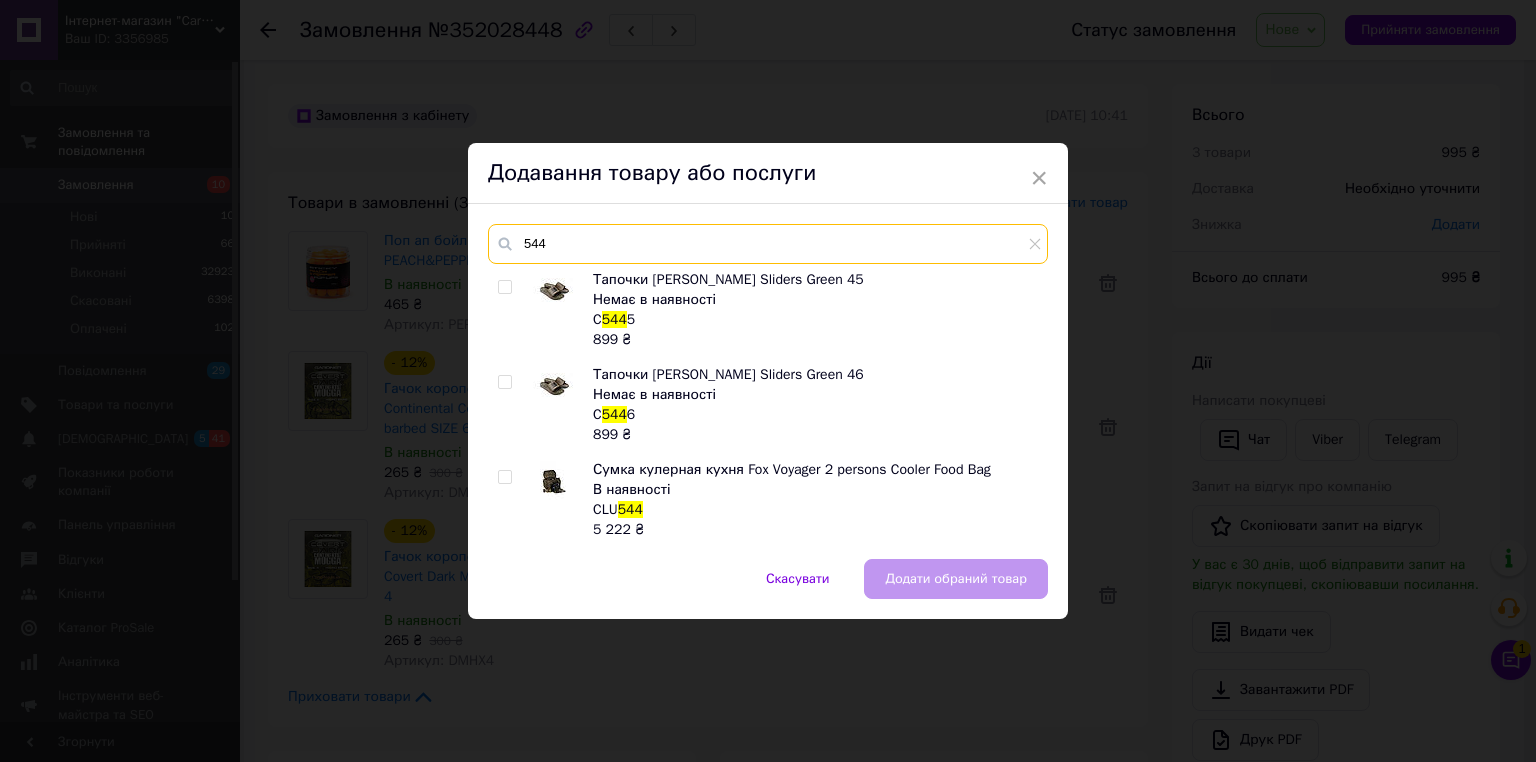 scroll, scrollTop: 0, scrollLeft: 0, axis: both 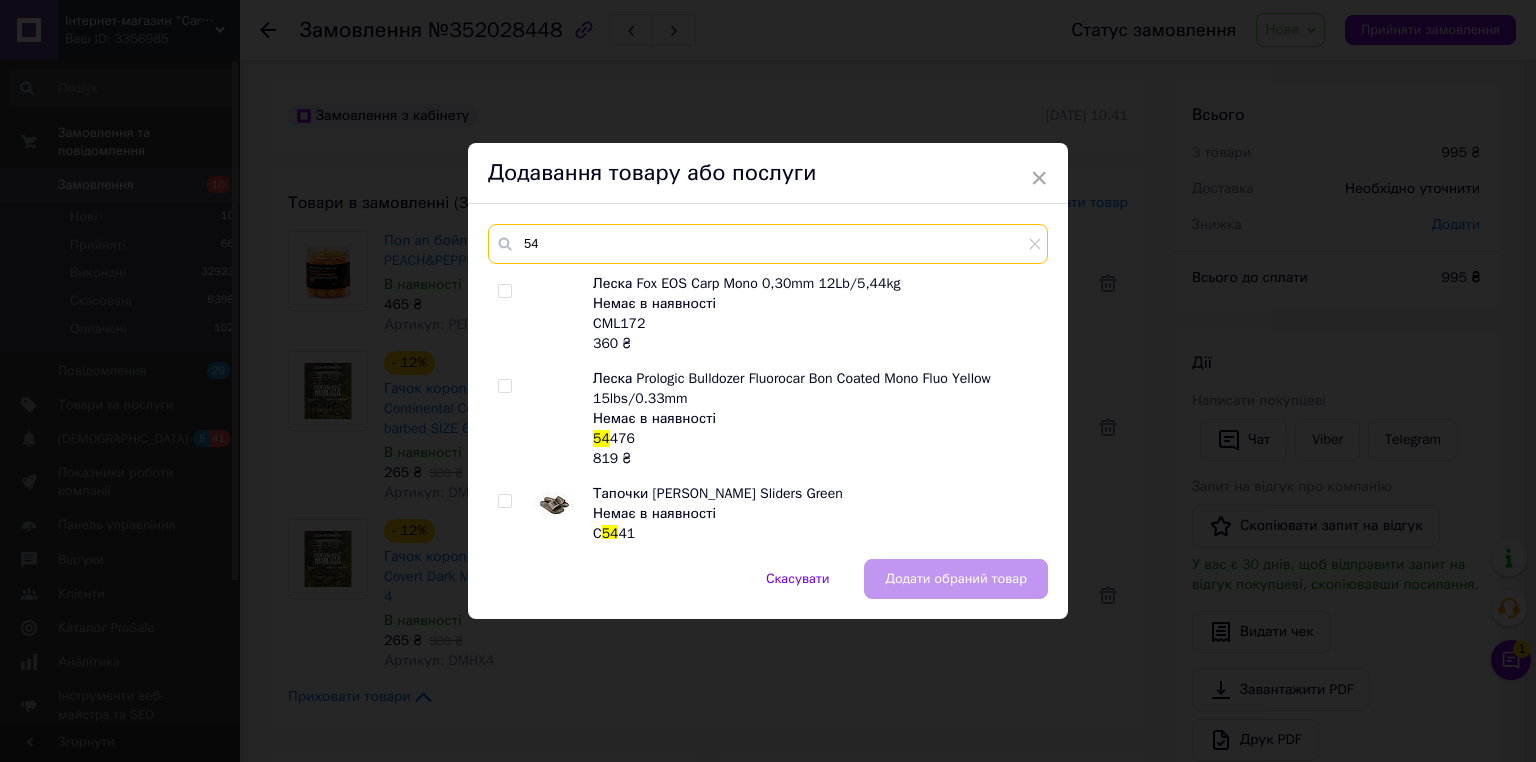 type on "5" 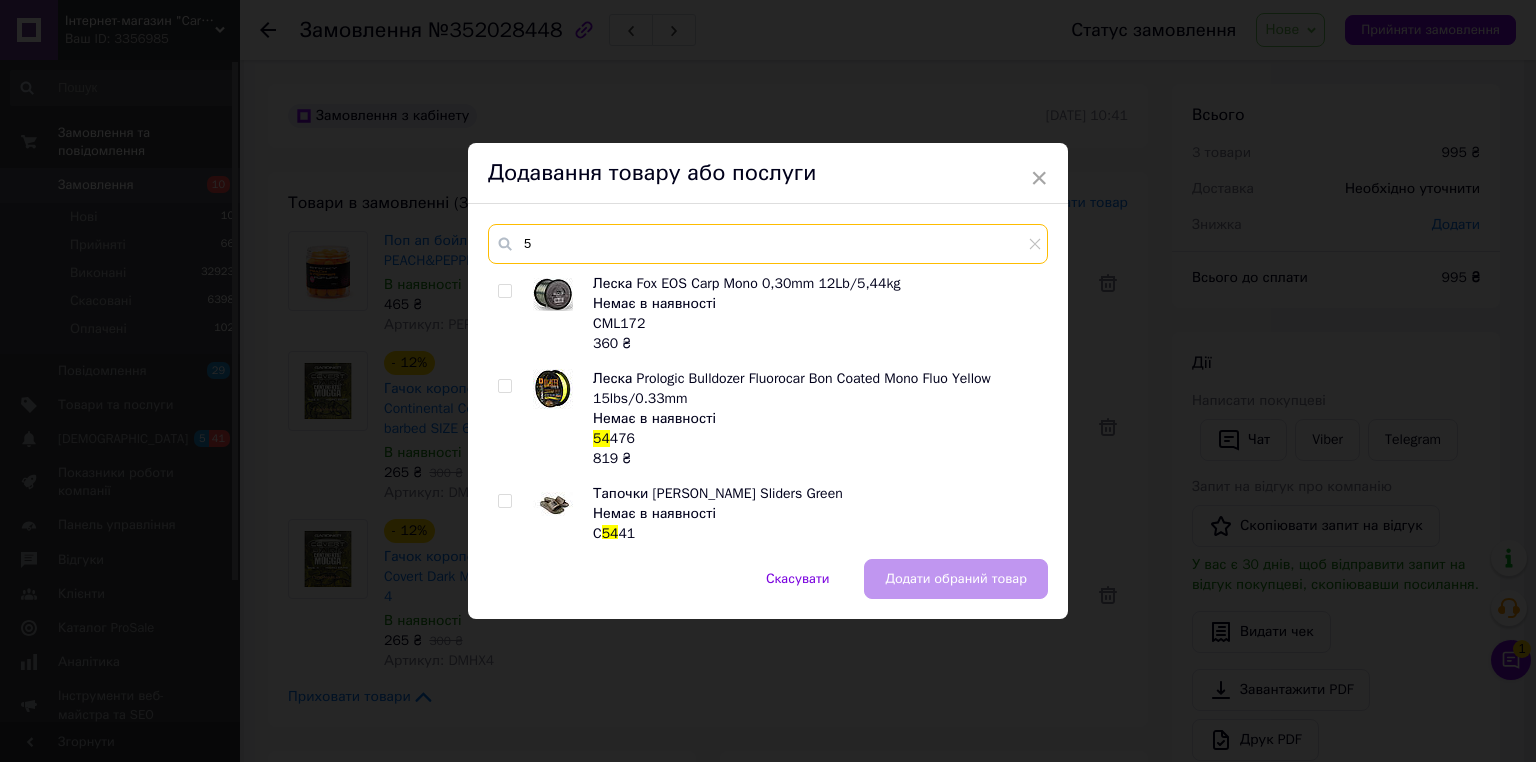 type 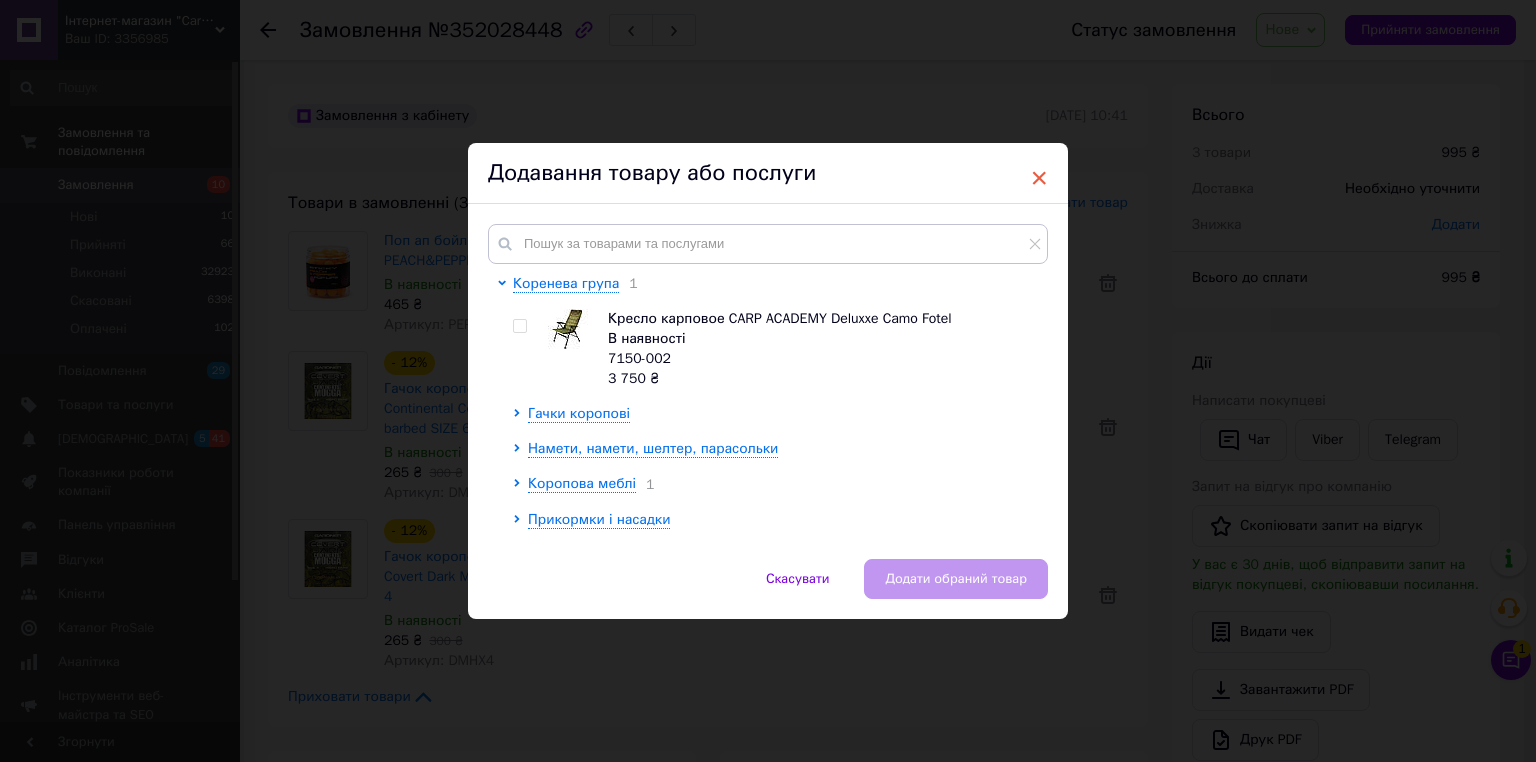 click on "×" at bounding box center [1039, 178] 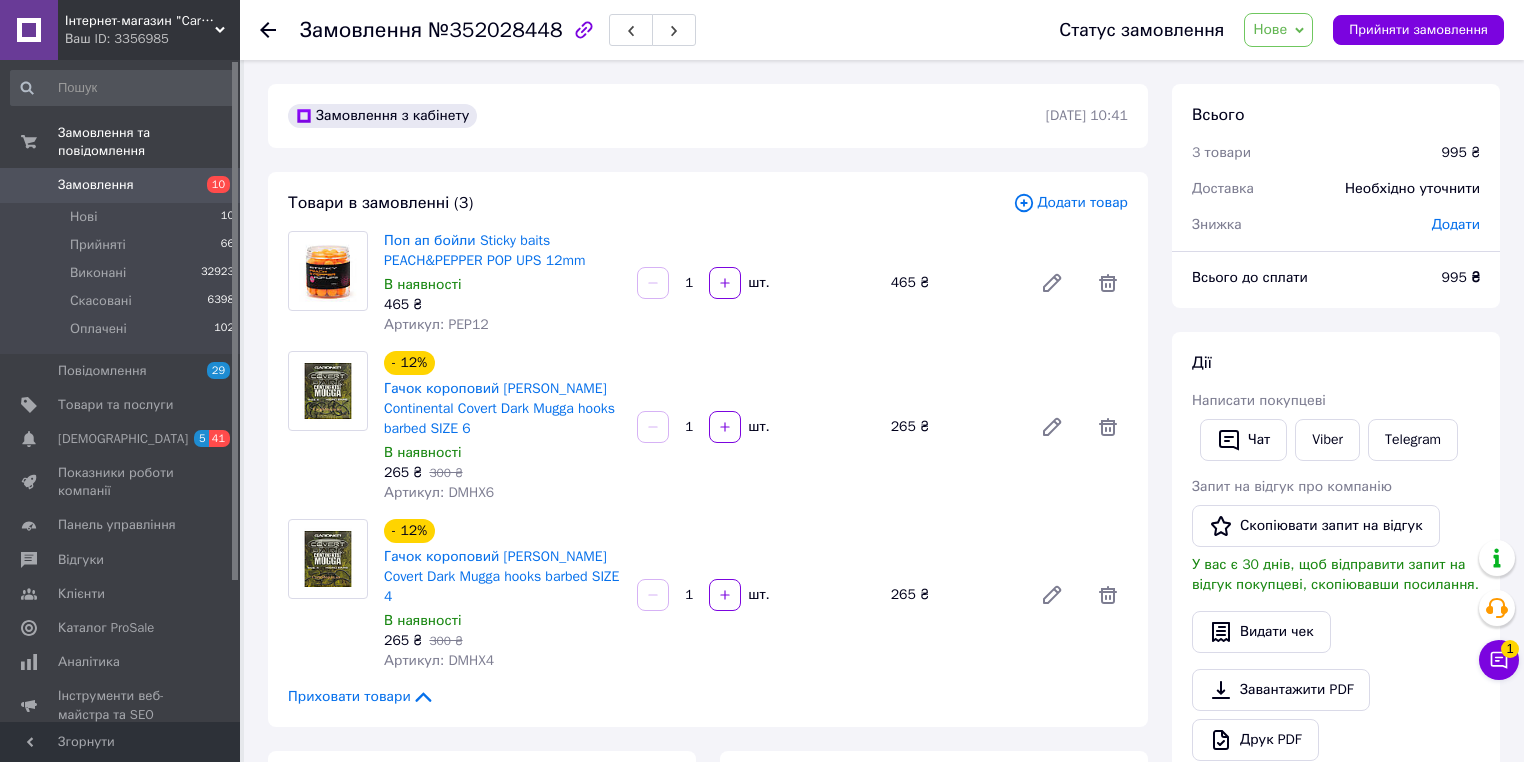 click on "Додати товар" at bounding box center [1070, 203] 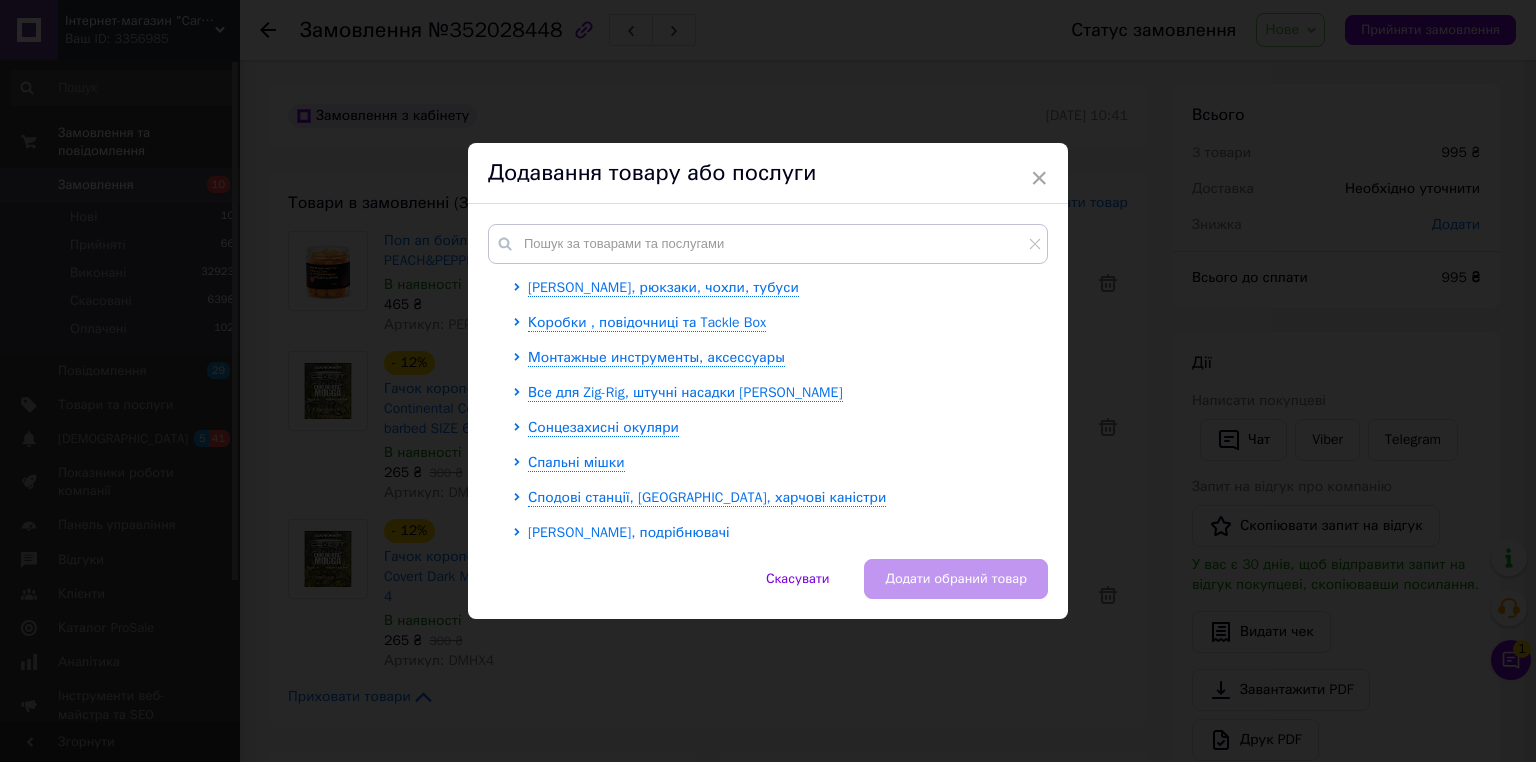 scroll, scrollTop: 1039, scrollLeft: 0, axis: vertical 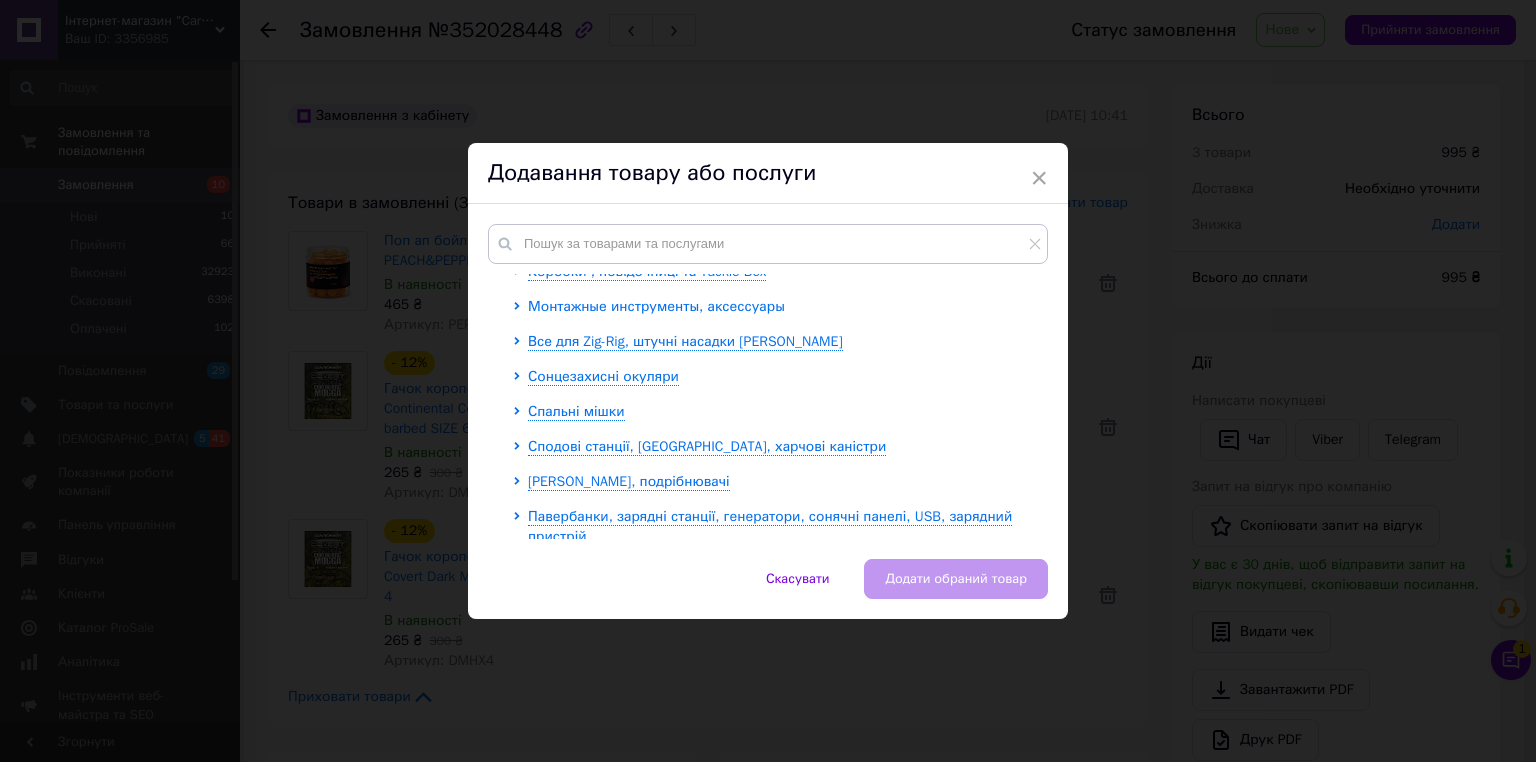 click on "Монтажные инструменты, аксессуары" at bounding box center (656, 306) 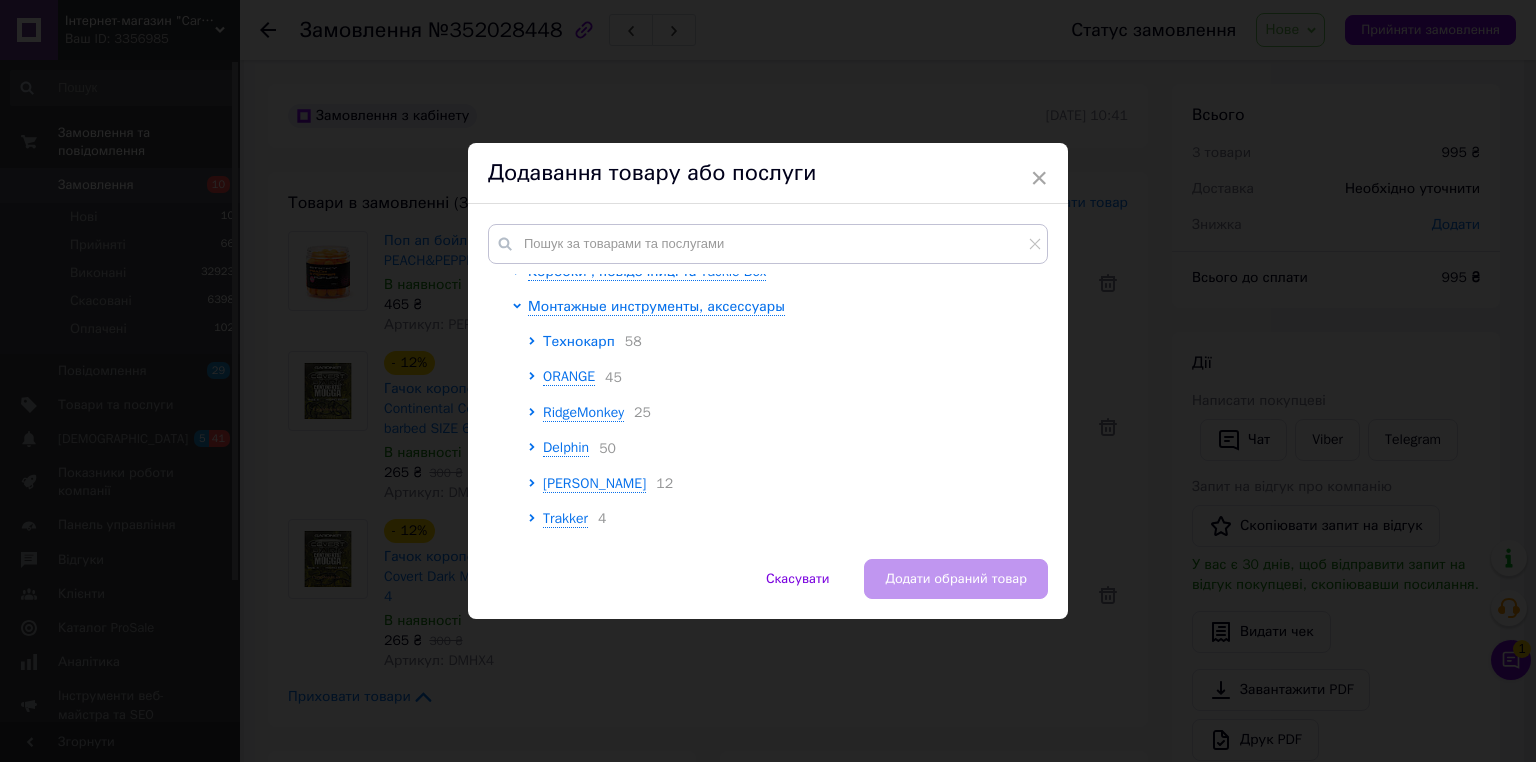 click on "Технокарп" at bounding box center [579, 341] 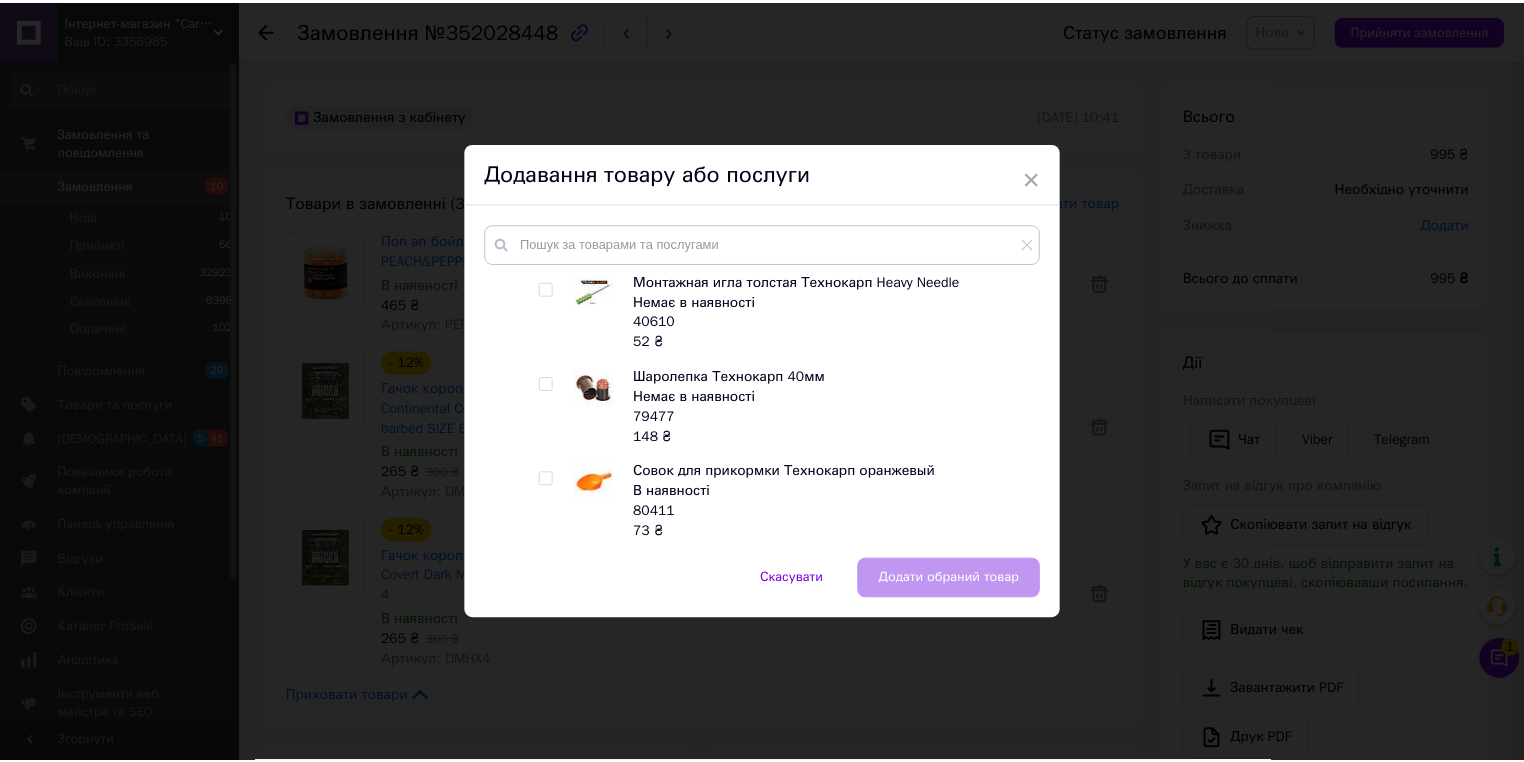 scroll, scrollTop: 5119, scrollLeft: 0, axis: vertical 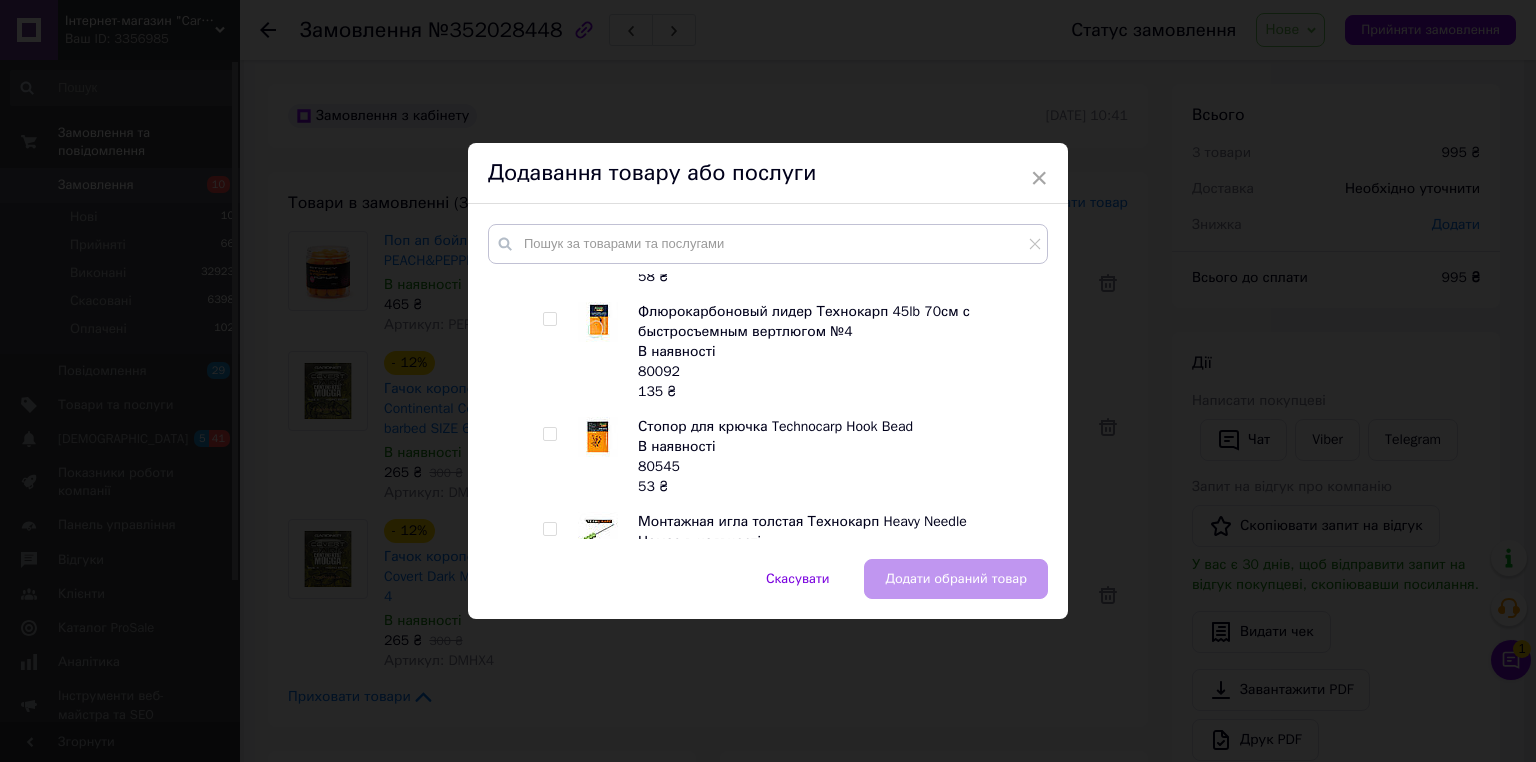 click at bounding box center [549, 434] 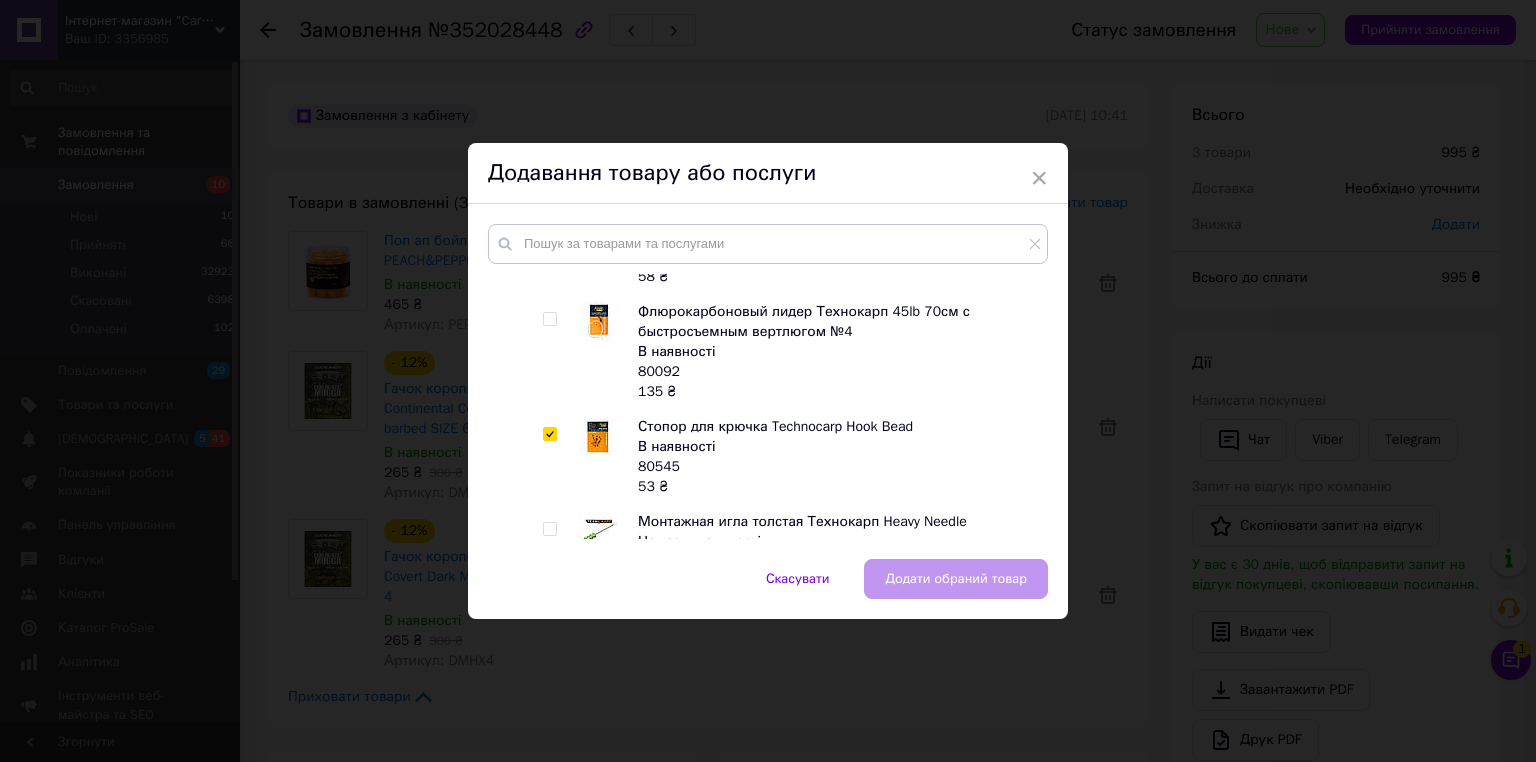 checkbox on "true" 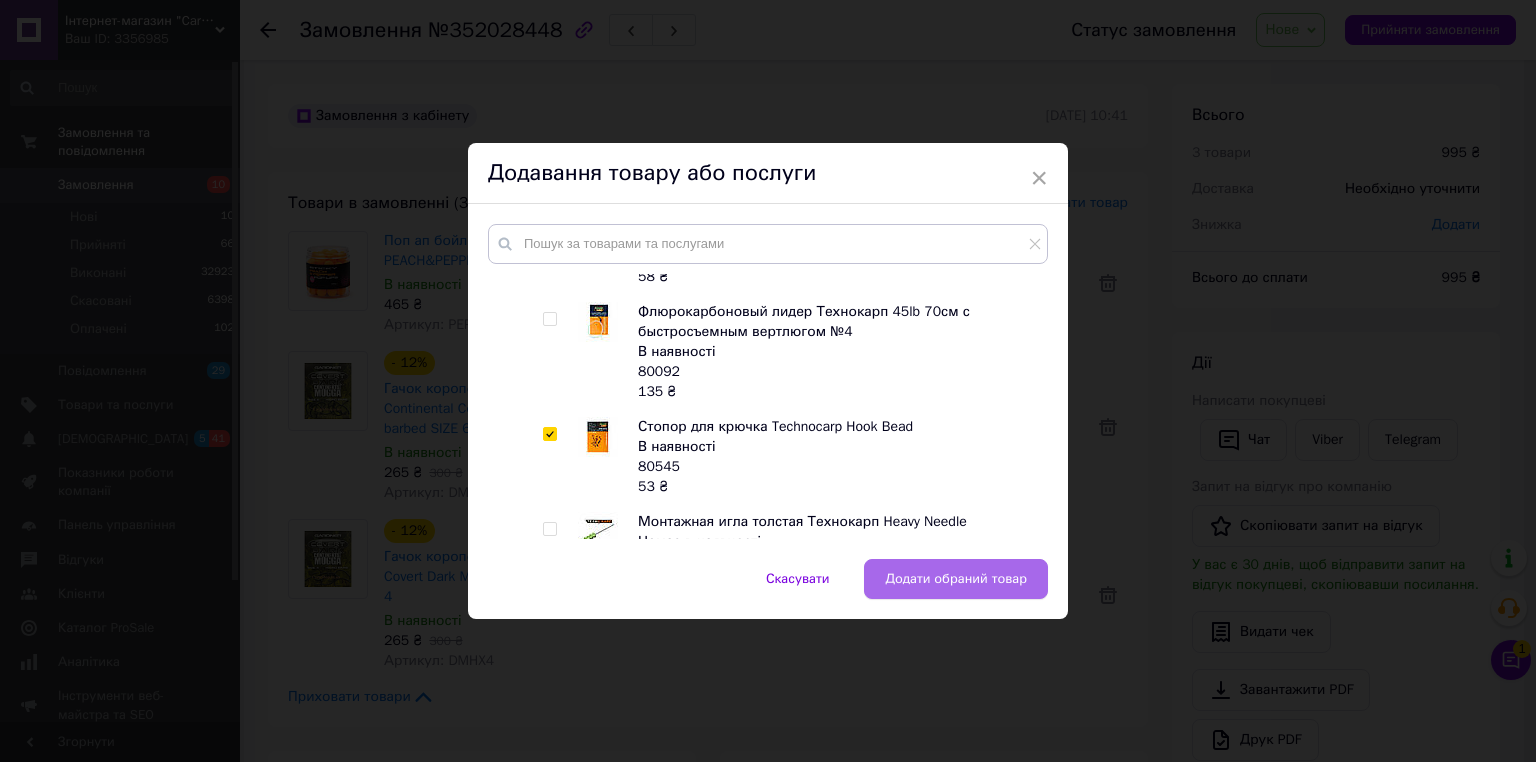 click on "Додати обраний товар" at bounding box center (956, 579) 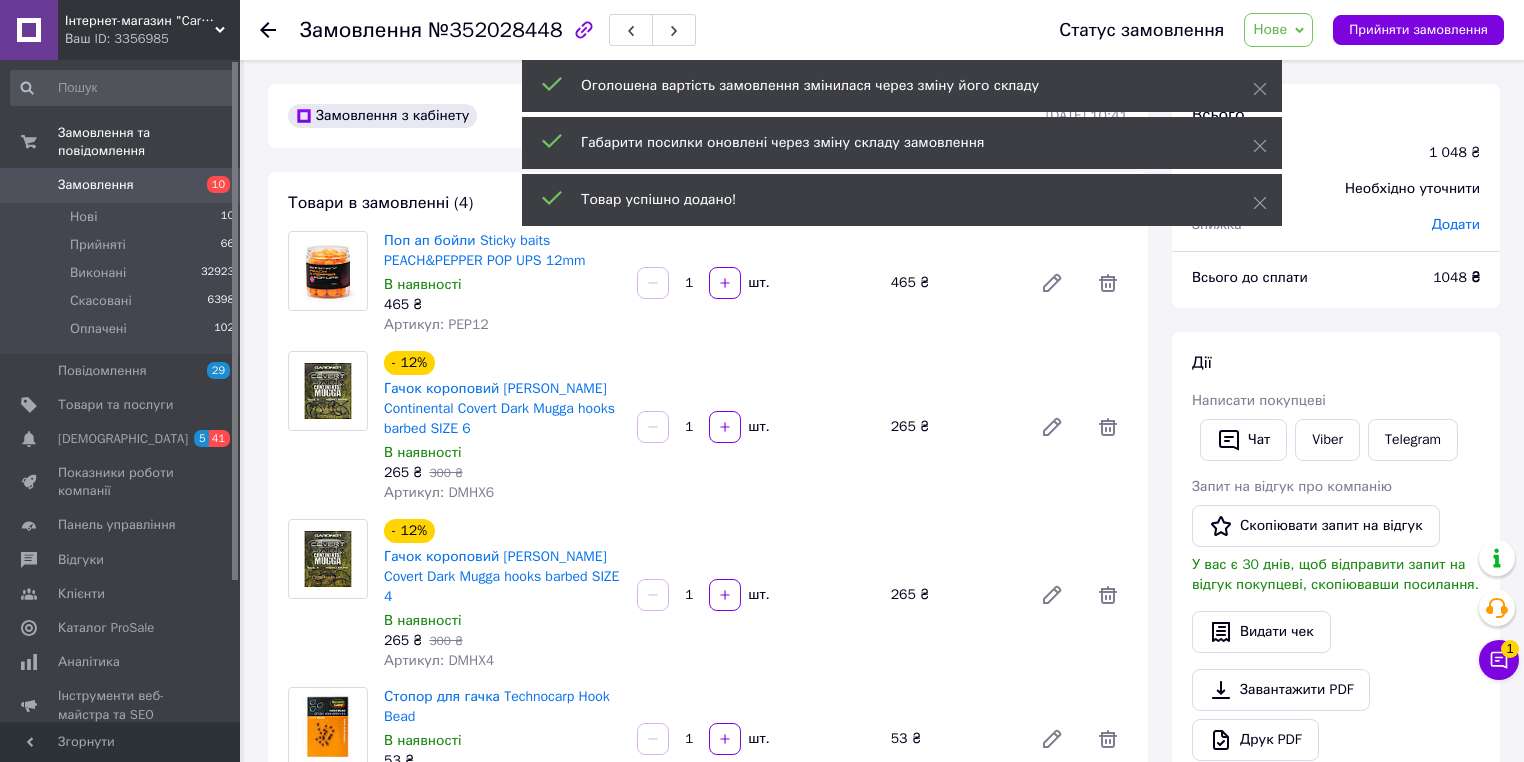 click on "№352028448" at bounding box center [495, 30] 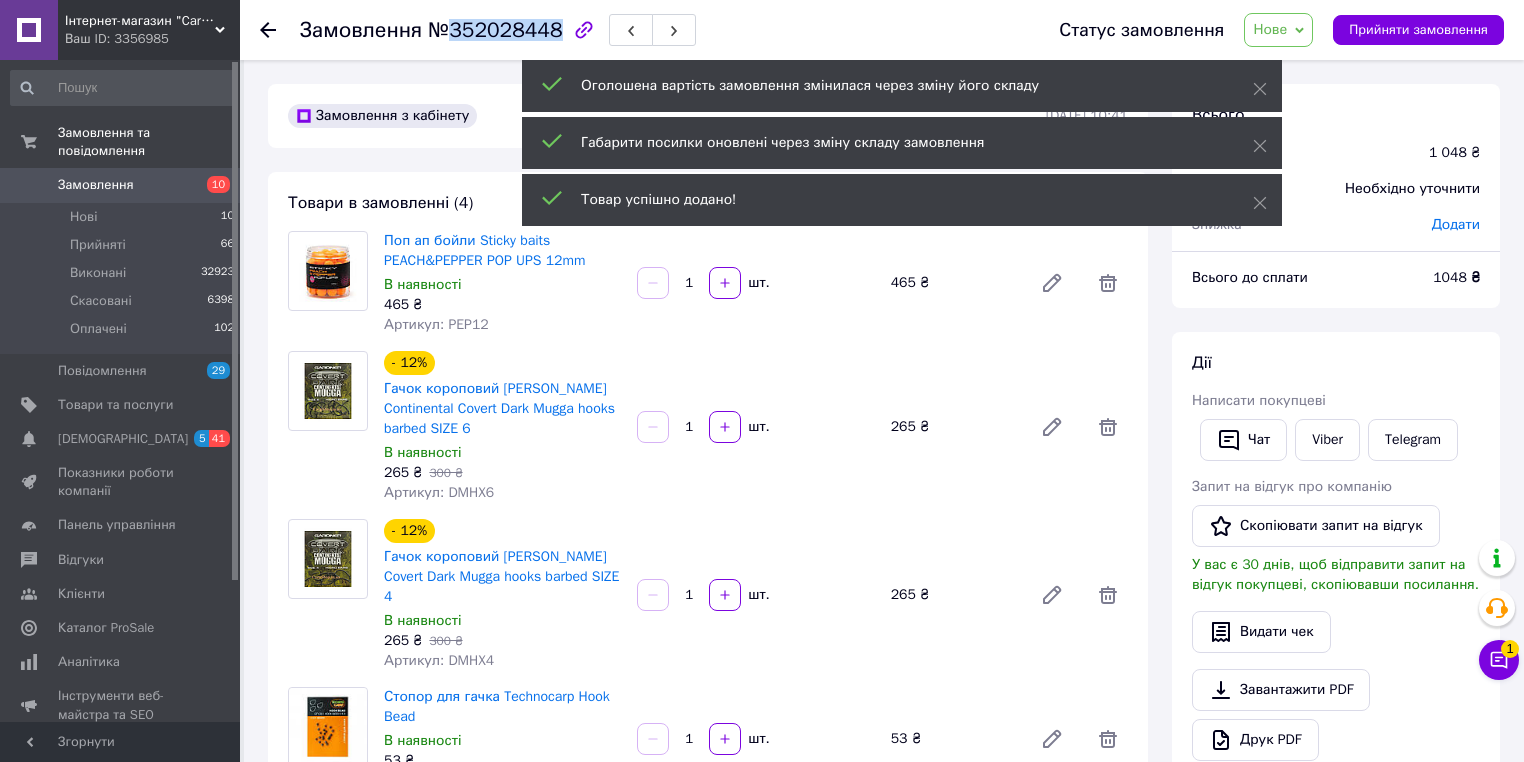 click on "№352028448" at bounding box center (495, 30) 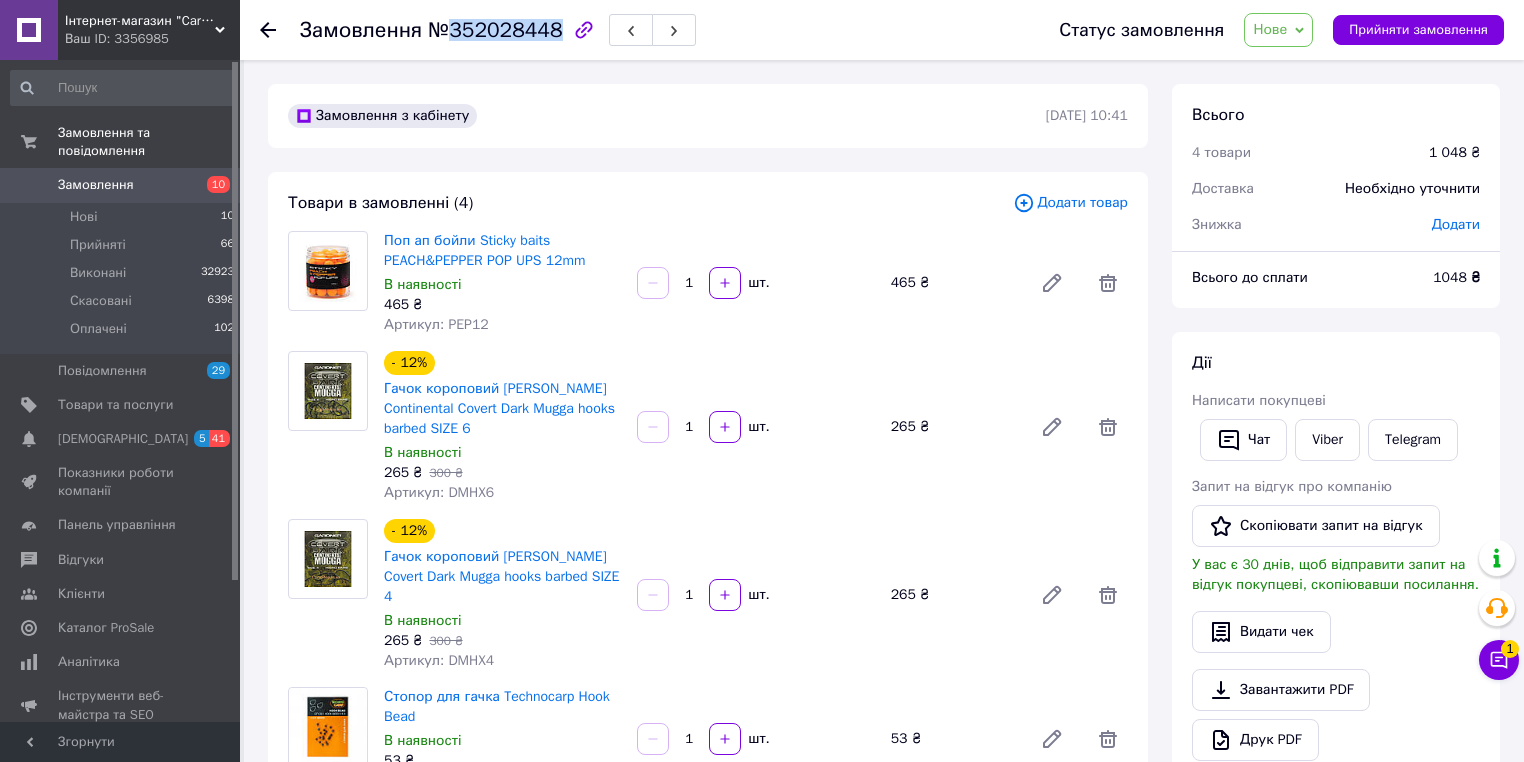 copy on "352028448" 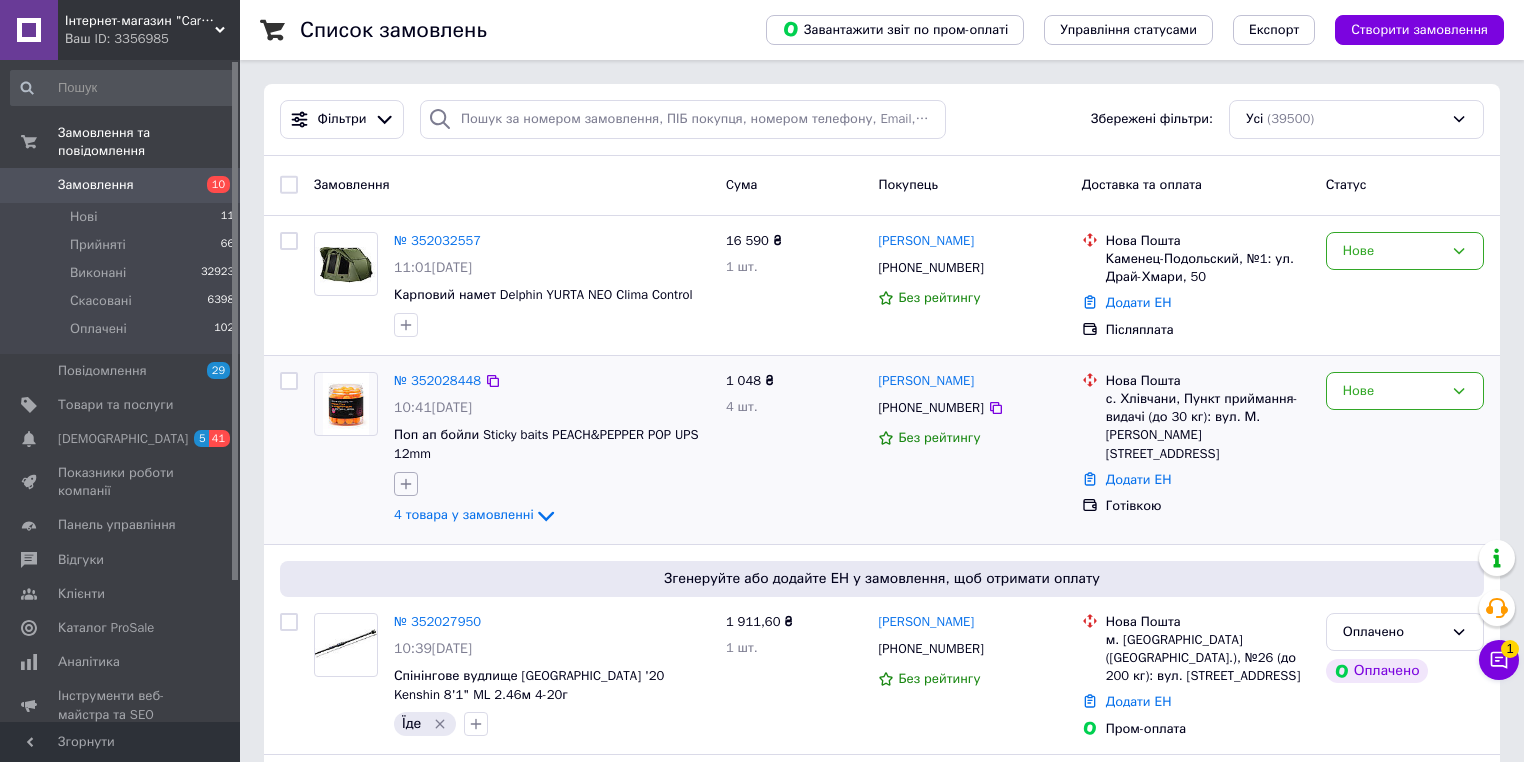 click 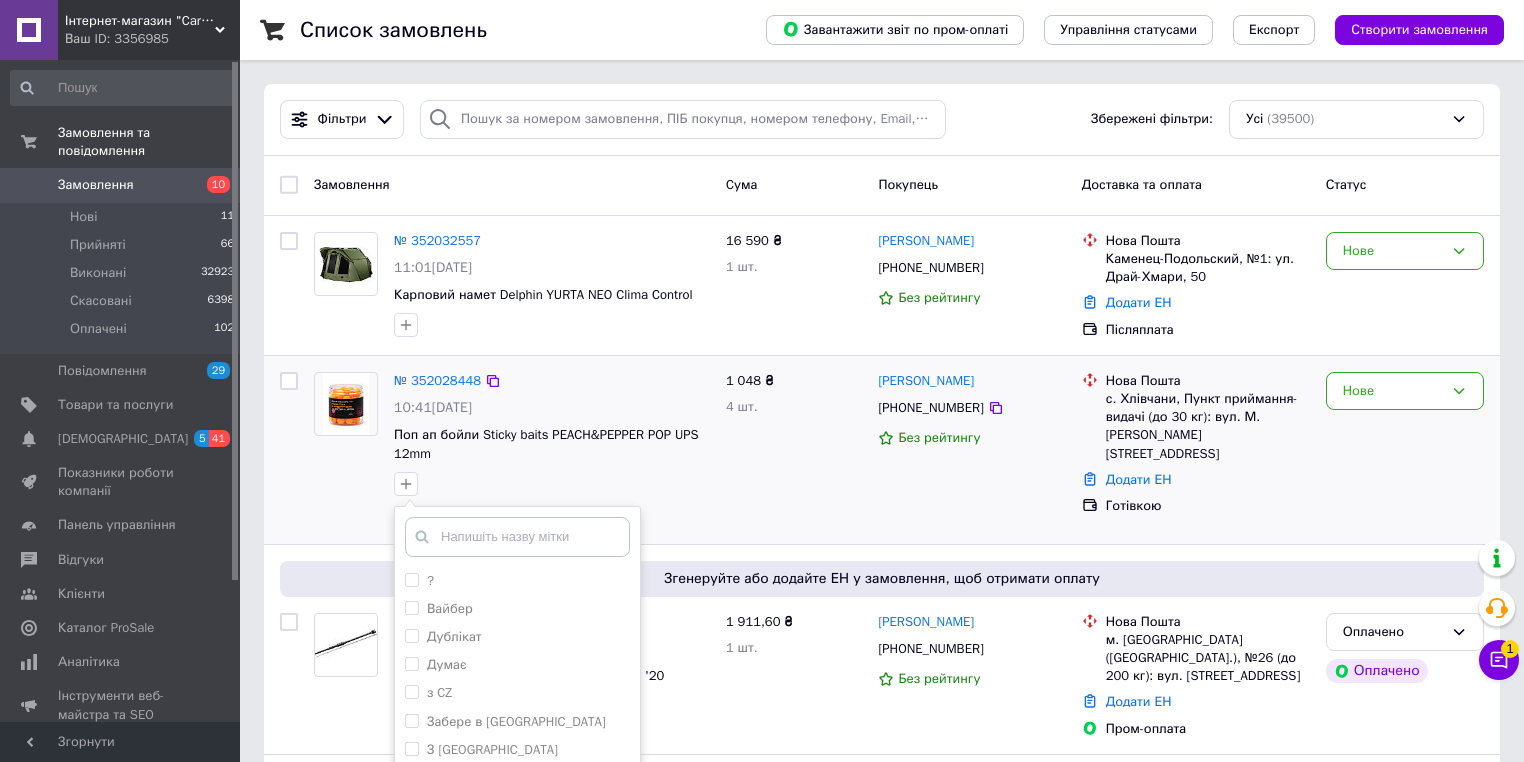 scroll, scrollTop: 480, scrollLeft: 0, axis: vertical 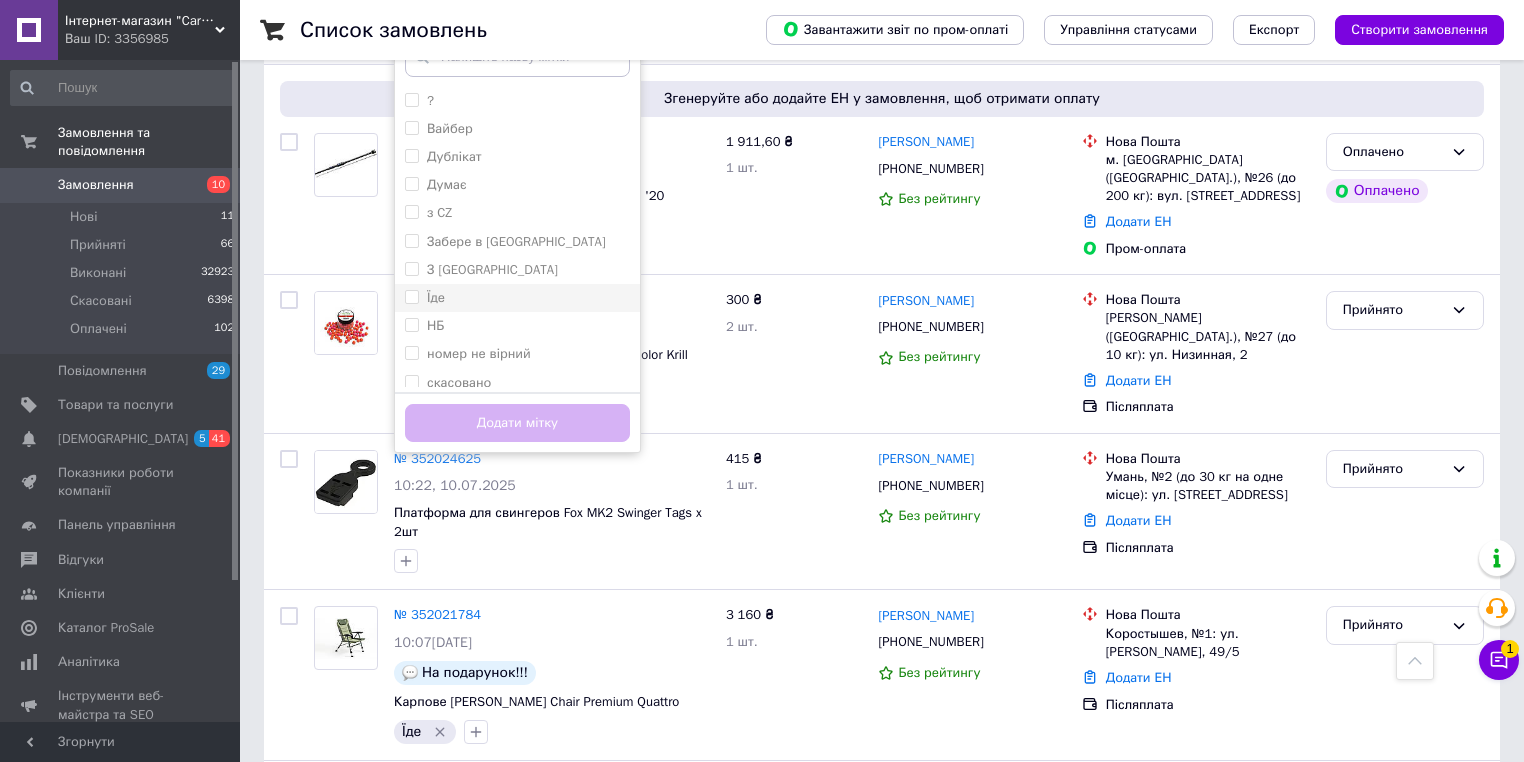 click on "Їде" at bounding box center (517, 298) 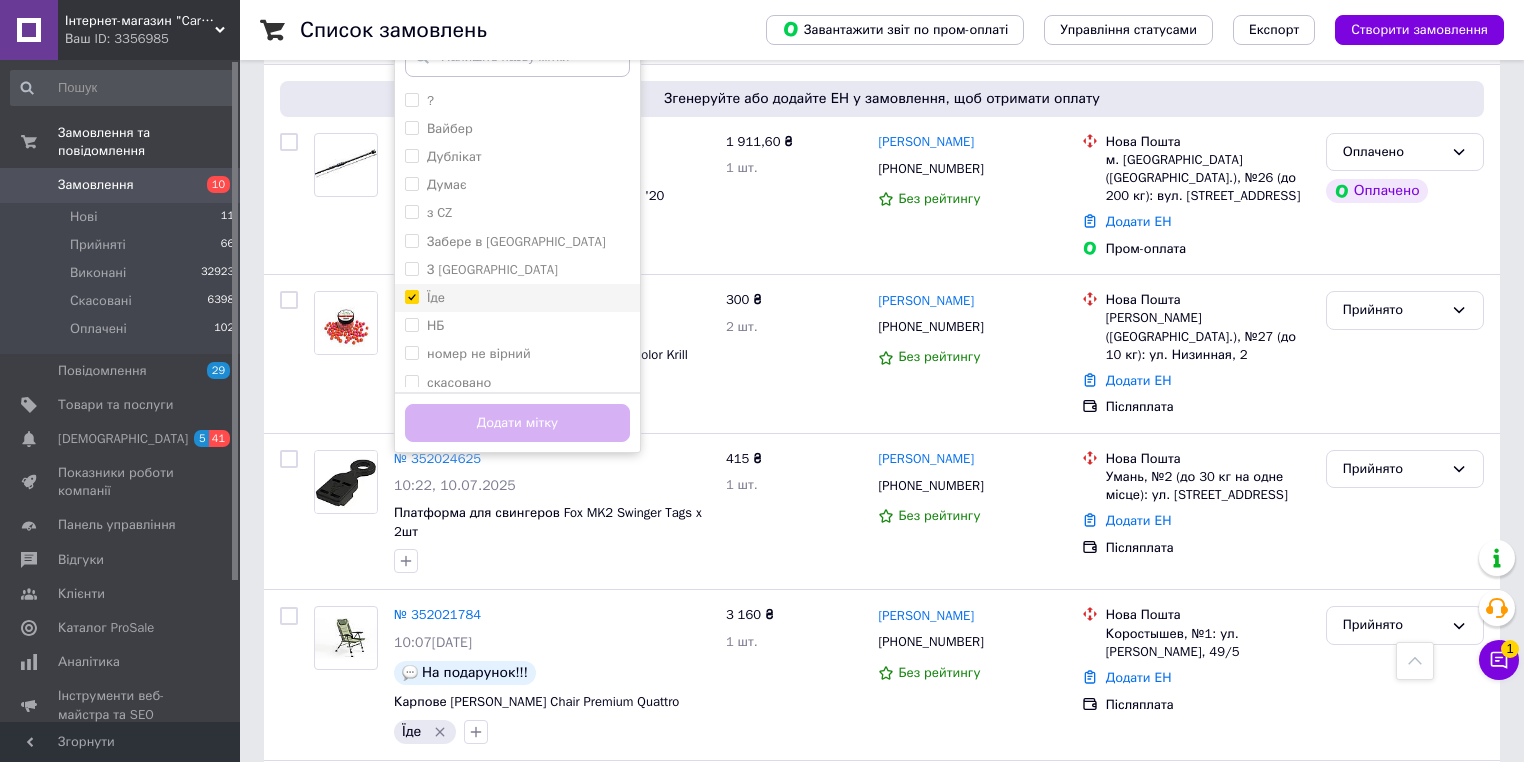checkbox on "true" 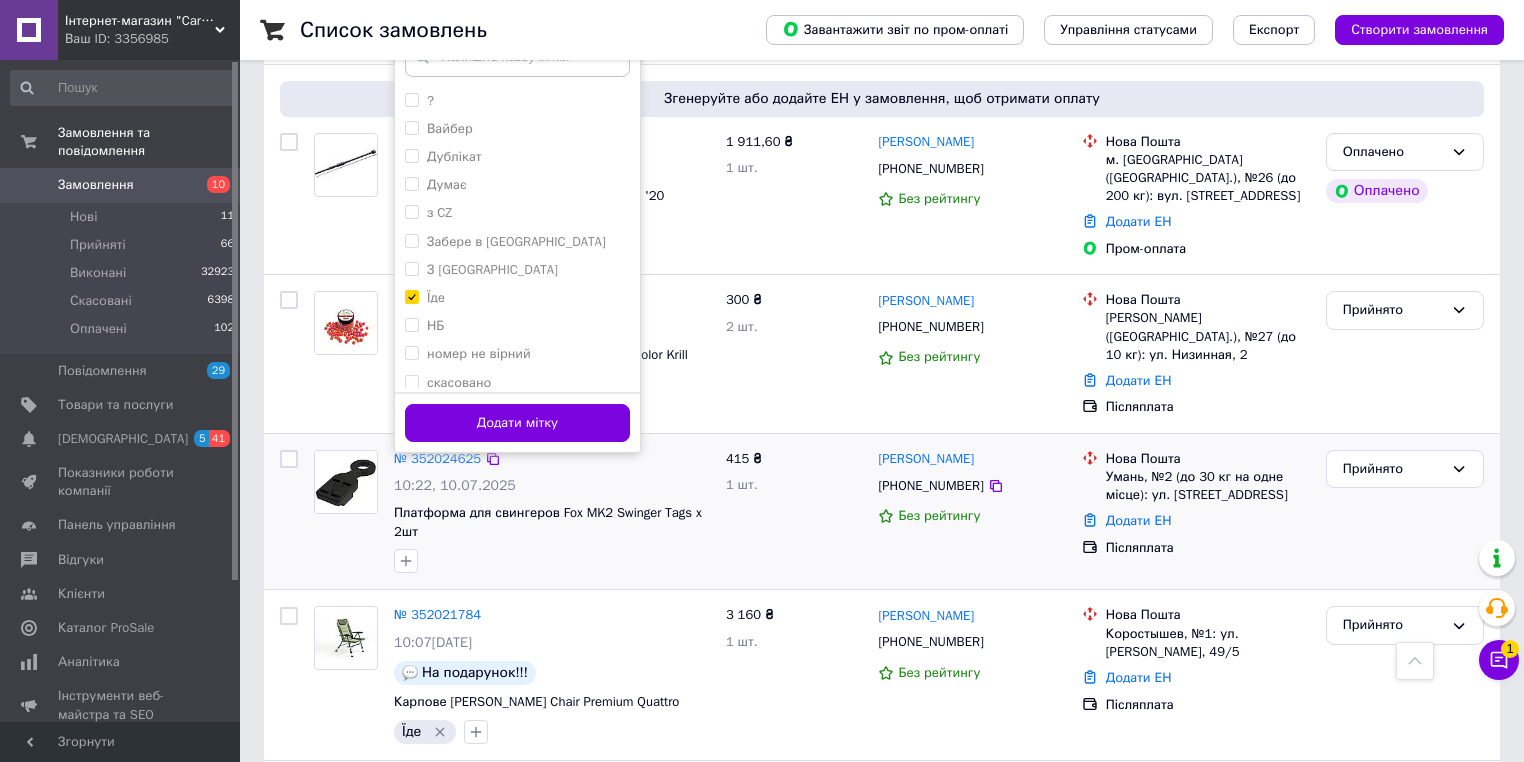 click on "Додати мітку" at bounding box center [517, 423] 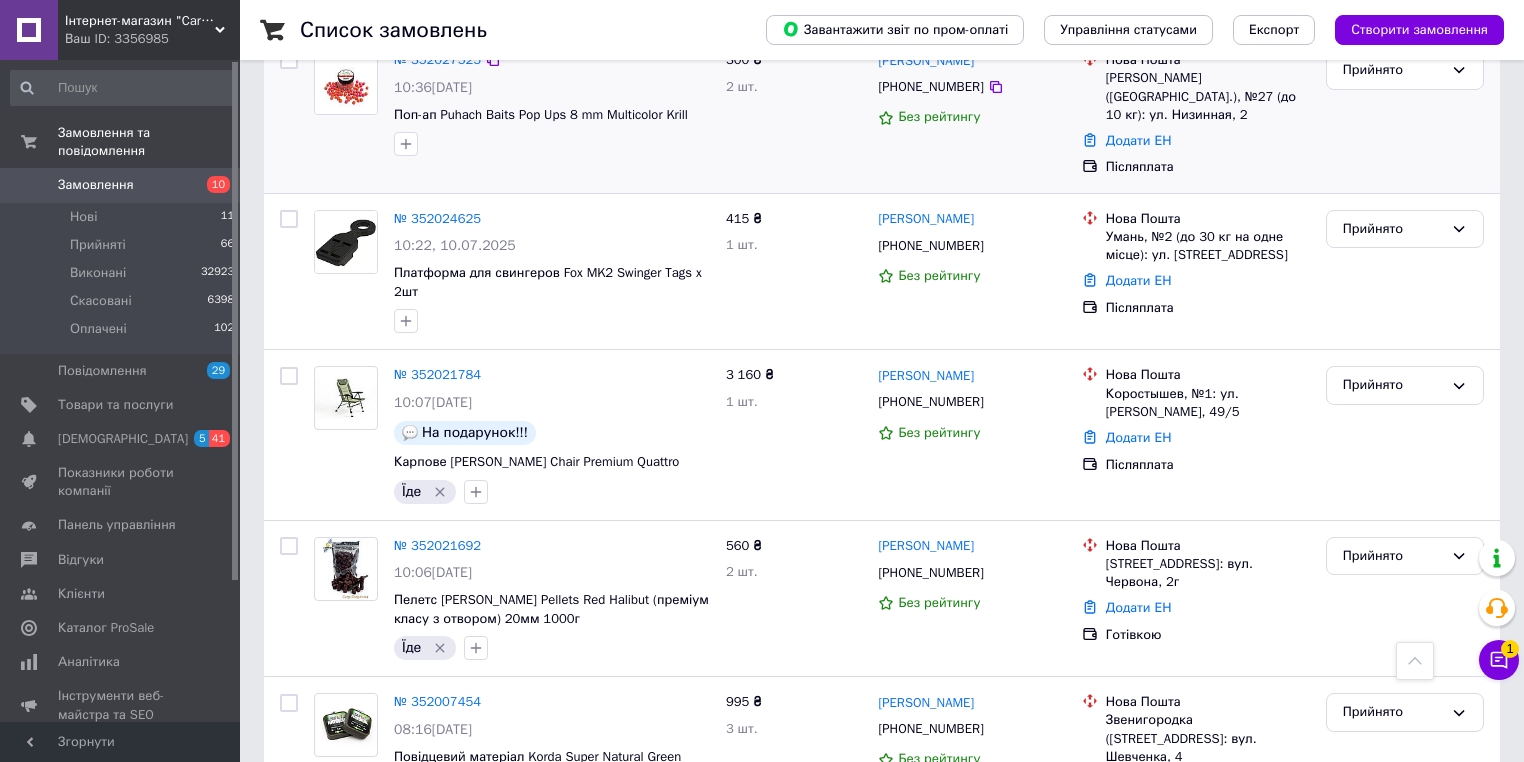 scroll, scrollTop: 480, scrollLeft: 0, axis: vertical 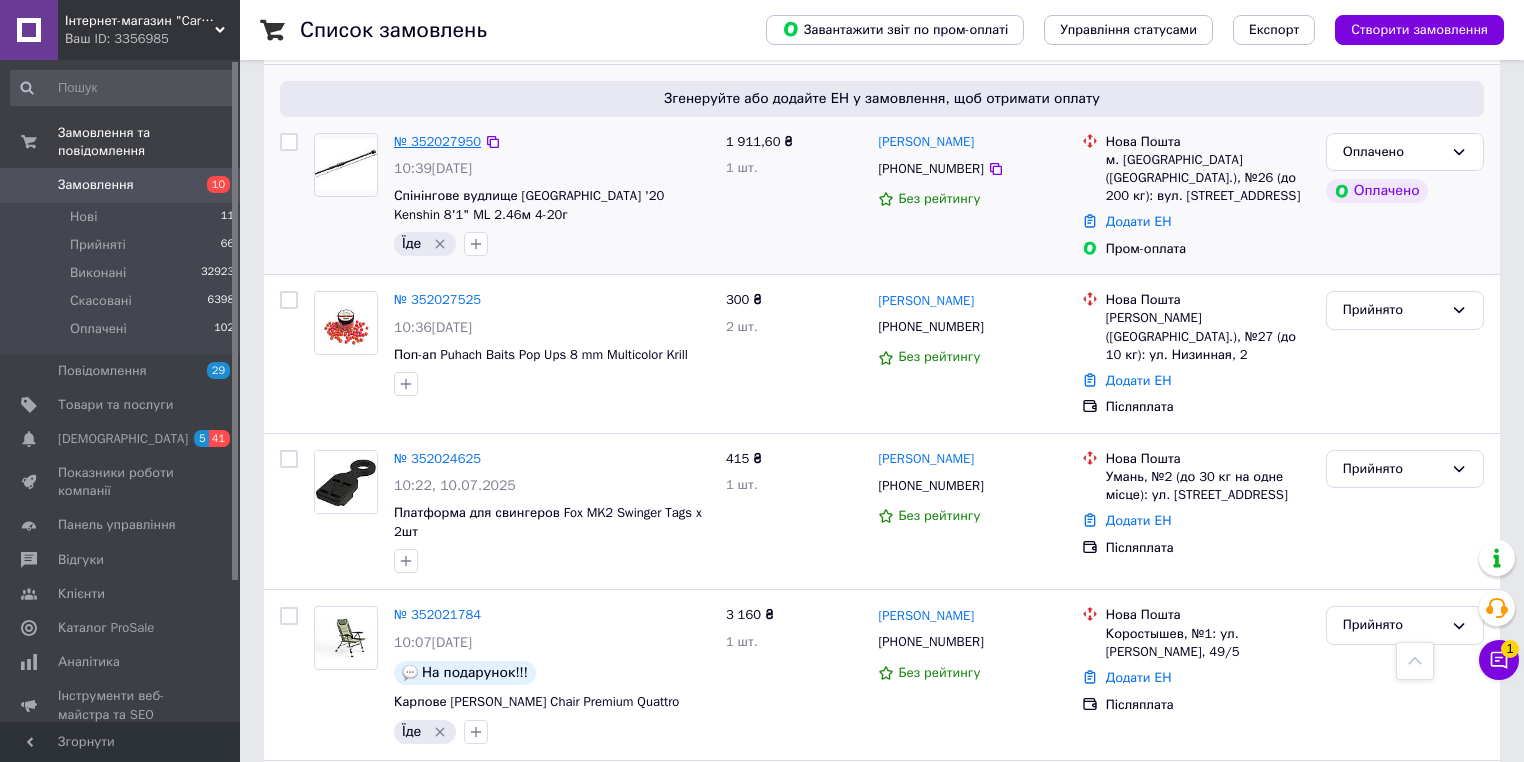 click on "№ 352027950" at bounding box center (437, 141) 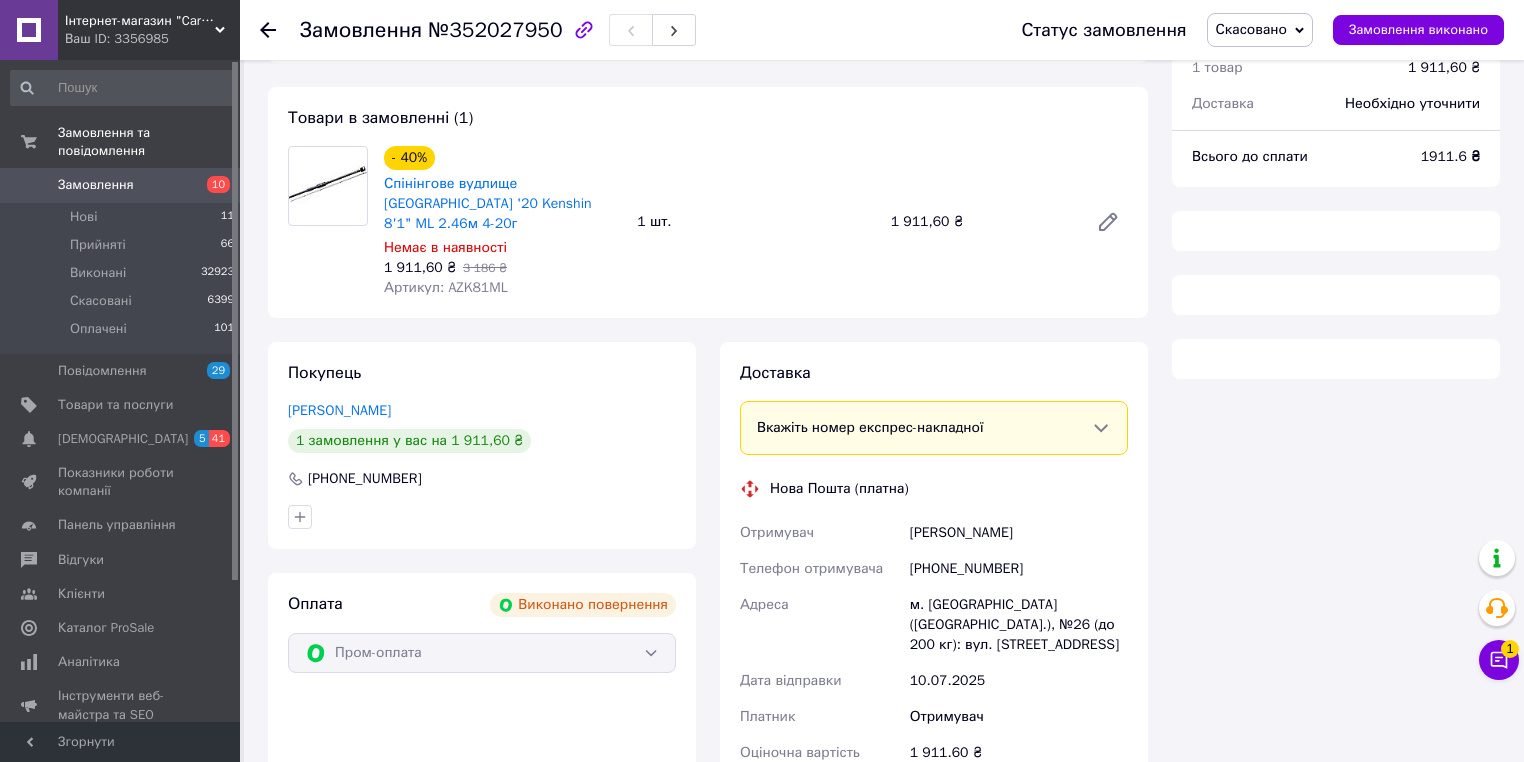 scroll, scrollTop: 480, scrollLeft: 0, axis: vertical 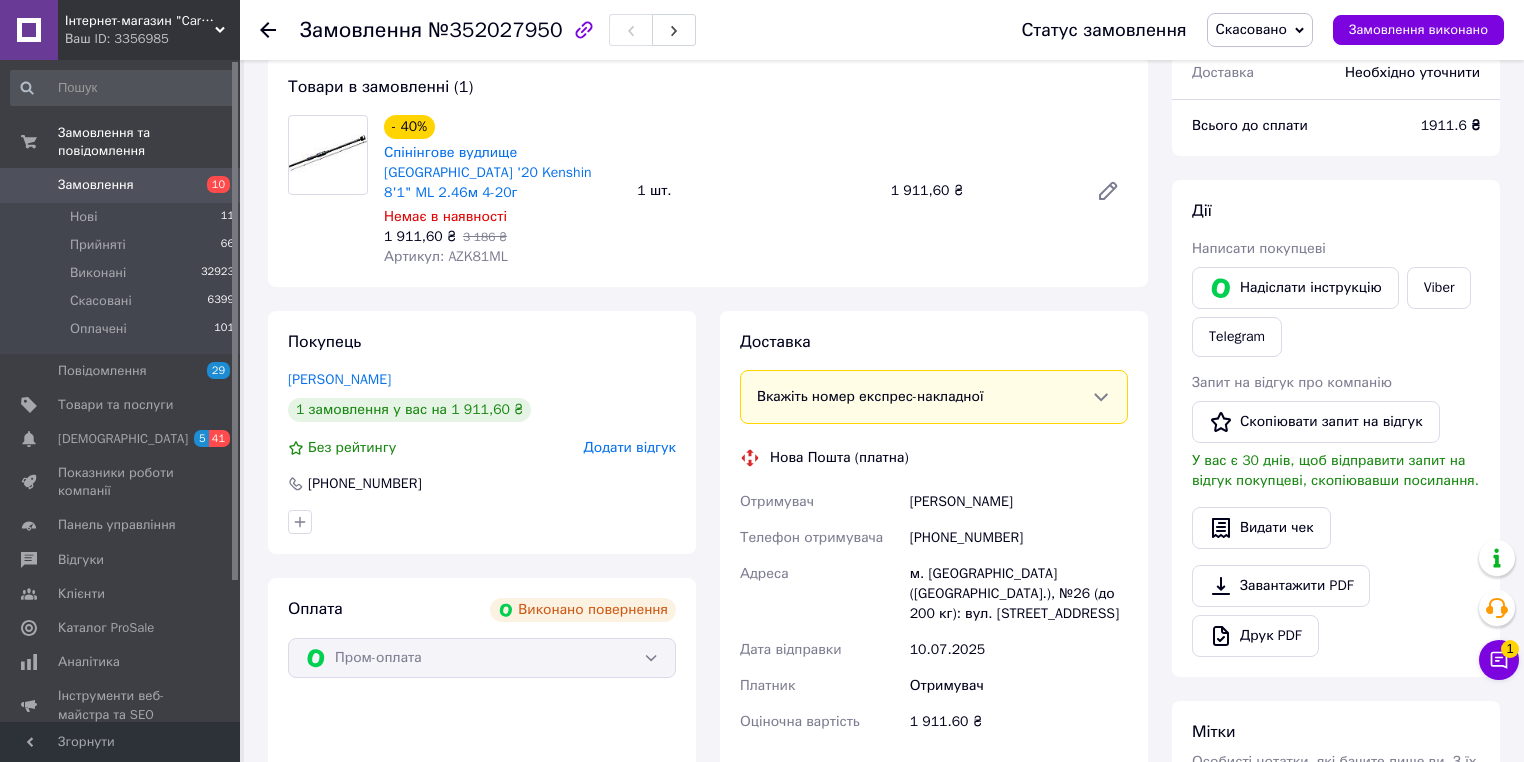 click on "Артикул: AZK81ML" at bounding box center (446, 256) 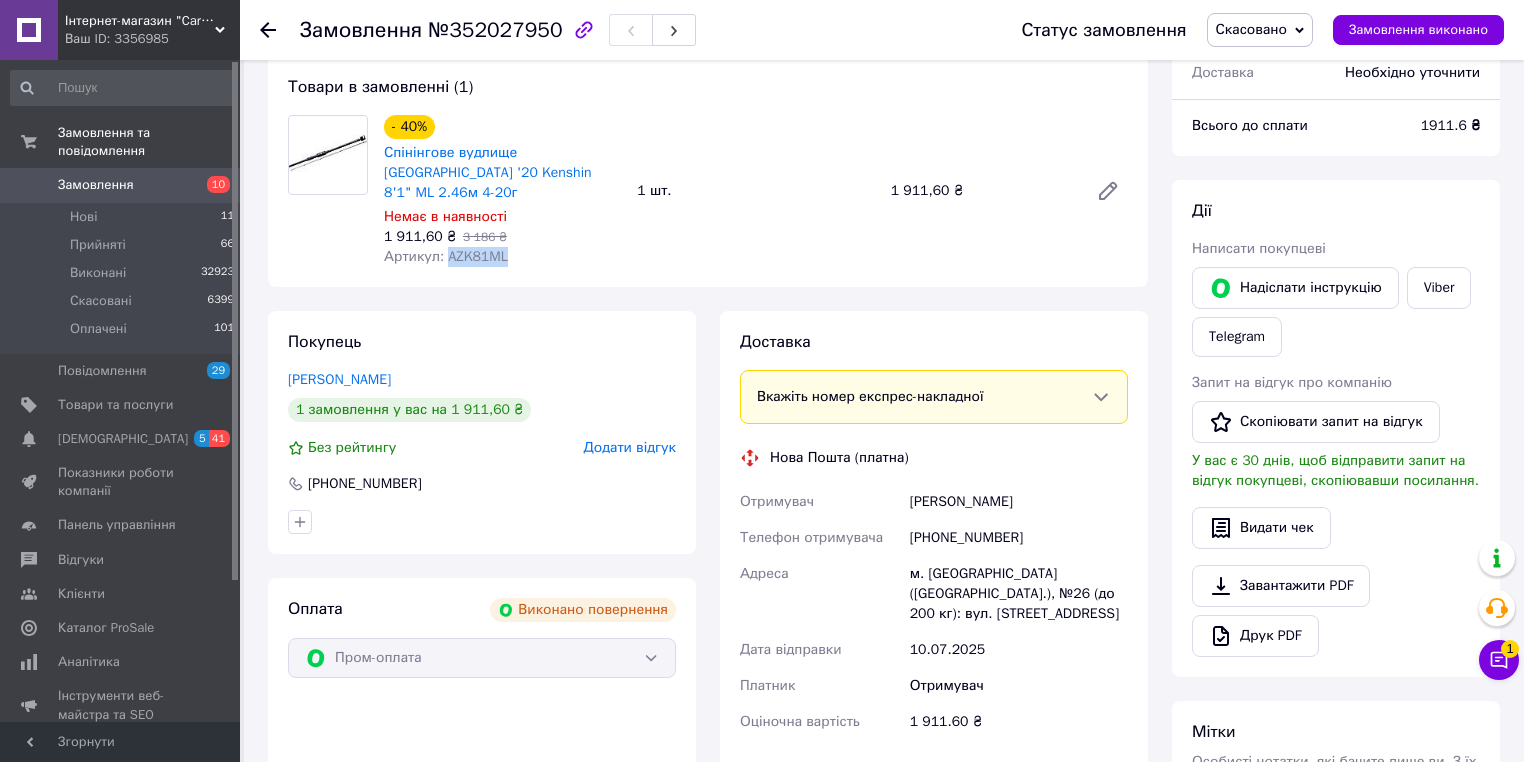 click on "Артикул: AZK81ML" at bounding box center (446, 256) 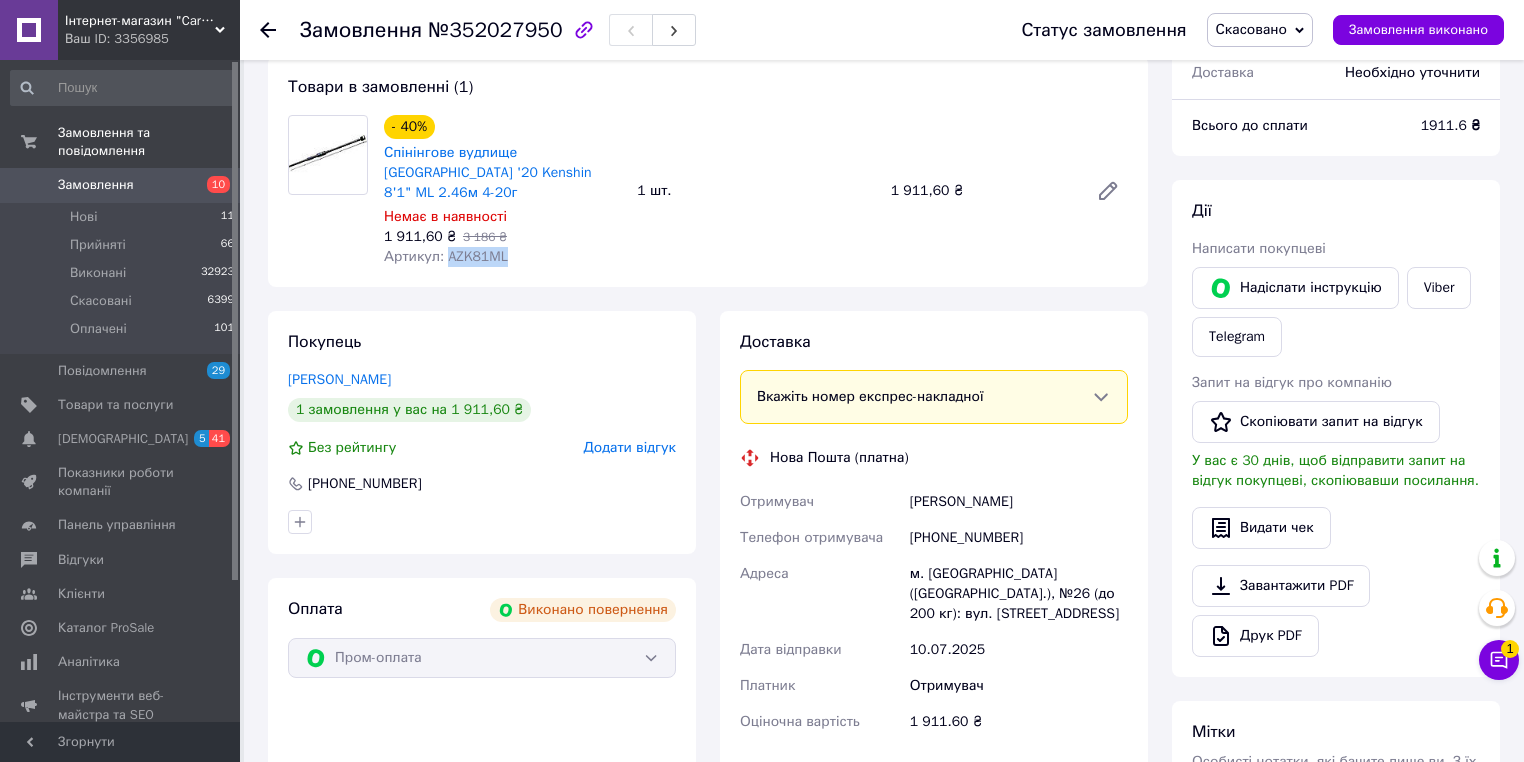 copy on "AZK81ML" 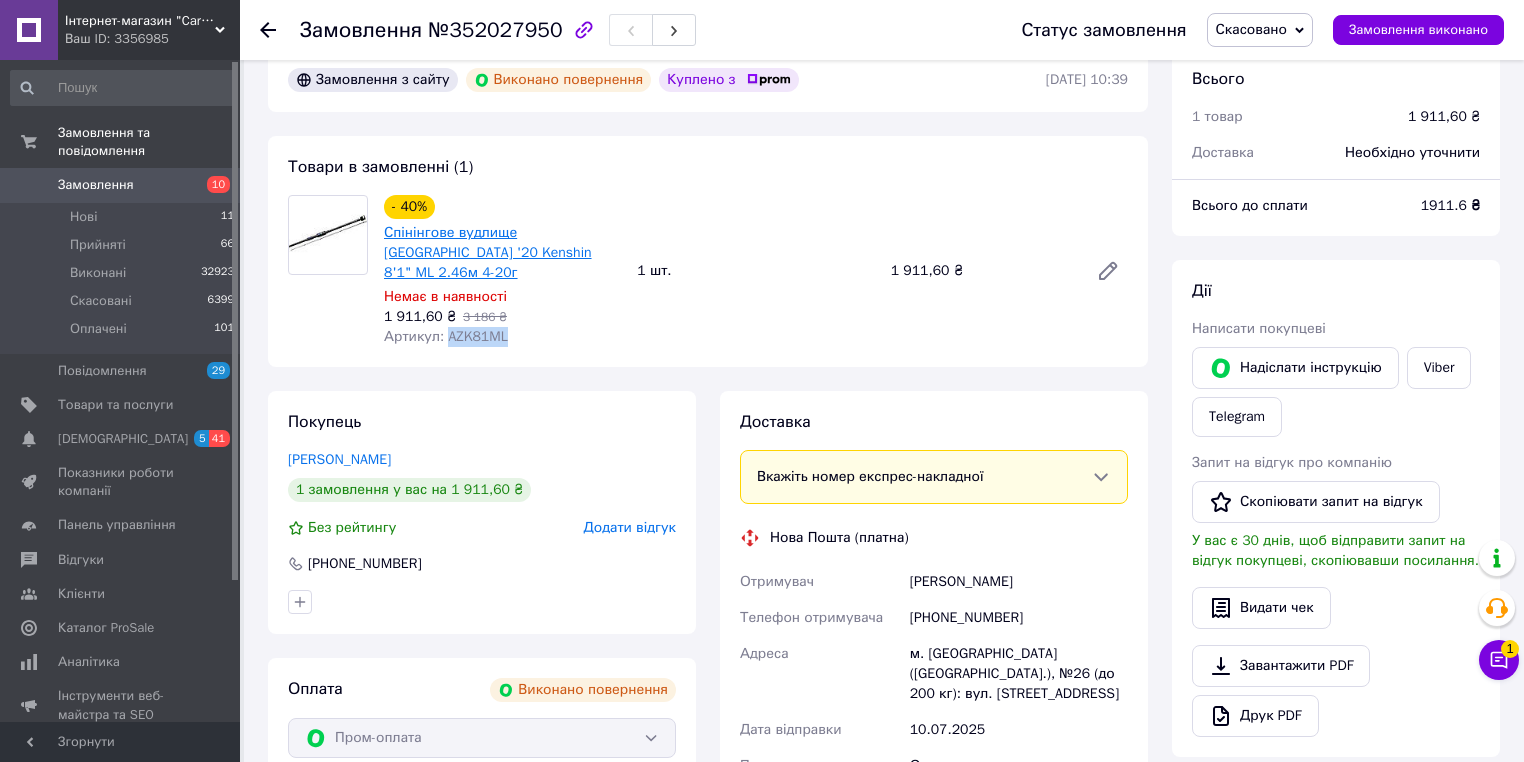 scroll, scrollTop: 0, scrollLeft: 0, axis: both 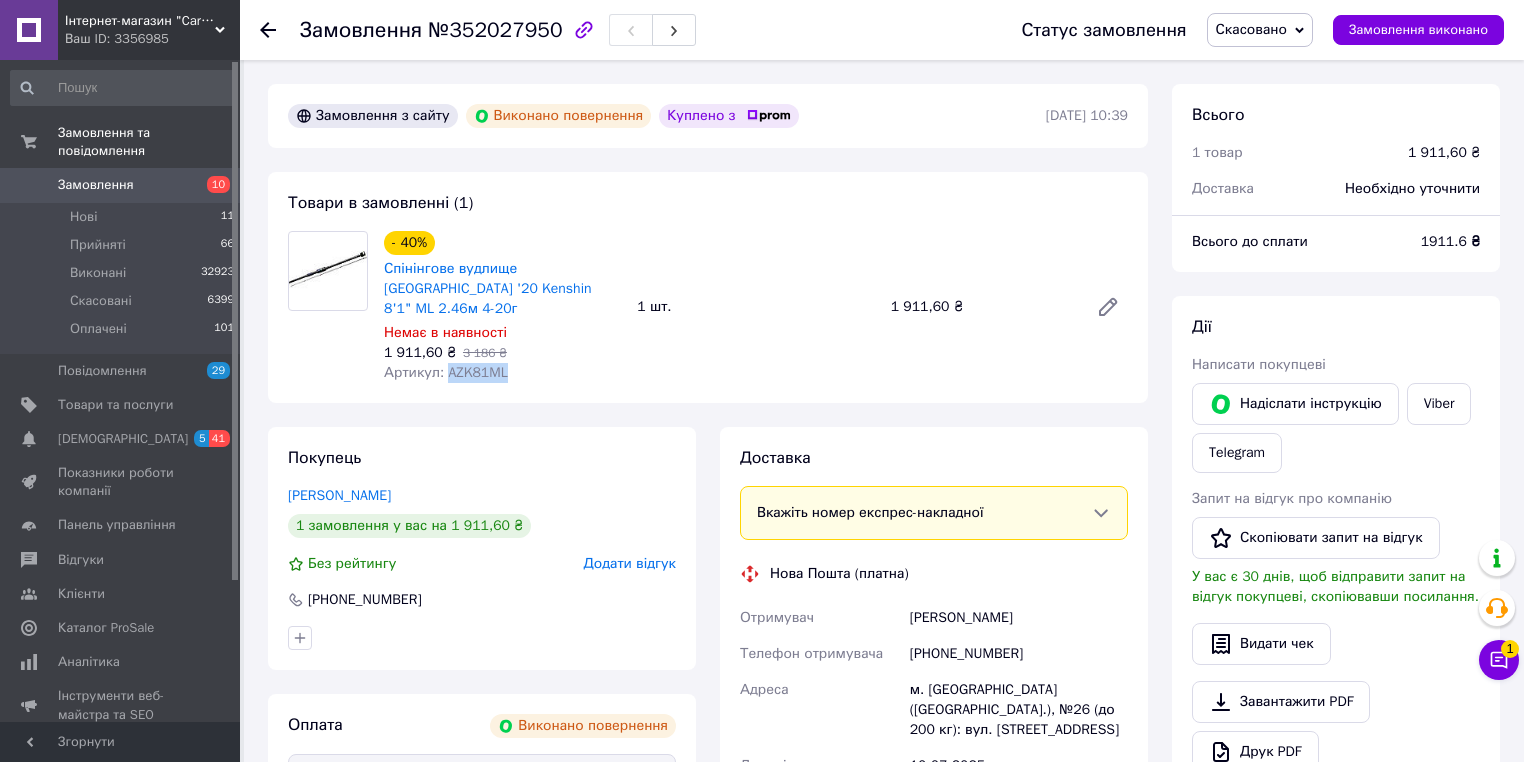 click on "Замовлення" at bounding box center [96, 185] 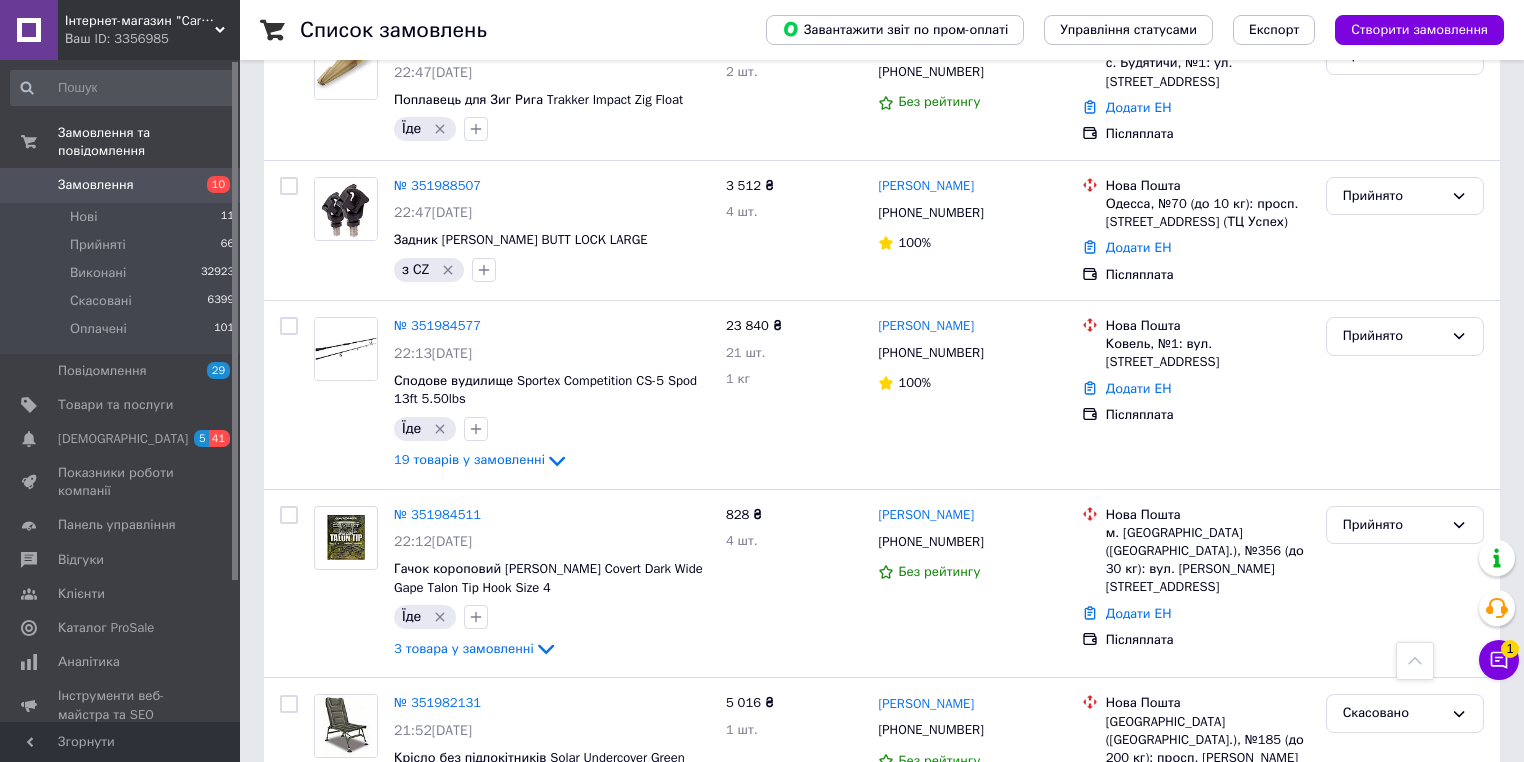 scroll, scrollTop: 2160, scrollLeft: 0, axis: vertical 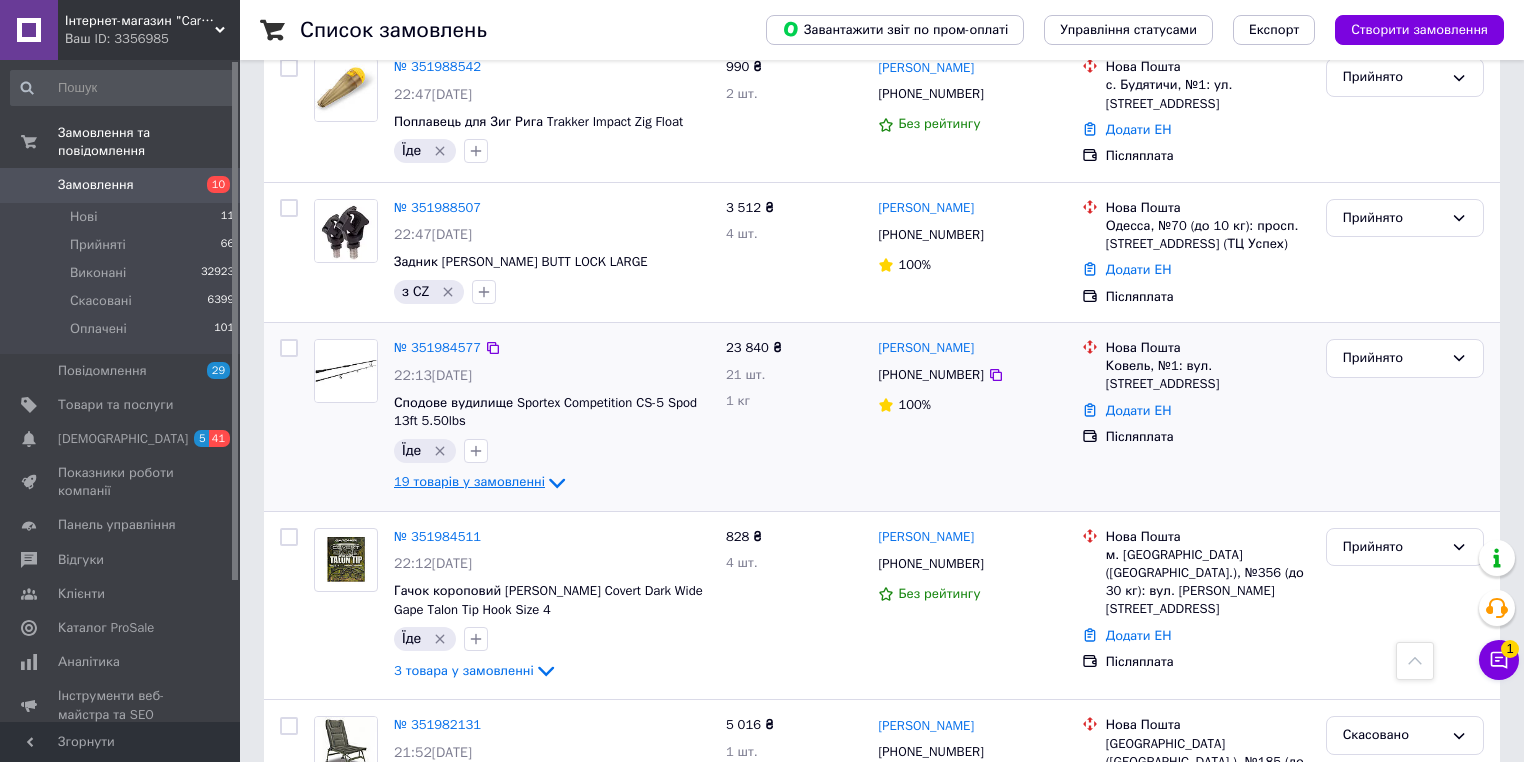 click on "19 товарів у замовленні" at bounding box center [469, 481] 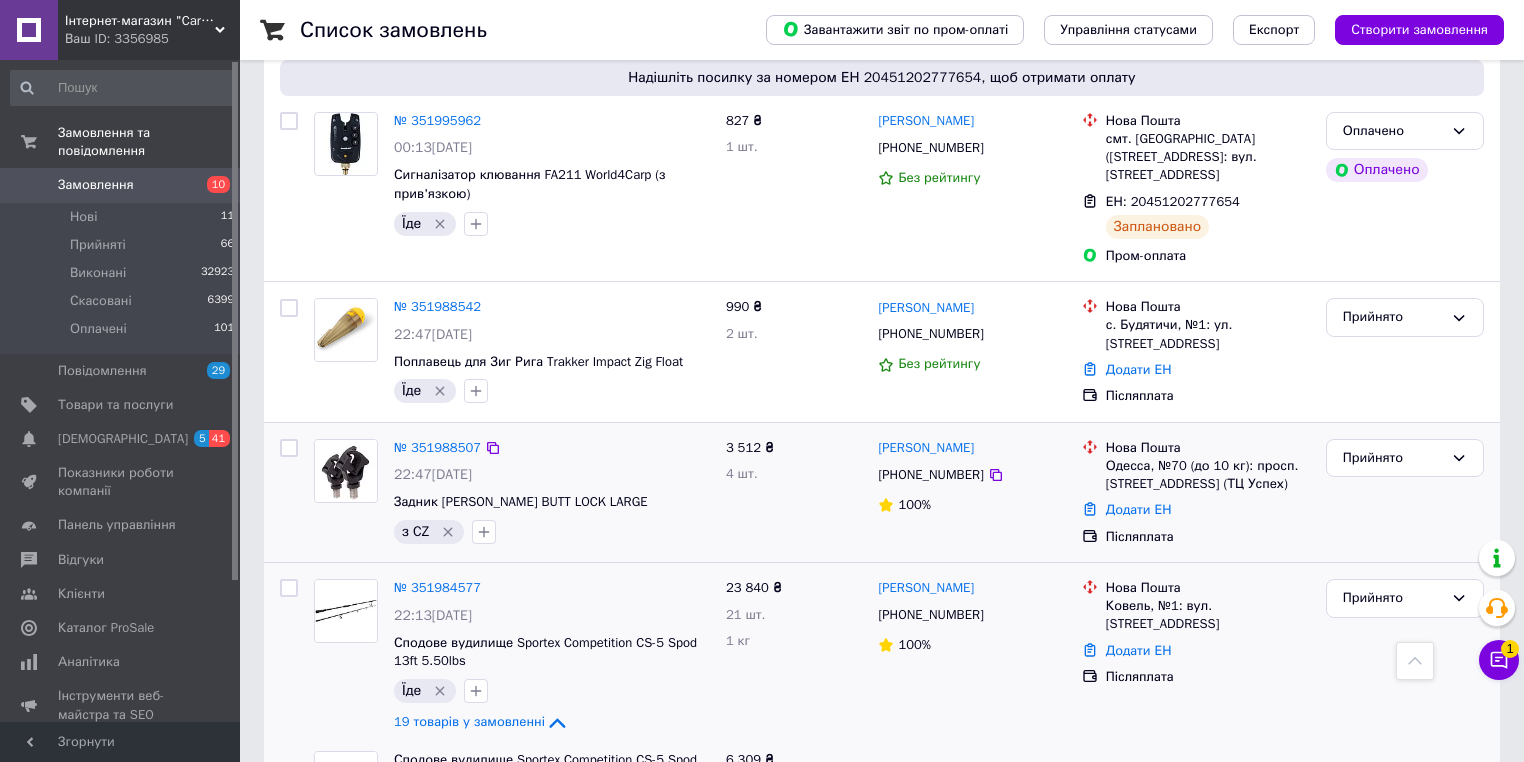 scroll, scrollTop: 2160, scrollLeft: 0, axis: vertical 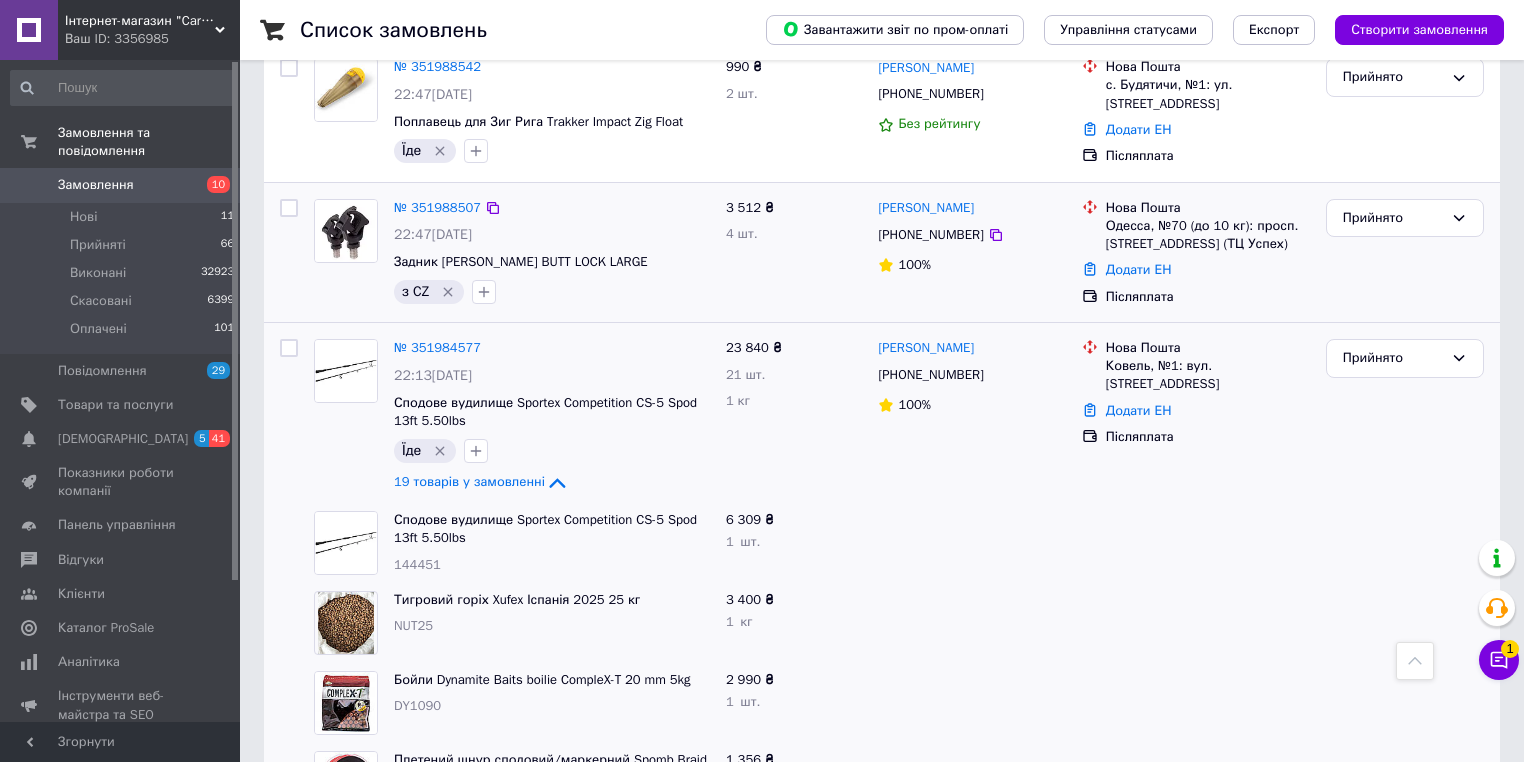 click on "19 товарів у замовленні" at bounding box center [469, 481] 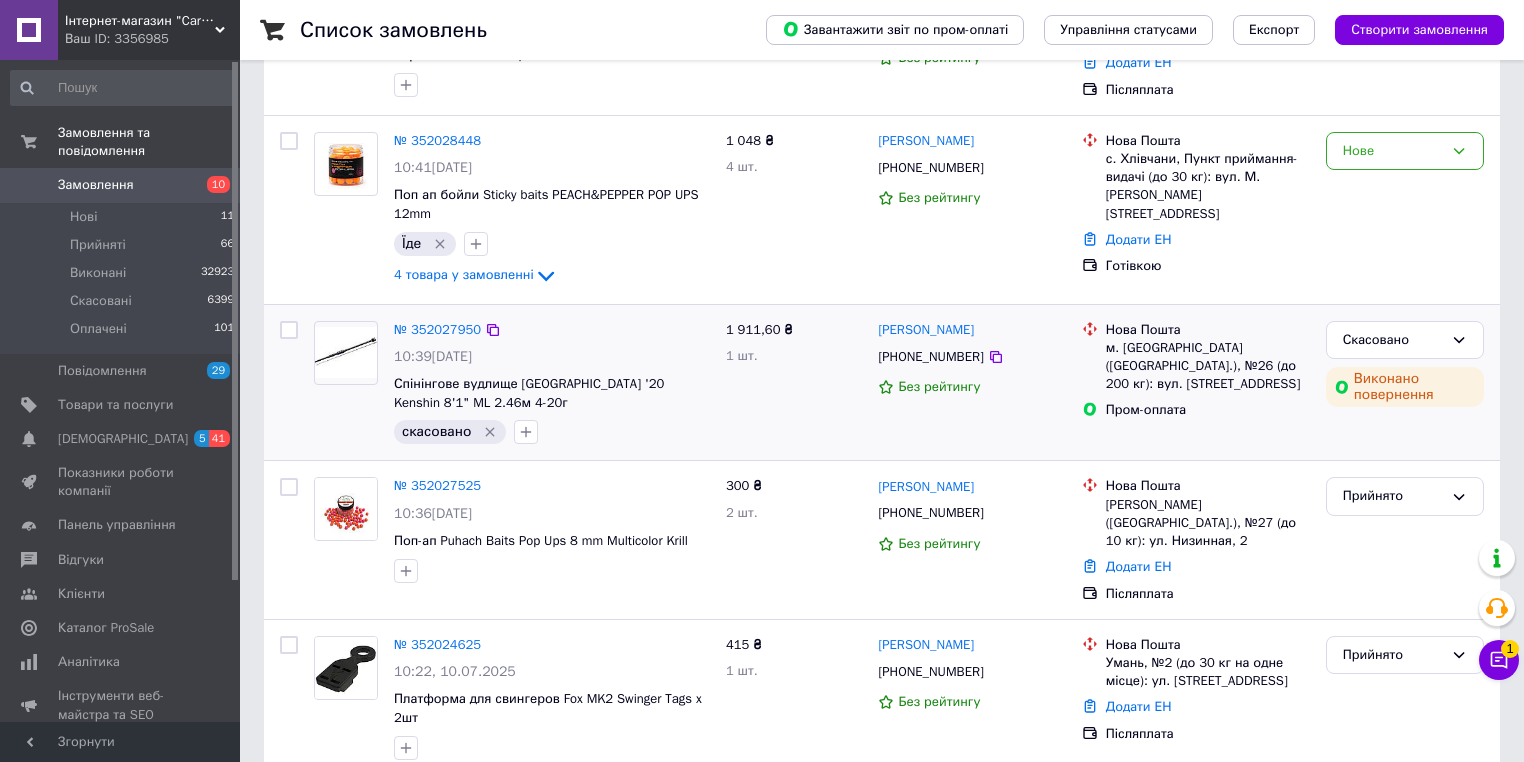 scroll, scrollTop: 0, scrollLeft: 0, axis: both 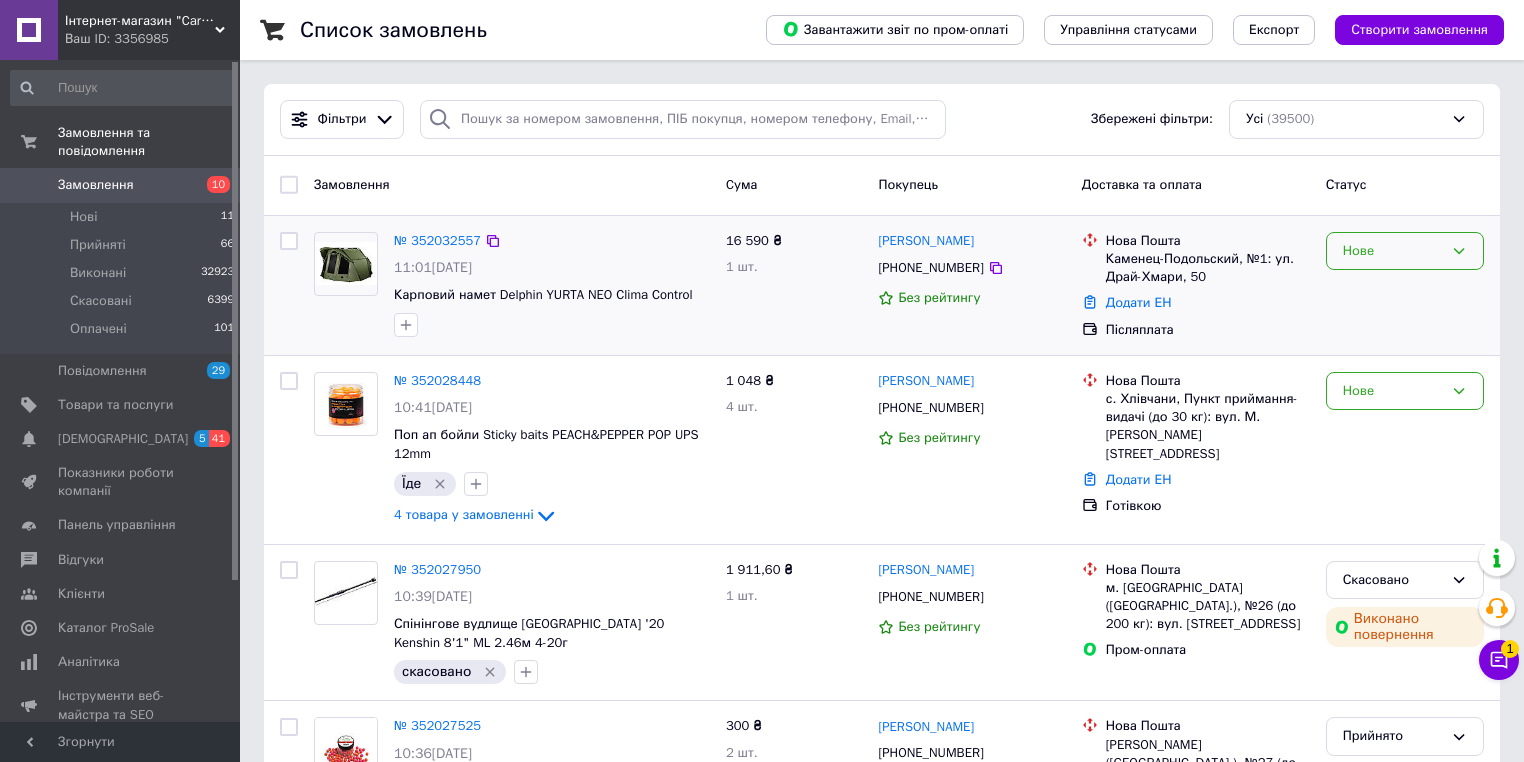click on "Нове" at bounding box center (1393, 251) 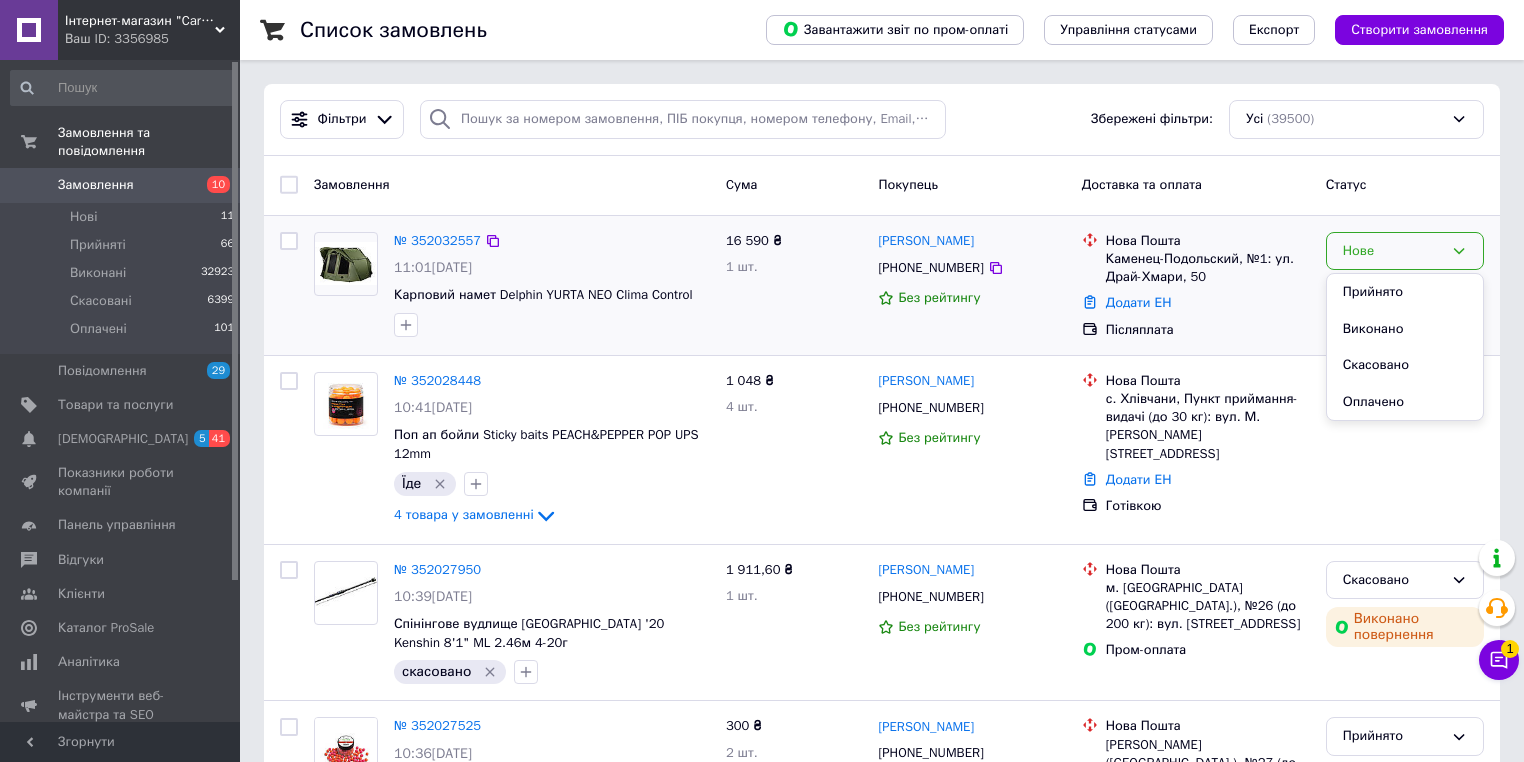drag, startPoint x: 1369, startPoint y: 287, endPoint x: 756, endPoint y: 327, distance: 614.30365 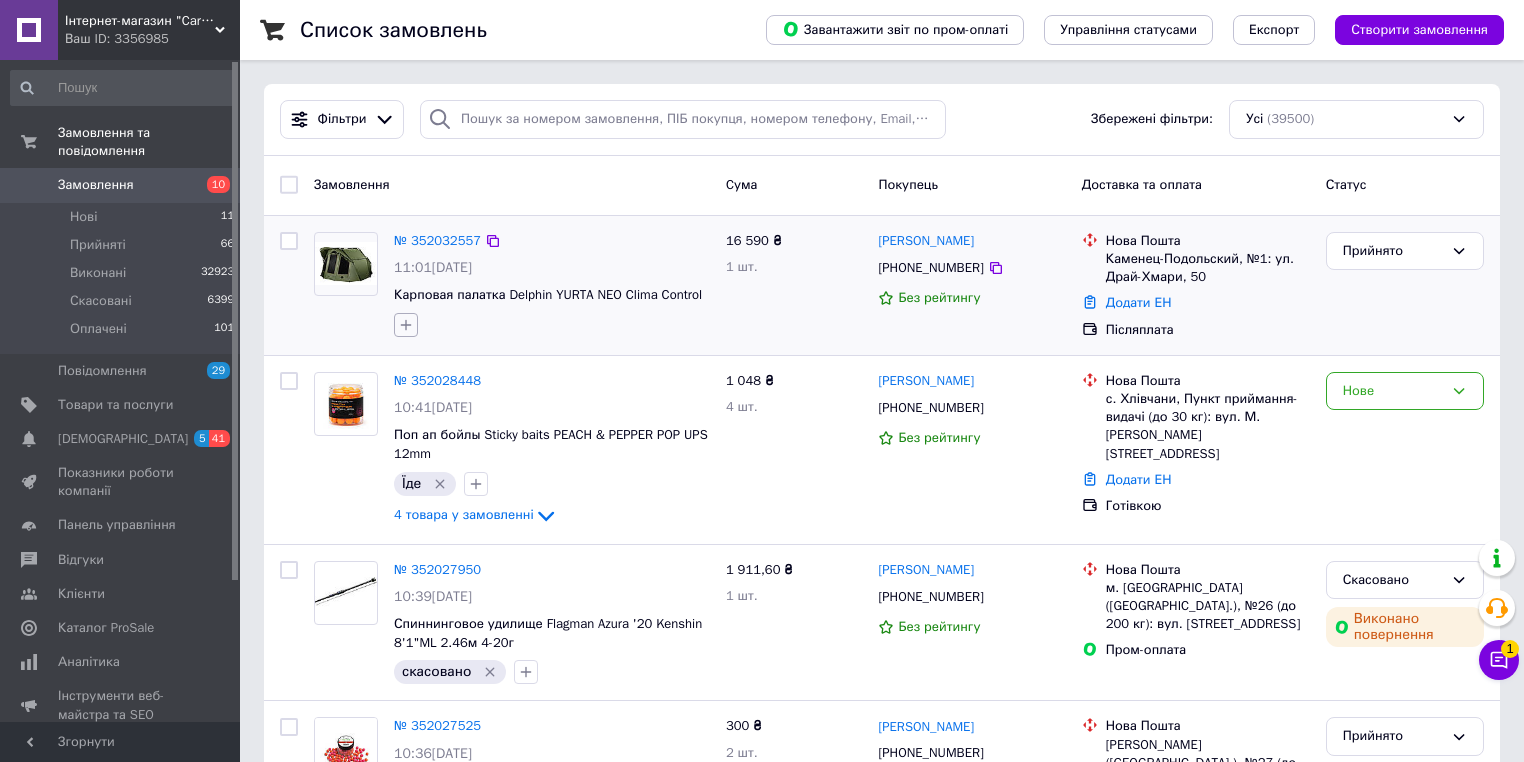 click 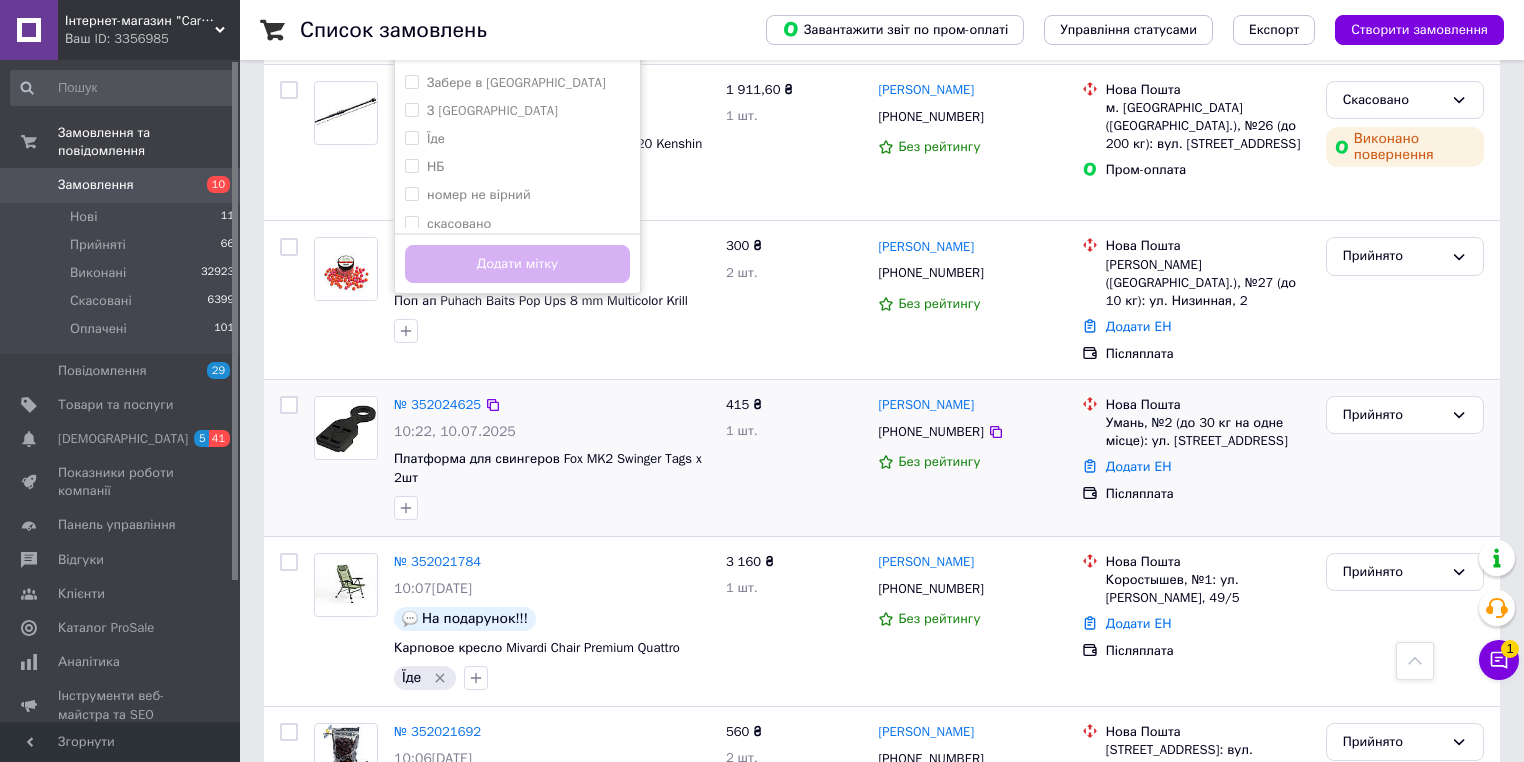 scroll, scrollTop: 0, scrollLeft: 0, axis: both 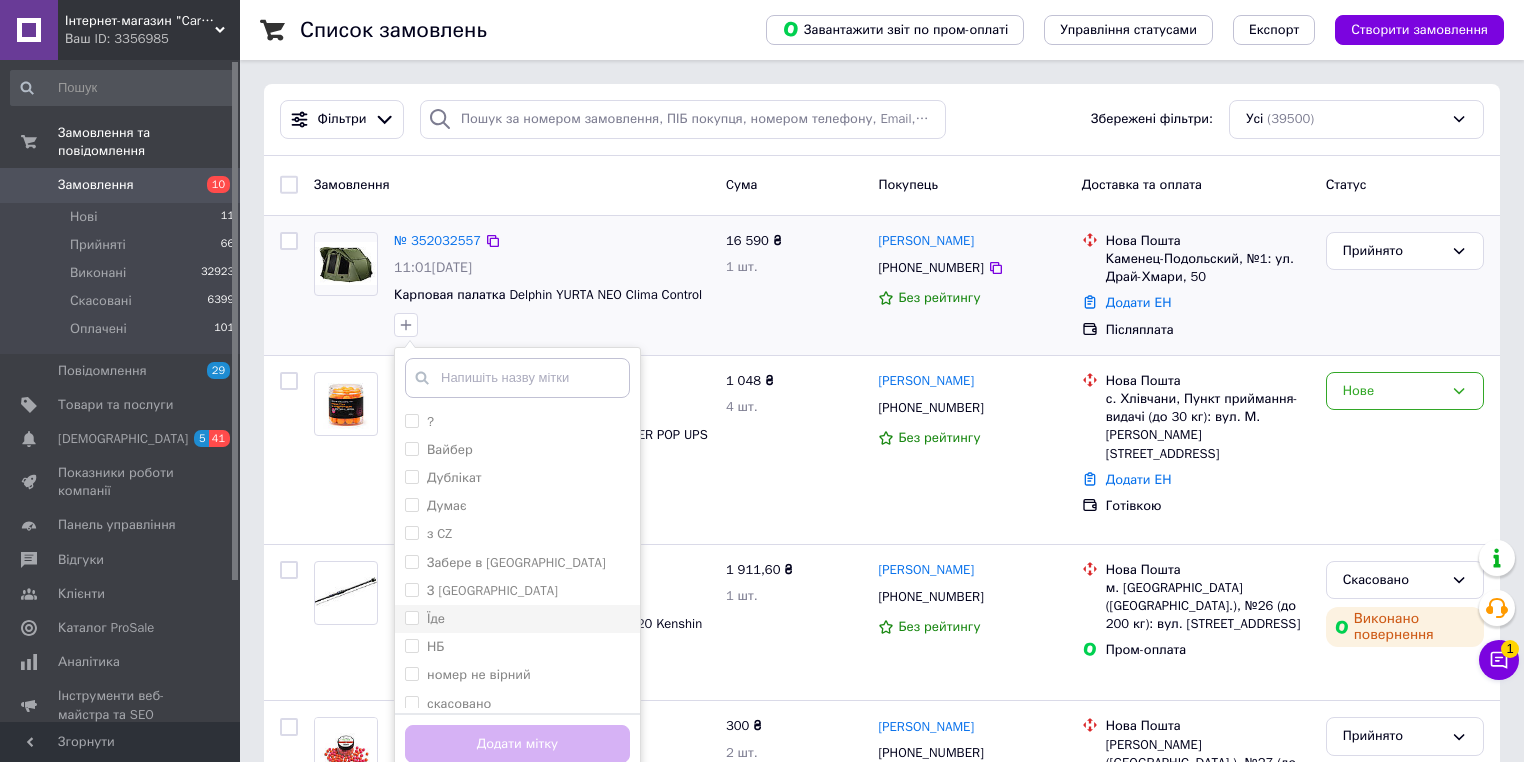 click on "Їде" at bounding box center (517, 619) 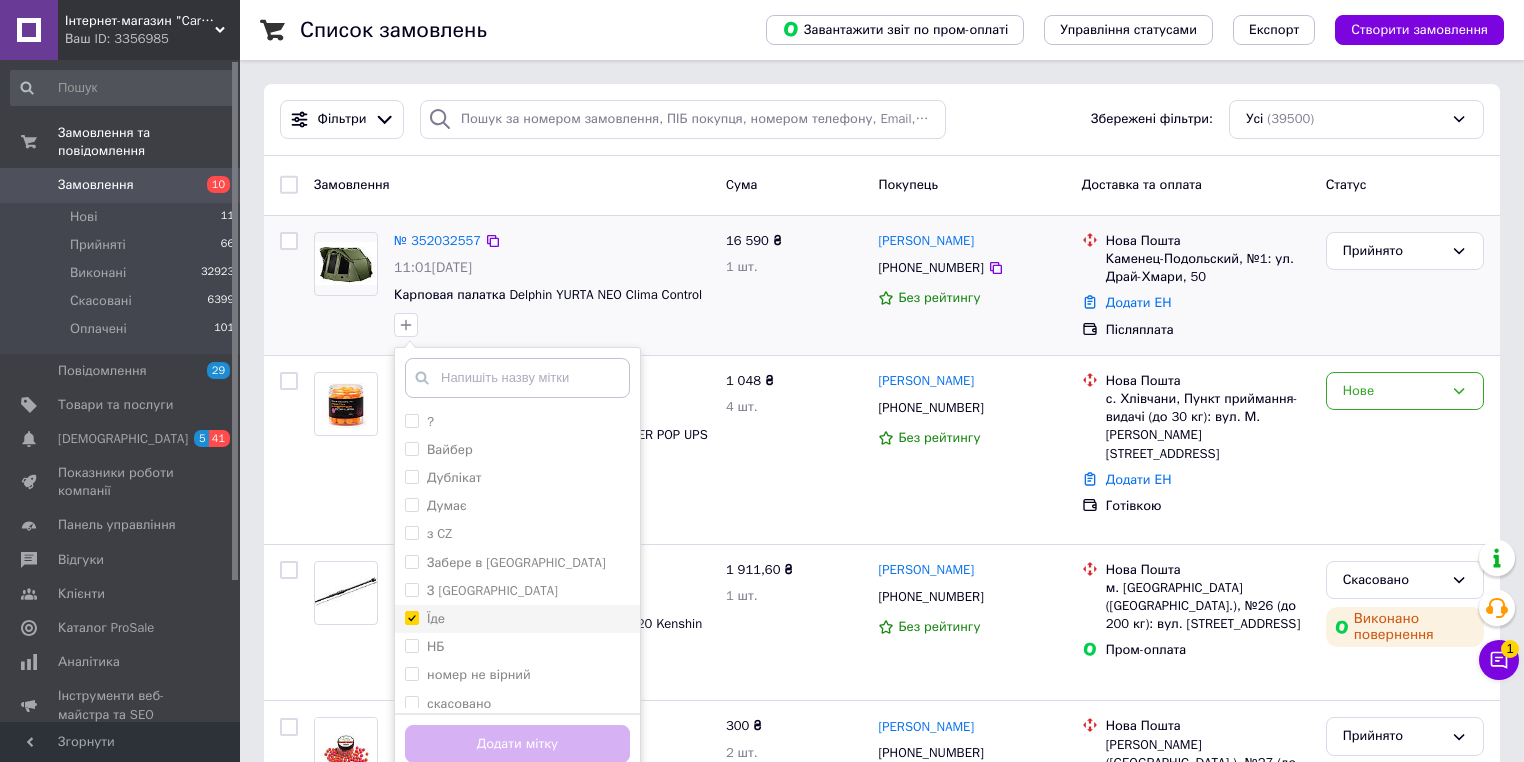 checkbox on "true" 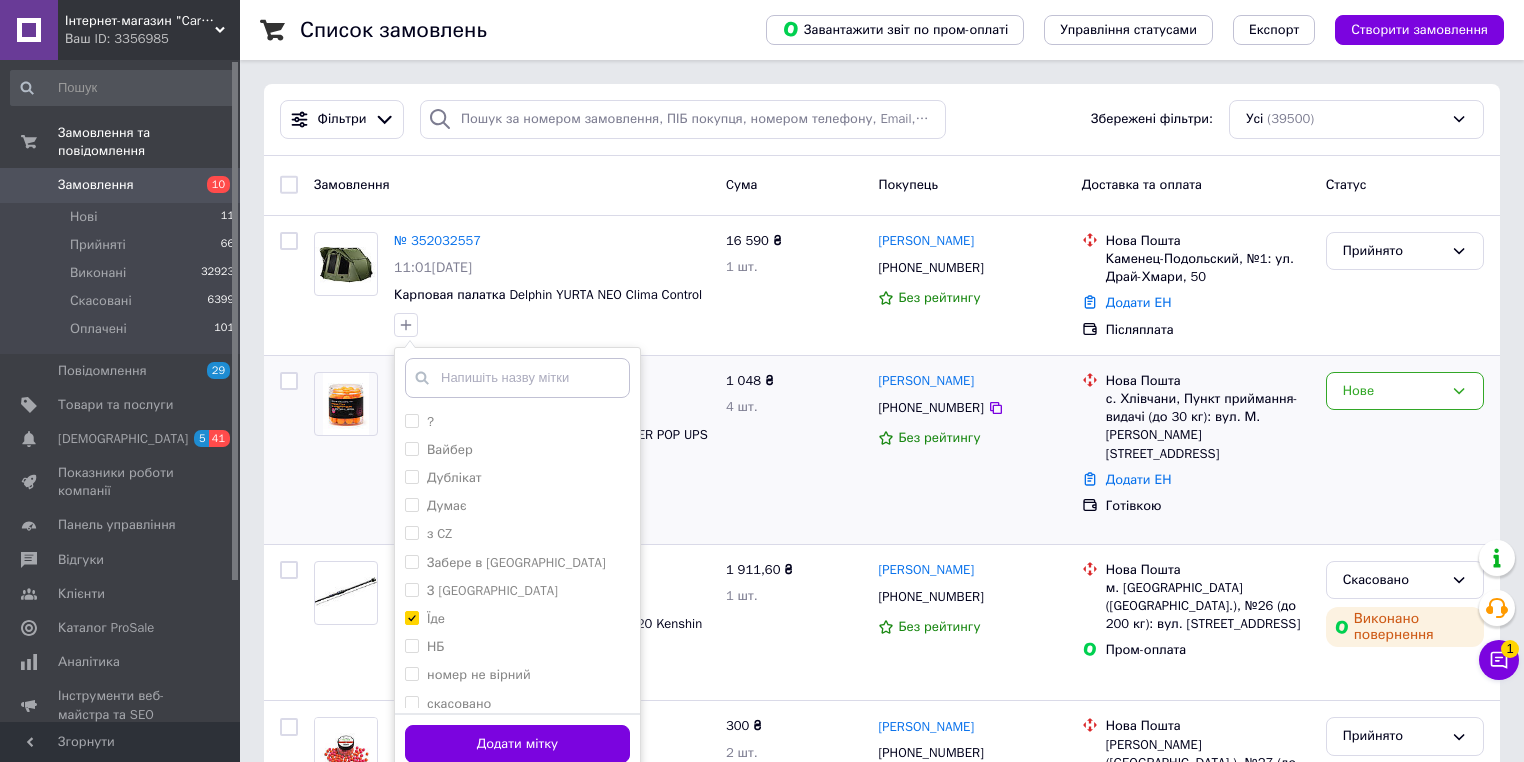 scroll, scrollTop: 240, scrollLeft: 0, axis: vertical 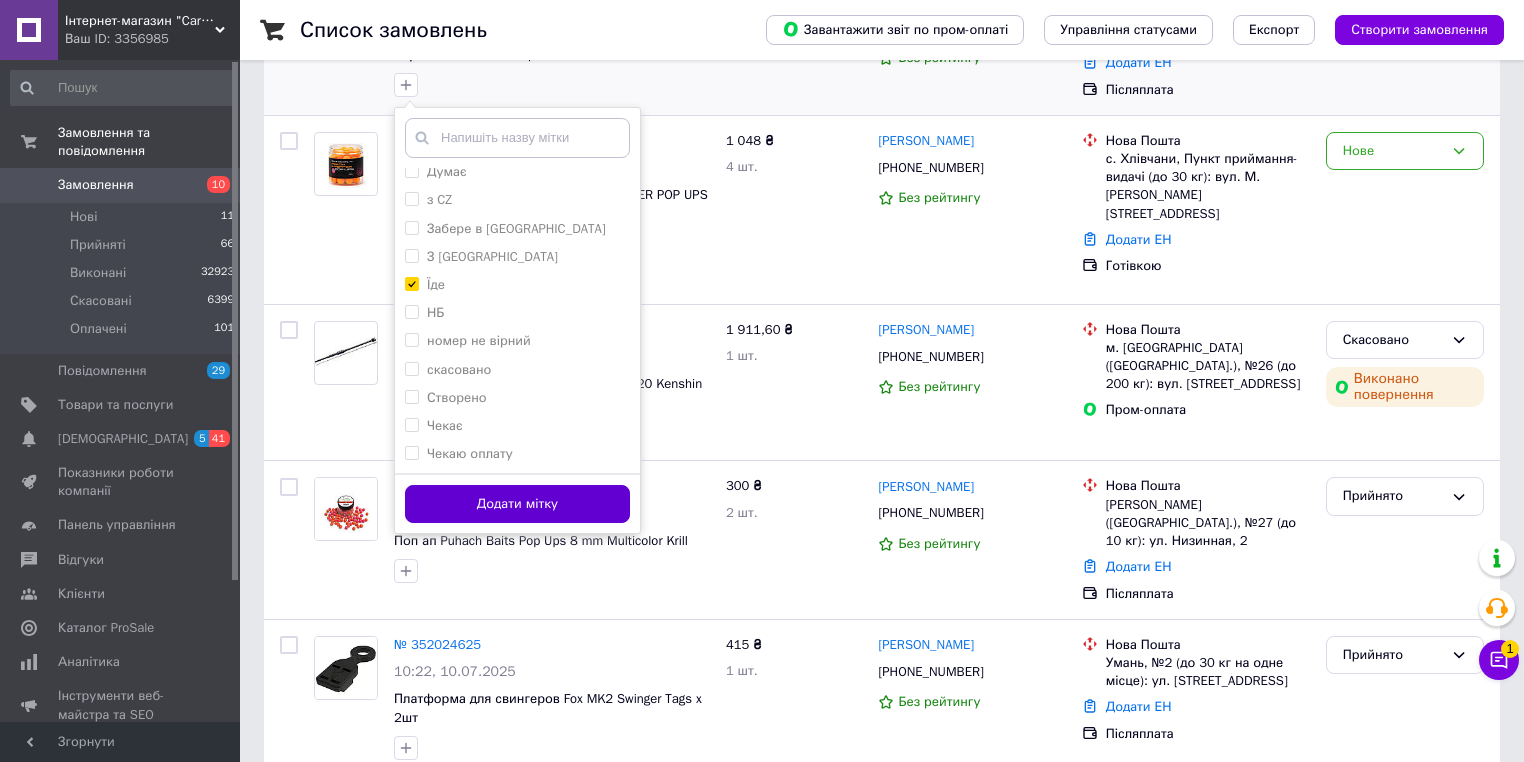 click on "Додати мітку" at bounding box center (517, 504) 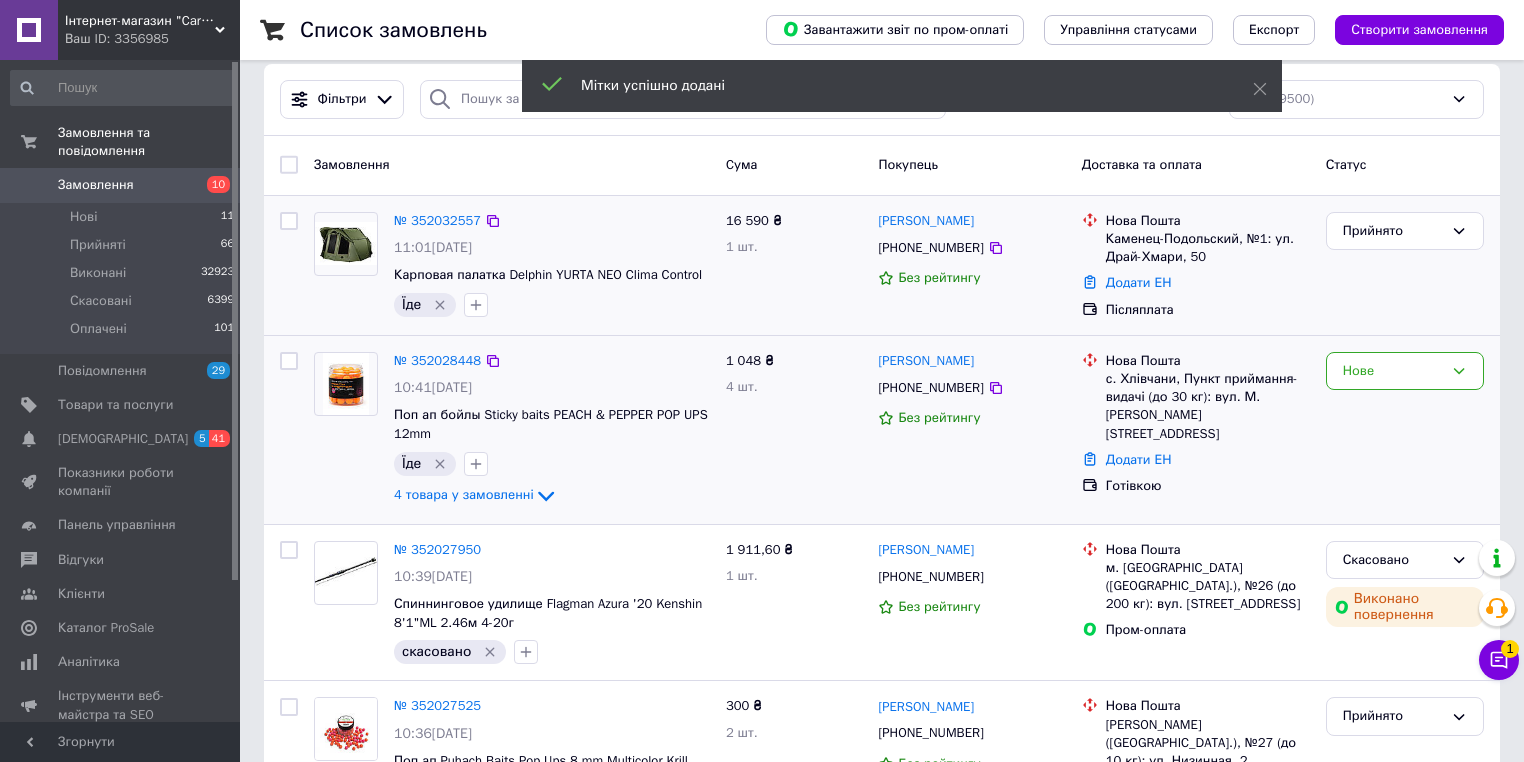 scroll, scrollTop: 0, scrollLeft: 0, axis: both 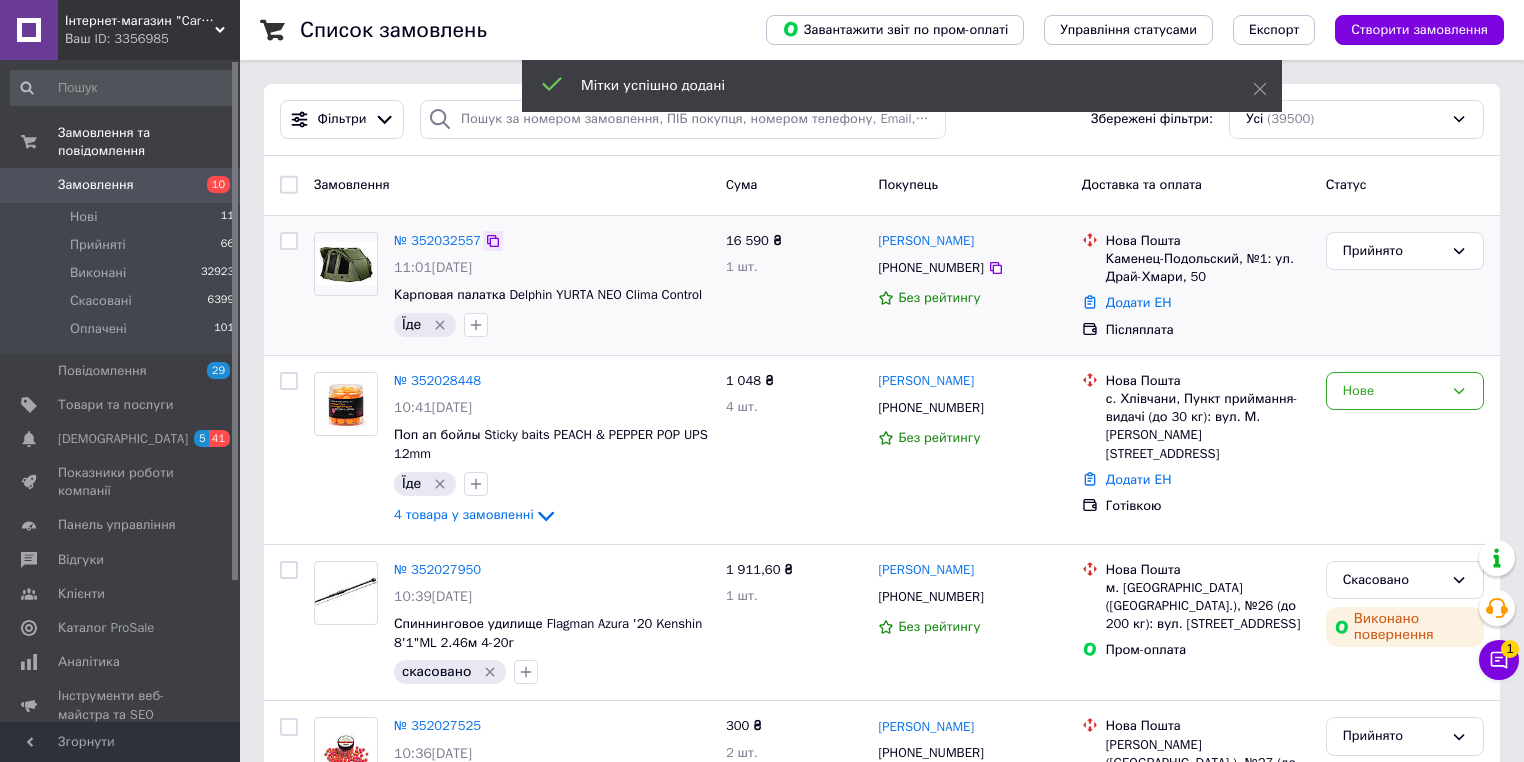 click 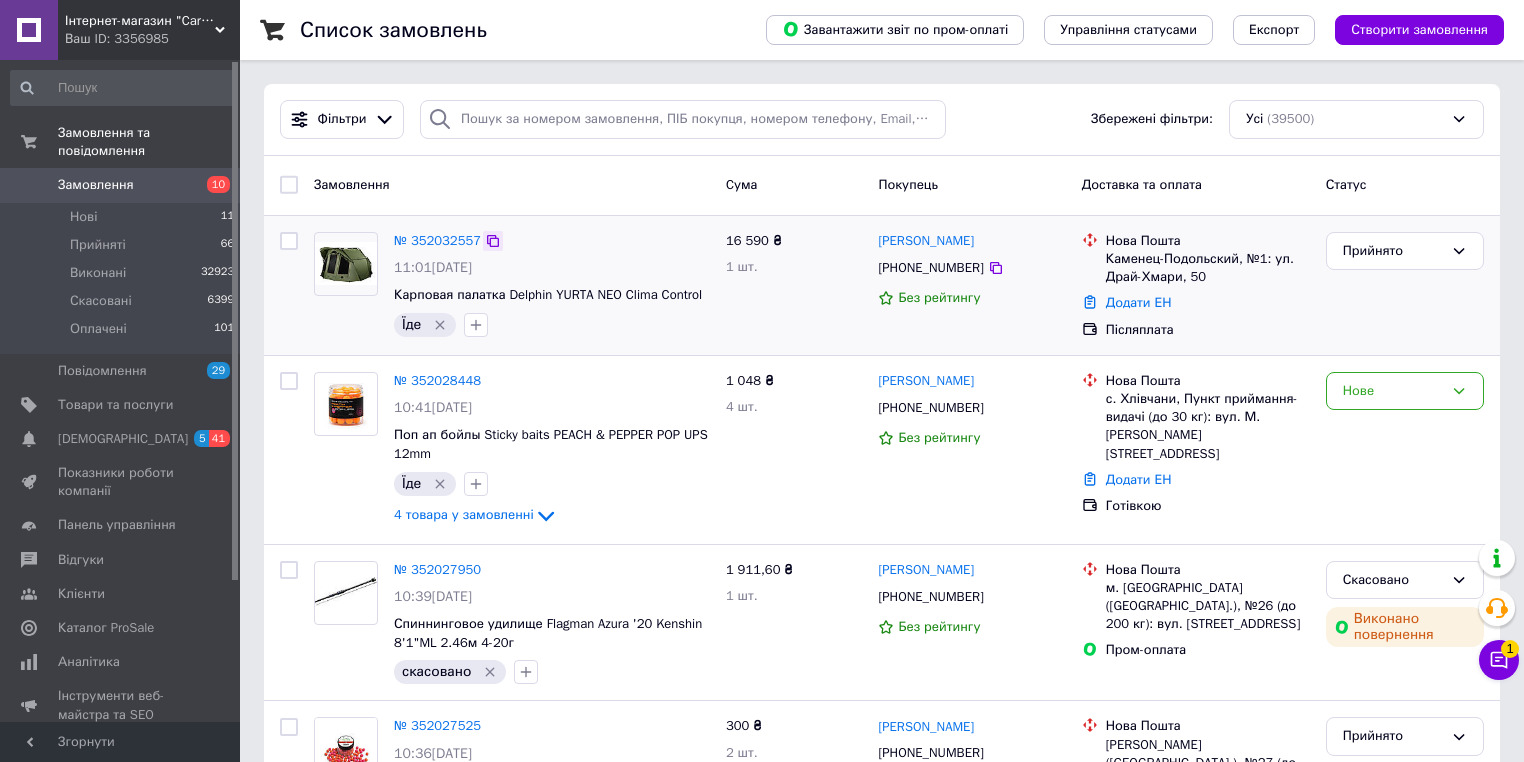 click 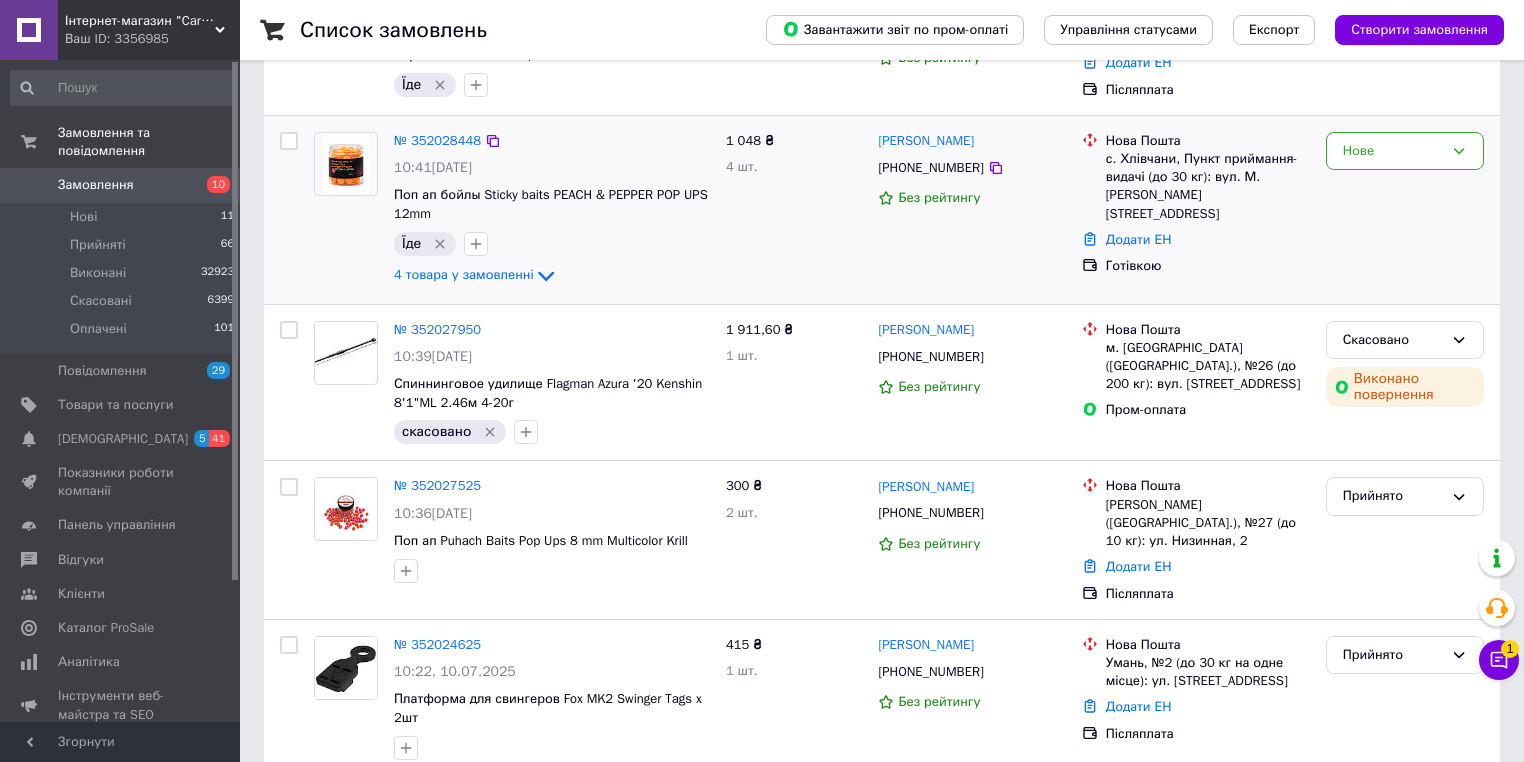 scroll, scrollTop: 480, scrollLeft: 0, axis: vertical 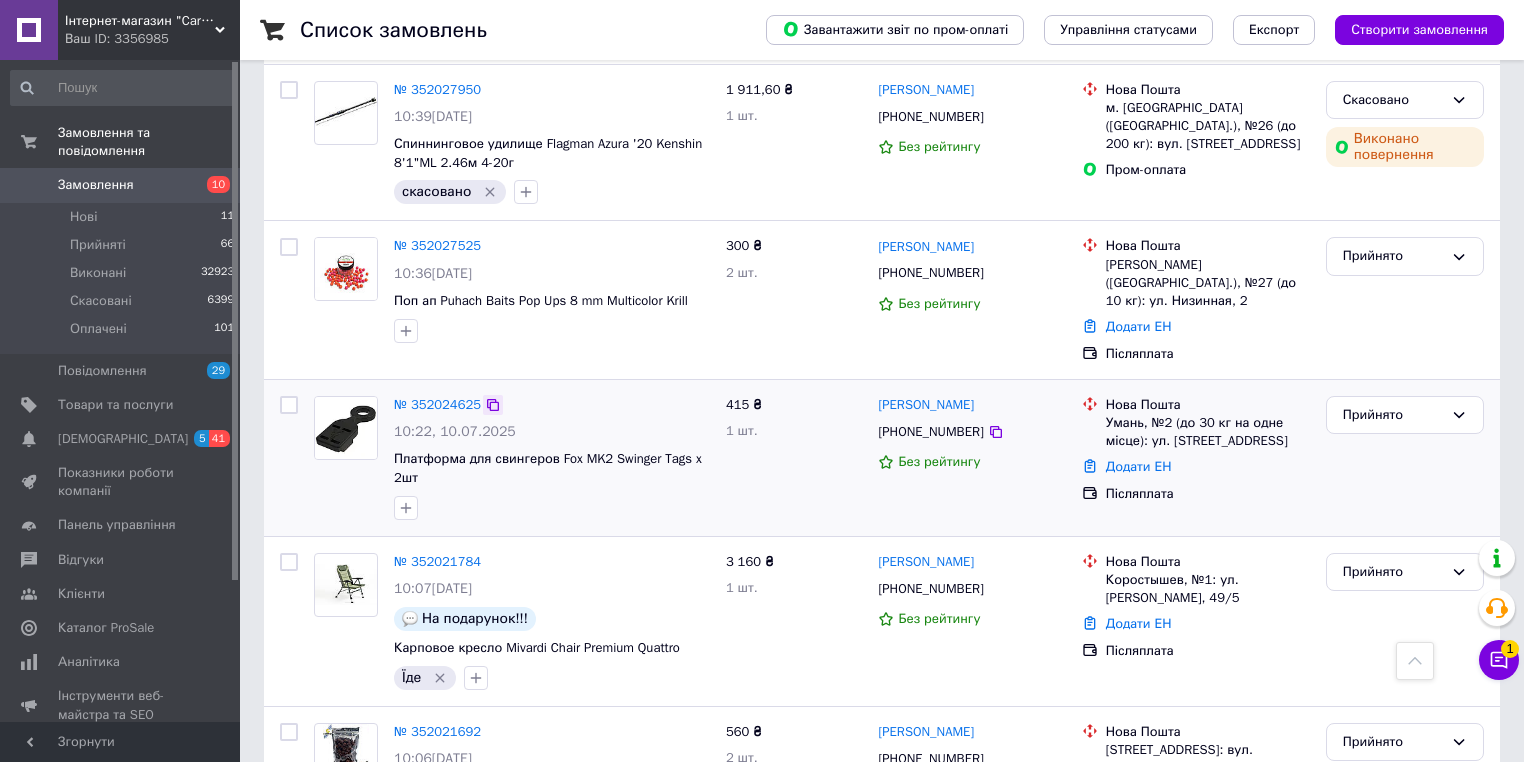 click 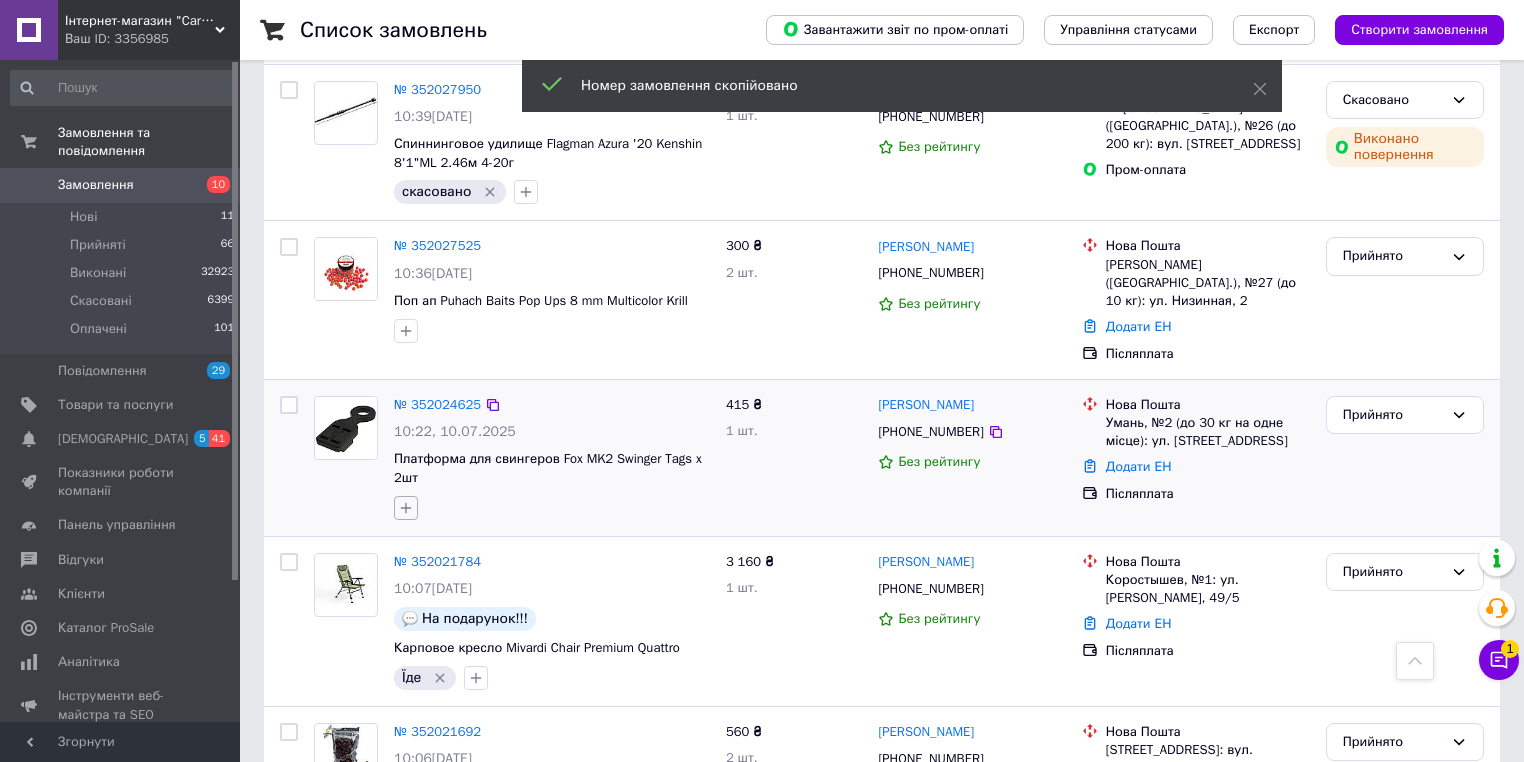 click 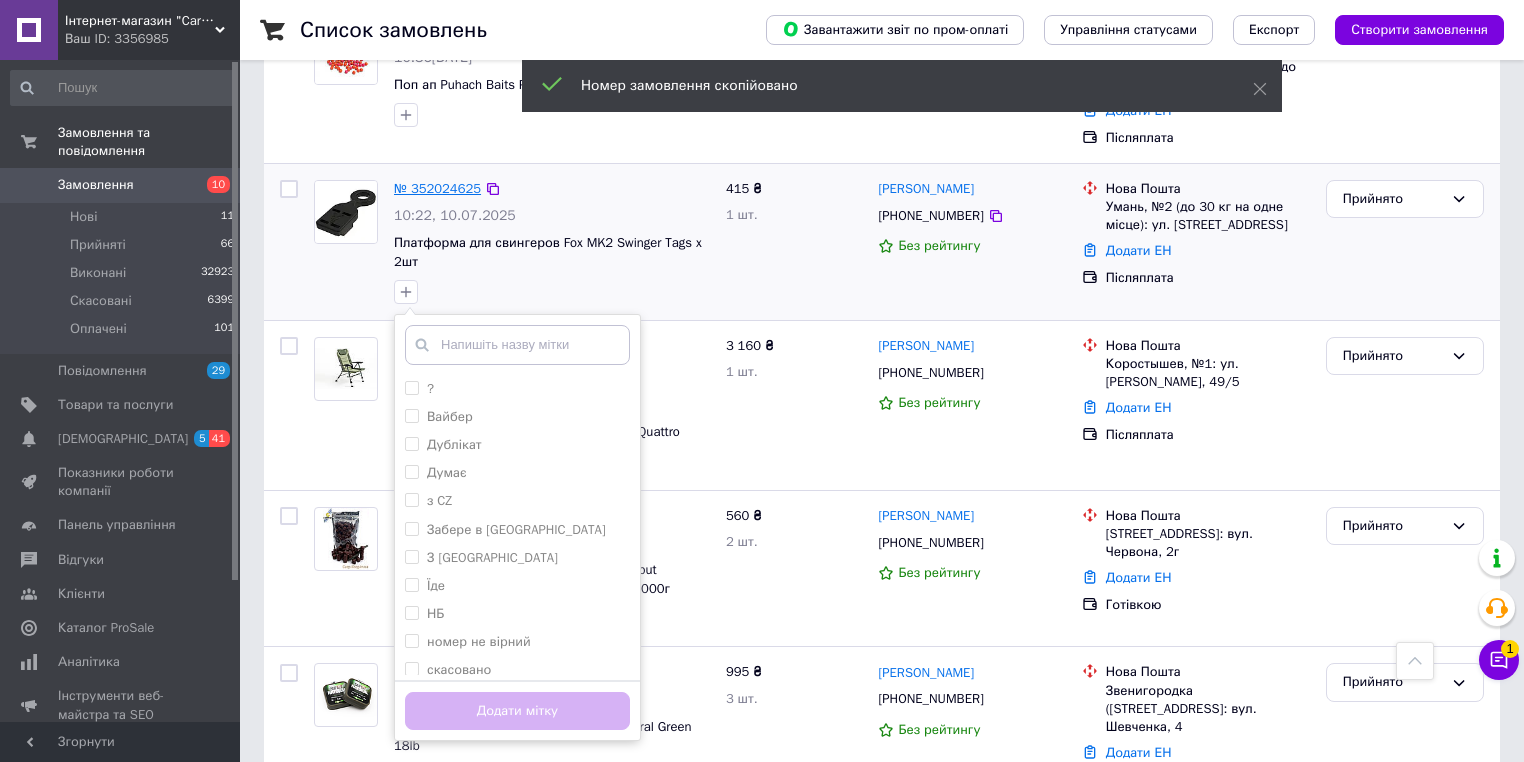 scroll, scrollTop: 720, scrollLeft: 0, axis: vertical 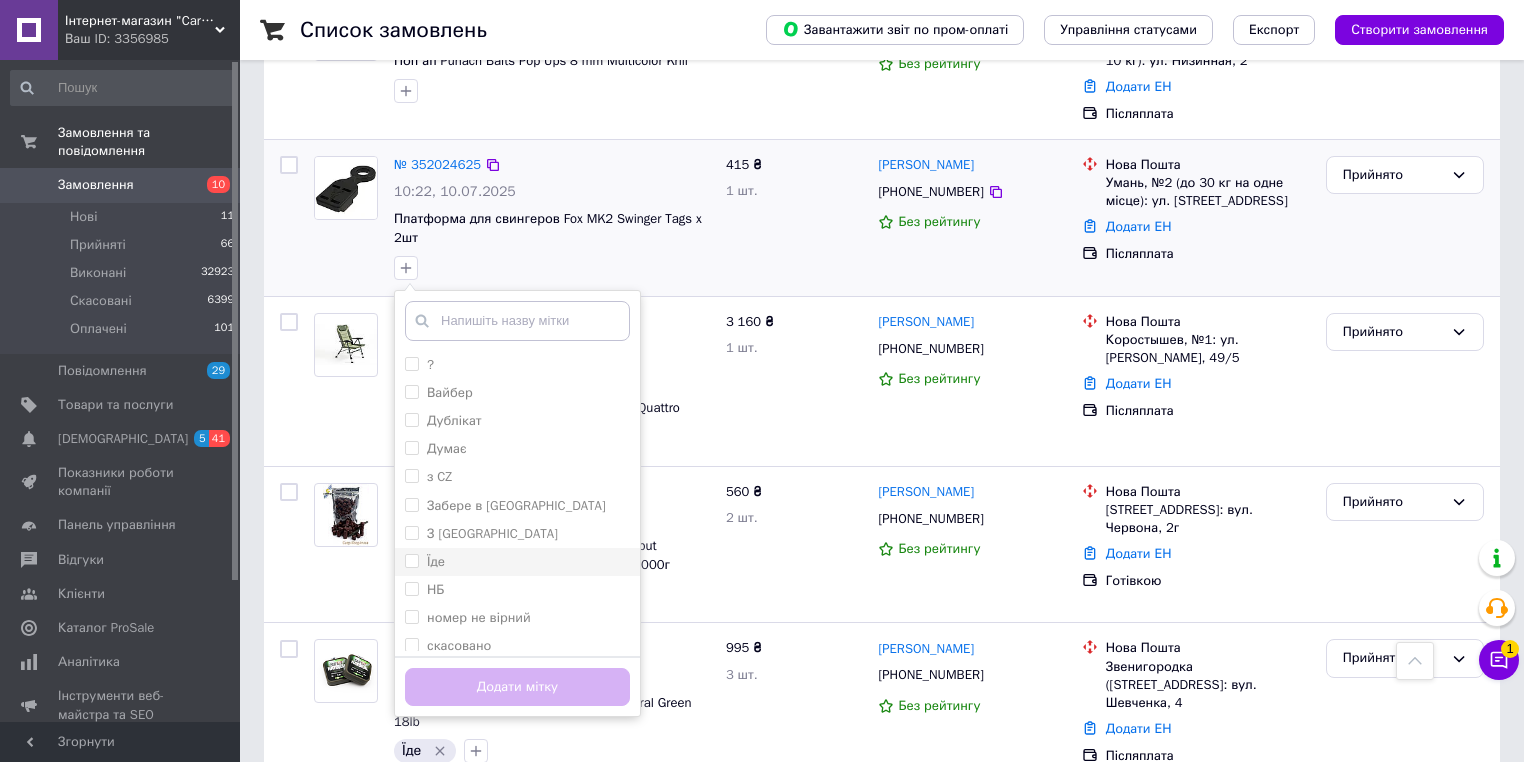 click on "Їде" at bounding box center [517, 562] 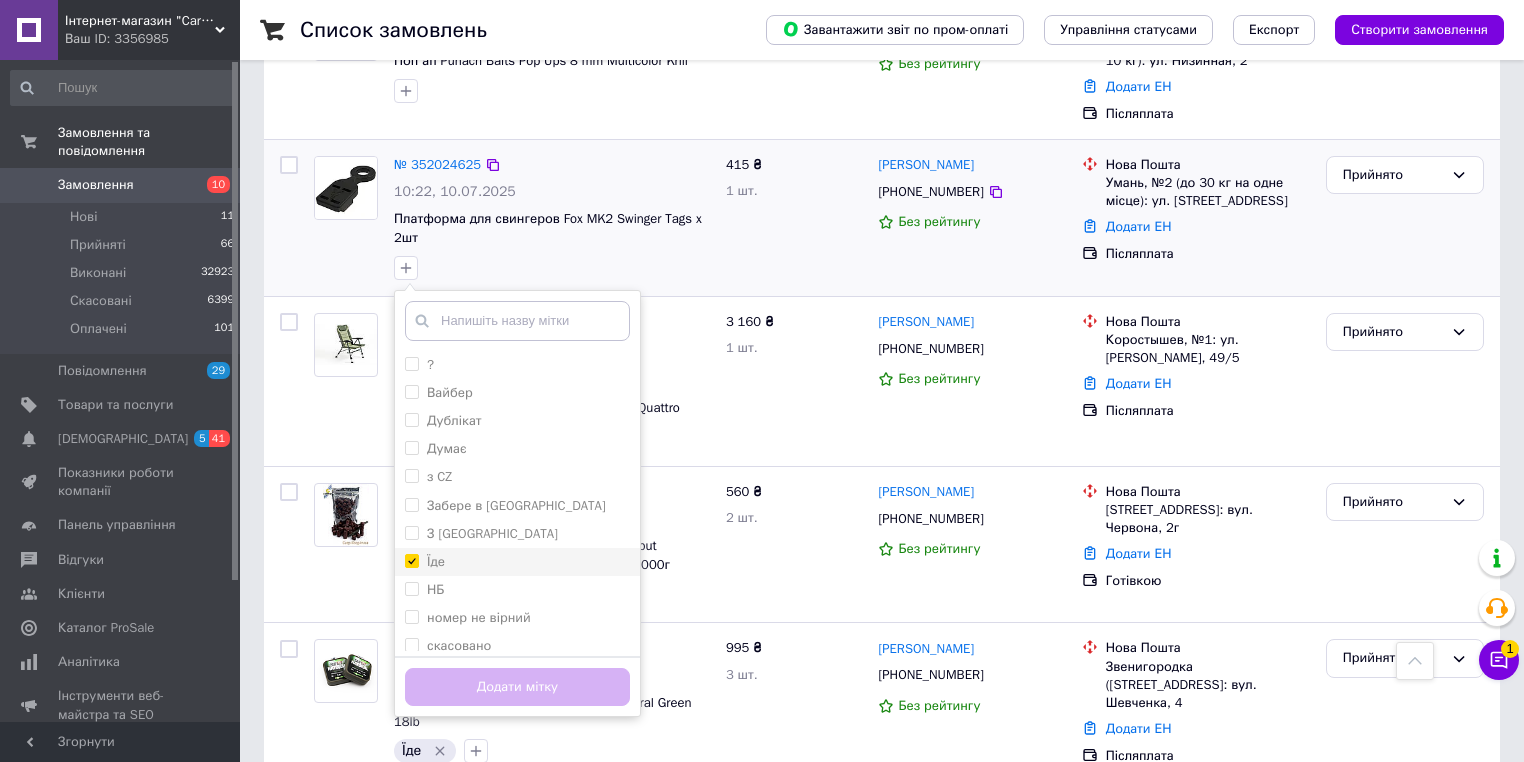 checkbox on "true" 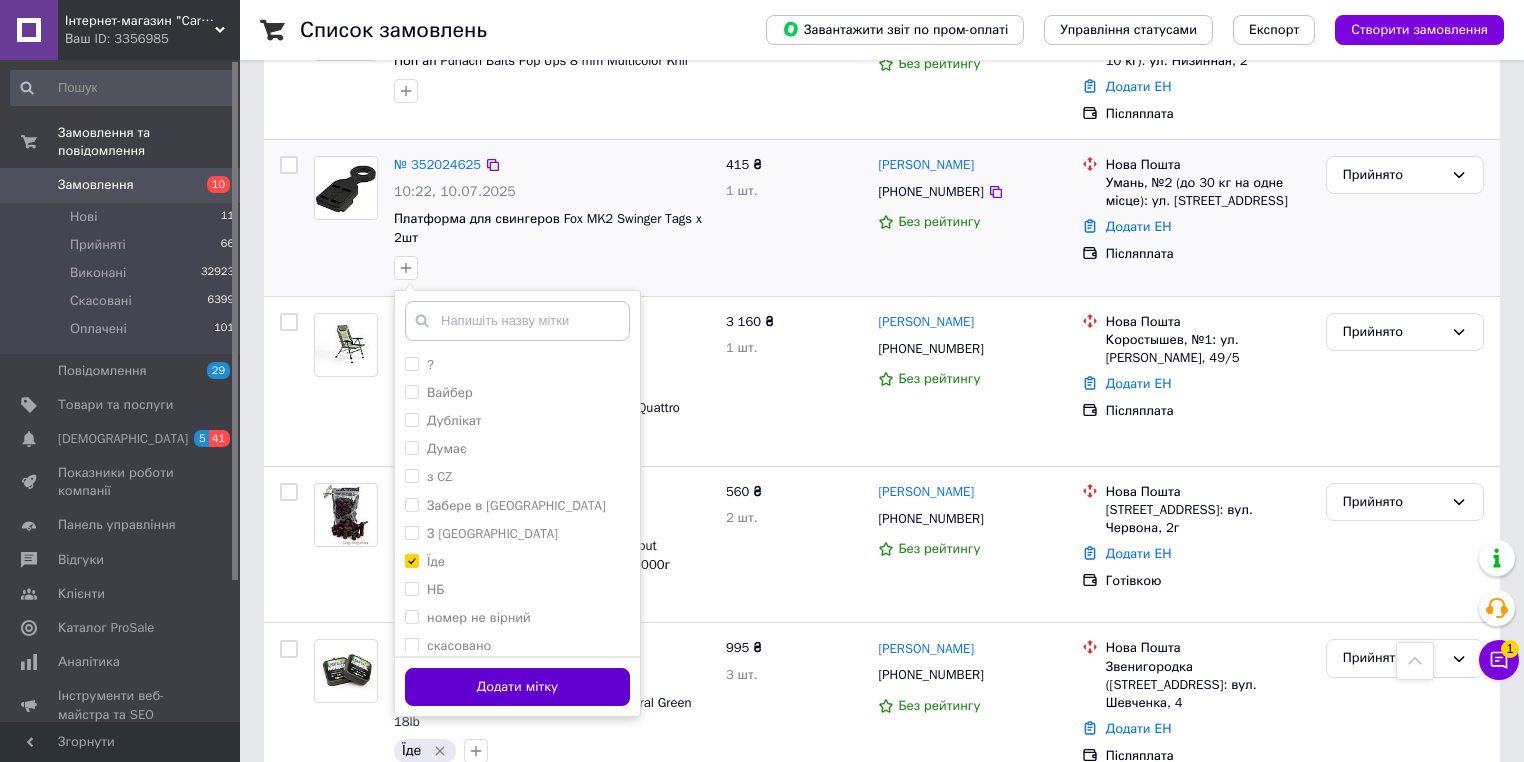 click on "Додати мітку" at bounding box center (517, 687) 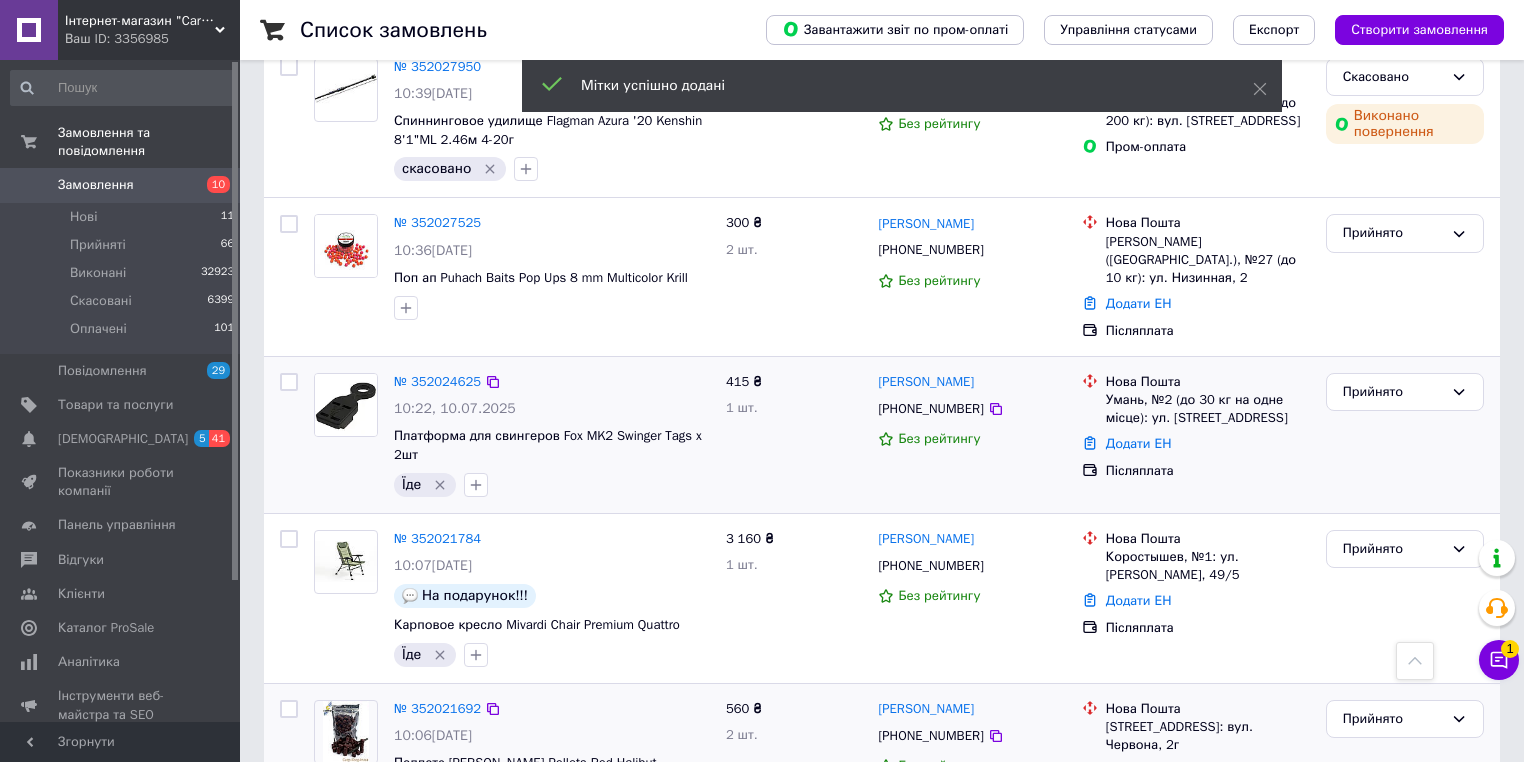 scroll, scrollTop: 480, scrollLeft: 0, axis: vertical 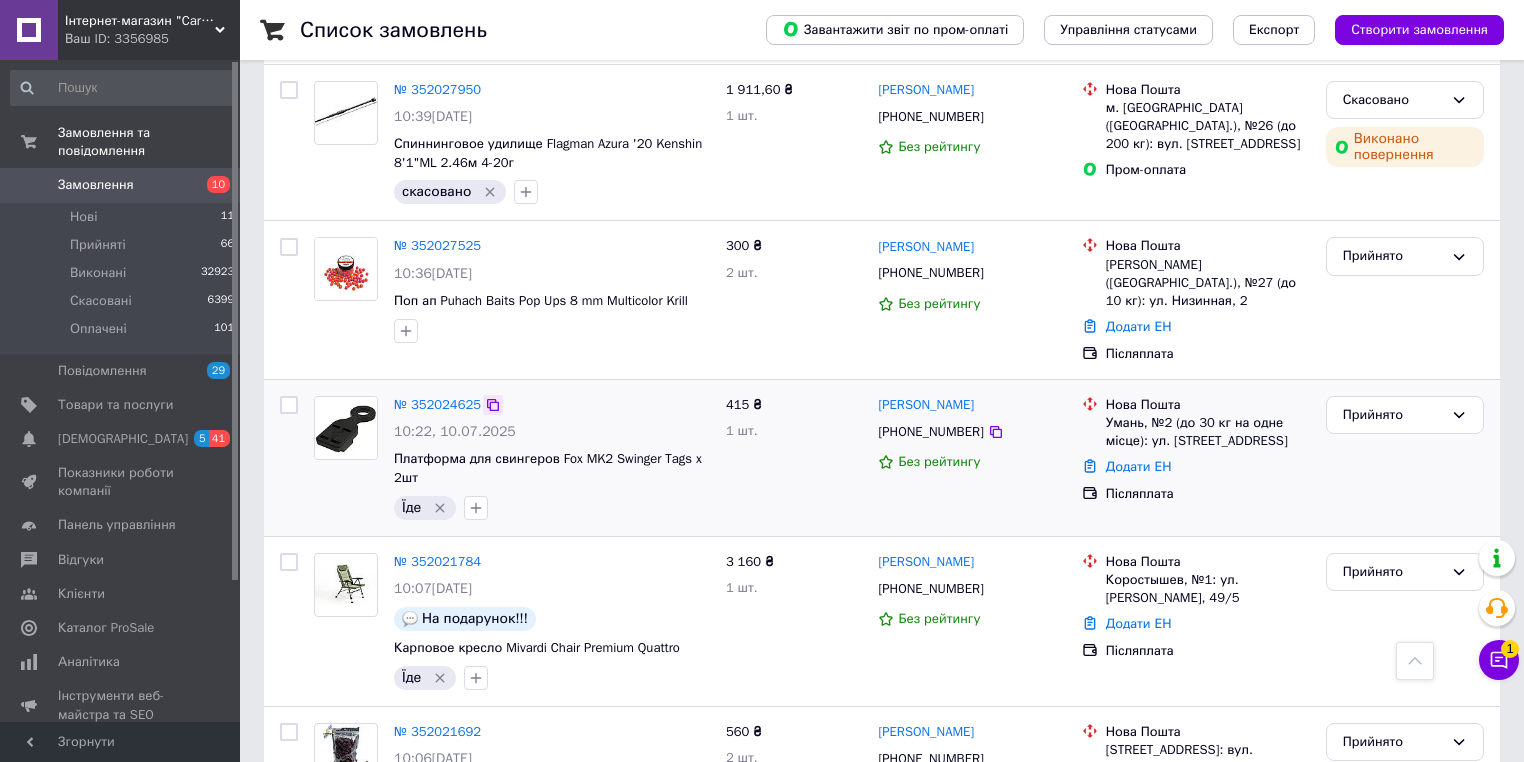 click 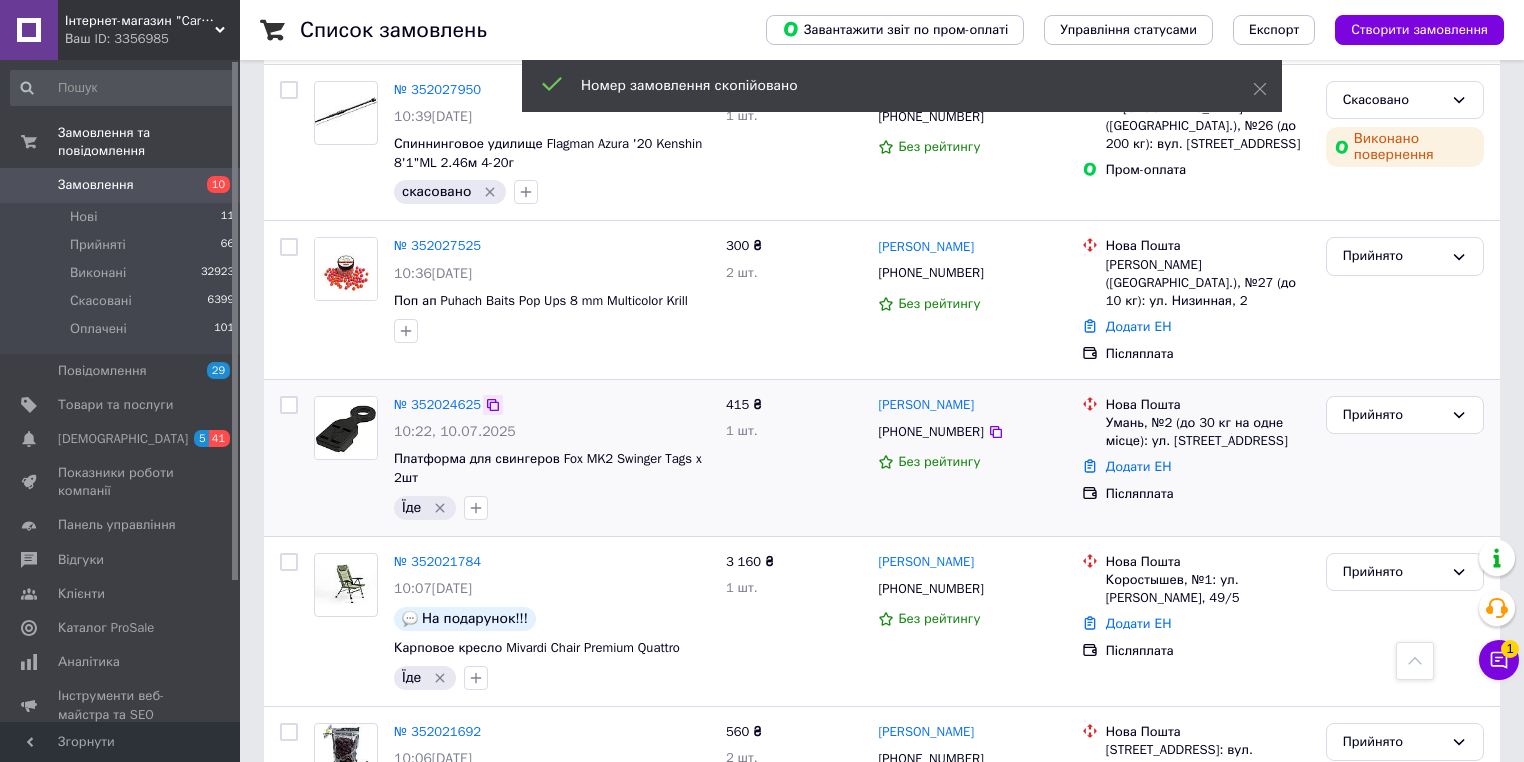 click 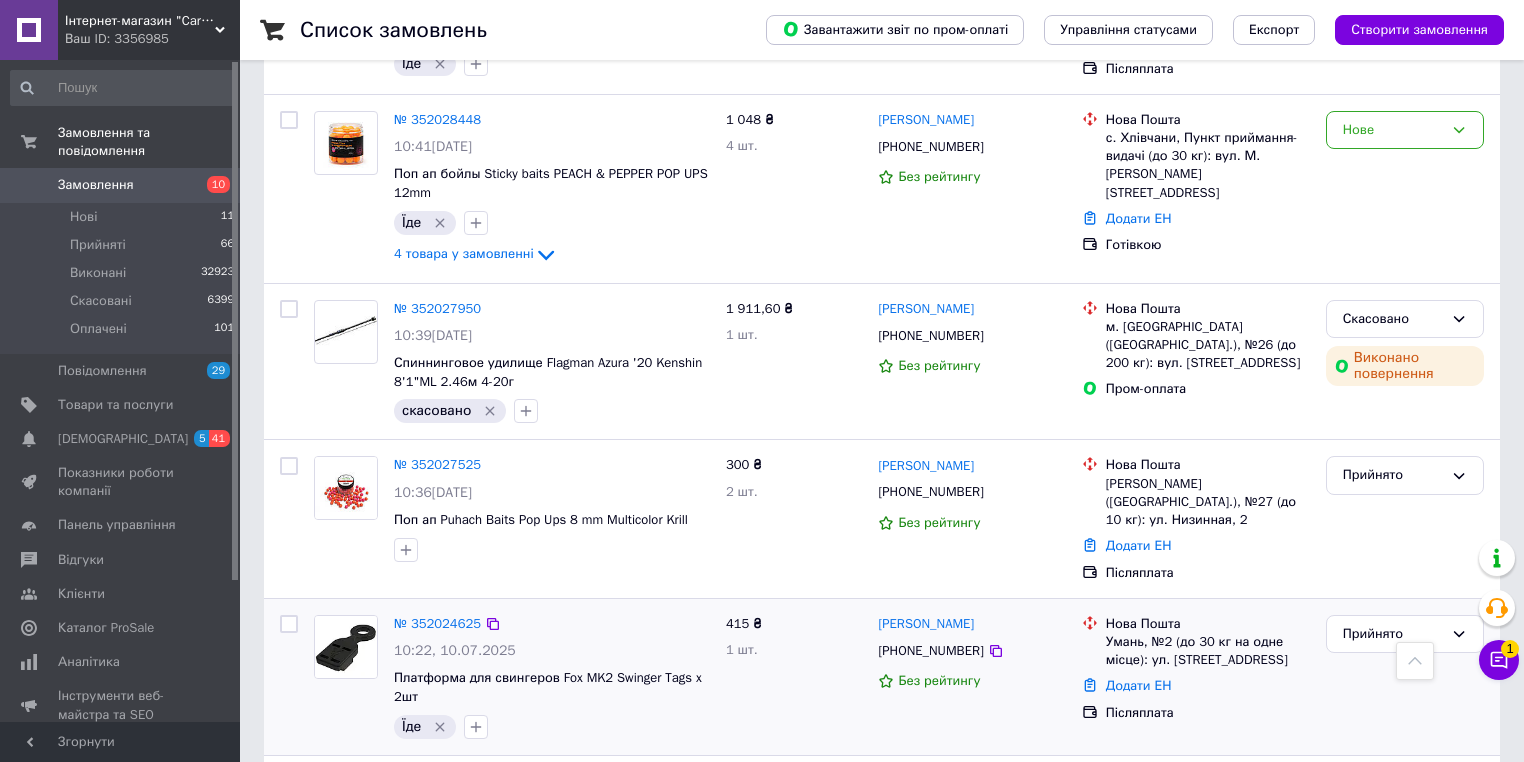 scroll, scrollTop: 240, scrollLeft: 0, axis: vertical 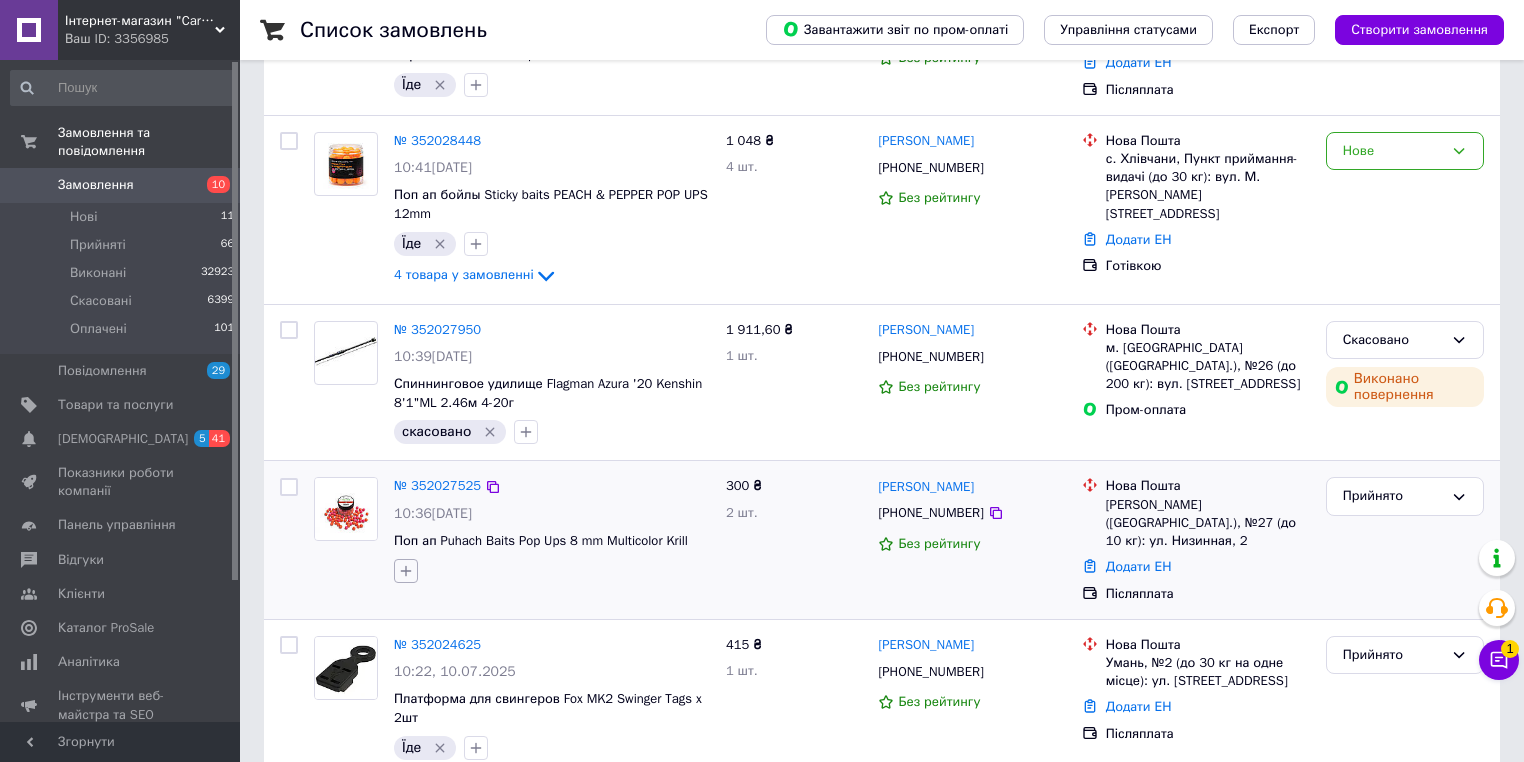 click 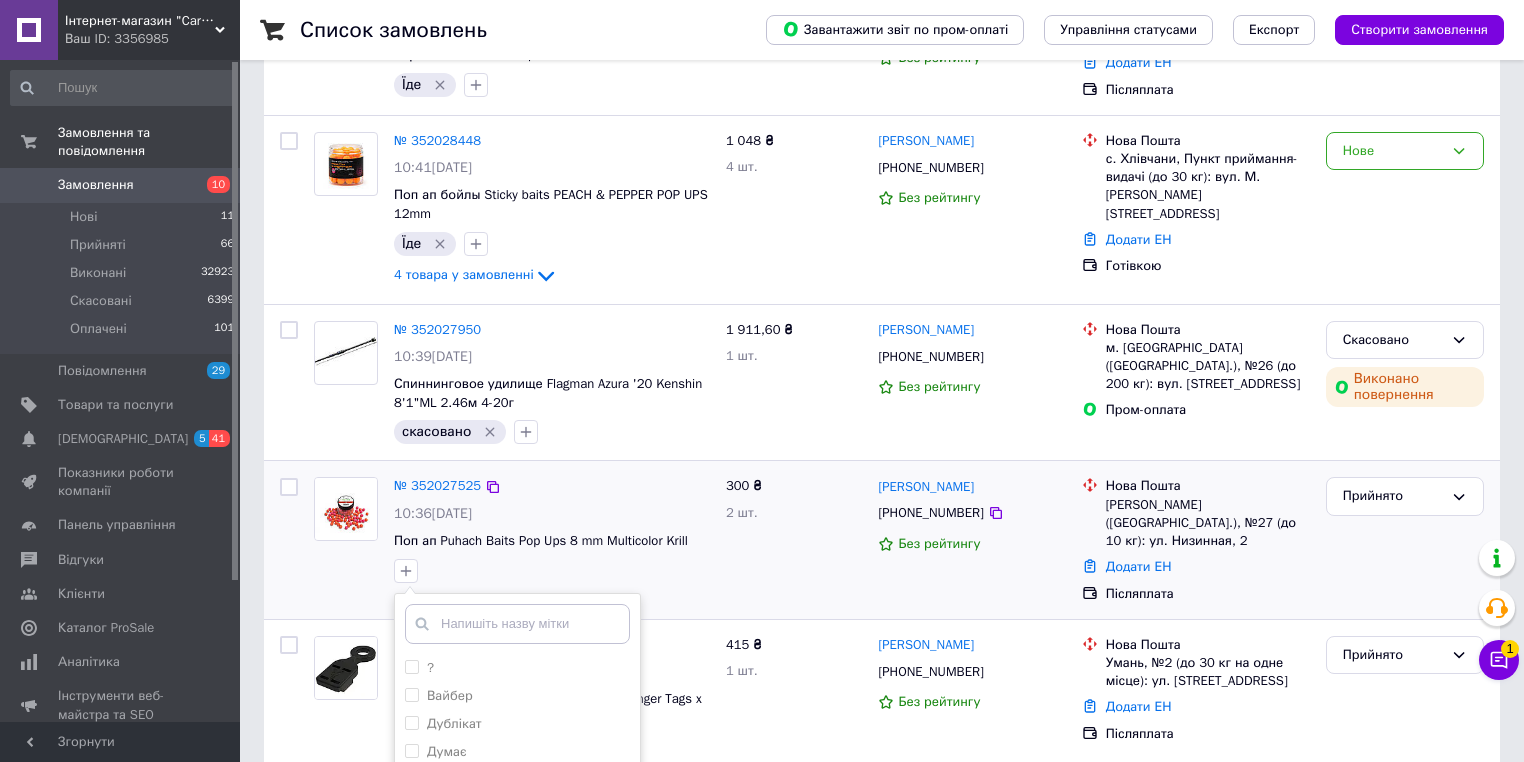 scroll, scrollTop: 480, scrollLeft: 0, axis: vertical 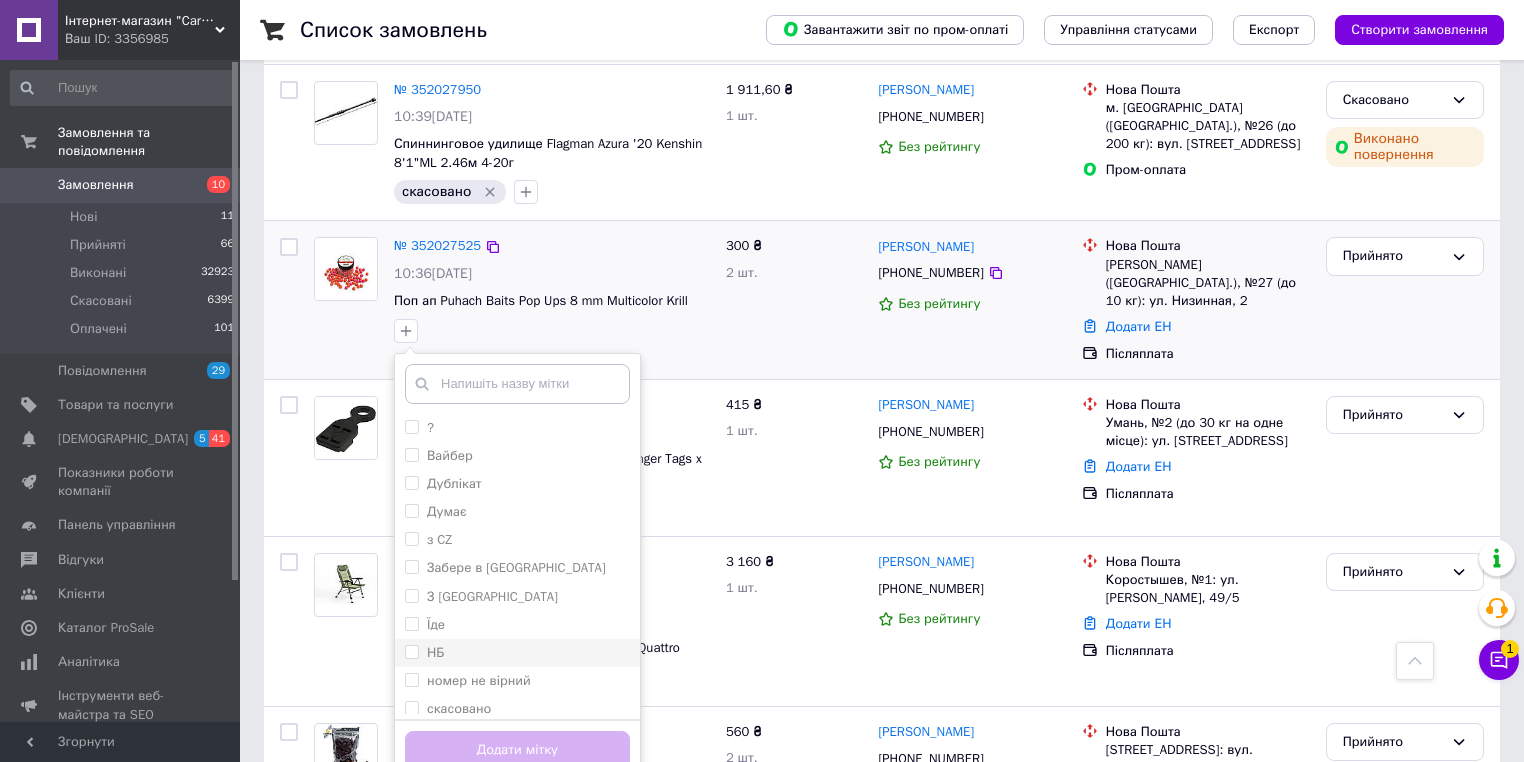 click on "НБ" at bounding box center (517, 653) 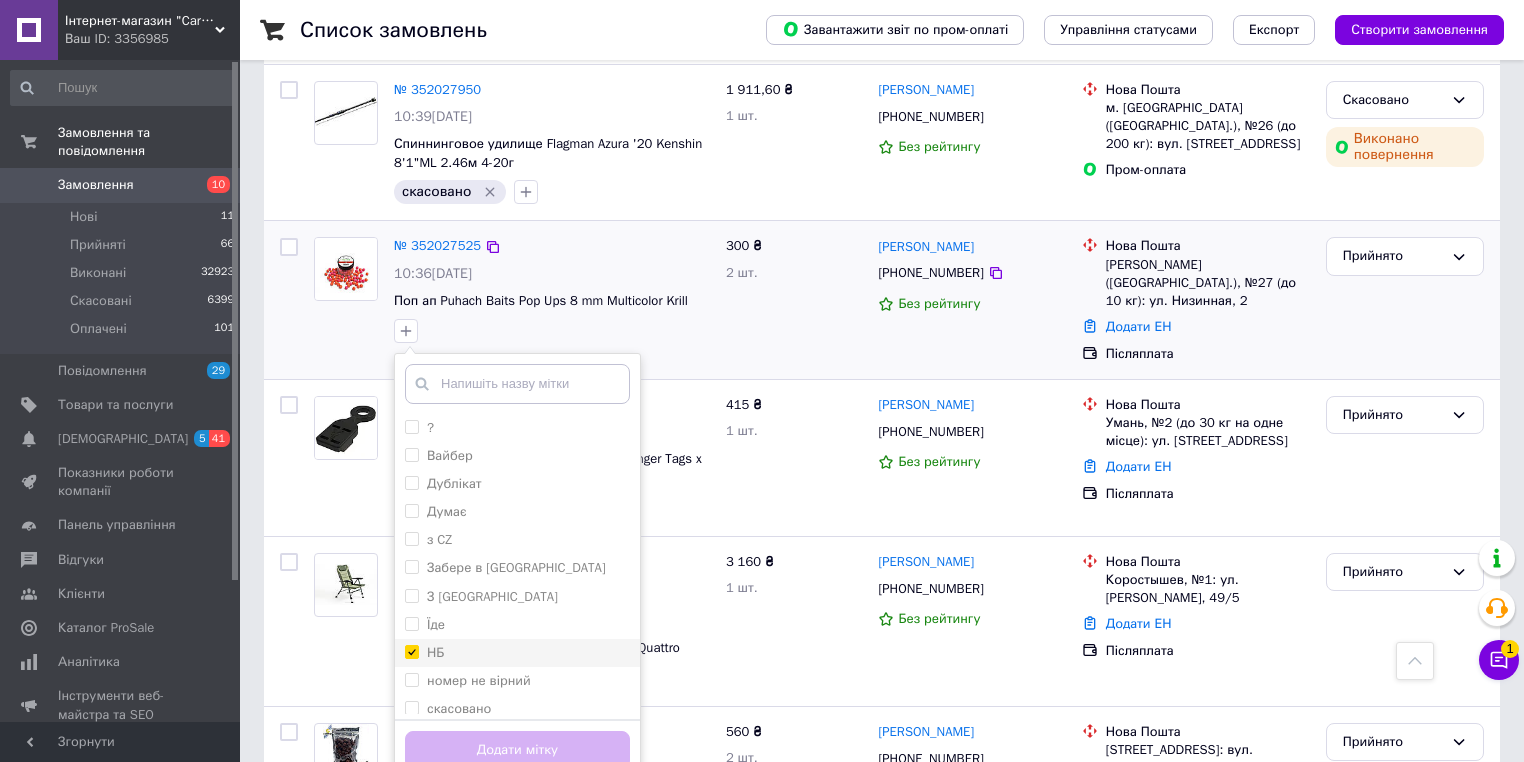 checkbox on "true" 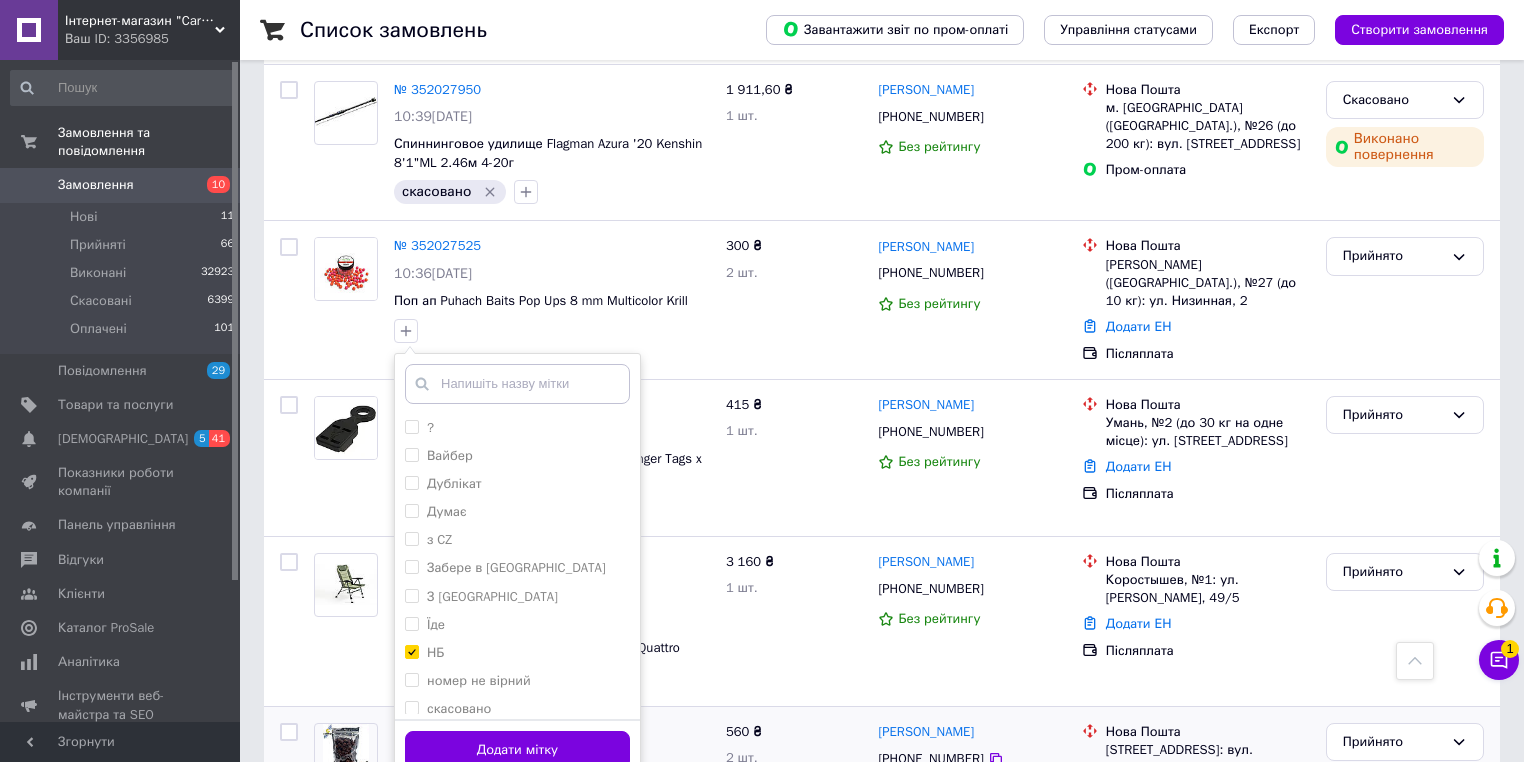 click on "Додати мітку" at bounding box center (517, 750) 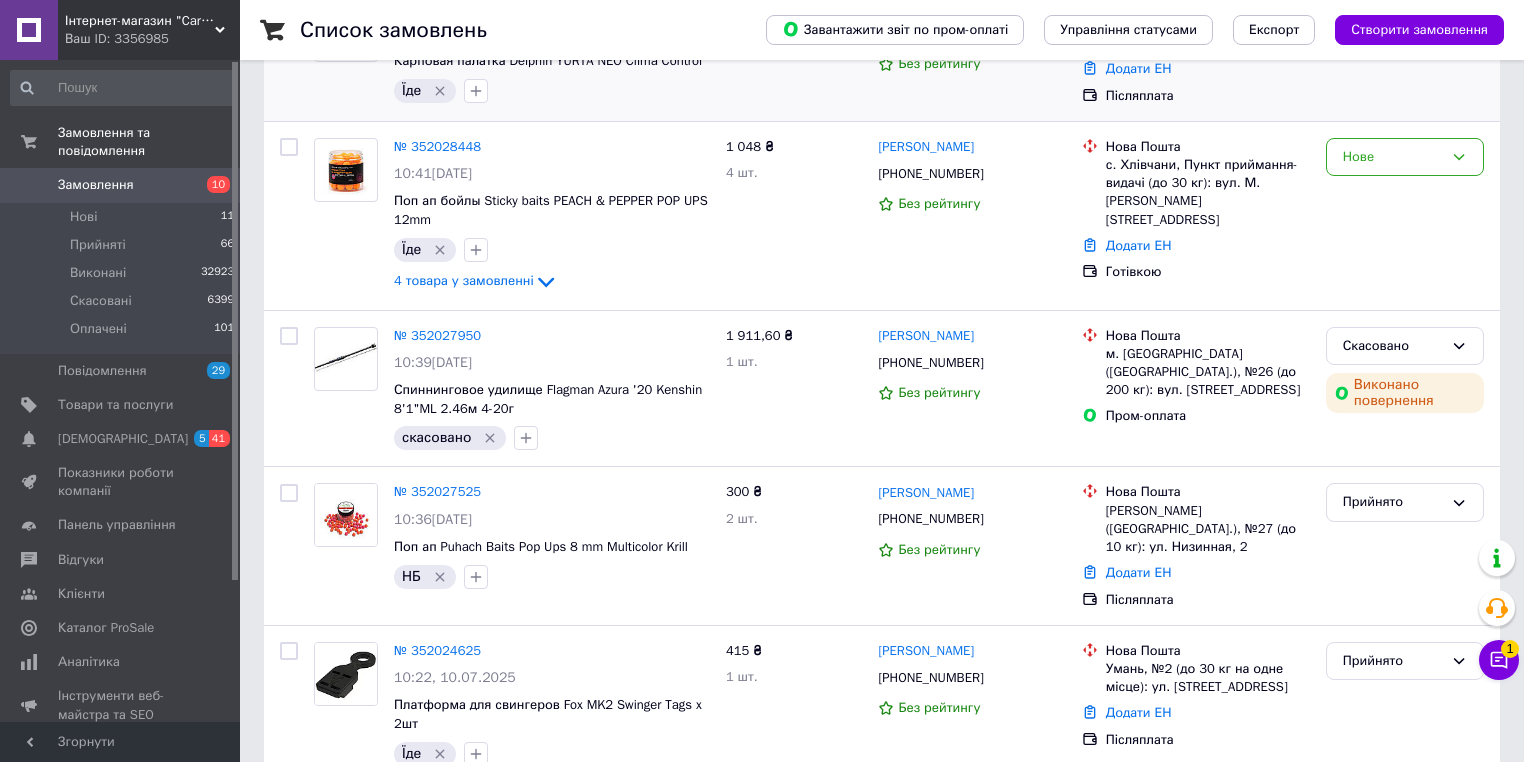 scroll, scrollTop: 0, scrollLeft: 0, axis: both 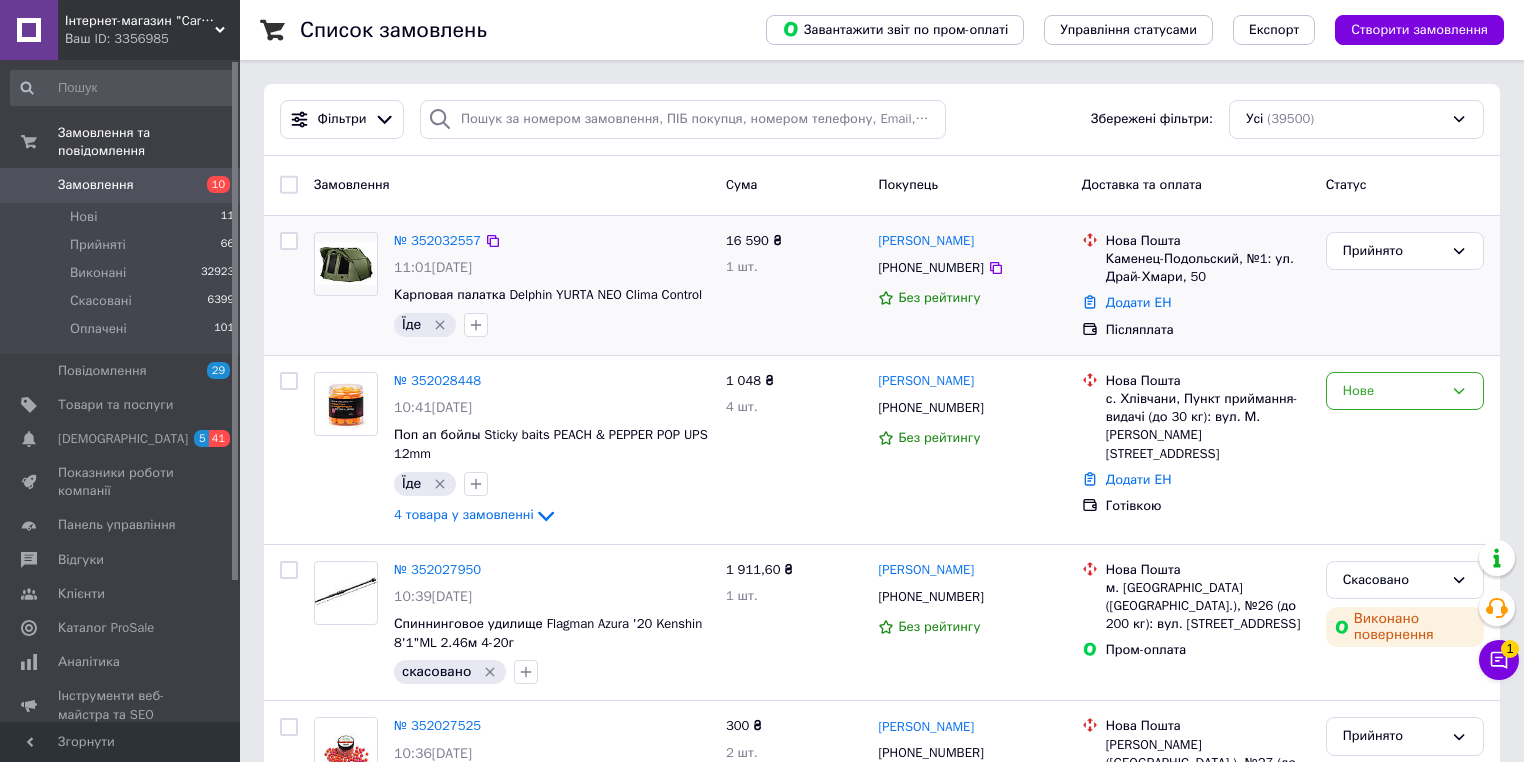 click on "№ 352032557" at bounding box center [437, 241] 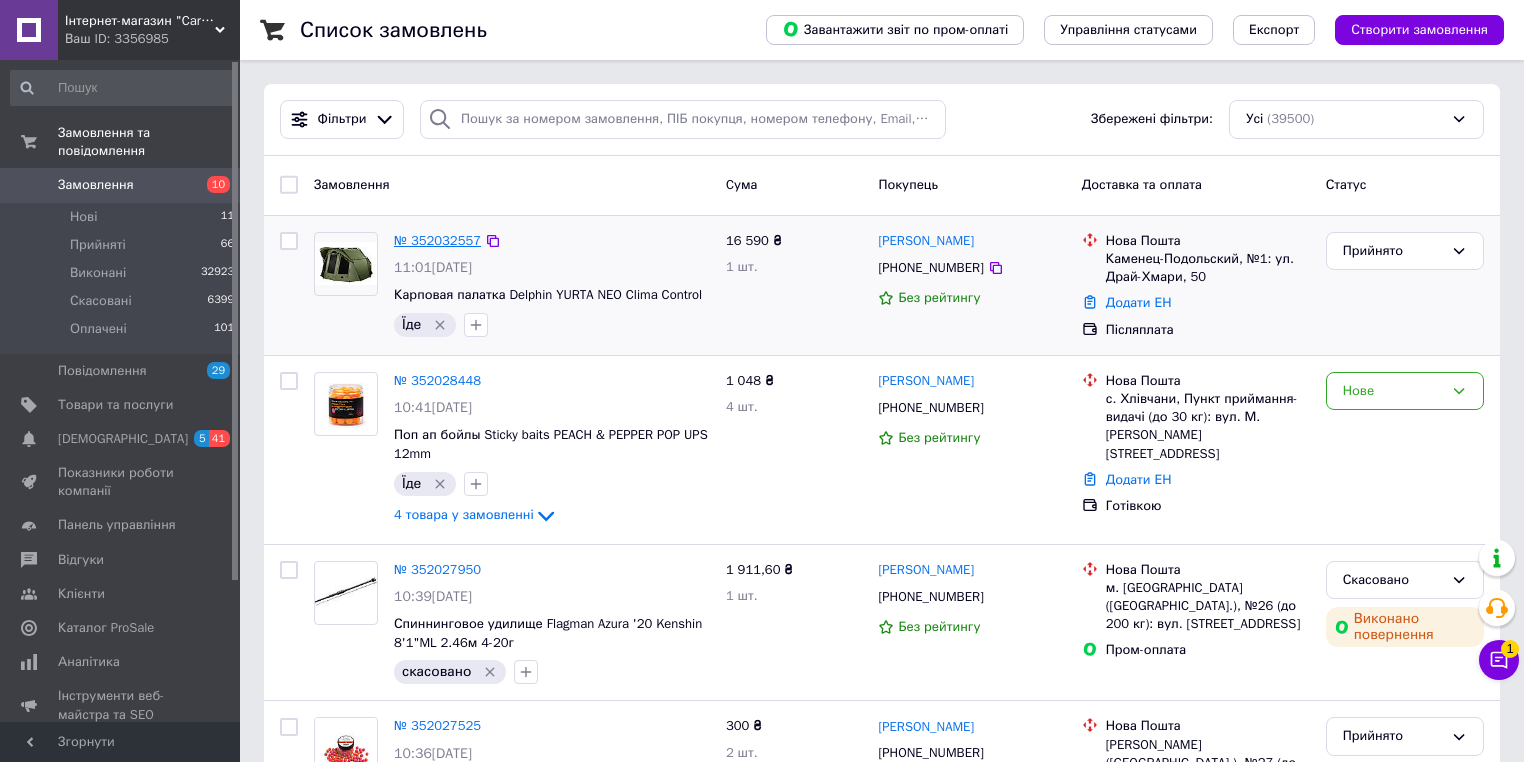 click on "№ 352032557" at bounding box center [437, 240] 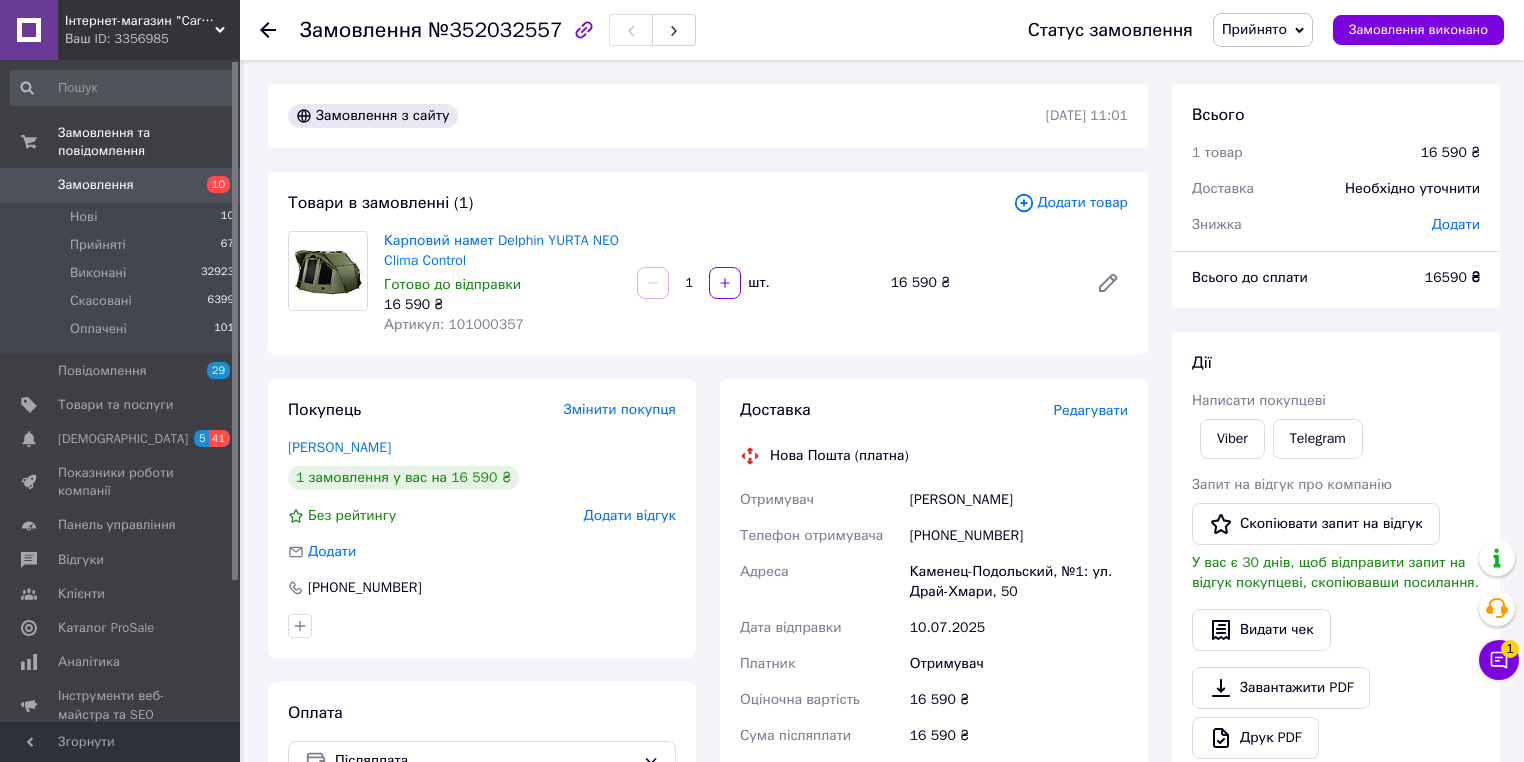 click on "Додати товар" at bounding box center [1070, 203] 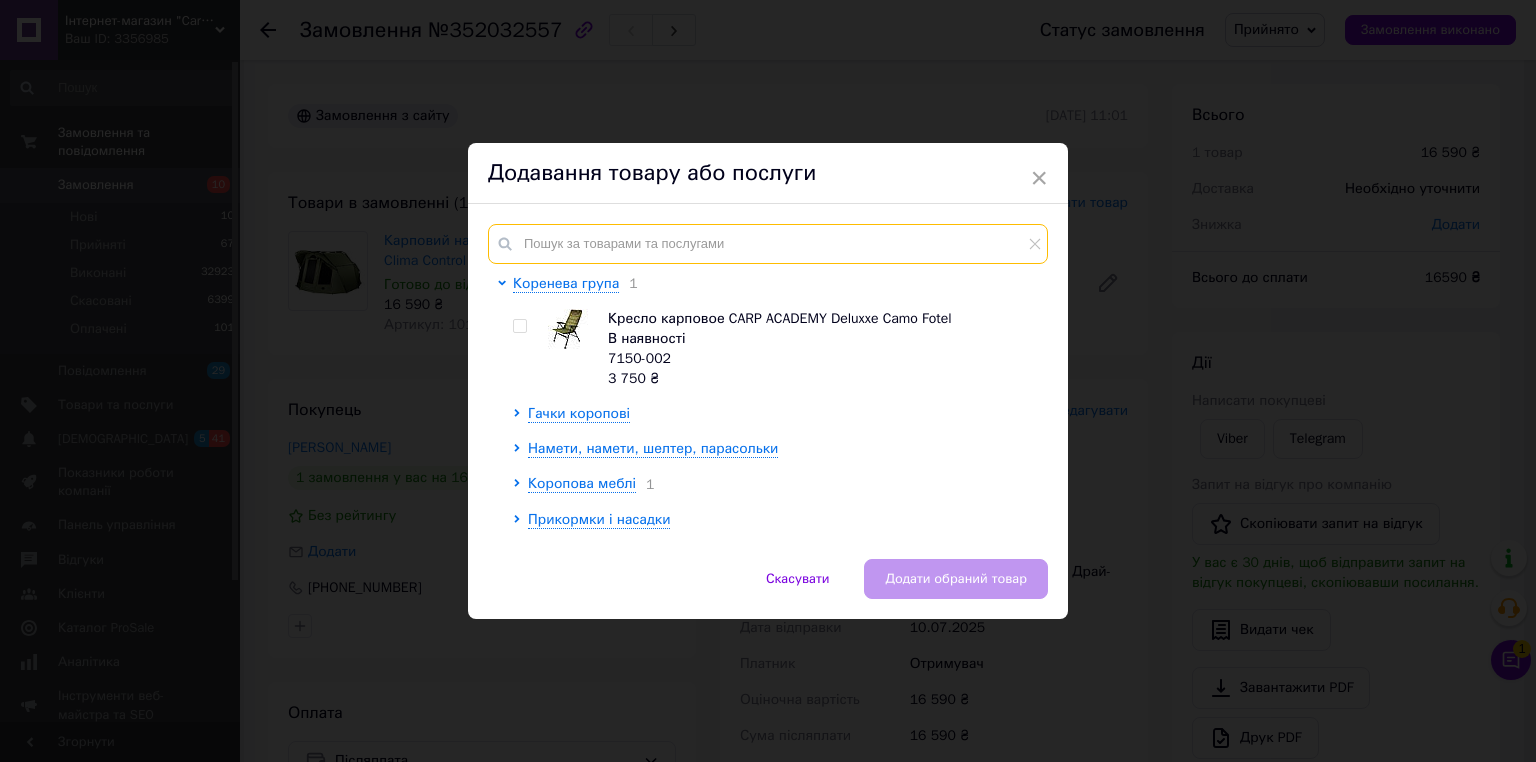 click at bounding box center (768, 244) 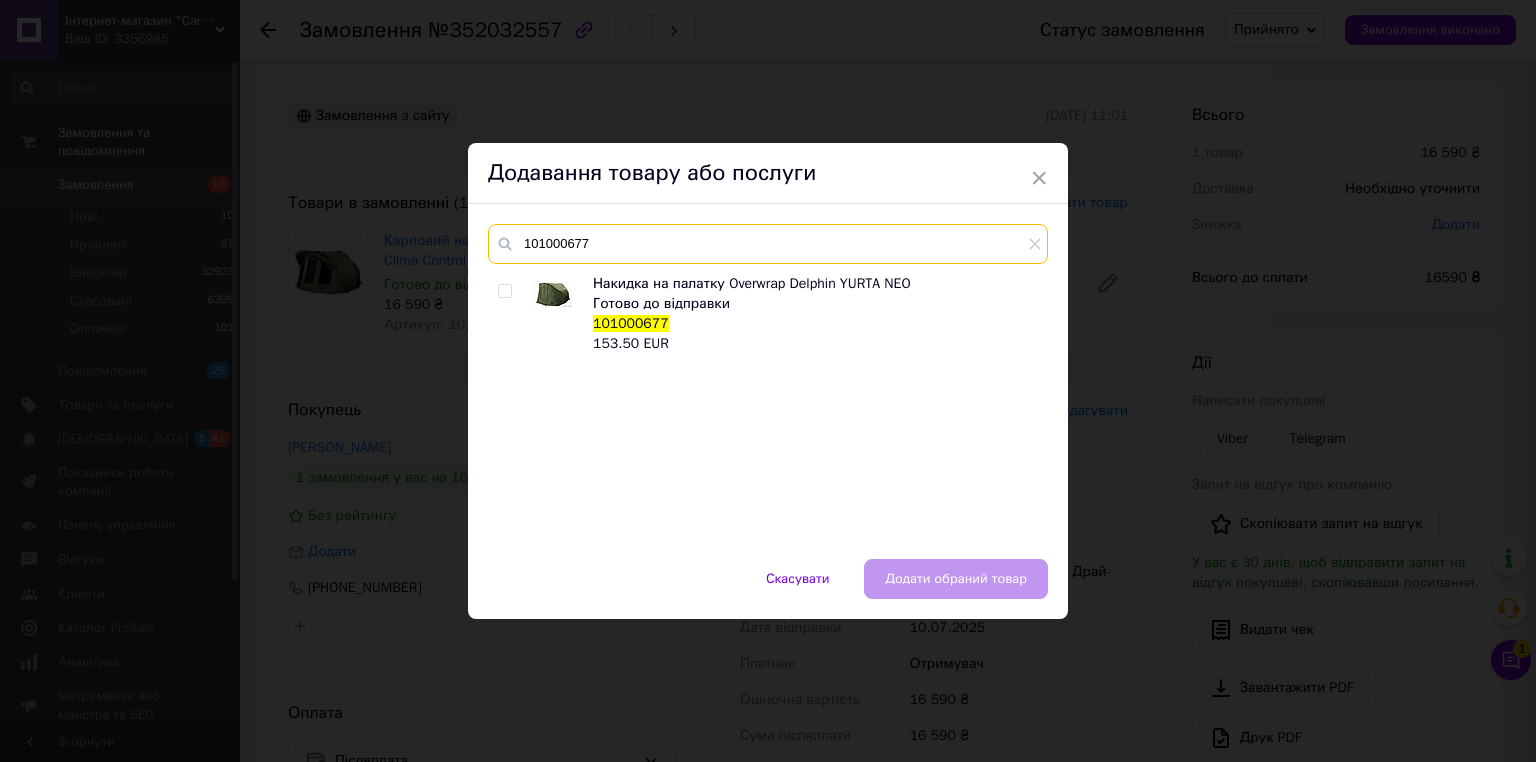 type on "101000677" 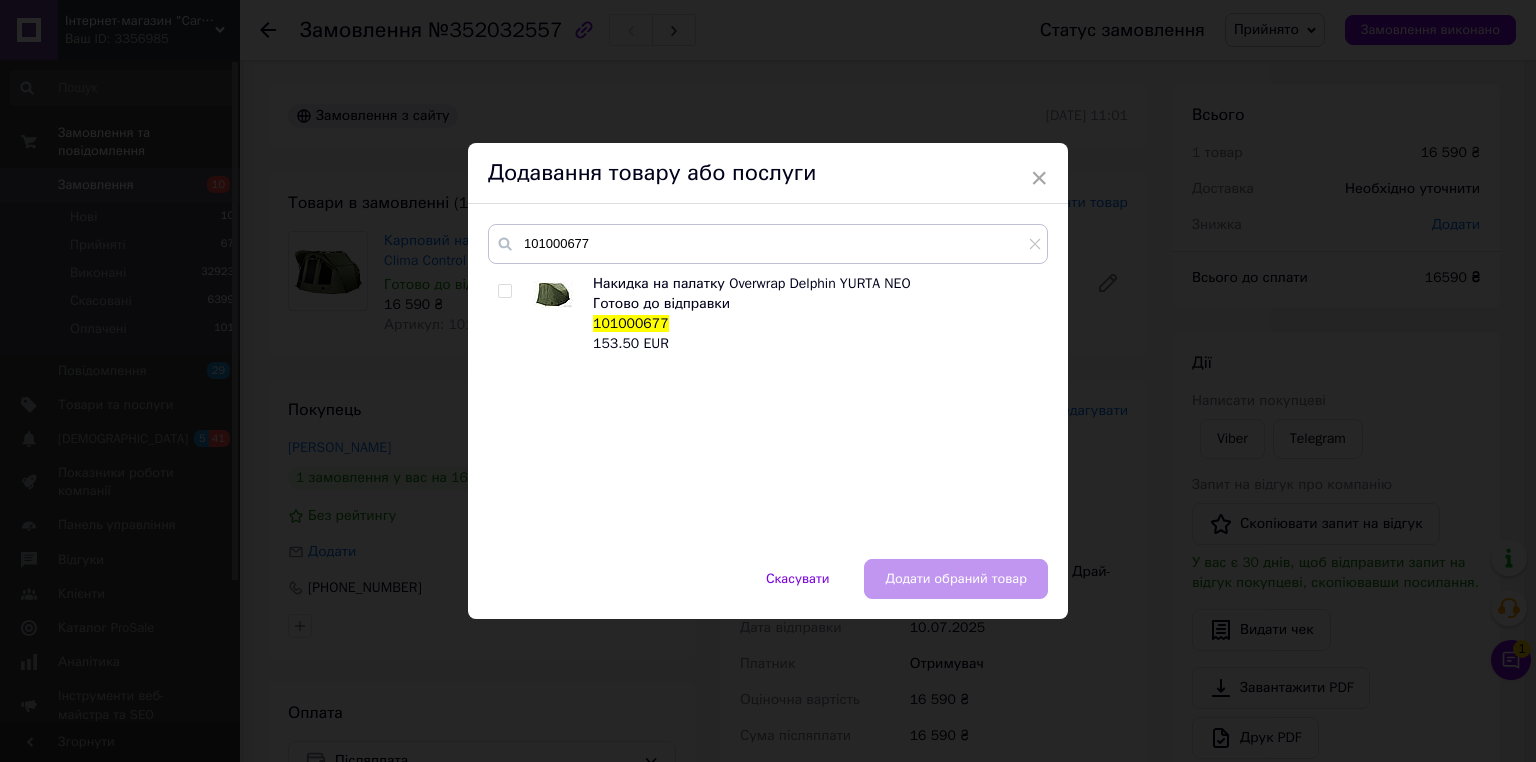 click at bounding box center (504, 291) 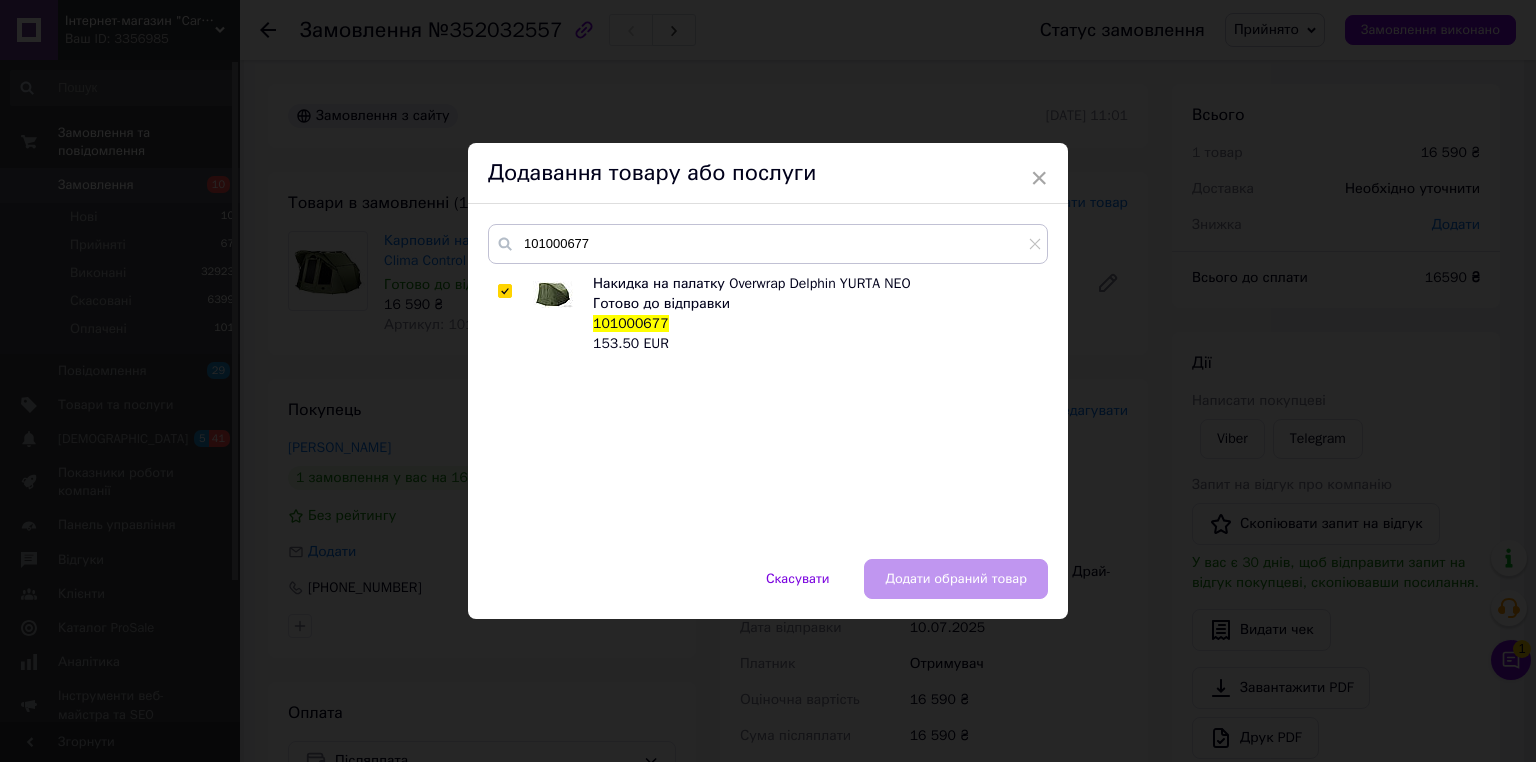 checkbox on "true" 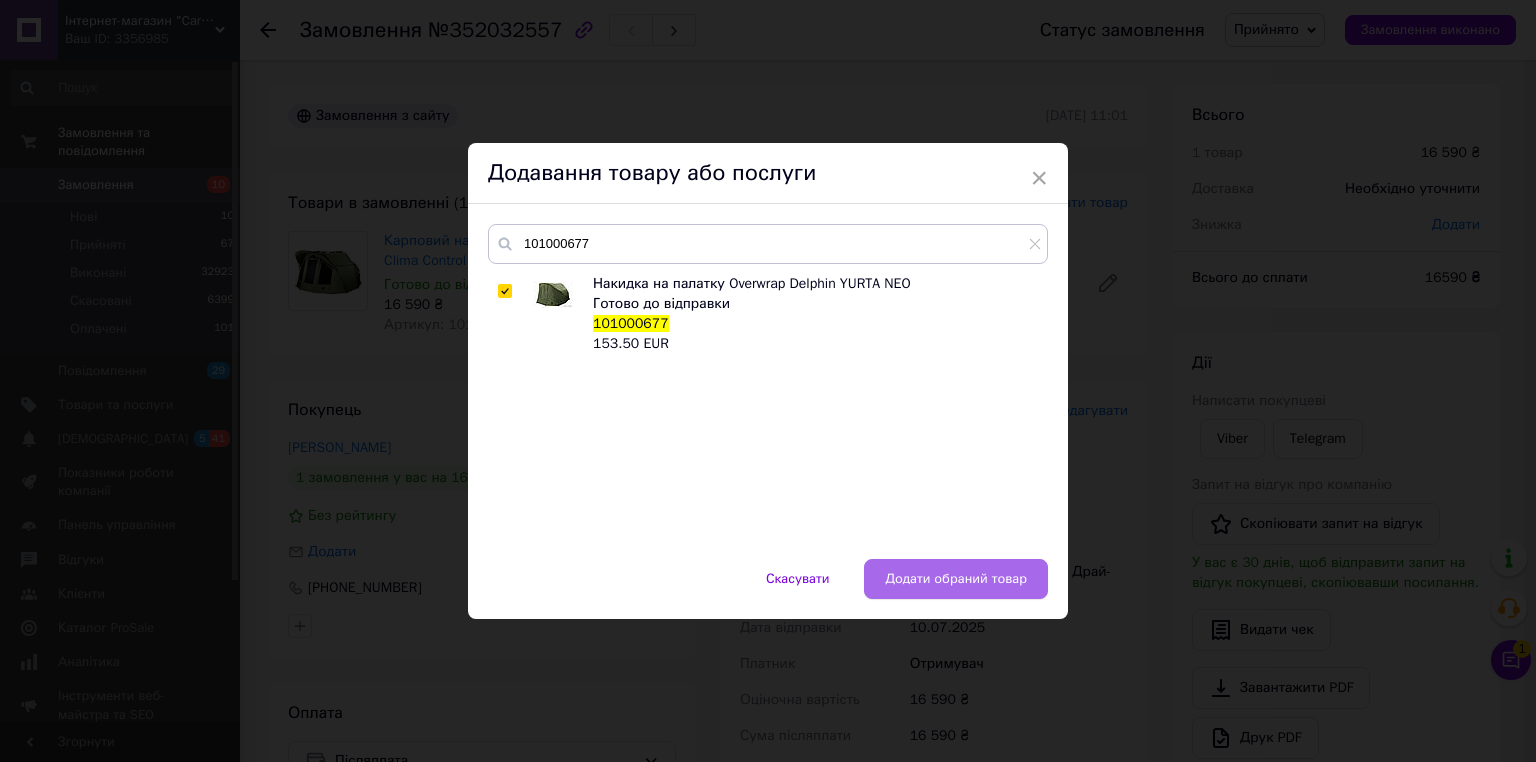click on "Додати обраний товар" at bounding box center [956, 579] 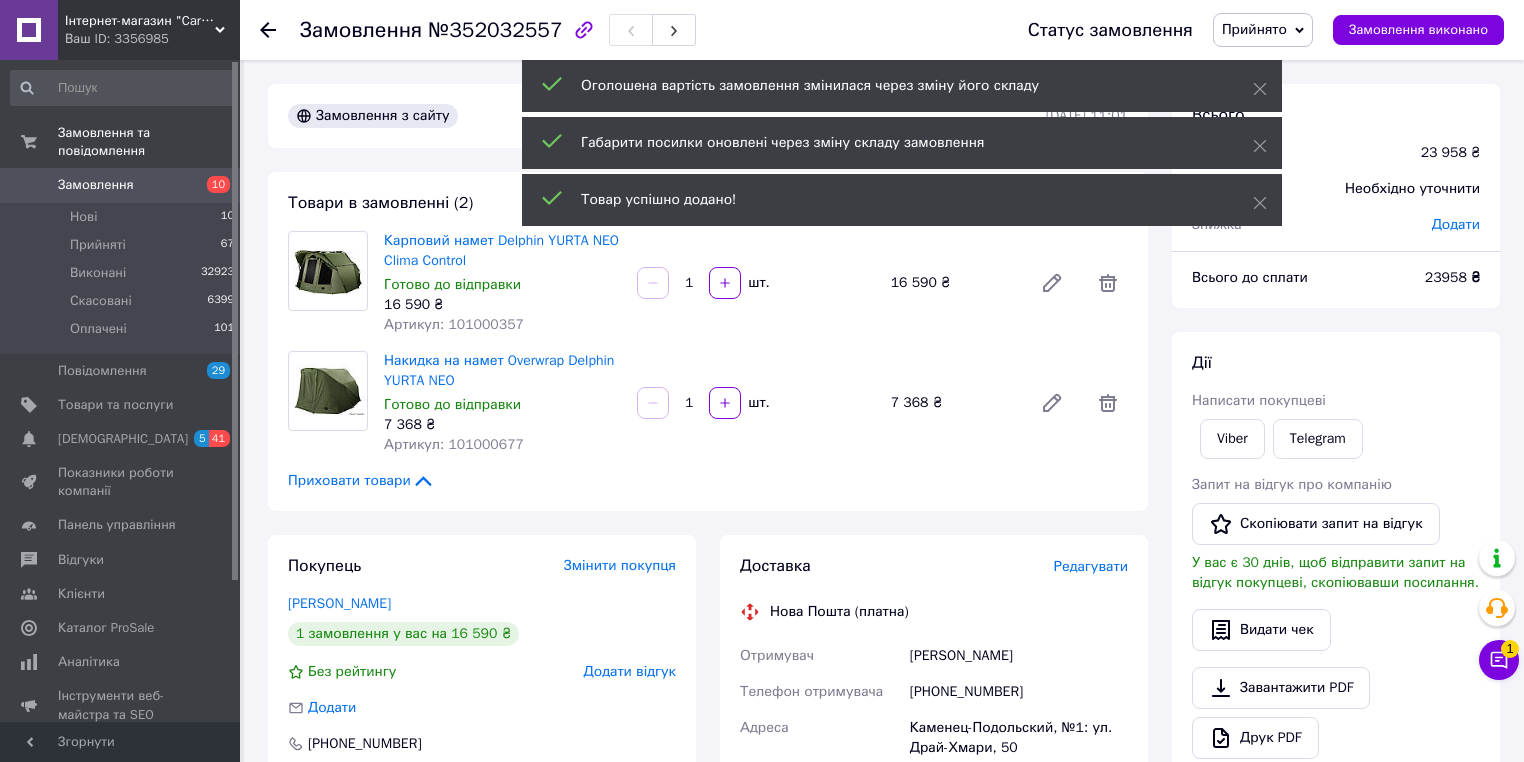 click on "Замовлення" at bounding box center [121, 185] 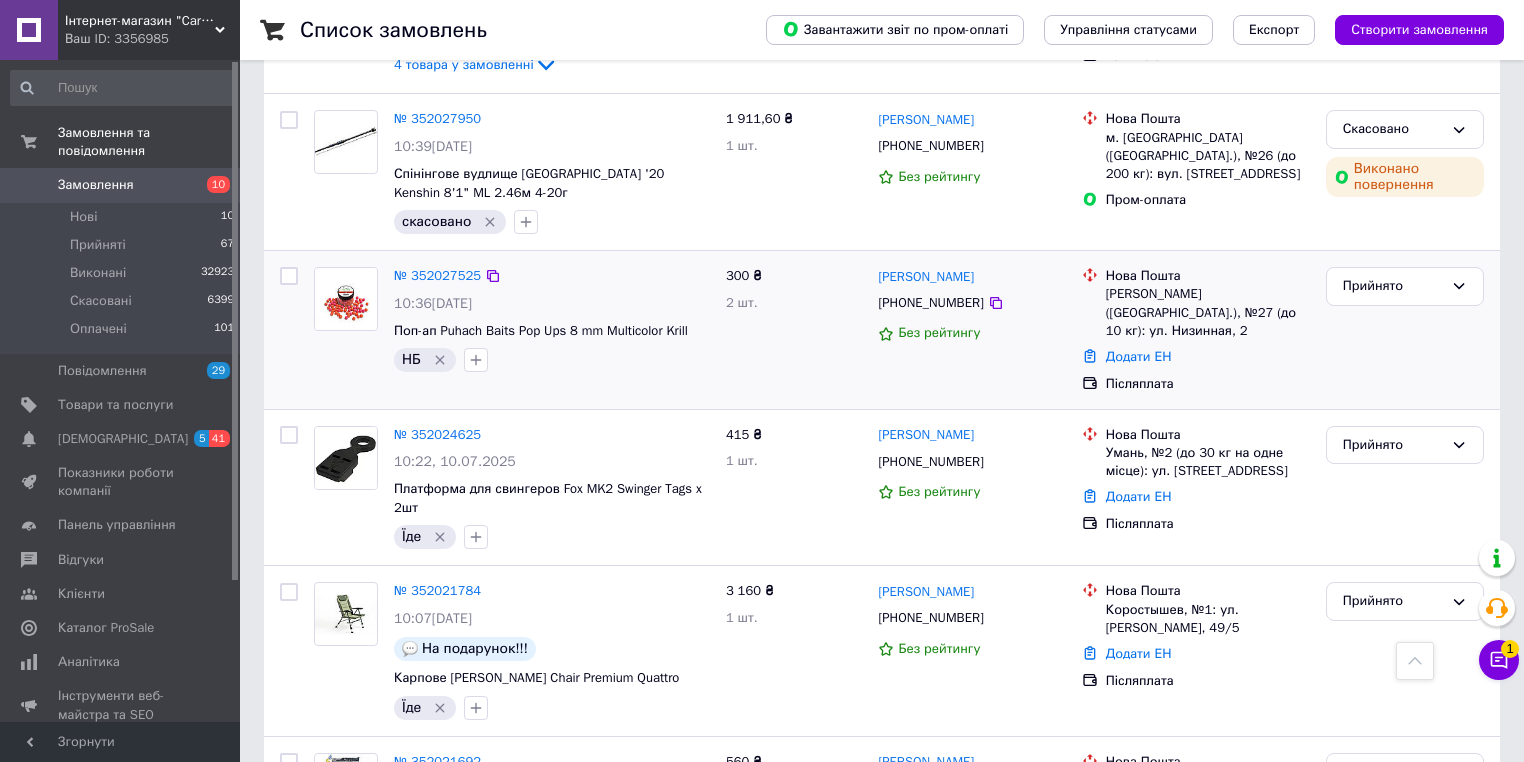 scroll, scrollTop: 240, scrollLeft: 0, axis: vertical 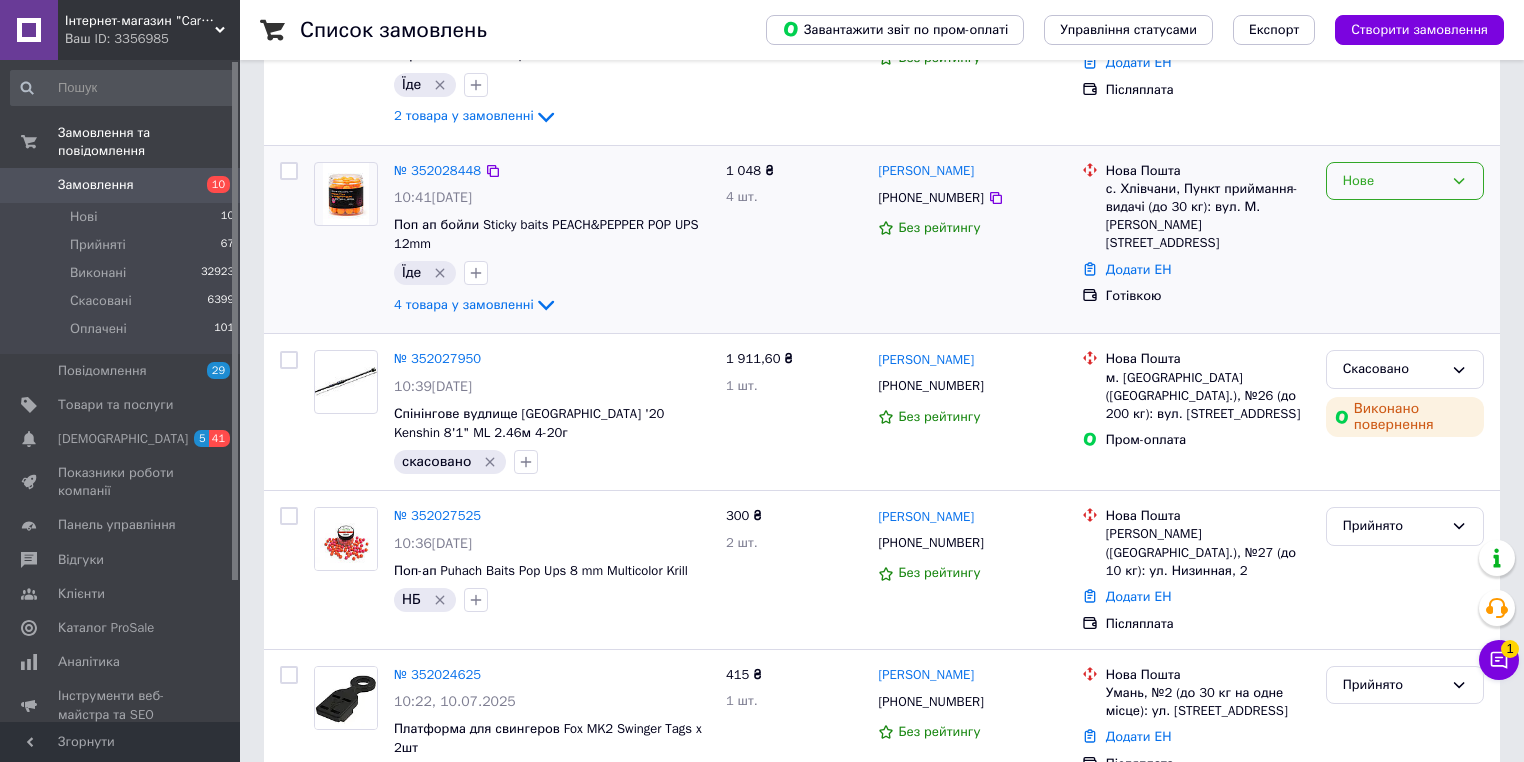 click on "Нове" at bounding box center [1393, 181] 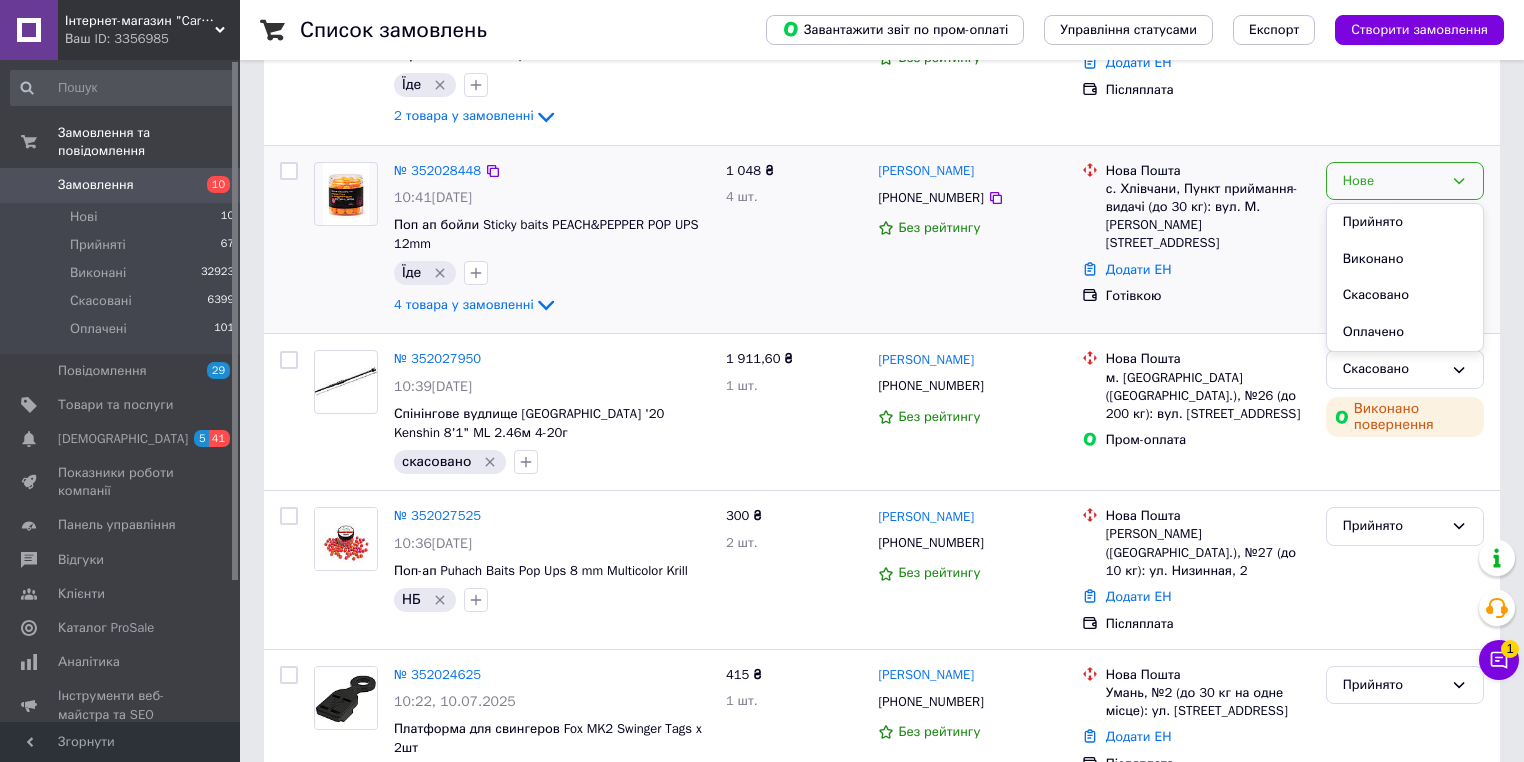 click on "Нове Прийнято Виконано Скасовано Оплачено" at bounding box center (1405, 240) 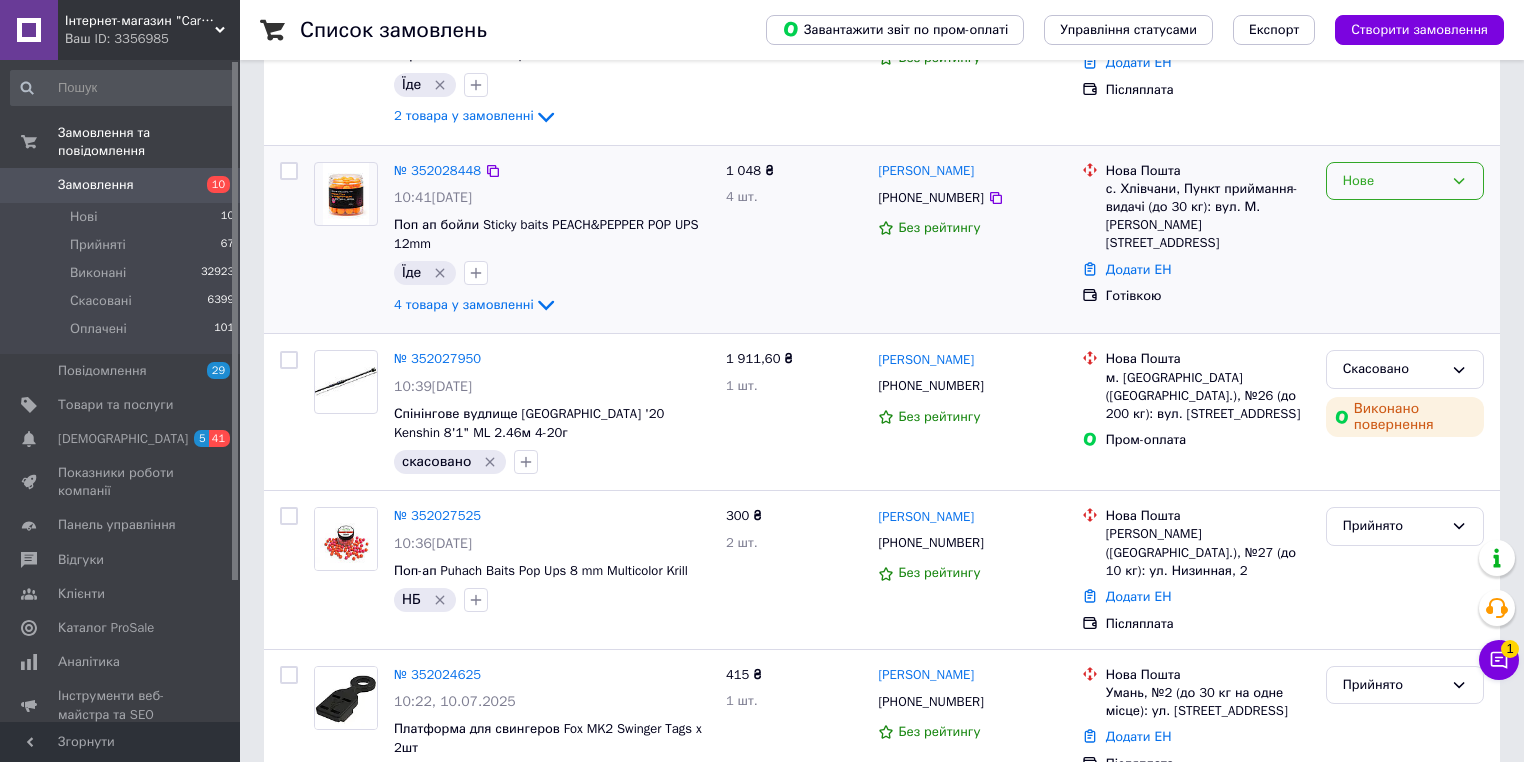 click on "Нове" at bounding box center [1405, 181] 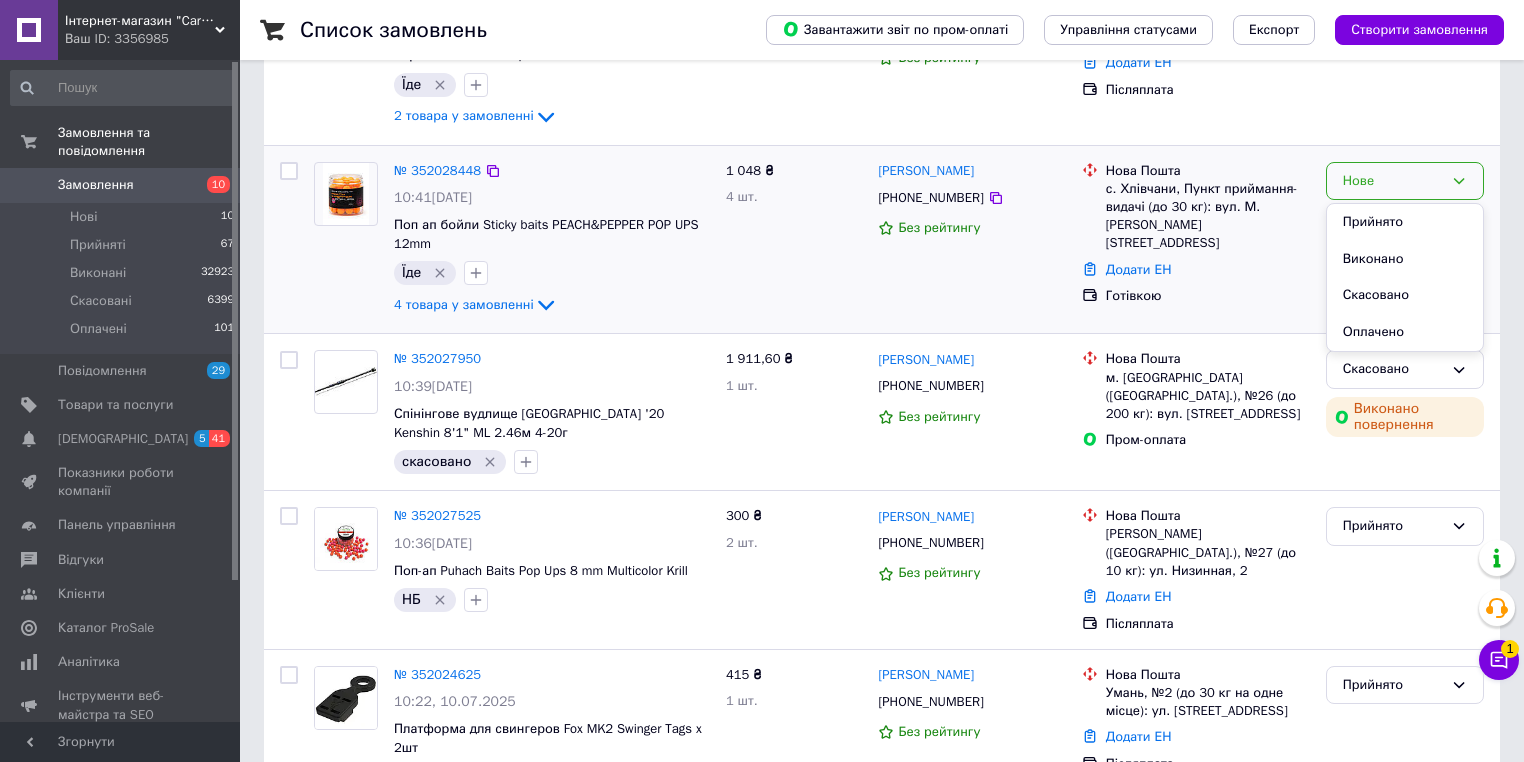 click on "Прийнято" at bounding box center (1405, 222) 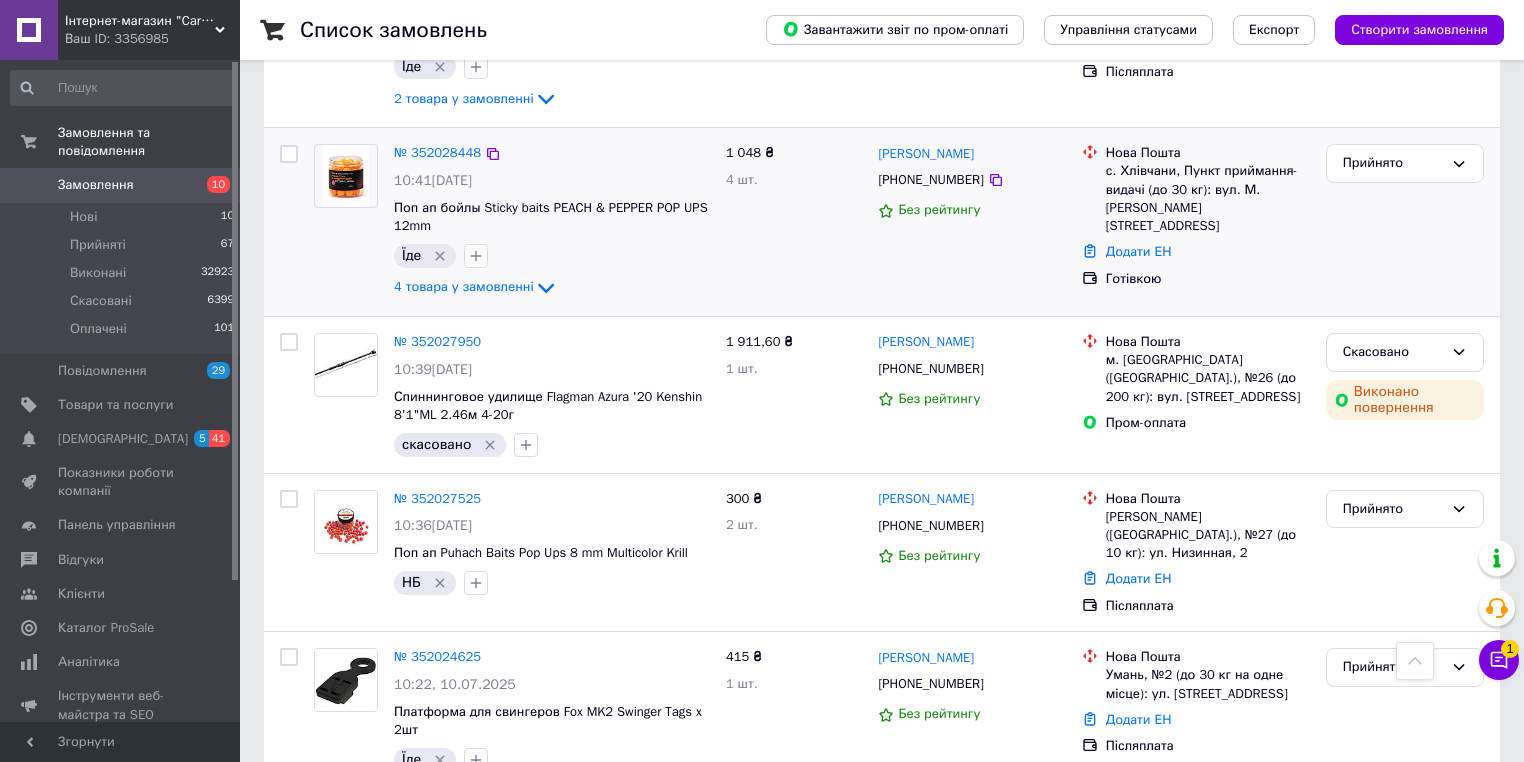 scroll, scrollTop: 0, scrollLeft: 0, axis: both 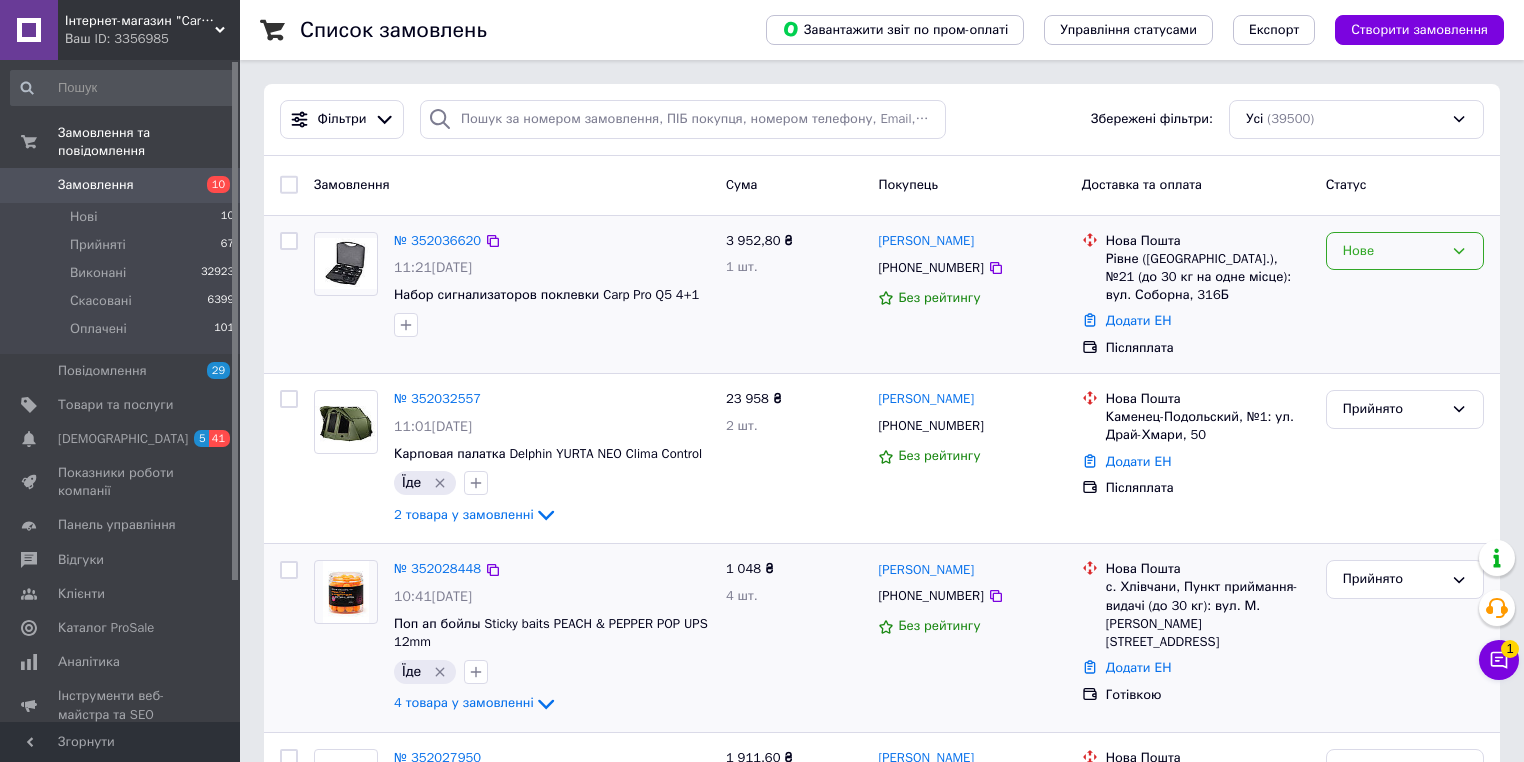 drag, startPoint x: 1326, startPoint y: 256, endPoint x: 1372, endPoint y: 260, distance: 46.173584 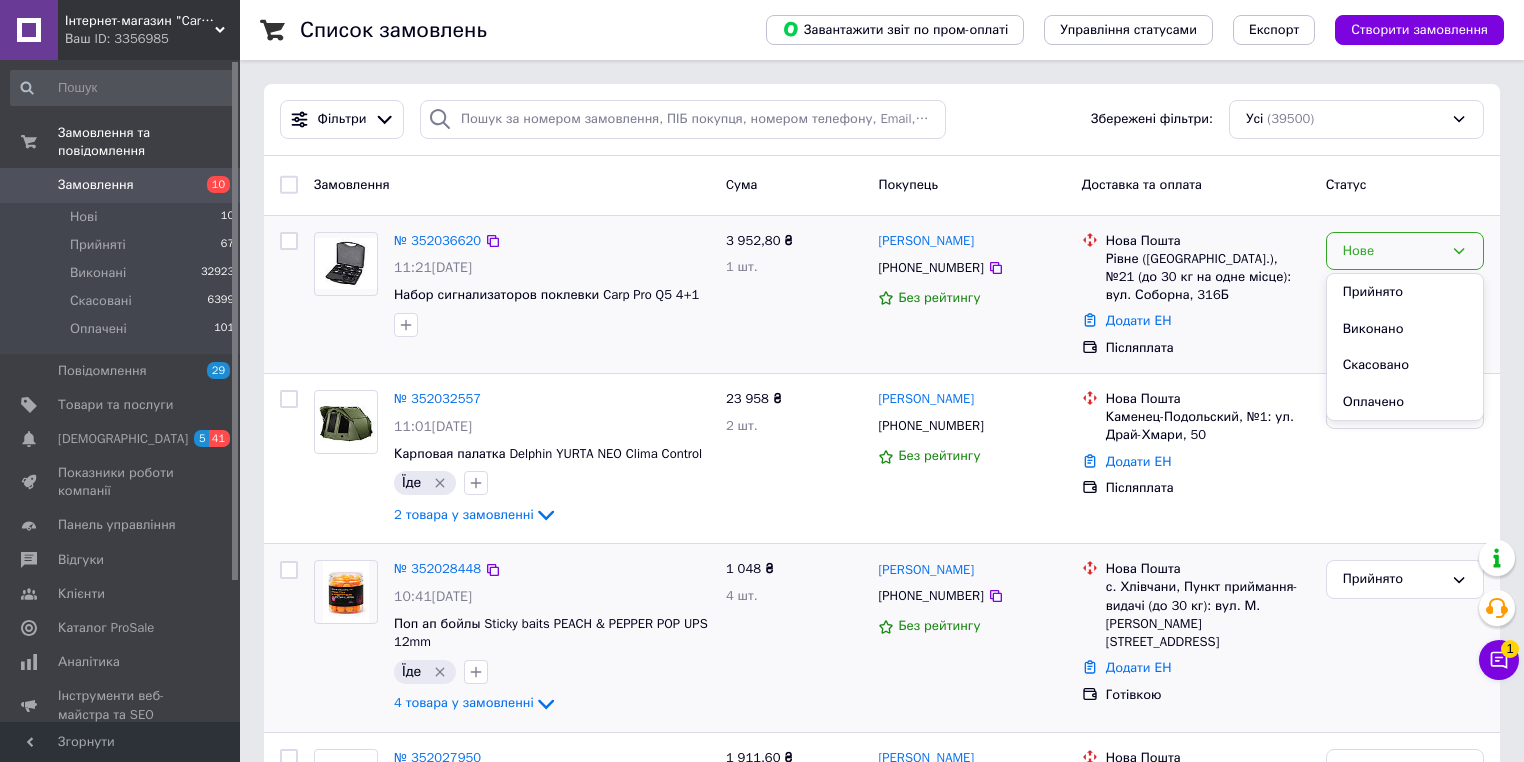click on "Прийнято" at bounding box center (1405, 292) 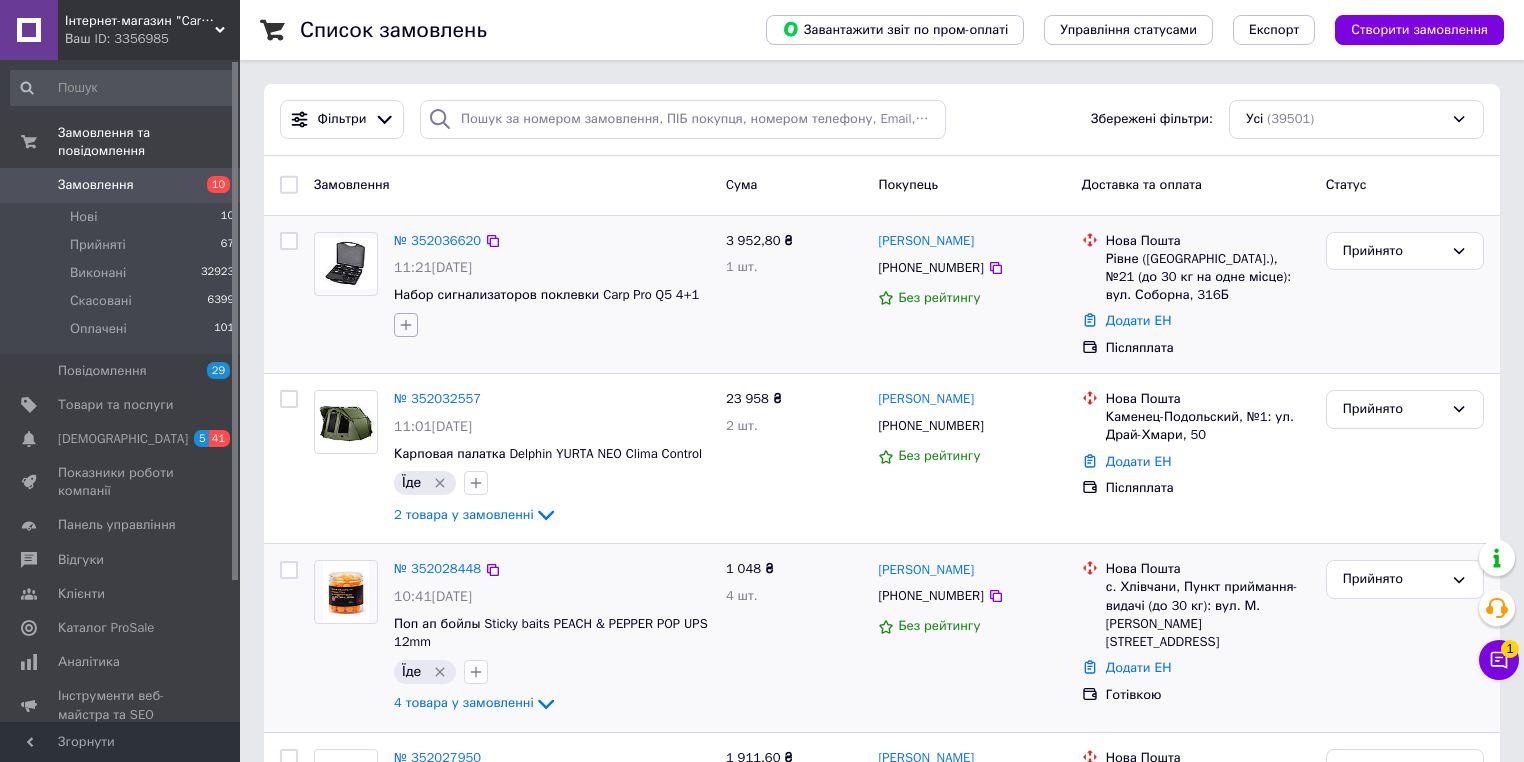 click 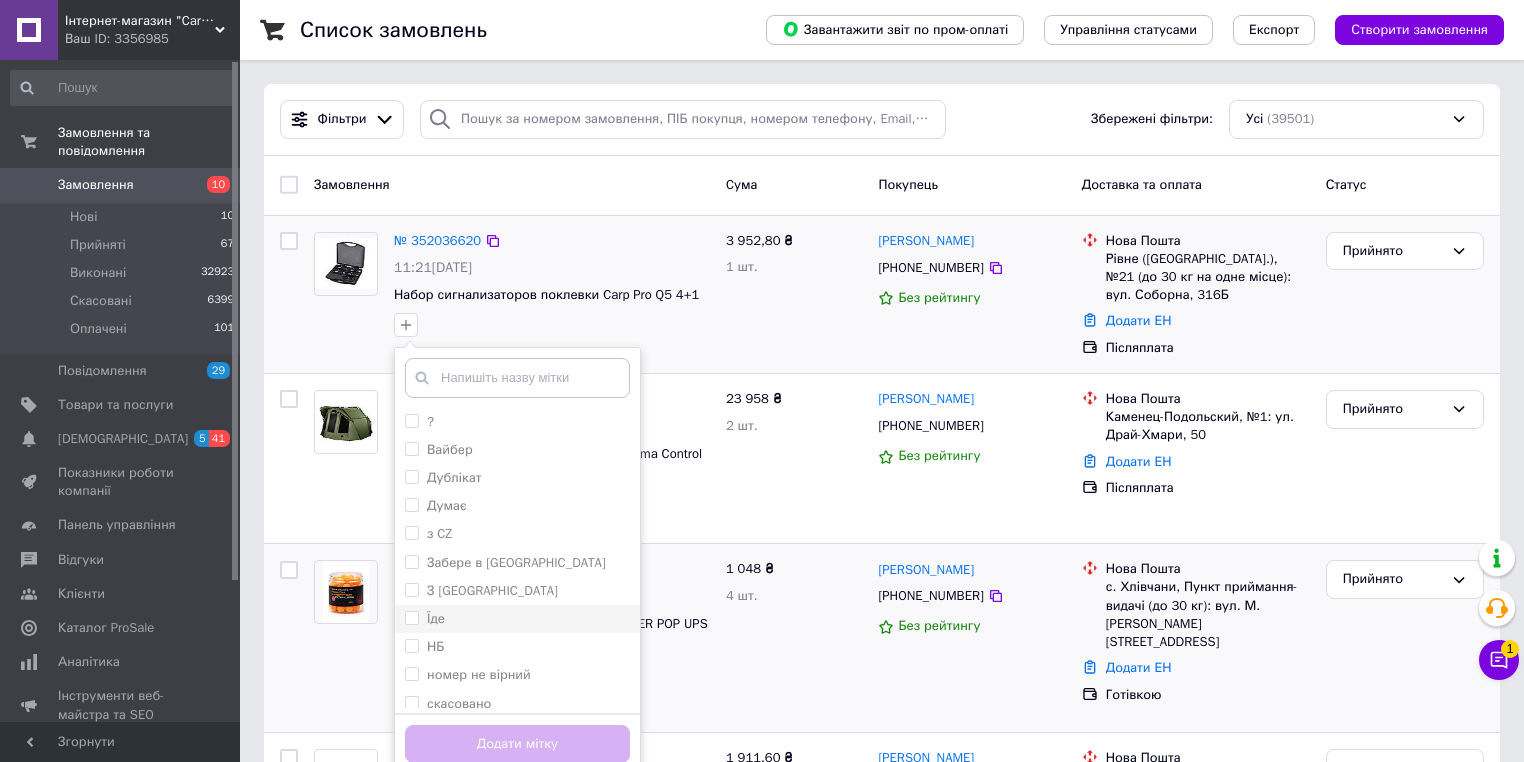 click on "Їде" at bounding box center [517, 619] 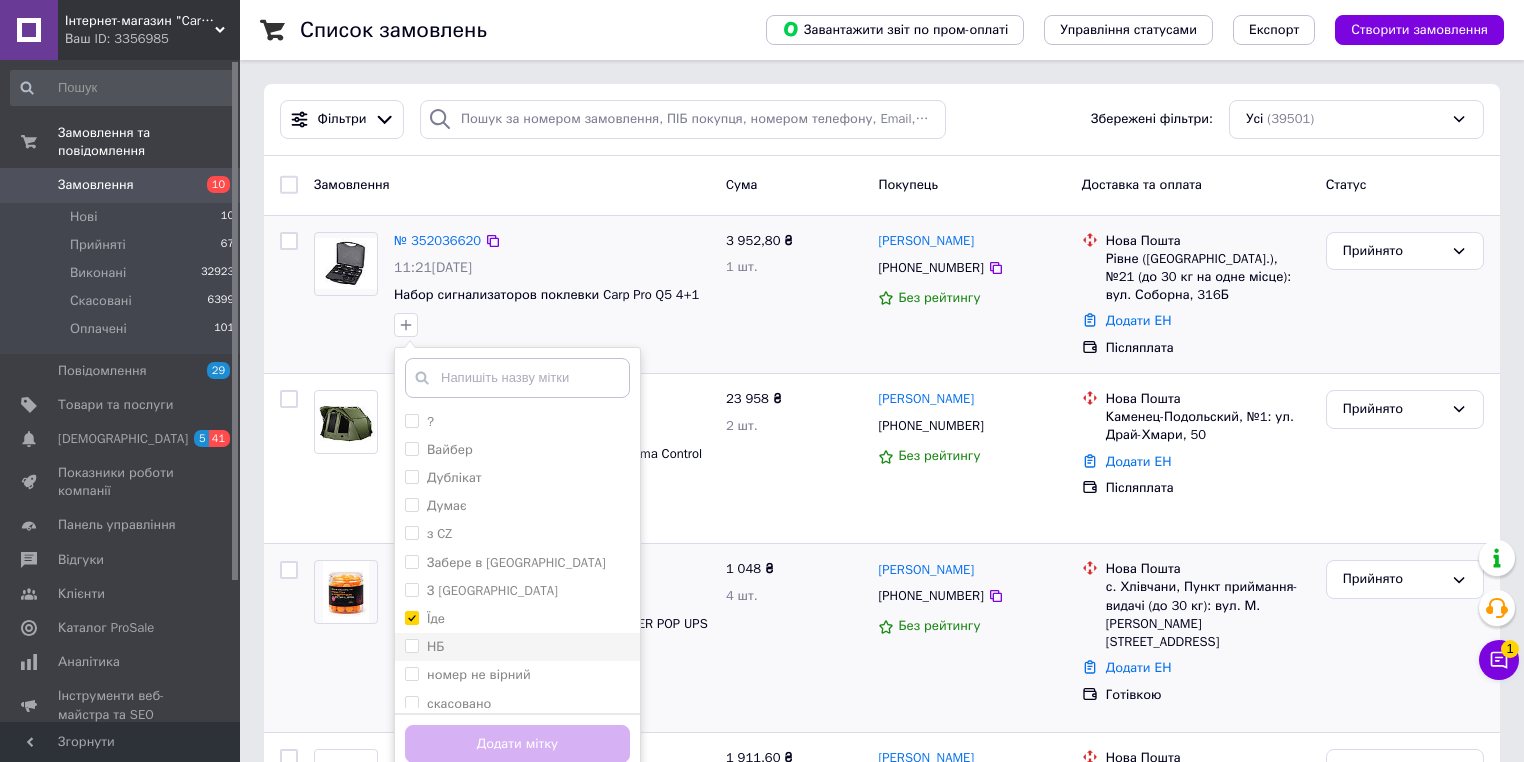 checkbox on "true" 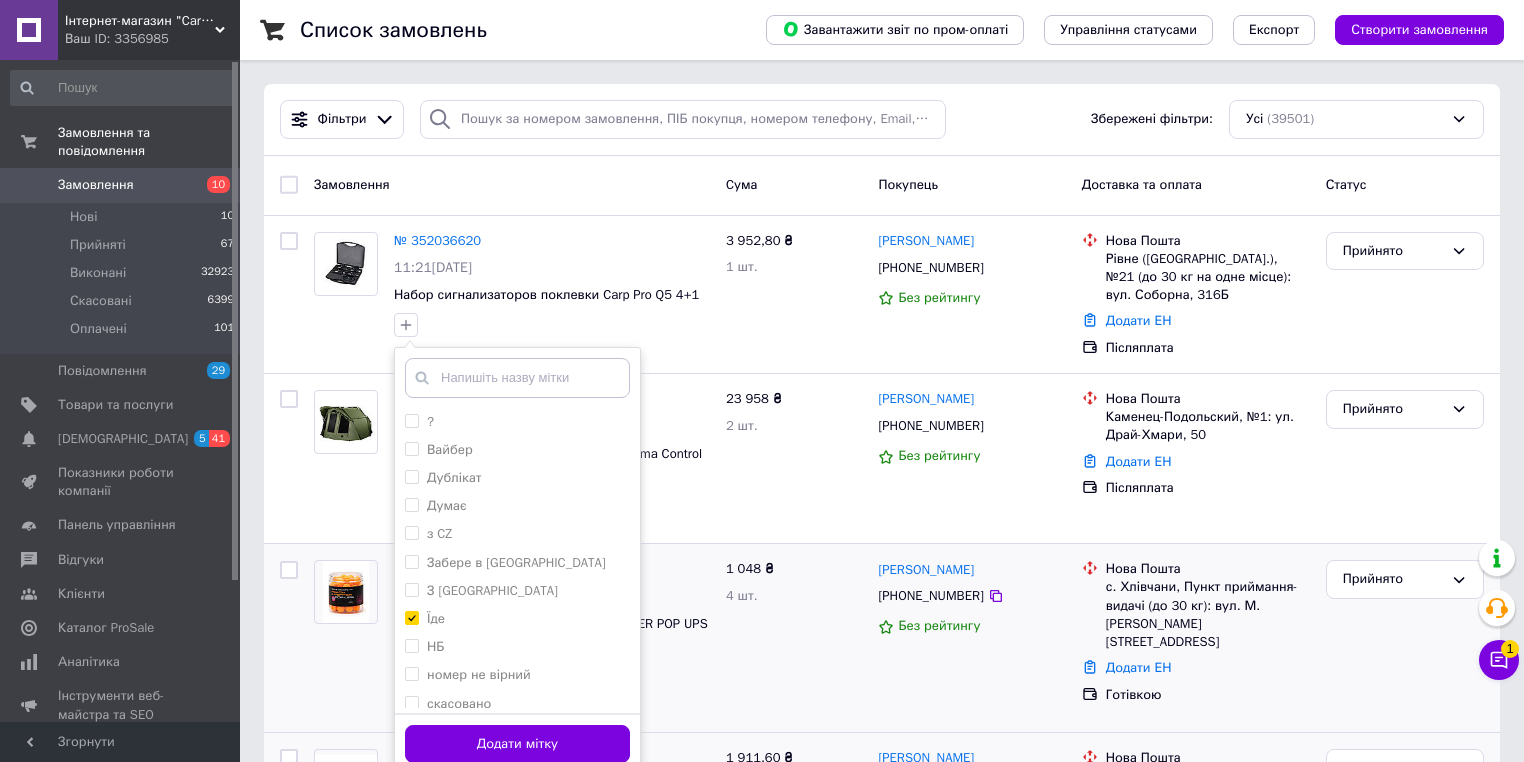 click on "Додати мітку" at bounding box center [517, 744] 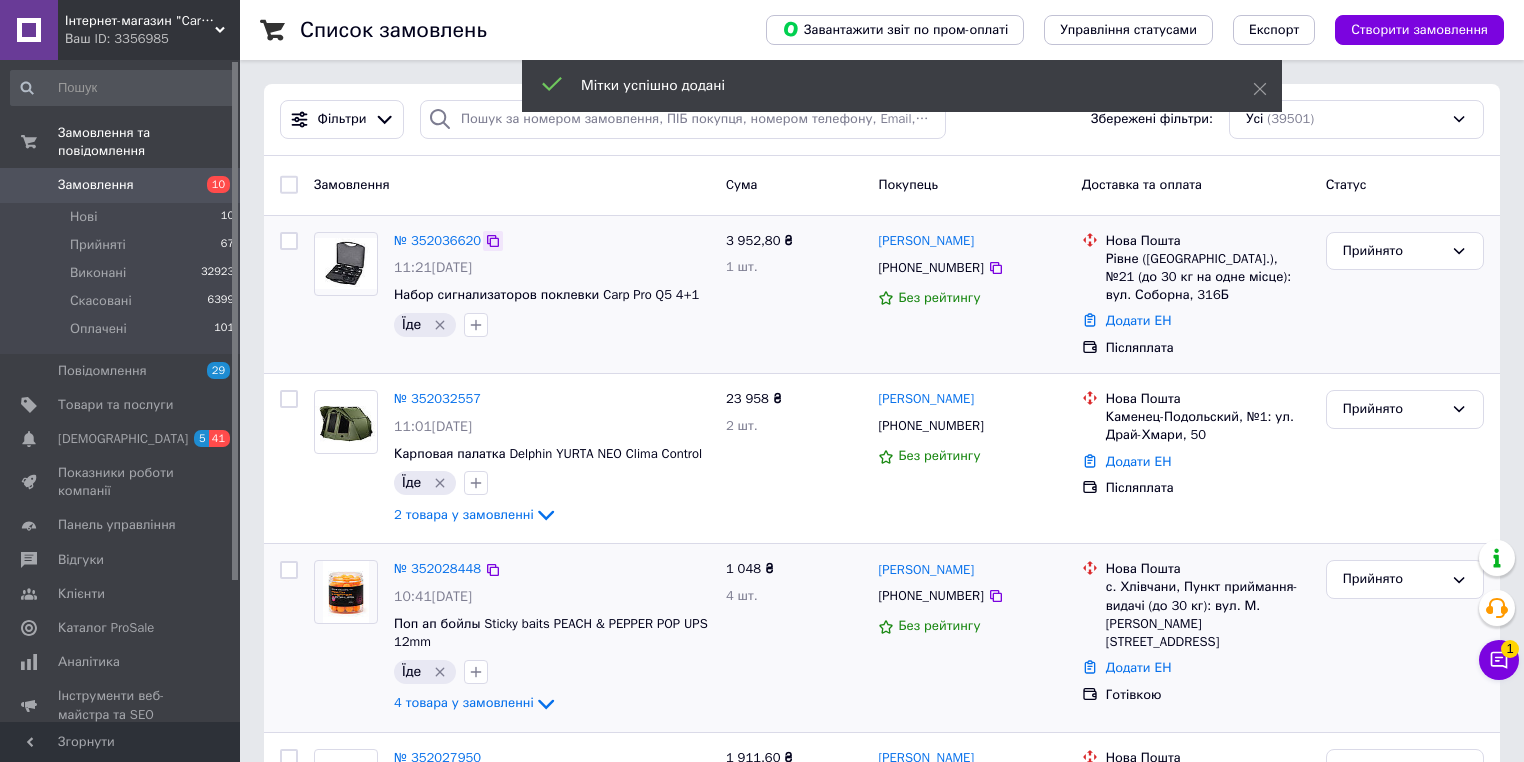 click 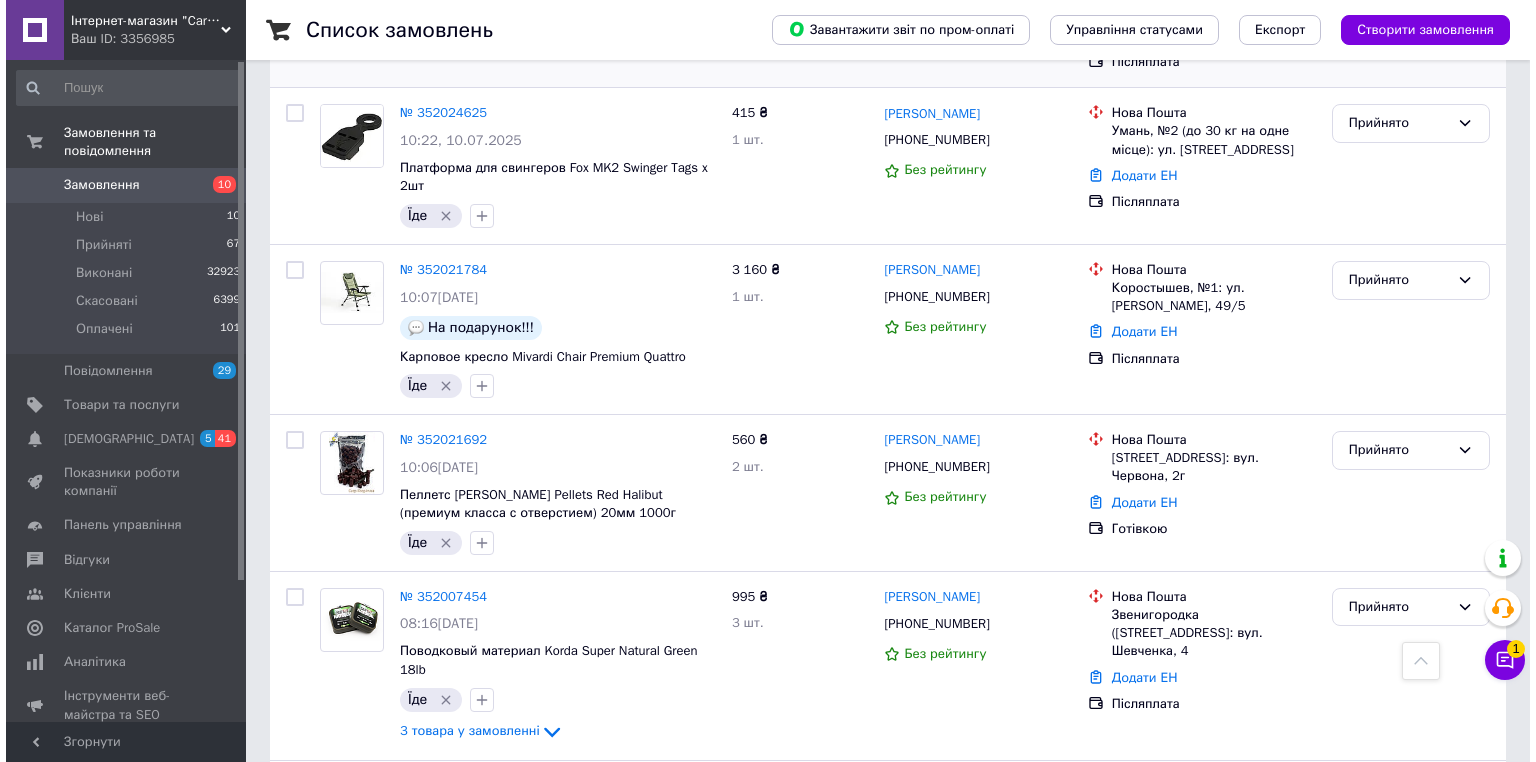 scroll, scrollTop: 0, scrollLeft: 0, axis: both 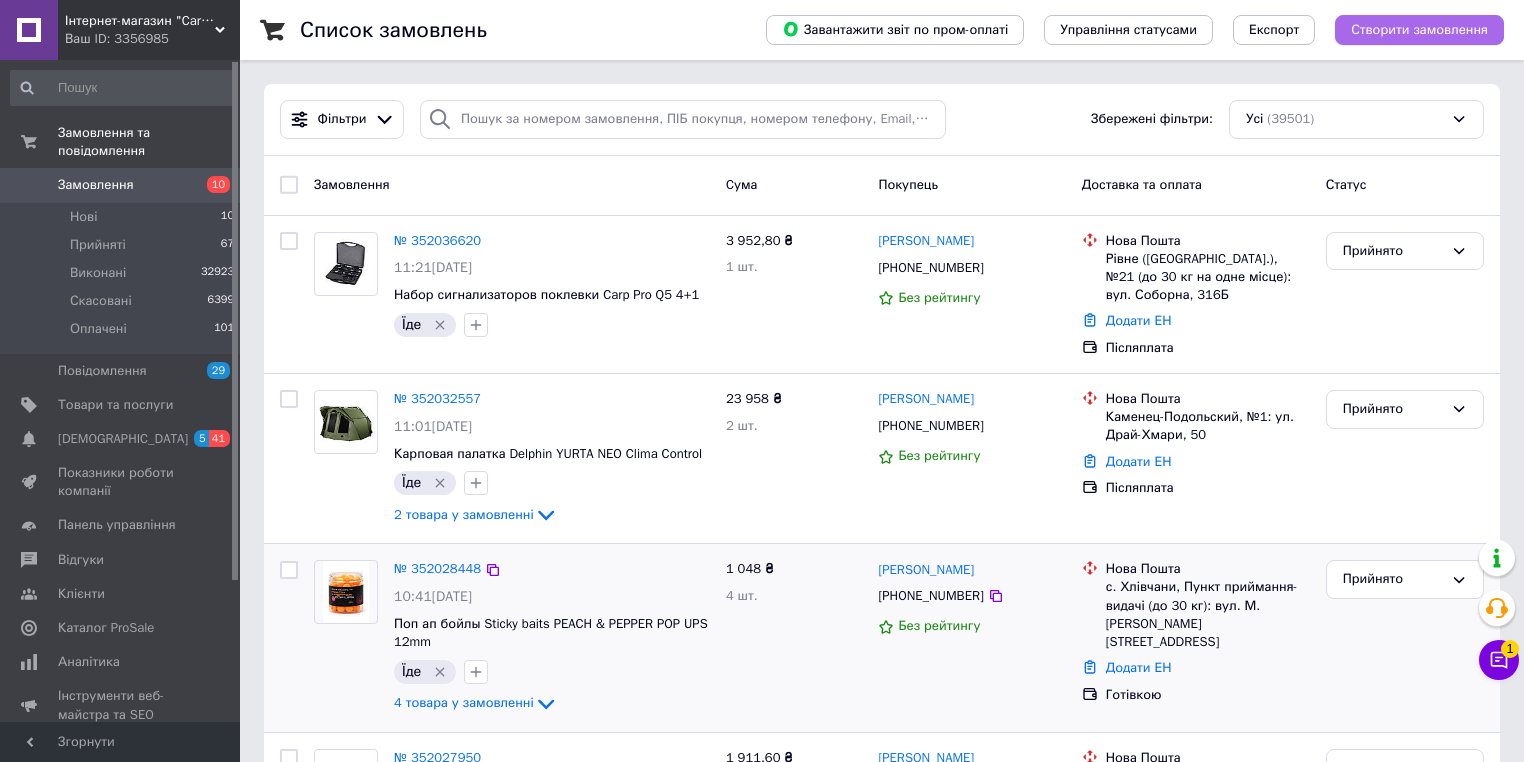 click on "Створити замовлення" at bounding box center (1419, 30) 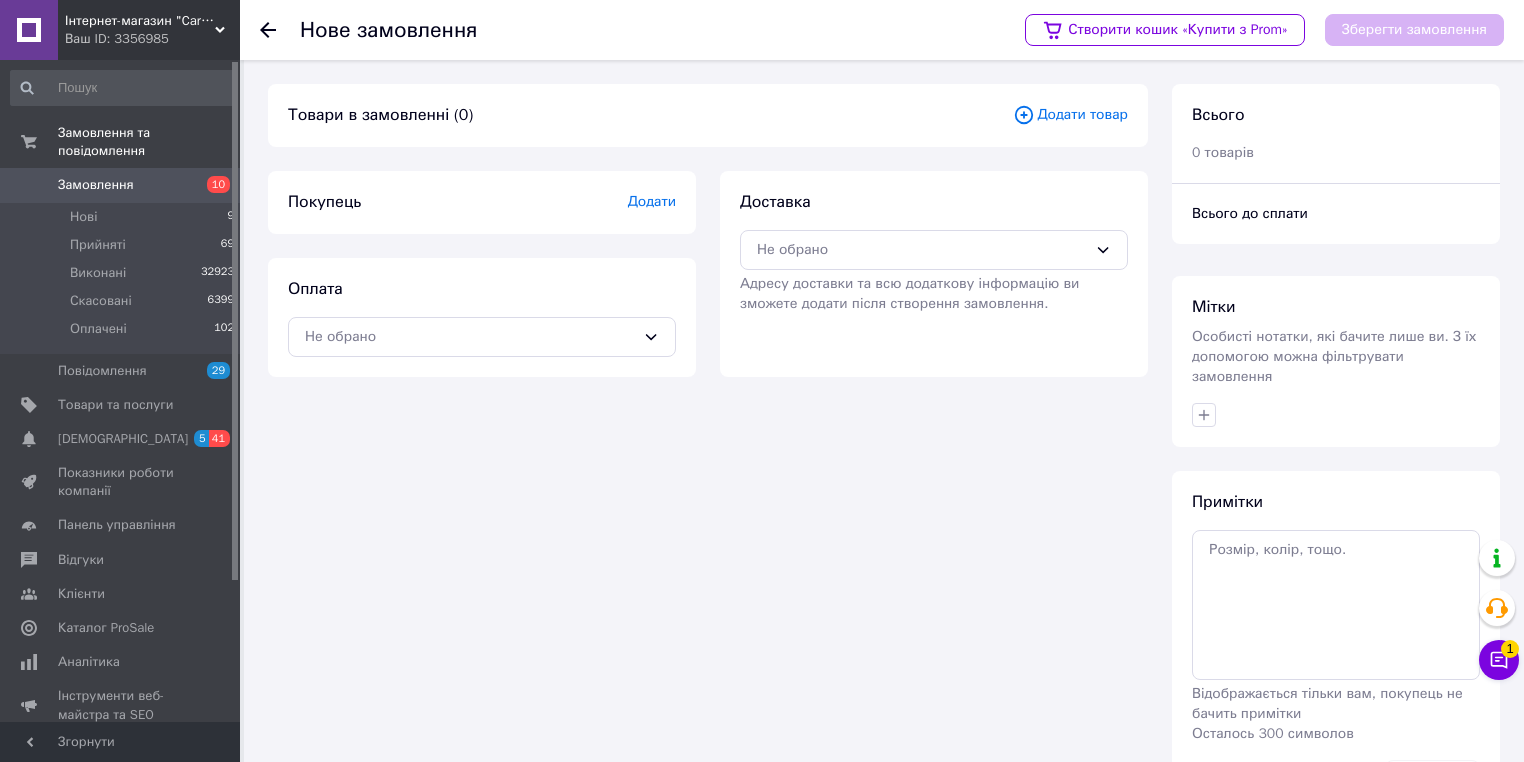click on "Додати товар" at bounding box center (1070, 115) 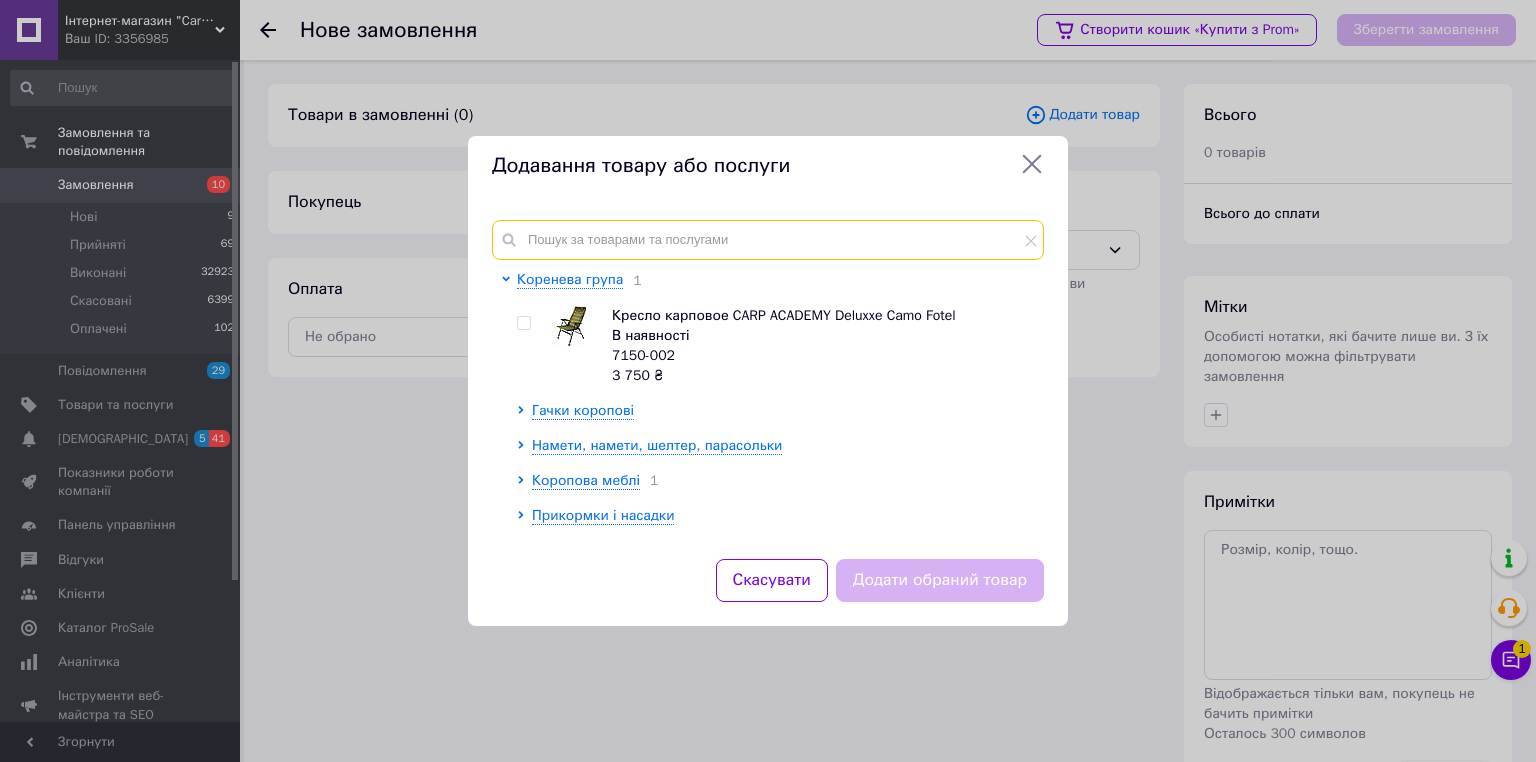 click at bounding box center (768, 240) 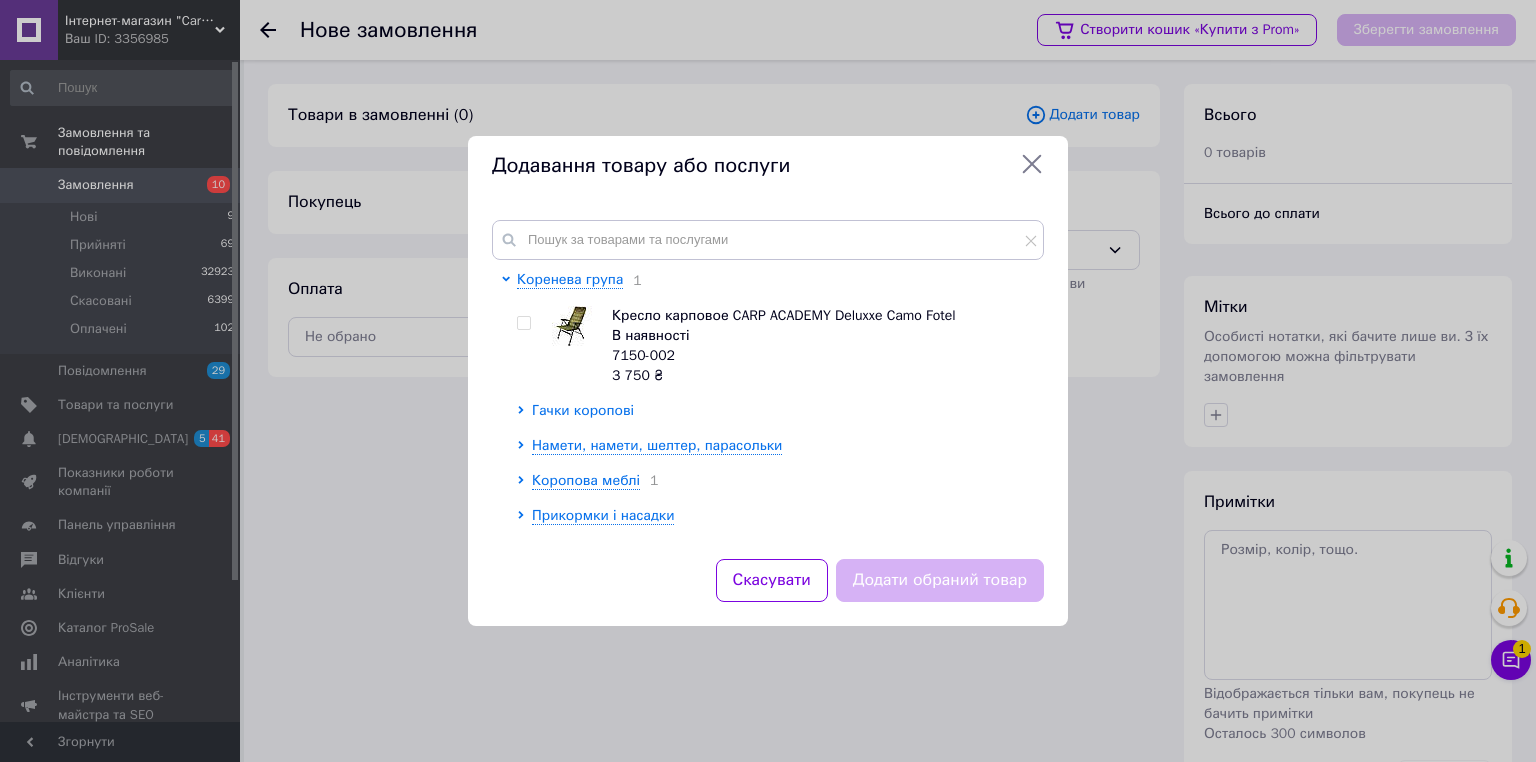click on "Гачки коропові" at bounding box center [583, 410] 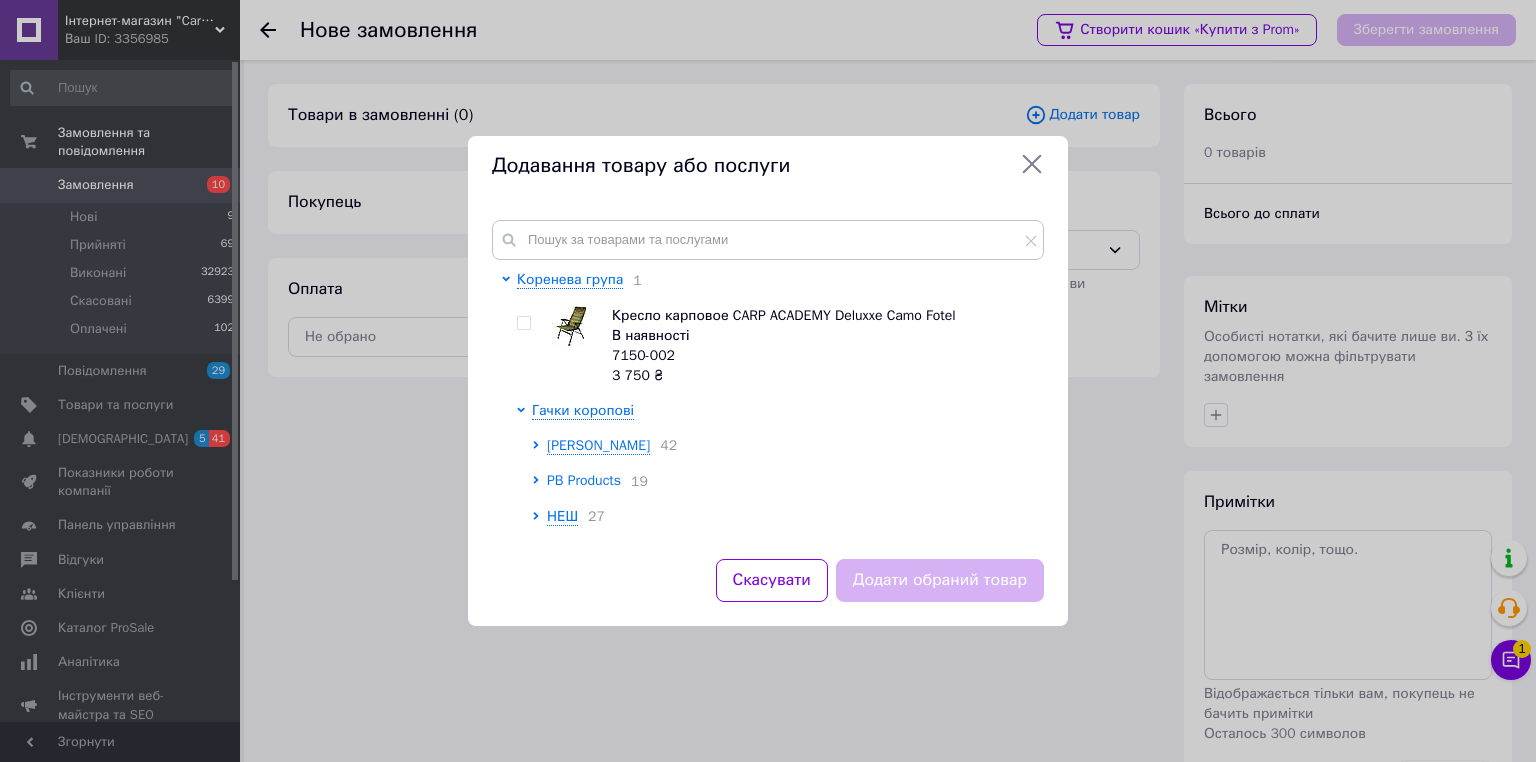 click on "PB Products" at bounding box center [584, 480] 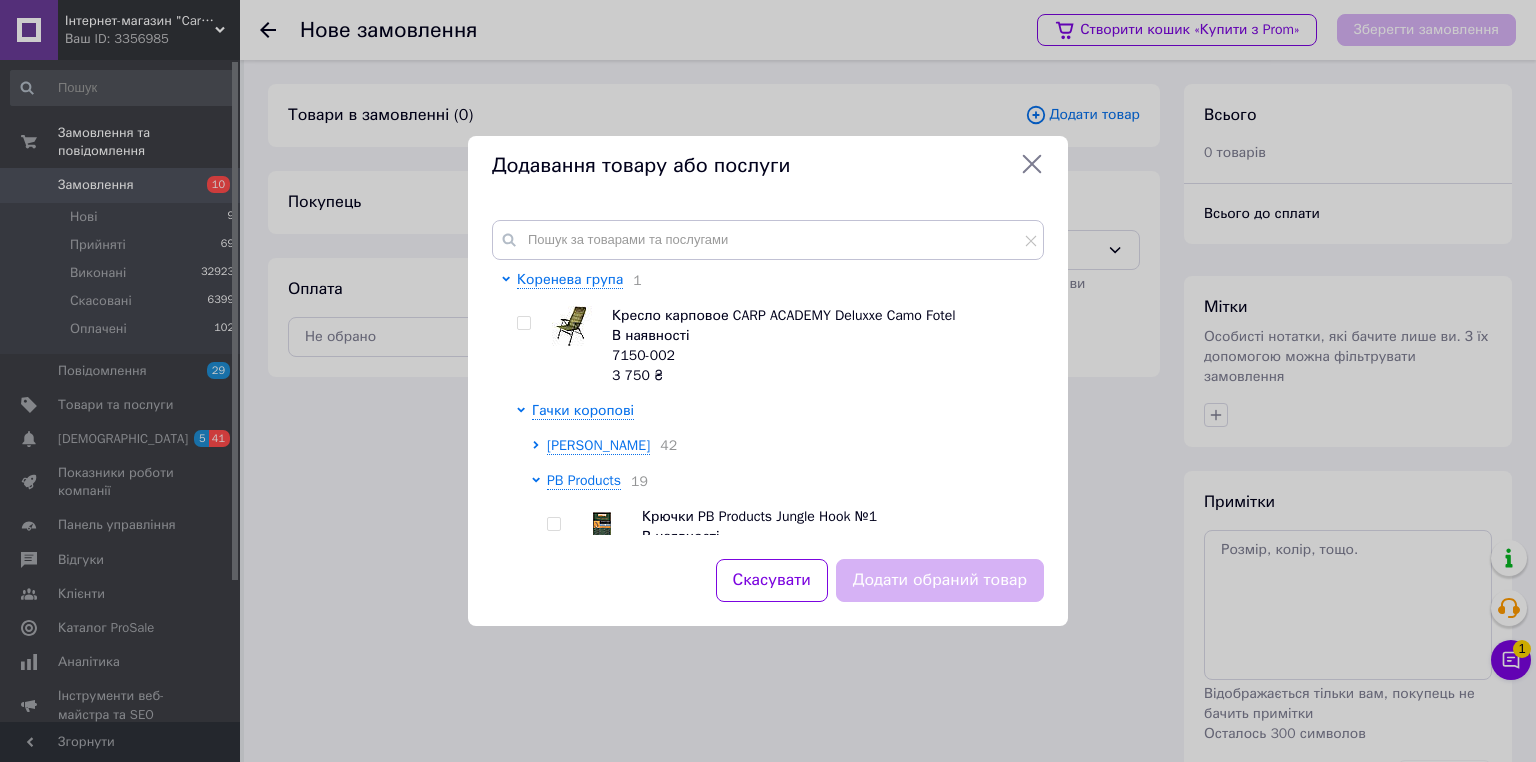 scroll, scrollTop: 240, scrollLeft: 0, axis: vertical 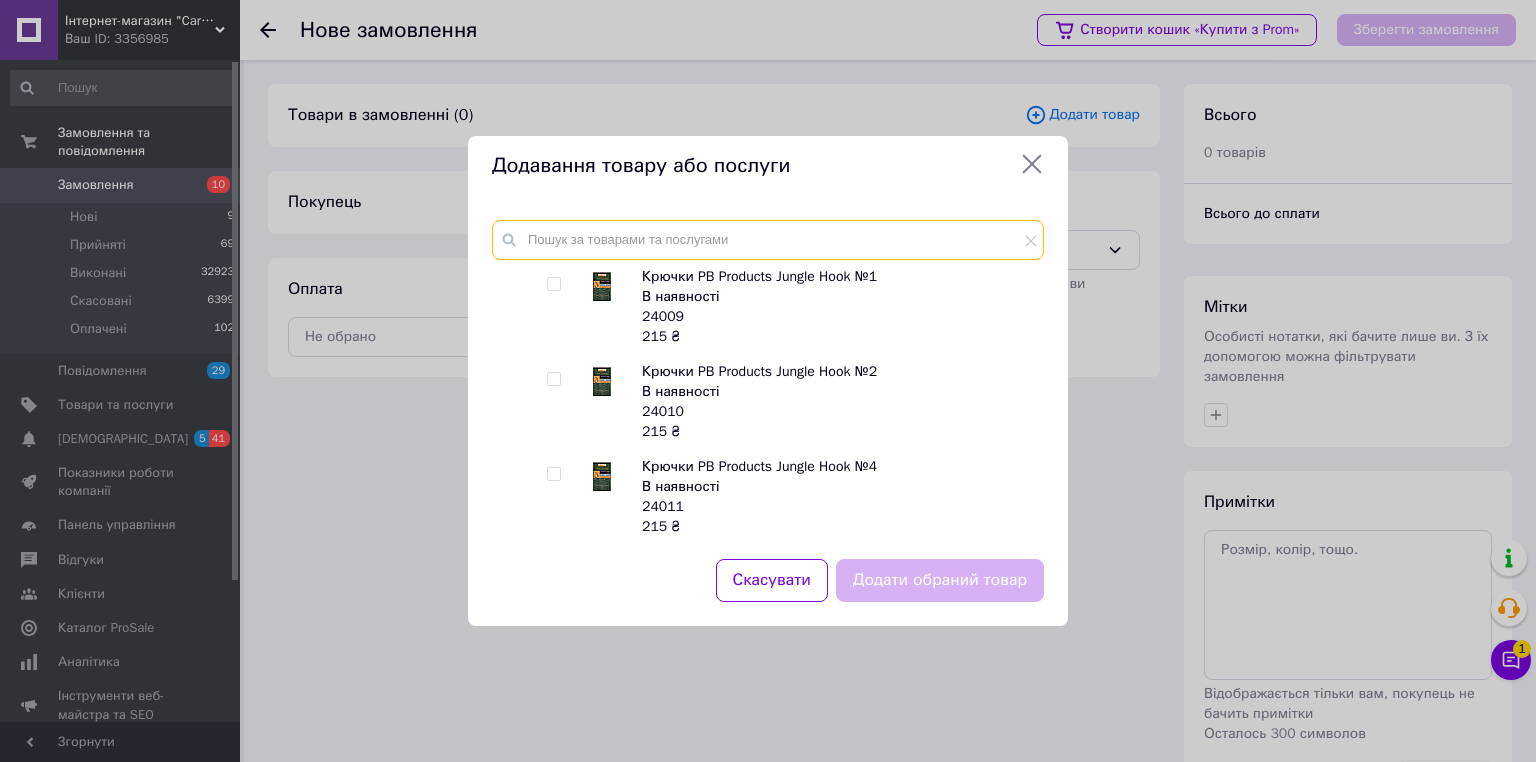 click at bounding box center (768, 240) 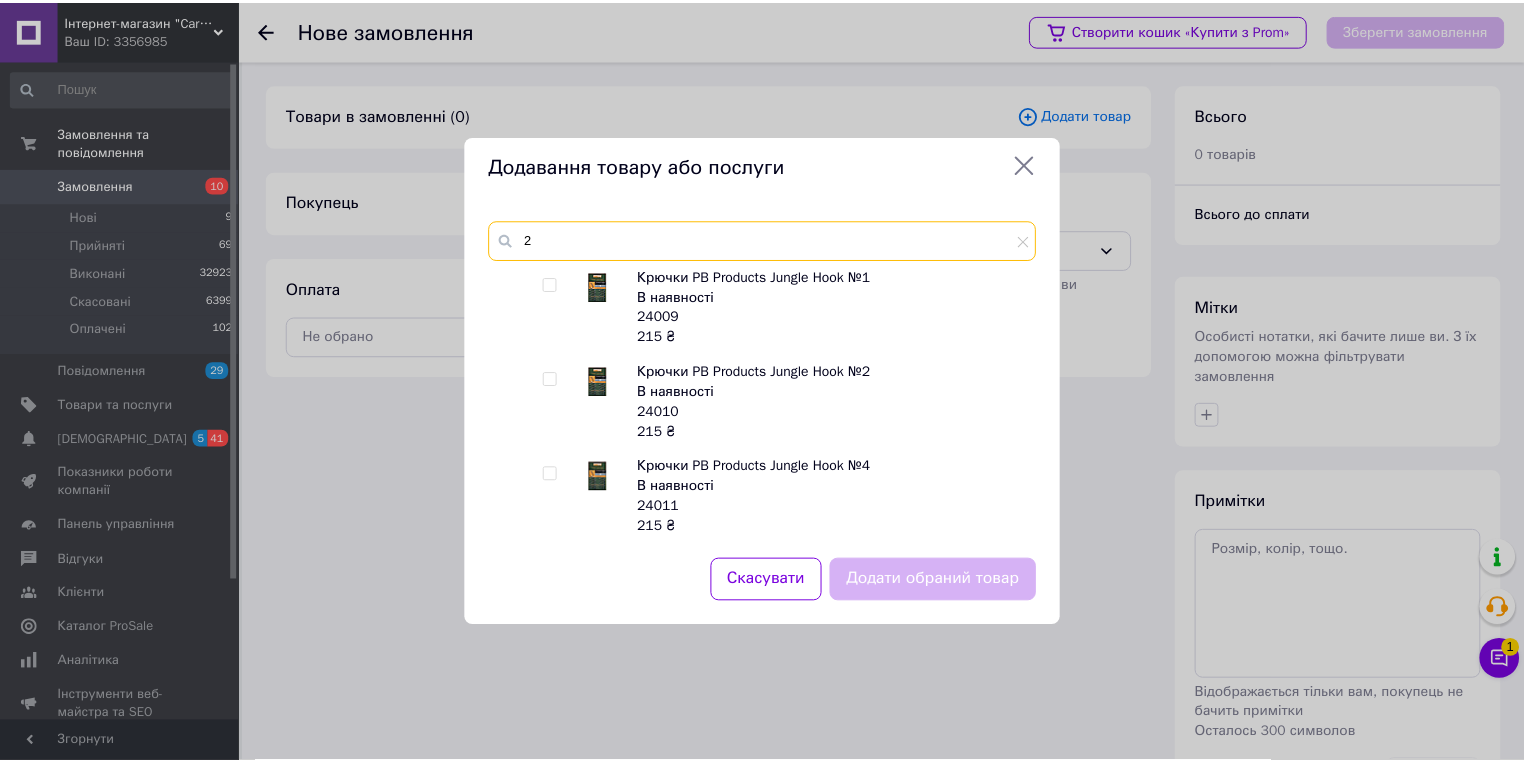 scroll, scrollTop: 0, scrollLeft: 0, axis: both 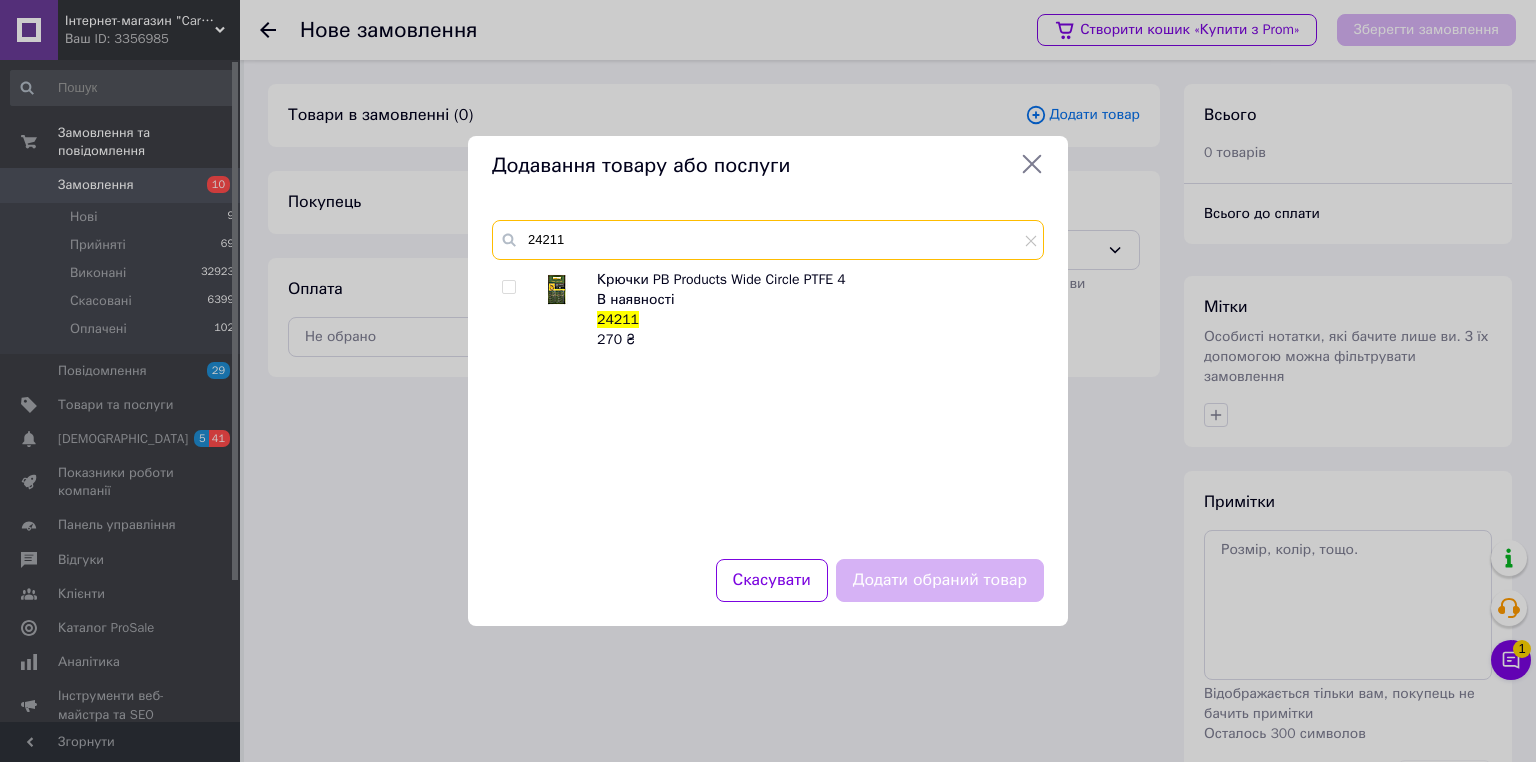 type on "24211" 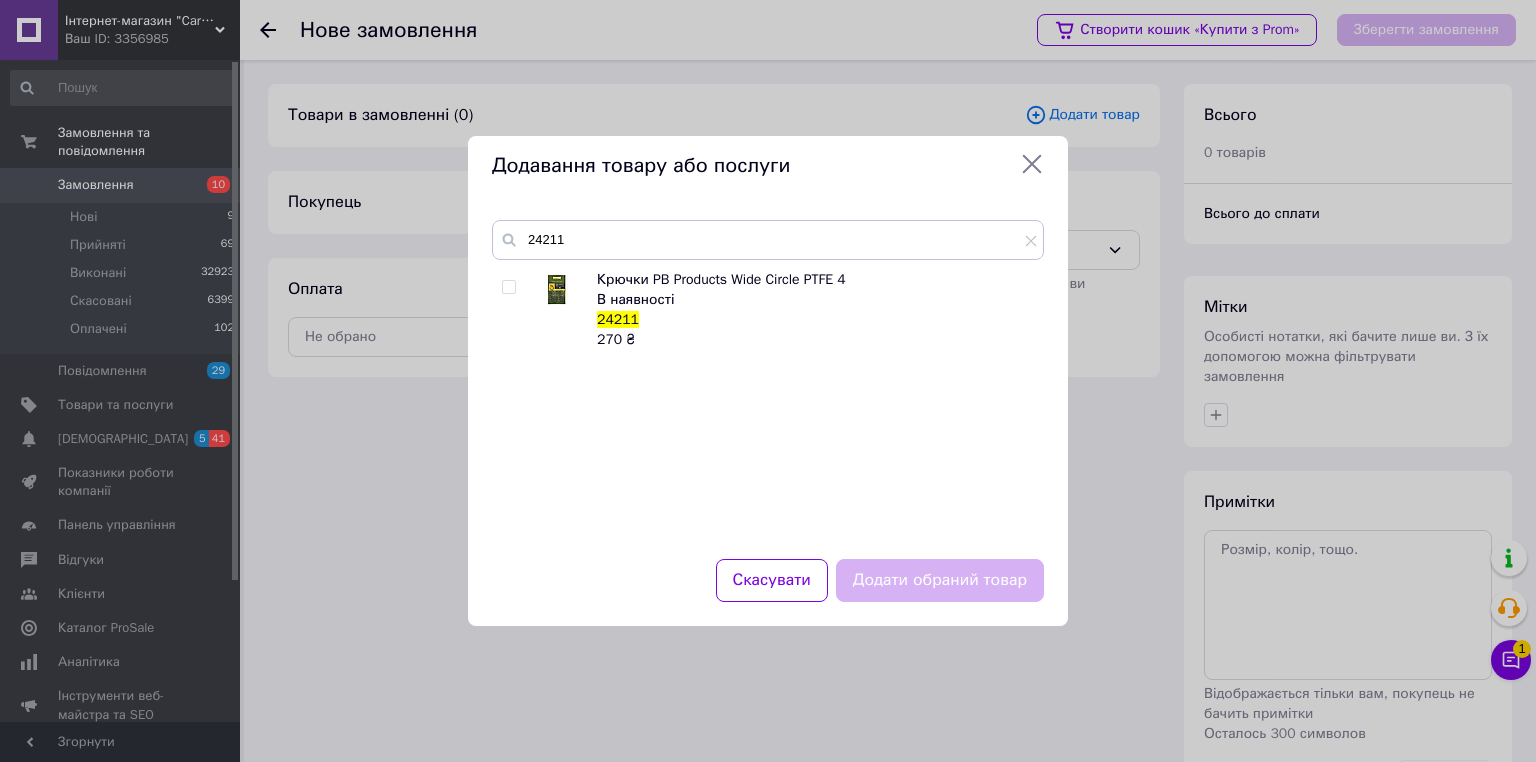 click at bounding box center (508, 287) 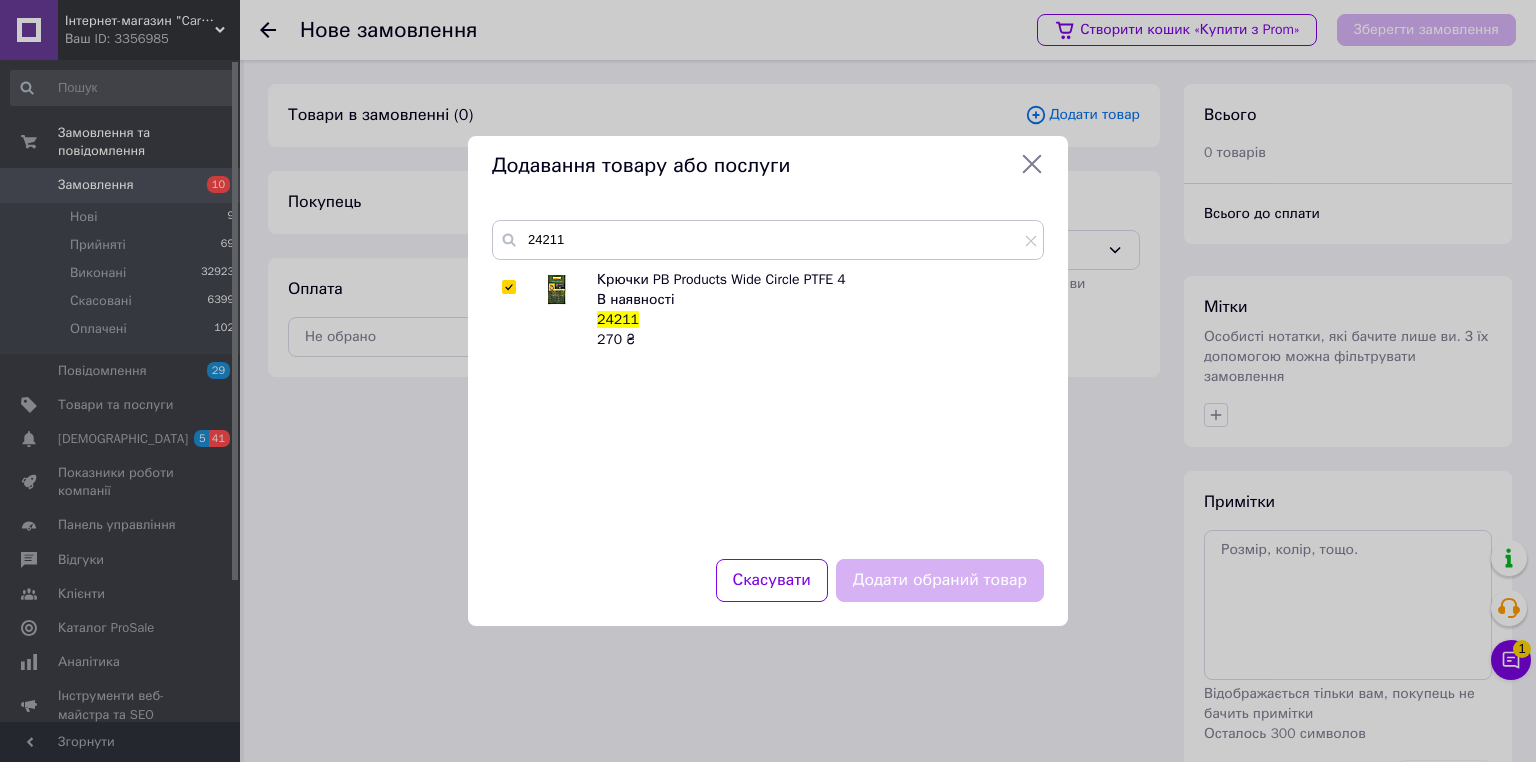 checkbox on "true" 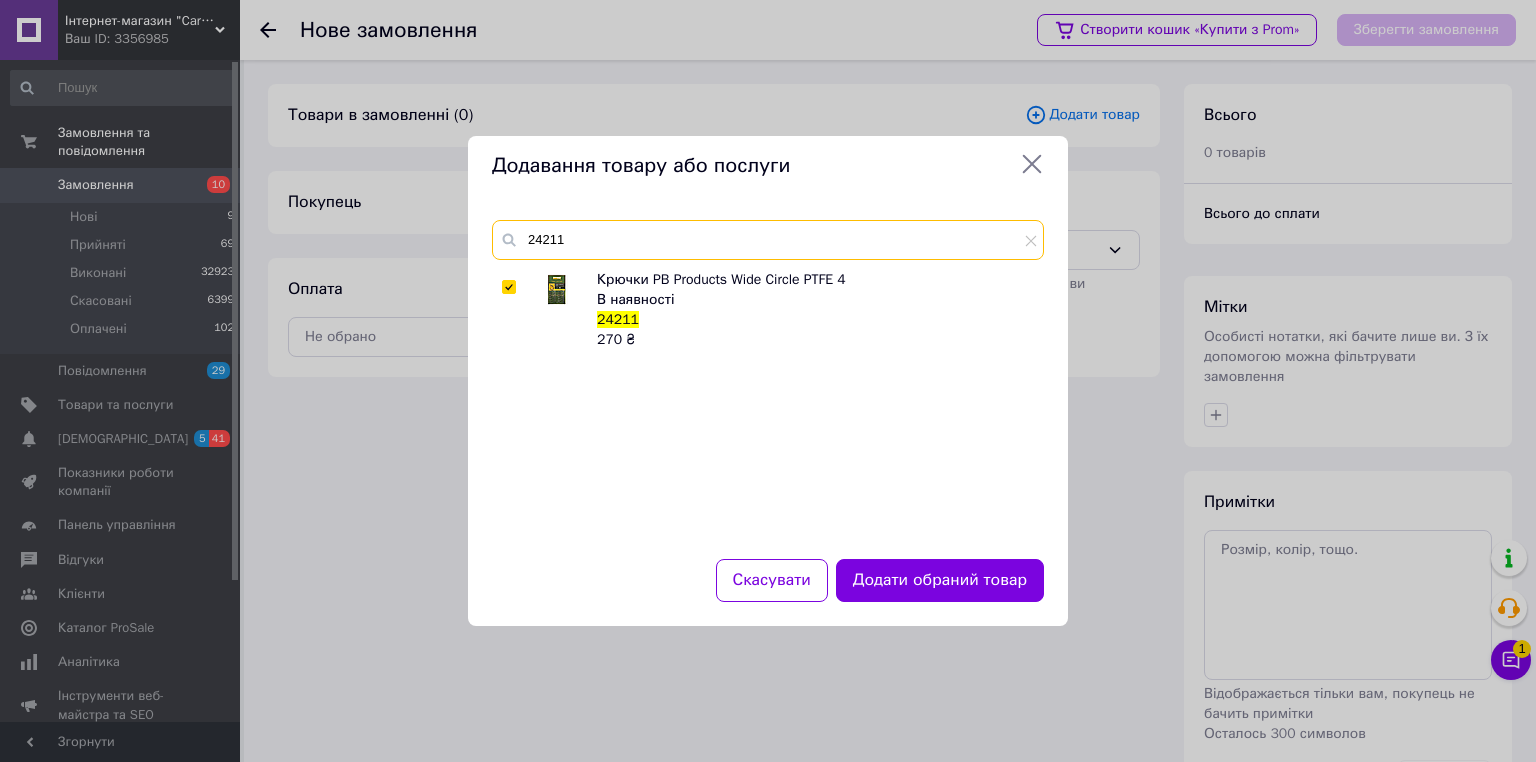 click on "24211" at bounding box center [768, 240] 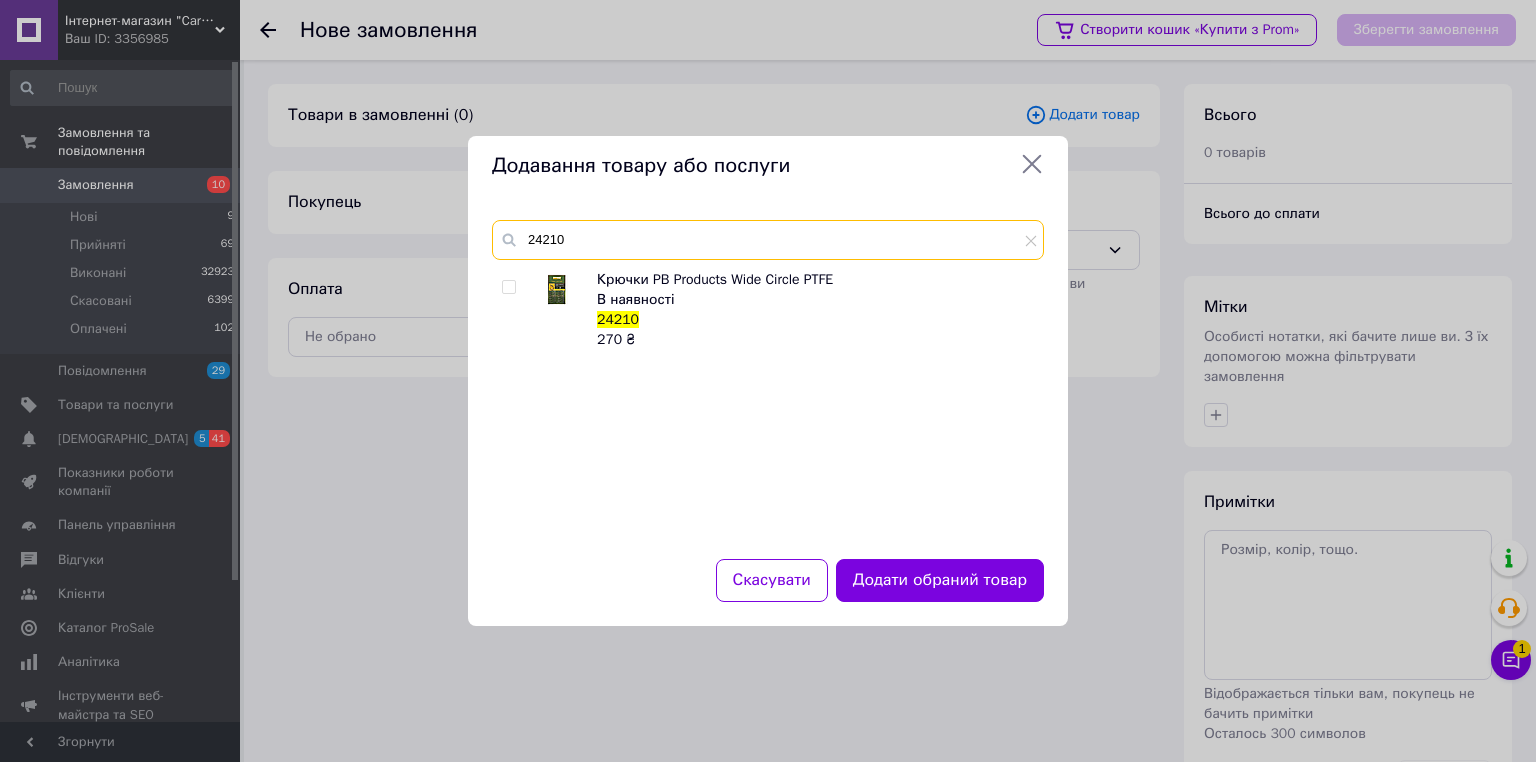type on "24210" 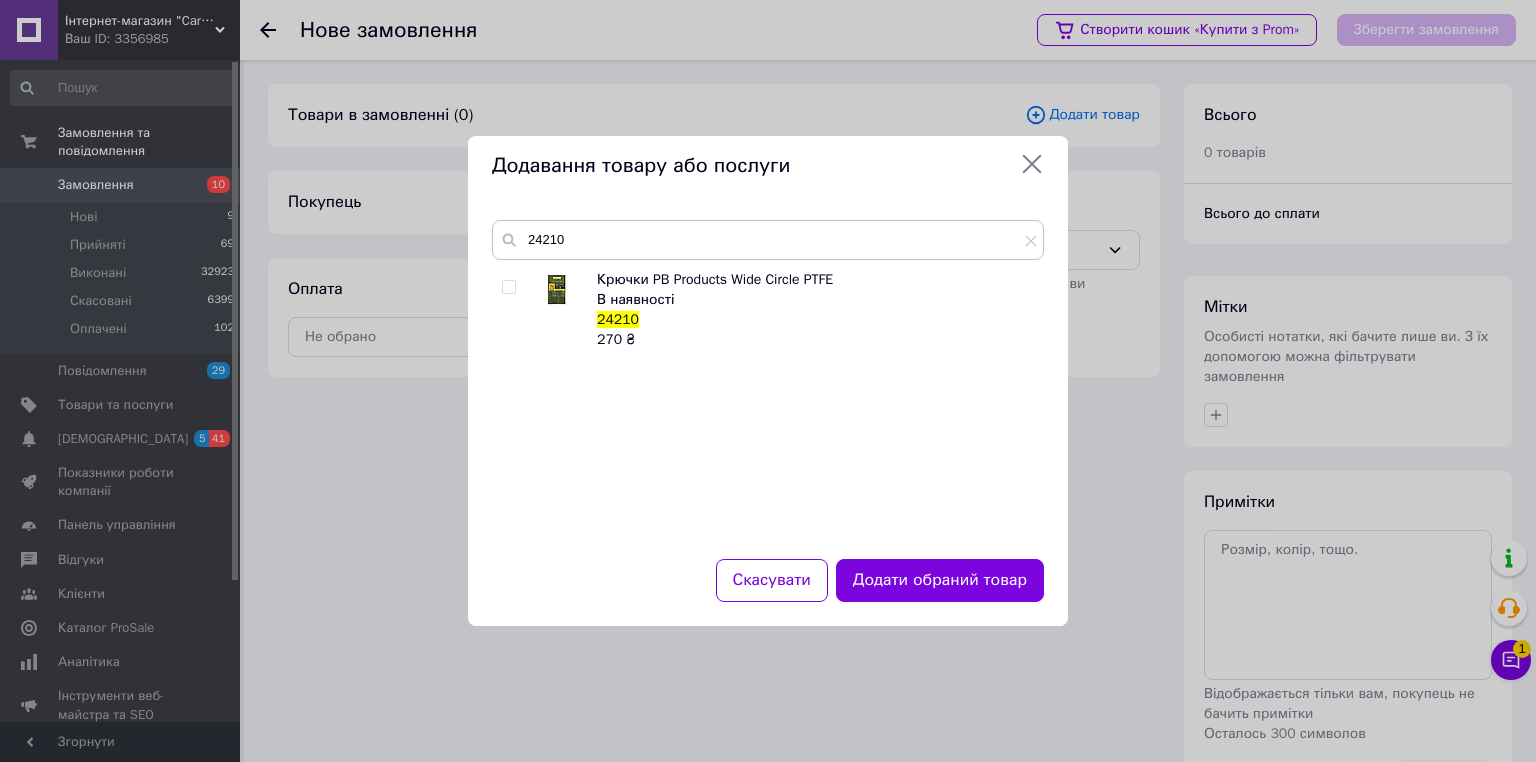 click at bounding box center (508, 287) 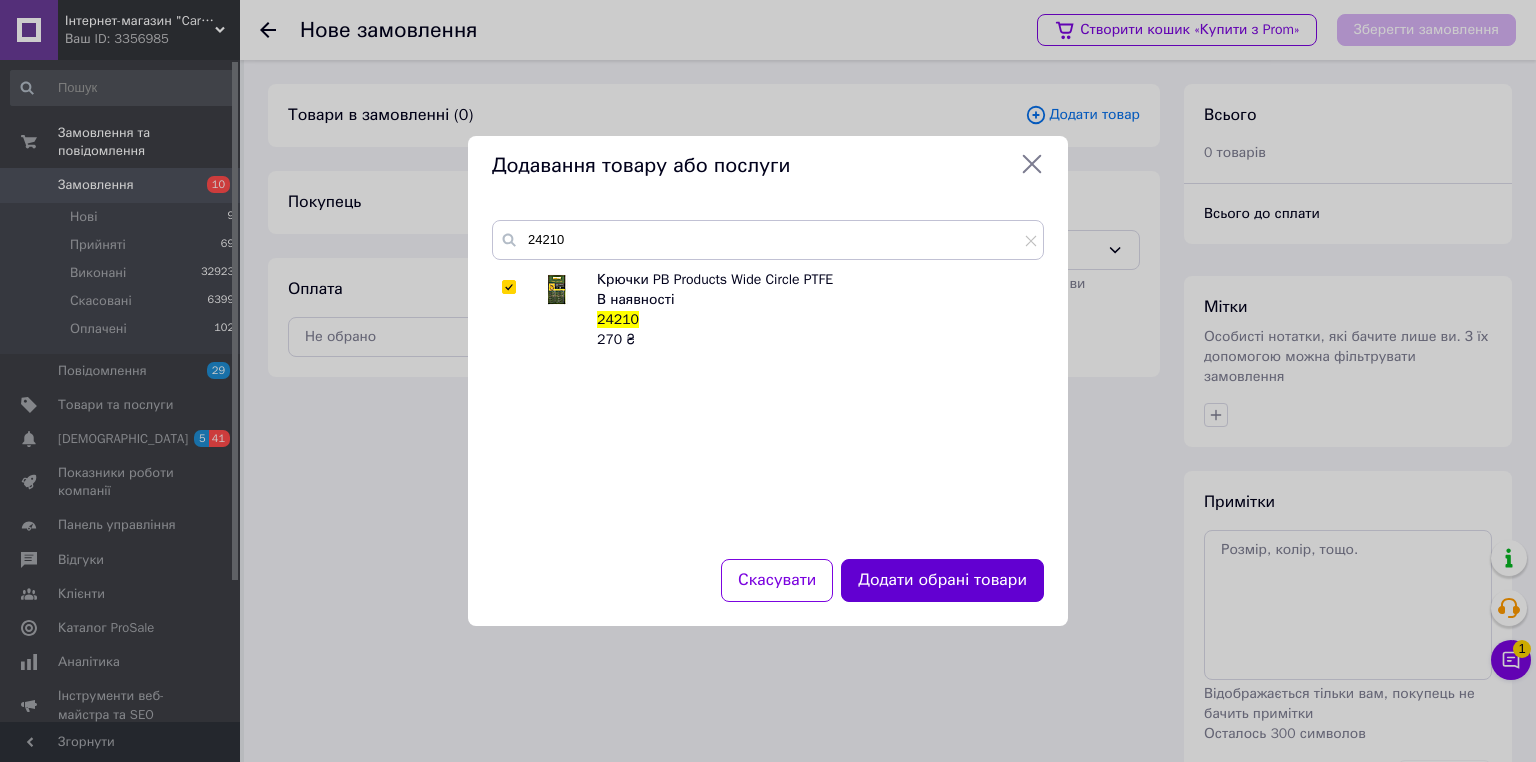 click on "Додати обрані товари" at bounding box center (942, 580) 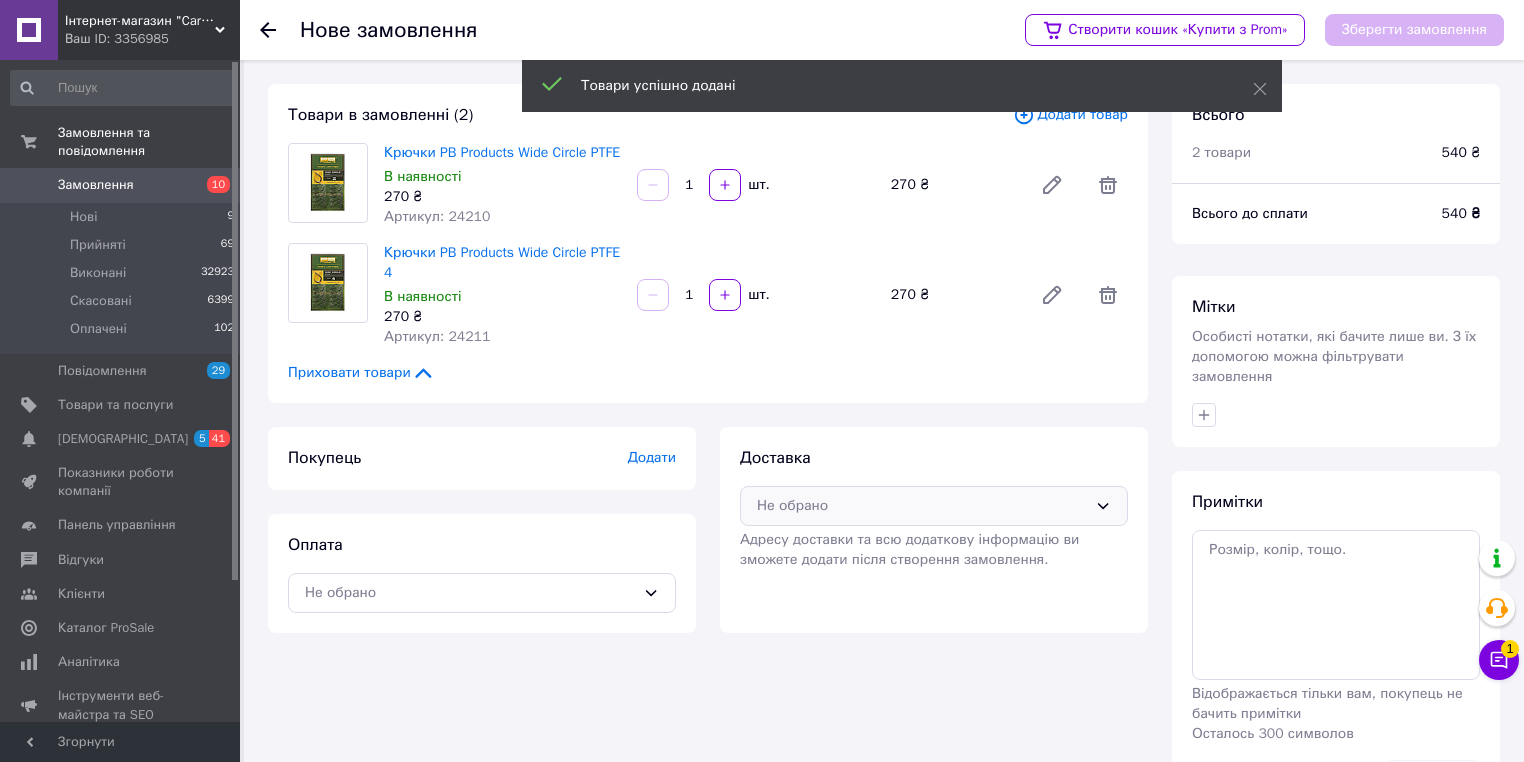 click on "Не обрано" at bounding box center (922, 506) 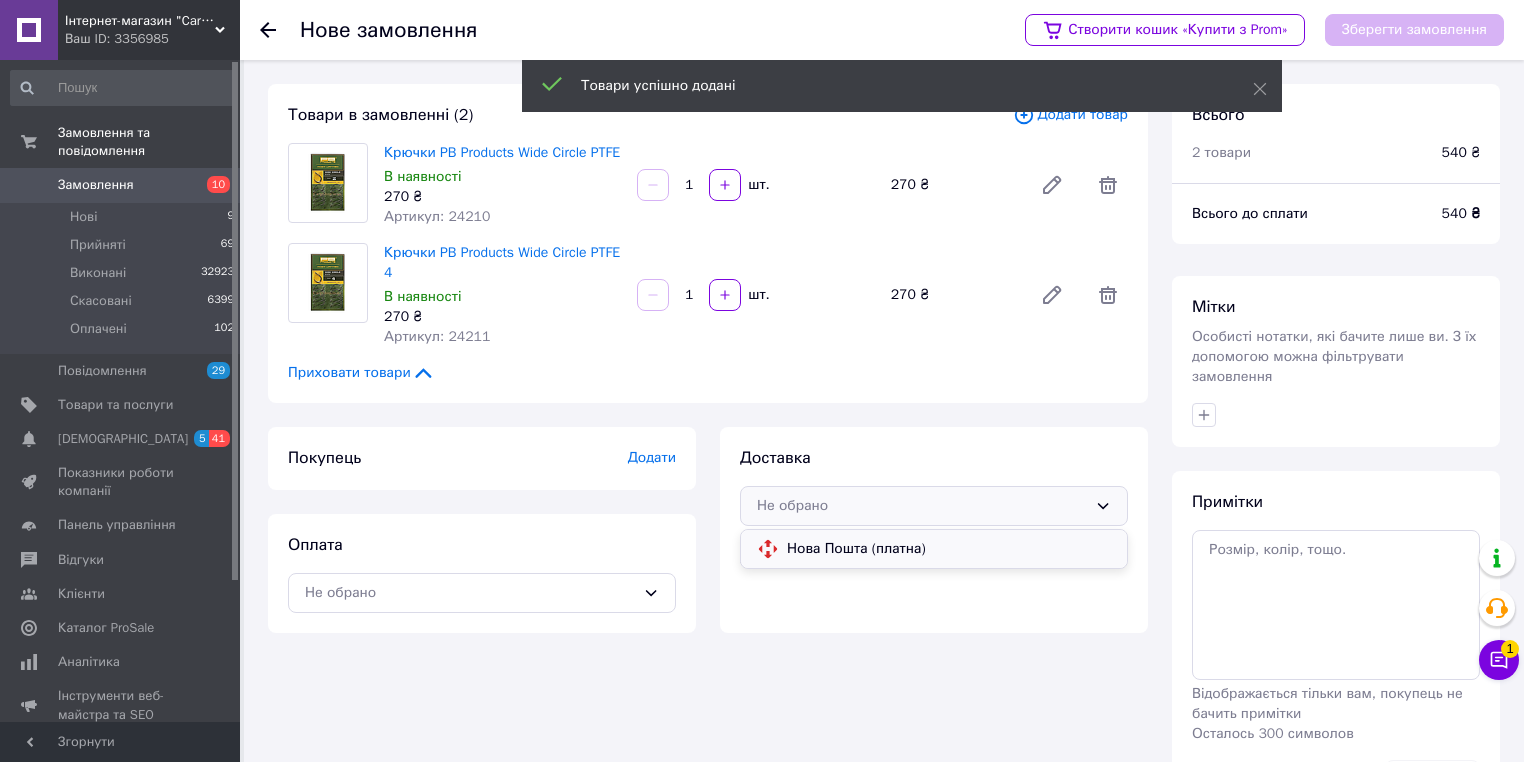 click on "Нова Пошта (платна)" at bounding box center (949, 549) 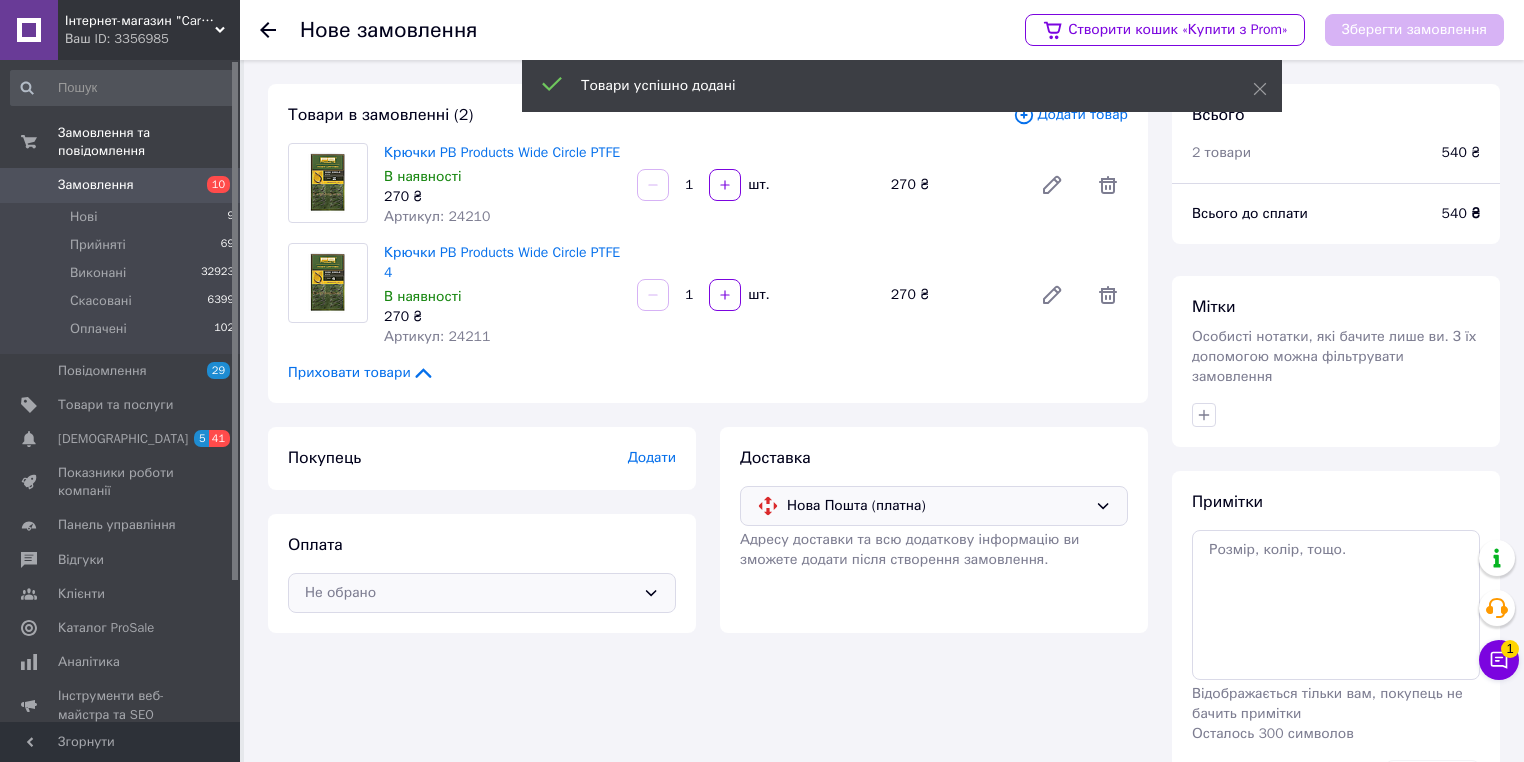 click 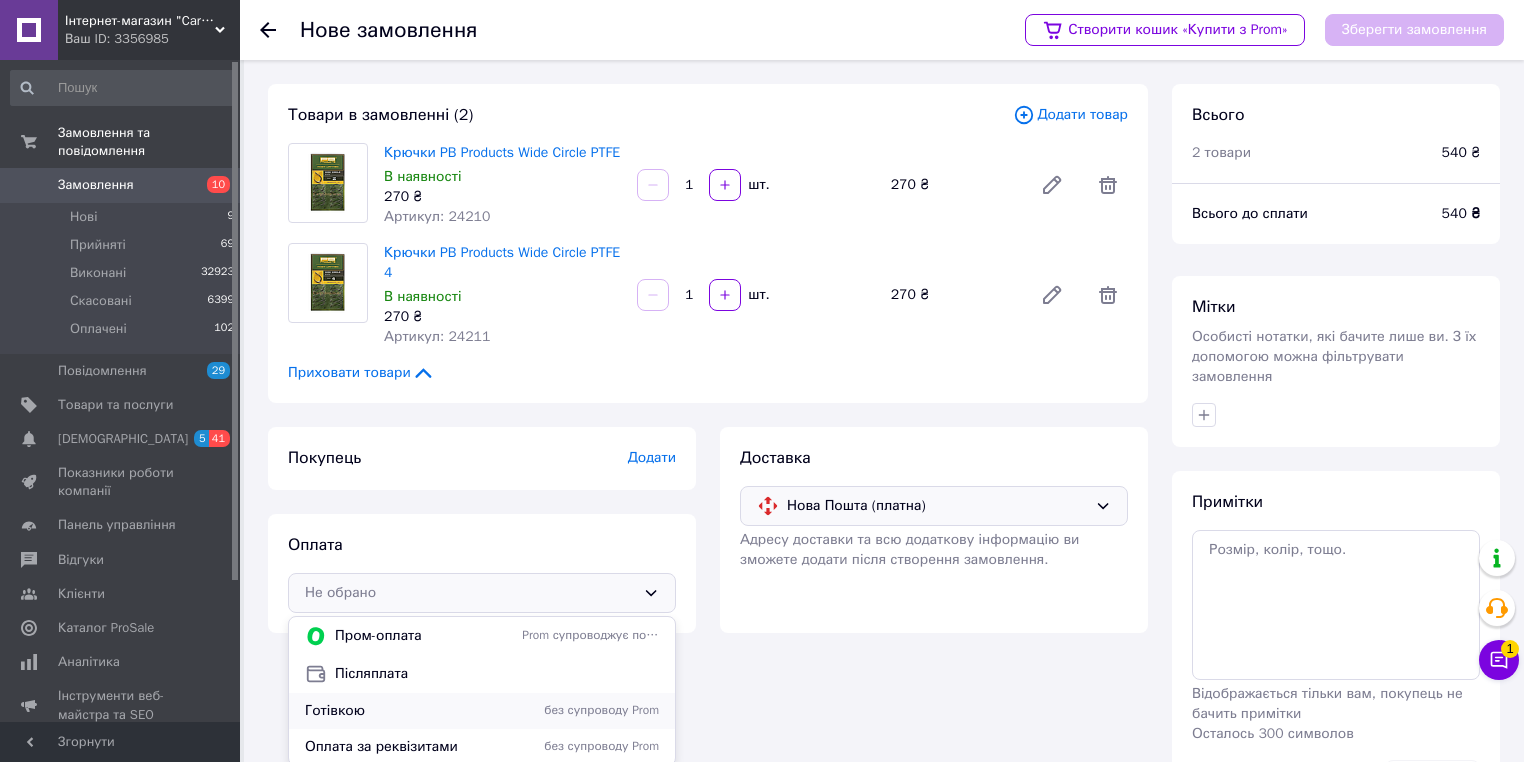 click on "без супроводу Prom" at bounding box center [590, 710] 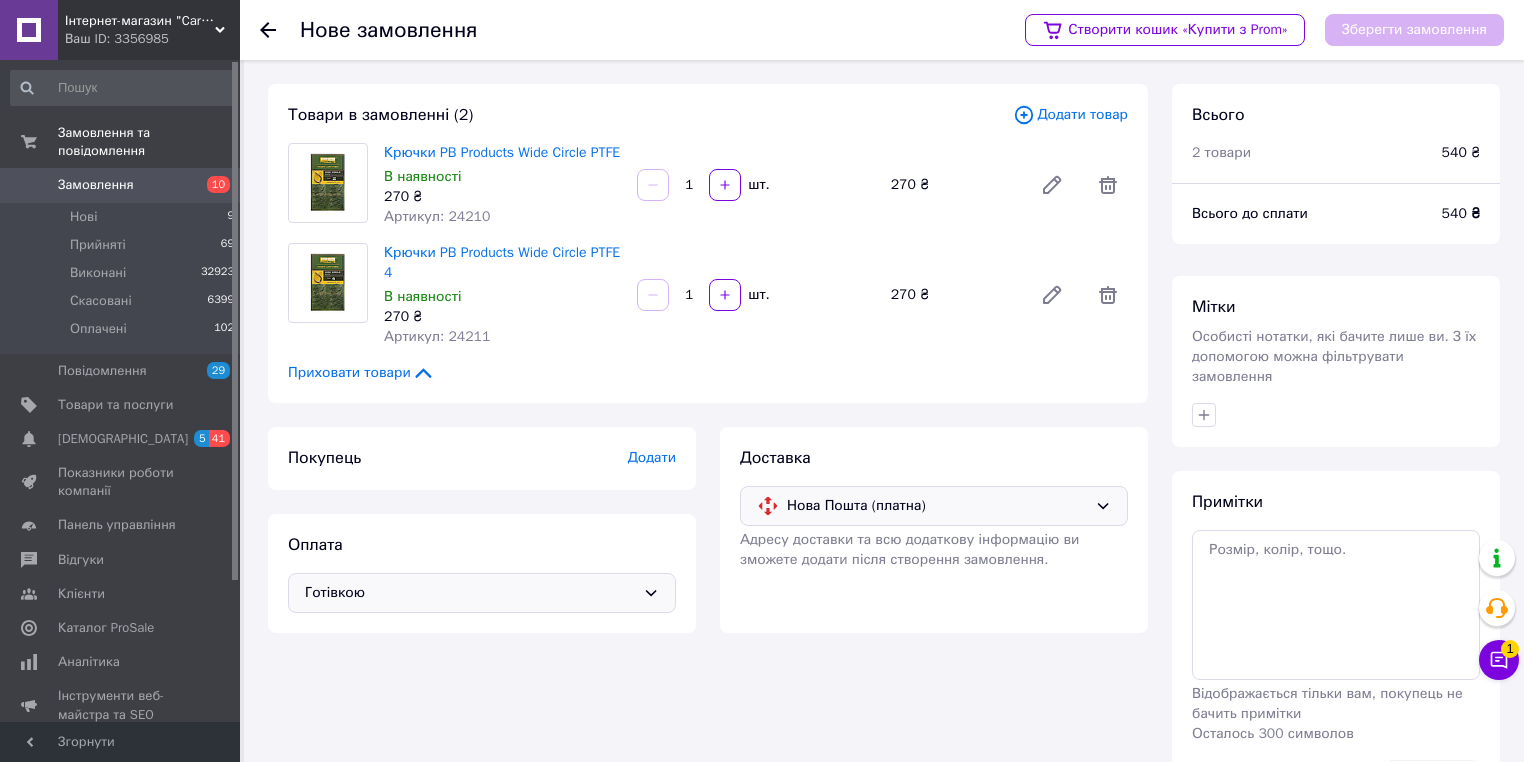 click on "Додати" at bounding box center [652, 457] 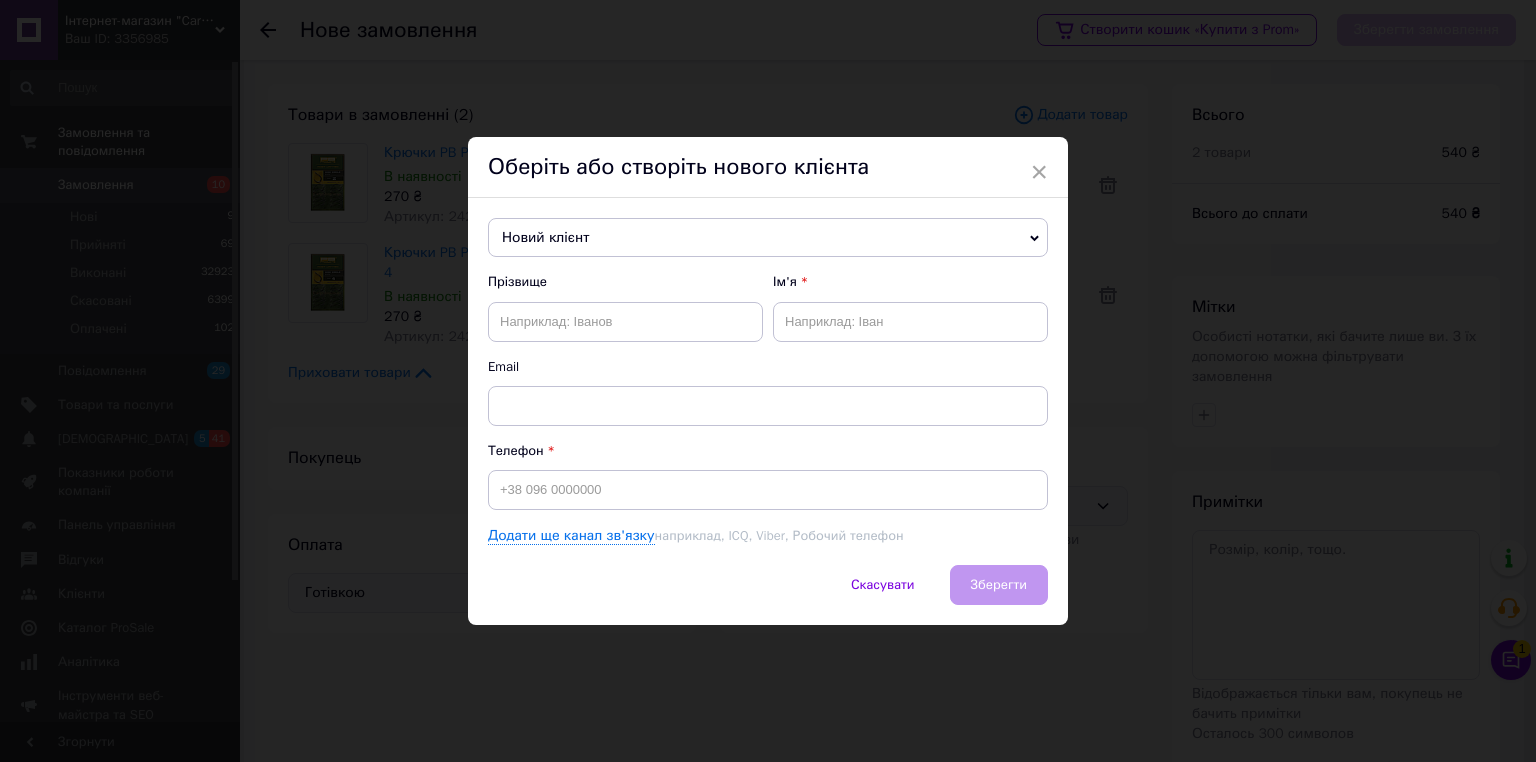 click on "Новий клієнт" at bounding box center (768, 238) 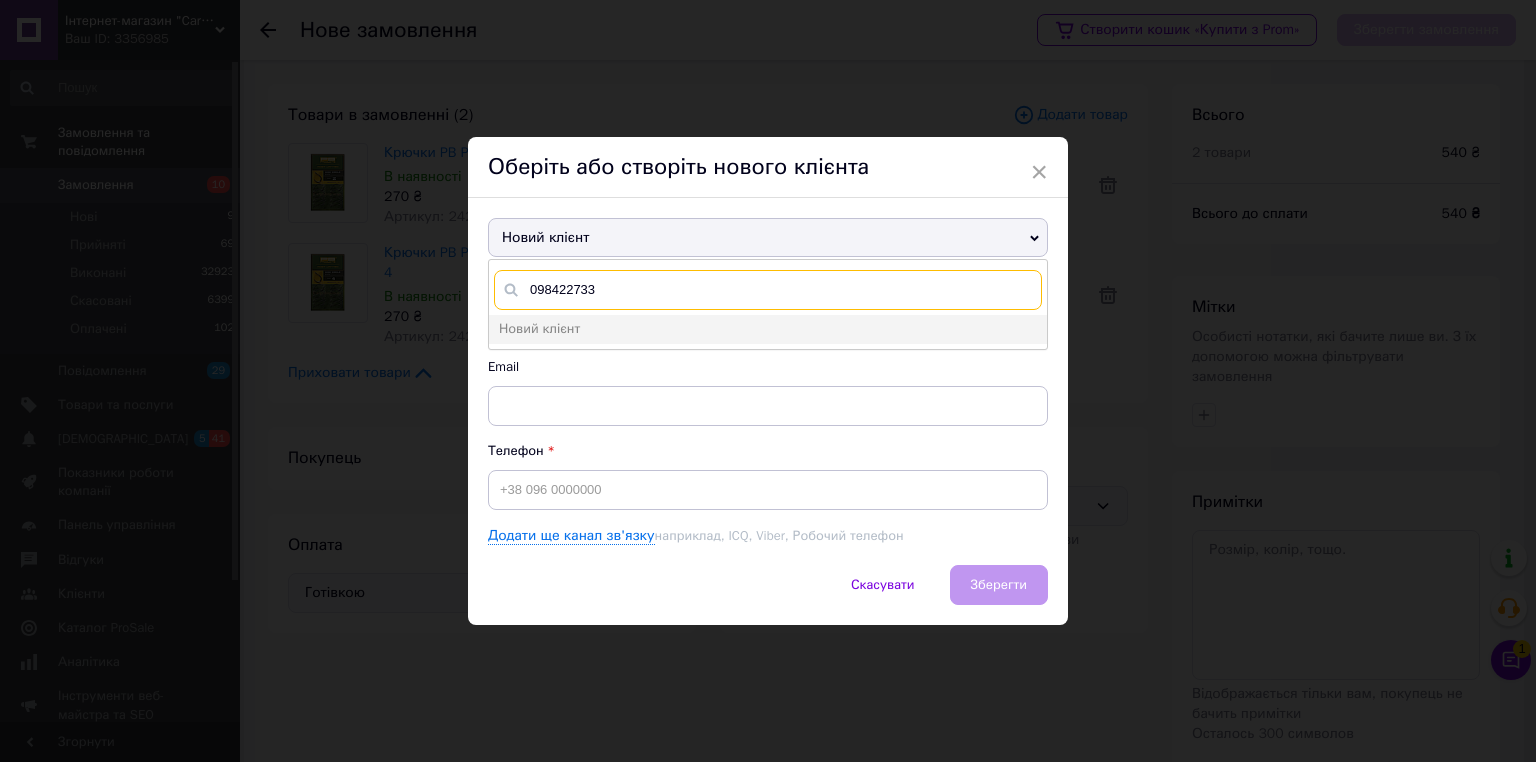 type on "0984227330" 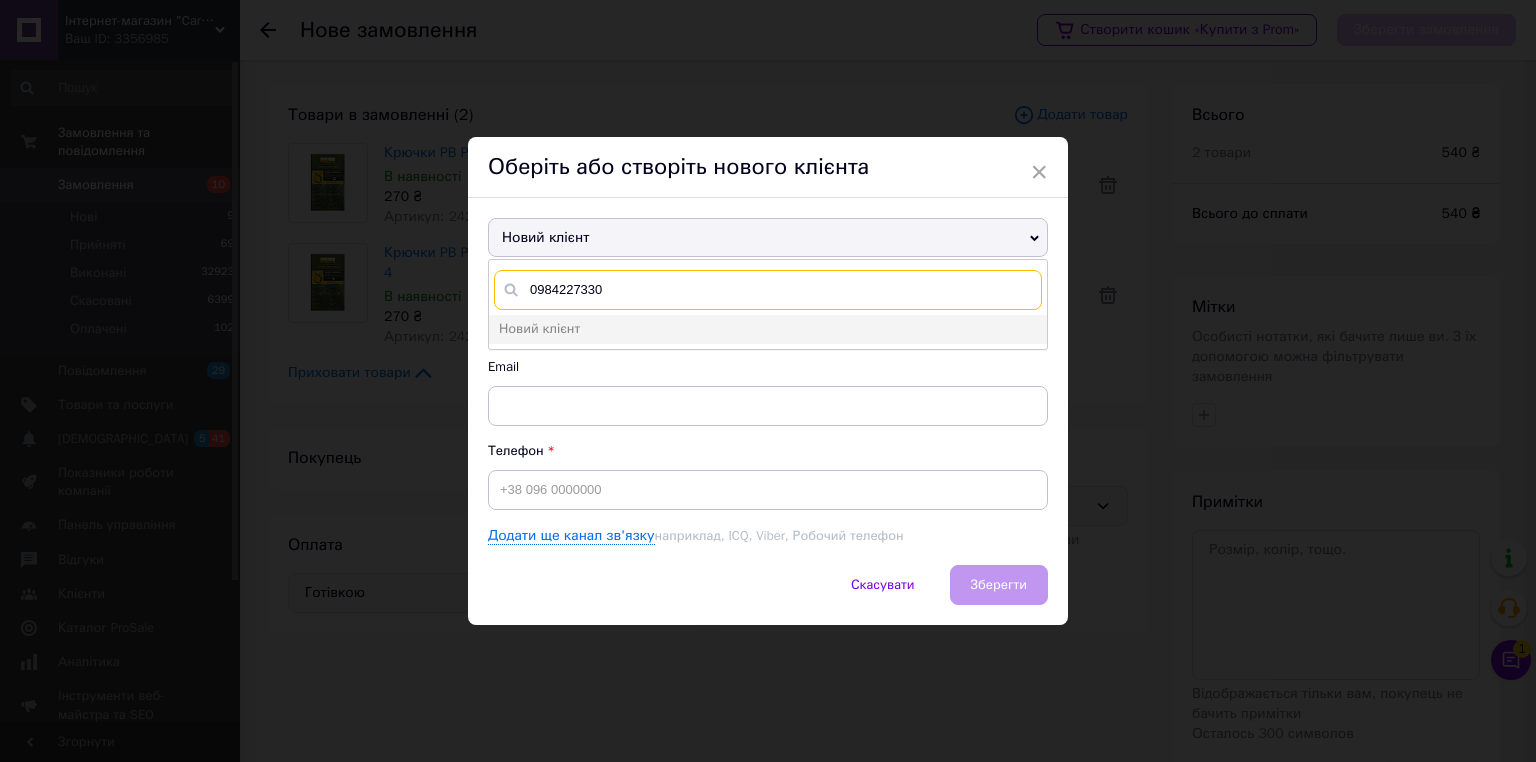 click on "0984227330" at bounding box center (768, 290) 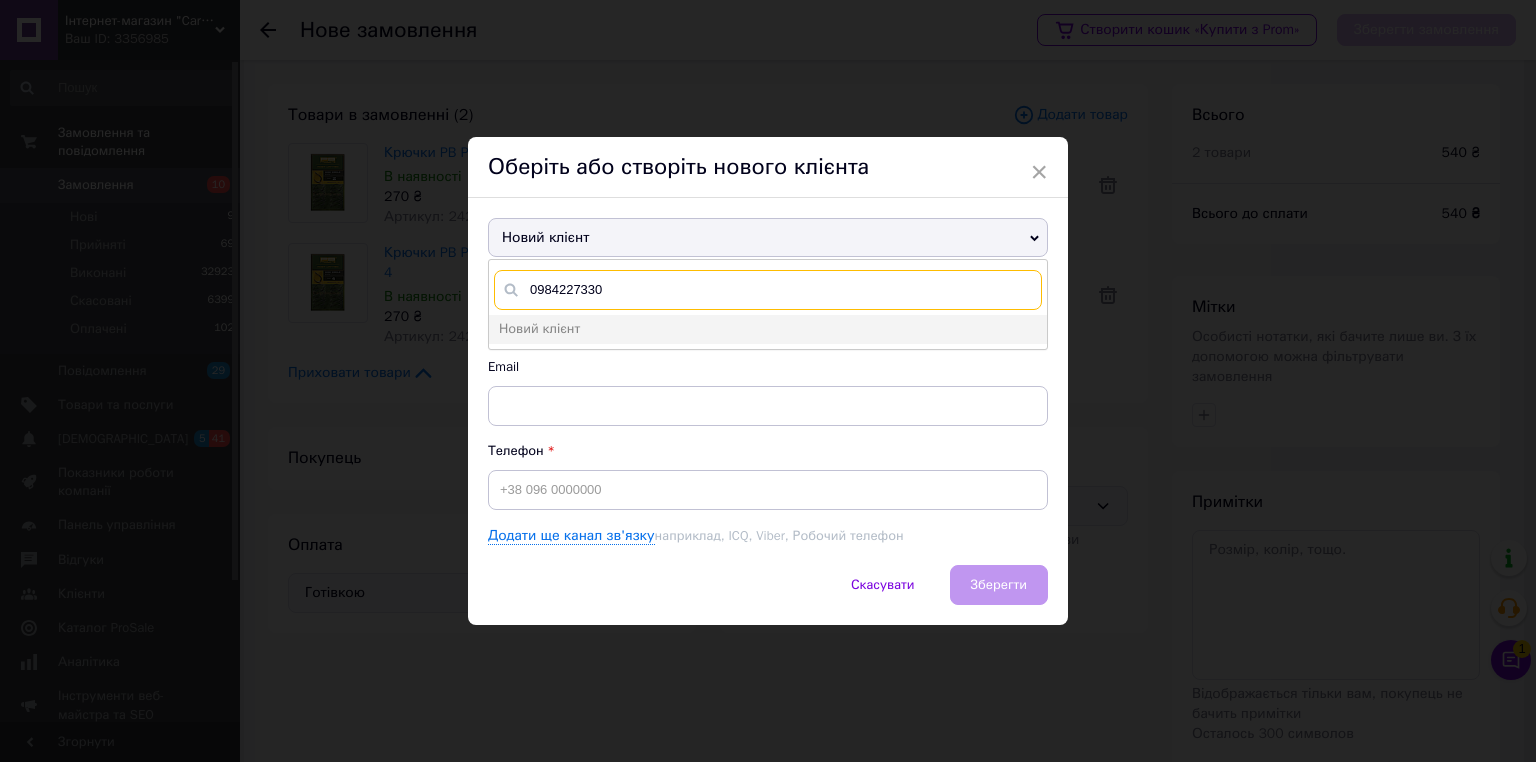 type 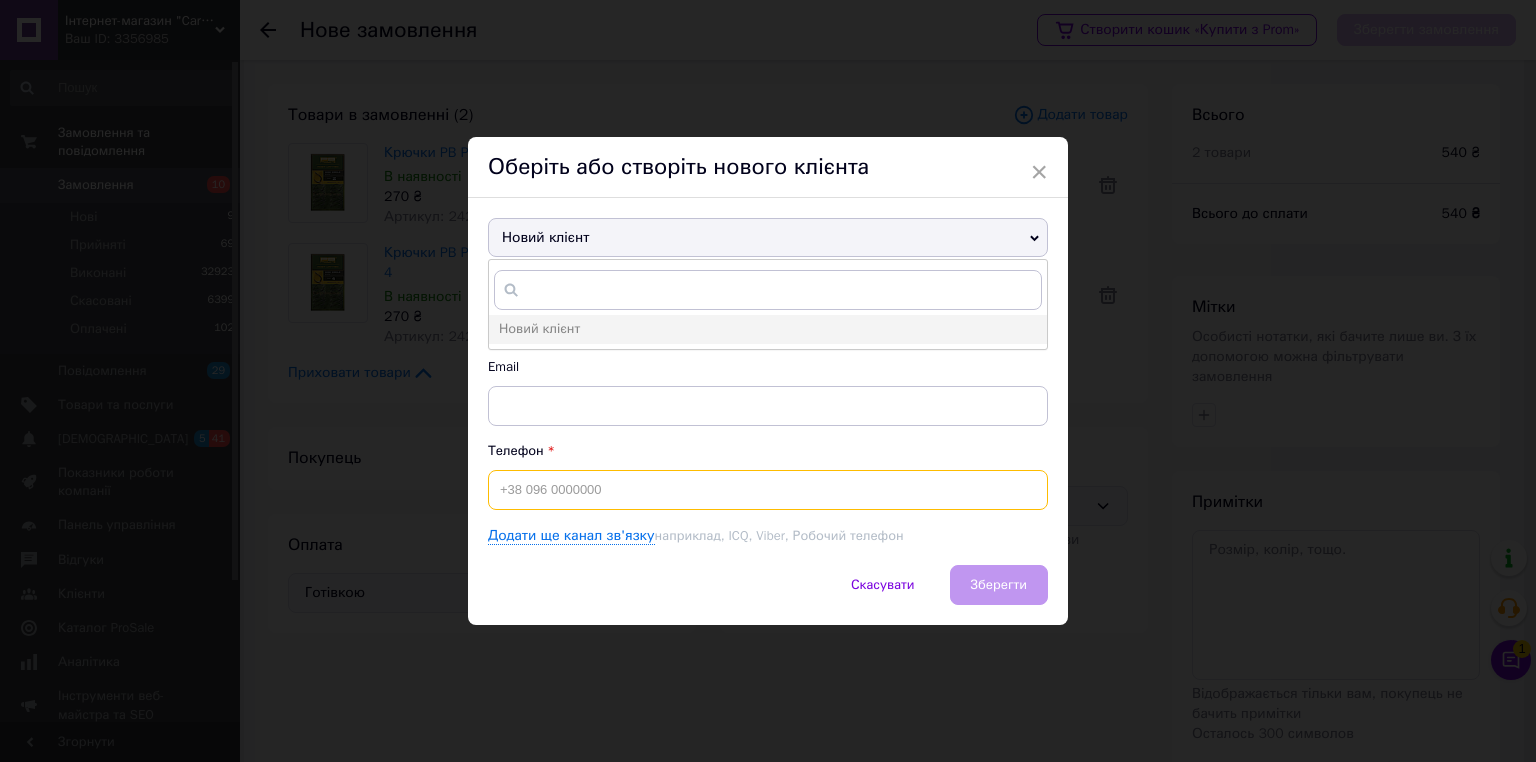 click at bounding box center (768, 490) 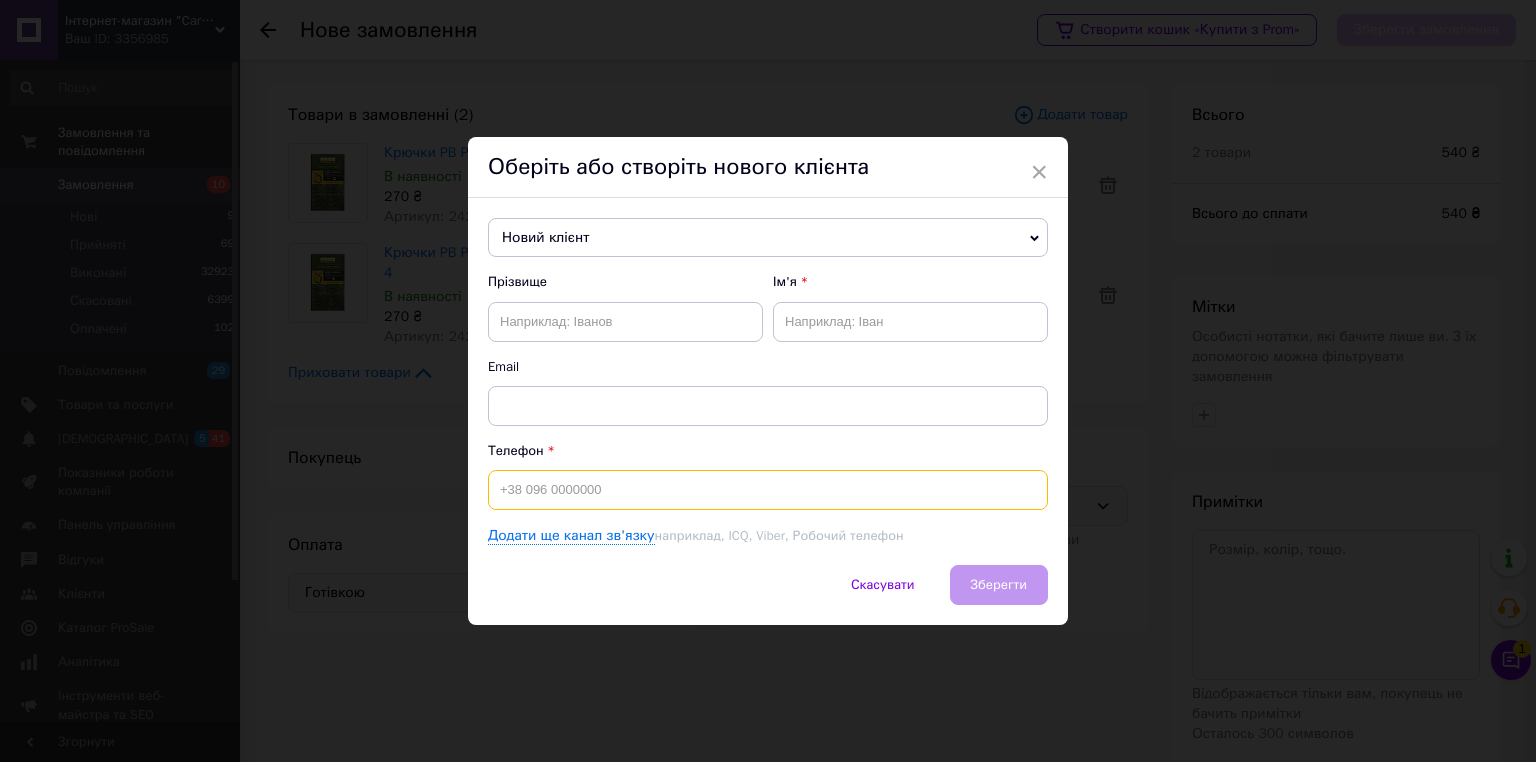 paste on "0984227330" 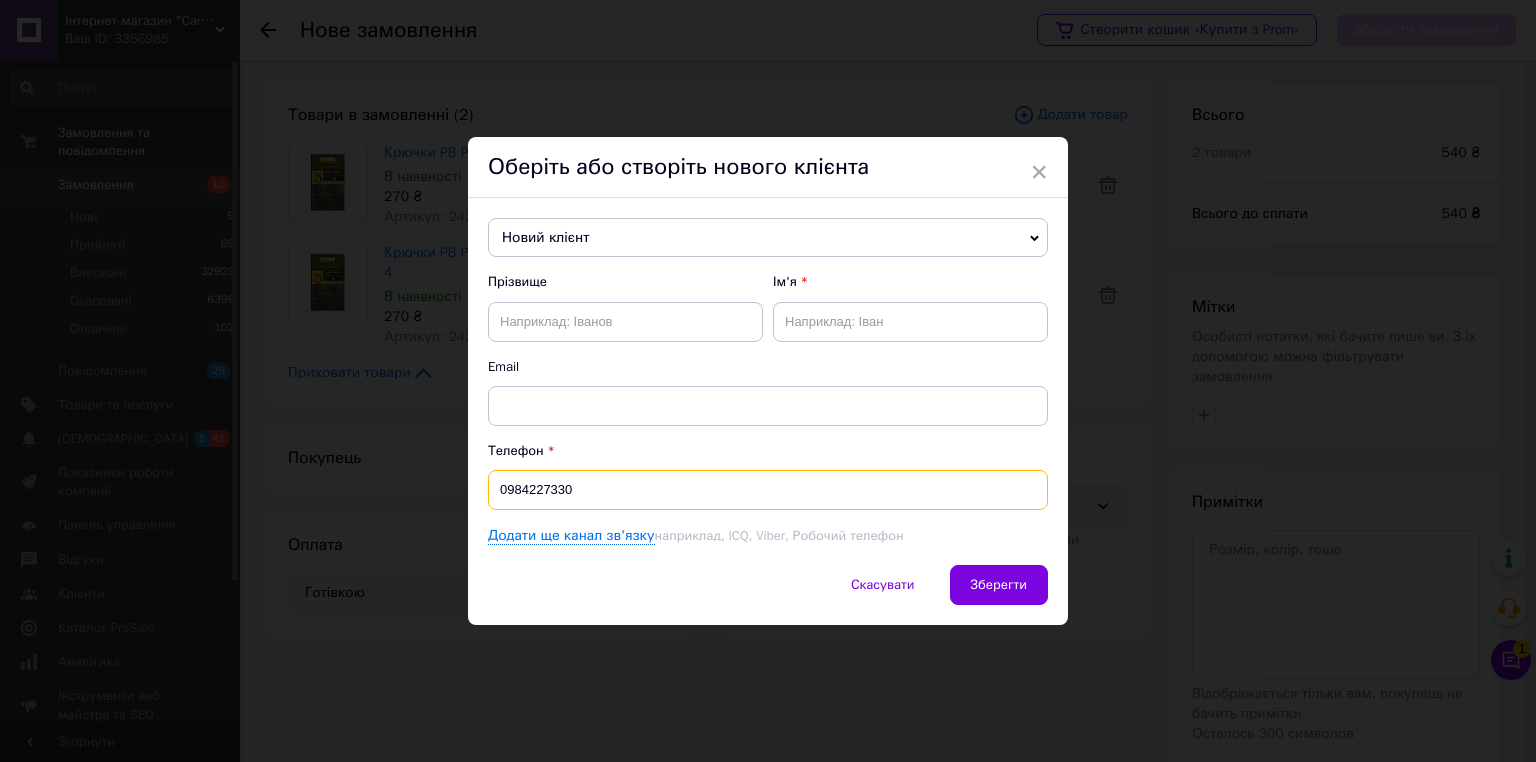 click on "0984227330" at bounding box center [768, 490] 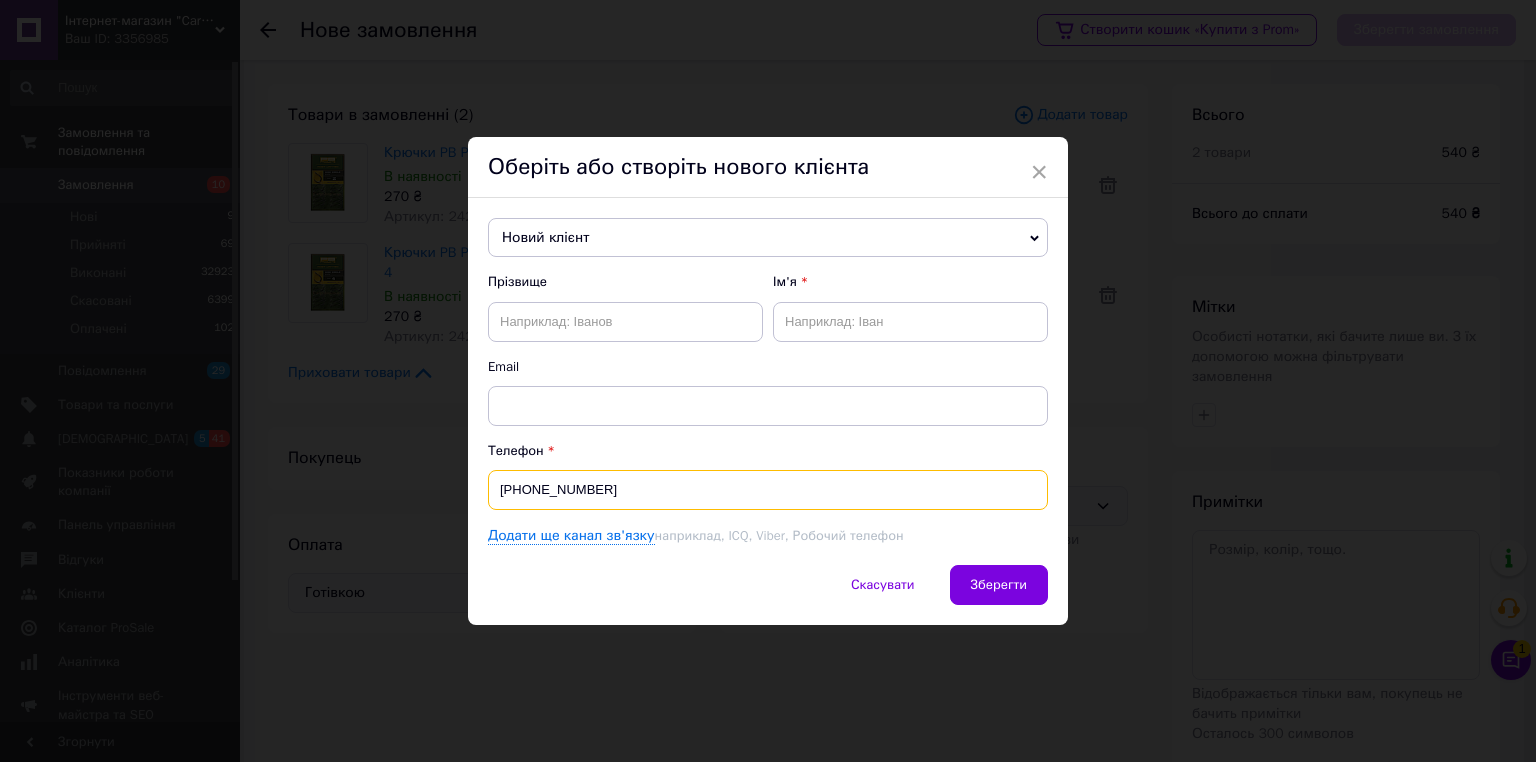 type on "[PHONE_NUMBER]" 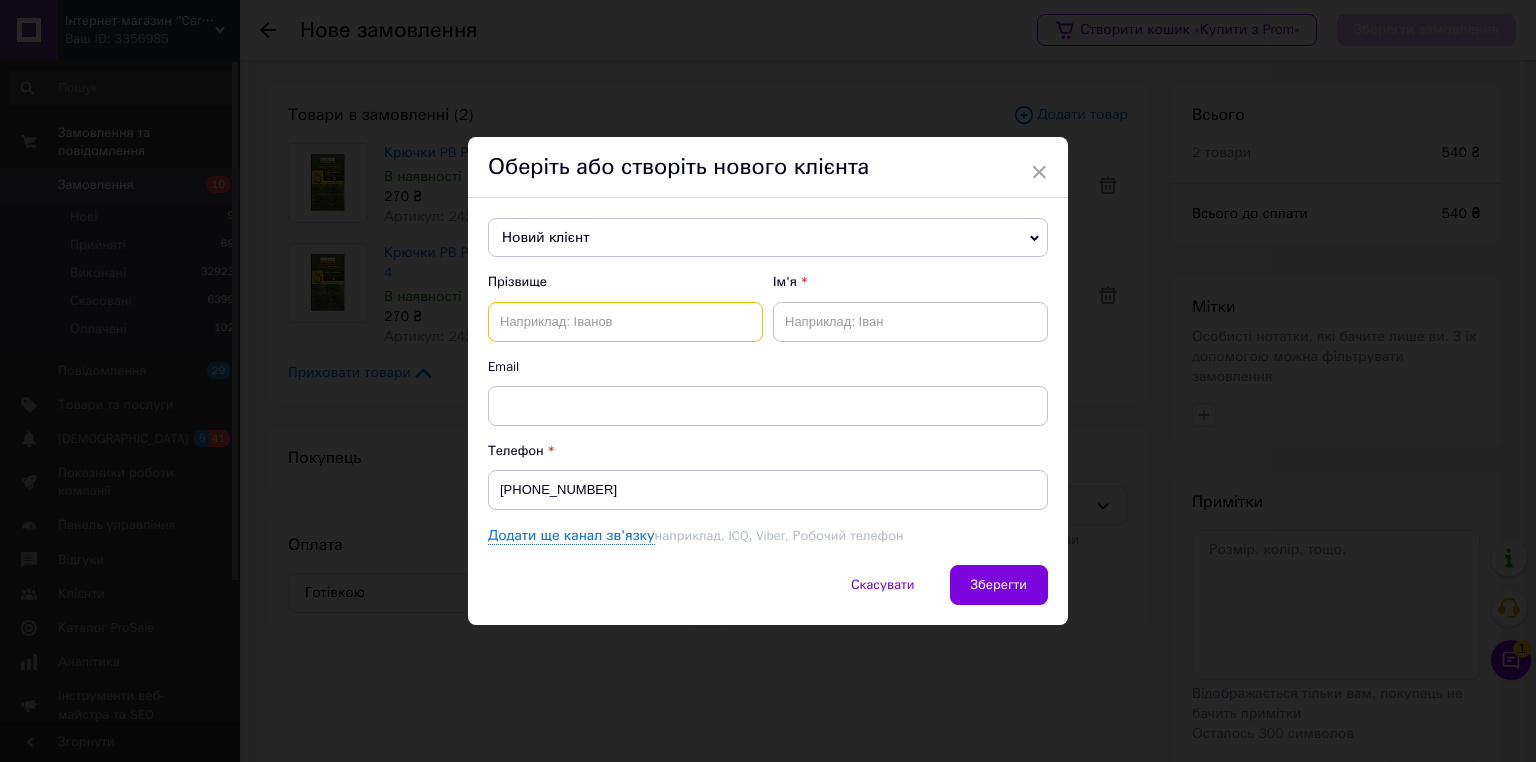 click at bounding box center [625, 322] 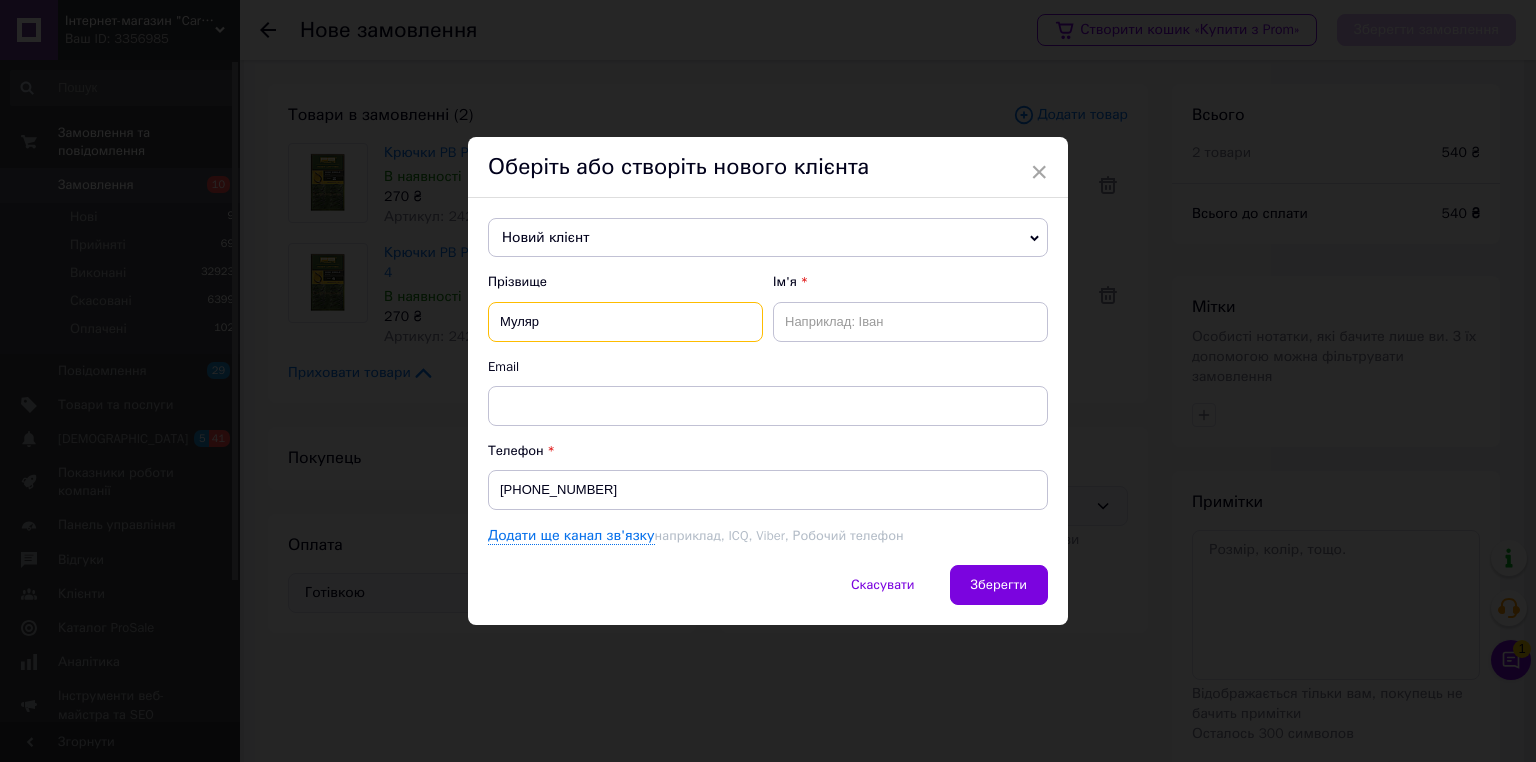 type on "Муляр" 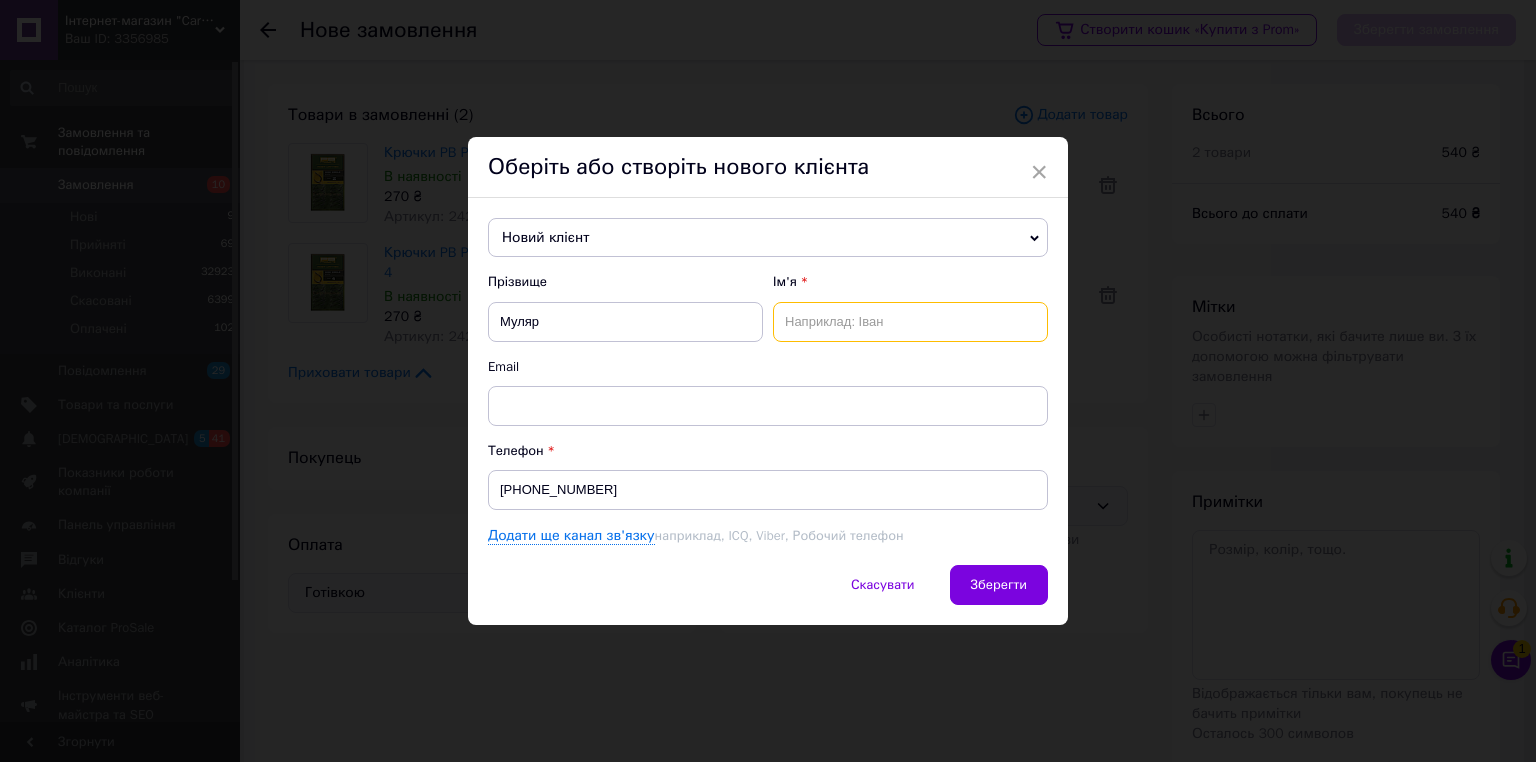 click at bounding box center [910, 322] 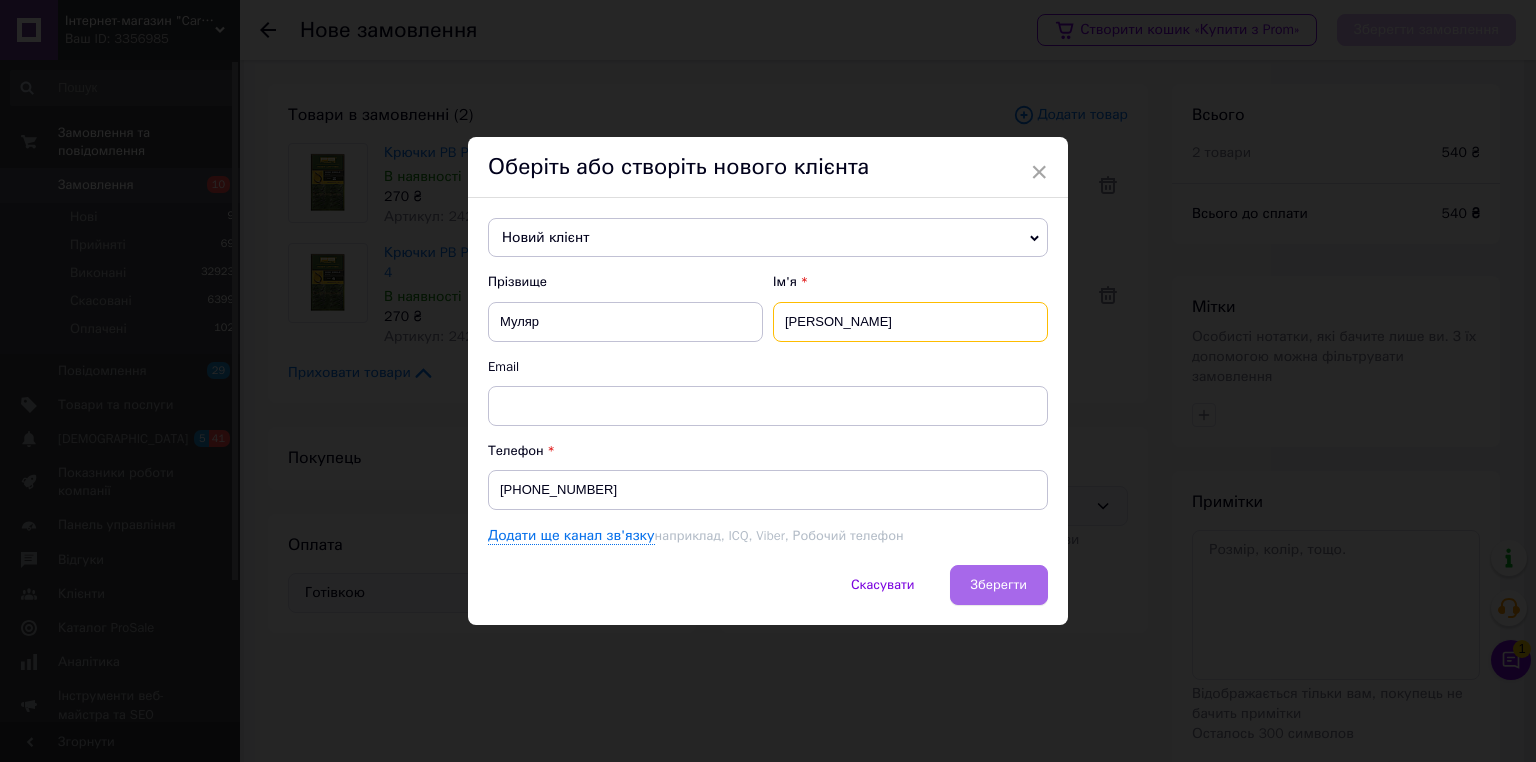 type on "[PERSON_NAME]" 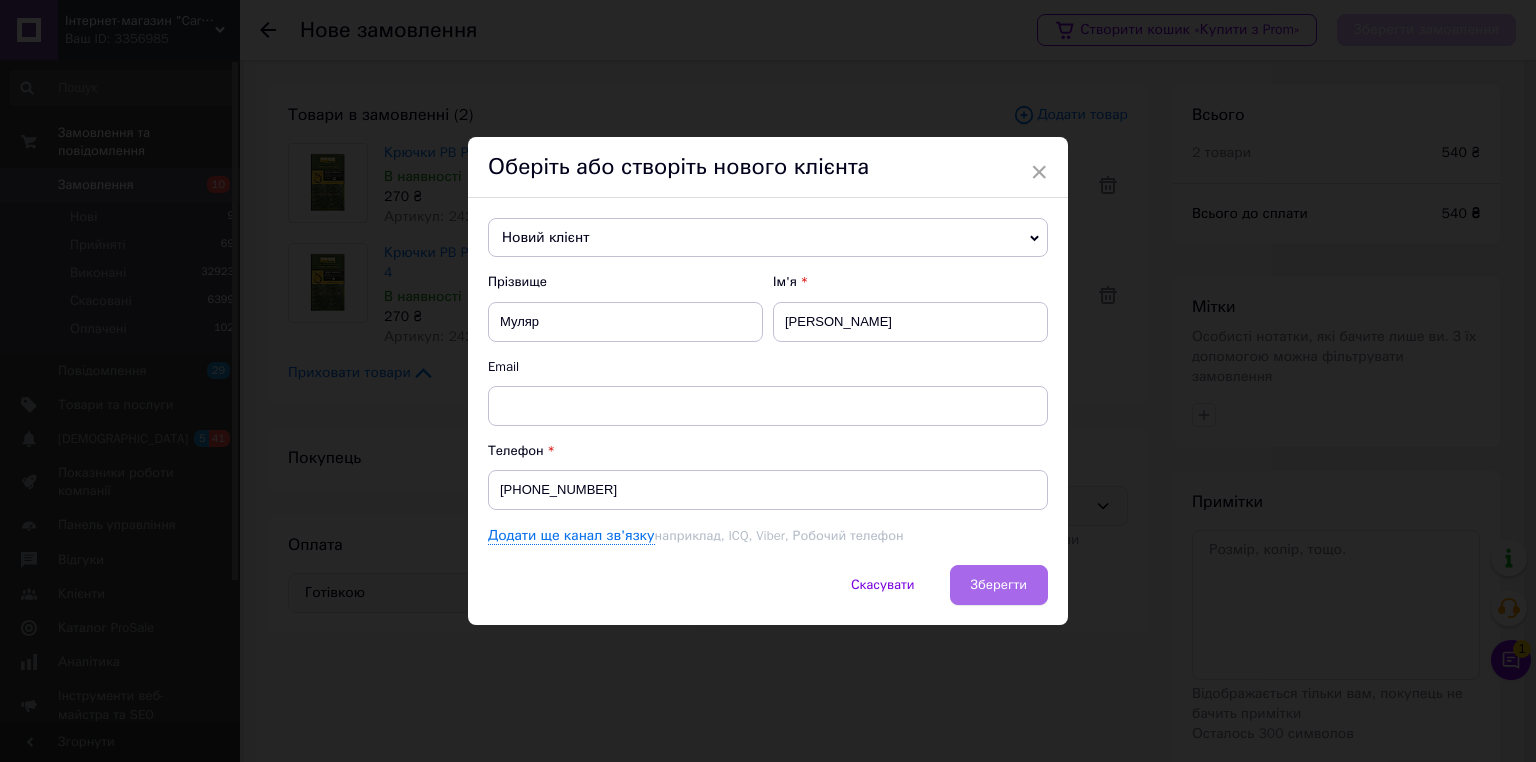 click on "Зберегти" at bounding box center [999, 584] 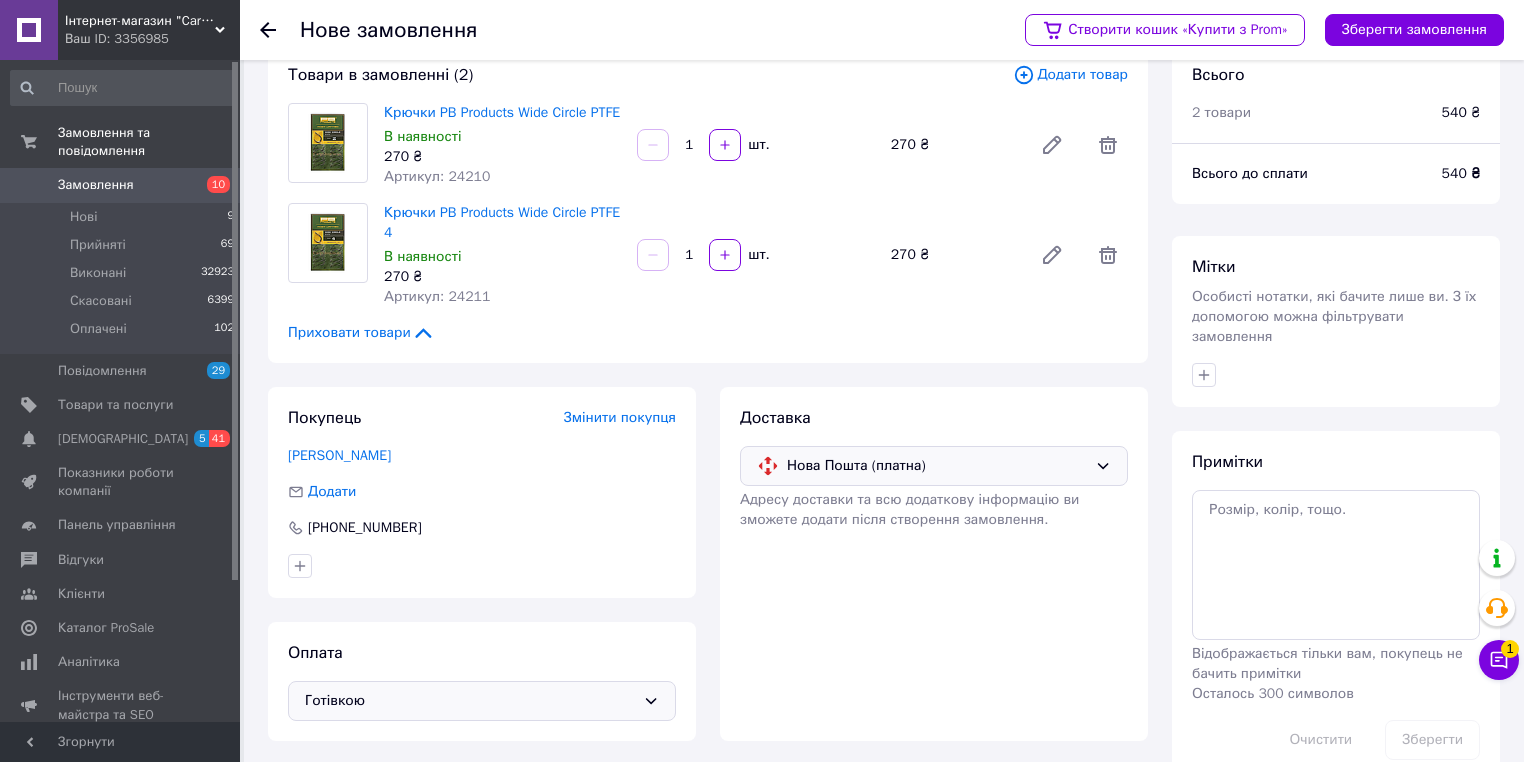 scroll, scrollTop: 60, scrollLeft: 0, axis: vertical 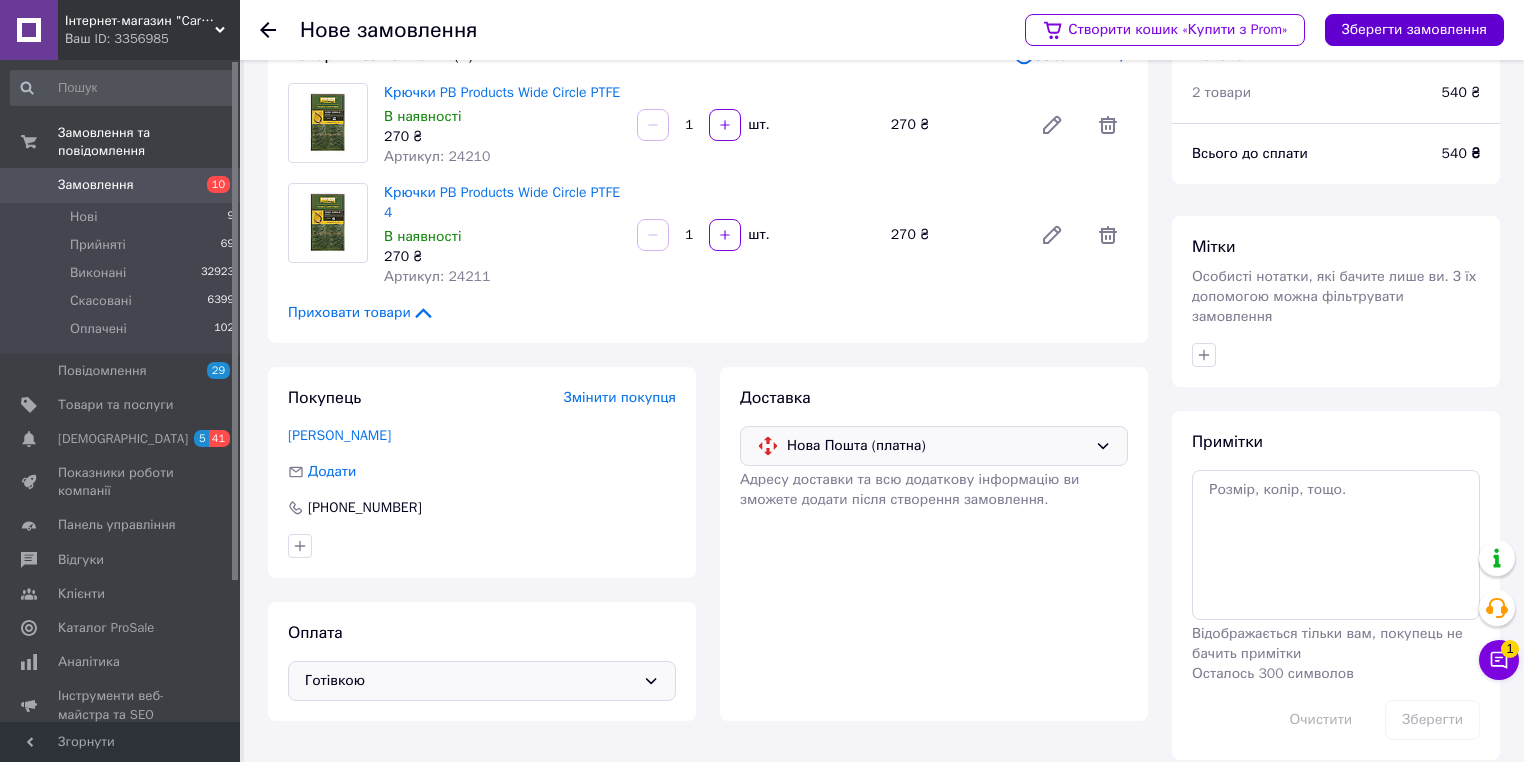 click on "Зберегти замовлення" at bounding box center (1414, 30) 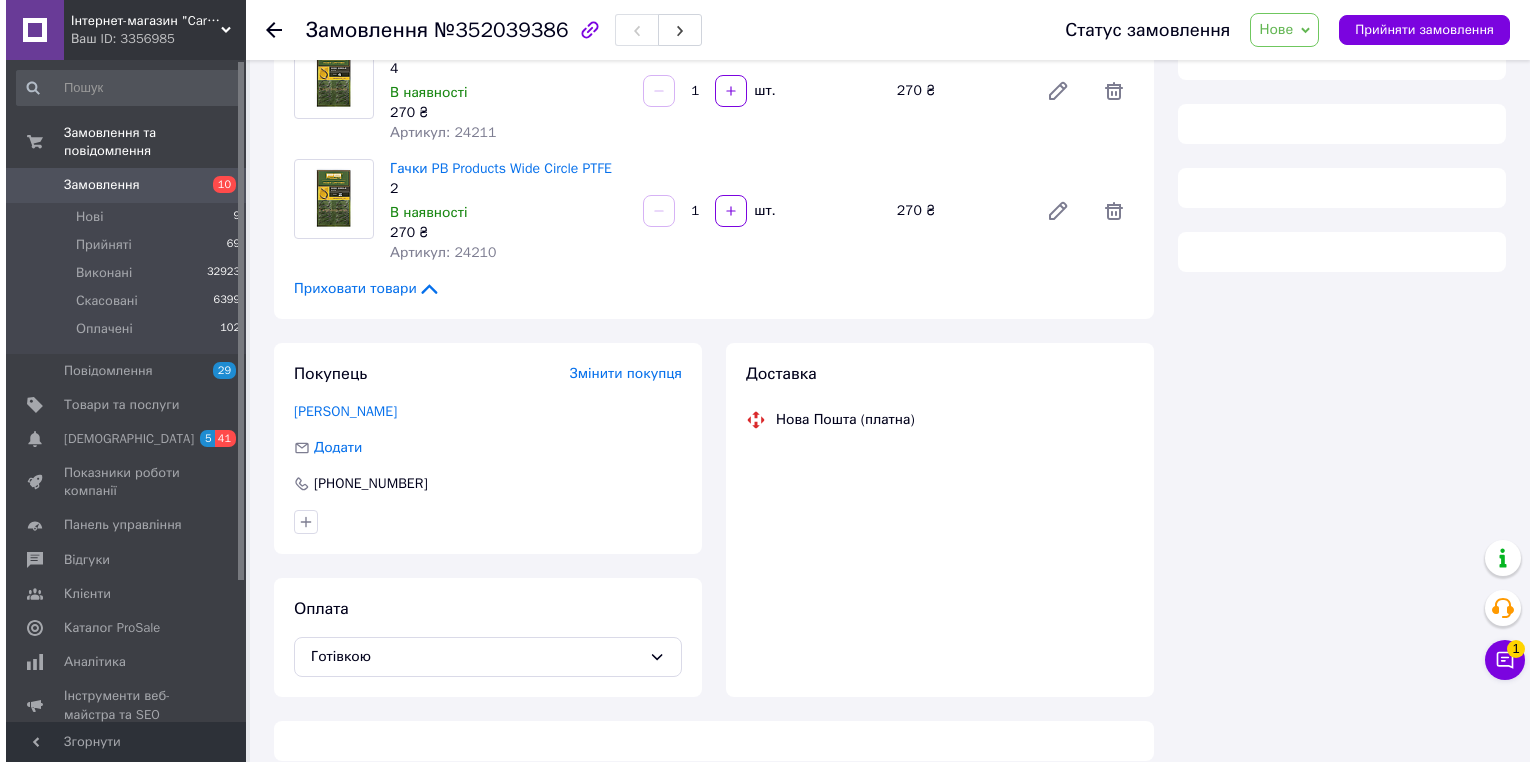 scroll, scrollTop: 214, scrollLeft: 0, axis: vertical 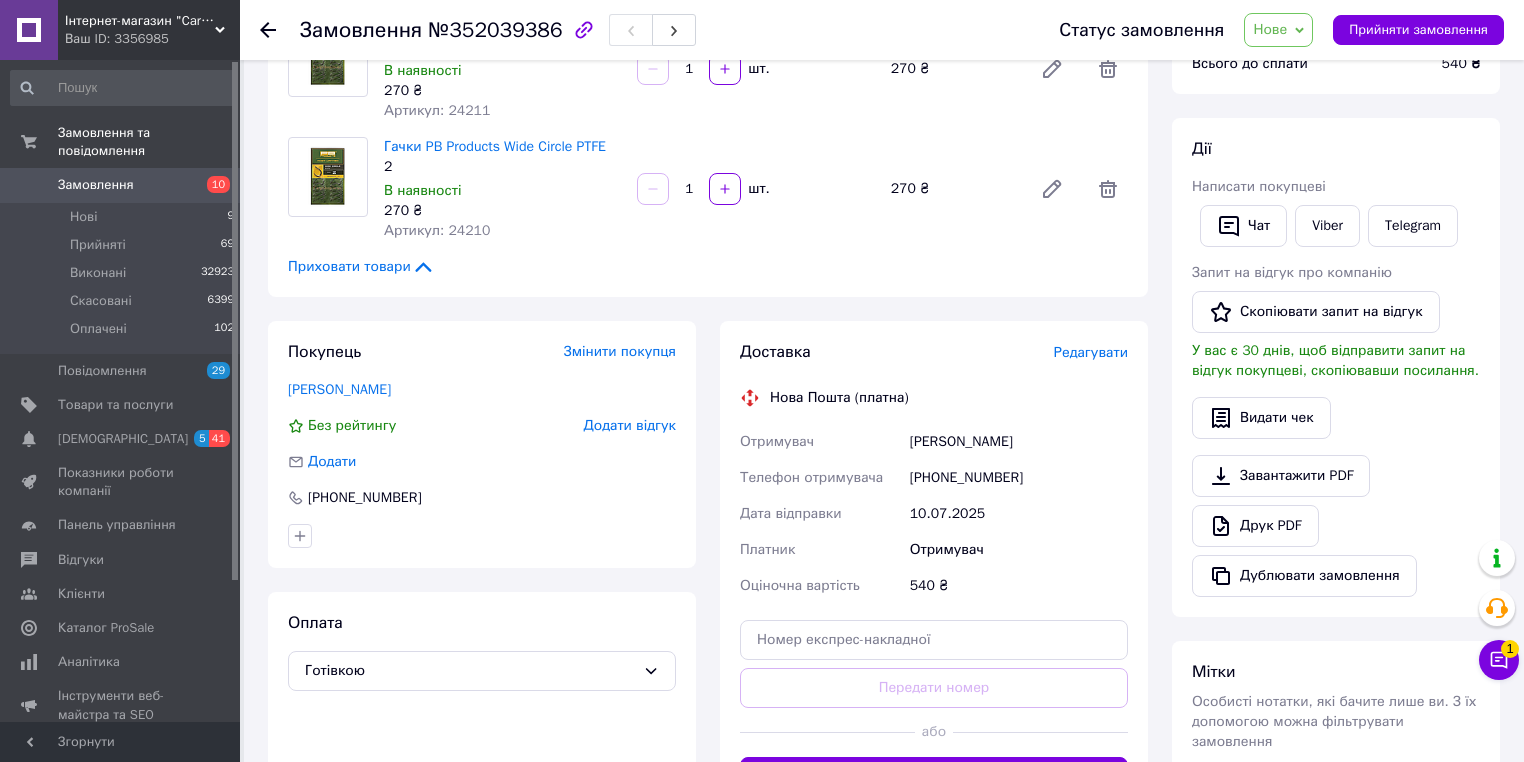 click on "Редагувати" at bounding box center (1091, 352) 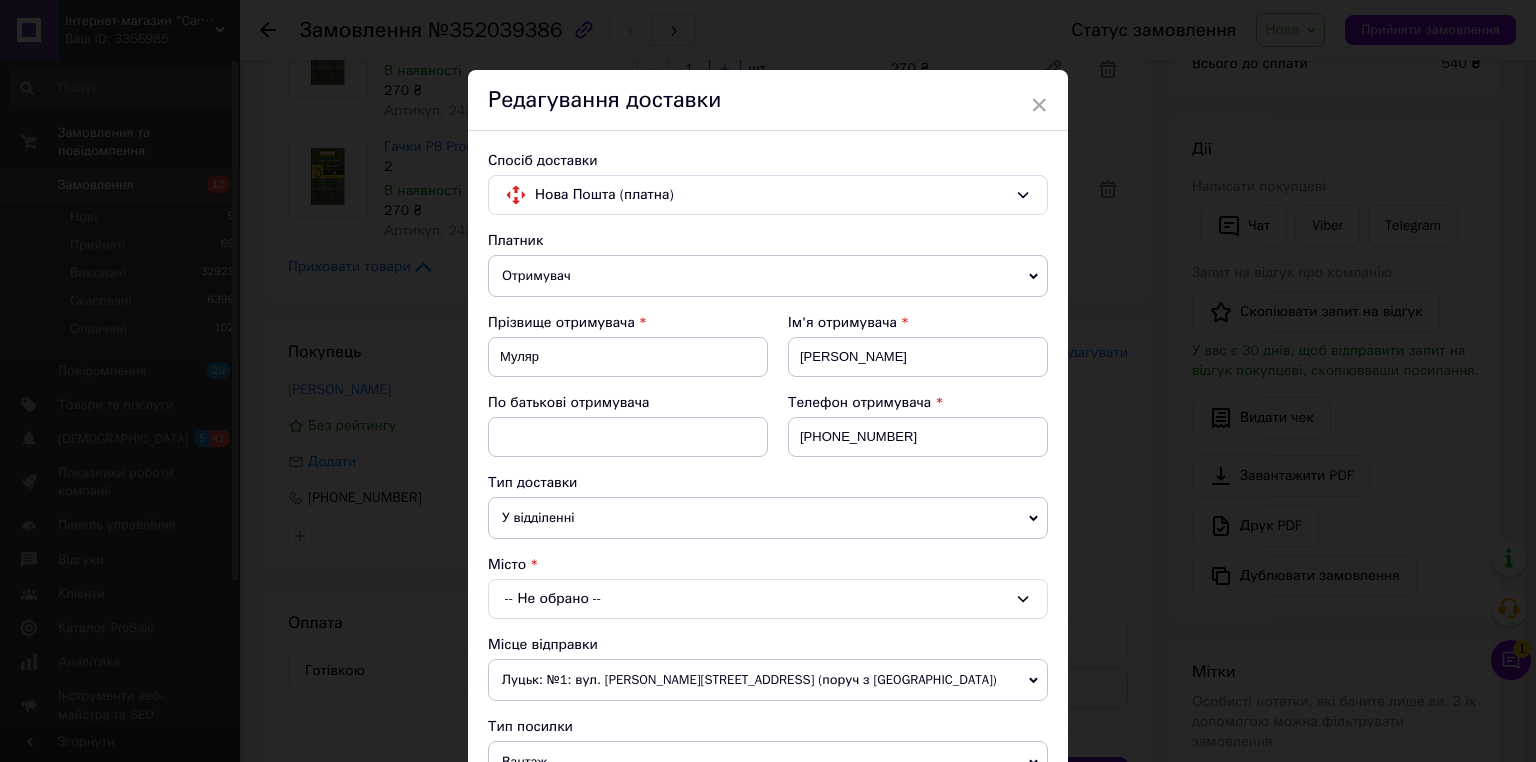 click on "-- Не обрано --" at bounding box center (768, 599) 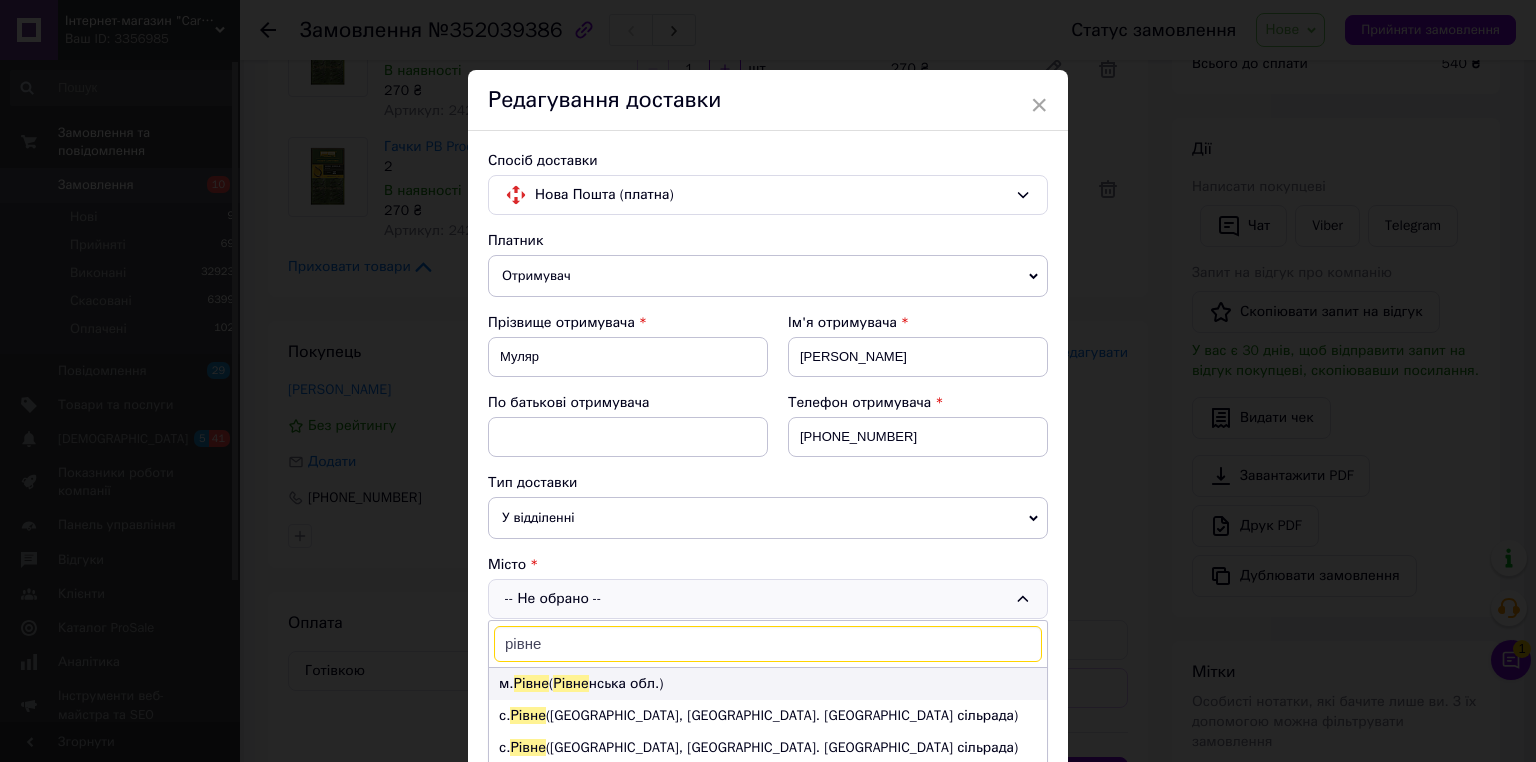 type on "рівне" 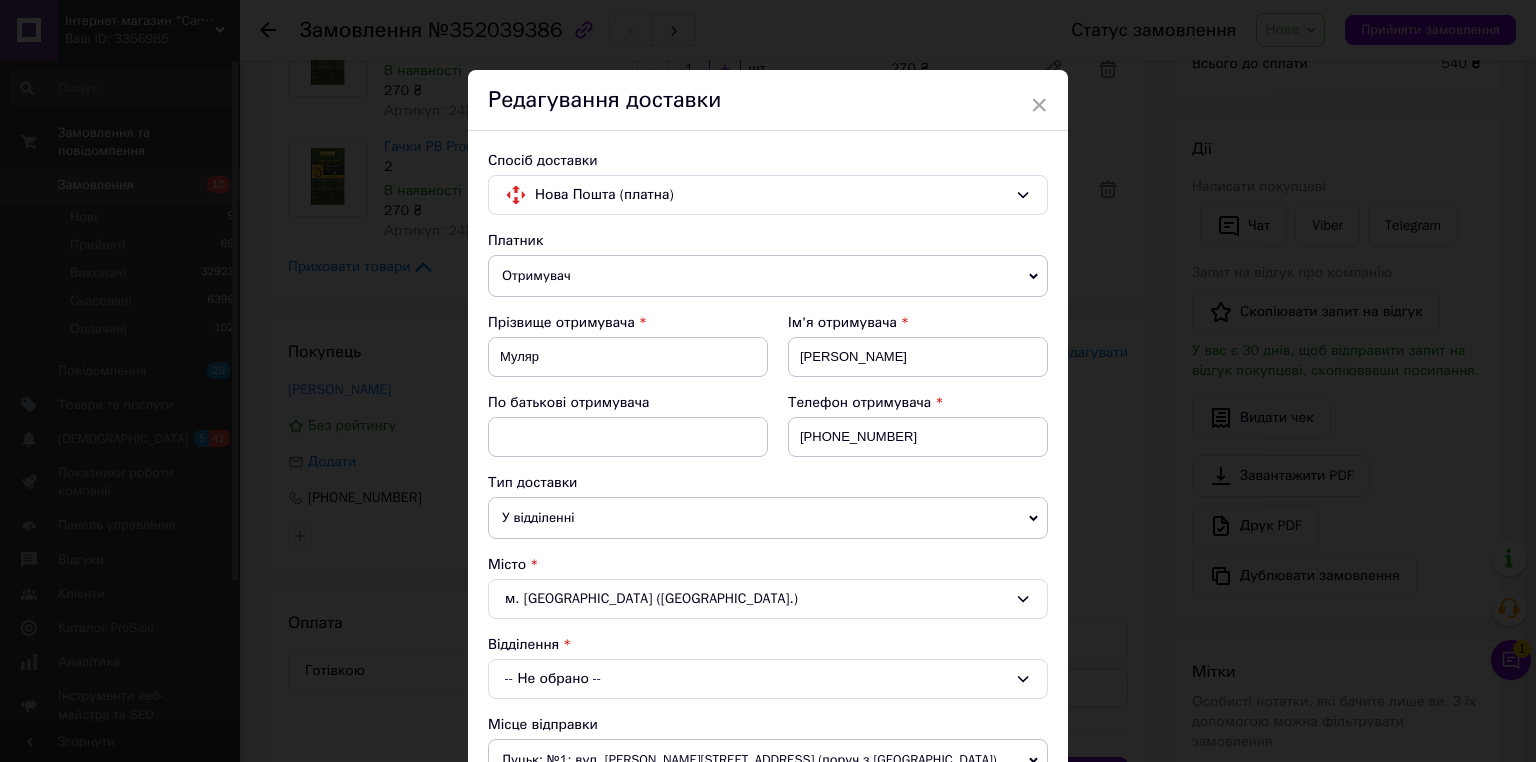 click on "Відділення -- Не обрано --" at bounding box center [768, 667] 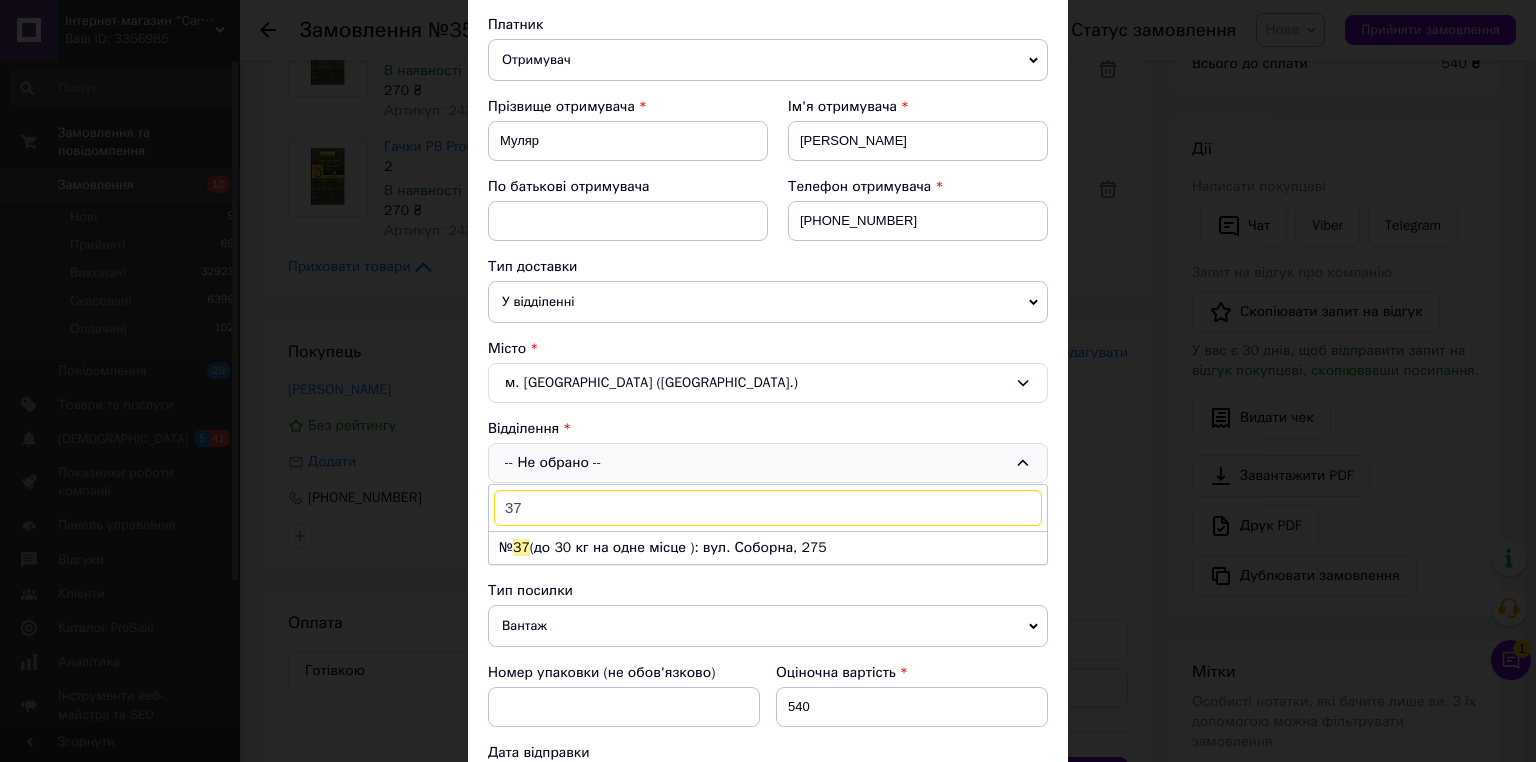 scroll, scrollTop: 240, scrollLeft: 0, axis: vertical 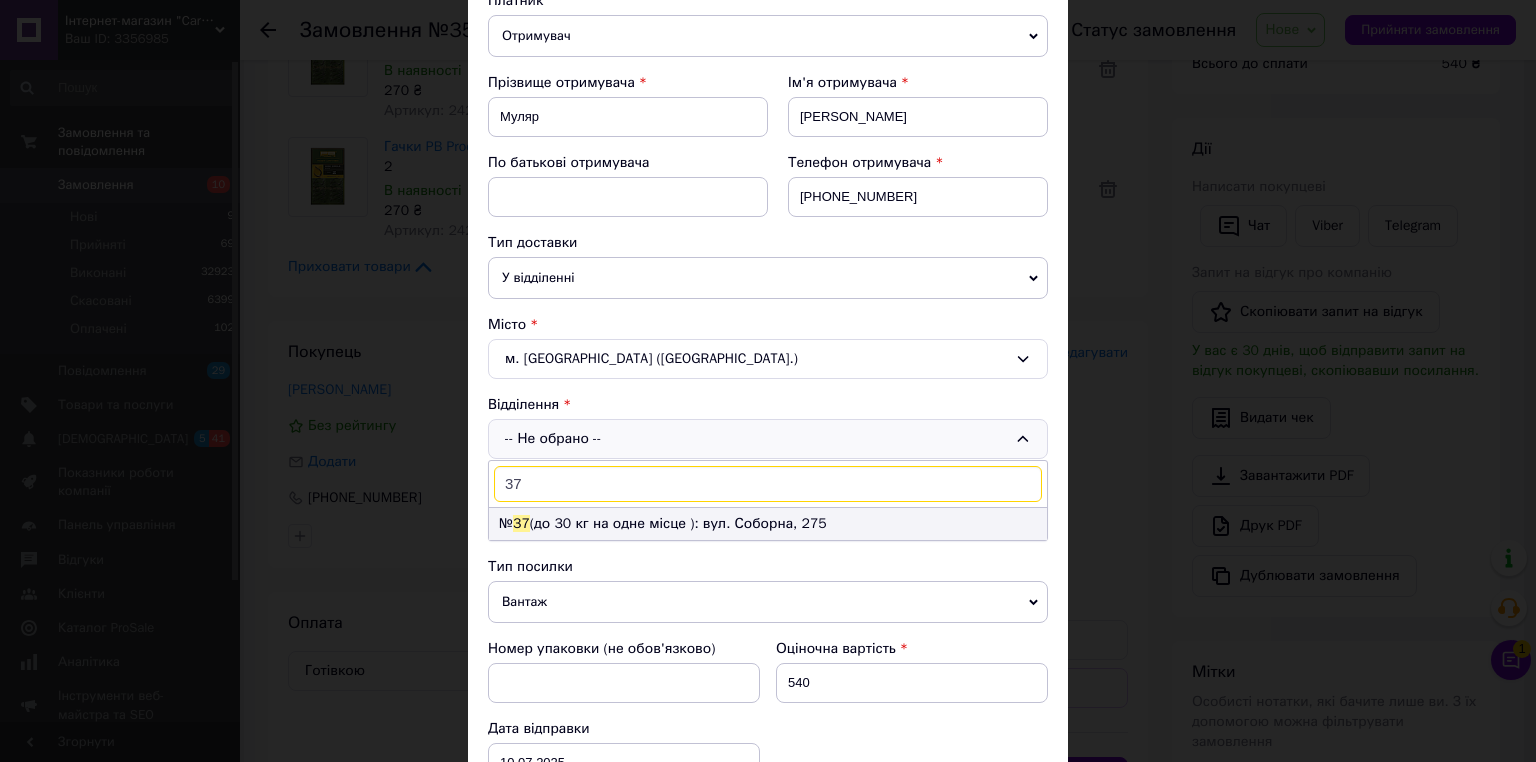 type on "37" 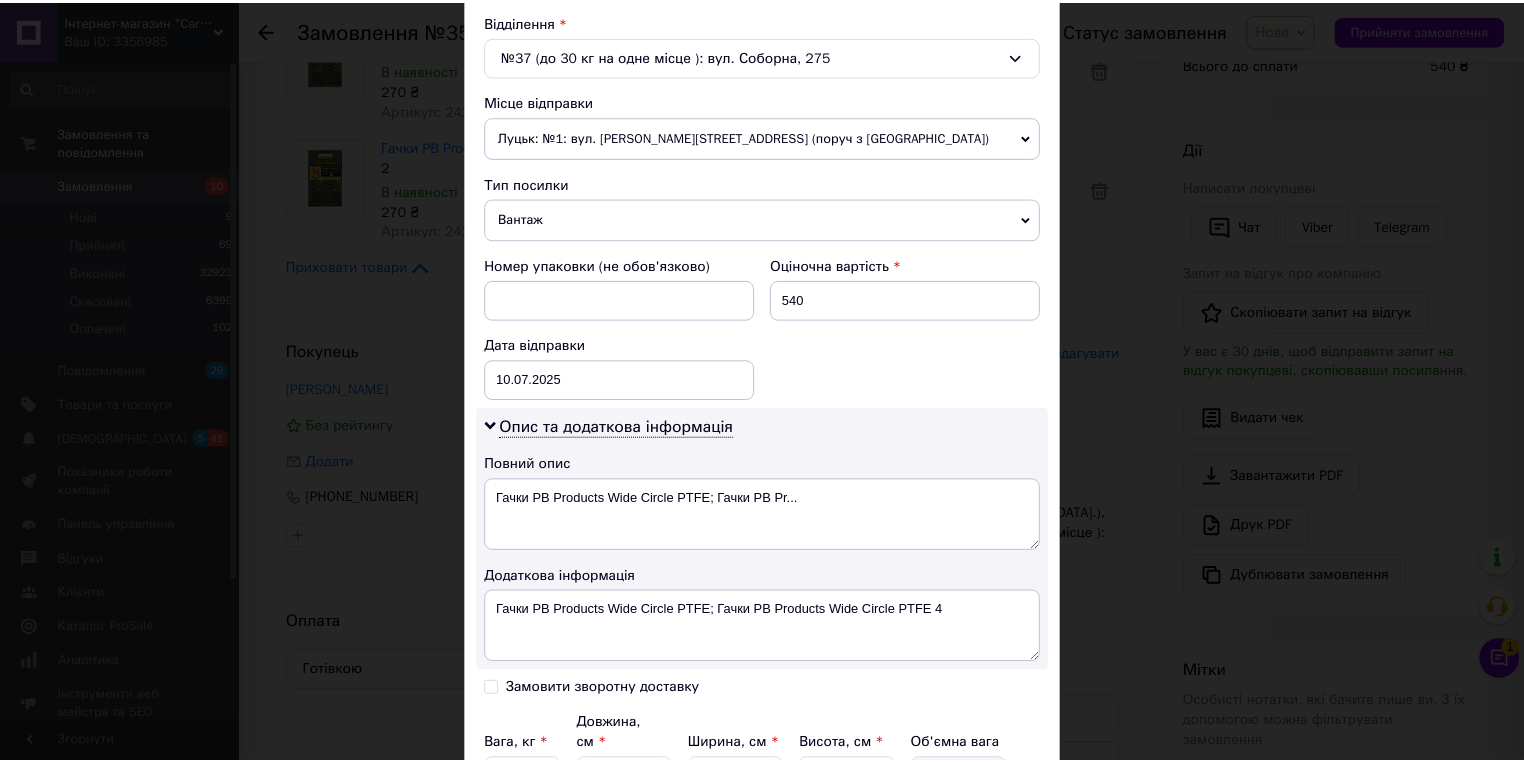 scroll, scrollTop: 819, scrollLeft: 0, axis: vertical 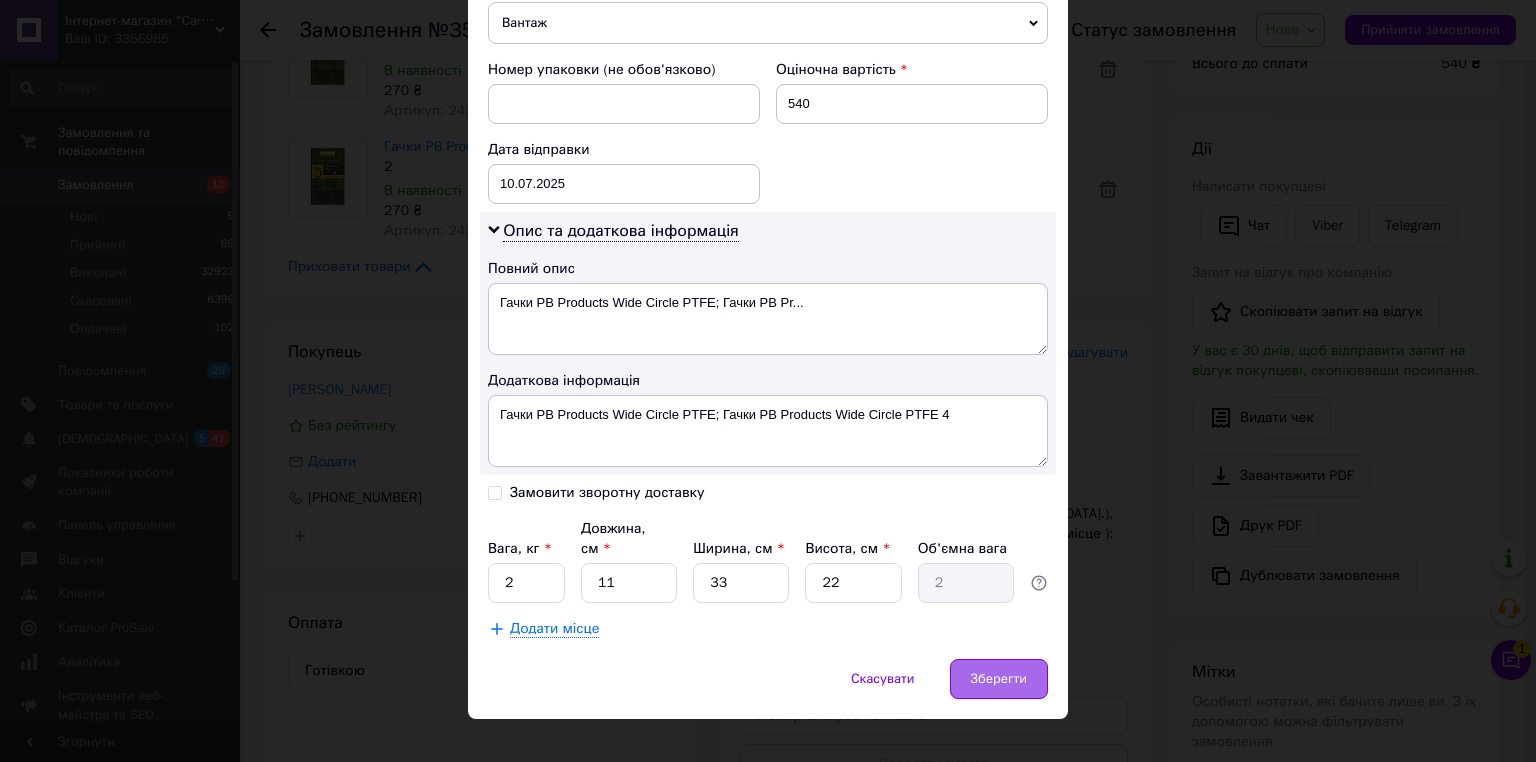 click on "Зберегти" at bounding box center (999, 679) 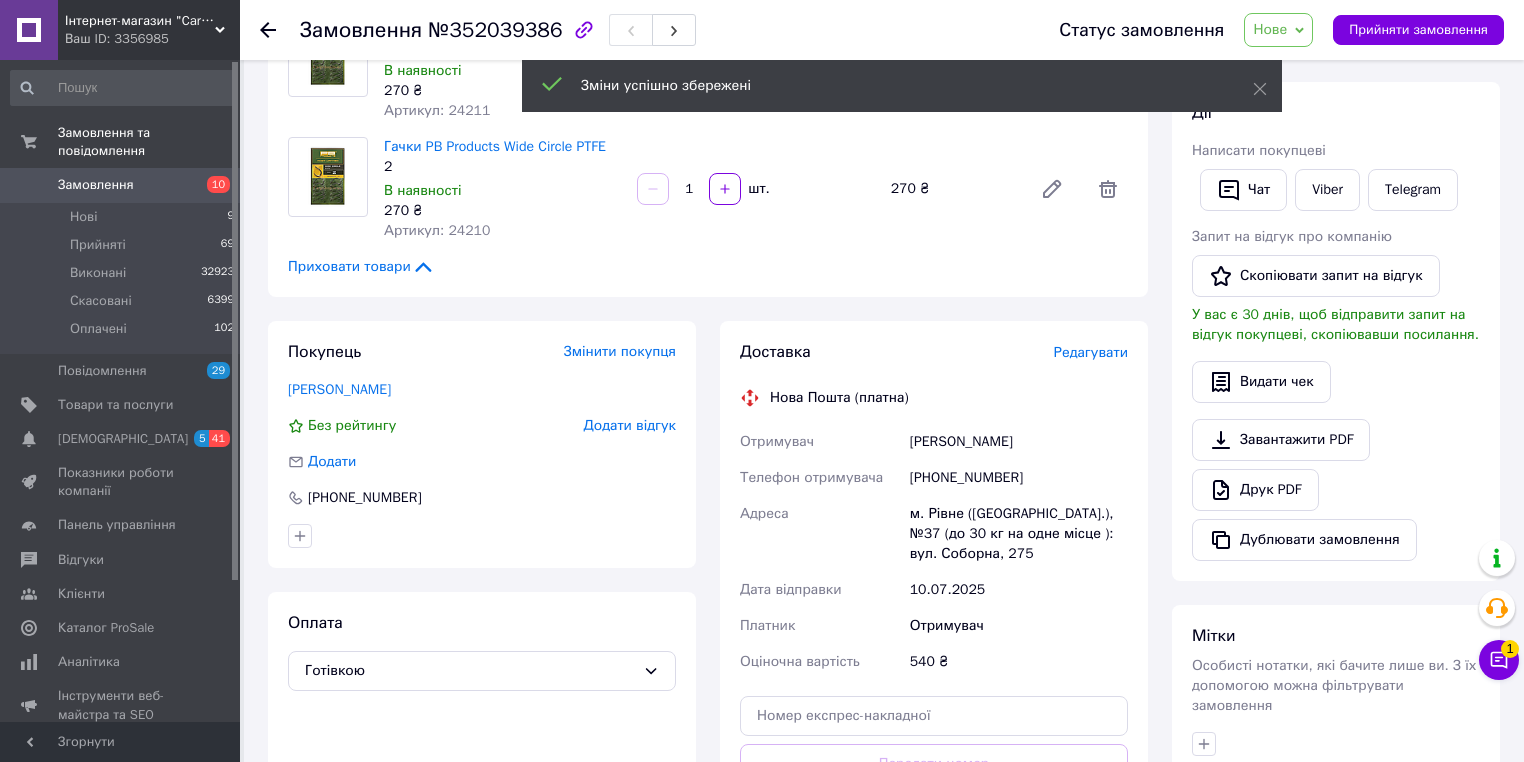 click on "Нове" at bounding box center [1278, 30] 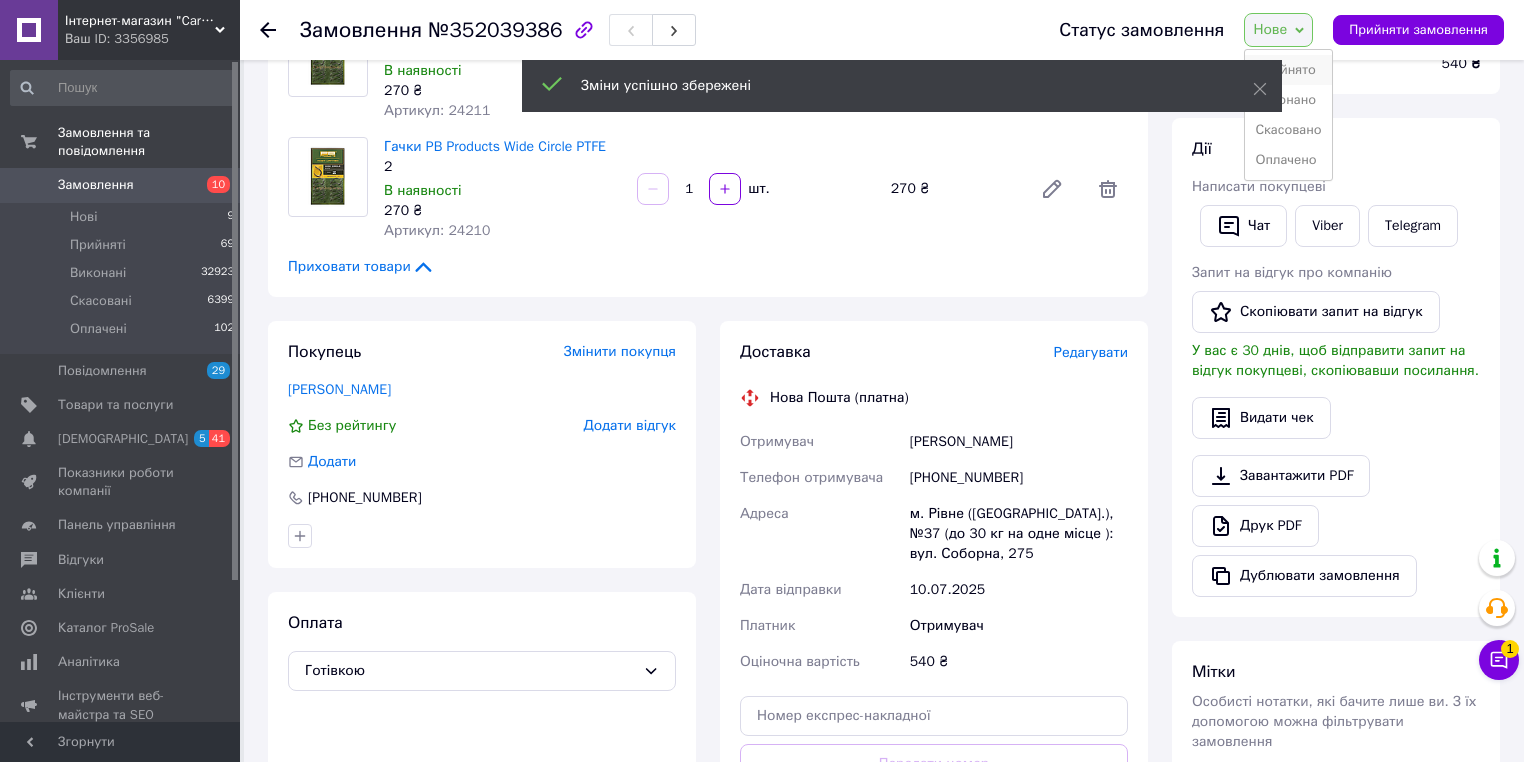 click on "Прийнято" at bounding box center (1288, 70) 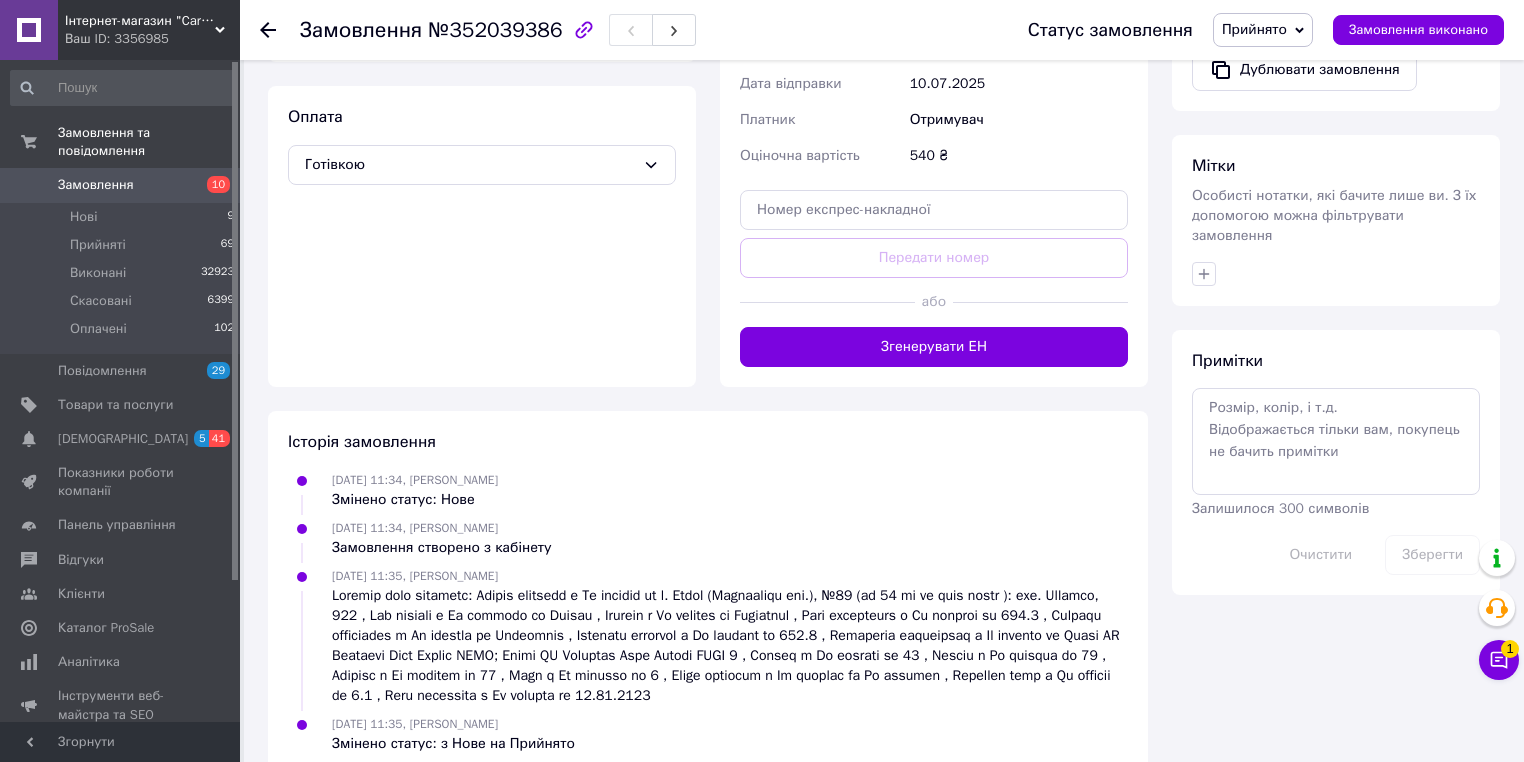 scroll, scrollTop: 240, scrollLeft: 0, axis: vertical 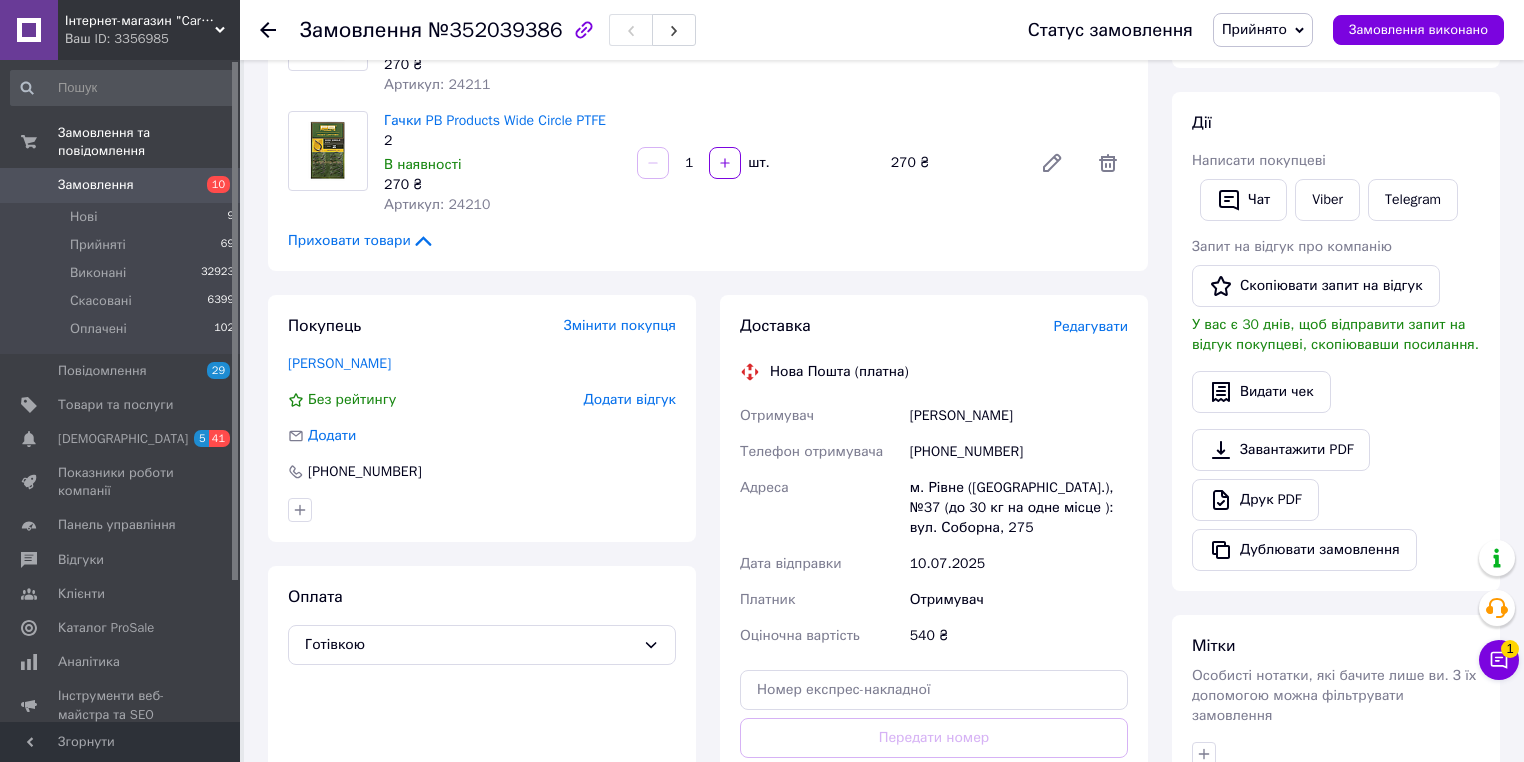click on "[PHONE_NUMBER]" at bounding box center [1019, 452] 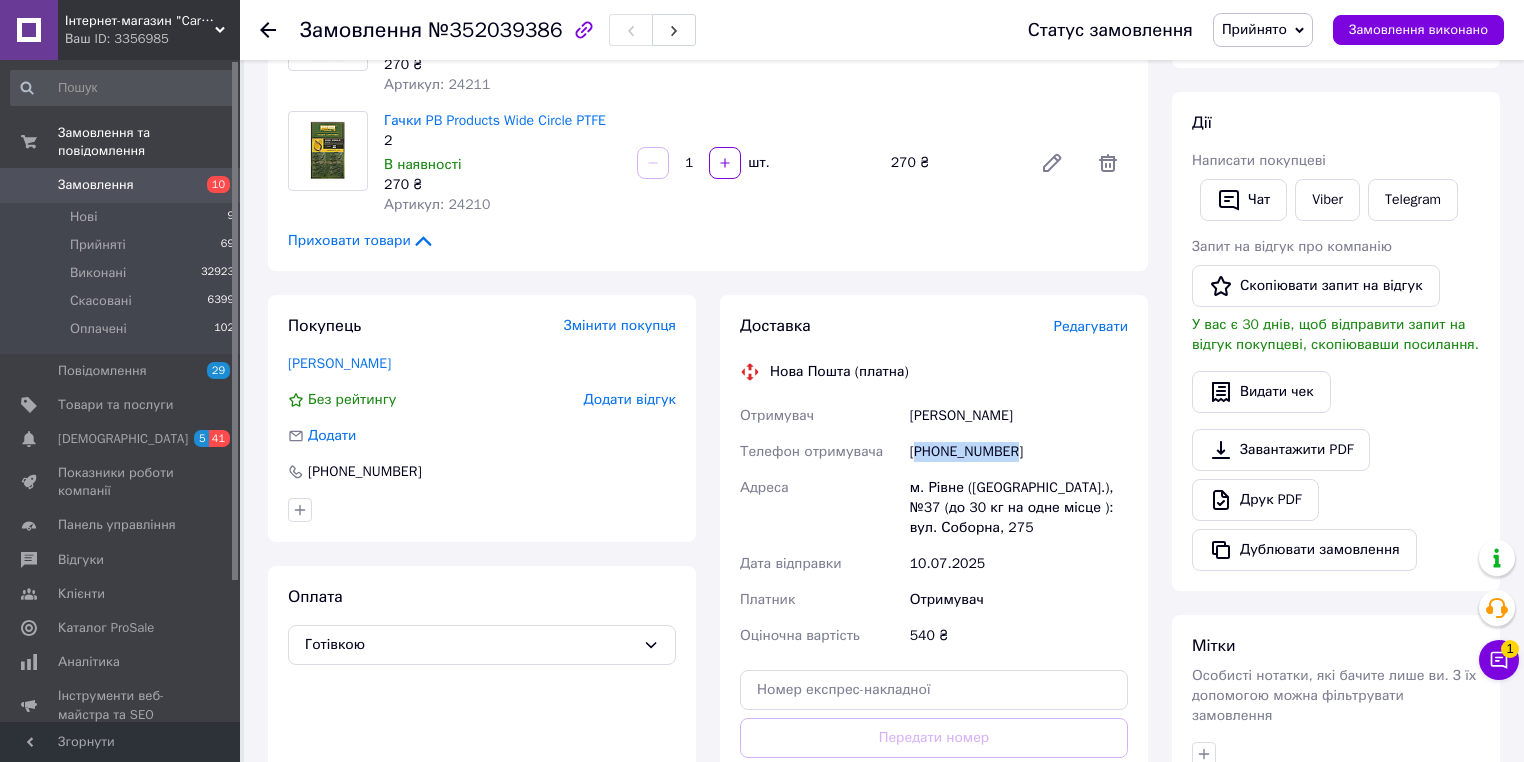click on "[PHONE_NUMBER]" at bounding box center (1019, 452) 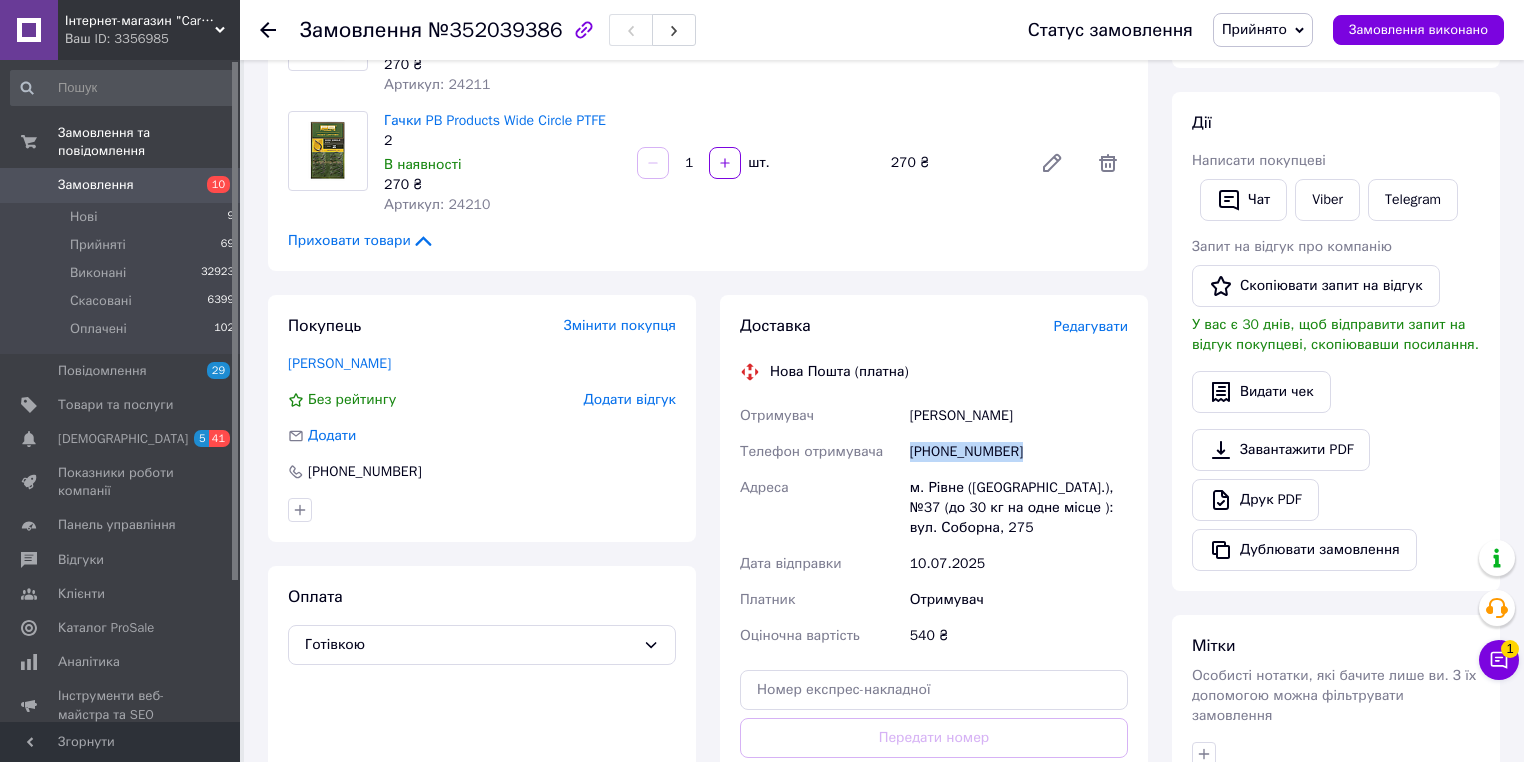 click on "[PHONE_NUMBER]" at bounding box center [1019, 452] 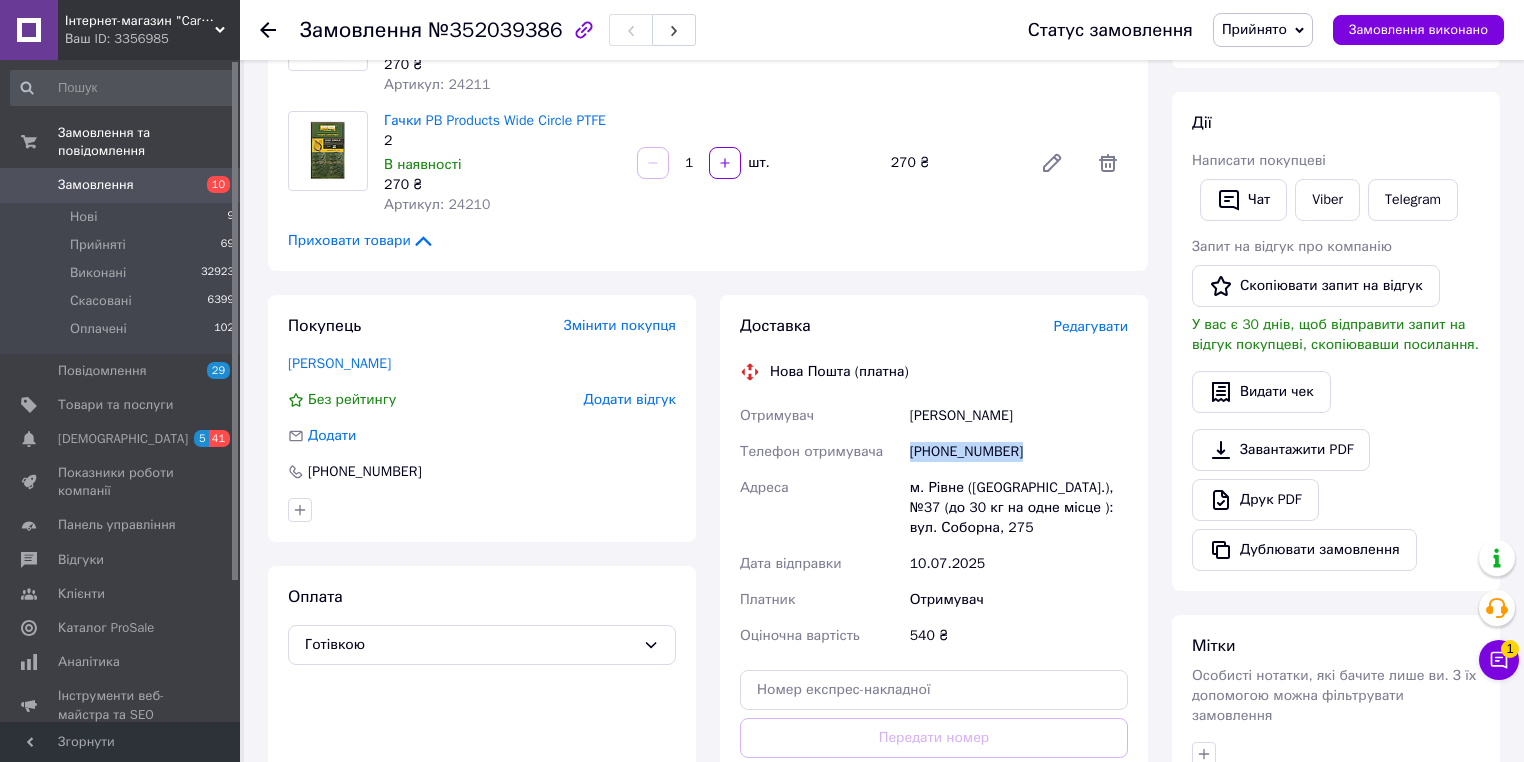 scroll, scrollTop: 480, scrollLeft: 0, axis: vertical 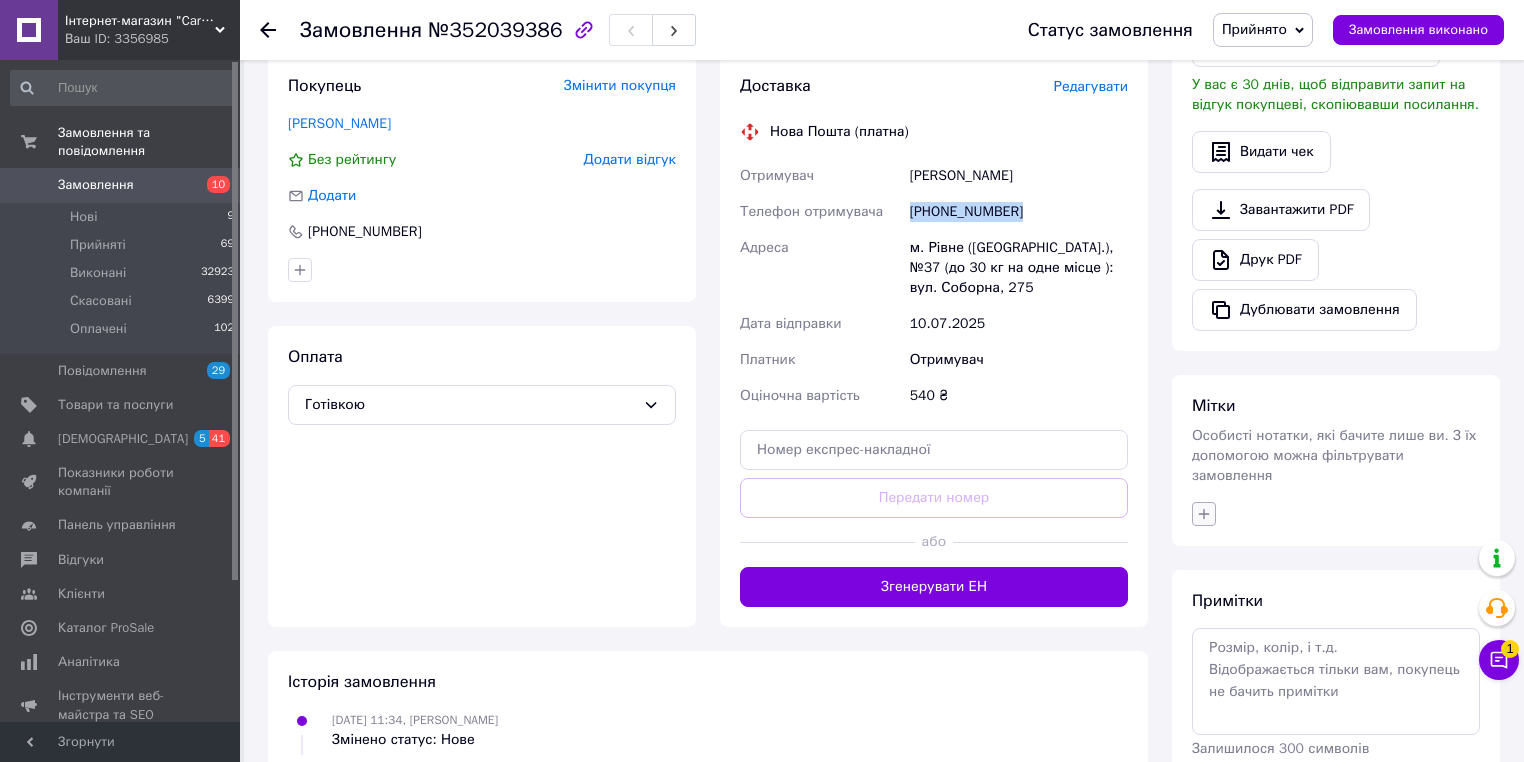 click 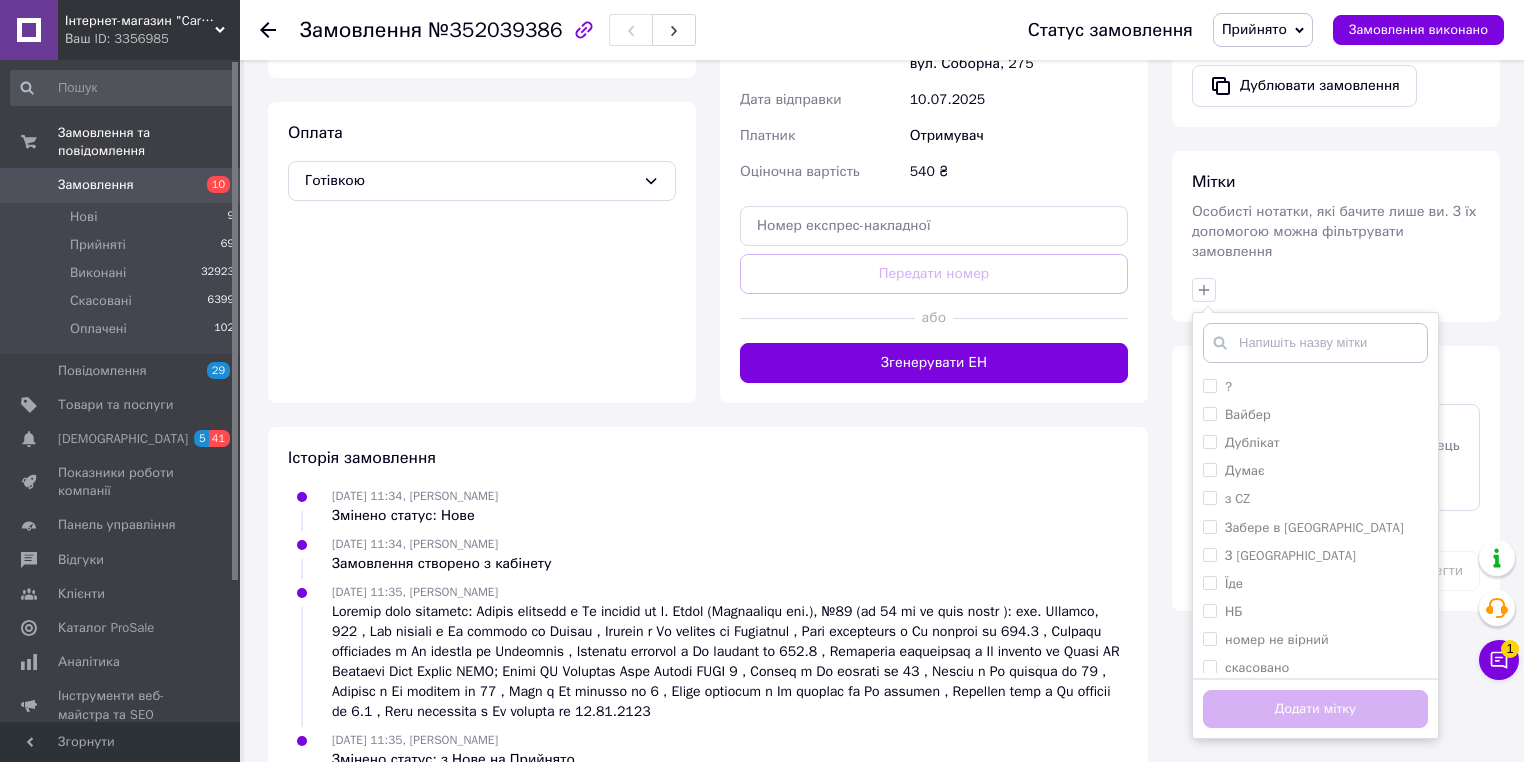 scroll, scrollTop: 756, scrollLeft: 0, axis: vertical 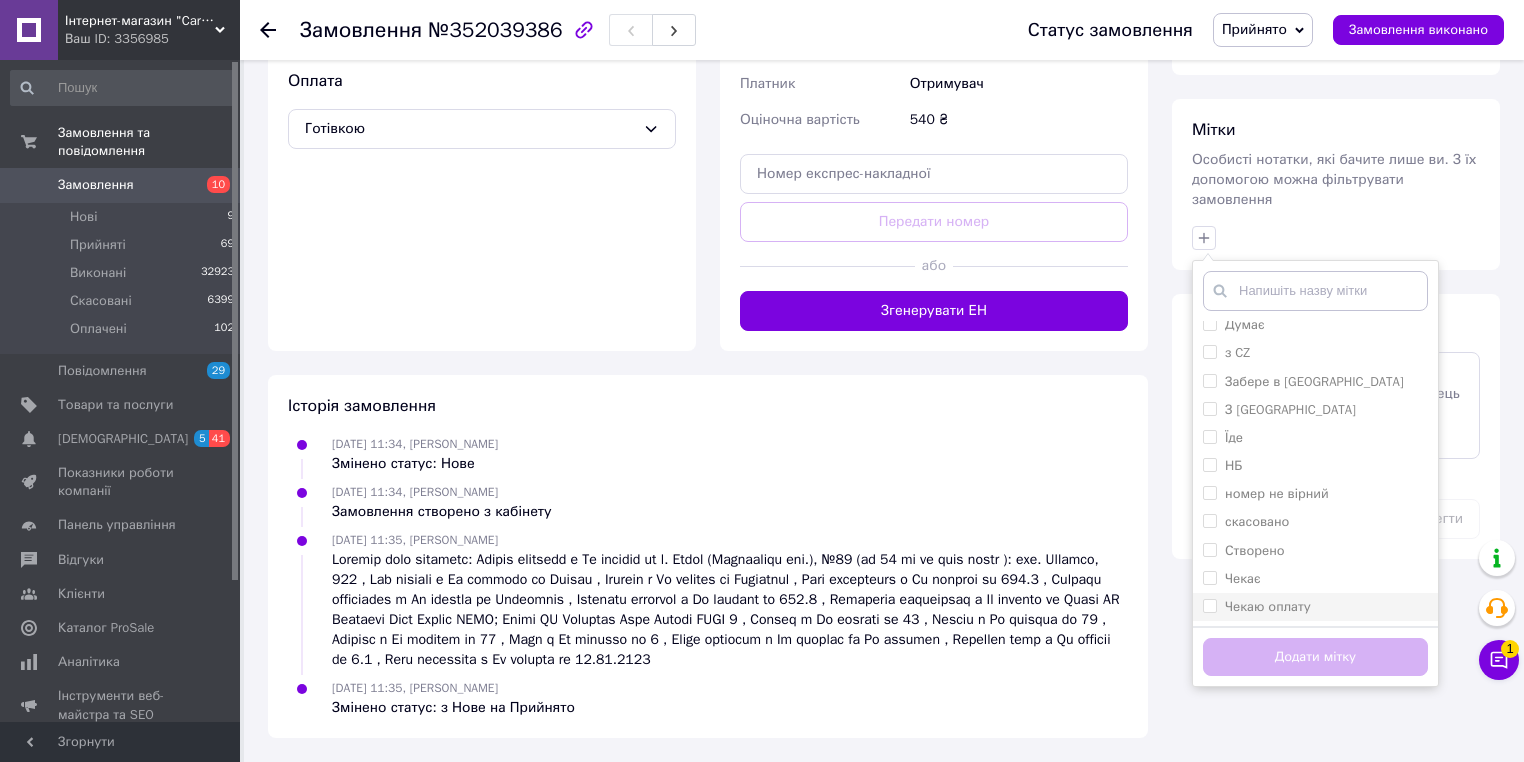 click on "Чекаю оплату" at bounding box center (1315, 607) 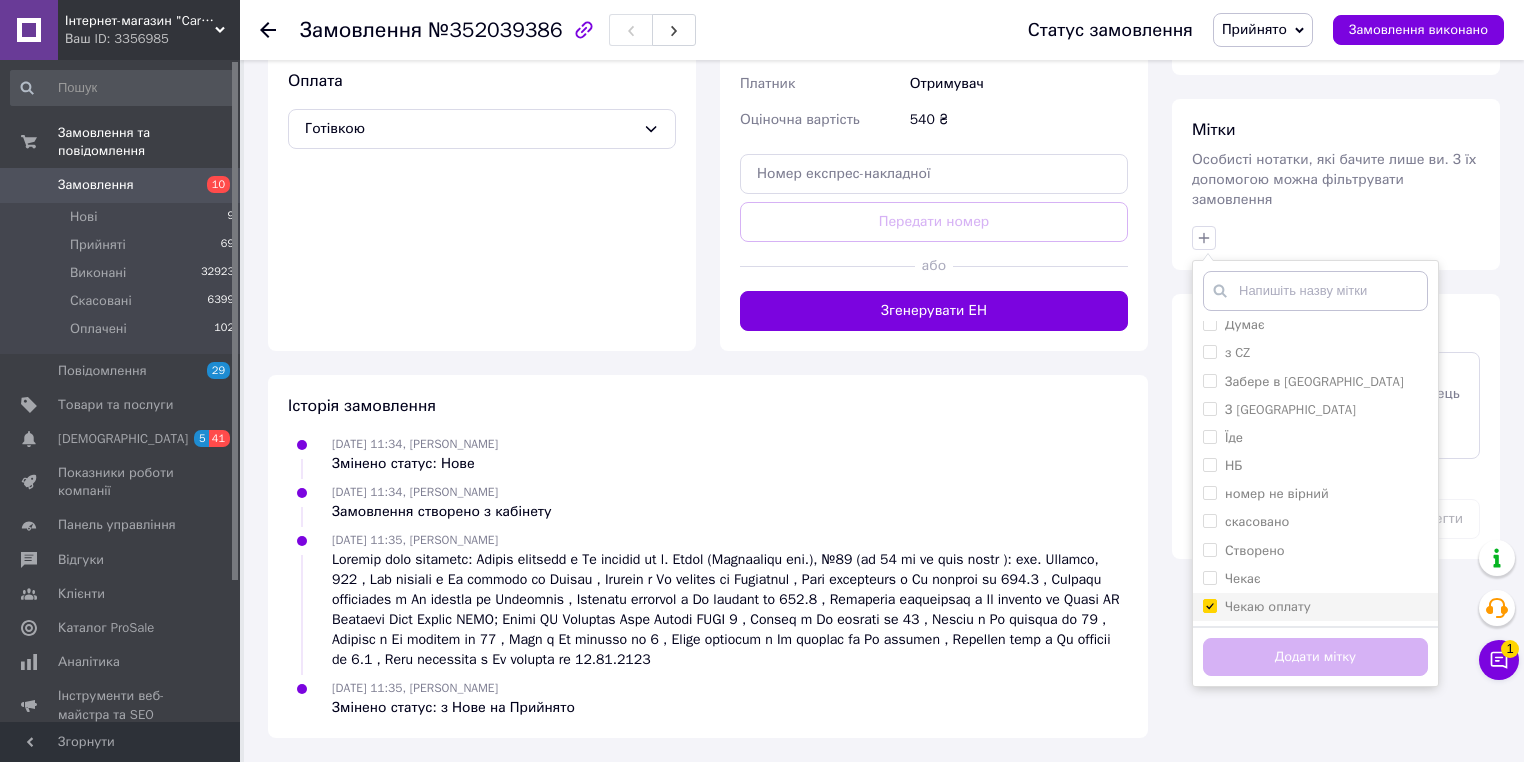 checkbox on "true" 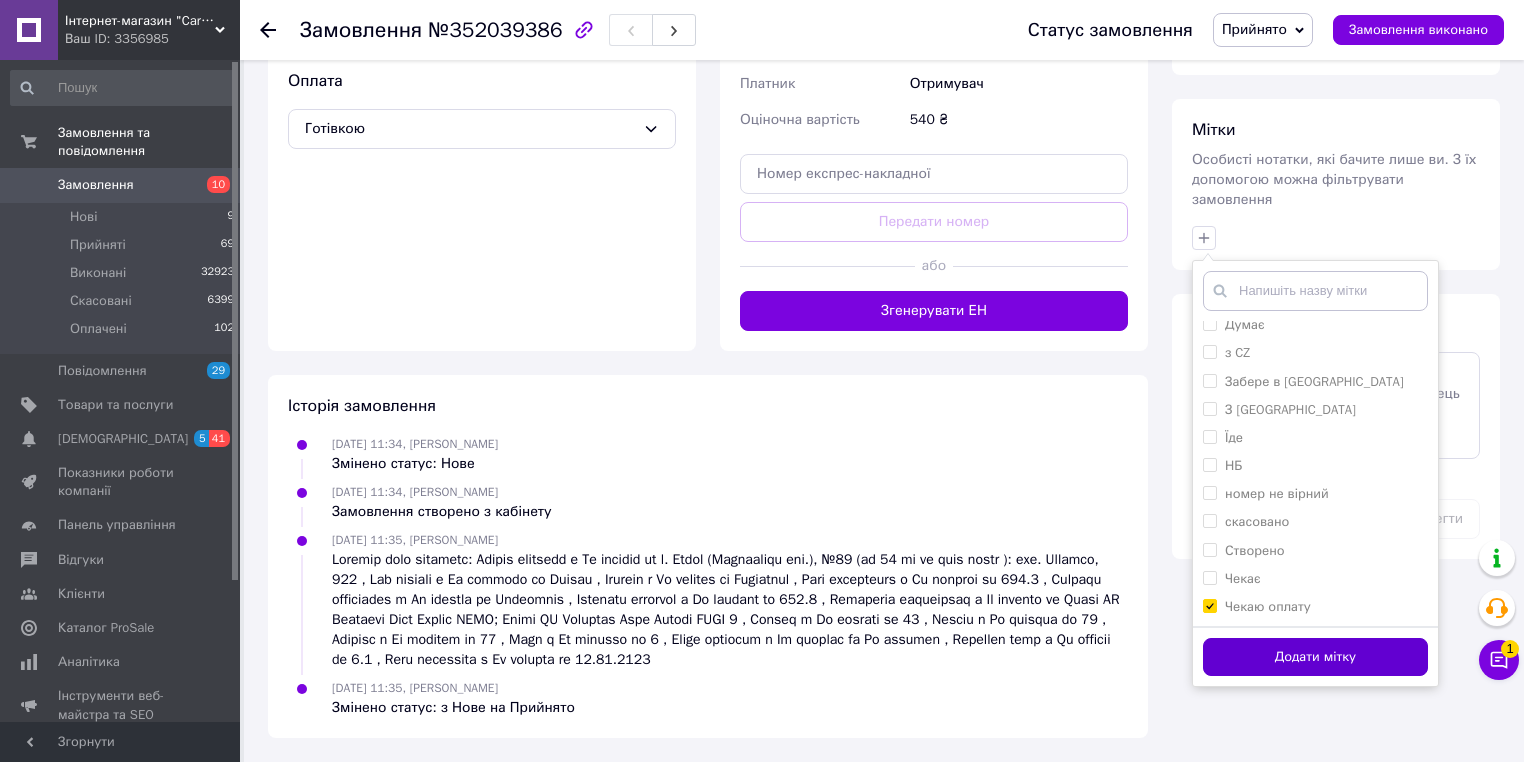 click on "Додати мітку" at bounding box center (1315, 657) 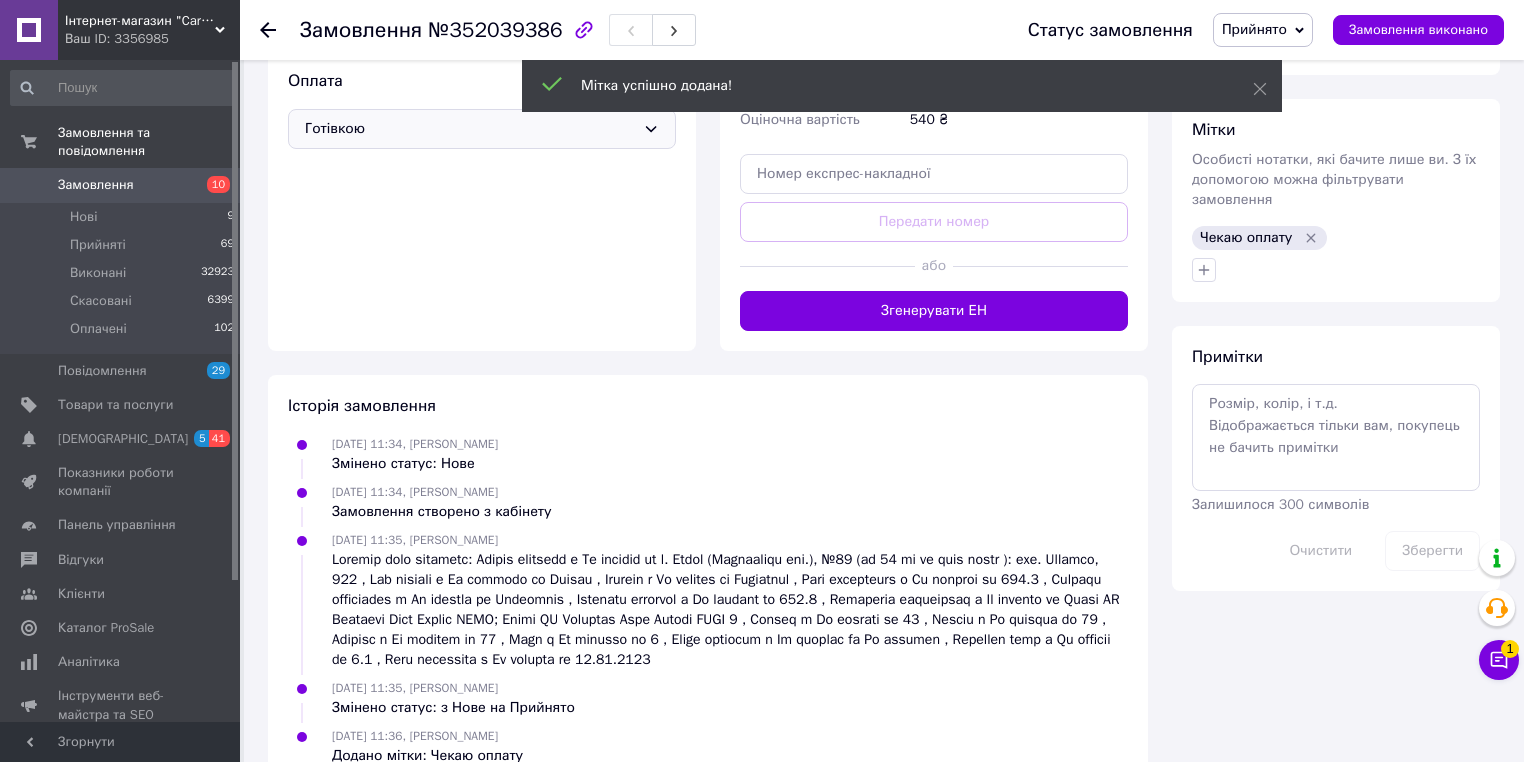 click on "Готівкою" at bounding box center [470, 129] 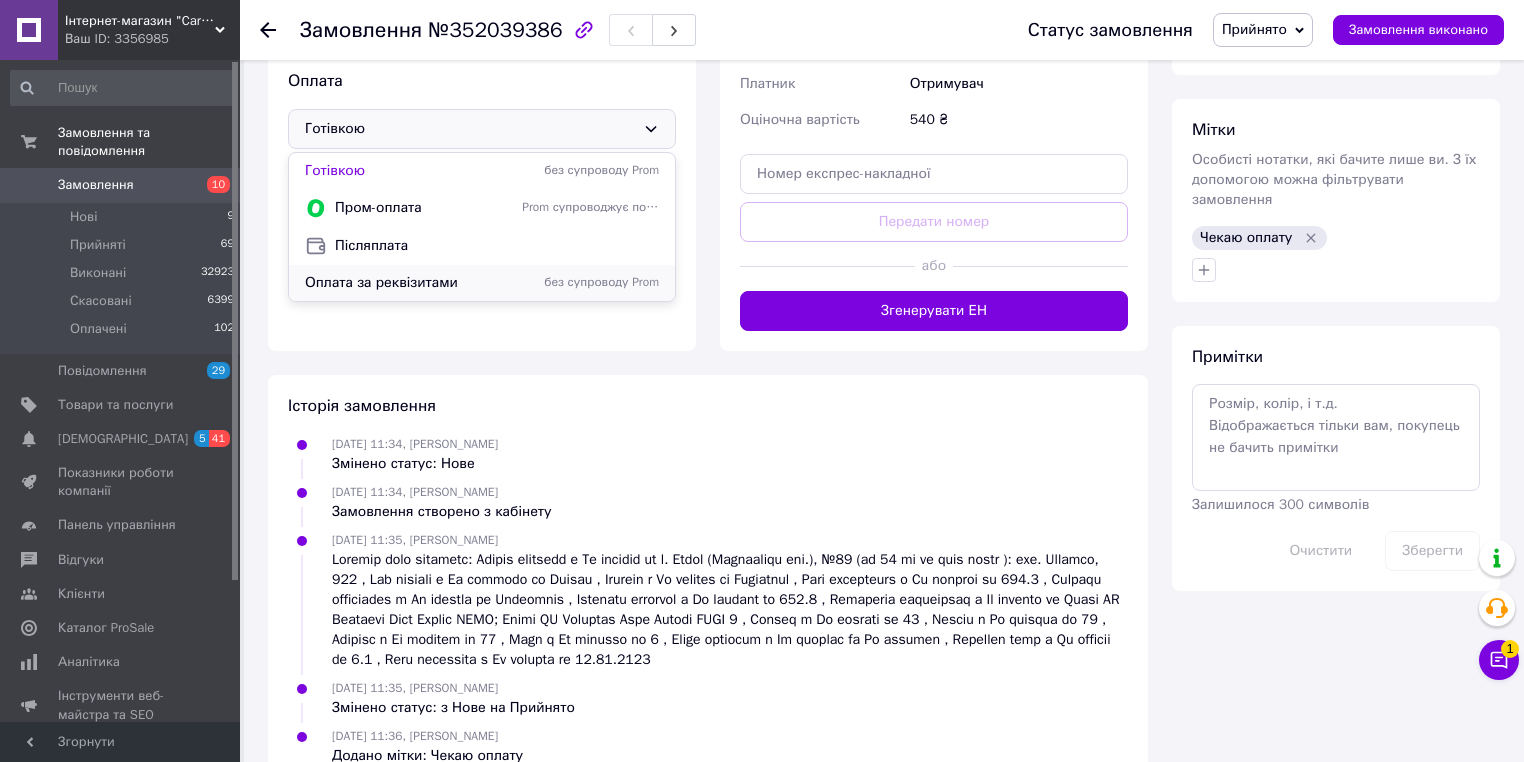 click on "Оплата за реквізитами" at bounding box center [409, 283] 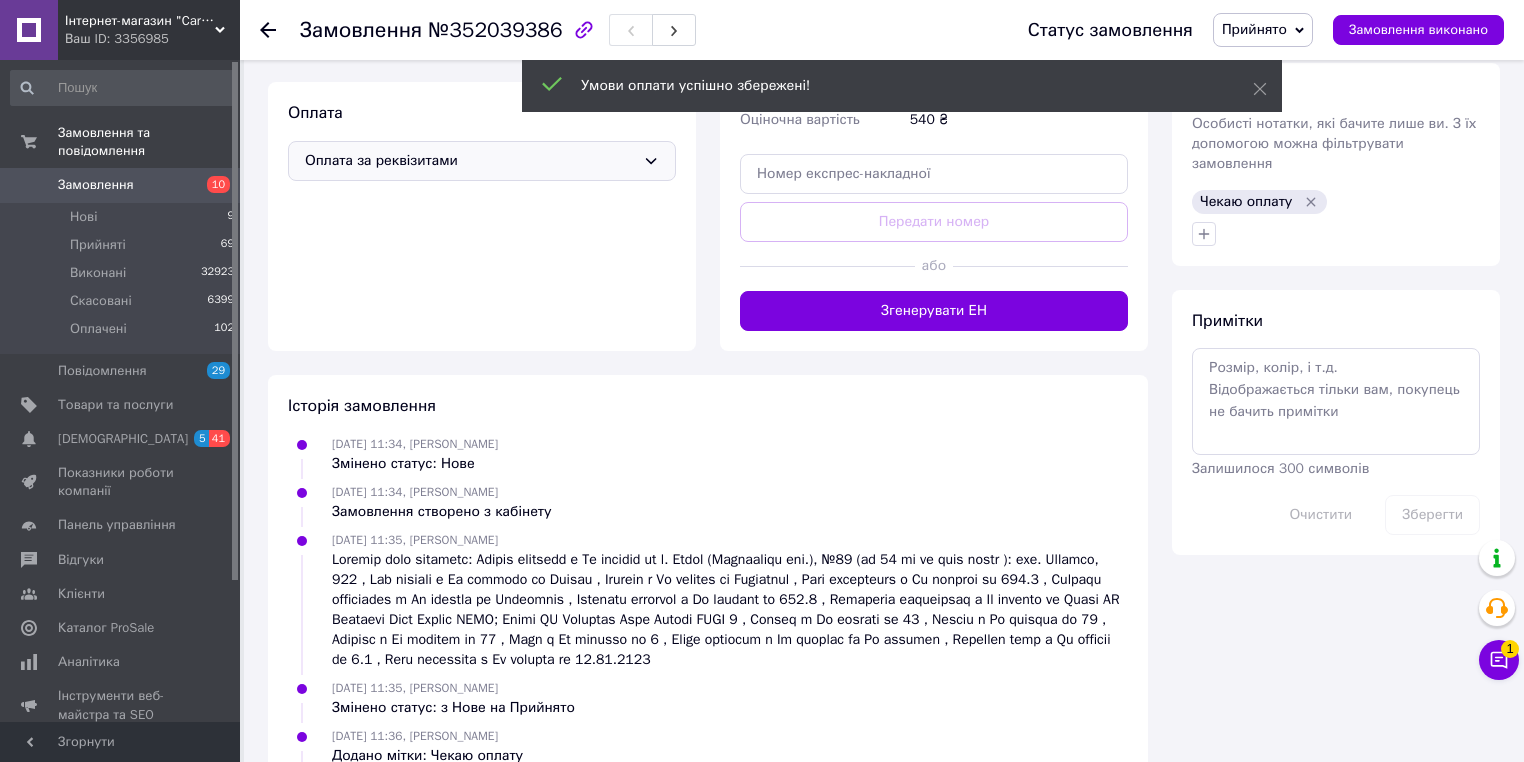 scroll, scrollTop: 788, scrollLeft: 0, axis: vertical 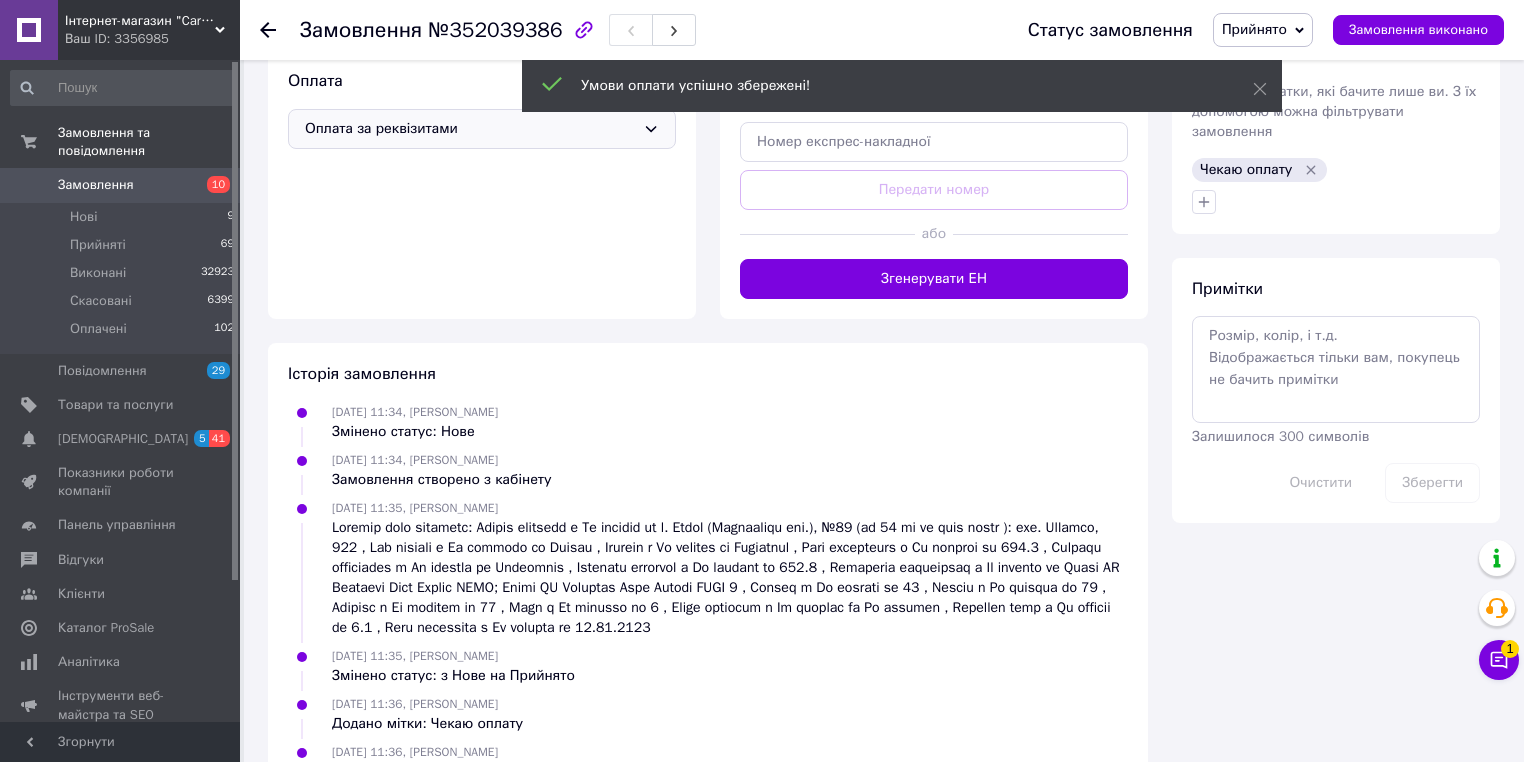 click on "Замовлення" at bounding box center [96, 185] 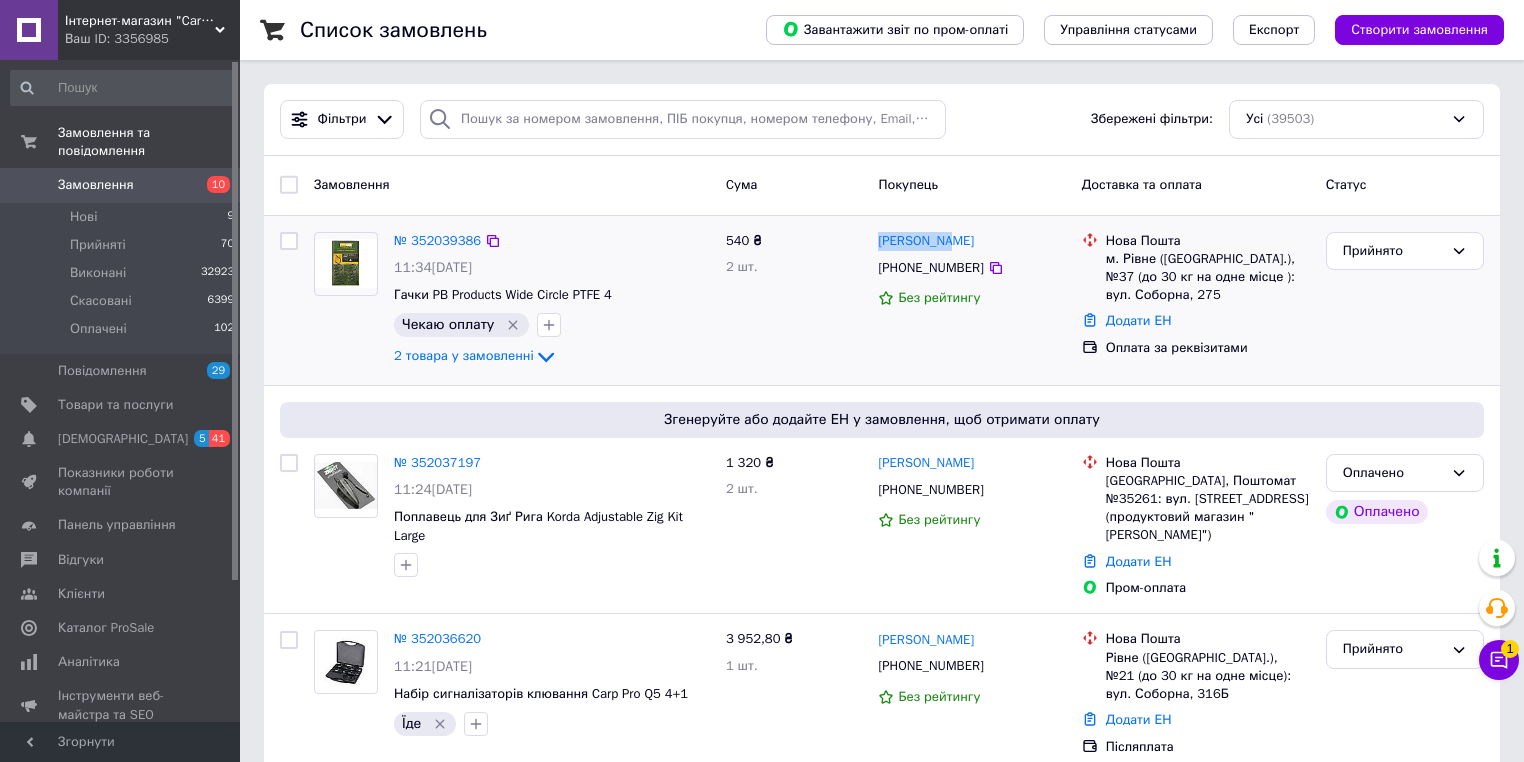 drag, startPoint x: 906, startPoint y: 246, endPoint x: 877, endPoint y: 244, distance: 29.068884 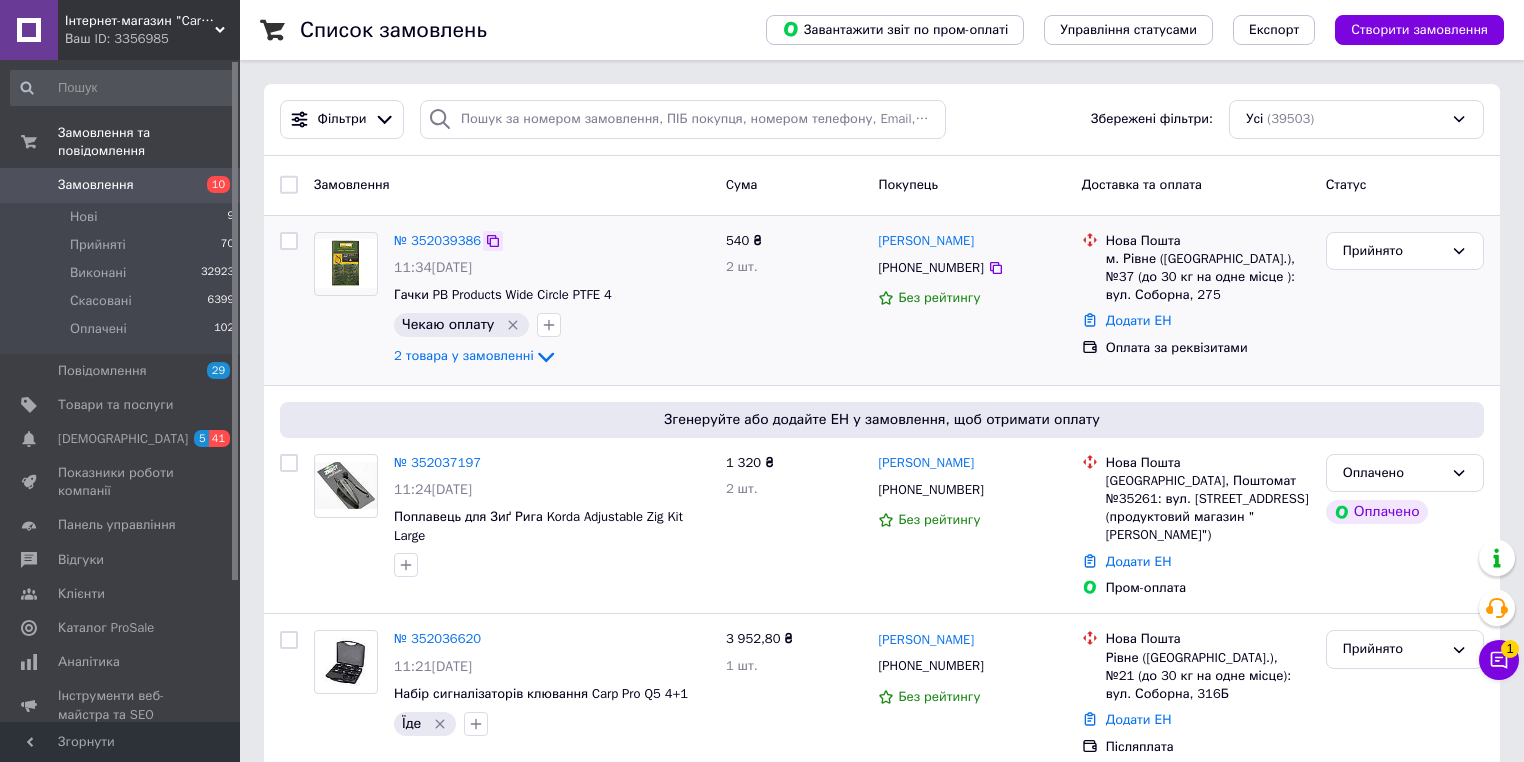 click 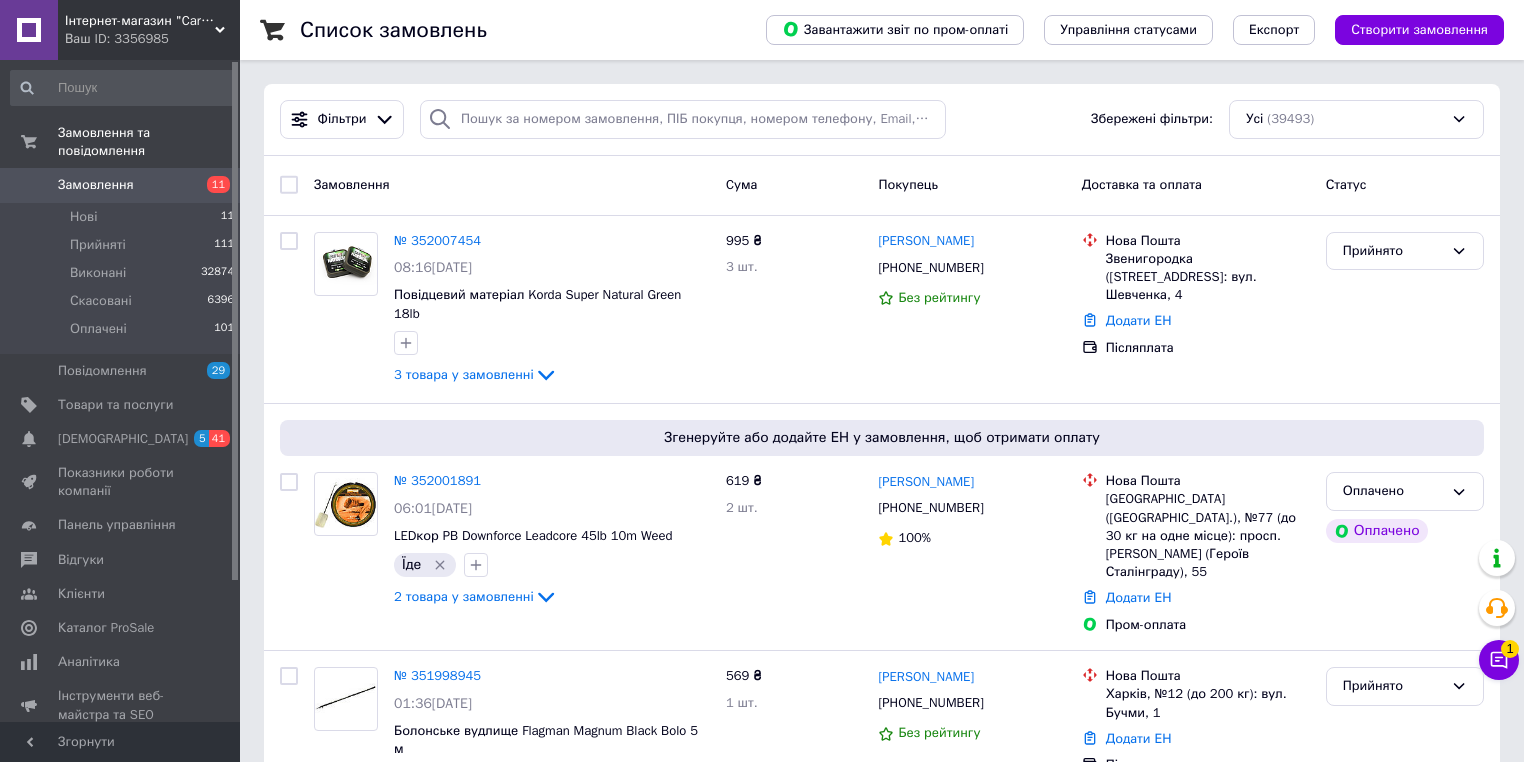 scroll, scrollTop: 0, scrollLeft: 0, axis: both 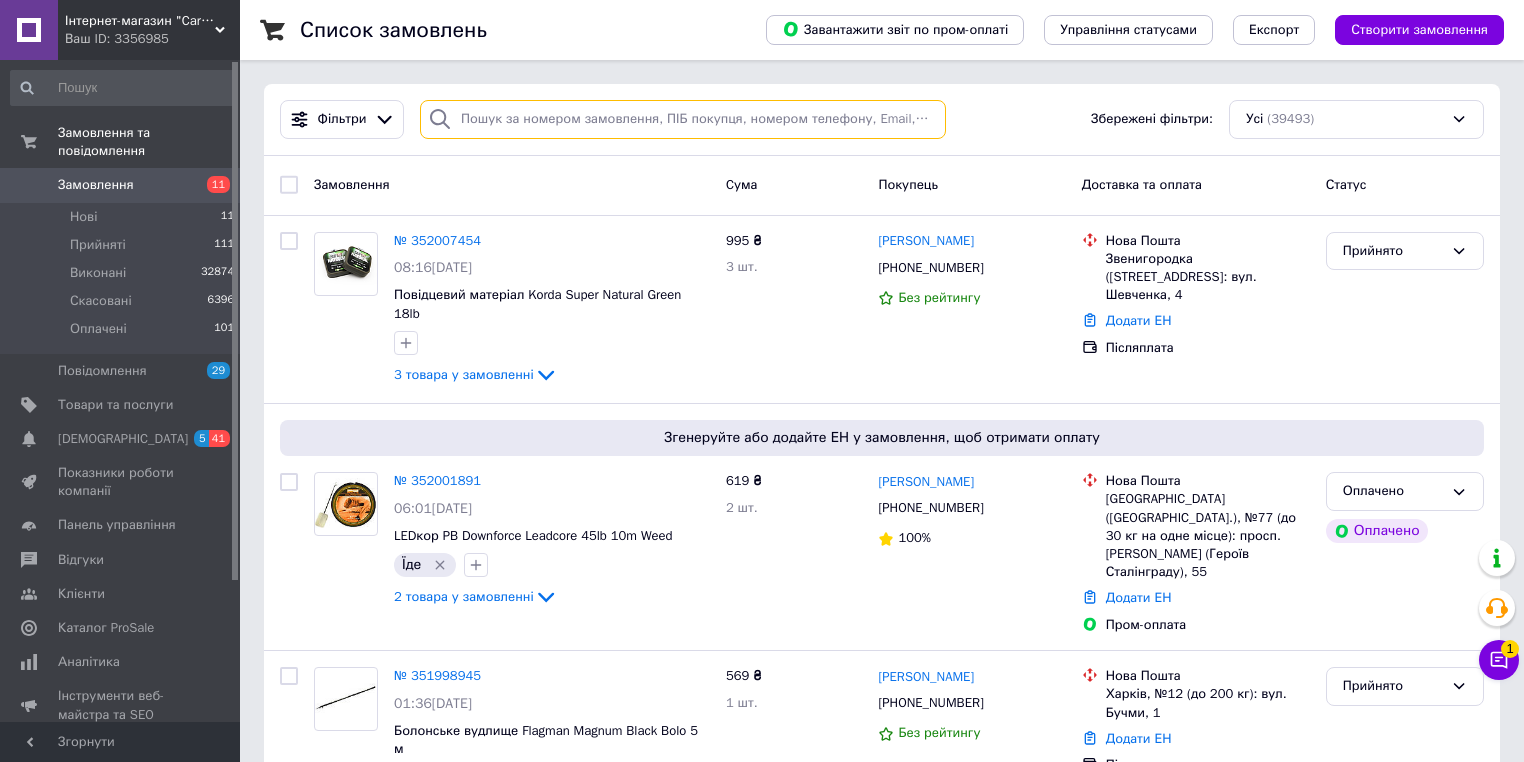 click at bounding box center (683, 119) 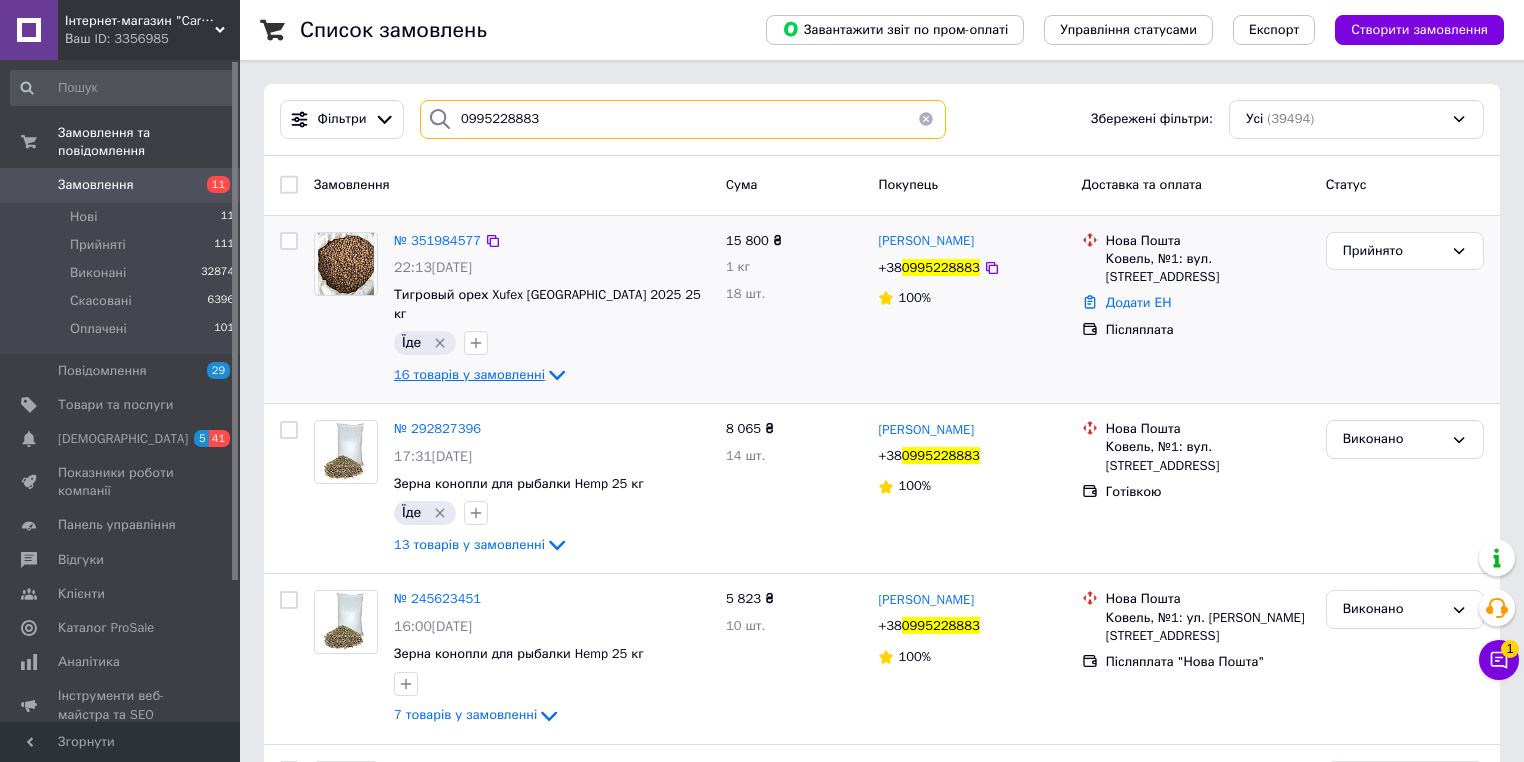 type on "0995228883" 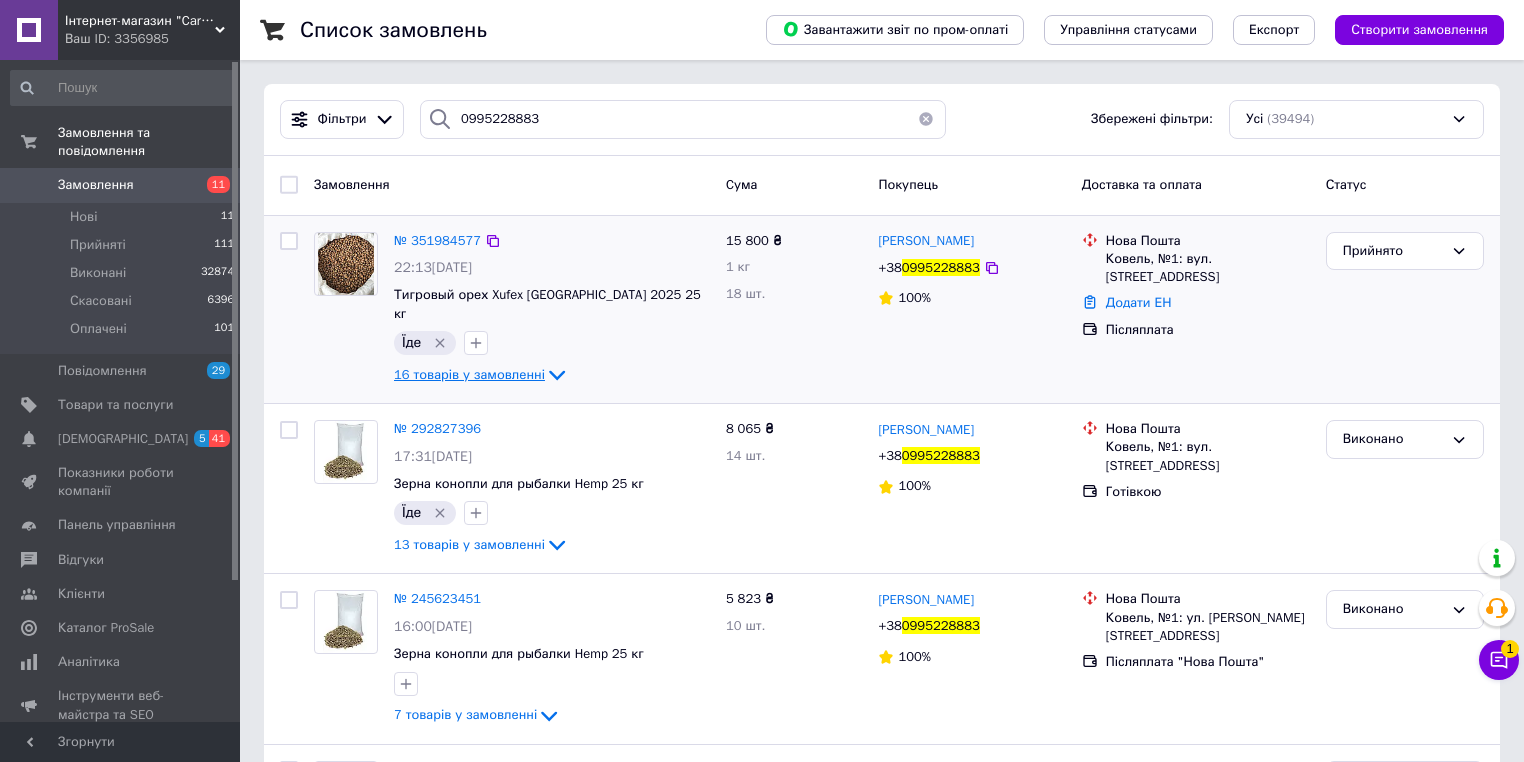 click on "16 товарів у замовленні" at bounding box center [469, 374] 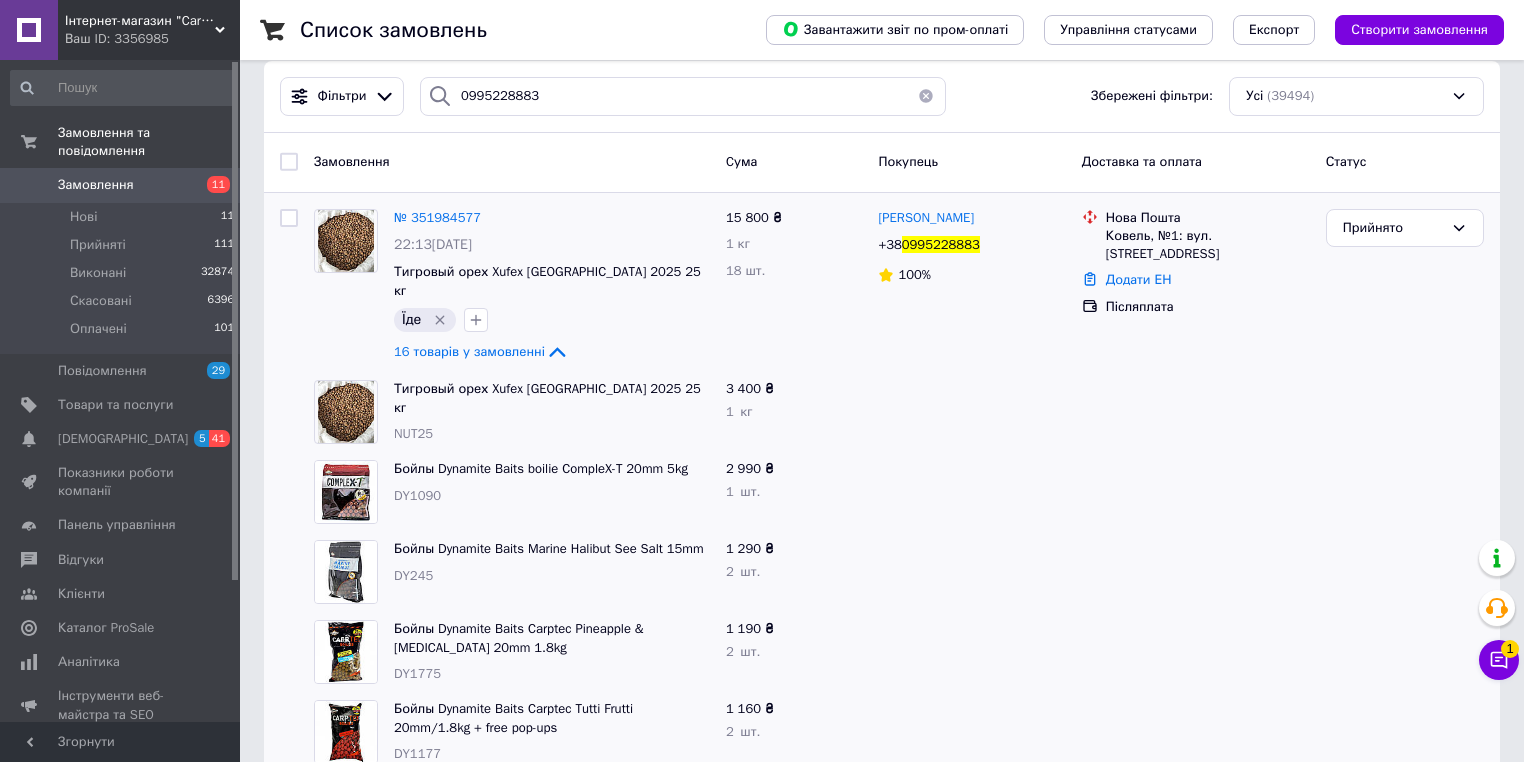 scroll, scrollTop: 0, scrollLeft: 0, axis: both 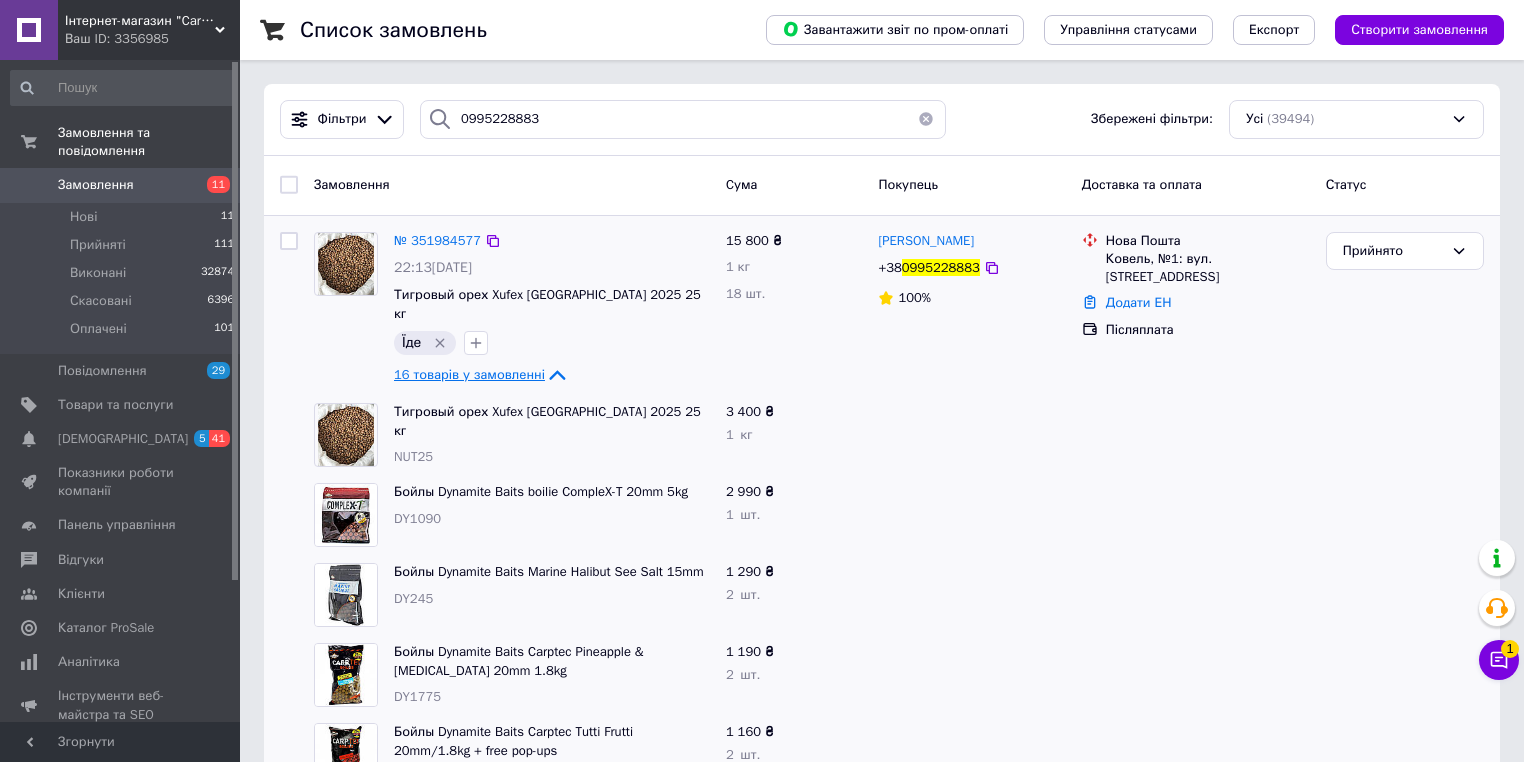 click on "16 товарів у замовленні" at bounding box center (469, 374) 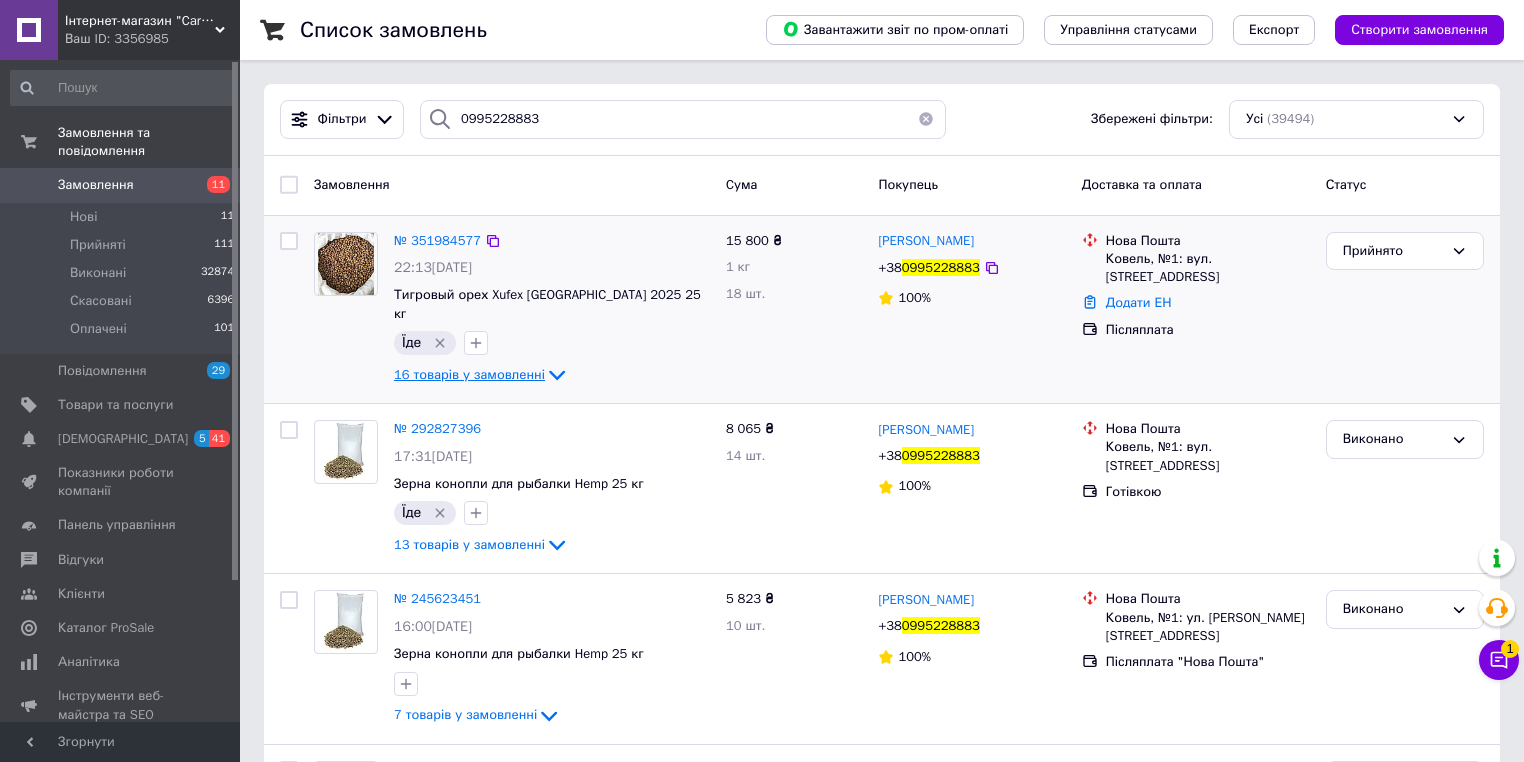 click on "16 товарів у замовленні" at bounding box center (469, 374) 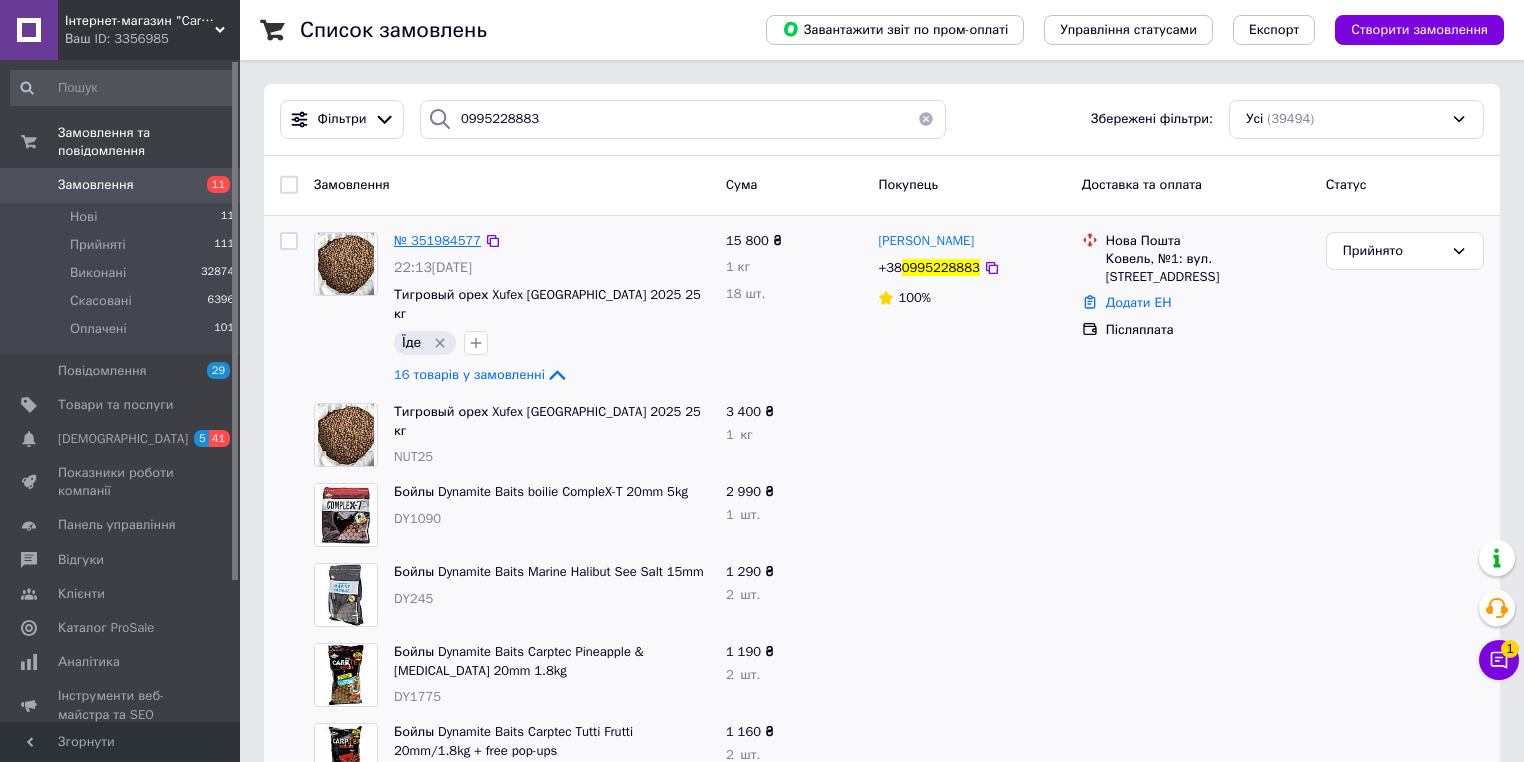 click on "№ 351984577" at bounding box center [437, 240] 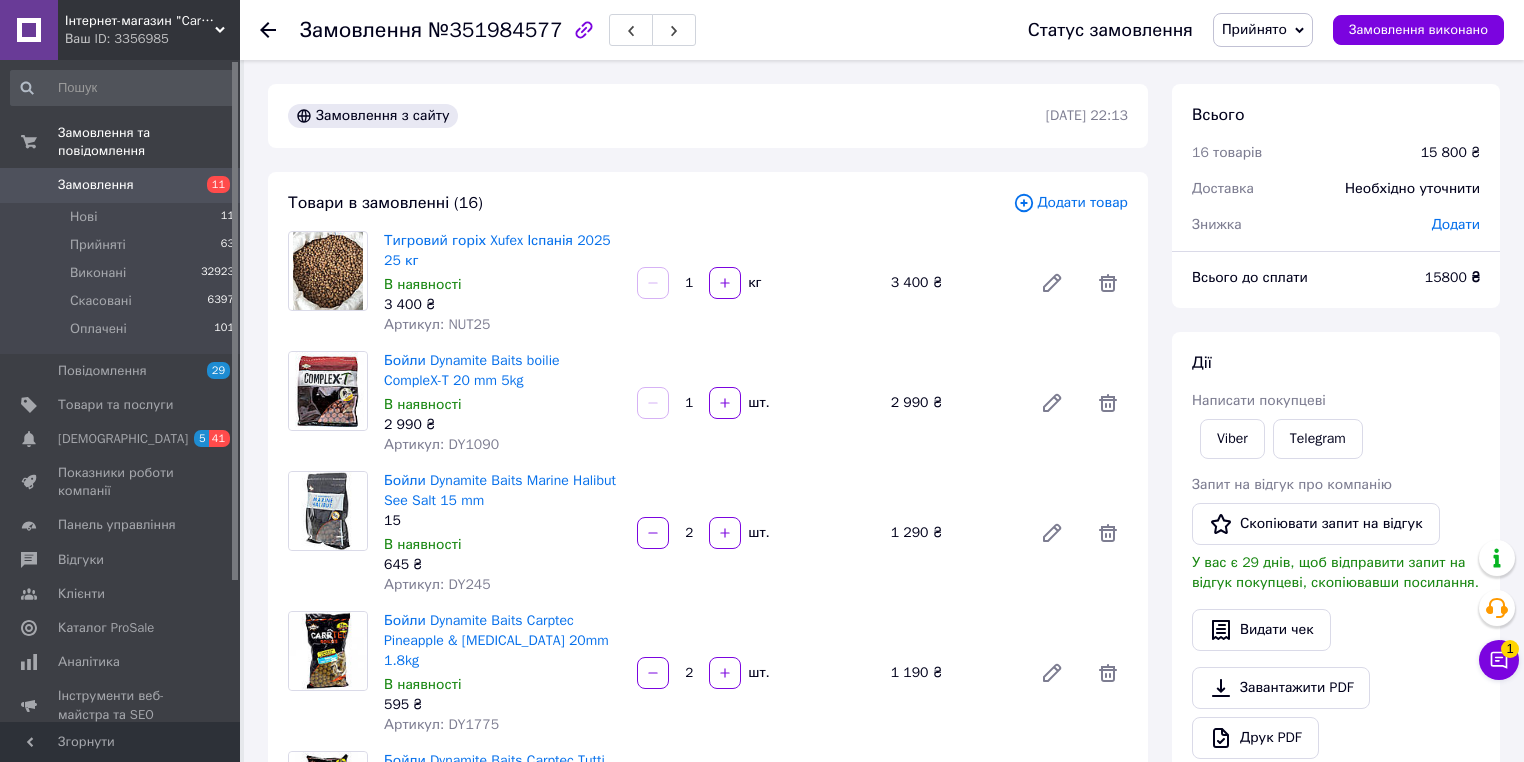 click on "Додати товар" at bounding box center (1070, 203) 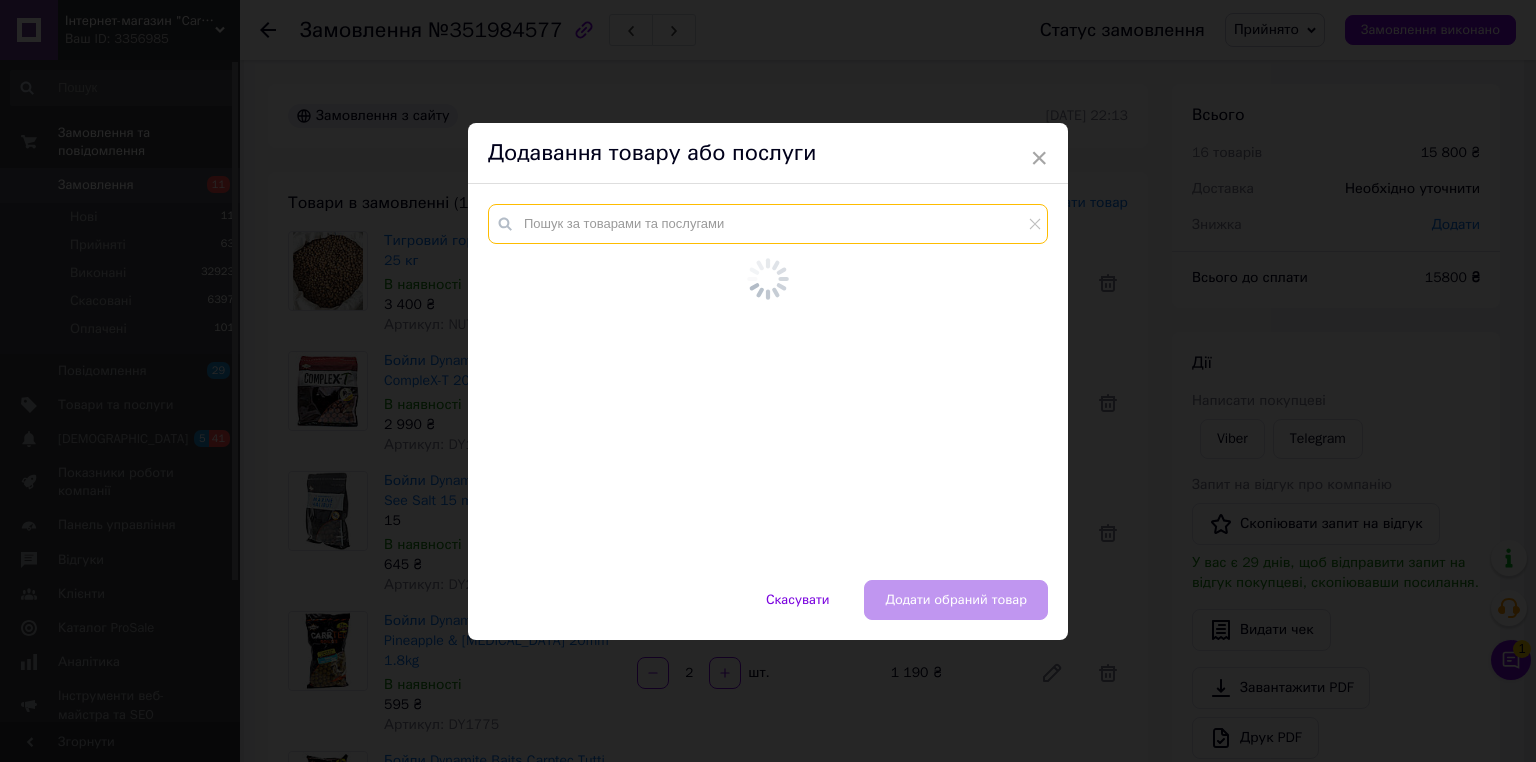 click at bounding box center [768, 224] 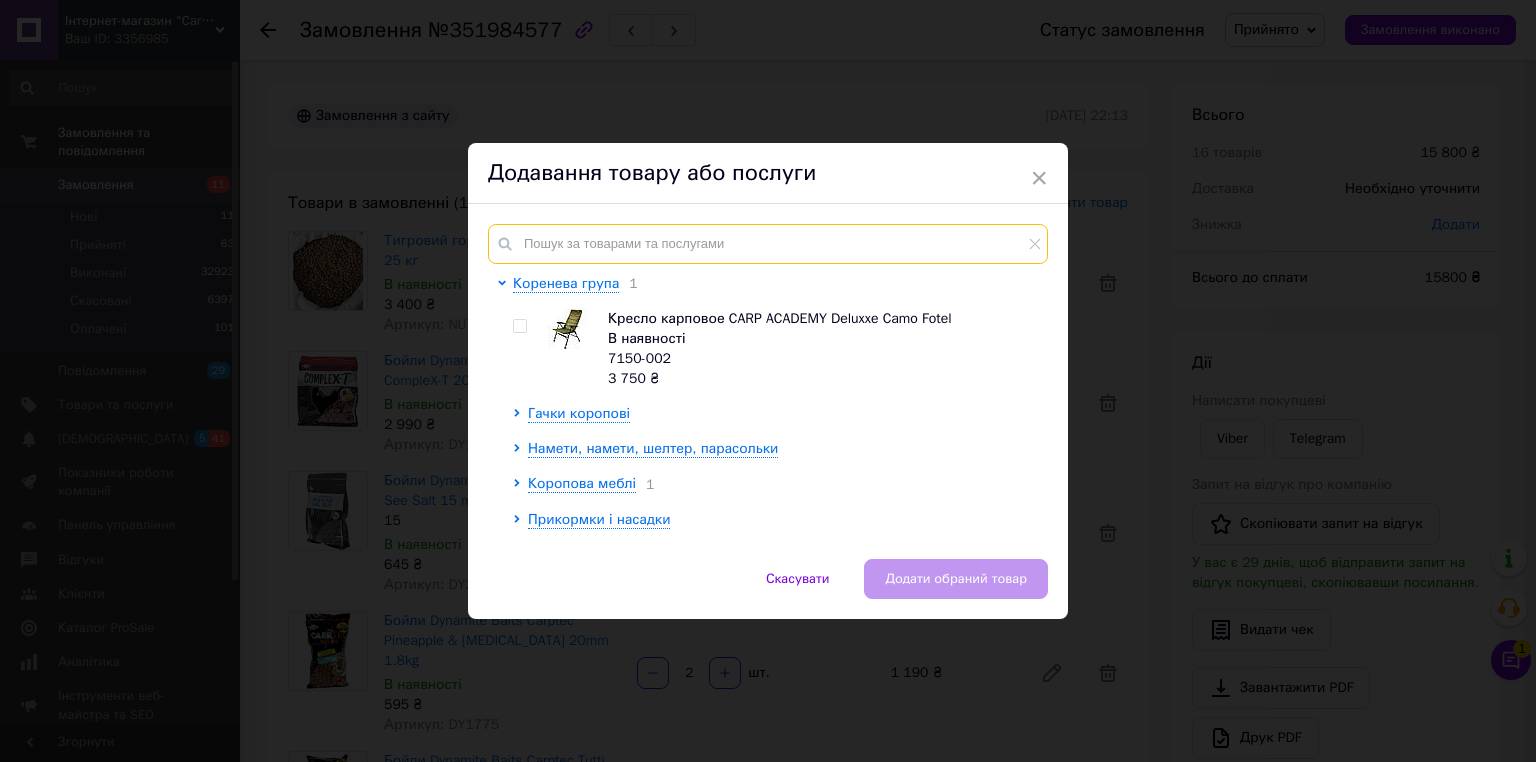 paste on "DBL001" 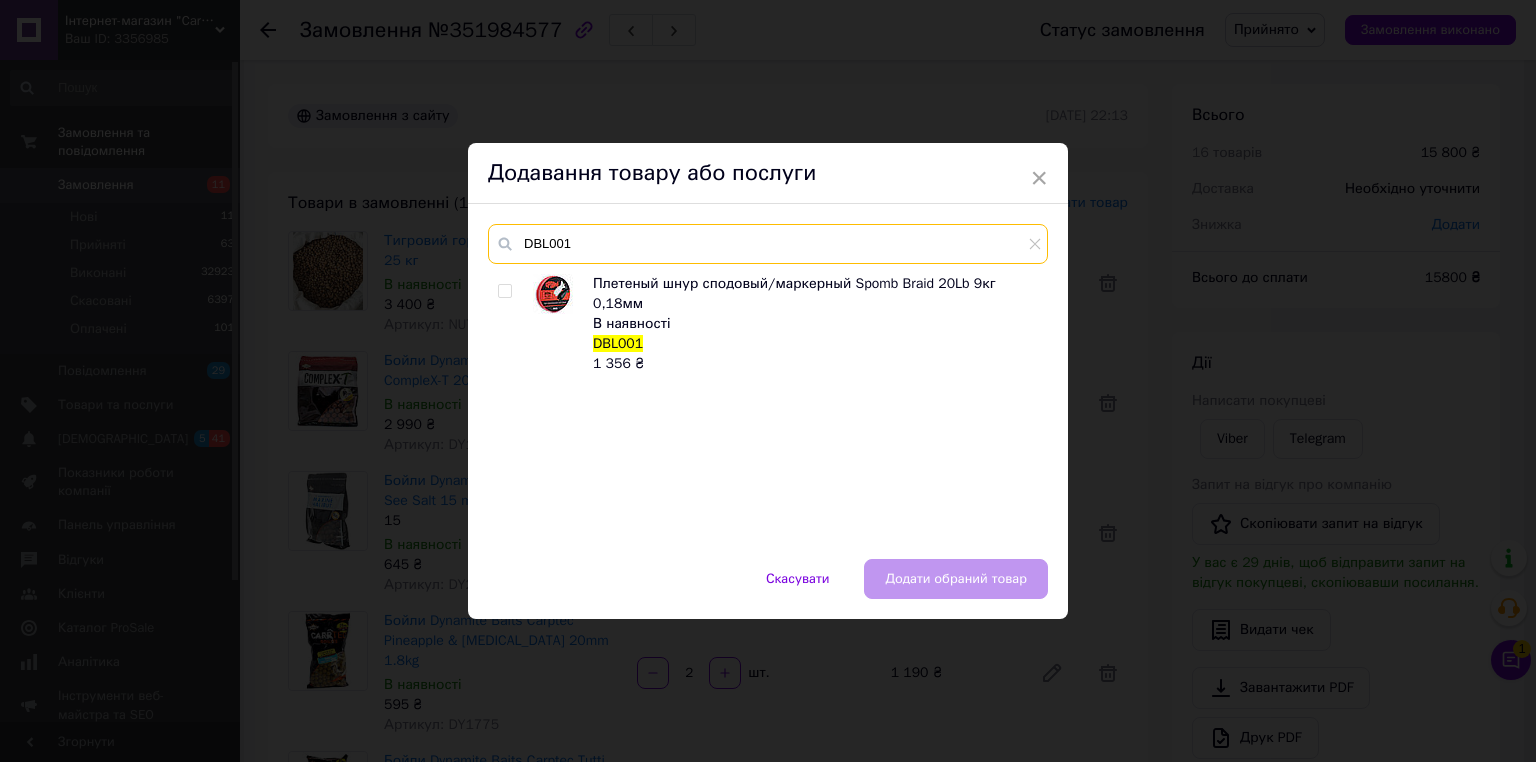 type on "DBL001" 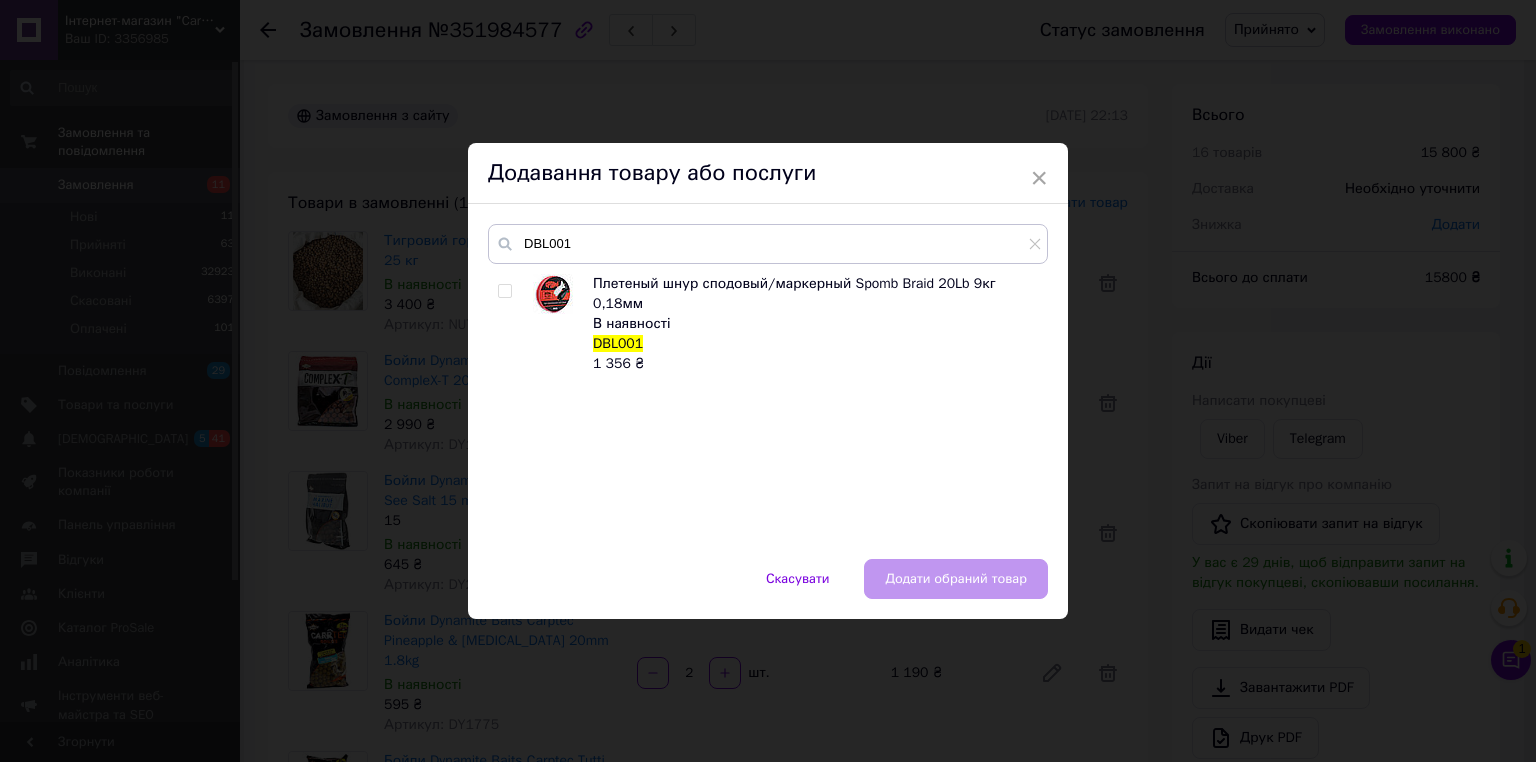 click at bounding box center (504, 291) 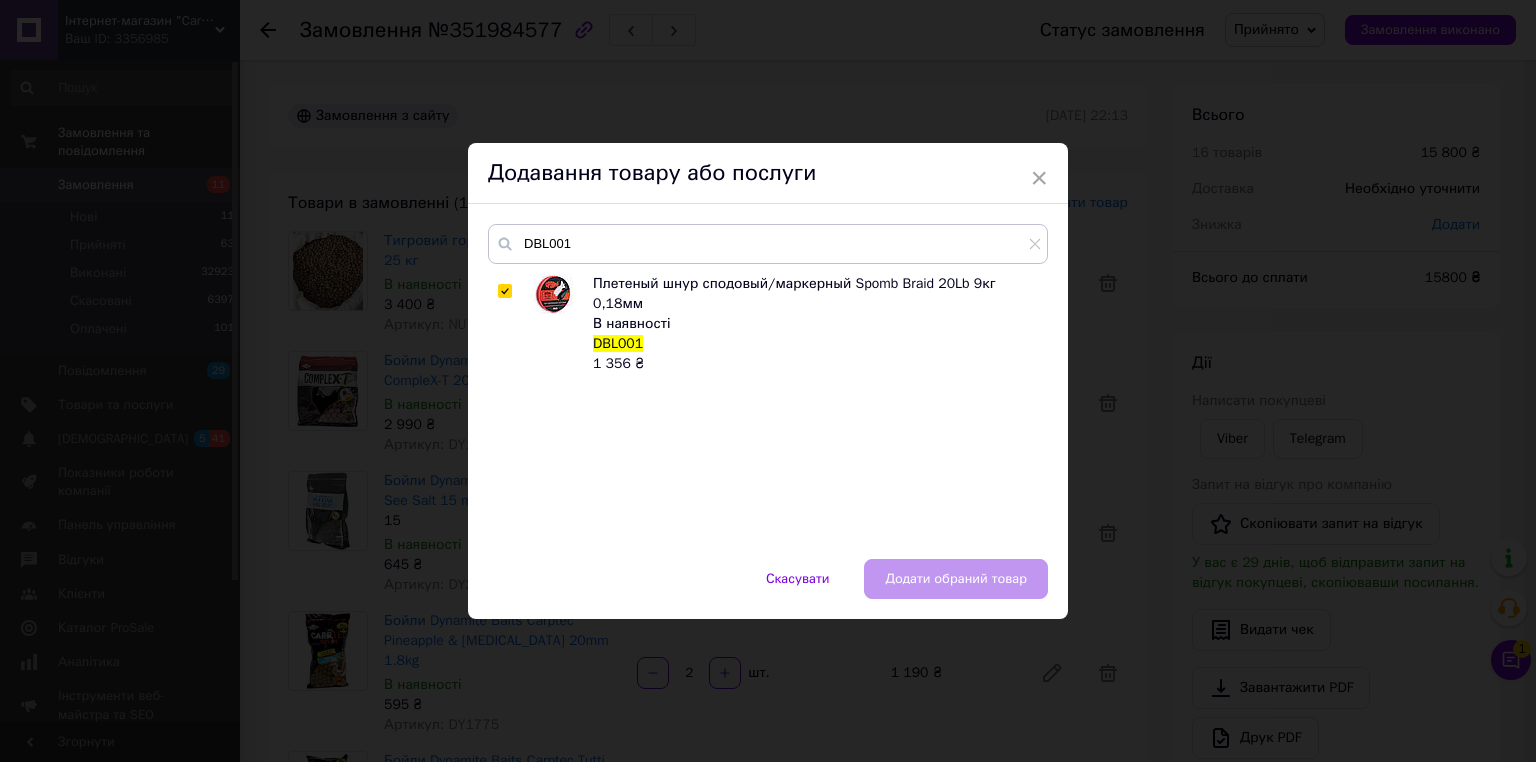 checkbox on "true" 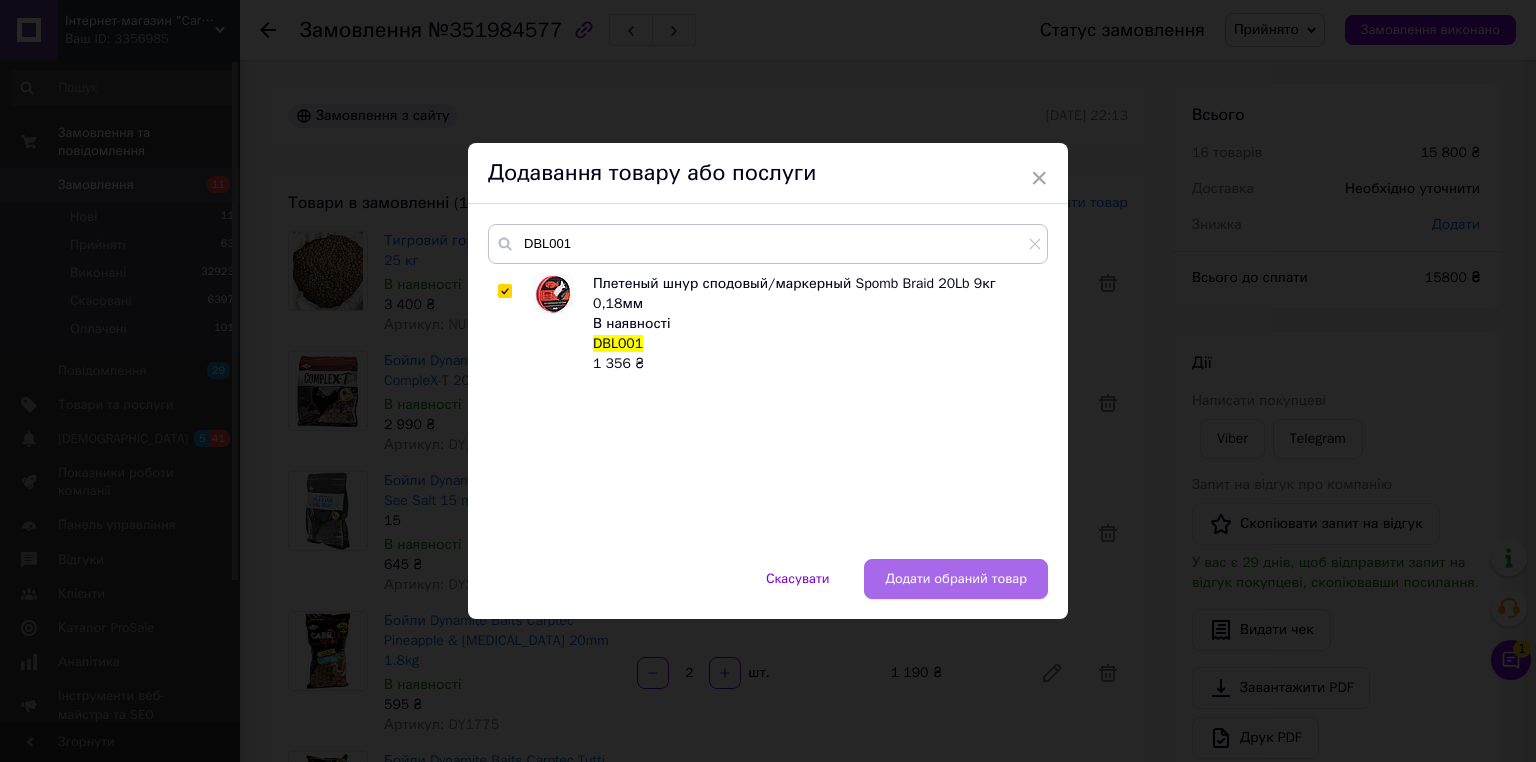 click on "Додати обраний товар" at bounding box center (956, 579) 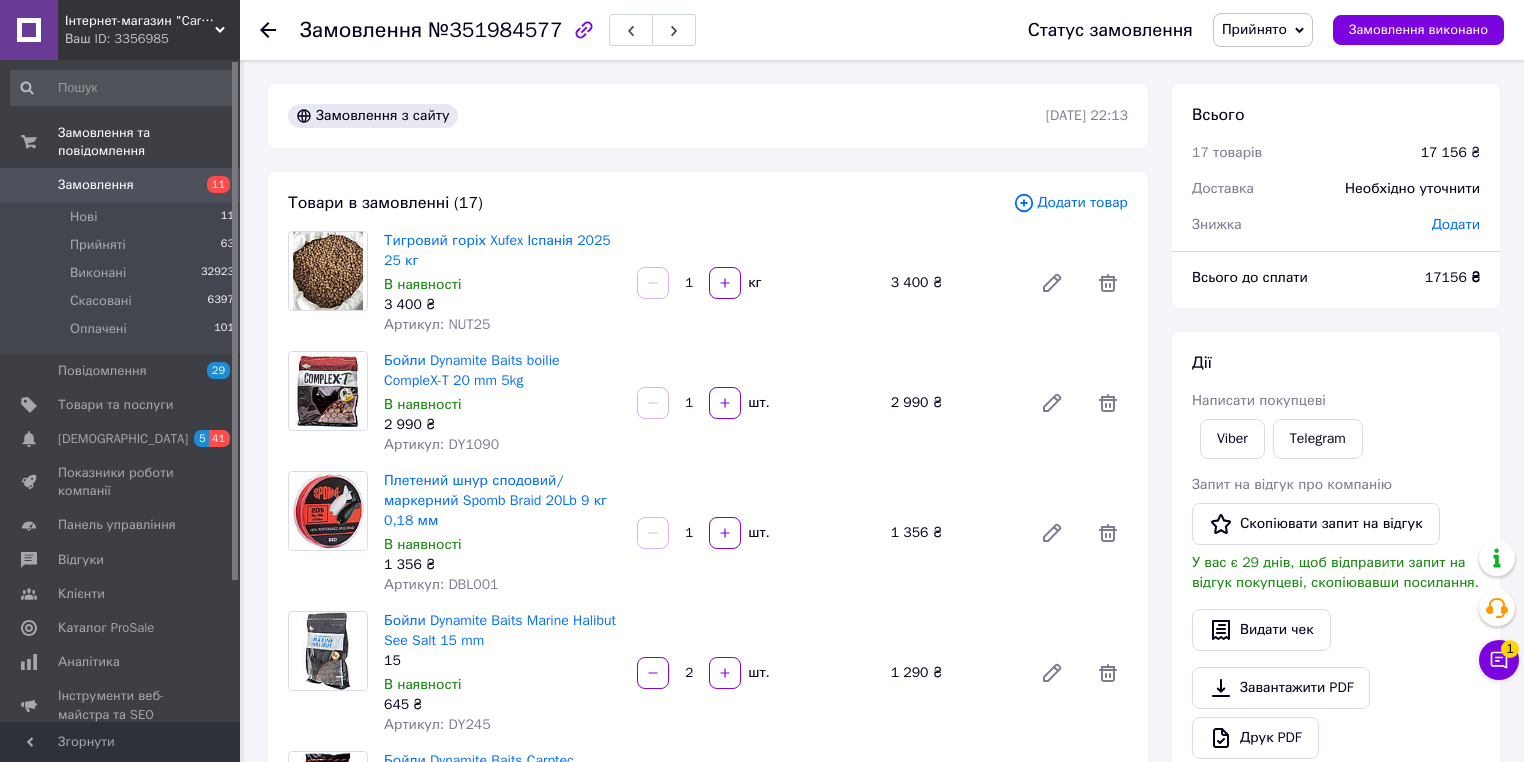 click on "Додати товар" at bounding box center [1070, 203] 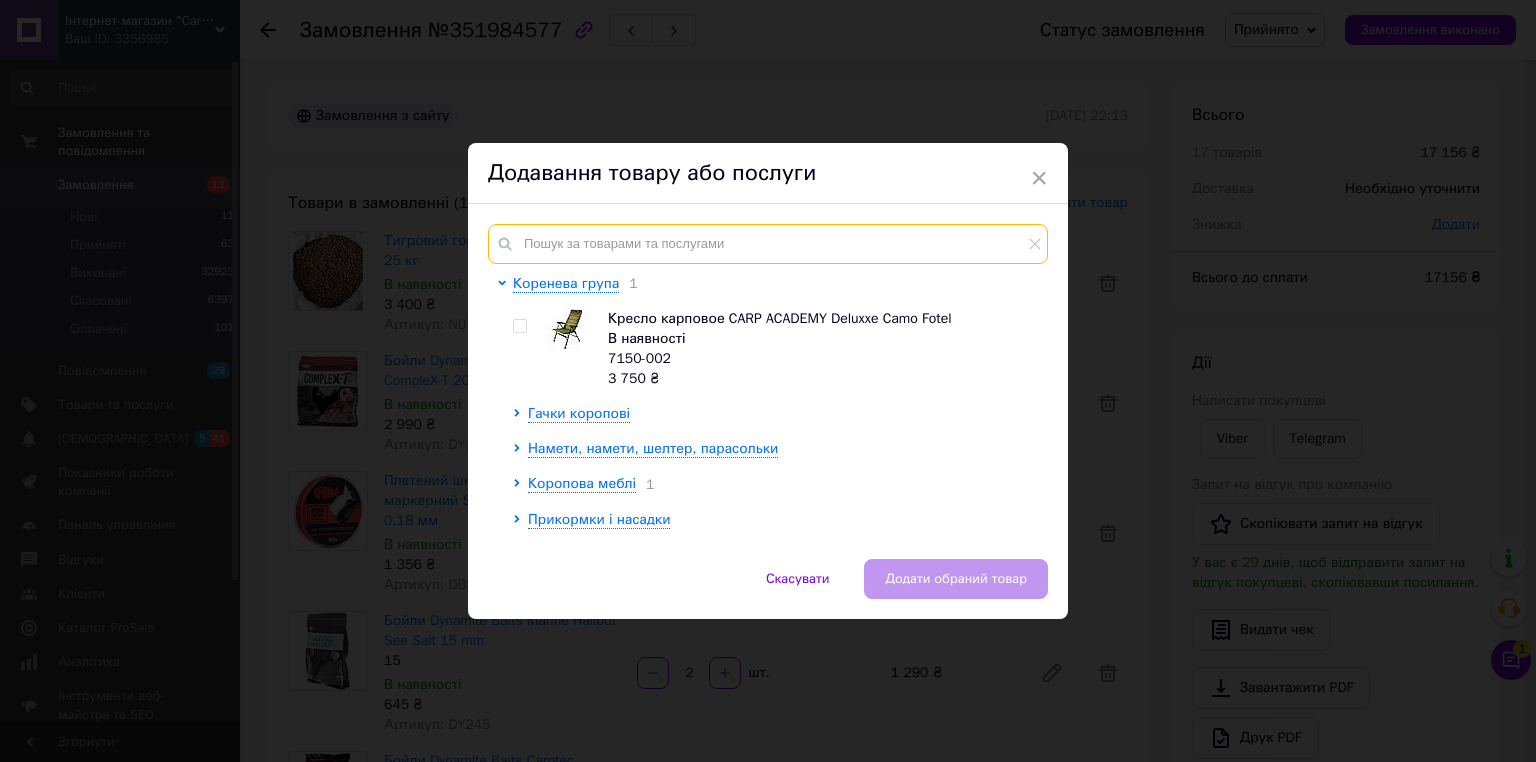 click at bounding box center [768, 244] 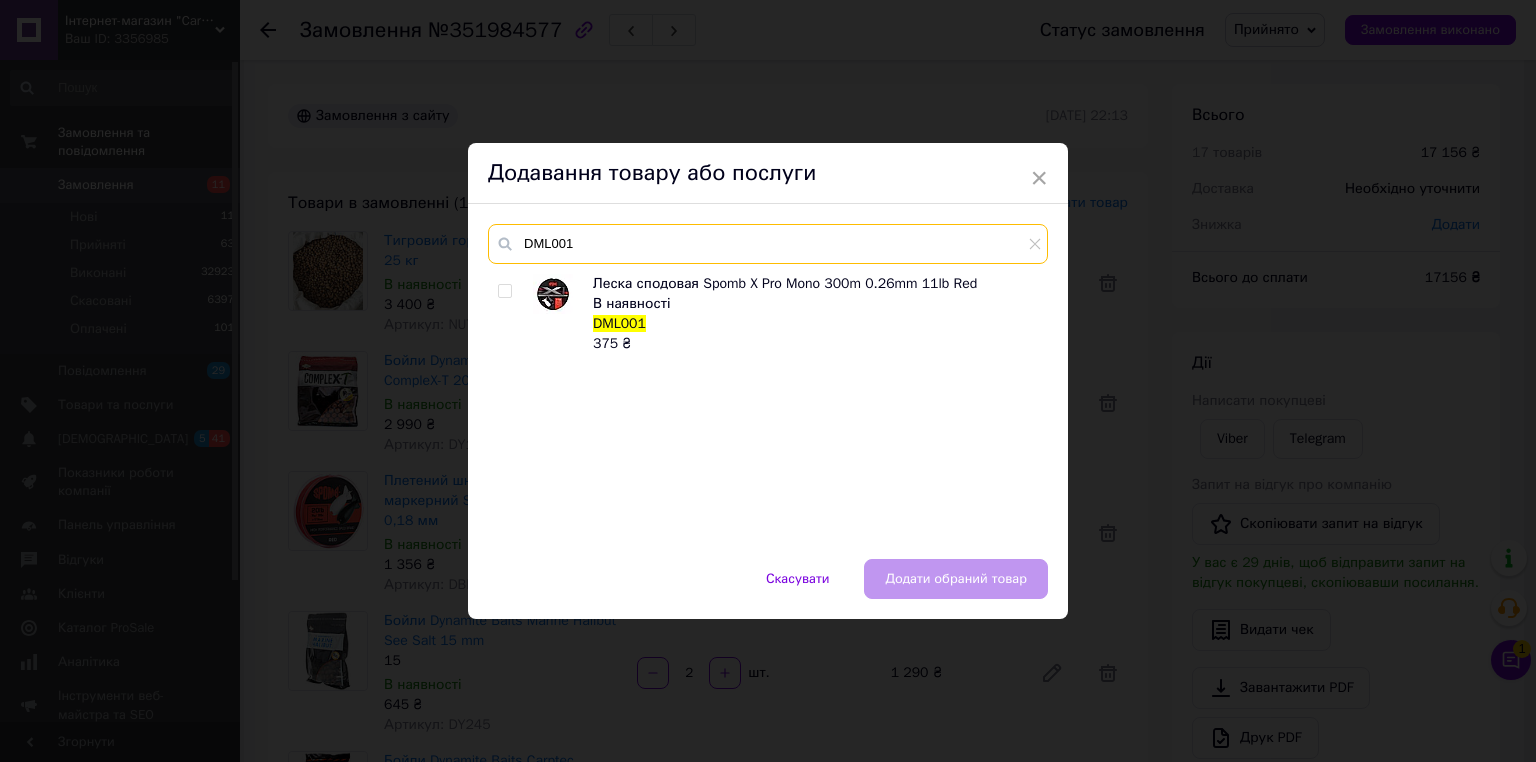 type on "DML001" 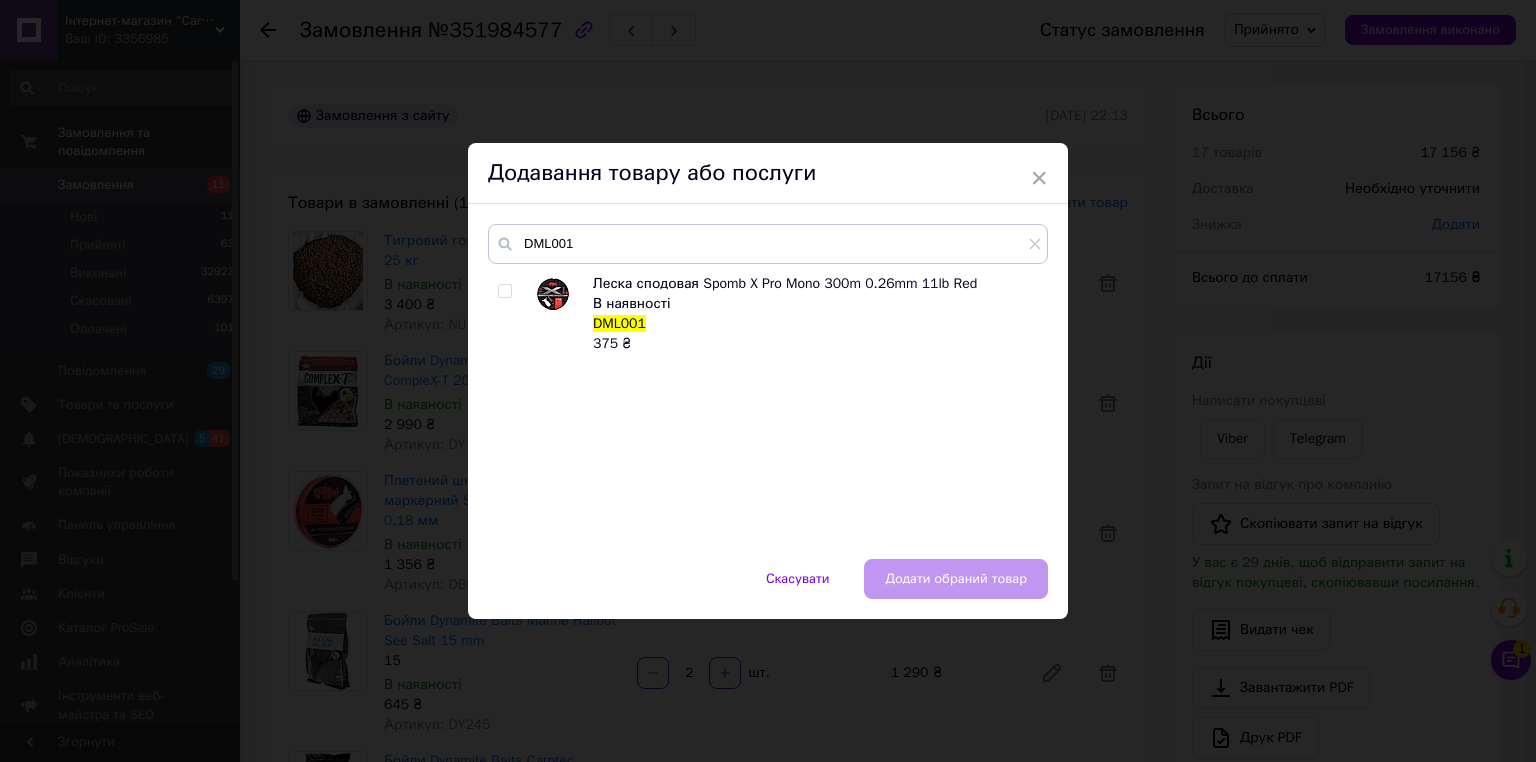 click at bounding box center [508, 314] 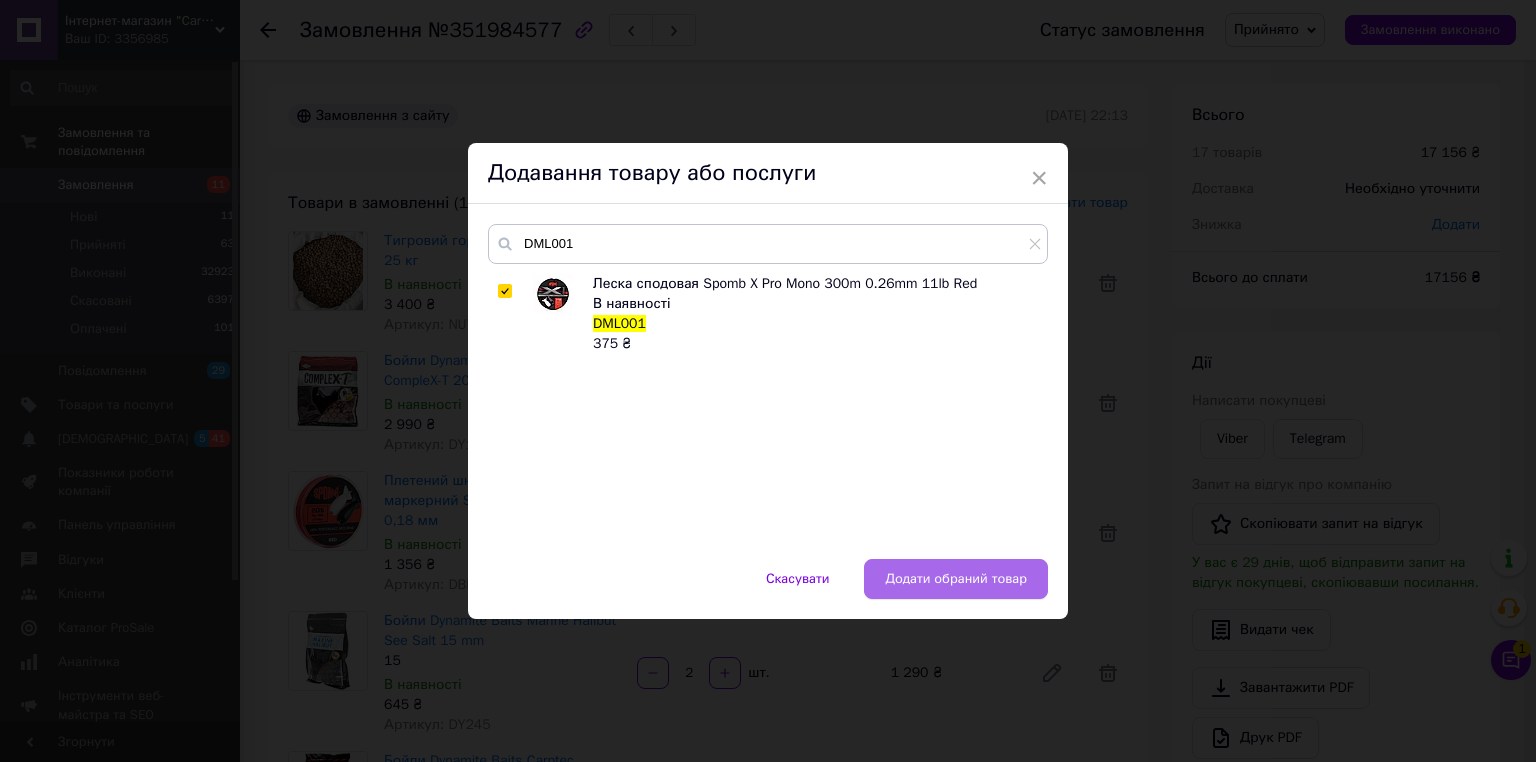 click on "Додати обраний товар" at bounding box center (956, 579) 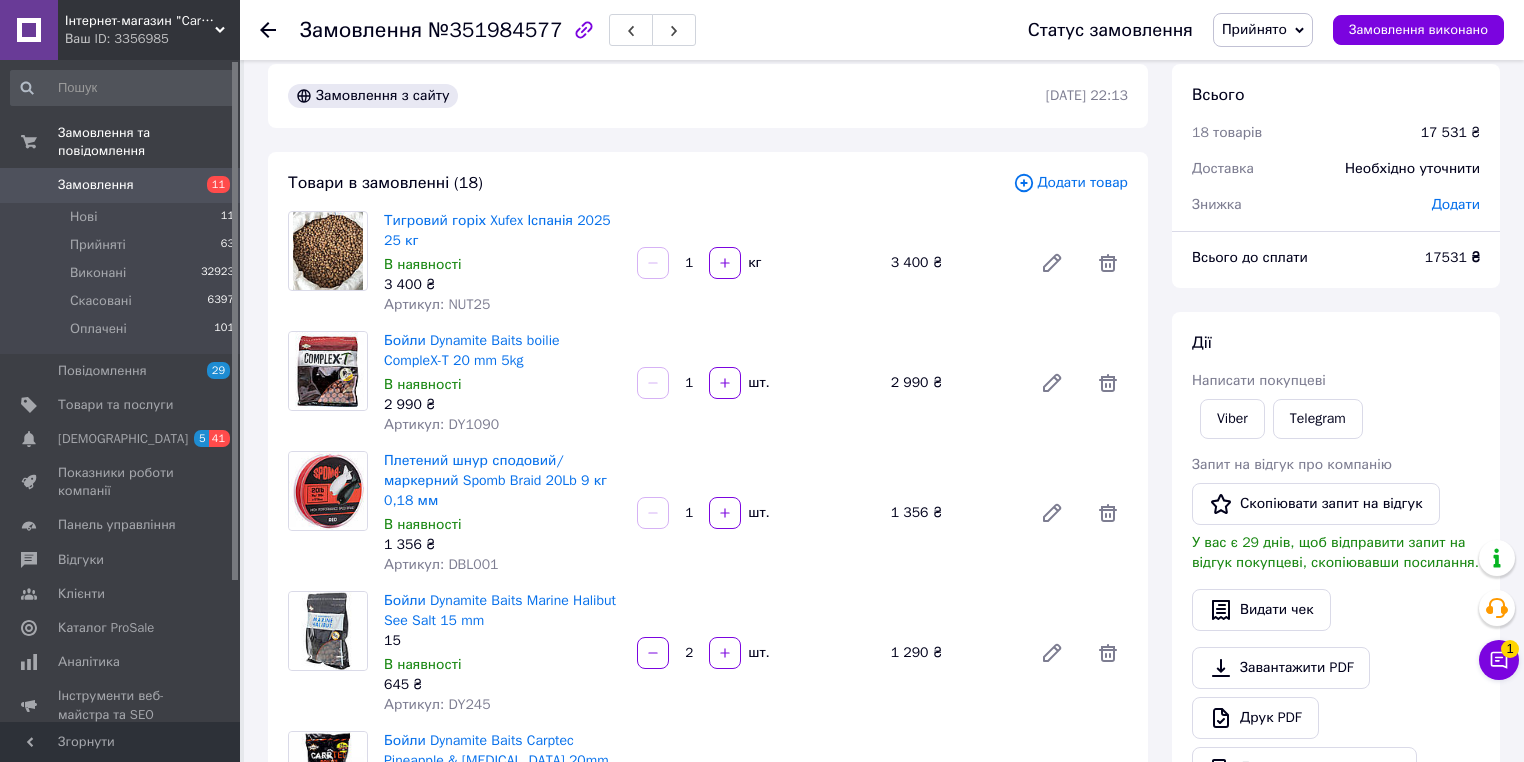 scroll, scrollTop: 0, scrollLeft: 0, axis: both 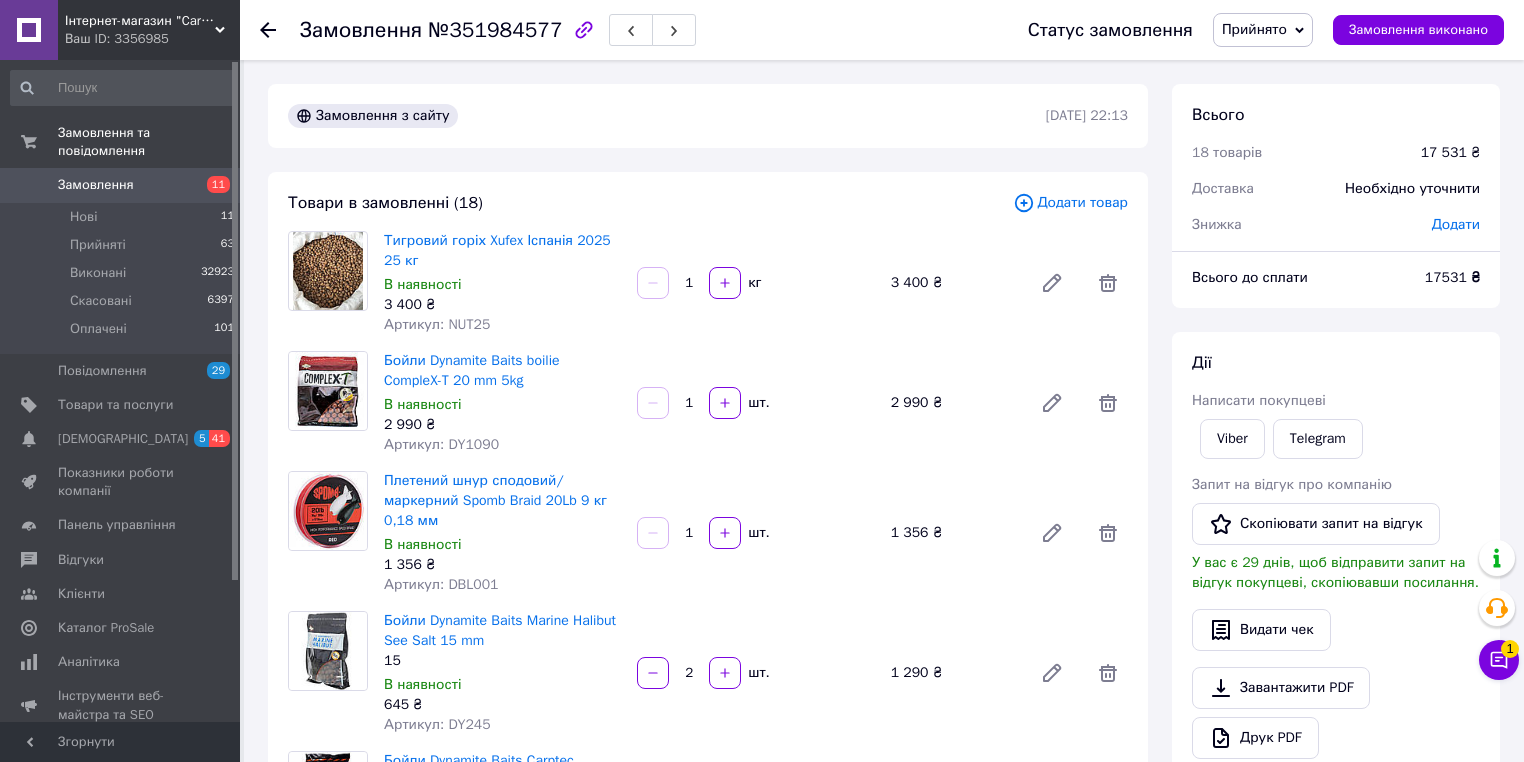click on "Додати товар" at bounding box center [1070, 203] 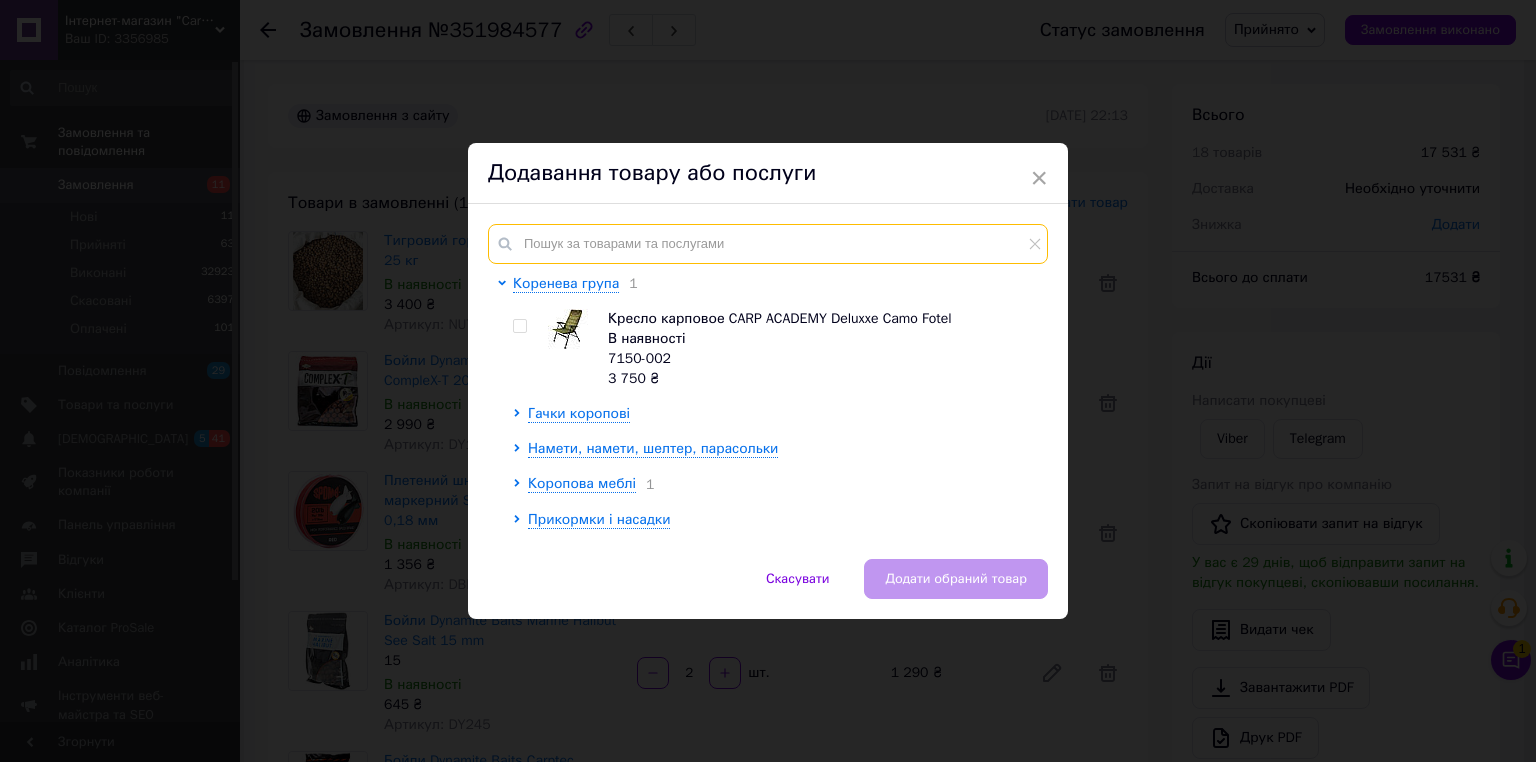 click at bounding box center (768, 244) 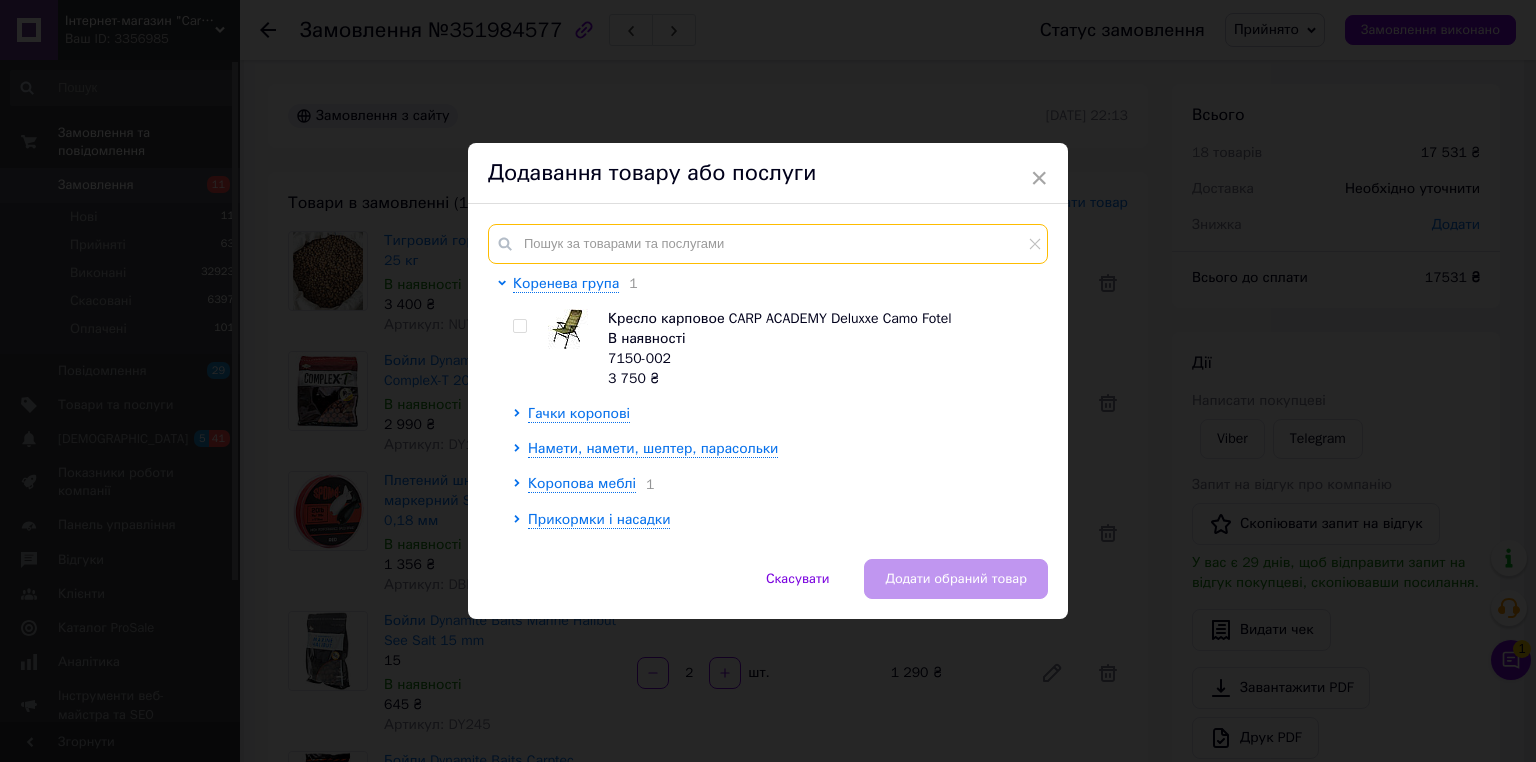 paste on "144451" 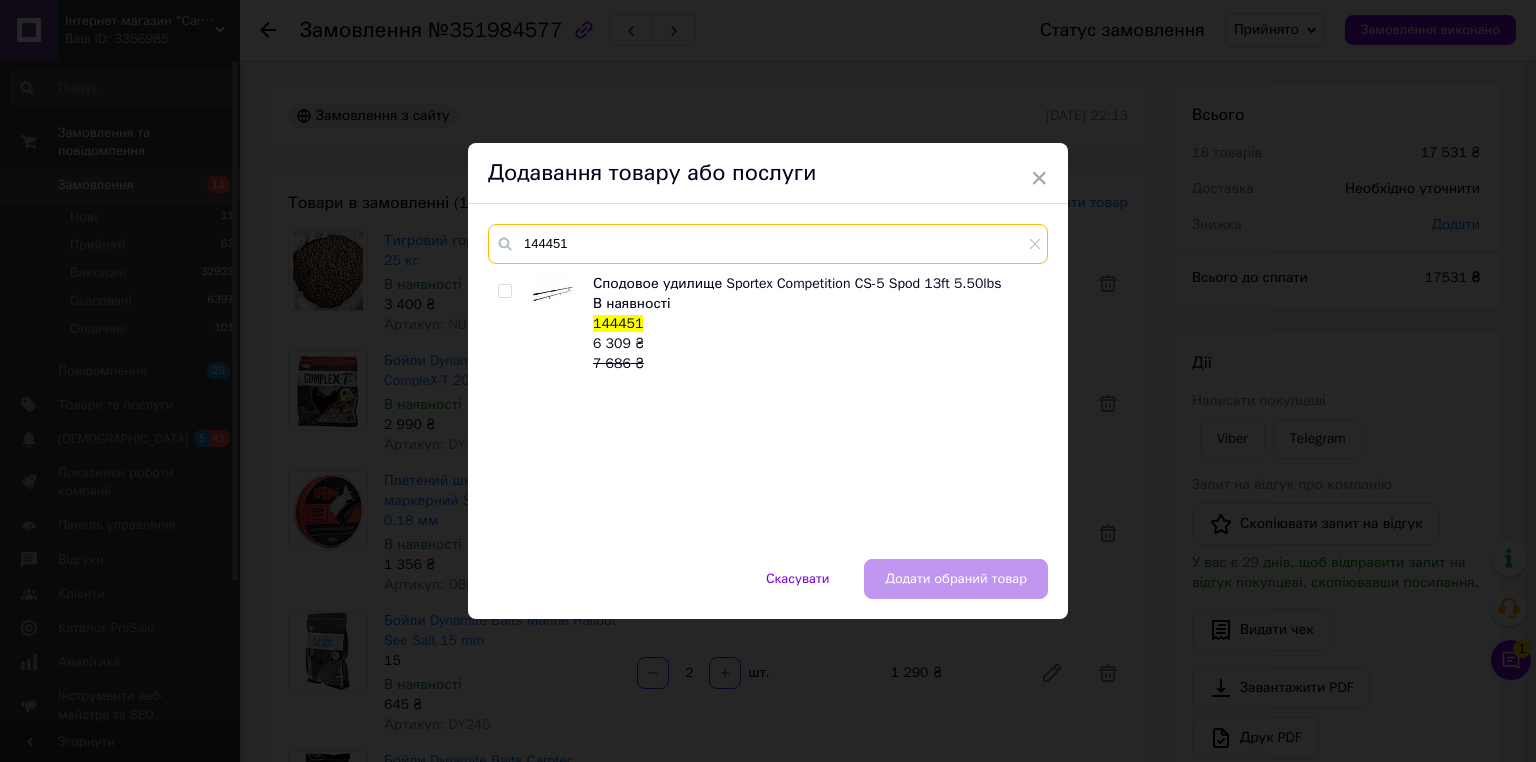 type on "144451" 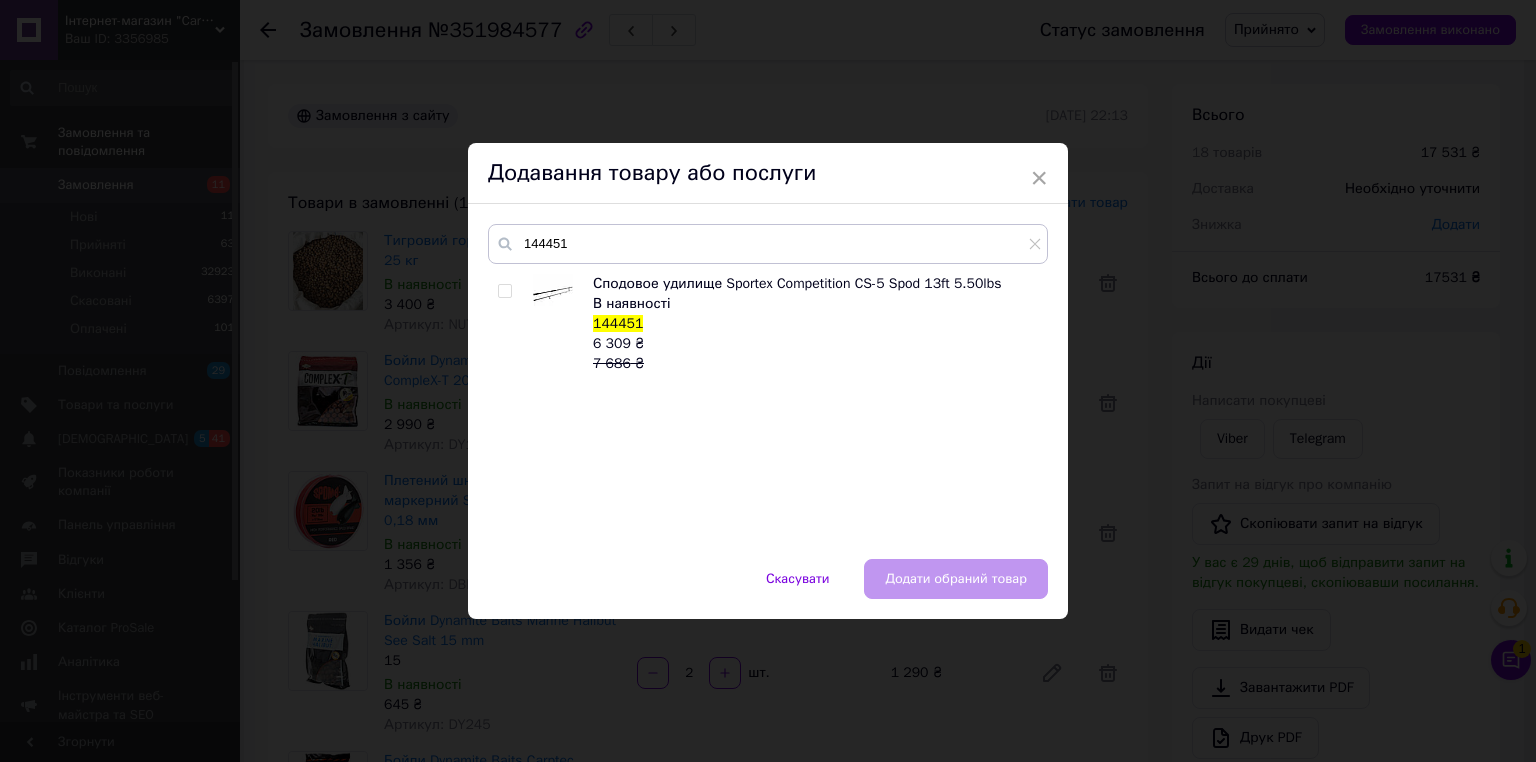 click at bounding box center [508, 324] 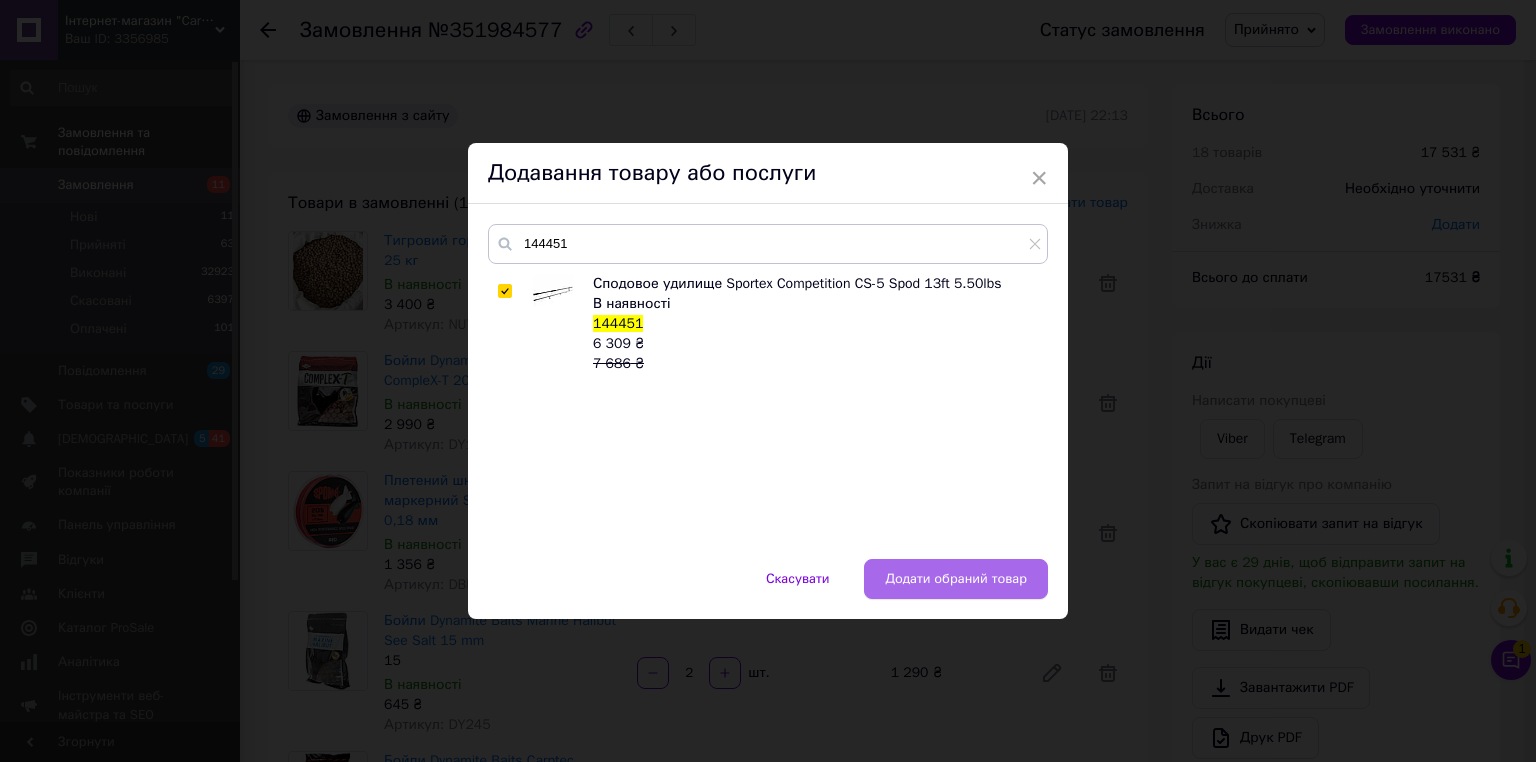 click on "Додати обраний товар" at bounding box center [956, 579] 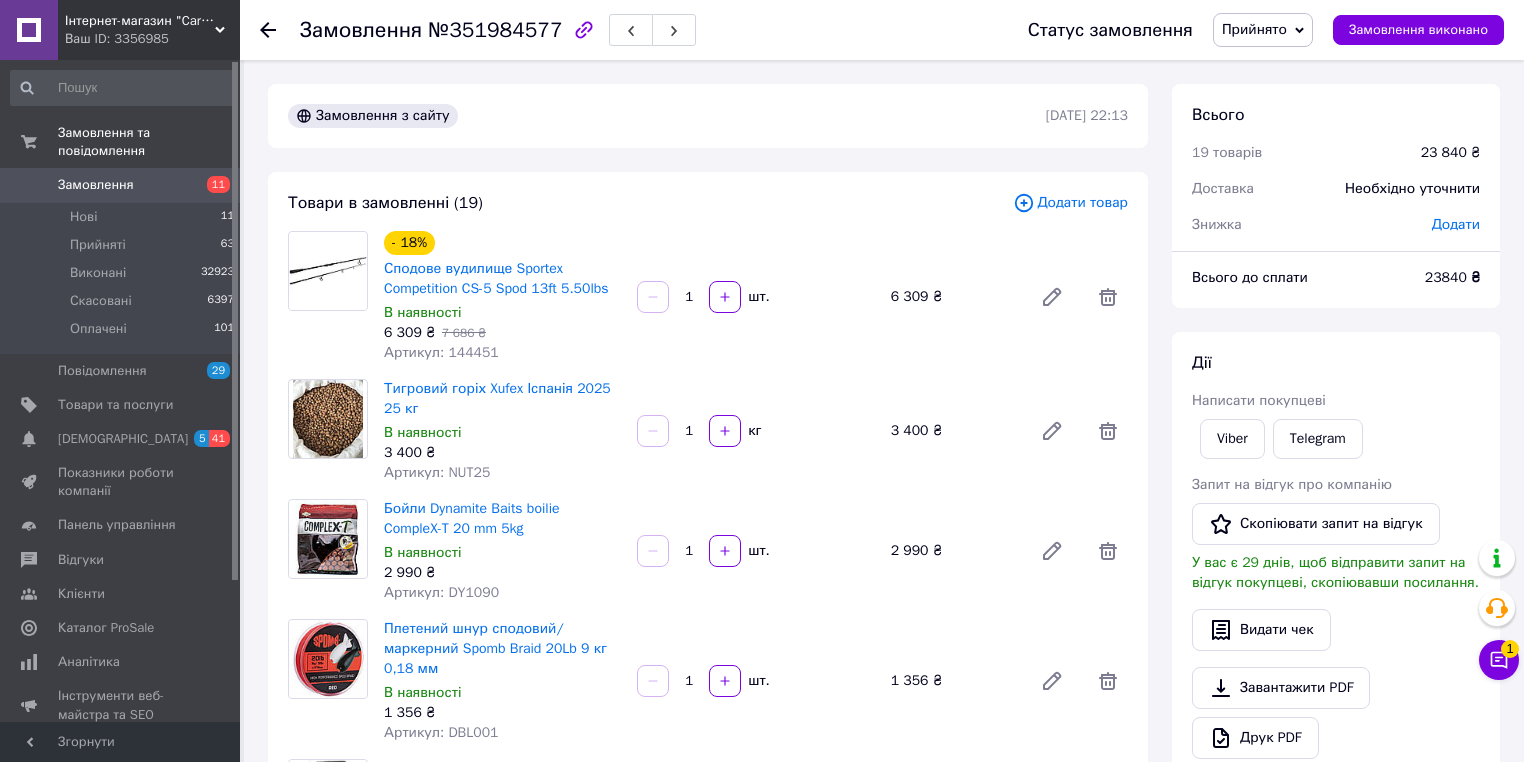 click on "№351984577" at bounding box center (495, 30) 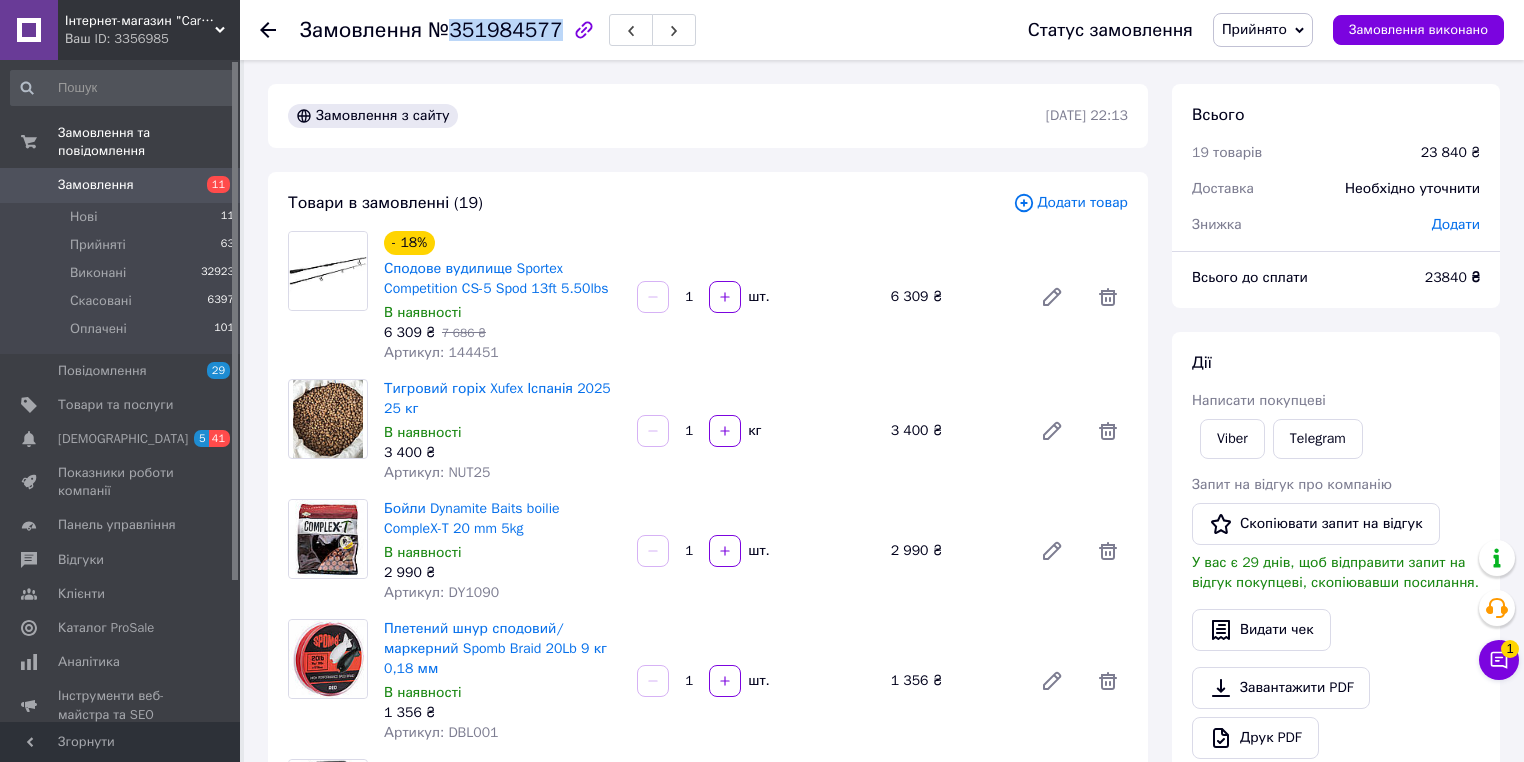 click on "№351984577" at bounding box center [495, 30] 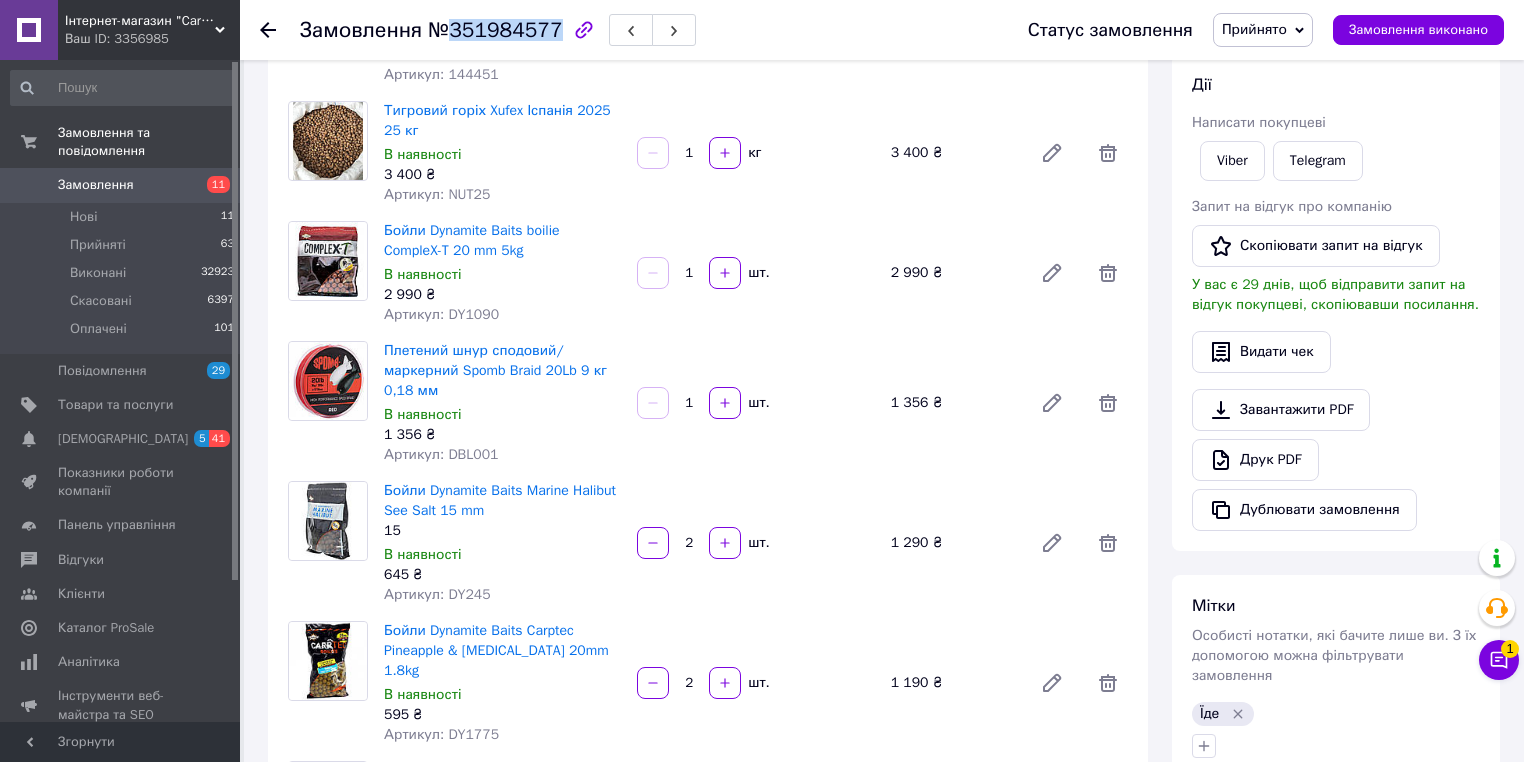 scroll, scrollTop: 240, scrollLeft: 0, axis: vertical 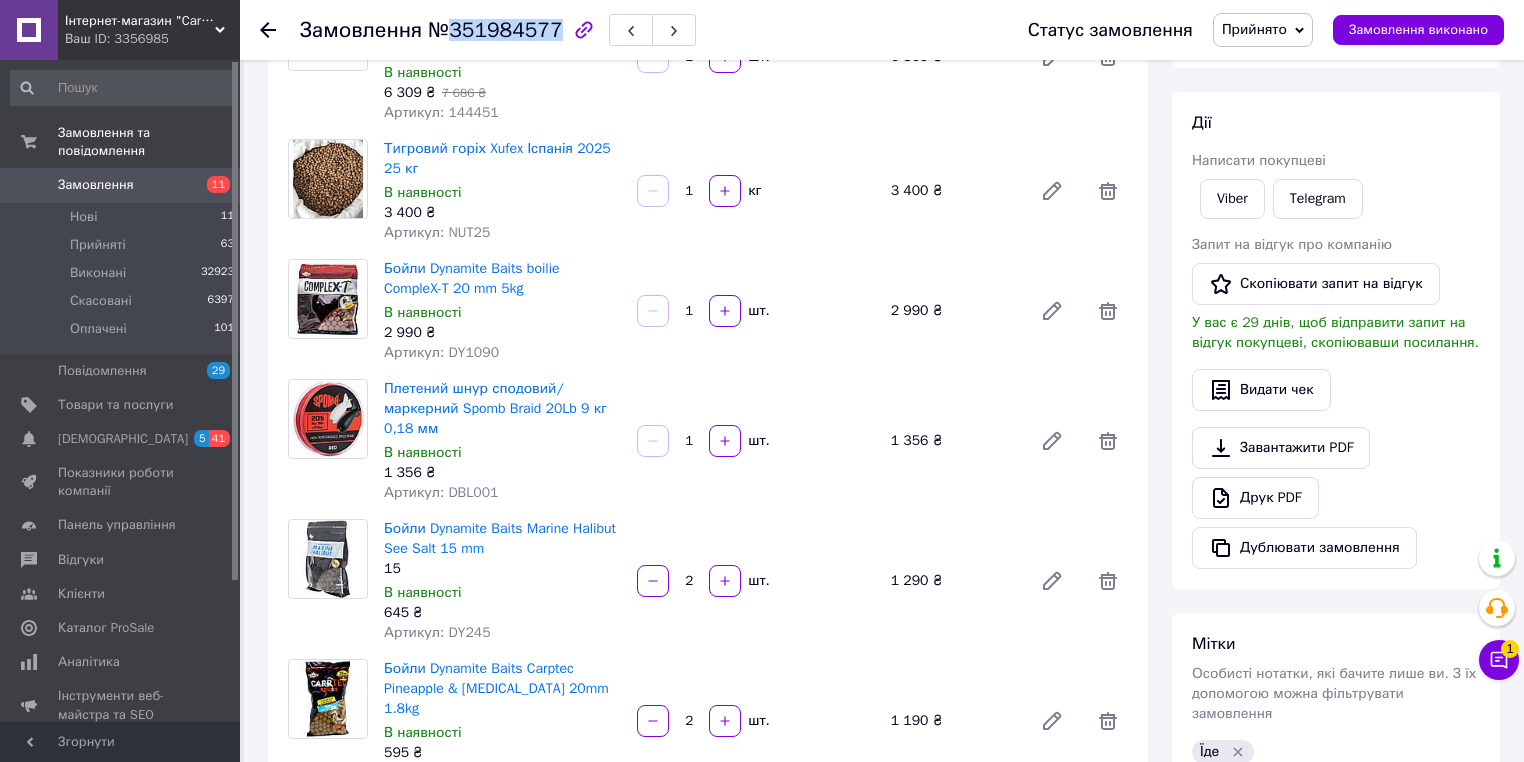click on "Замовлення" at bounding box center (96, 185) 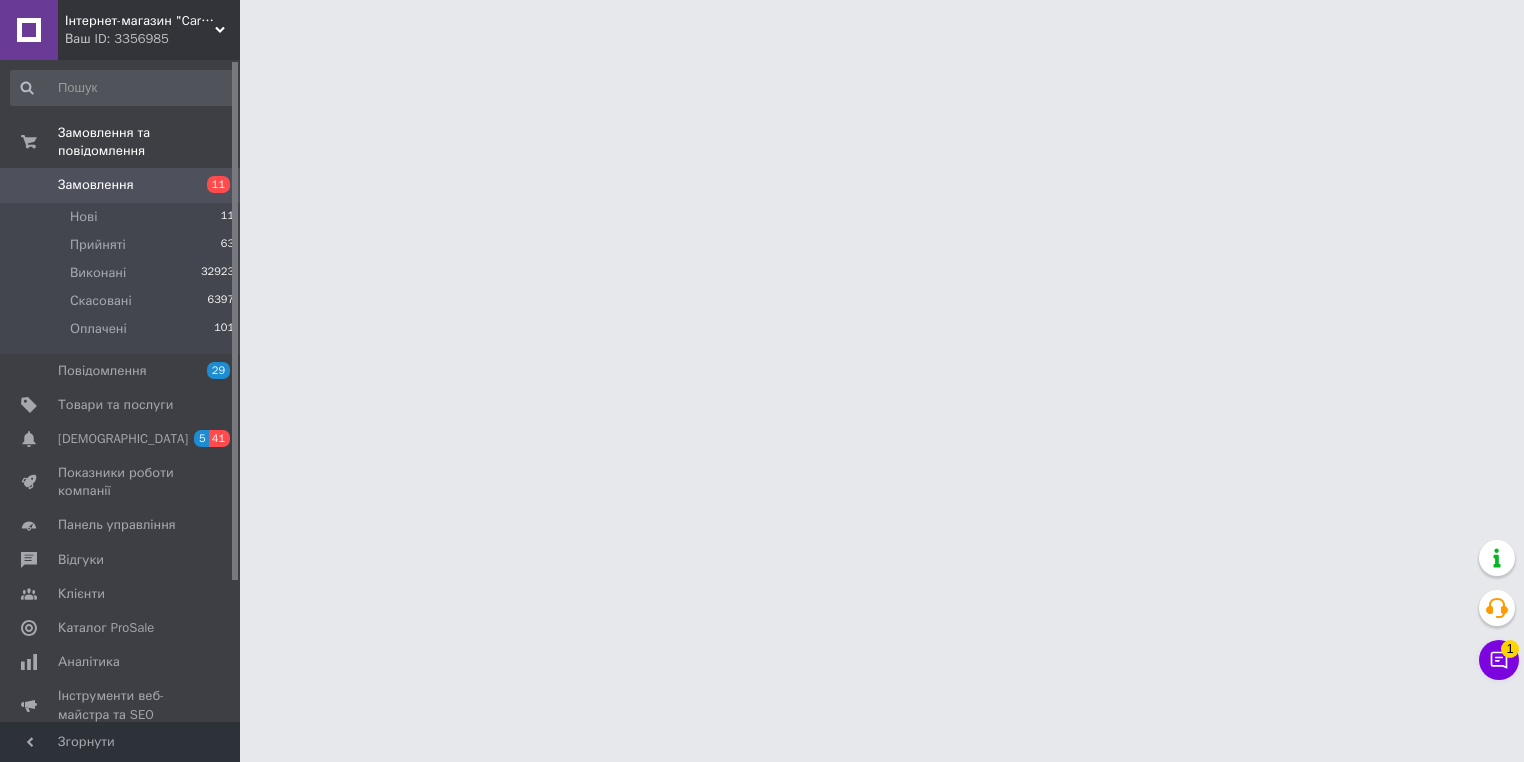 scroll, scrollTop: 0, scrollLeft: 0, axis: both 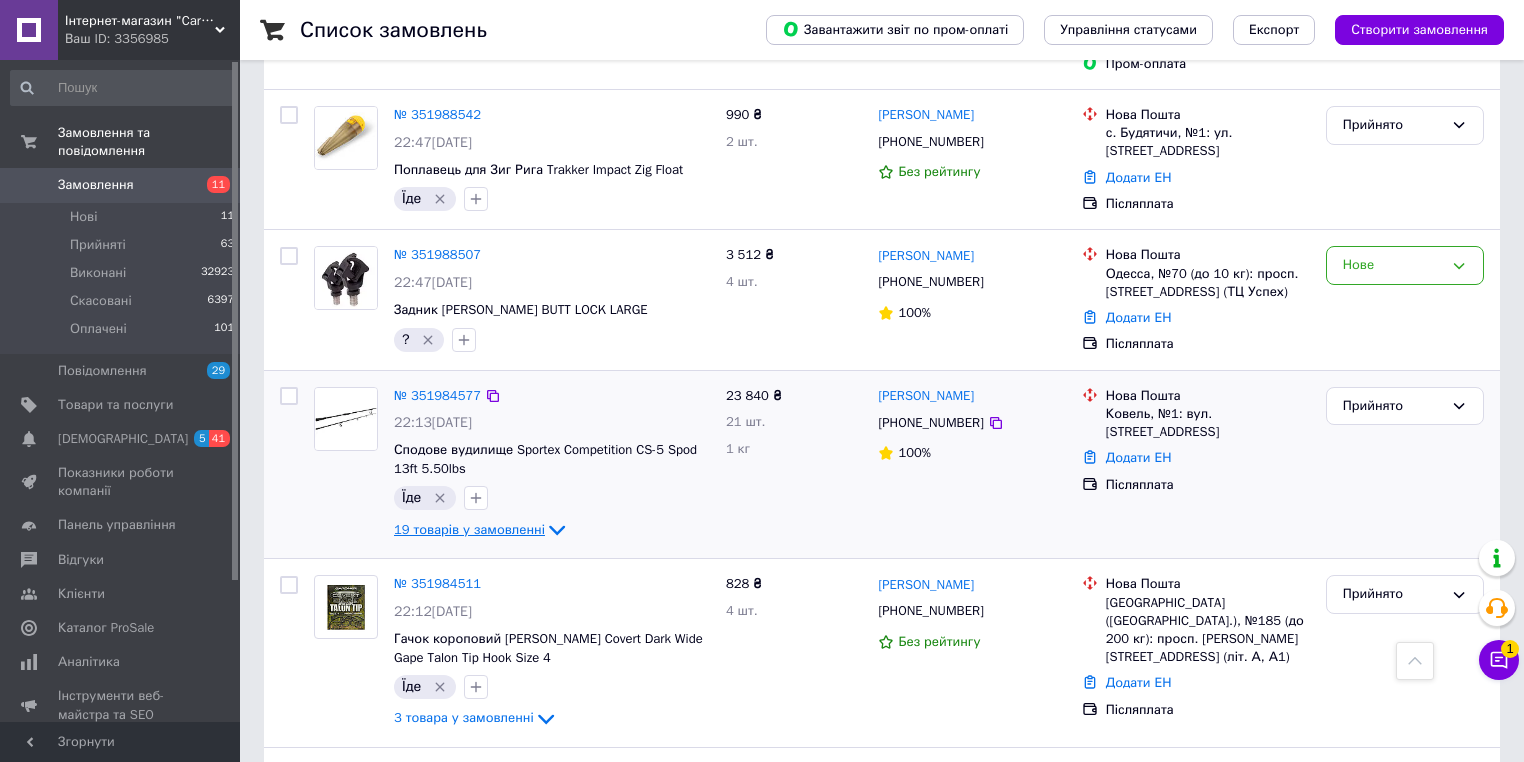 click on "19 товарів у замовленні" at bounding box center (469, 529) 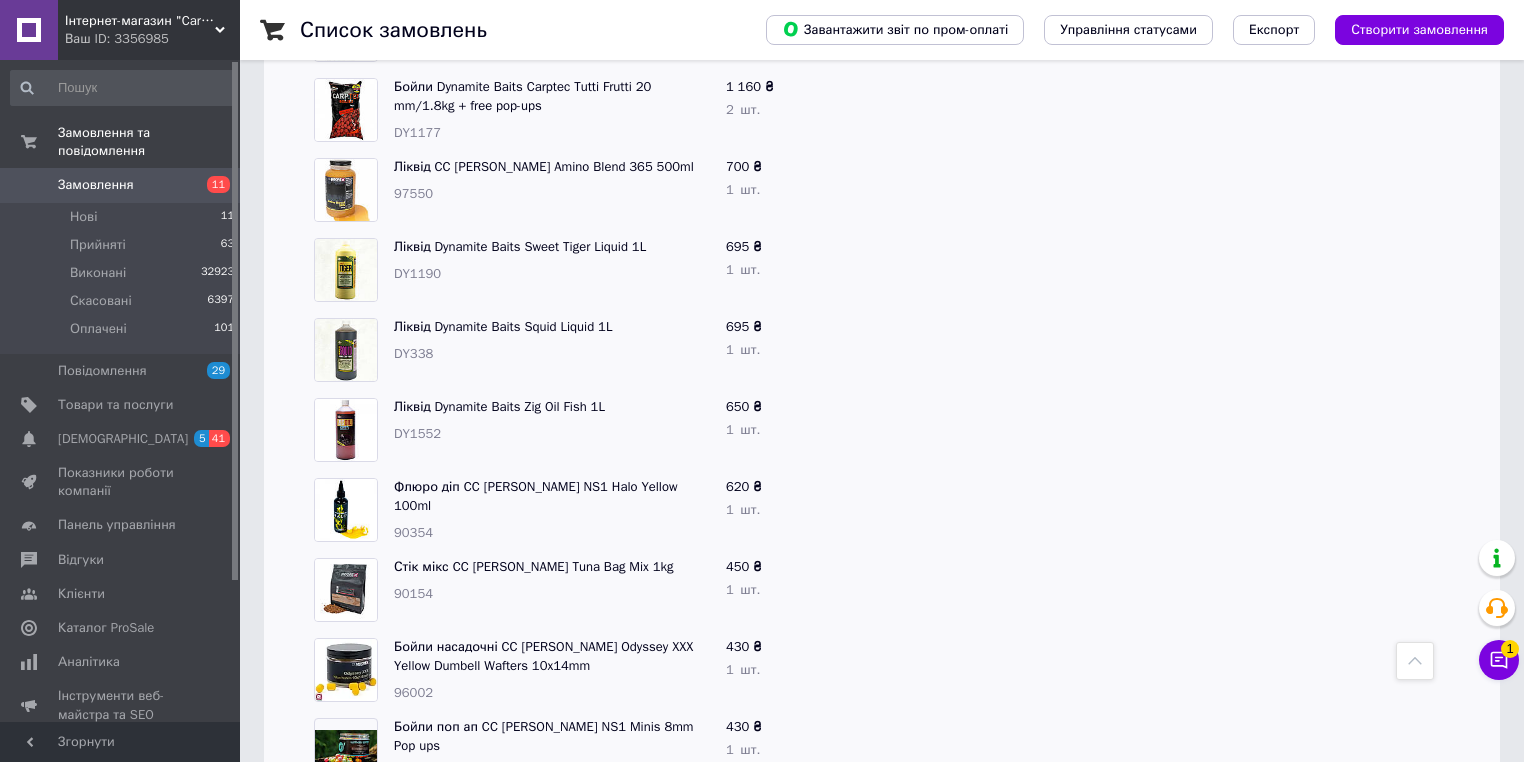 scroll, scrollTop: 2880, scrollLeft: 0, axis: vertical 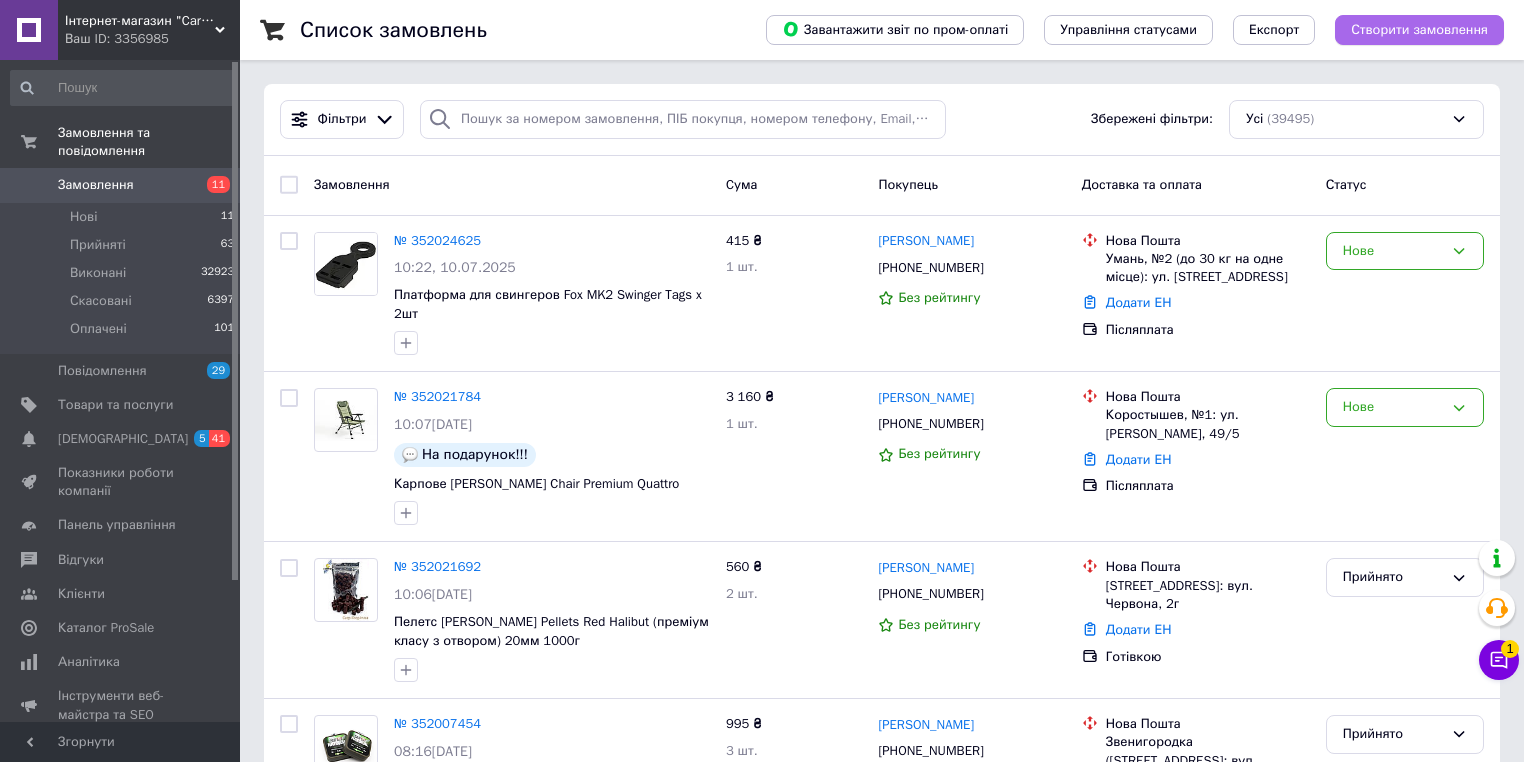 click on "Створити замовлення" at bounding box center [1419, 30] 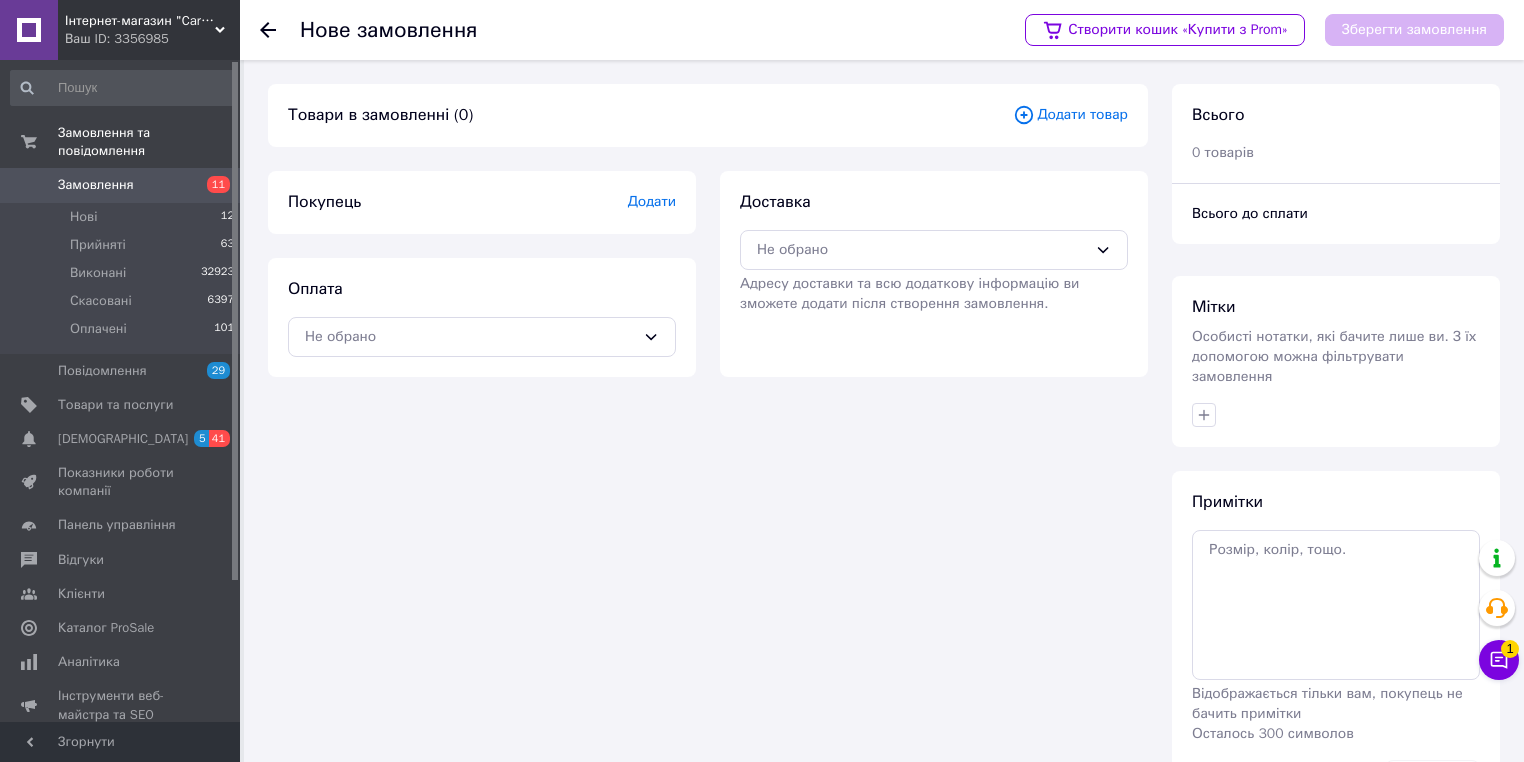 click on "Додати товар" at bounding box center [1070, 115] 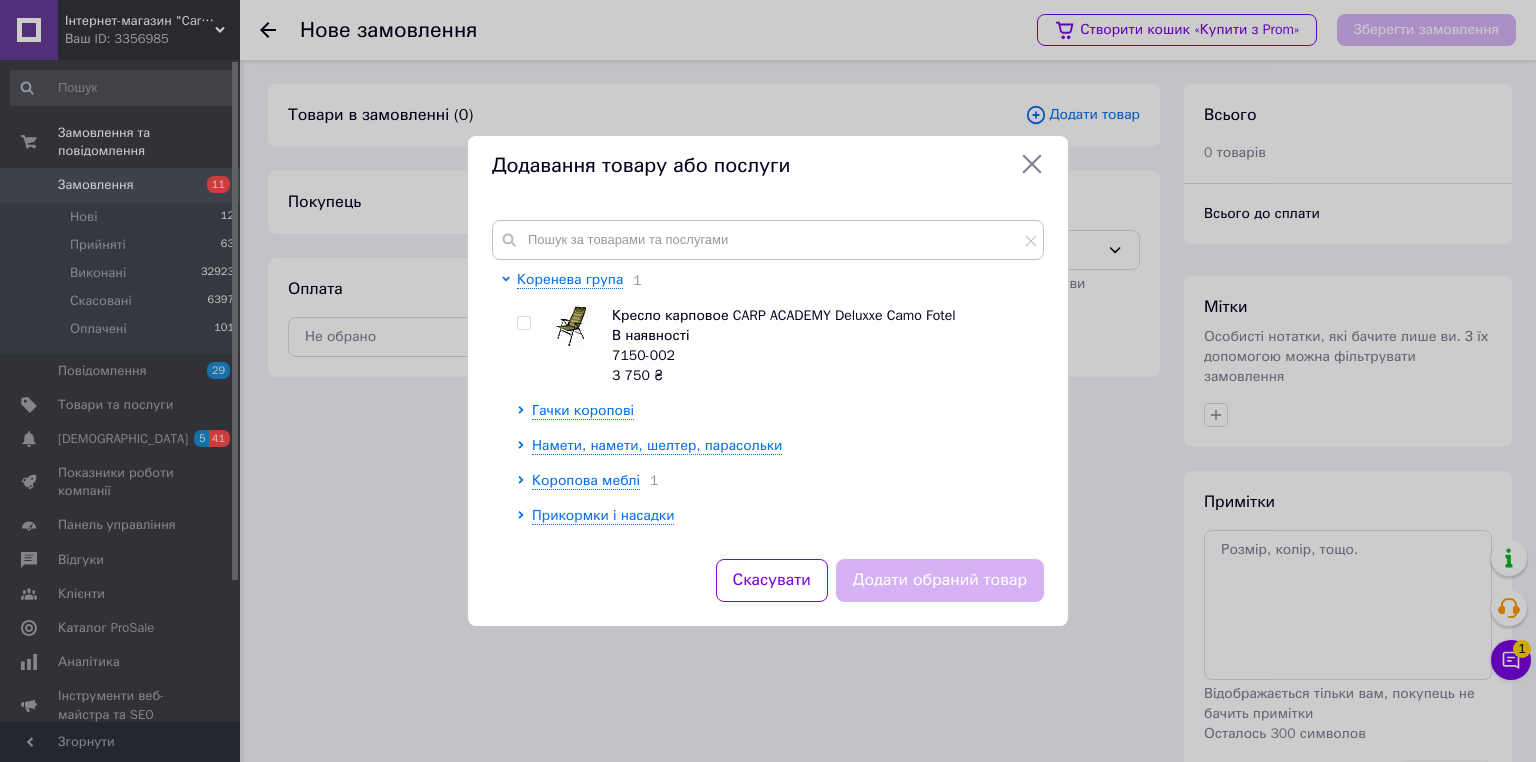 click 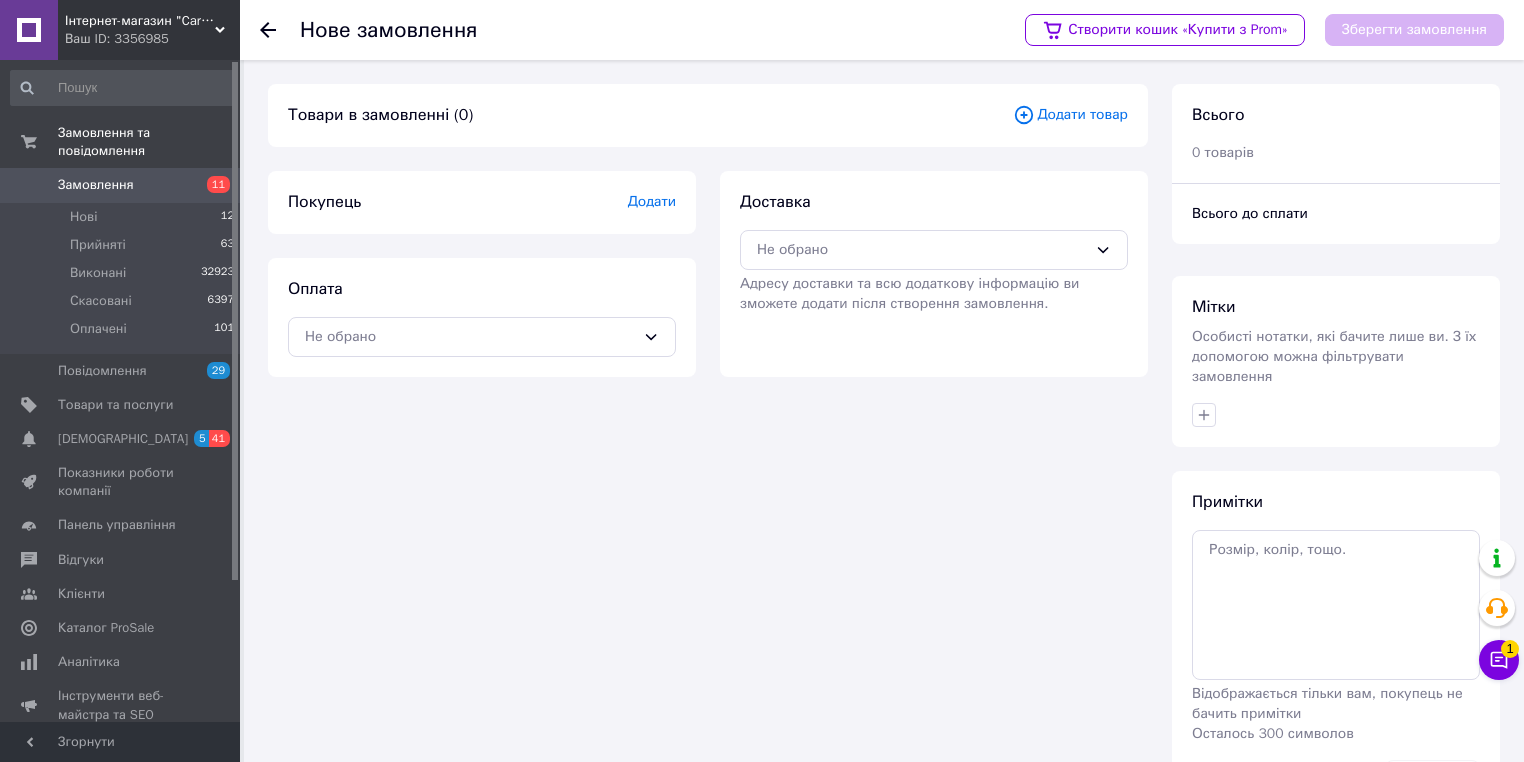 click on "Додати товар" at bounding box center [1070, 115] 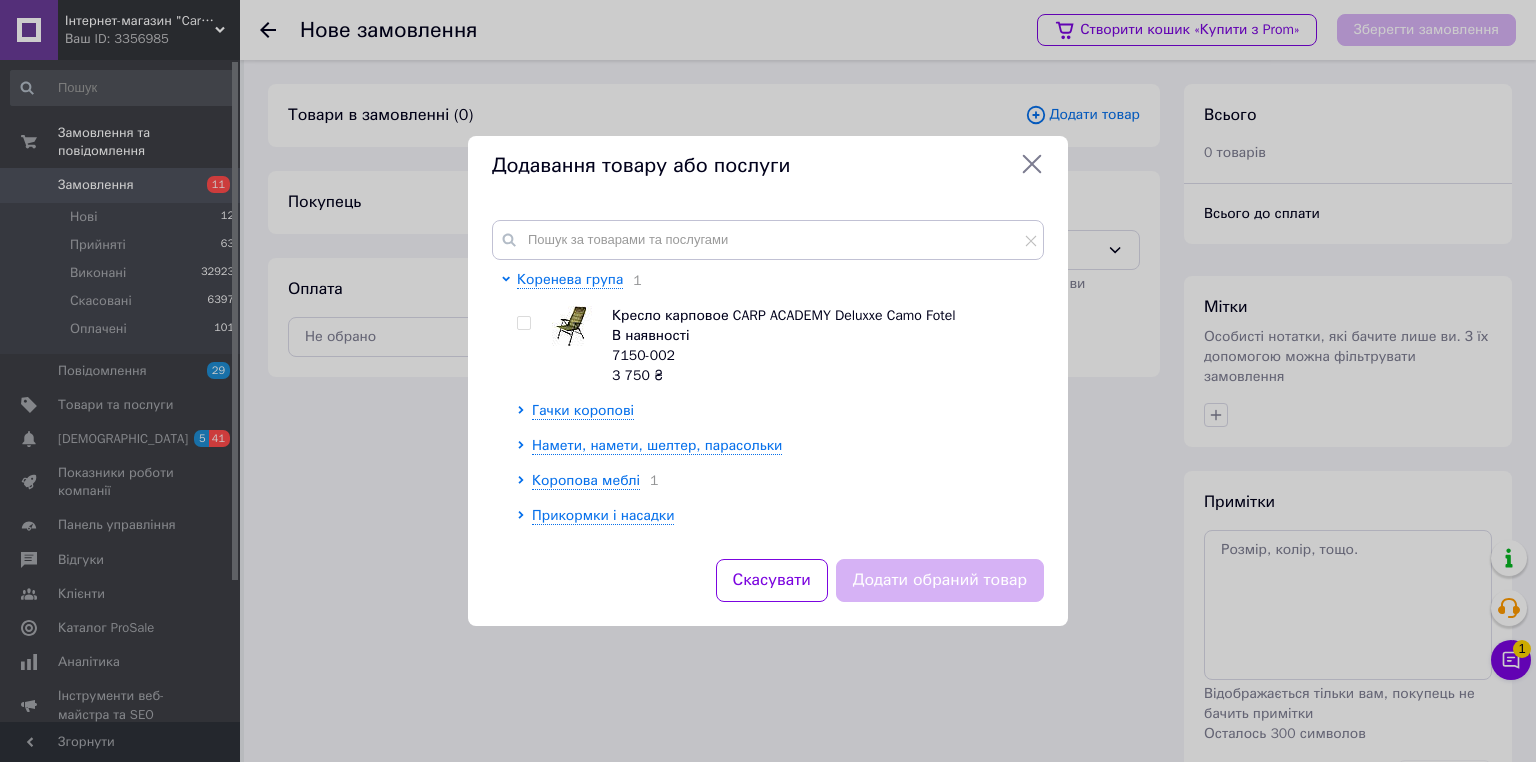 click on "Додавання товару або послуги" at bounding box center (768, 166) 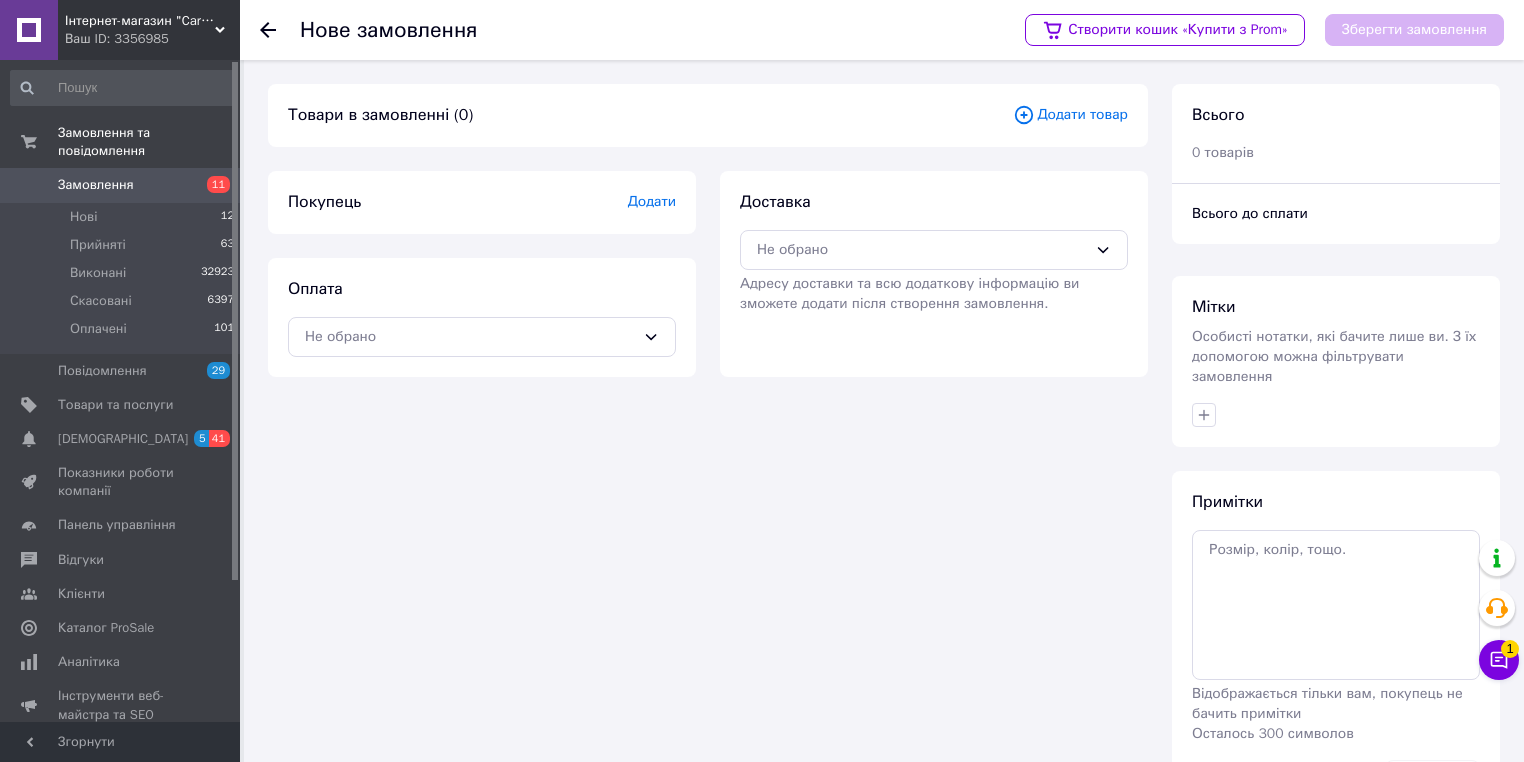 click on "Додати товар" at bounding box center (1070, 115) 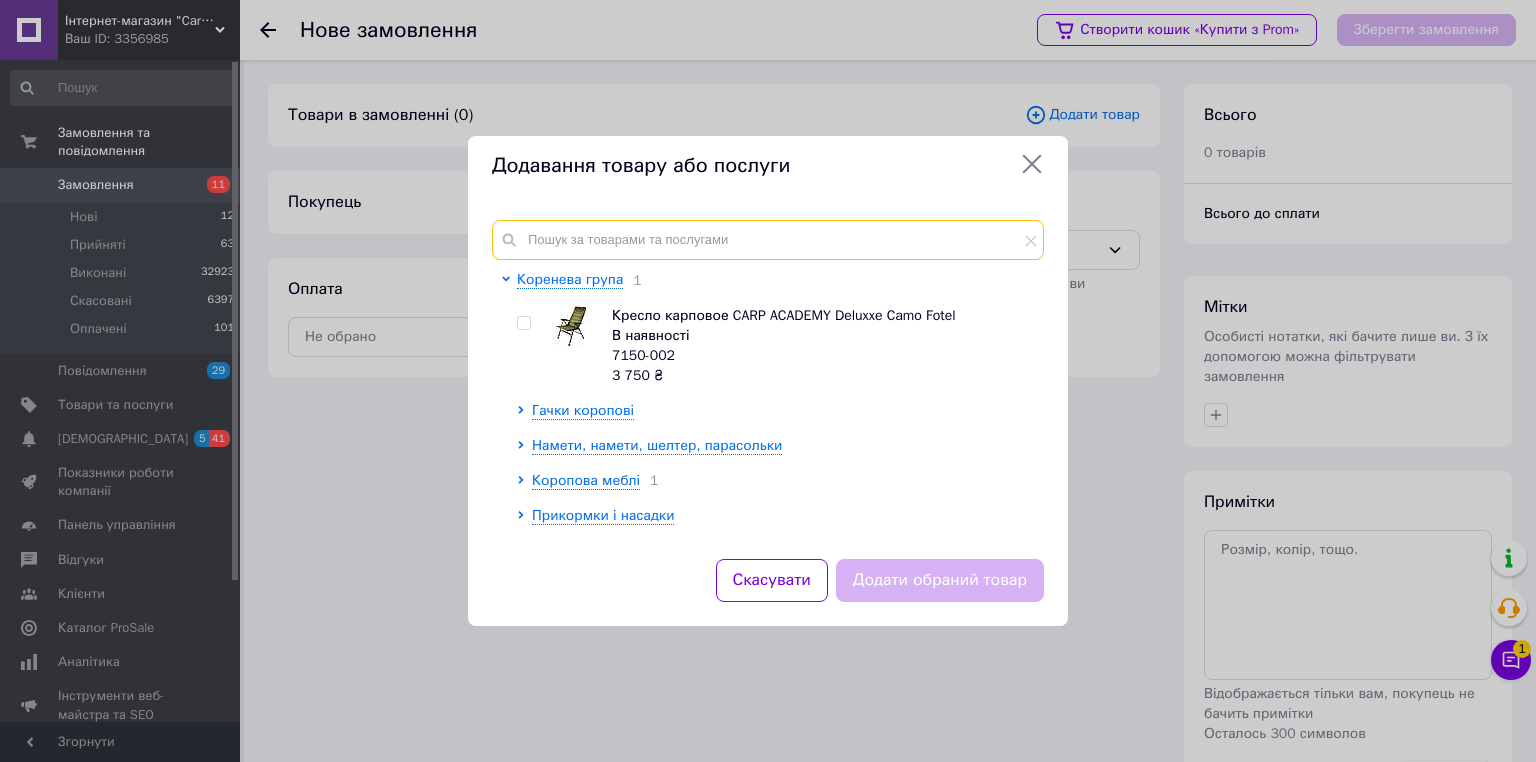 click at bounding box center (768, 240) 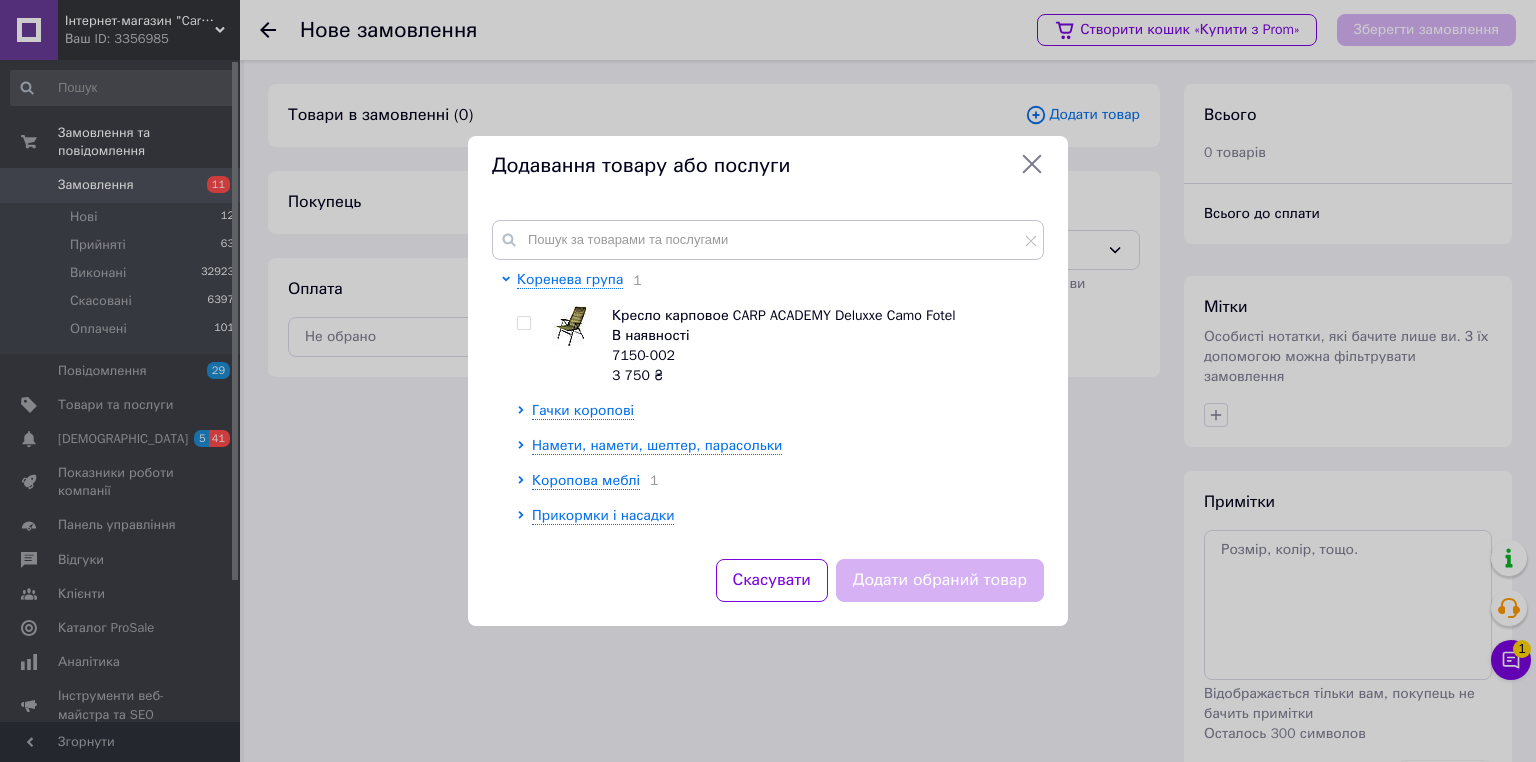 click 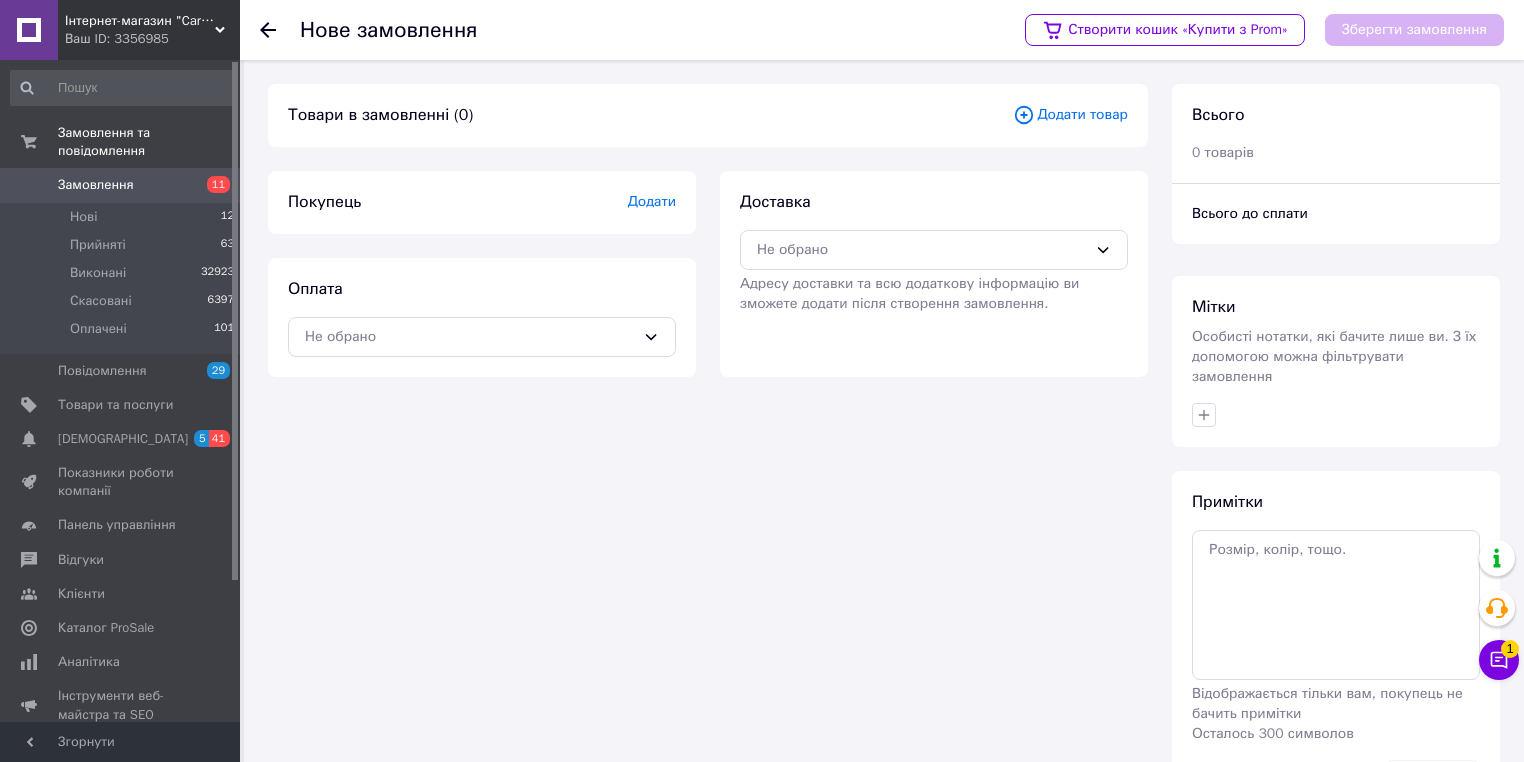 click on "Додати товар" at bounding box center [1070, 115] 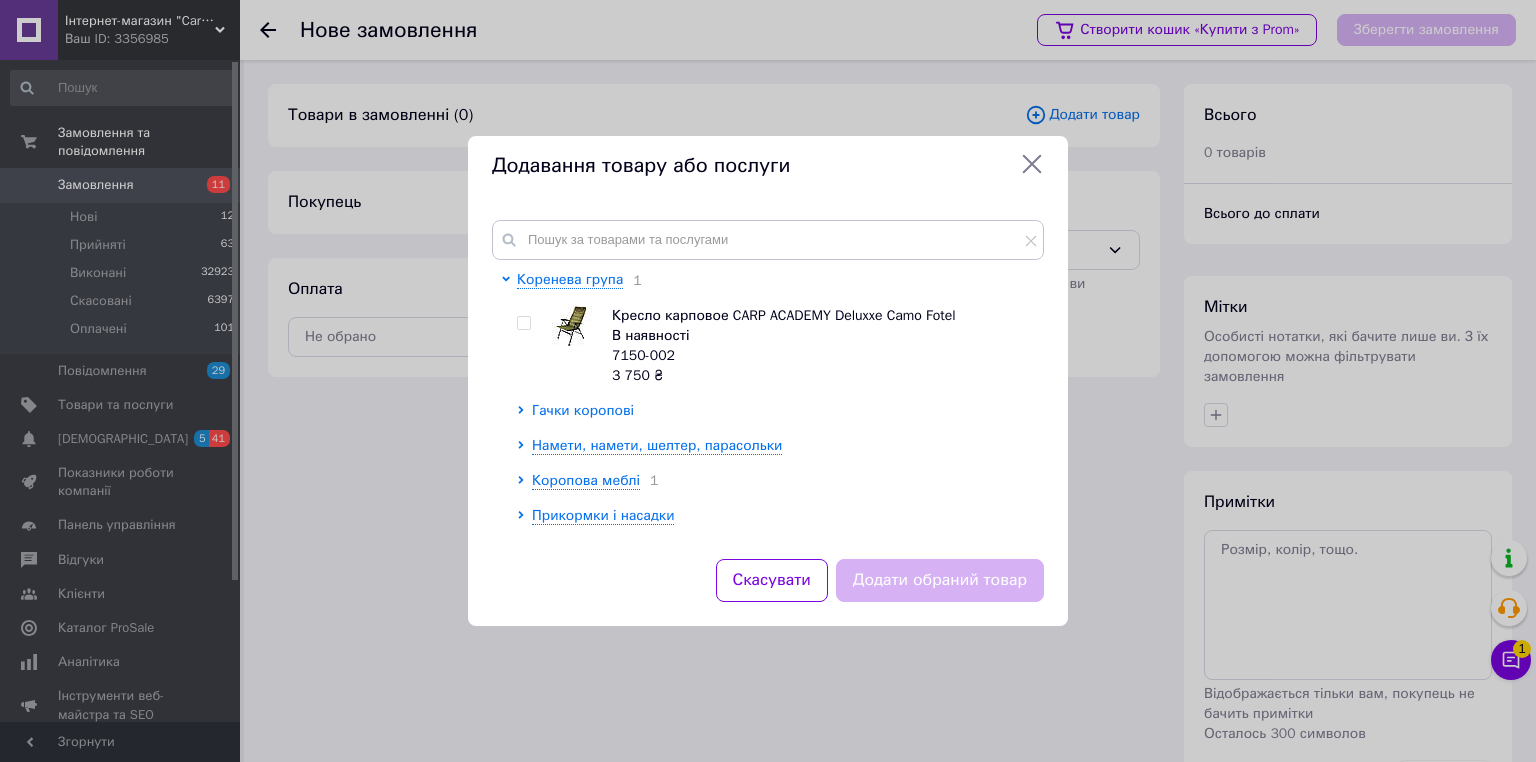 click on "Гачки коропові" at bounding box center [583, 410] 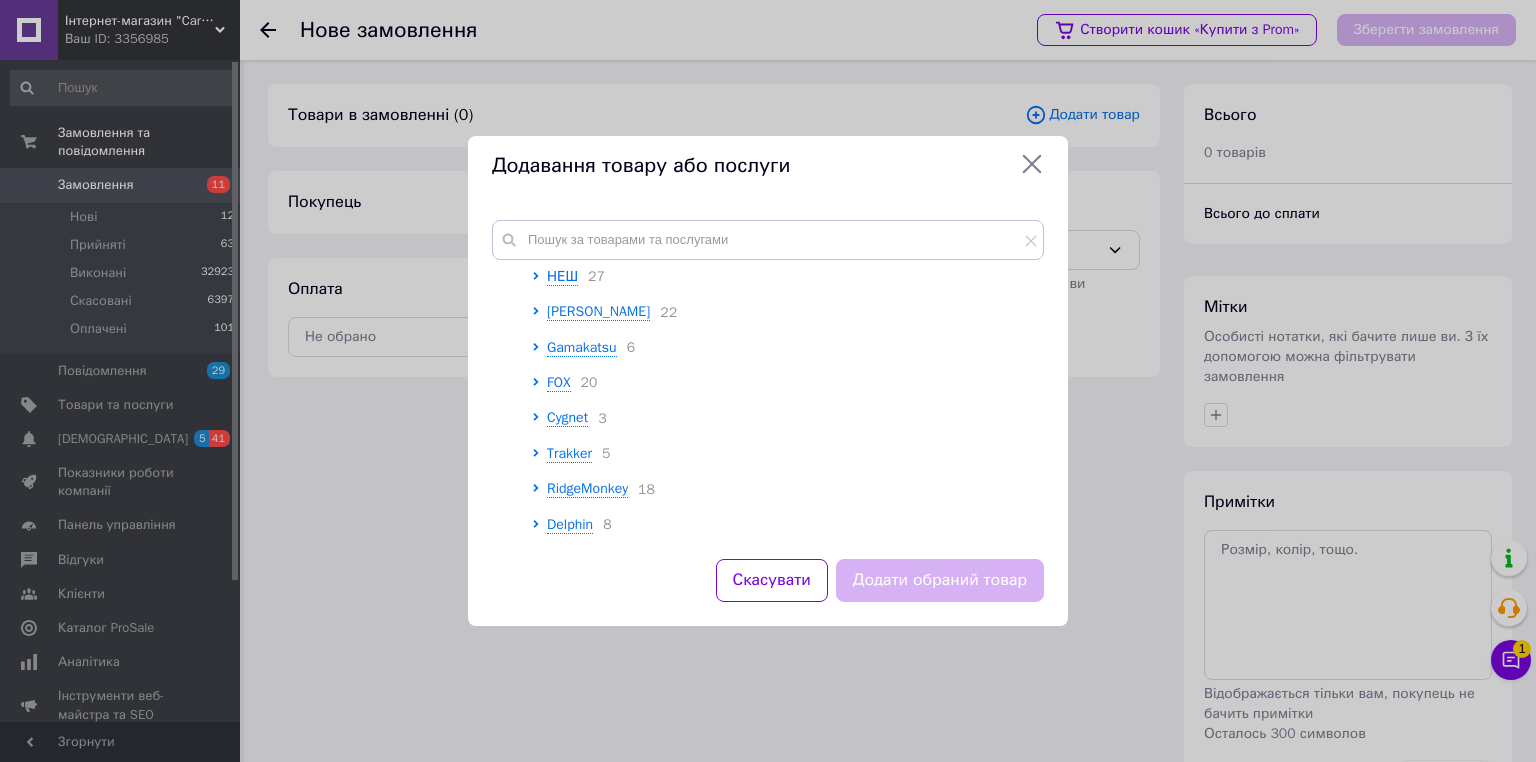 scroll, scrollTop: 0, scrollLeft: 0, axis: both 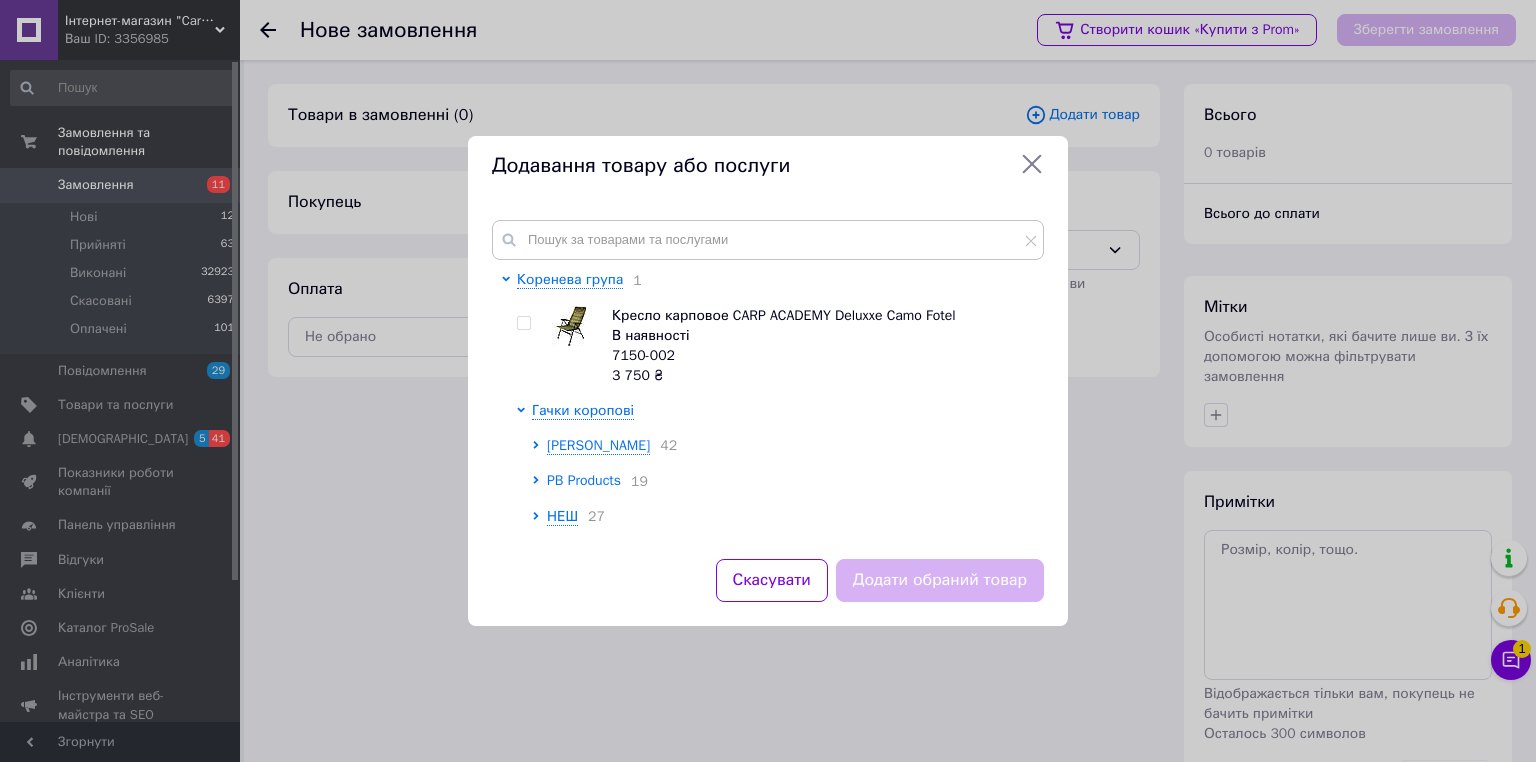 click on "PB Products" at bounding box center (584, 480) 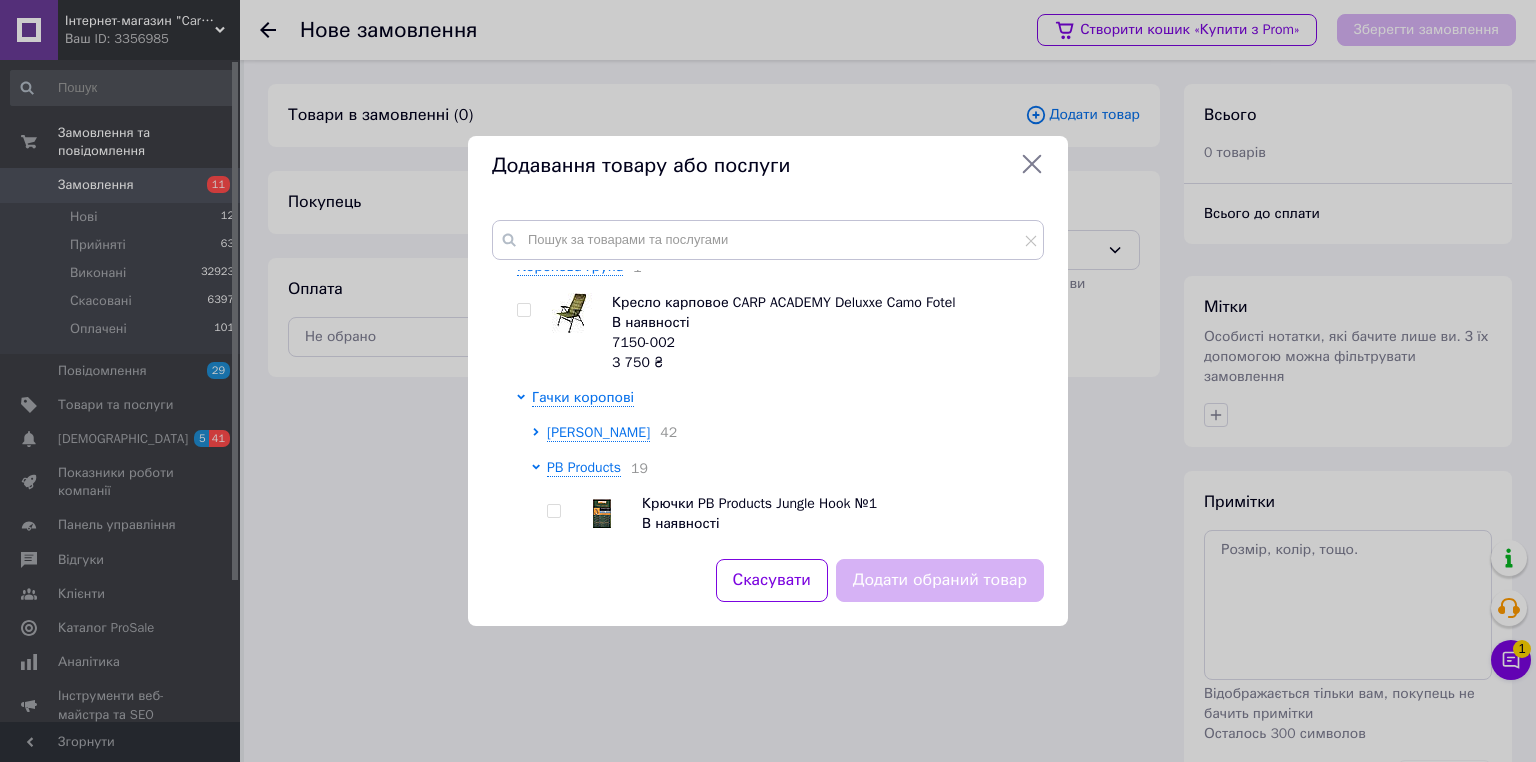 scroll, scrollTop: 0, scrollLeft: 0, axis: both 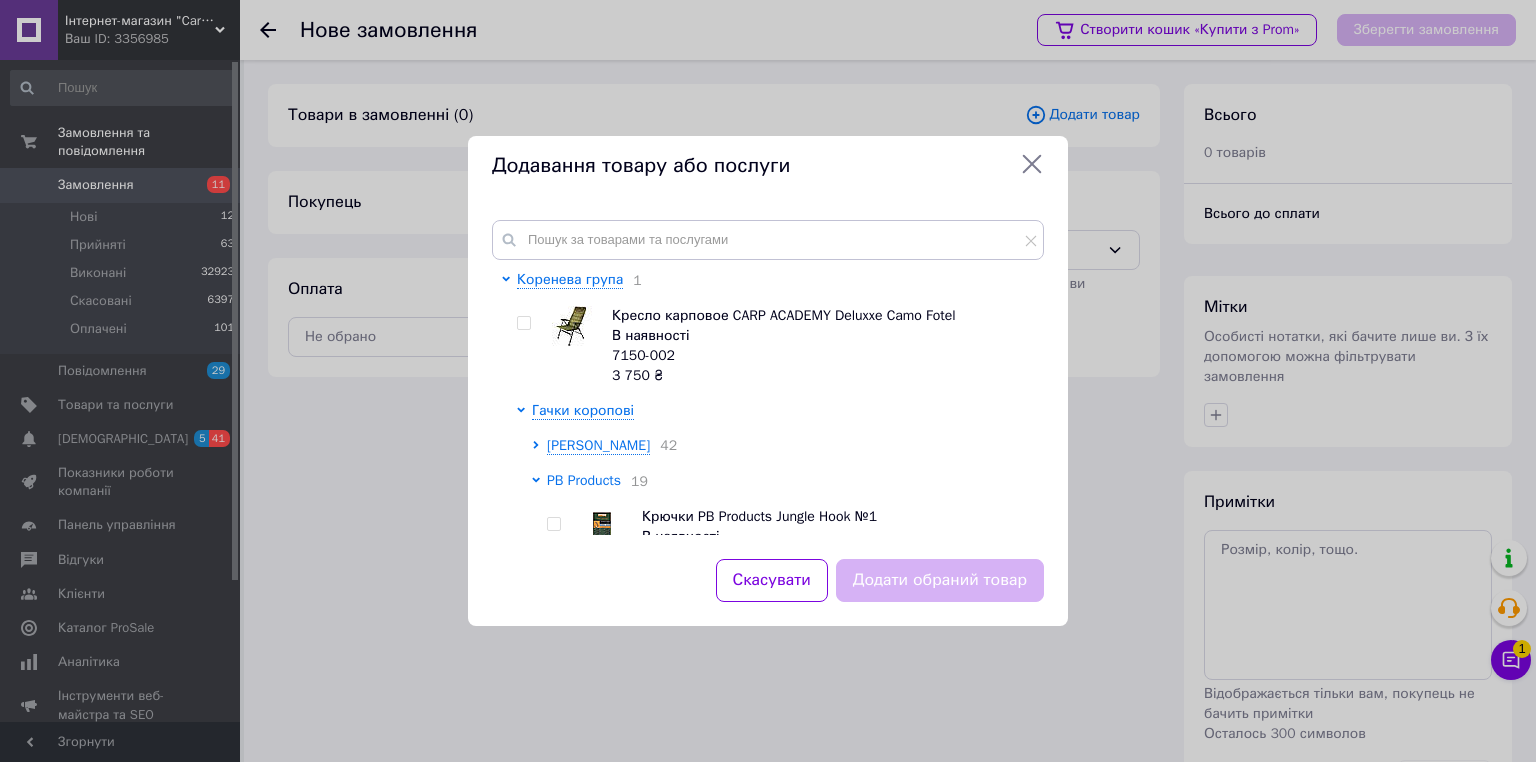 click on "PB Products" at bounding box center [584, 480] 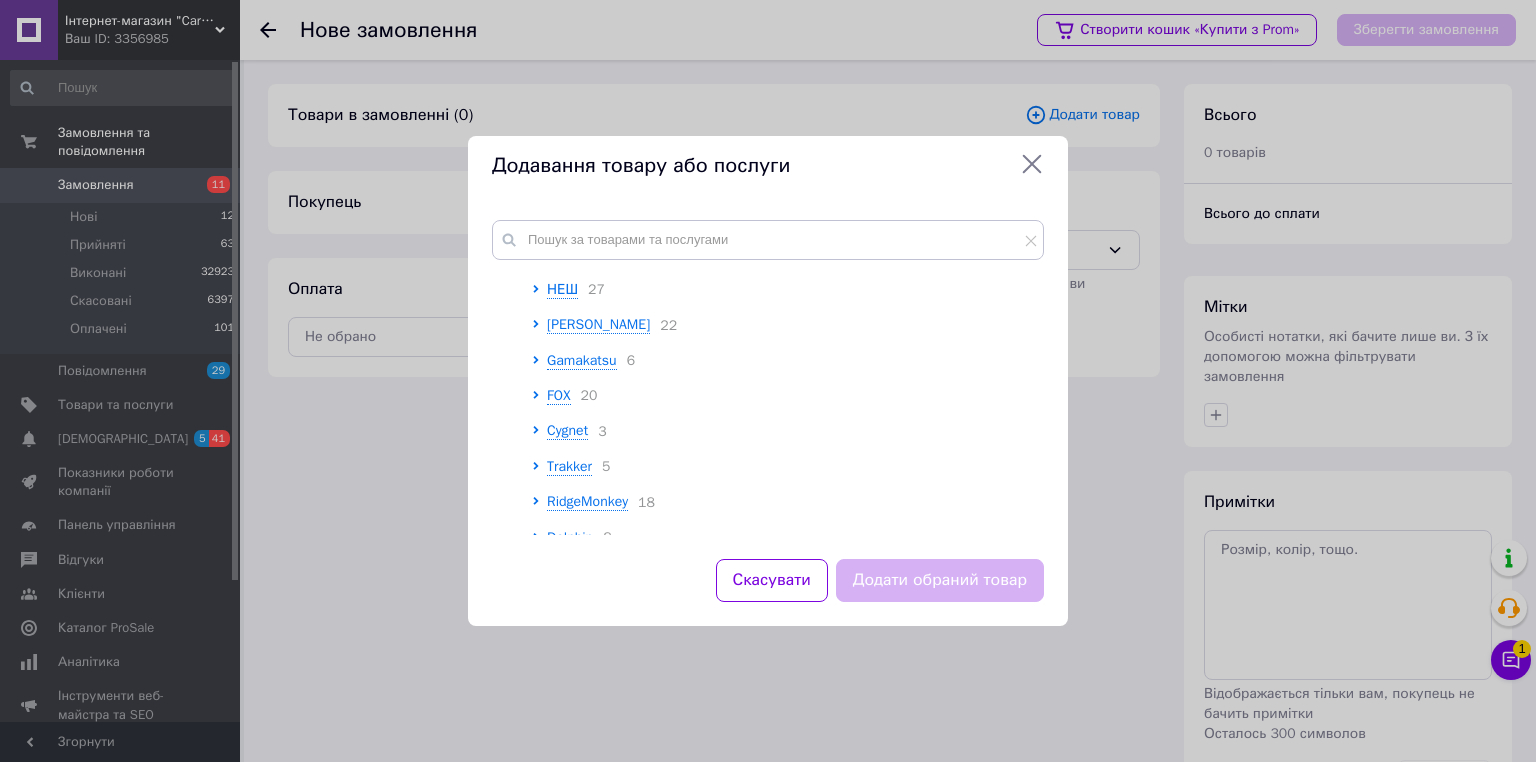 scroll, scrollTop: 240, scrollLeft: 0, axis: vertical 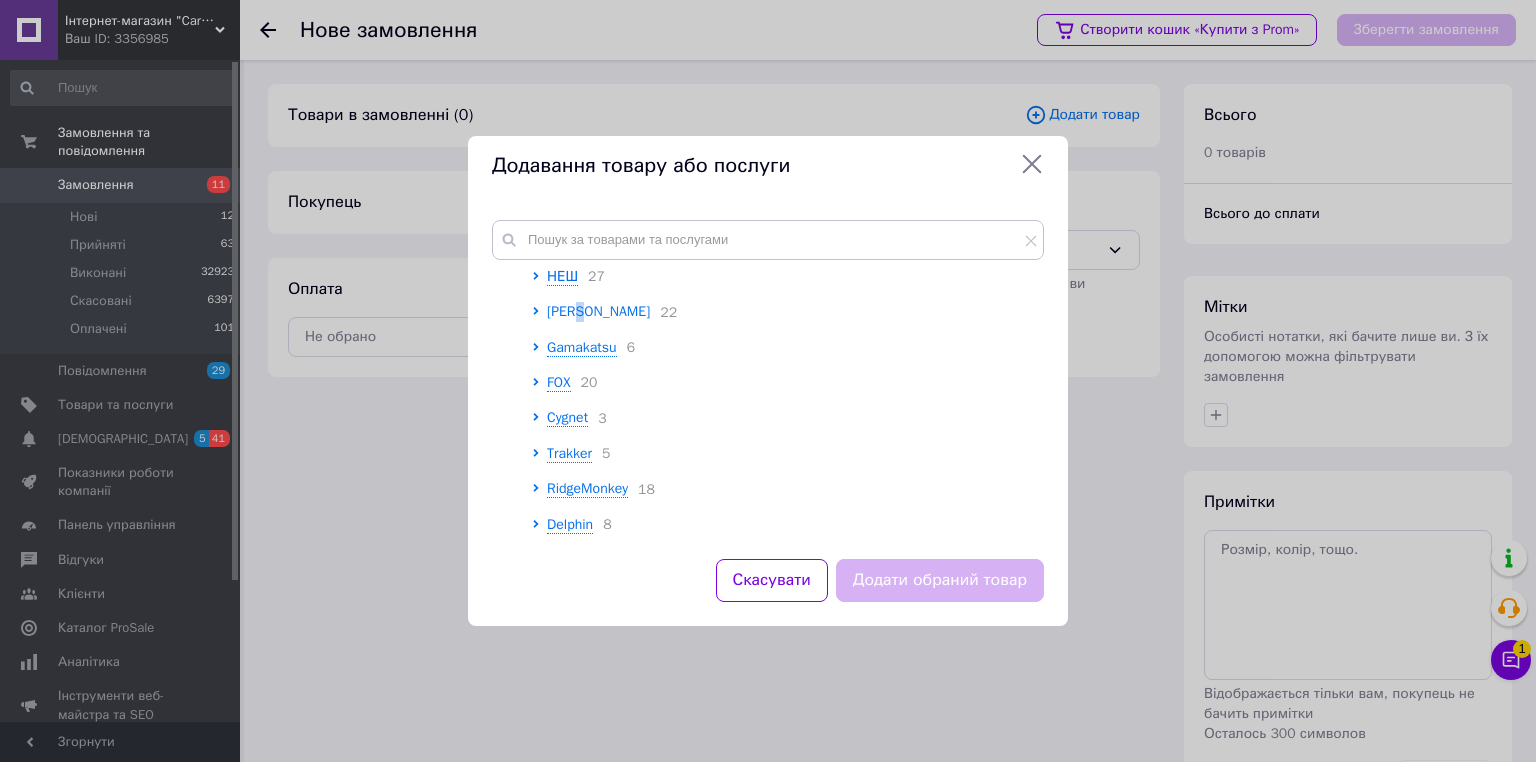 click on "GARDNER" at bounding box center [598, 311] 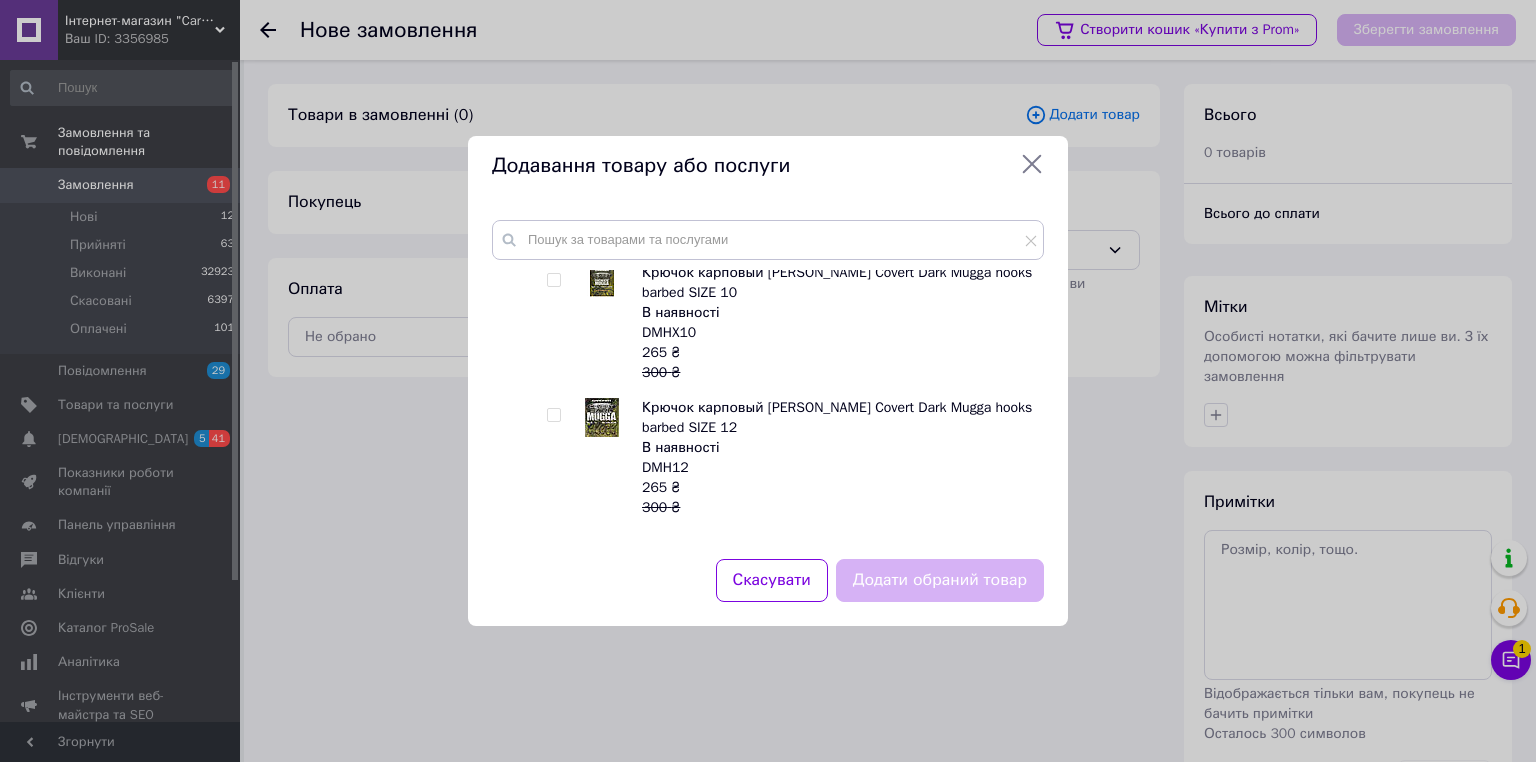 scroll, scrollTop: 960, scrollLeft: 0, axis: vertical 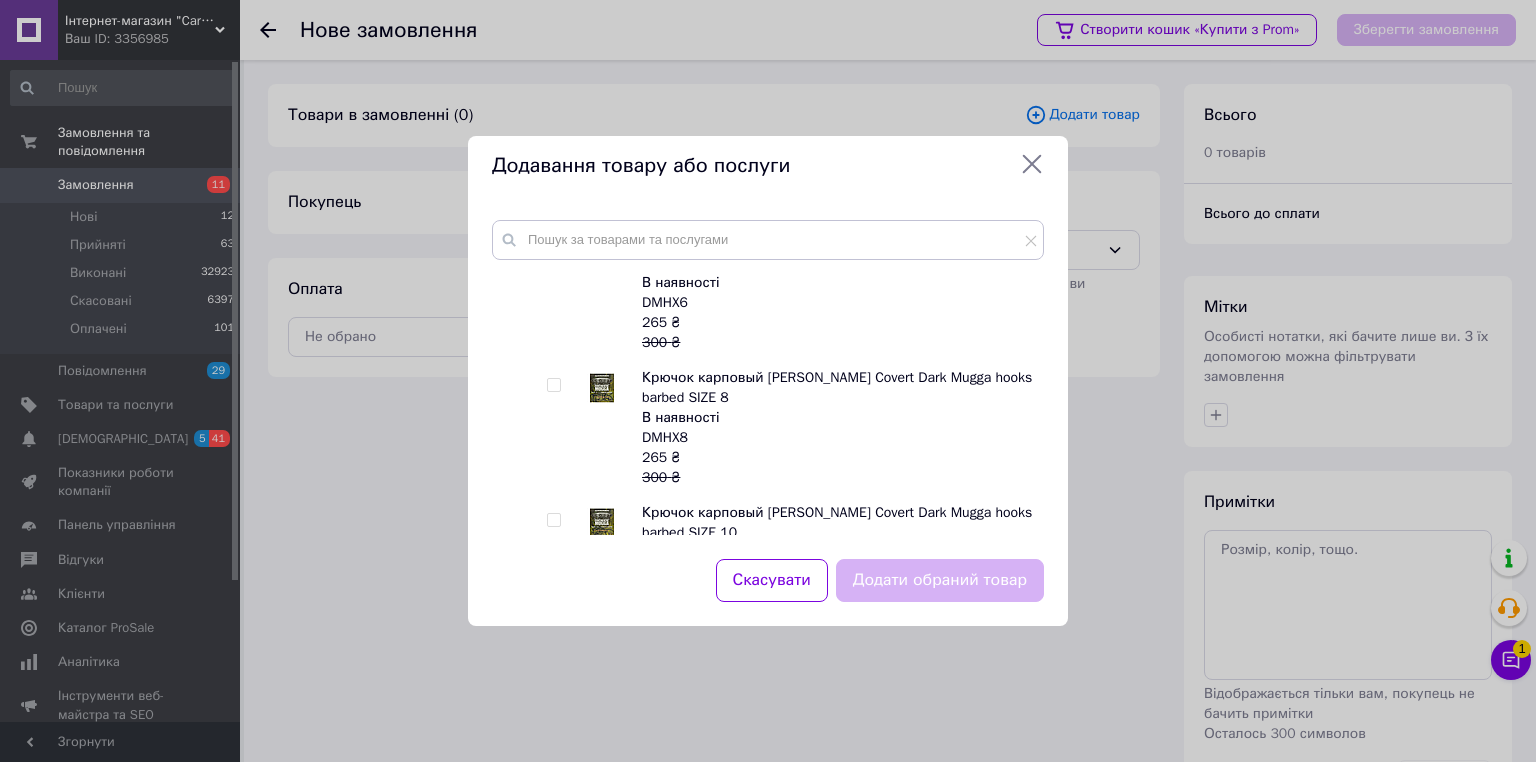 click at bounding box center (553, 385) 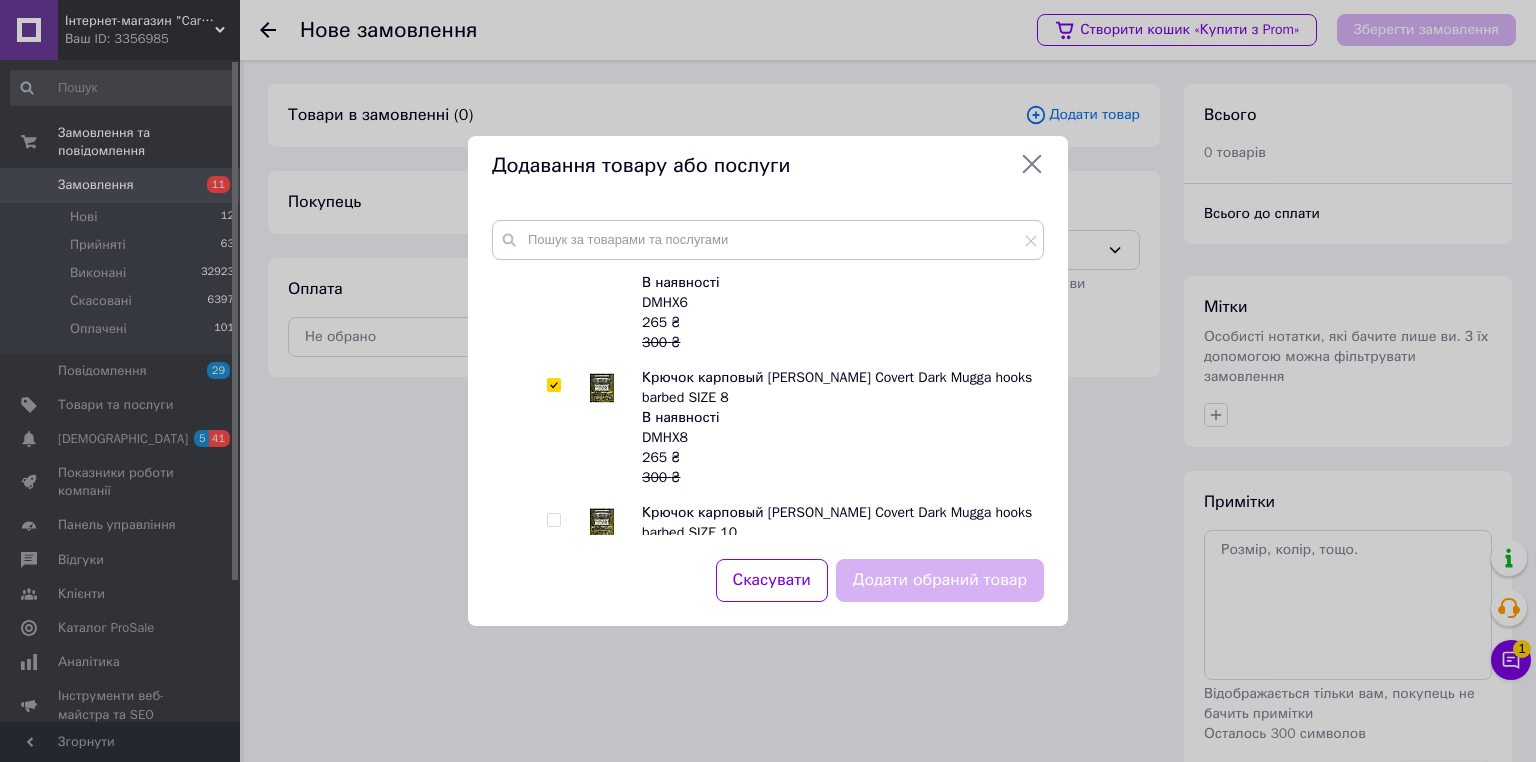 checkbox on "true" 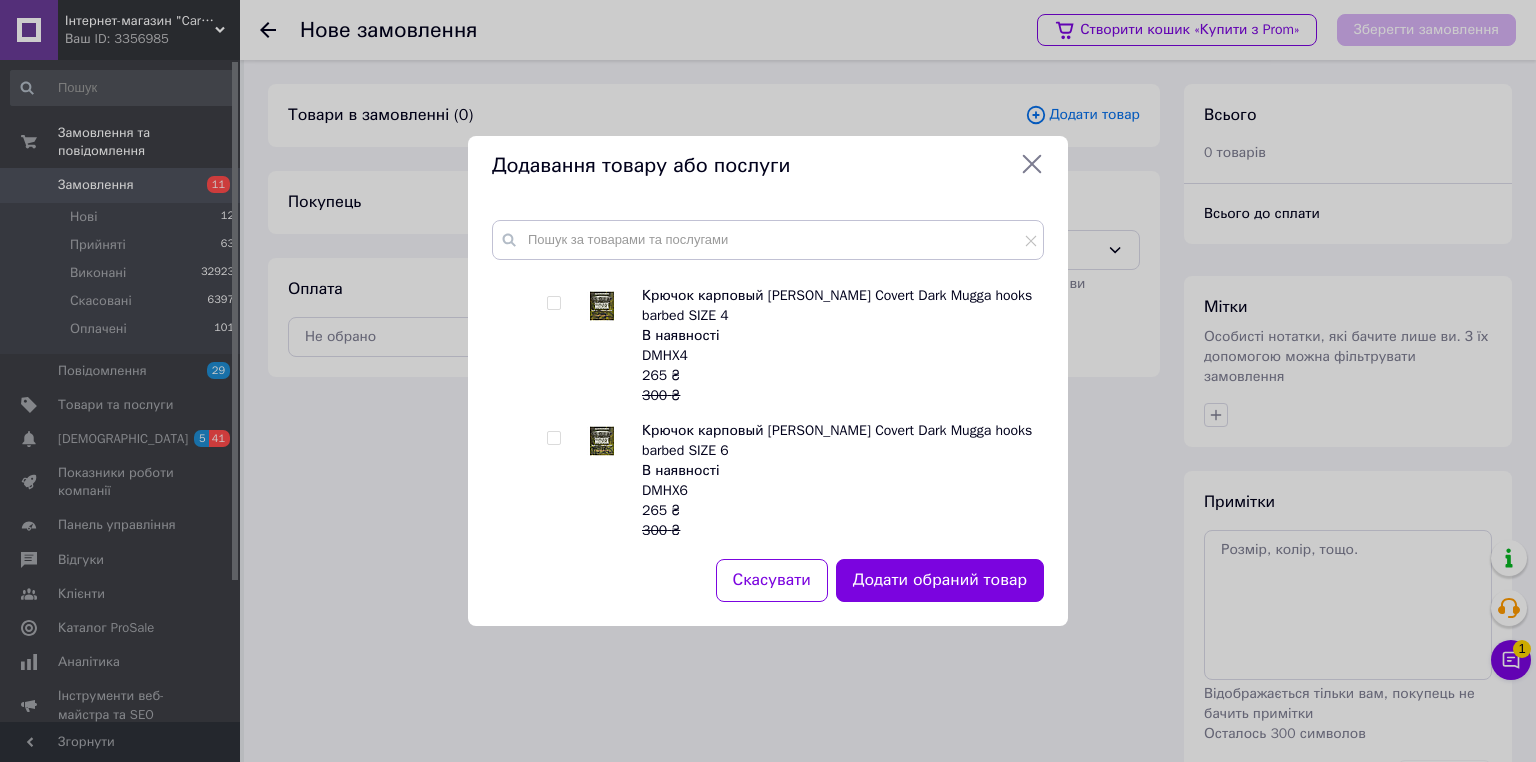 scroll, scrollTop: 720, scrollLeft: 0, axis: vertical 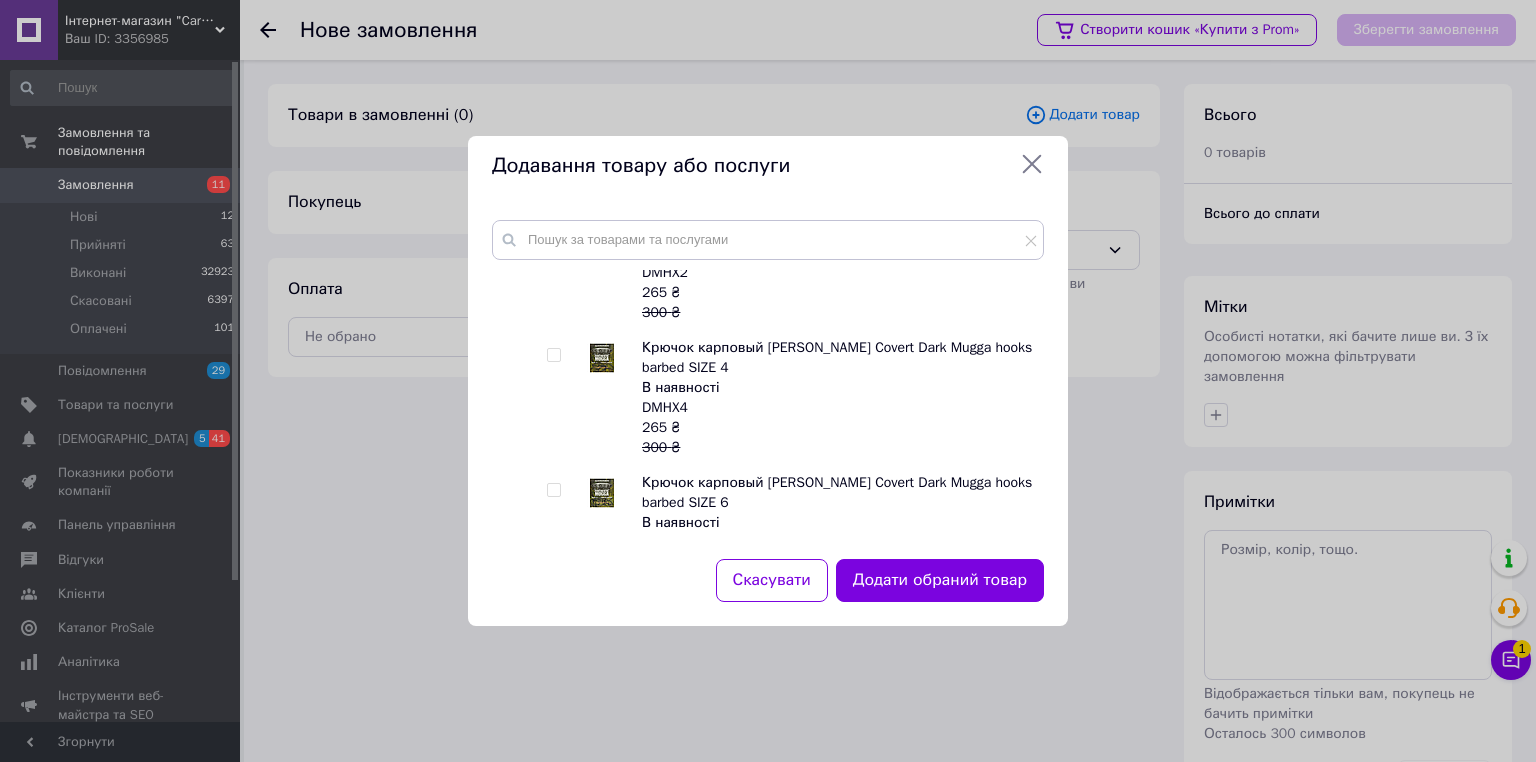 click at bounding box center [553, 355] 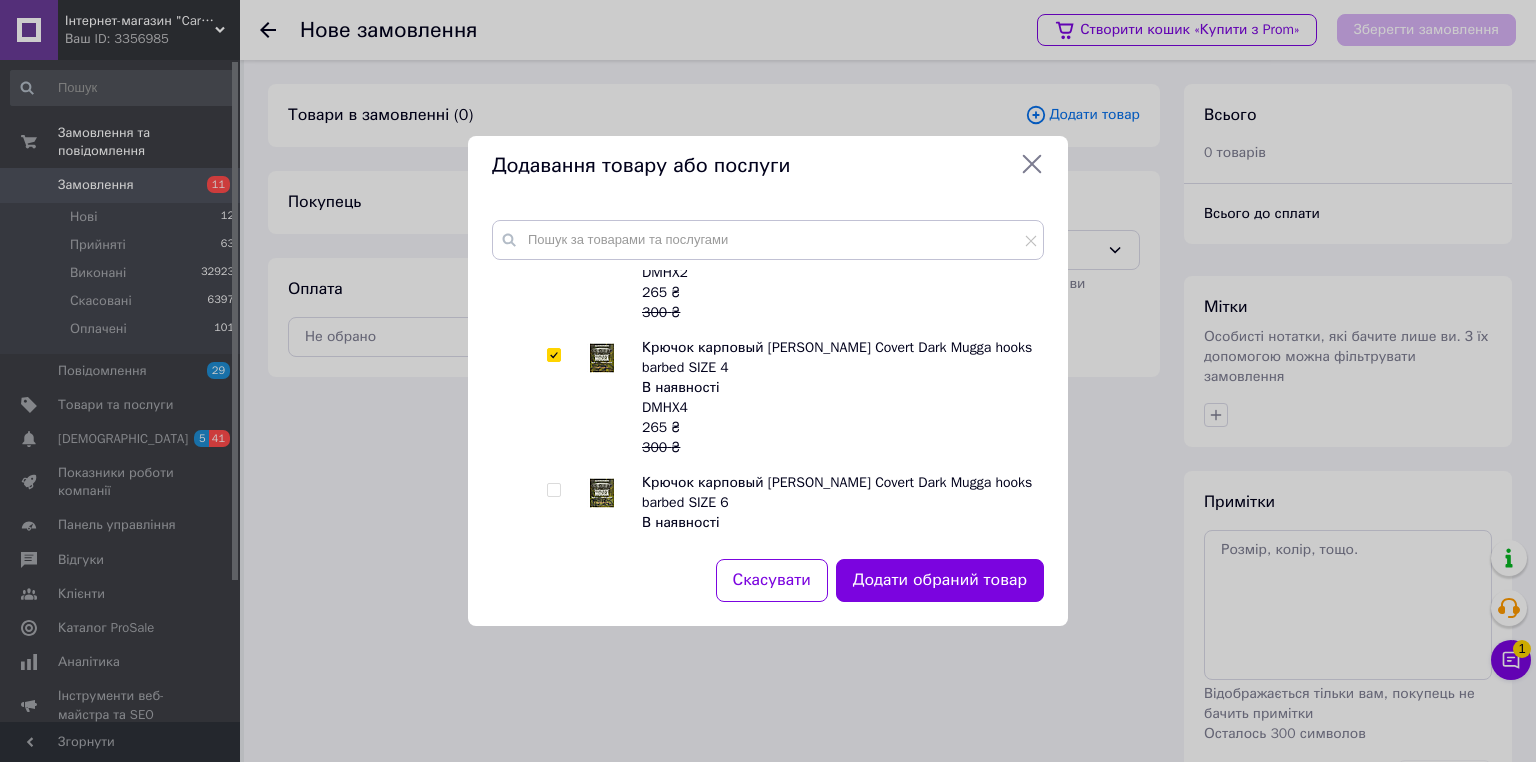 checkbox on "true" 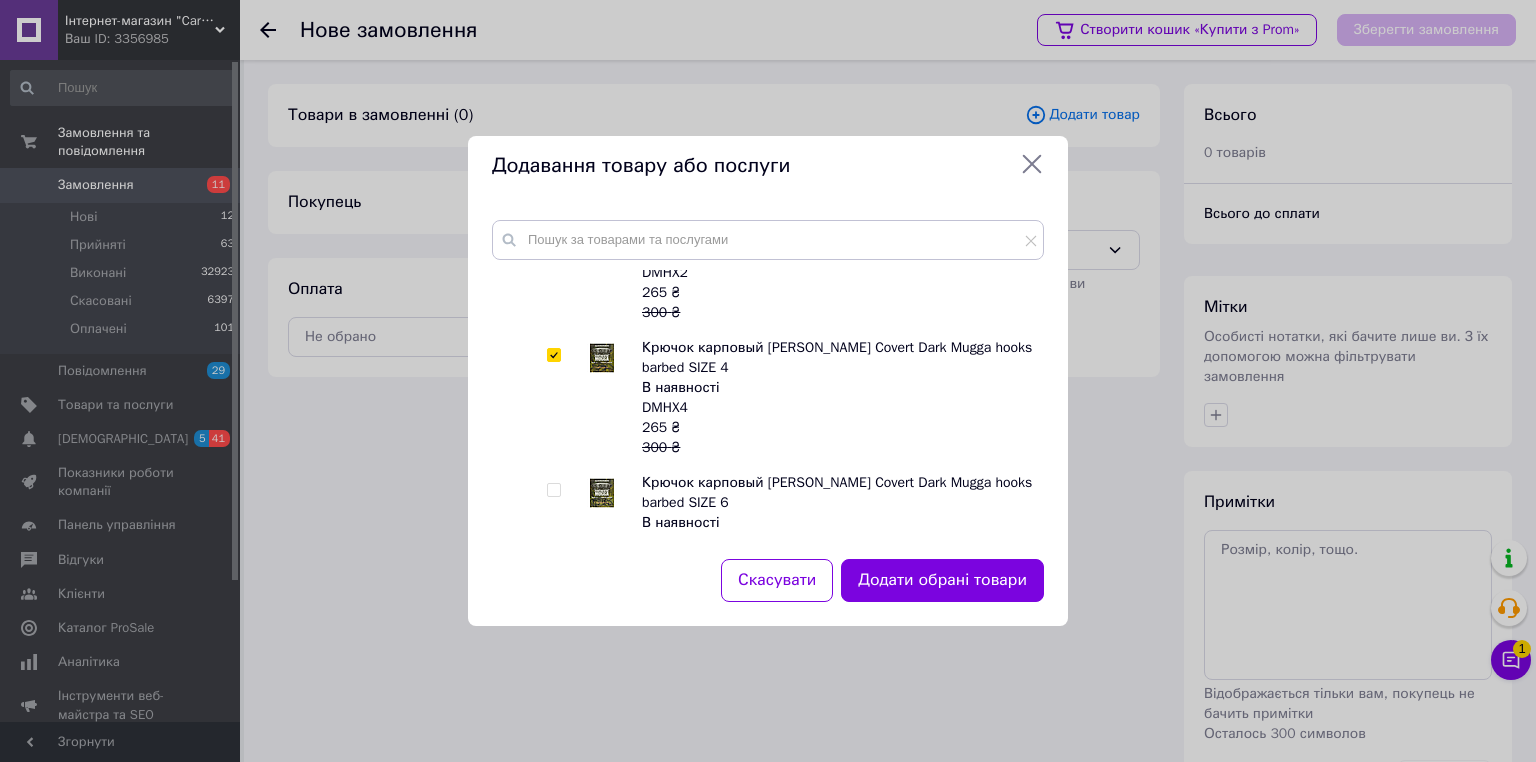 click at bounding box center [553, 490] 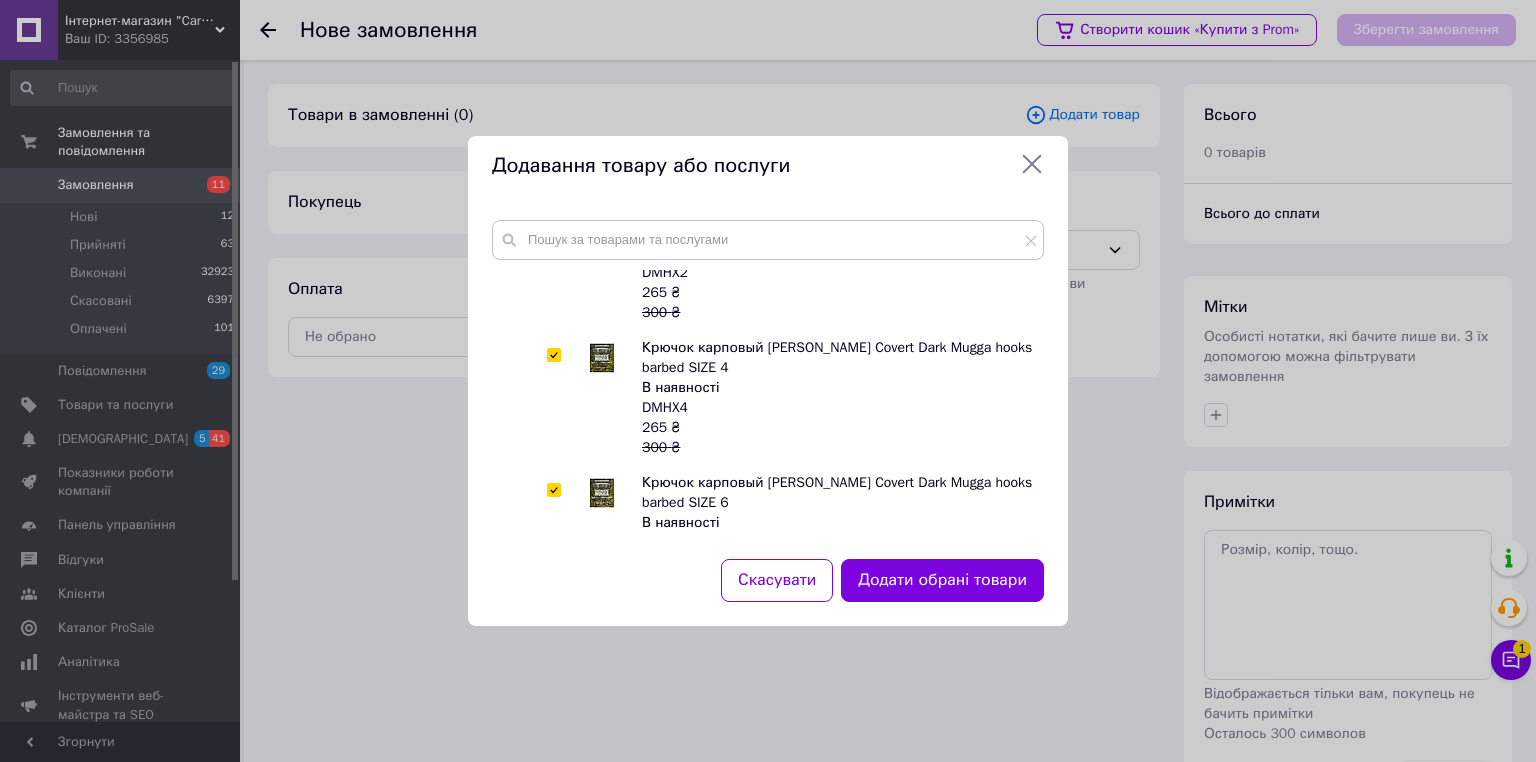 checkbox on "true" 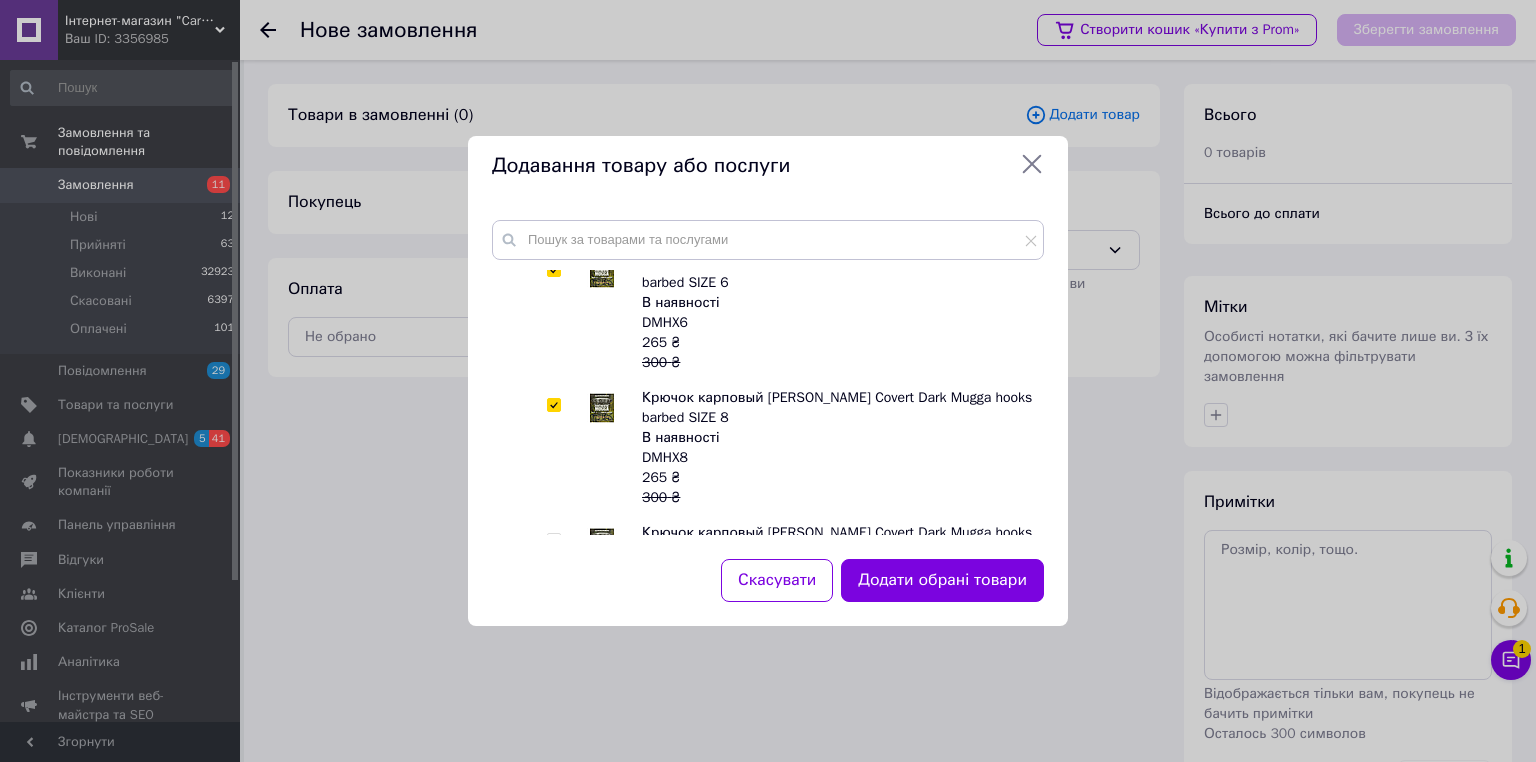 scroll, scrollTop: 960, scrollLeft: 0, axis: vertical 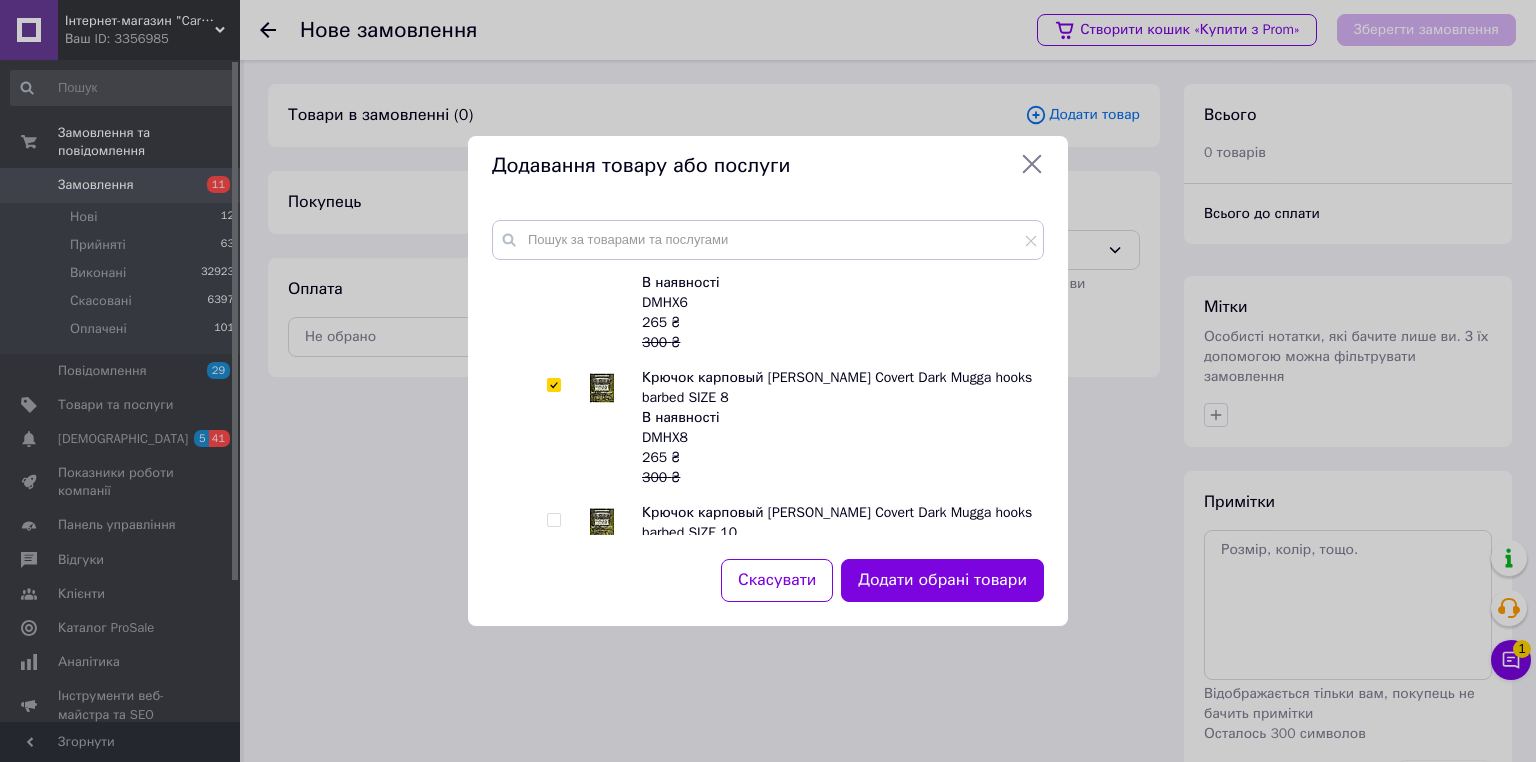 click at bounding box center (553, 385) 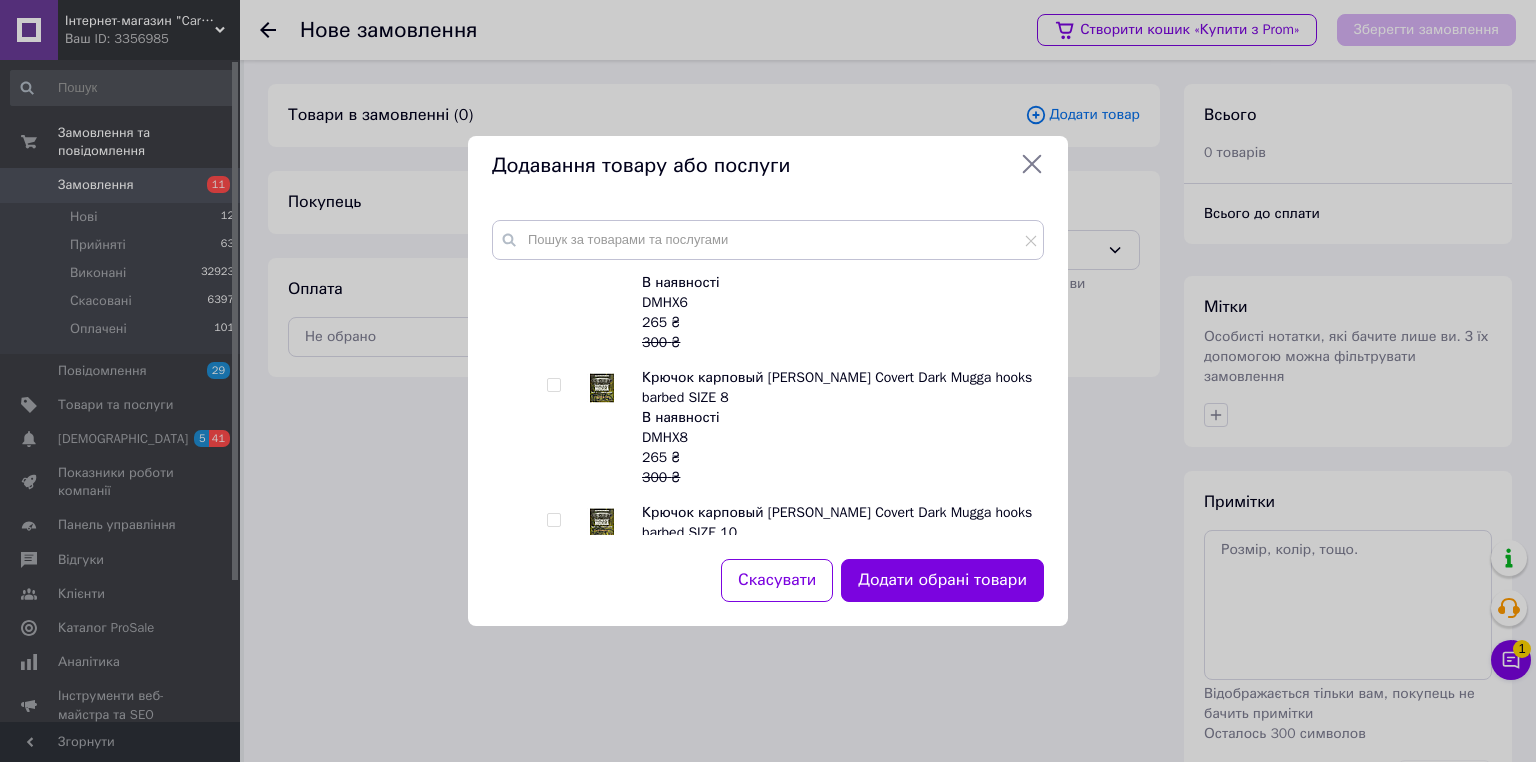 checkbox on "false" 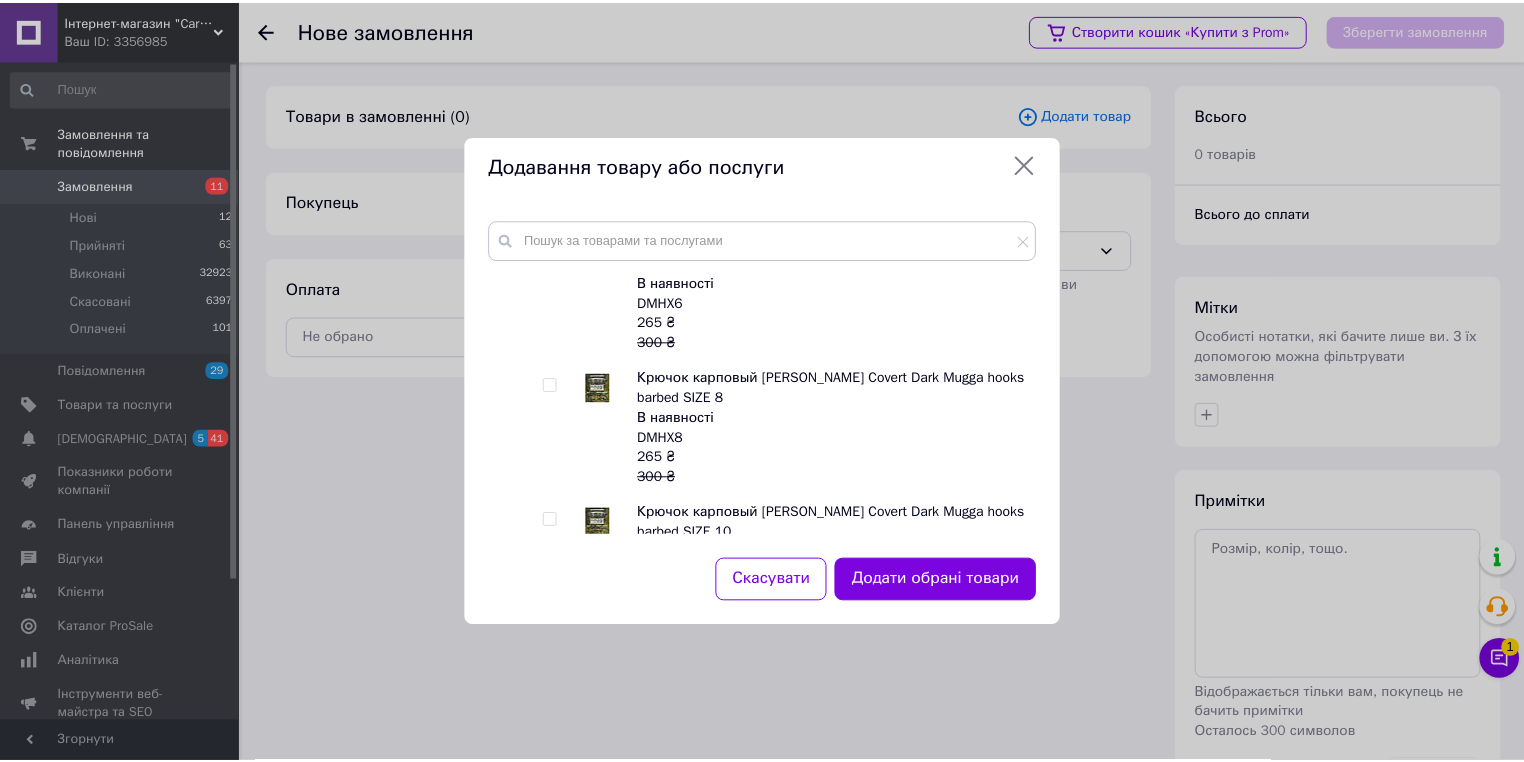 scroll, scrollTop: 720, scrollLeft: 0, axis: vertical 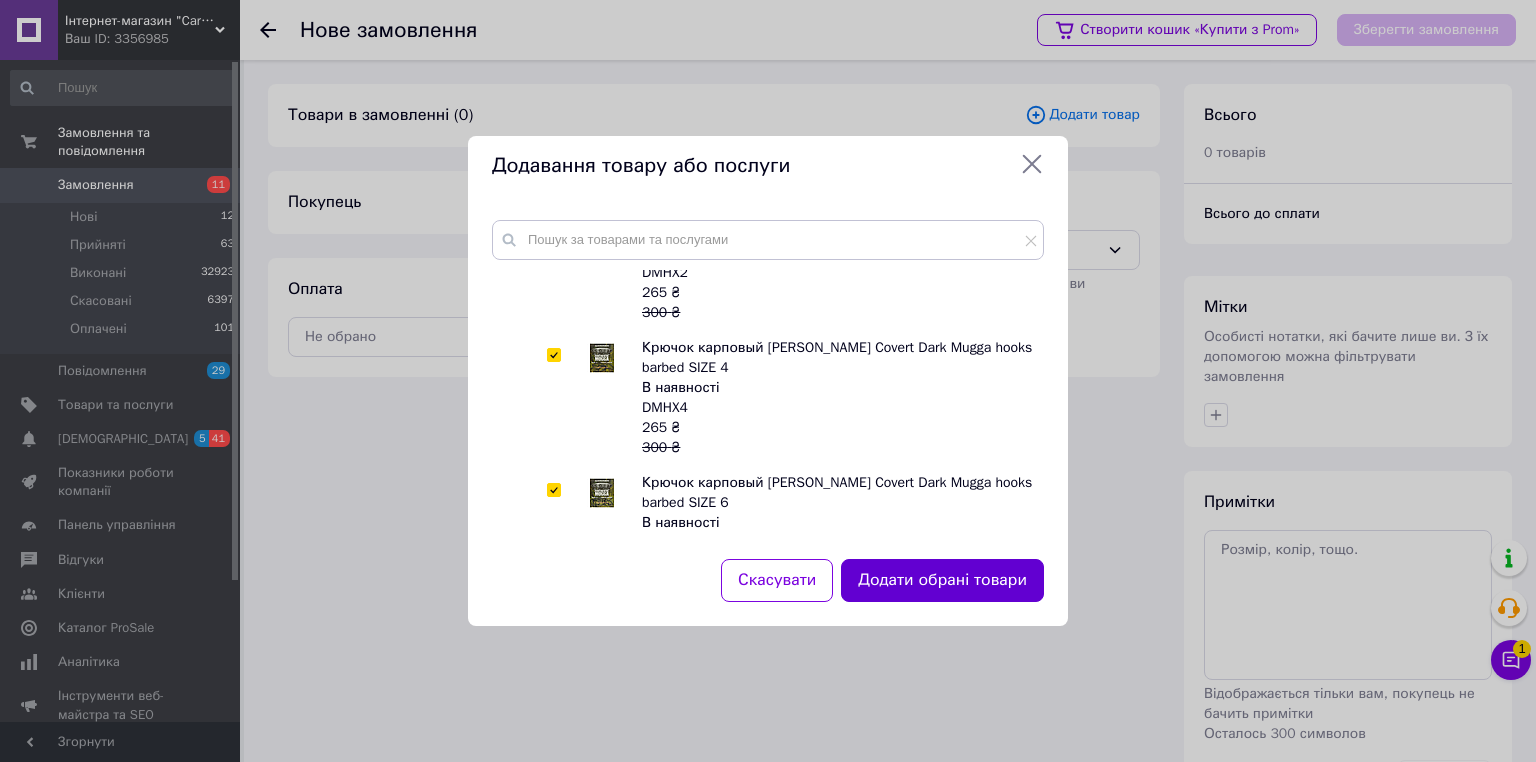 click on "Додати обрані товари" at bounding box center [942, 580] 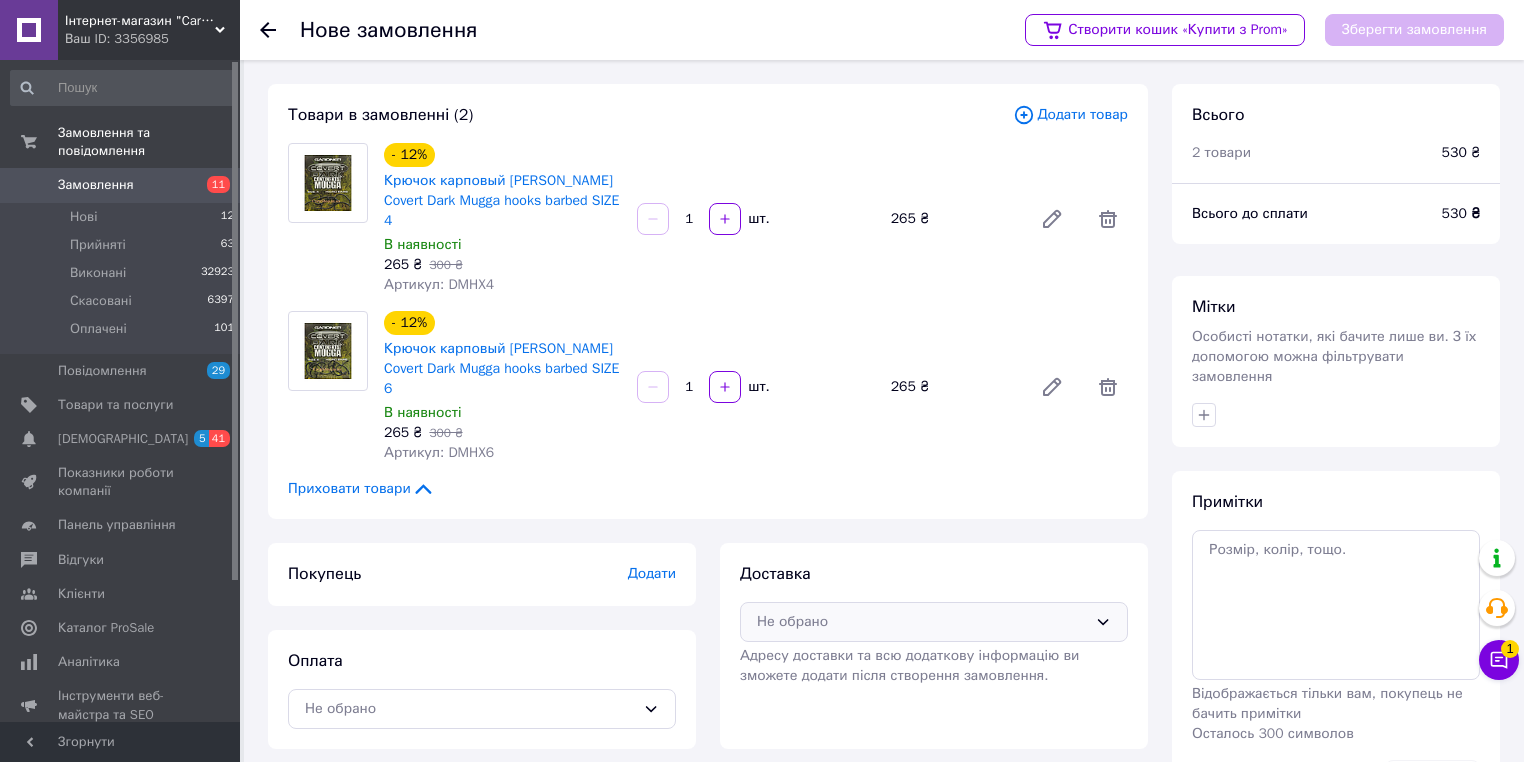 click on "Не обрано" at bounding box center [922, 622] 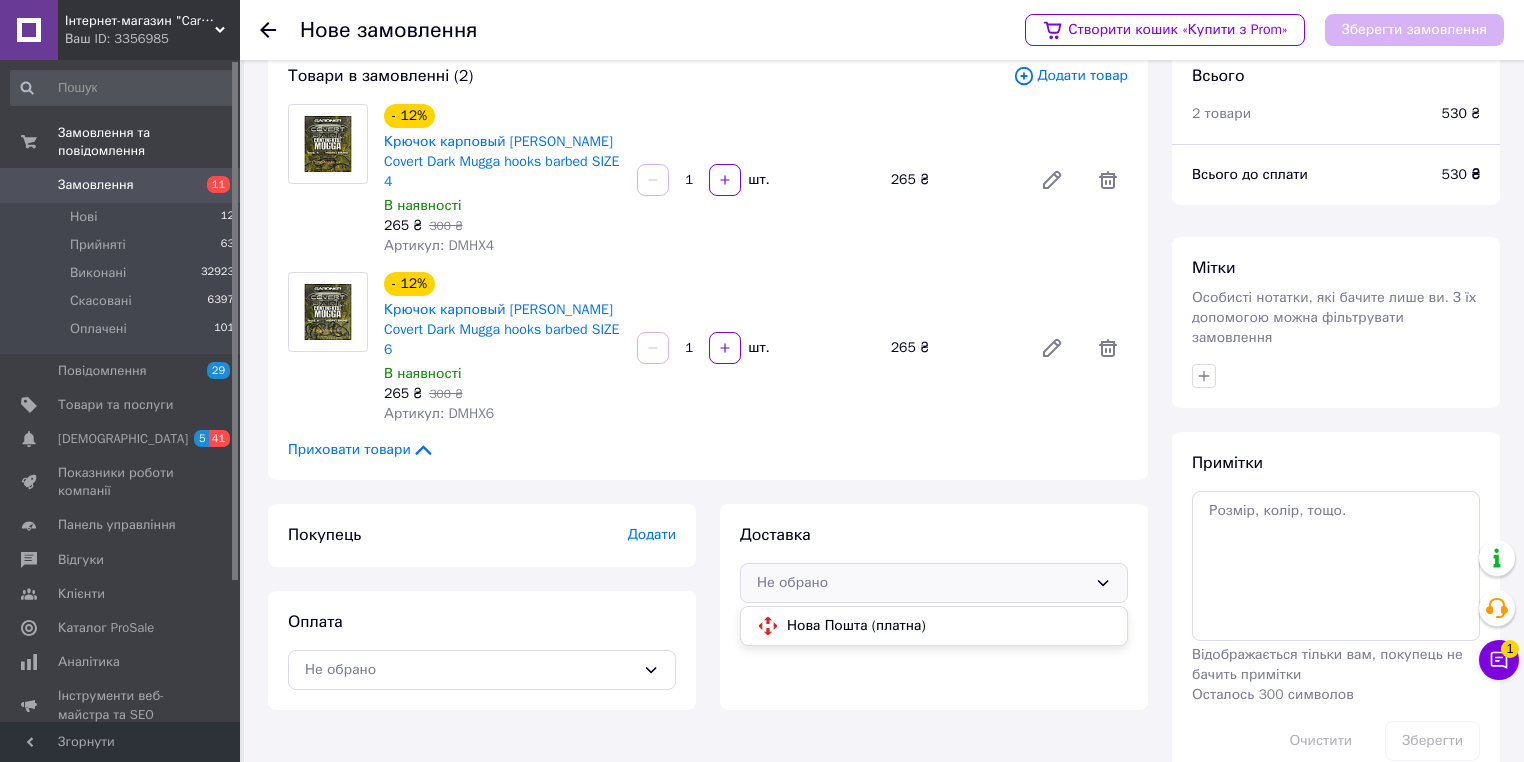 scroll, scrollTop: 60, scrollLeft: 0, axis: vertical 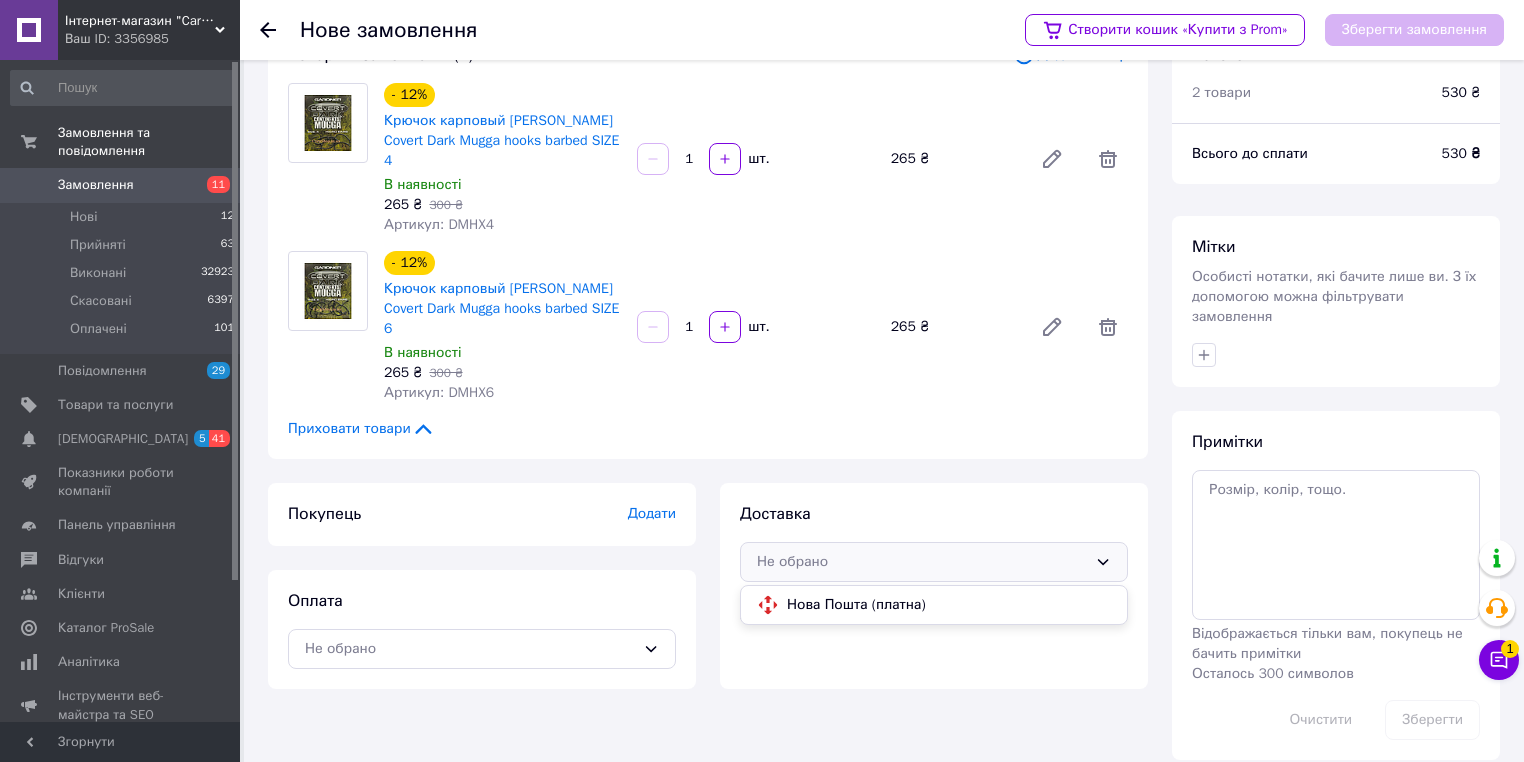 click on "Нова Пошта (платна)" at bounding box center [949, 605] 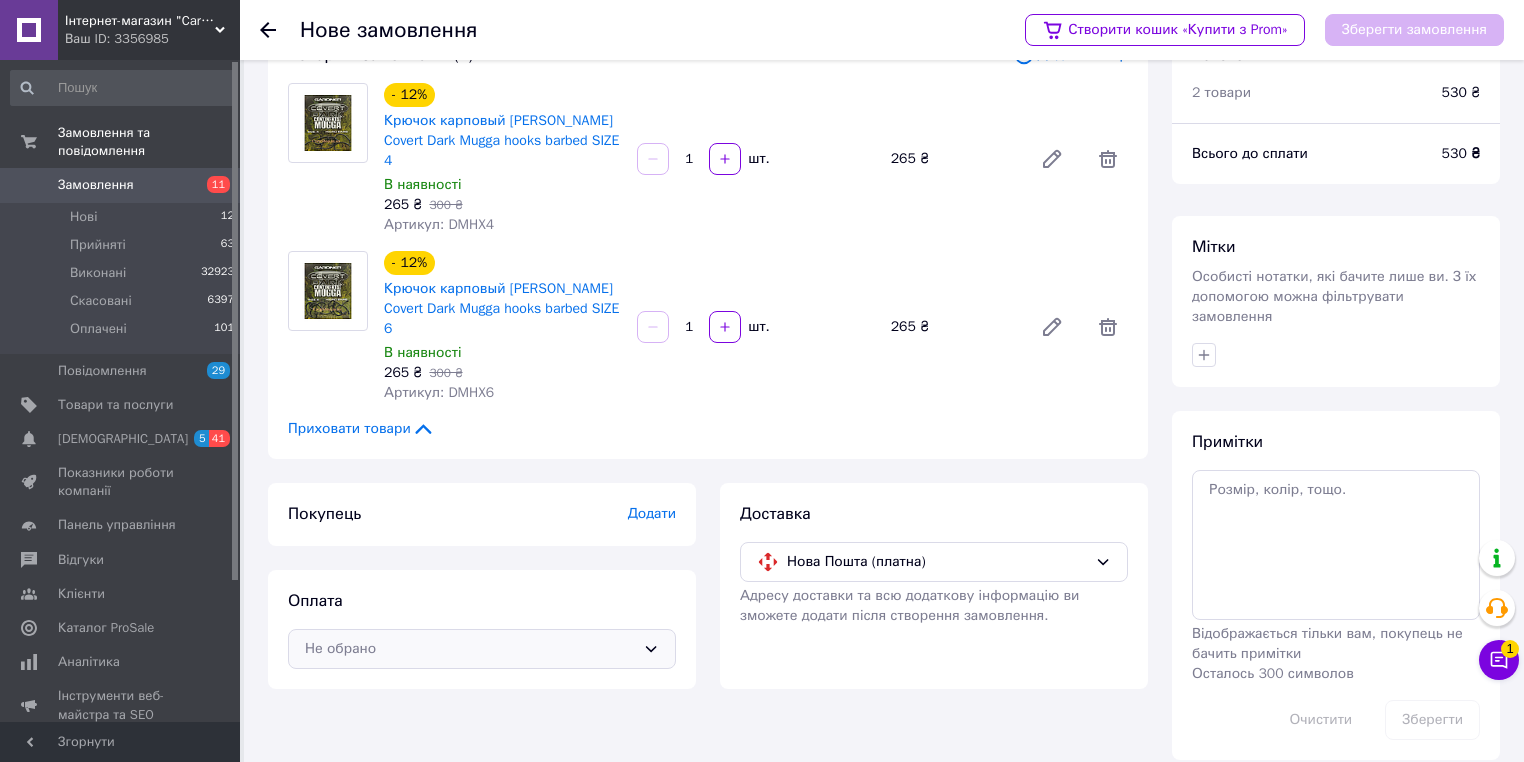 click on "Не обрано" at bounding box center (482, 649) 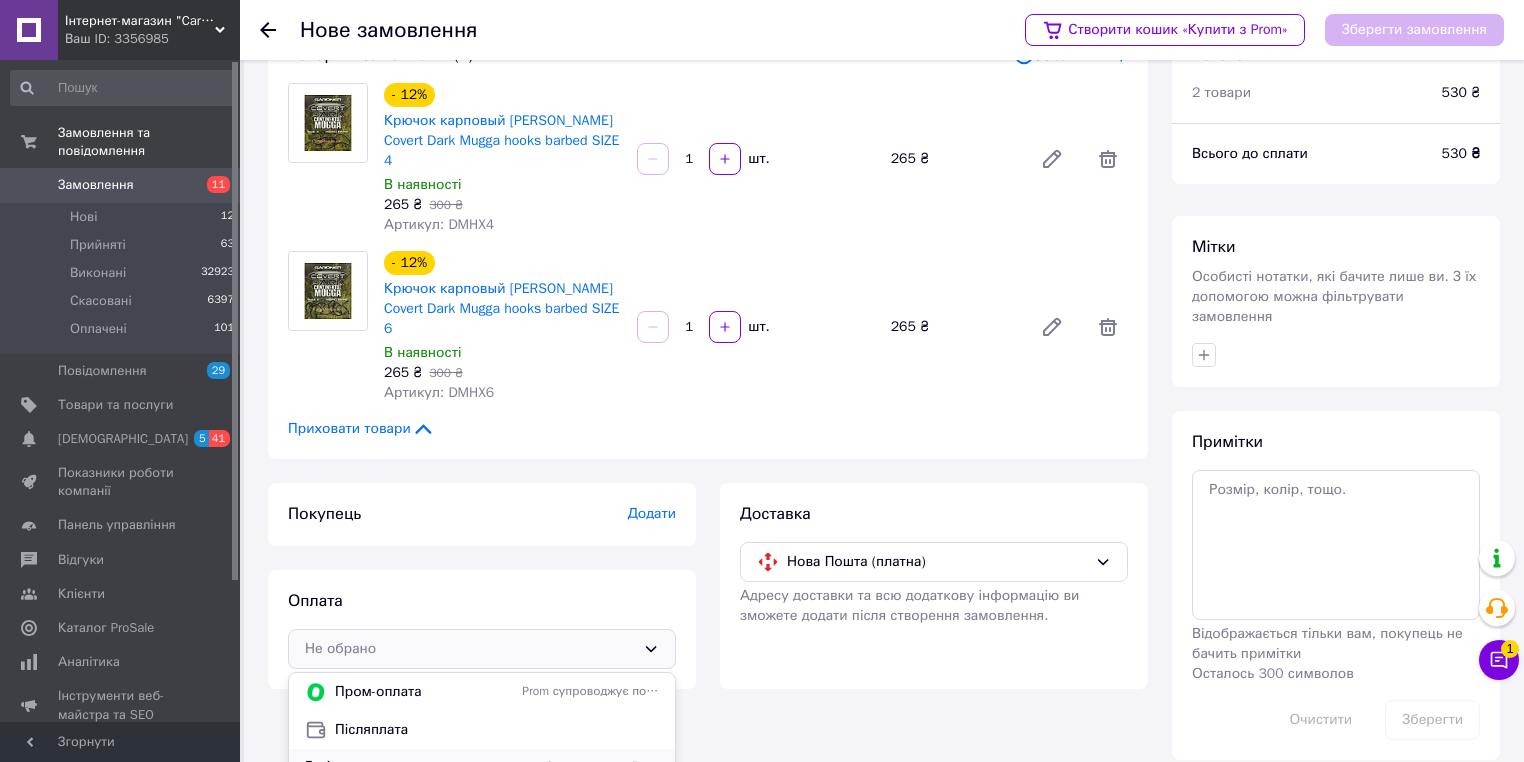 click on "Готівкою" at bounding box center (409, 767) 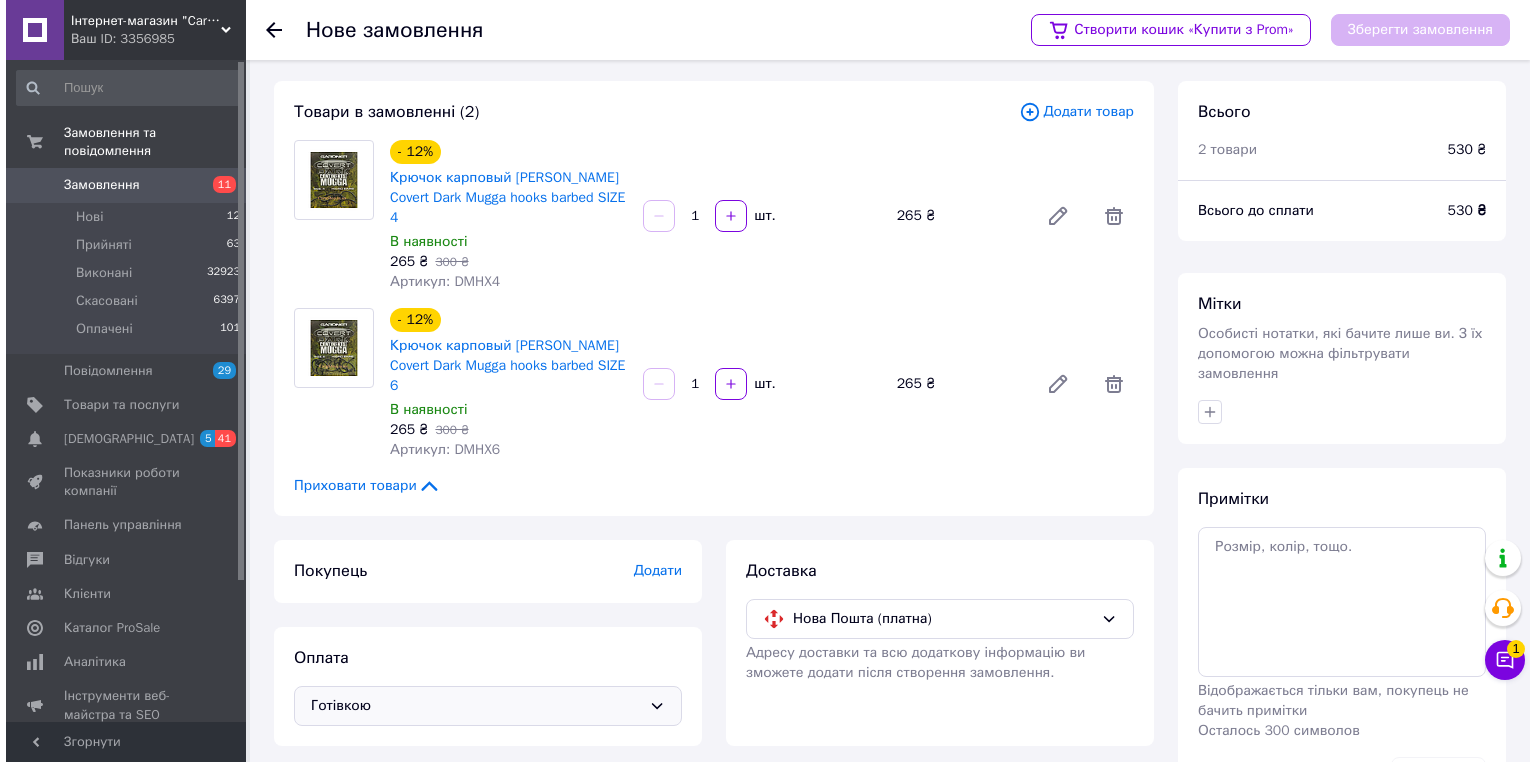 scroll, scrollTop: 0, scrollLeft: 0, axis: both 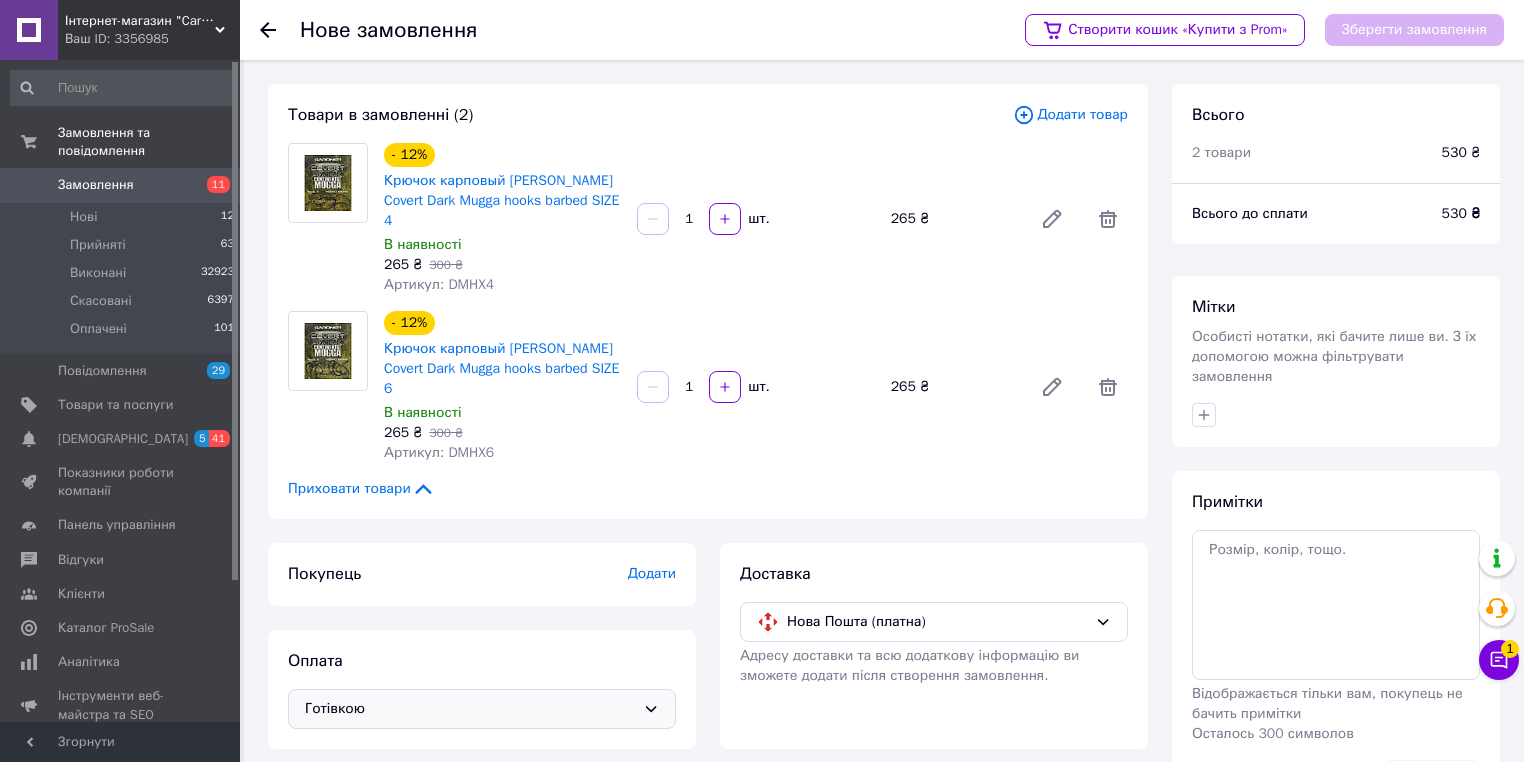 click on "Додати" at bounding box center (652, 573) 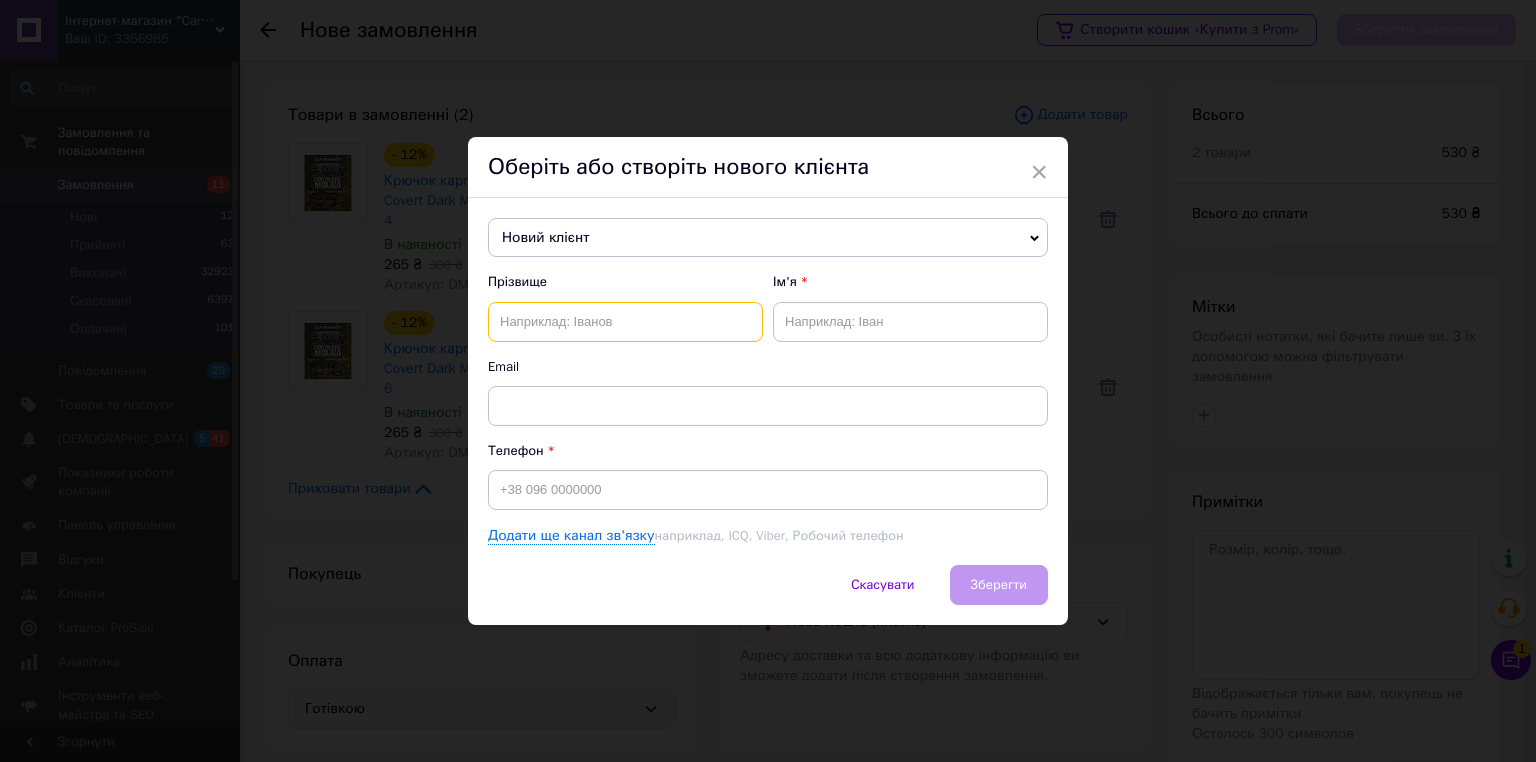 click at bounding box center [625, 322] 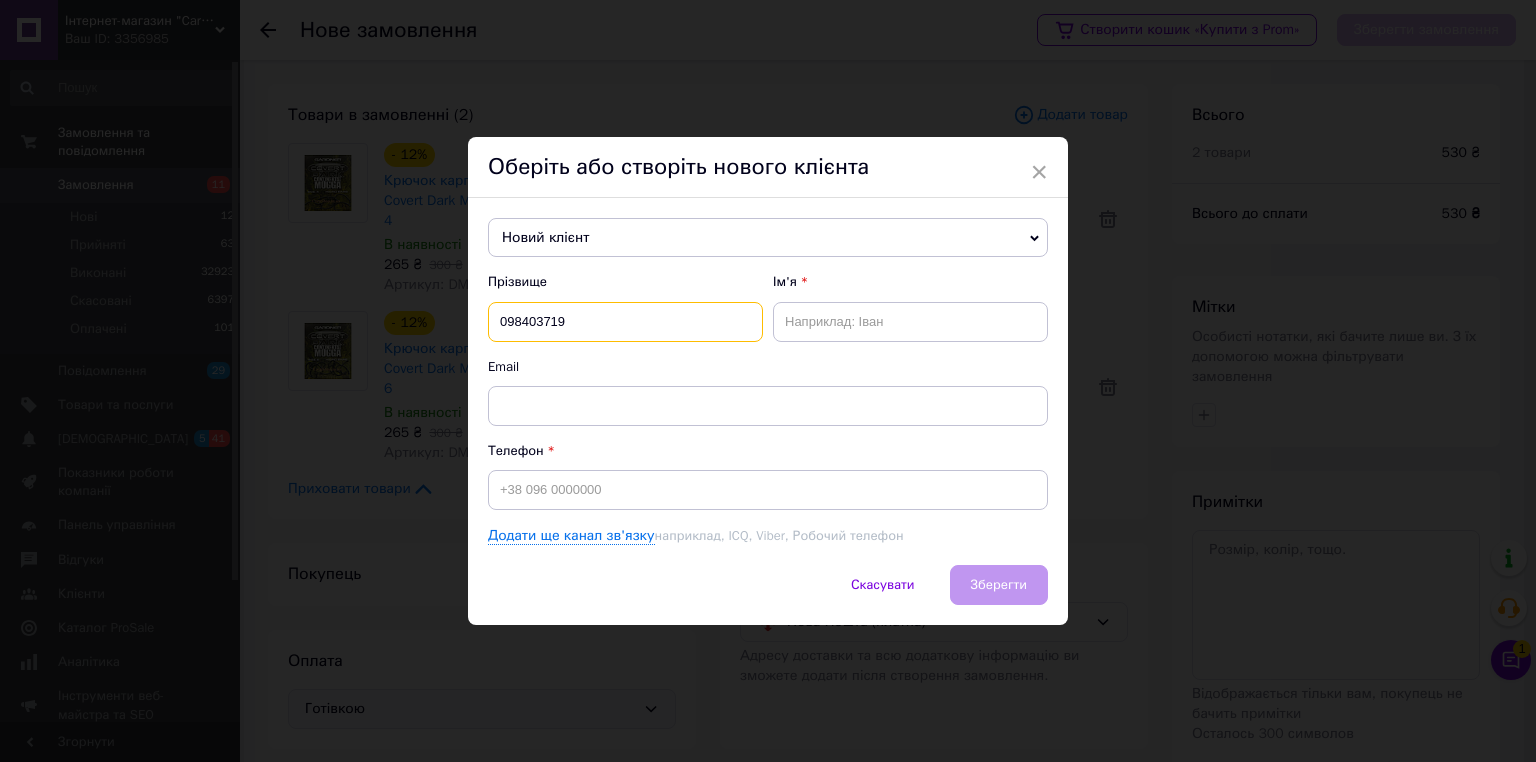 type on "0984037195" 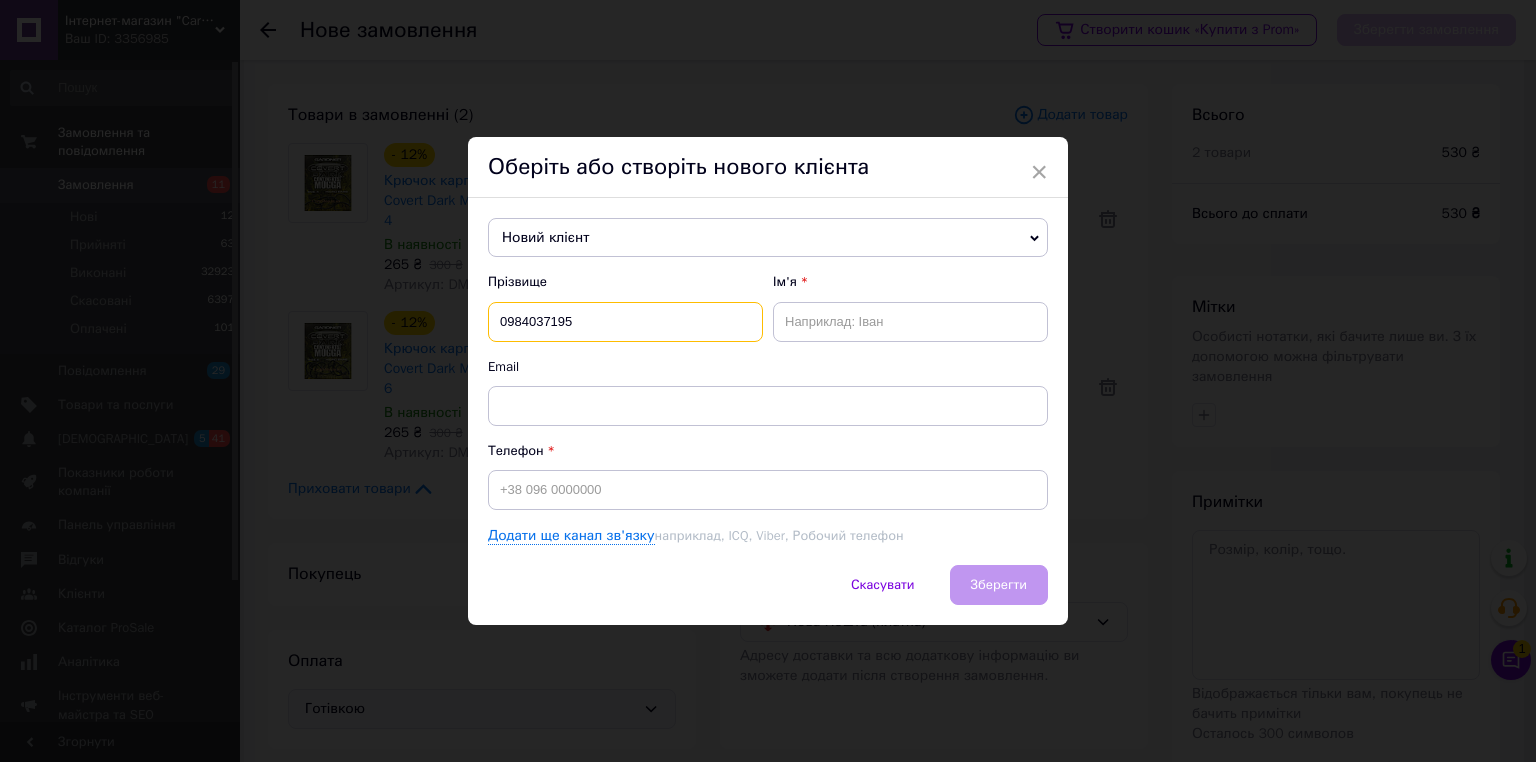 click on "0984037195" at bounding box center [625, 322] 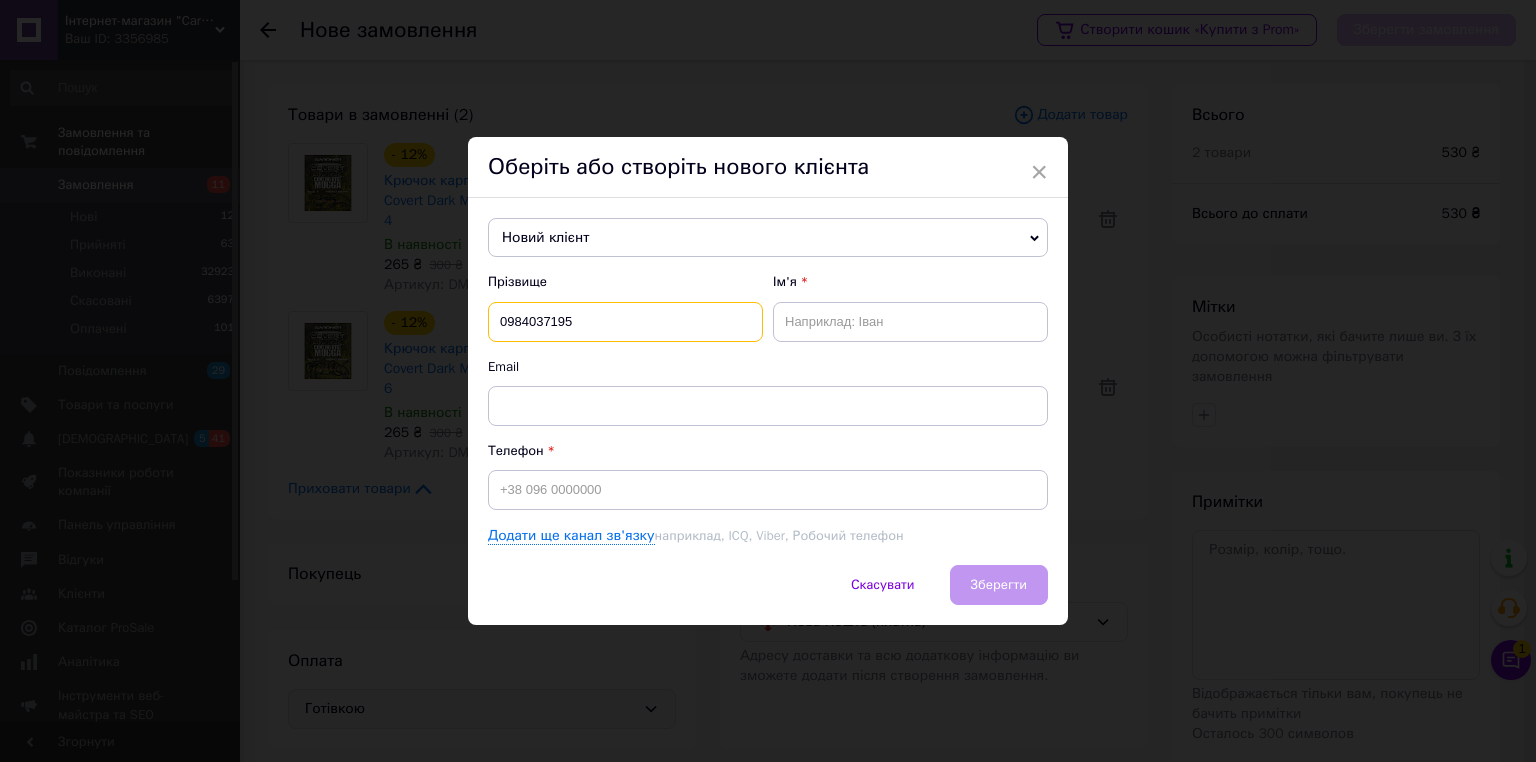 type 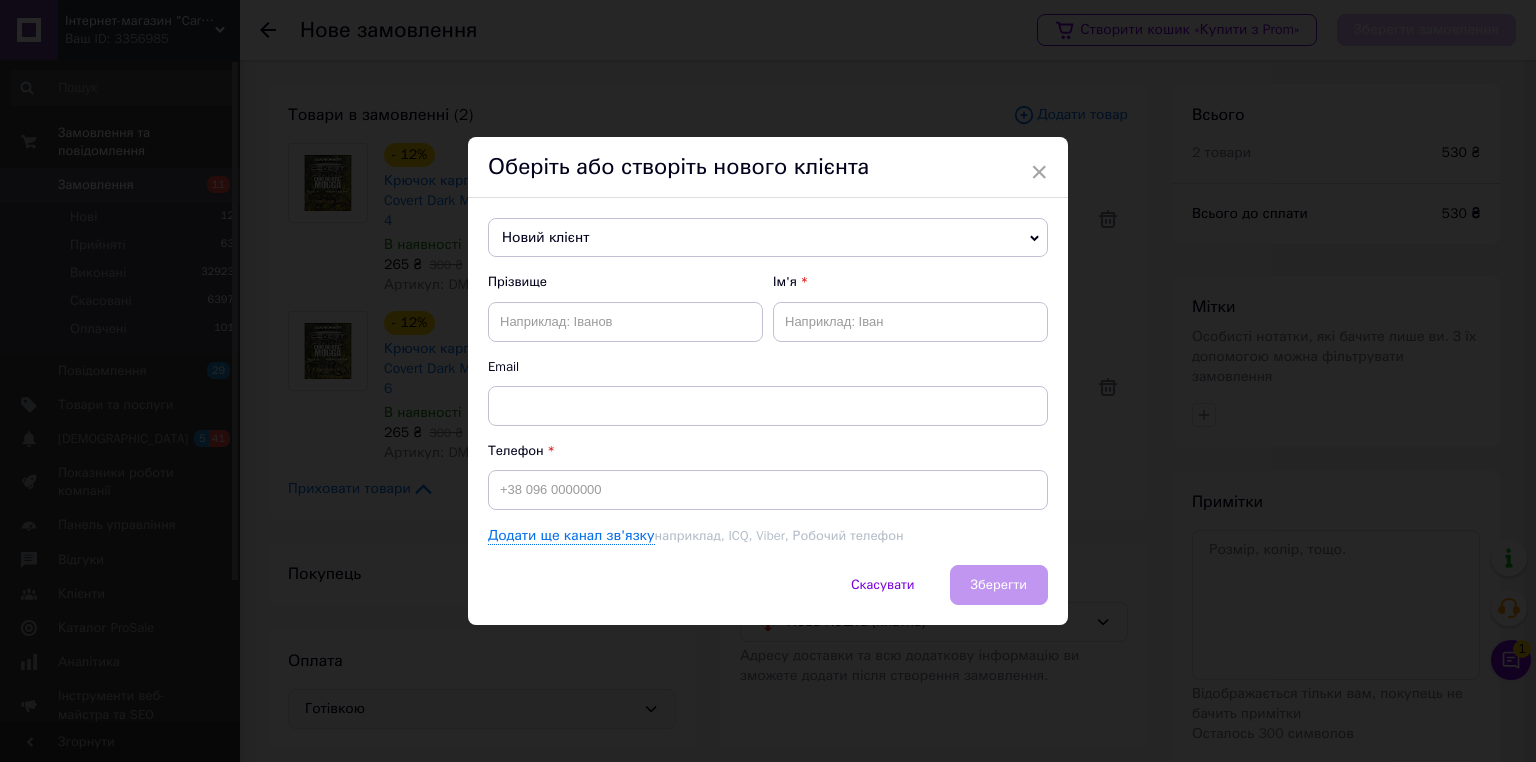 click on "Новий клієнт" at bounding box center [768, 238] 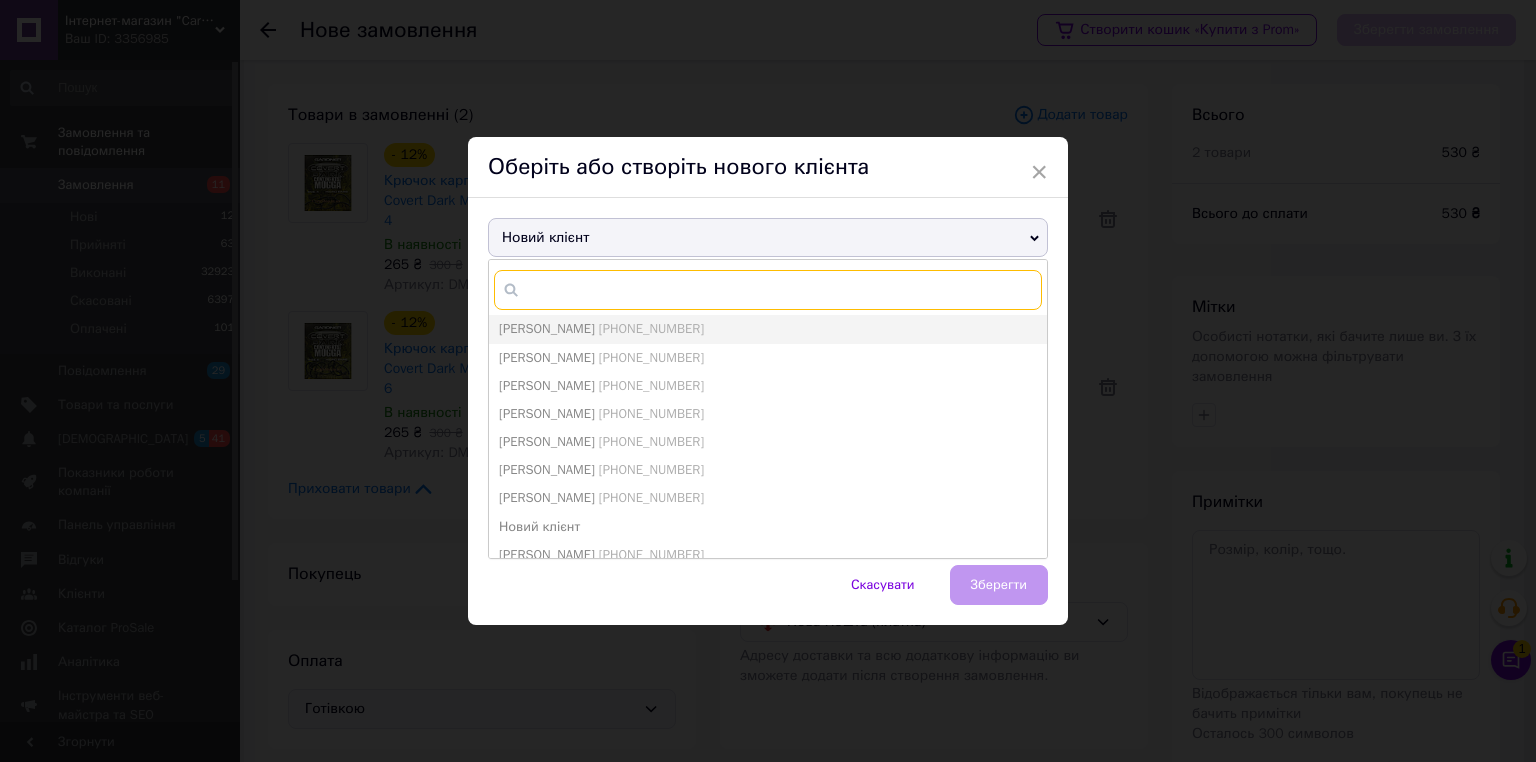 paste on "0984037195" 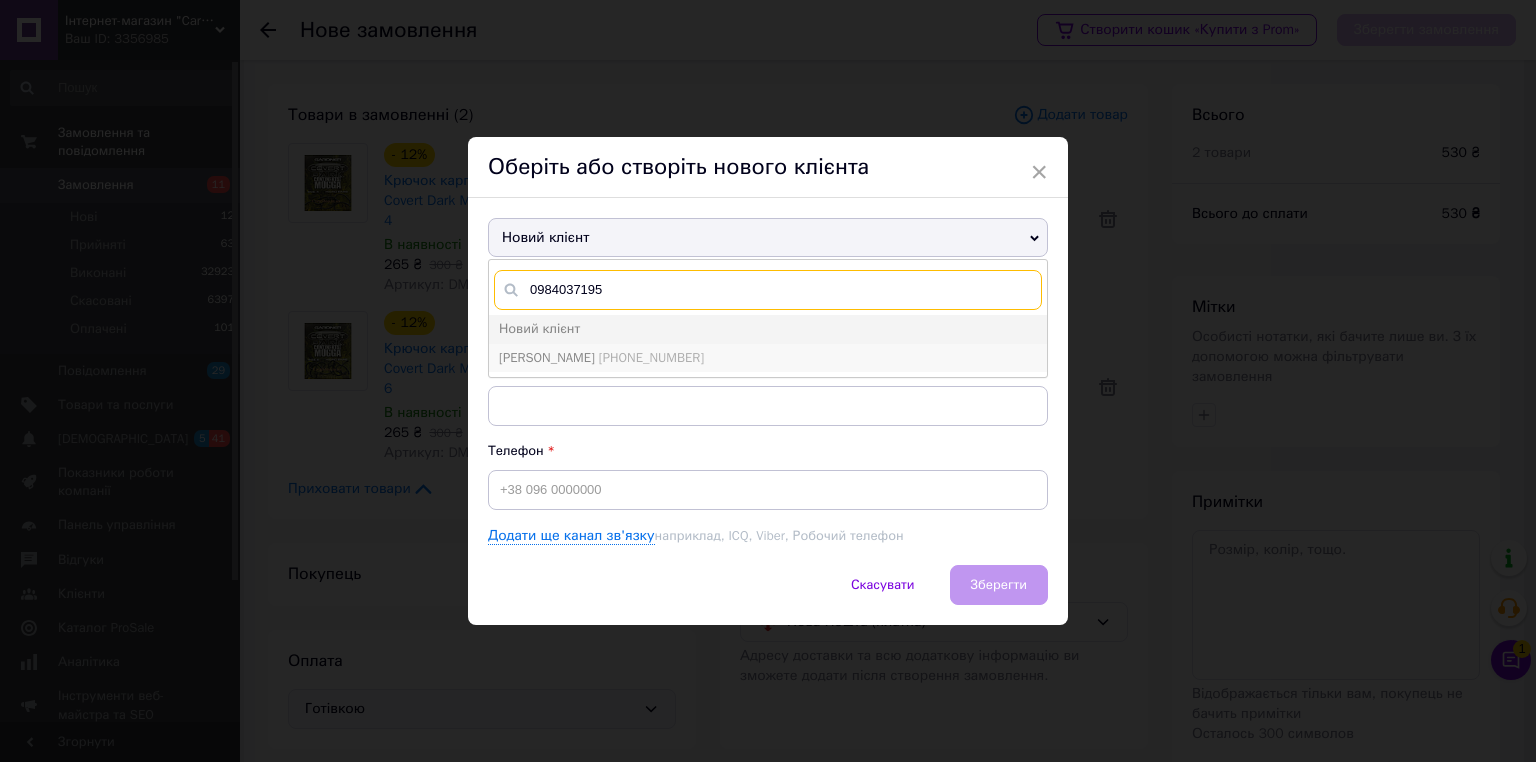 type on "0984037195" 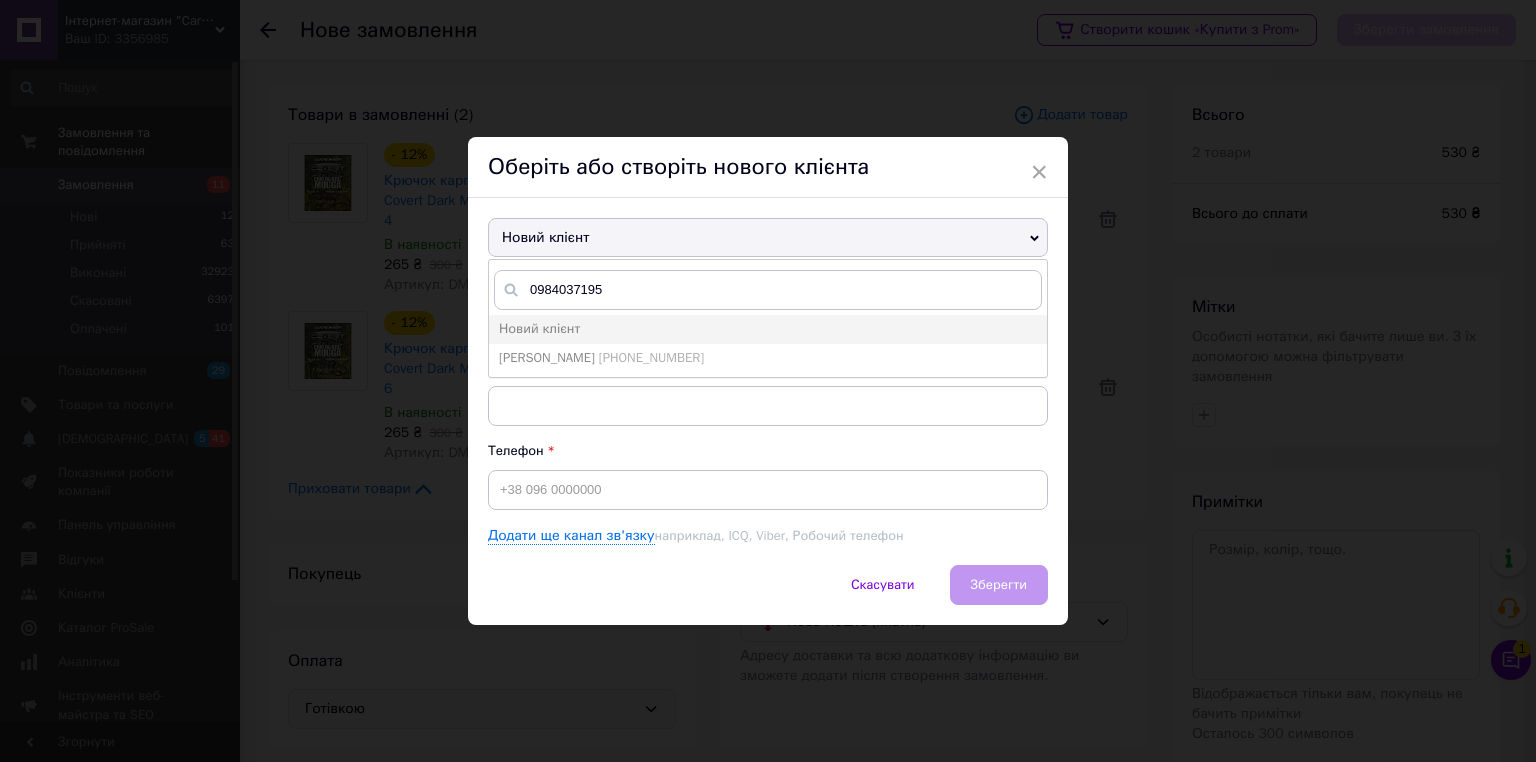 click on "[PHONE_NUMBER]" at bounding box center [651, 357] 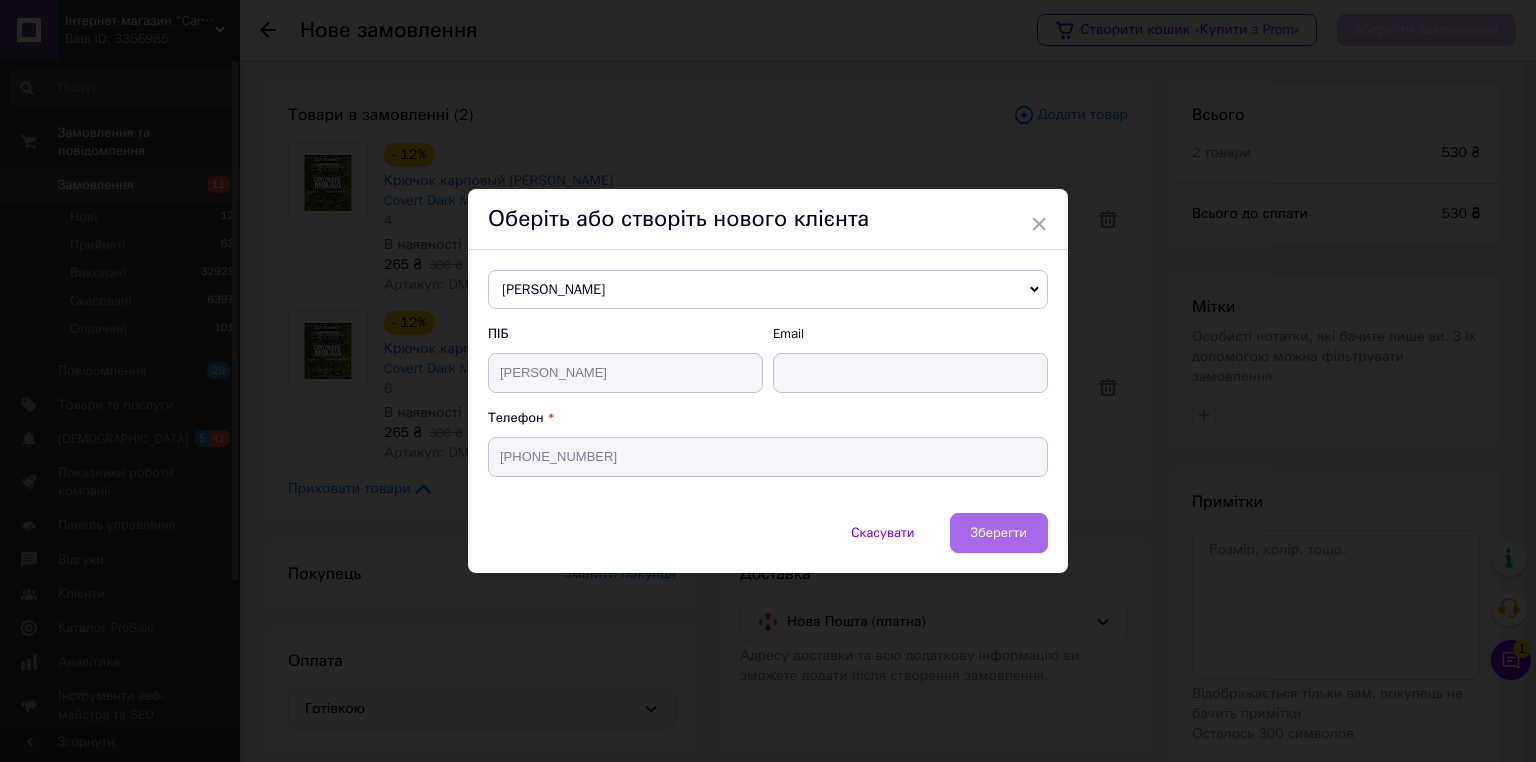 click on "Зберегти" at bounding box center [999, 532] 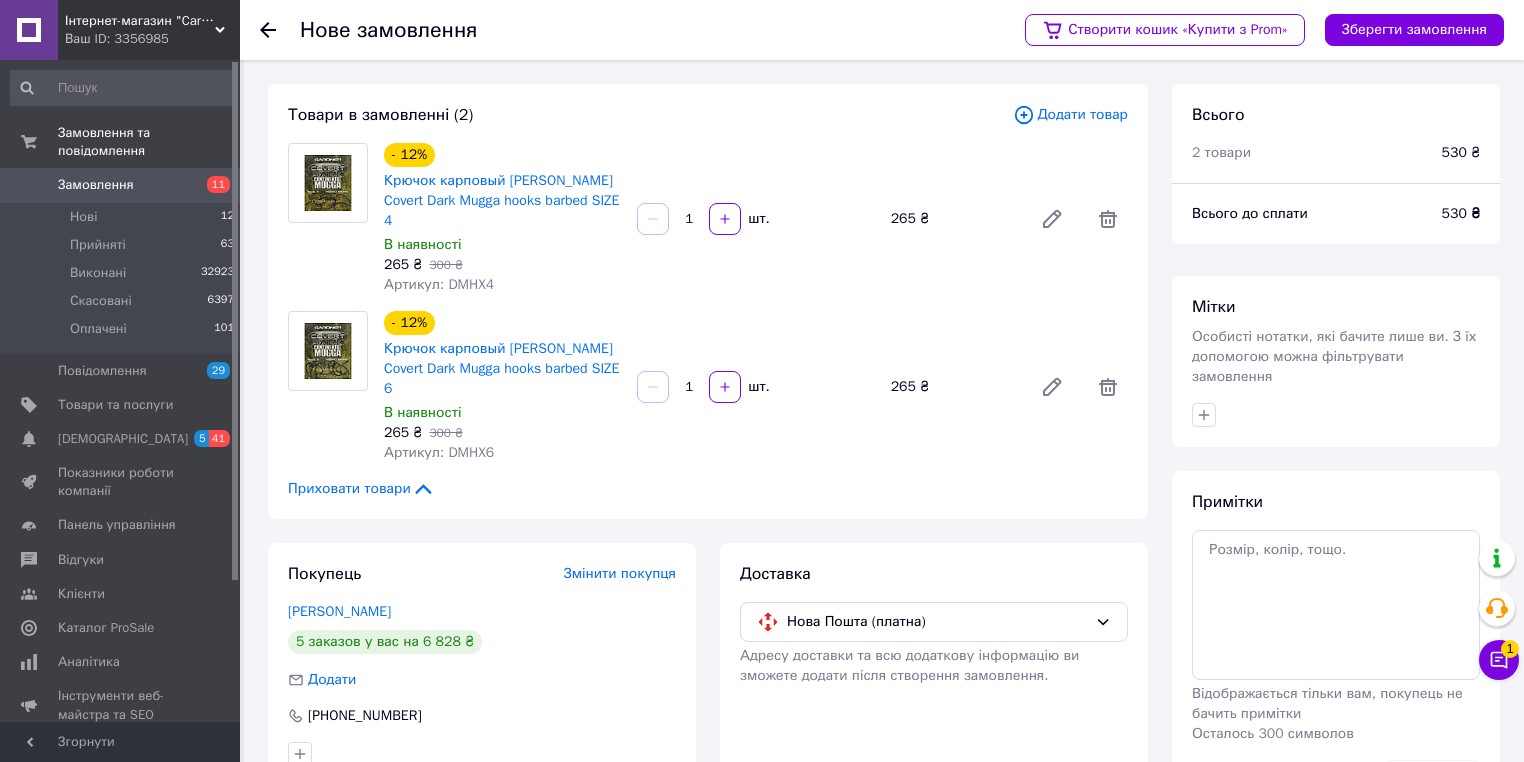 click on "Додати товар" at bounding box center [1070, 115] 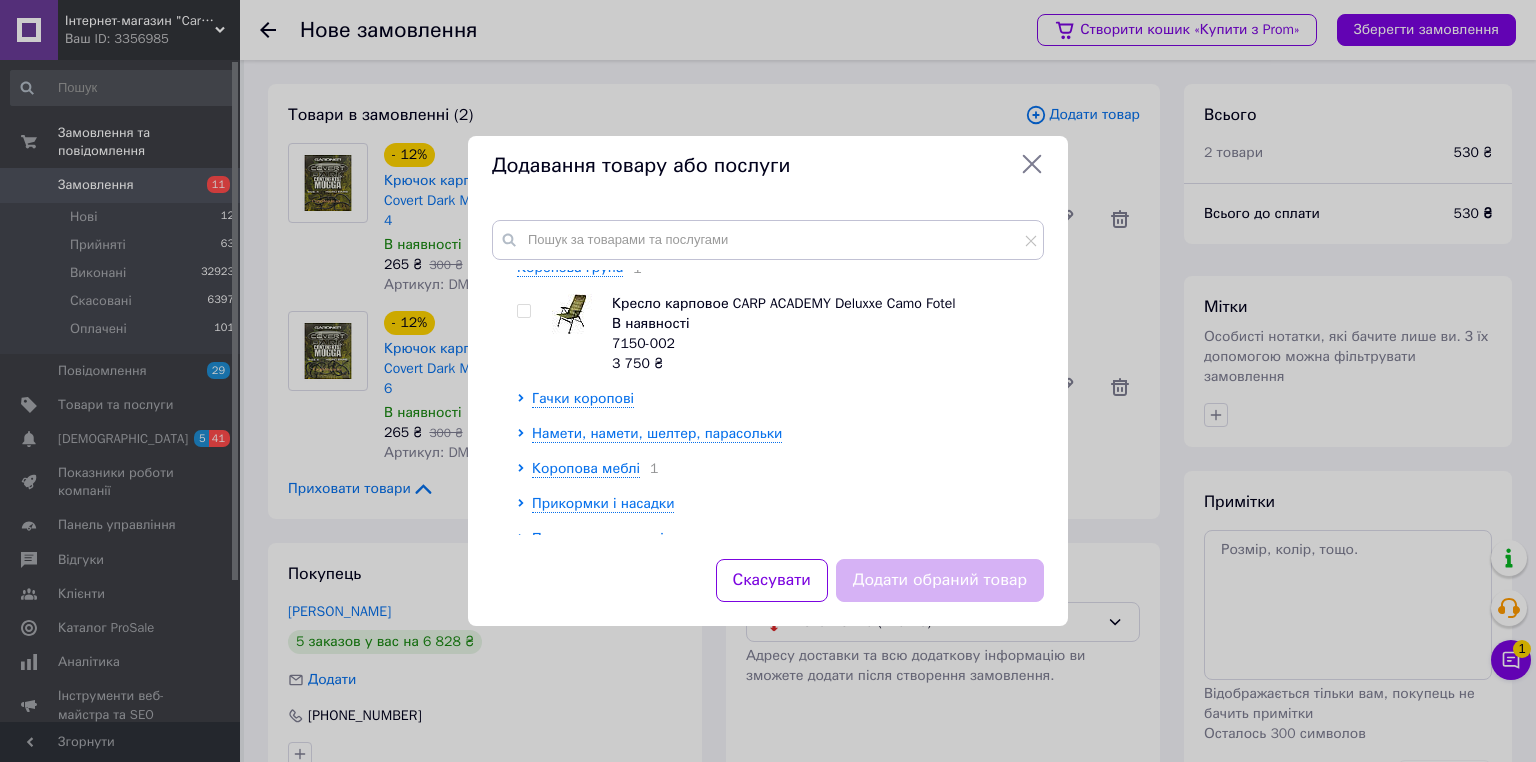 scroll, scrollTop: 0, scrollLeft: 0, axis: both 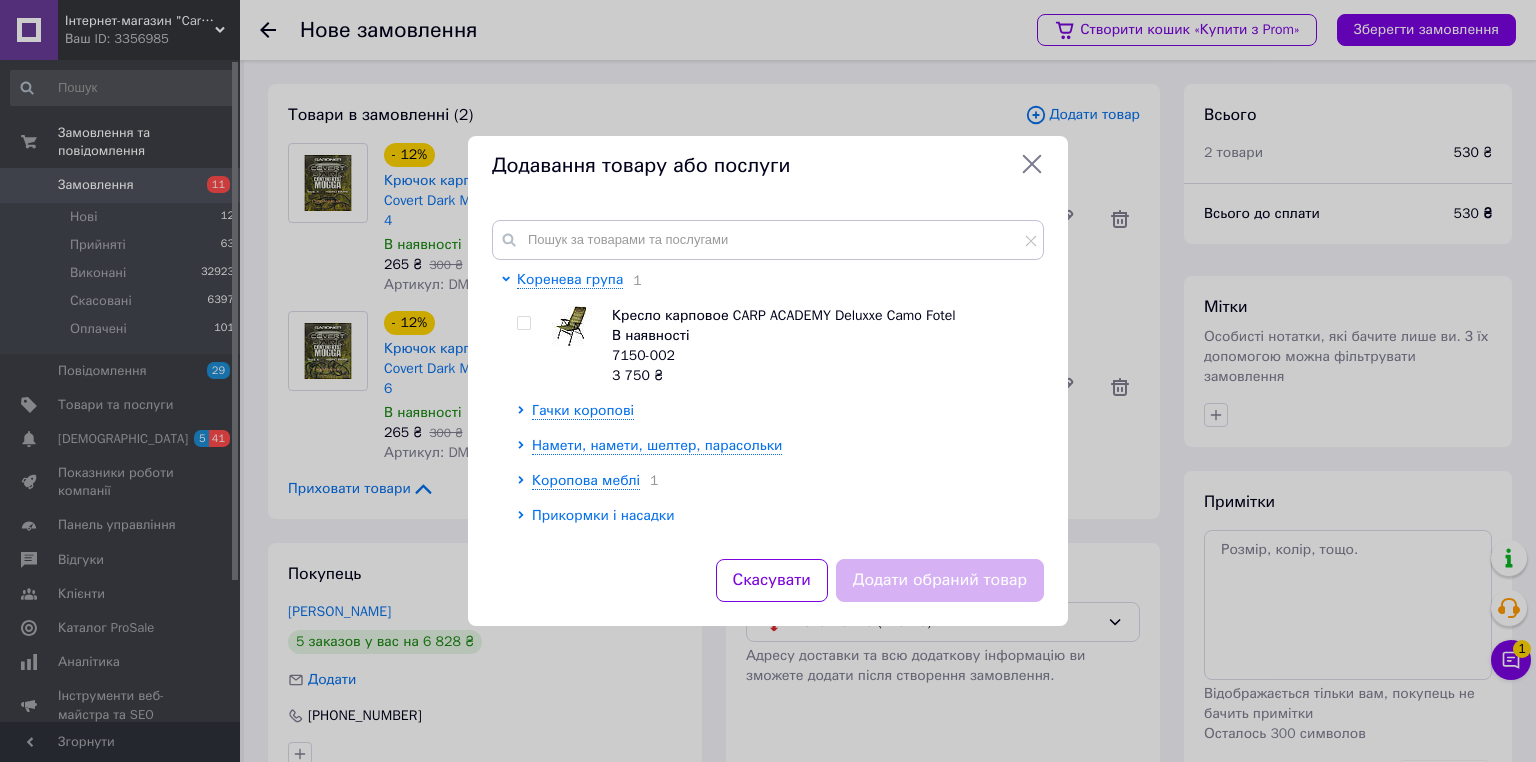 click on "Прикормки і насадки" at bounding box center [603, 515] 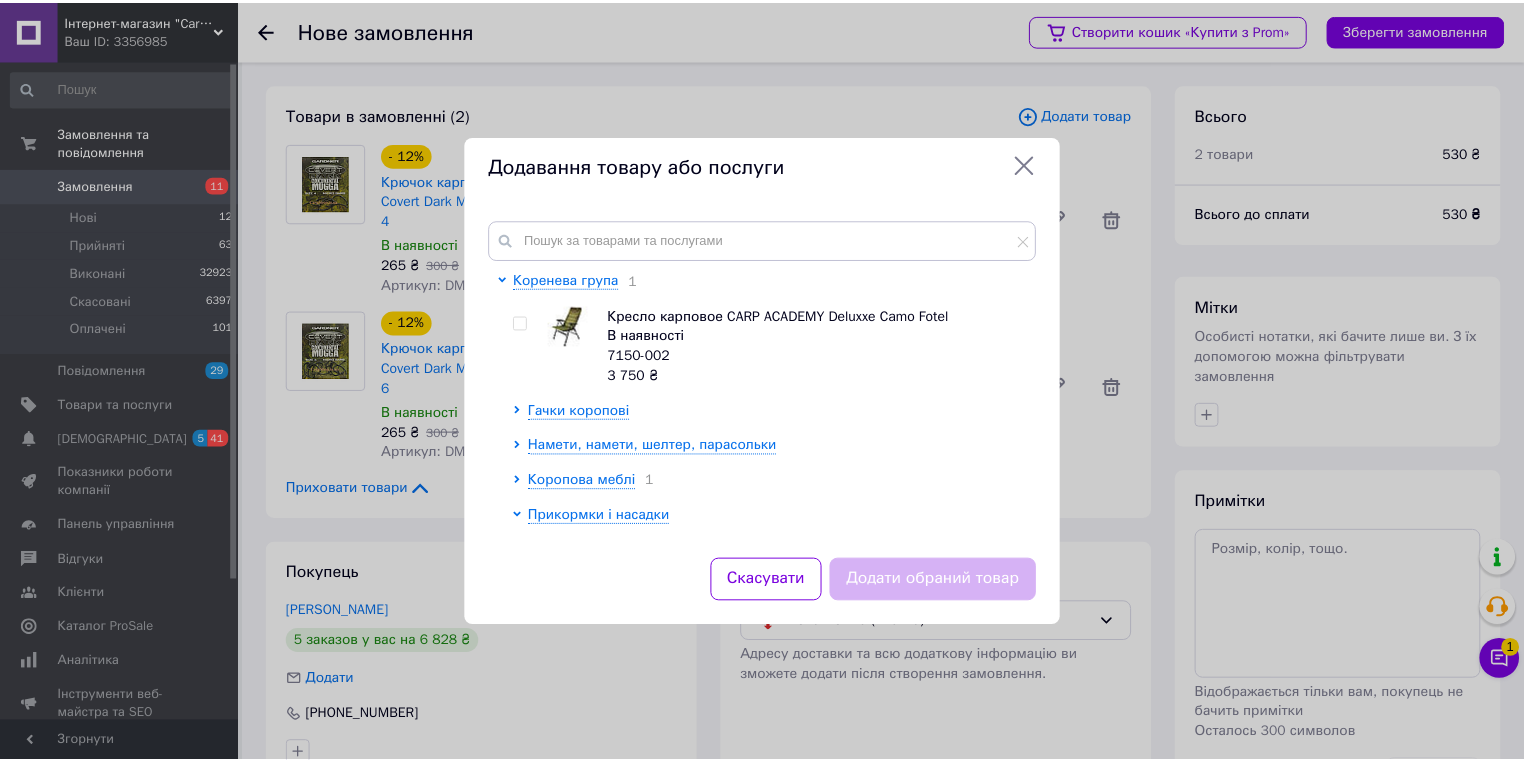 scroll, scrollTop: 240, scrollLeft: 0, axis: vertical 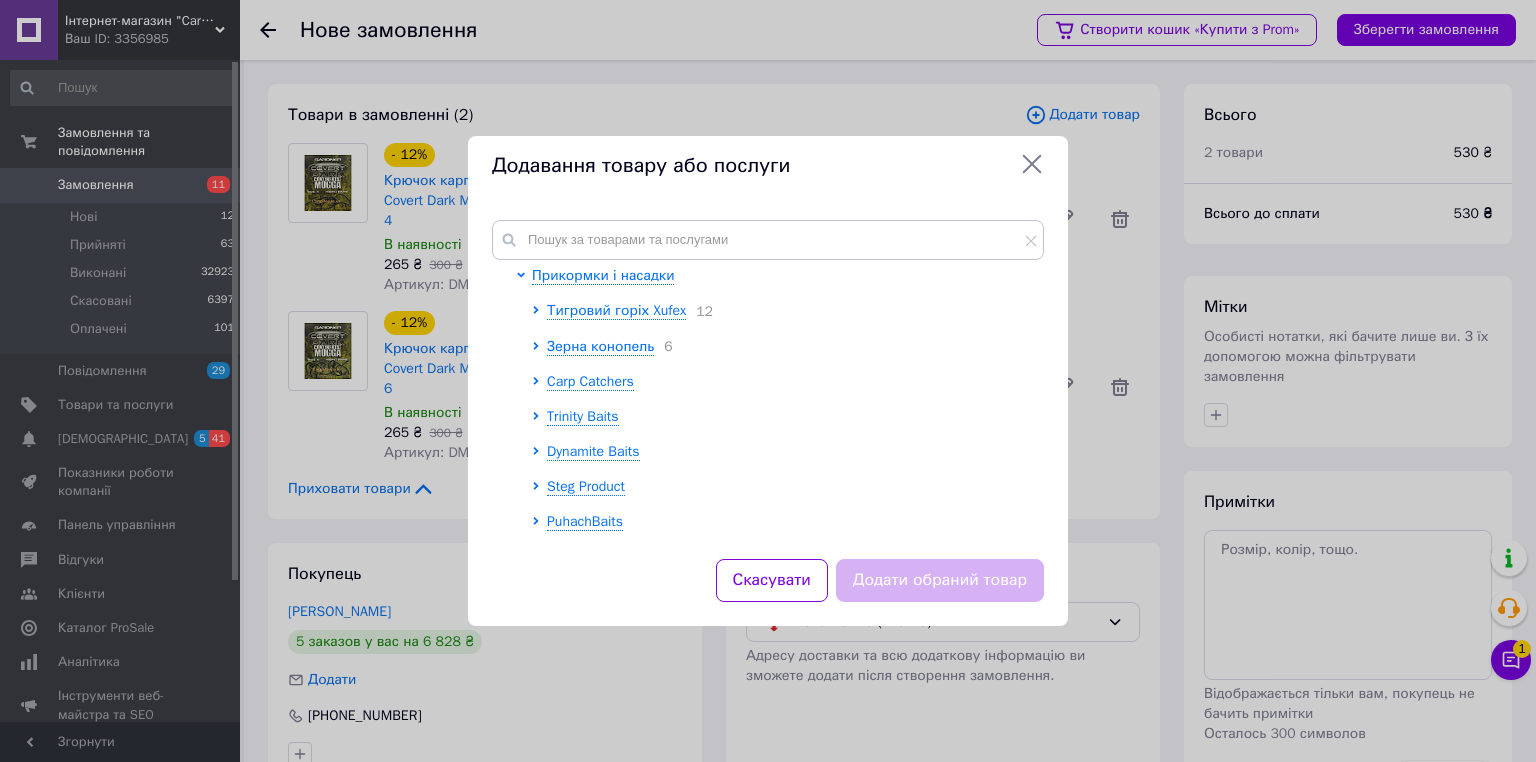 click 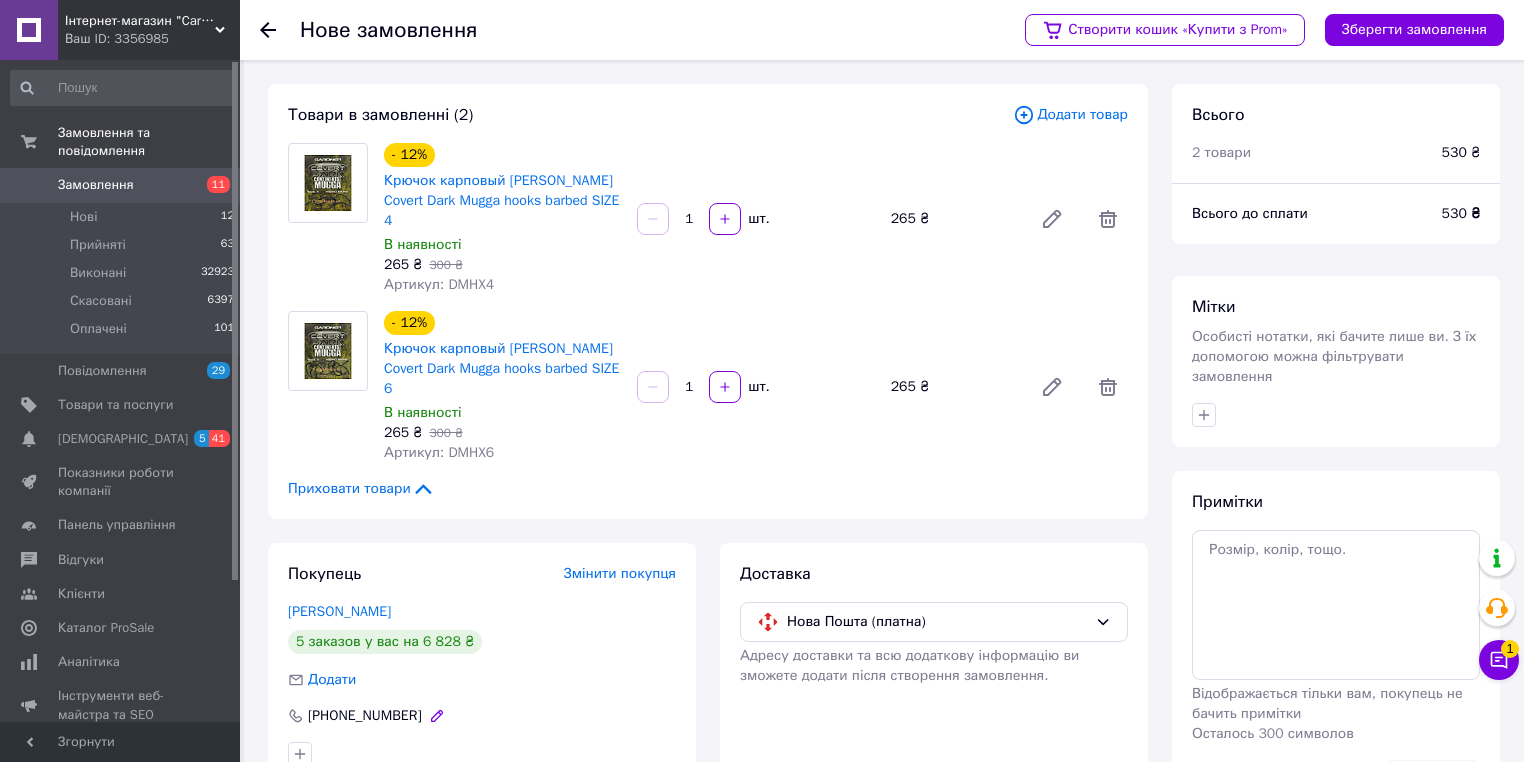 click on "[PHONE_NUMBER]" at bounding box center [365, 715] 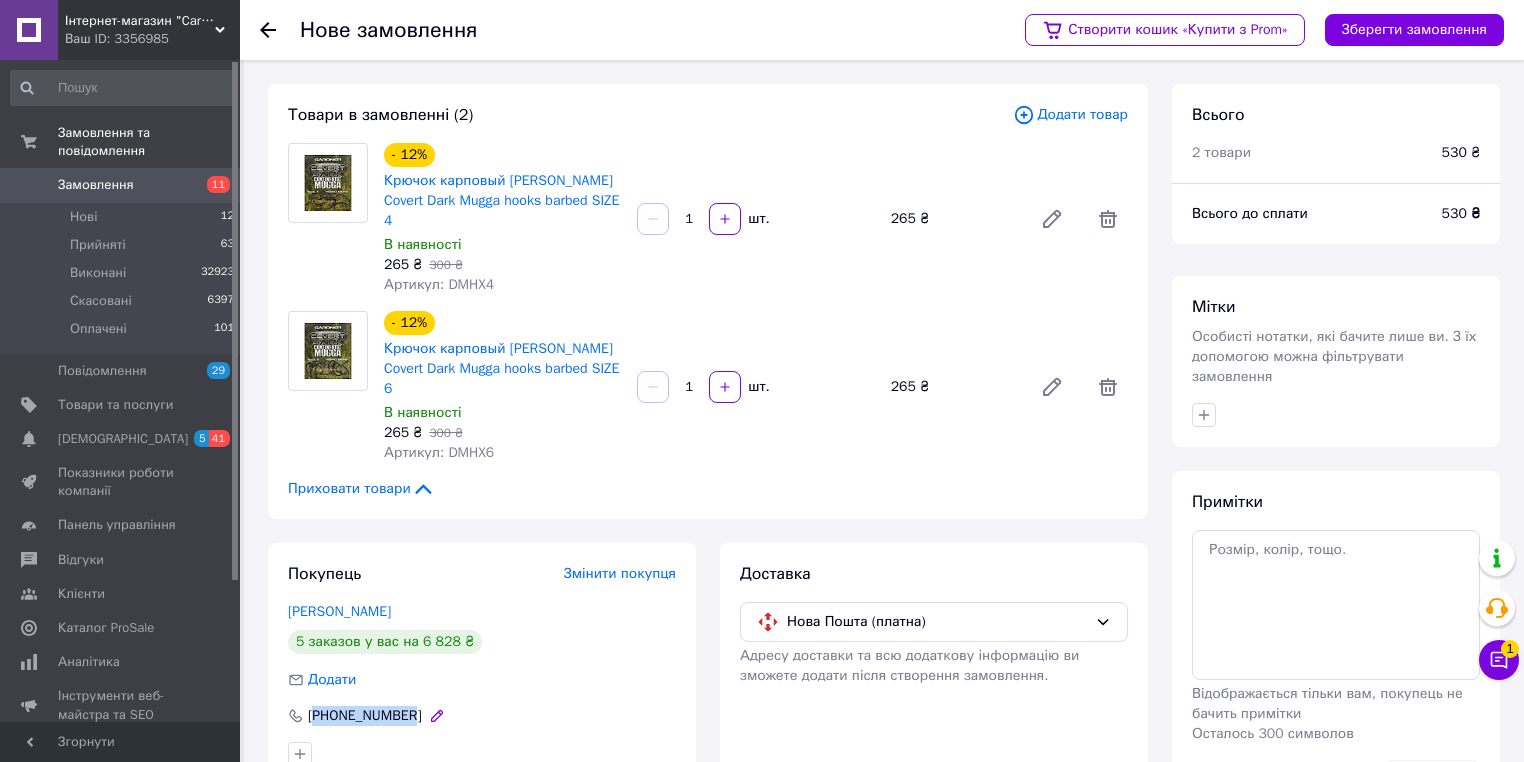 click on "[PHONE_NUMBER]" at bounding box center [365, 715] 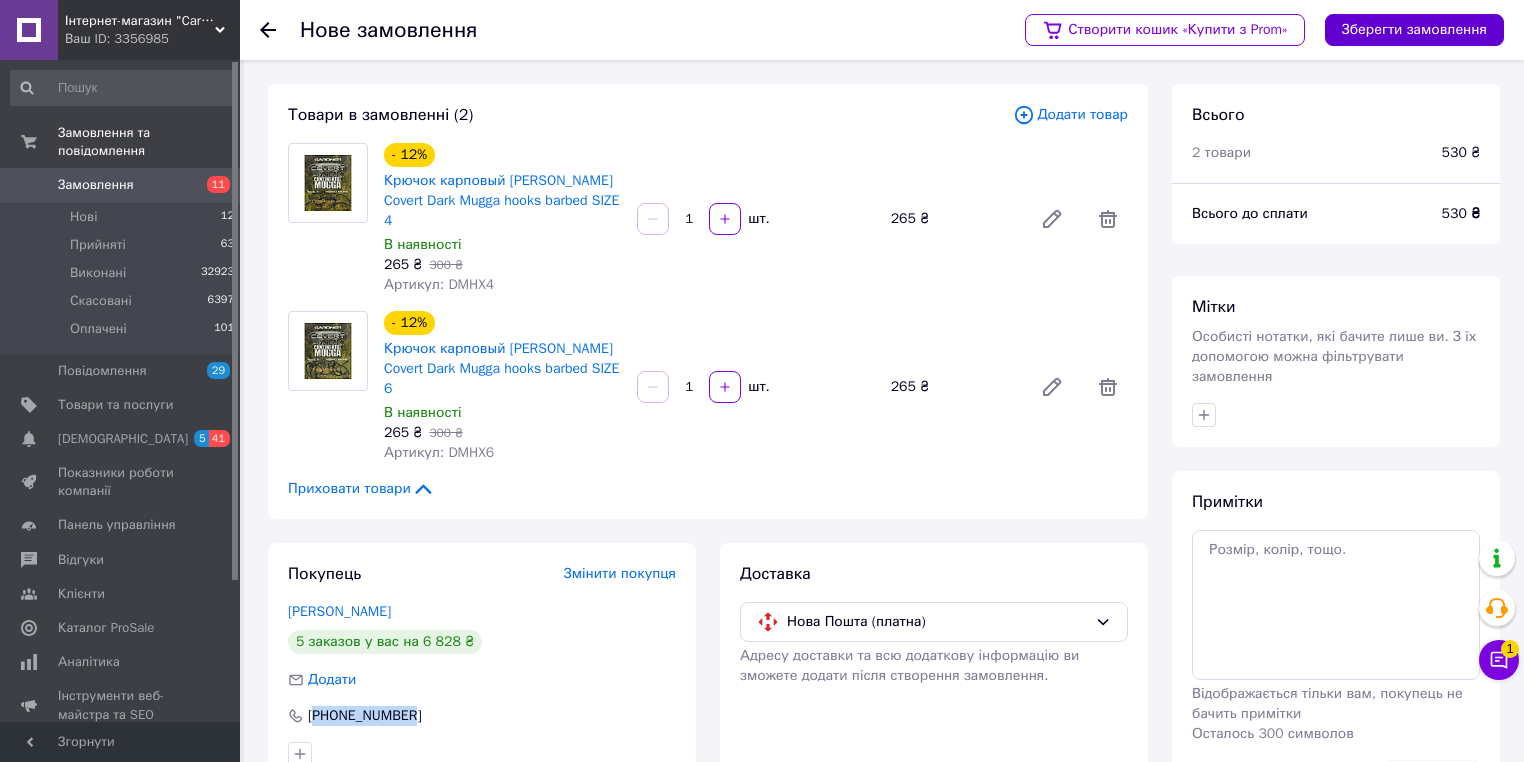 click on "Зберегти замовлення" at bounding box center [1414, 30] 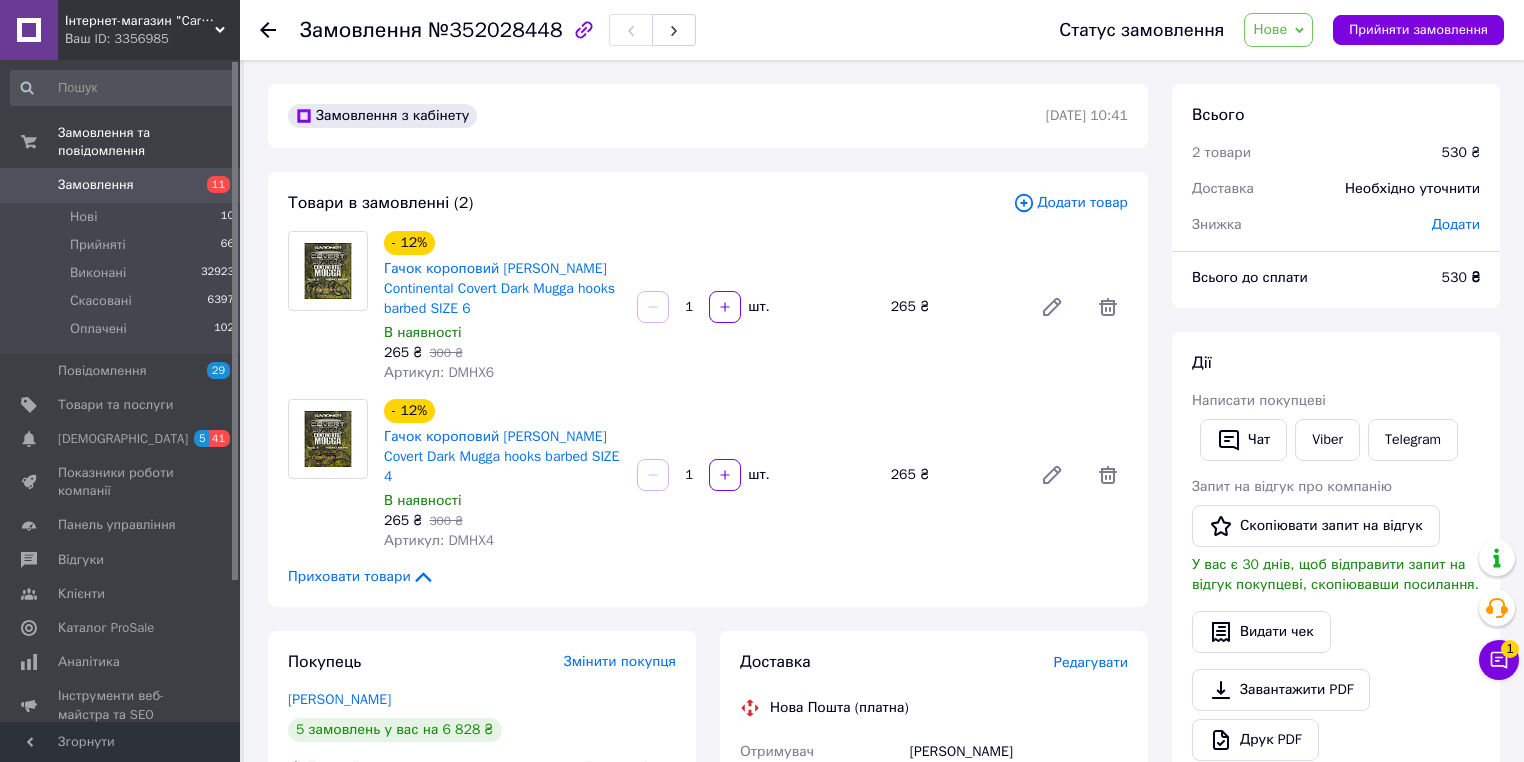 click on "Замовлення" at bounding box center (96, 185) 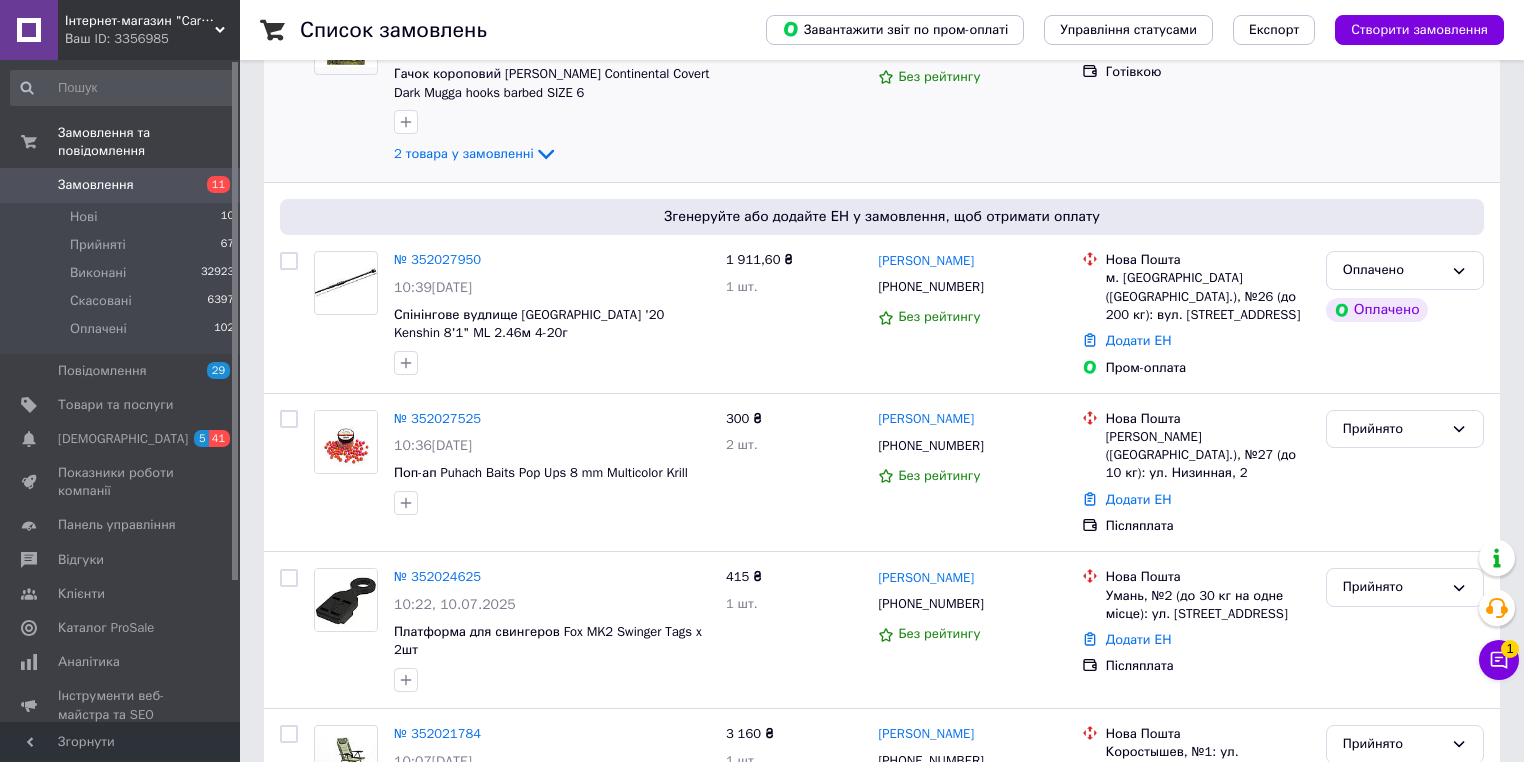 scroll, scrollTop: 240, scrollLeft: 0, axis: vertical 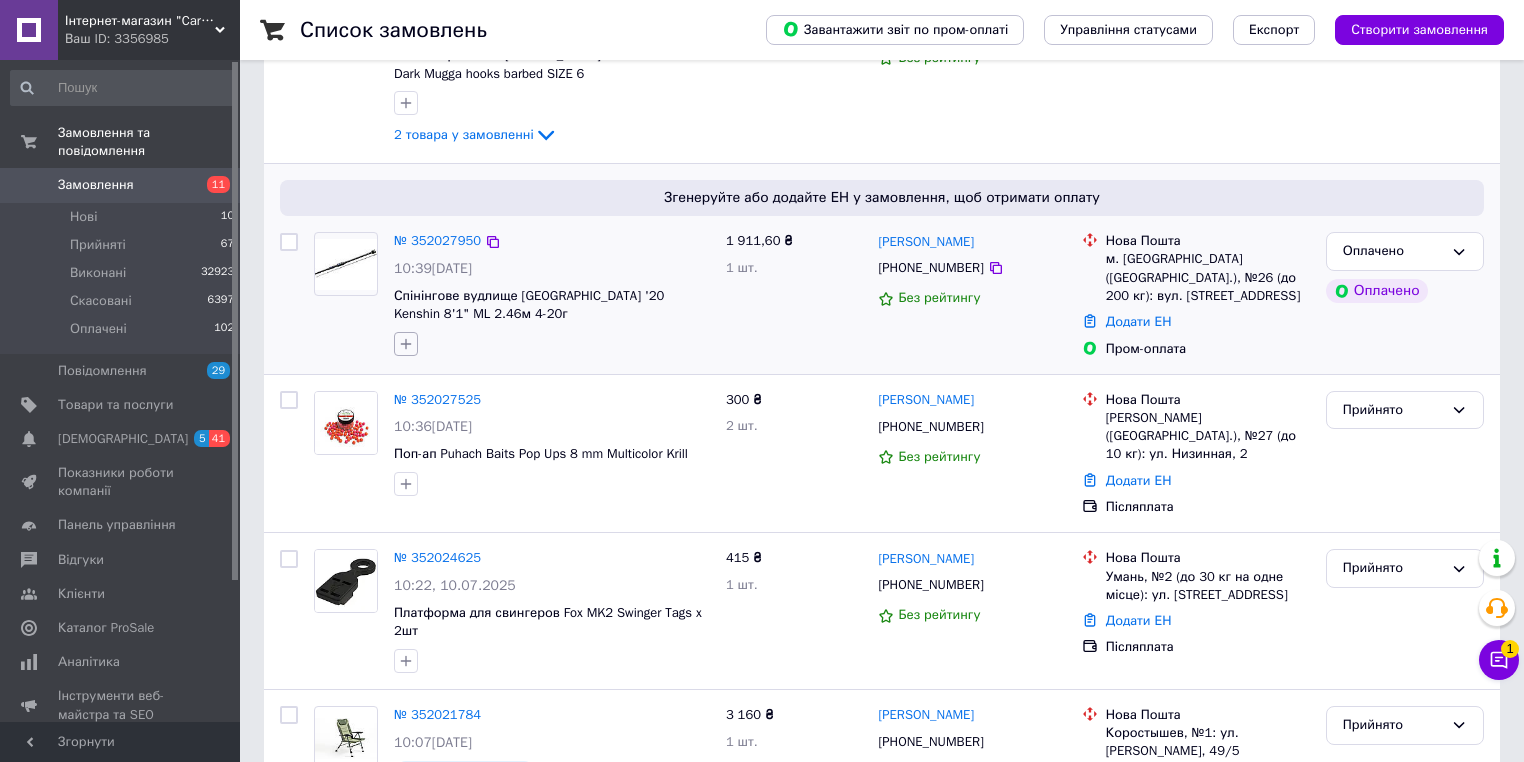click 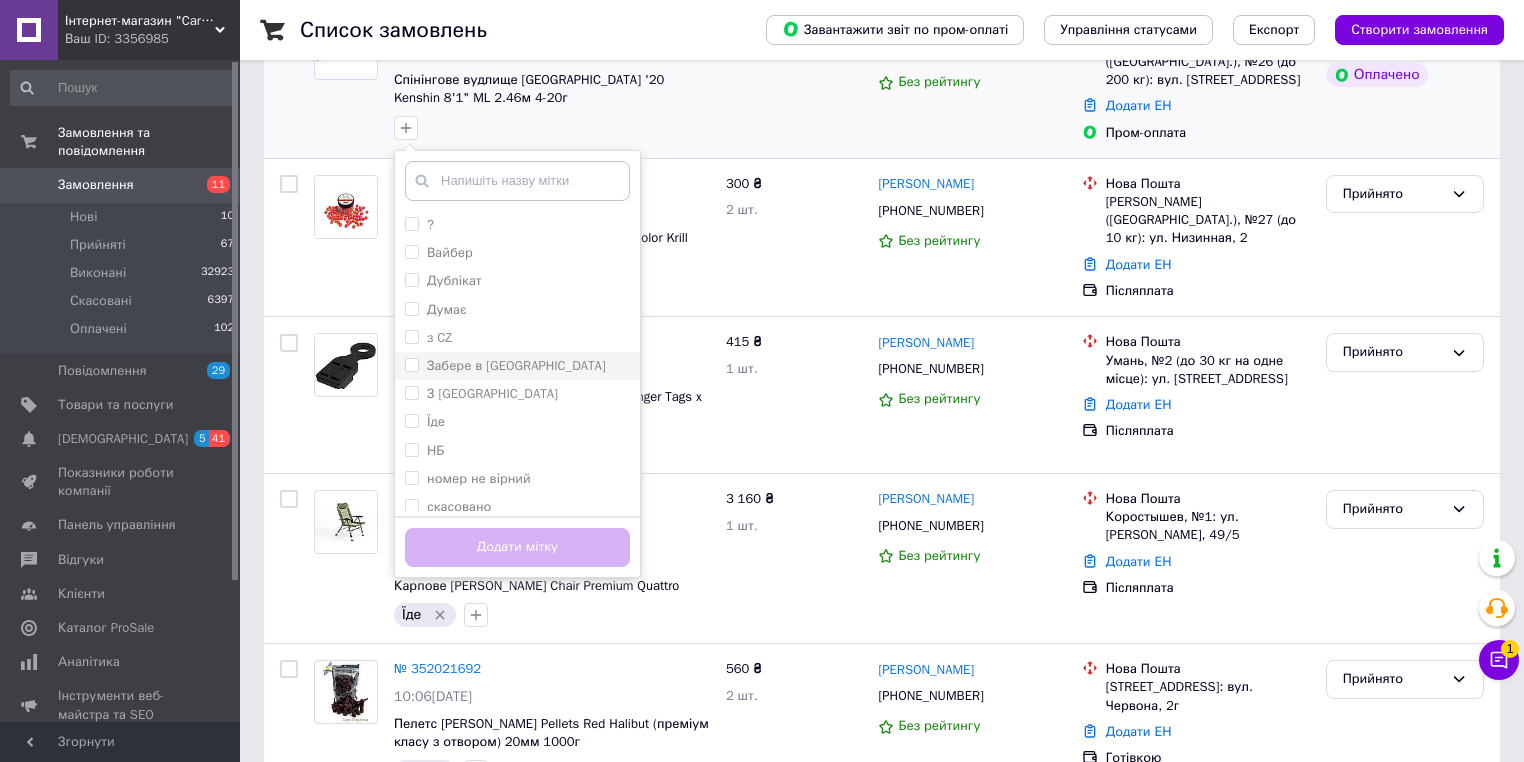 scroll, scrollTop: 480, scrollLeft: 0, axis: vertical 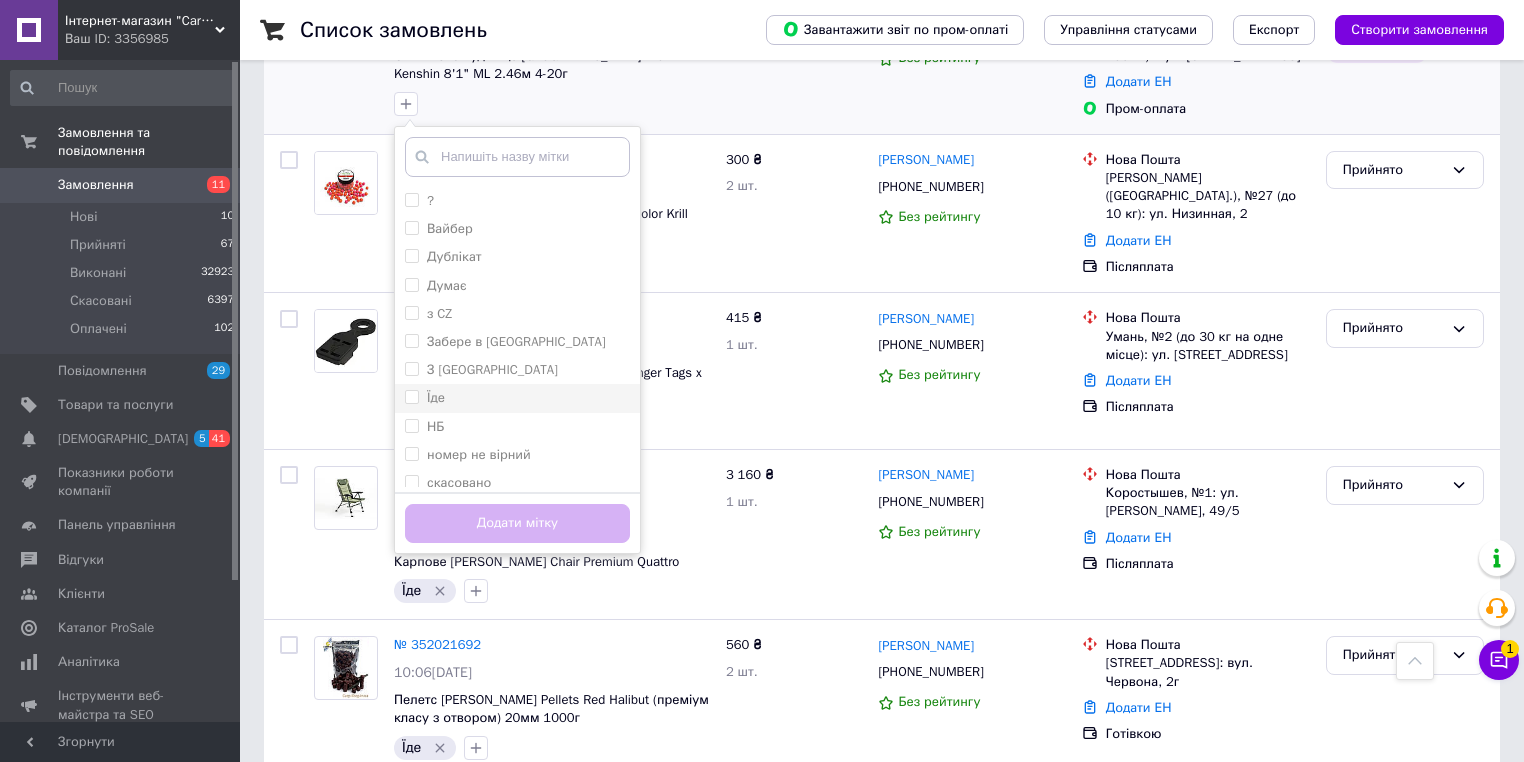 click on "Їде" at bounding box center [517, 398] 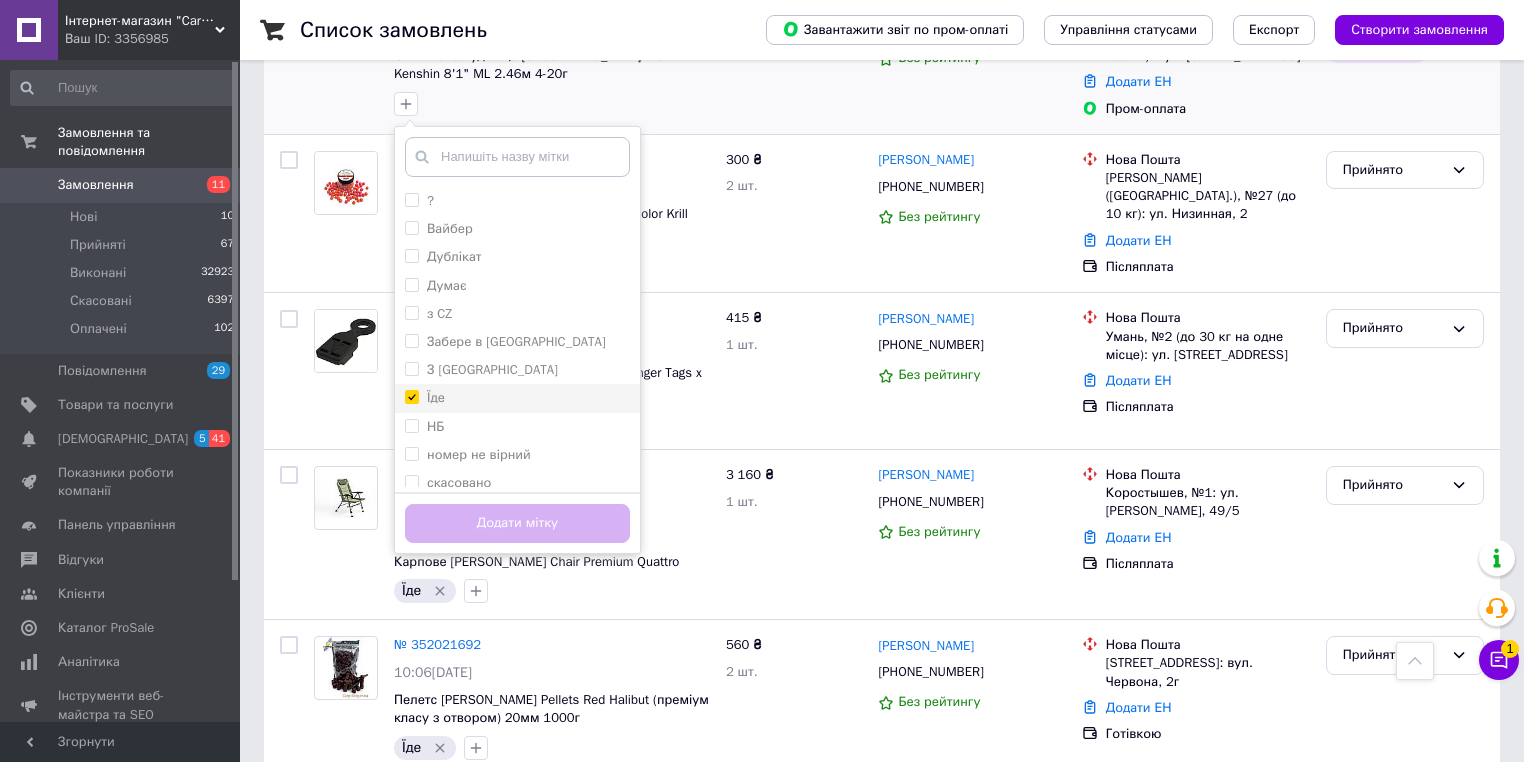 checkbox on "true" 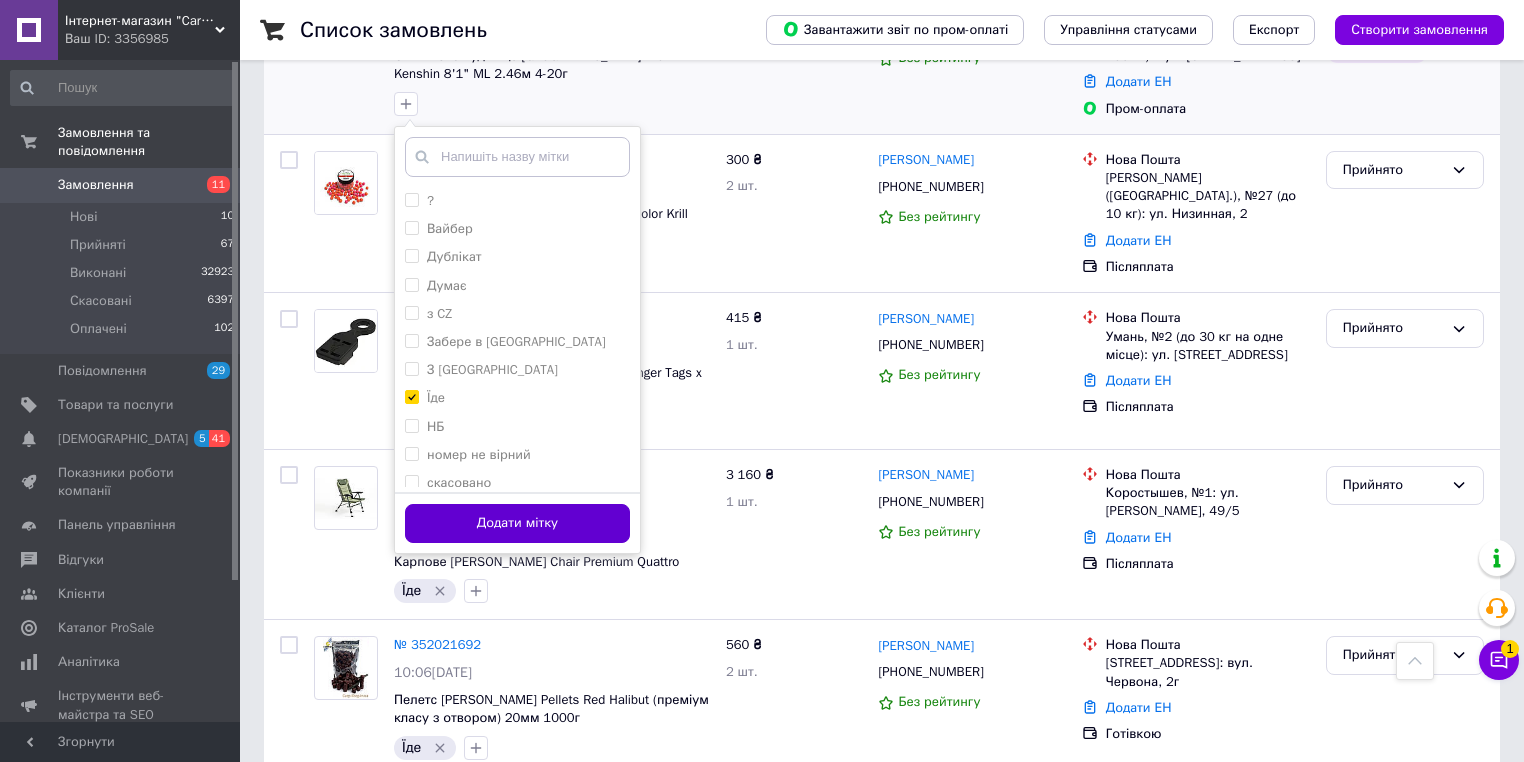click on "Додати мітку" at bounding box center [517, 523] 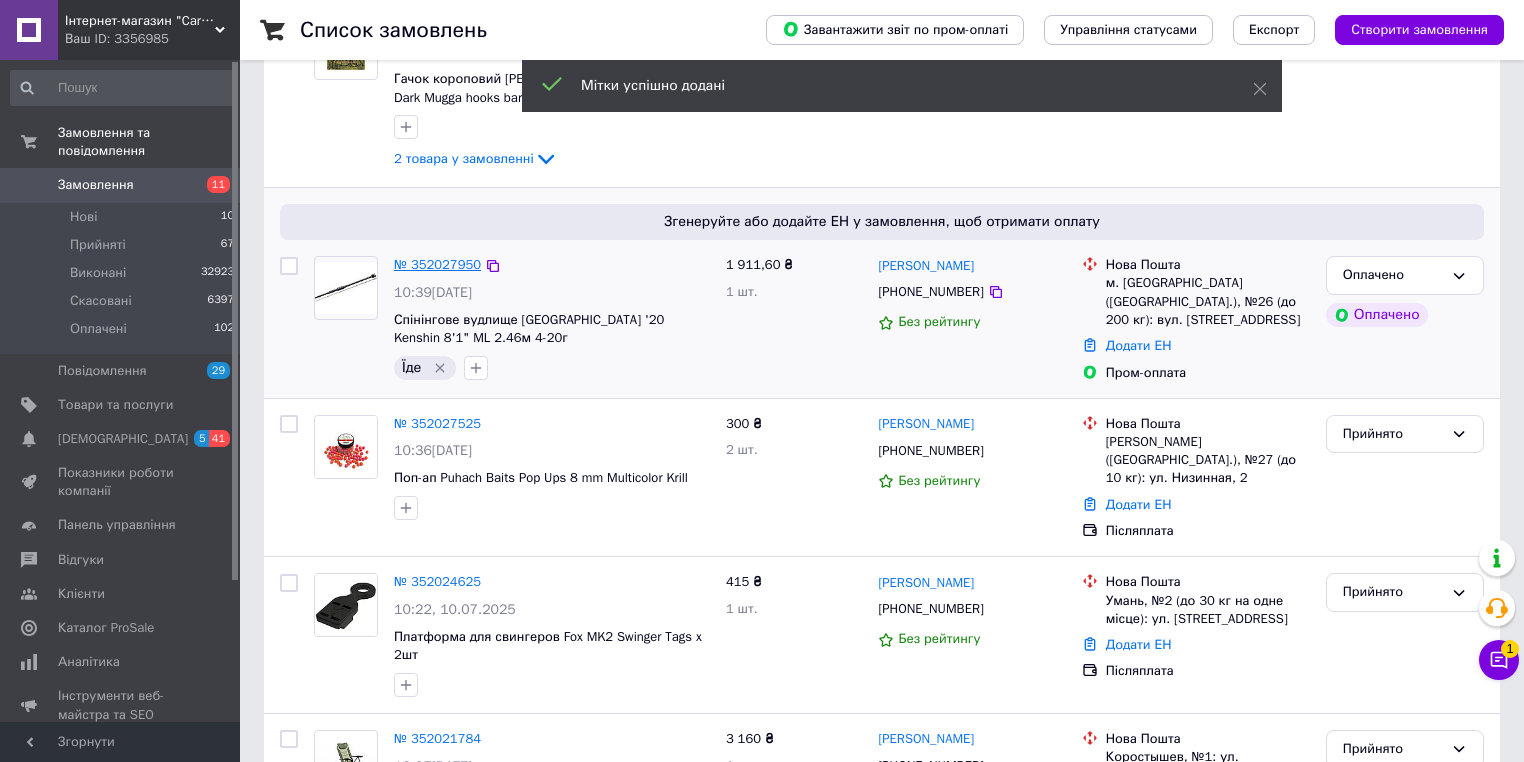 scroll, scrollTop: 240, scrollLeft: 0, axis: vertical 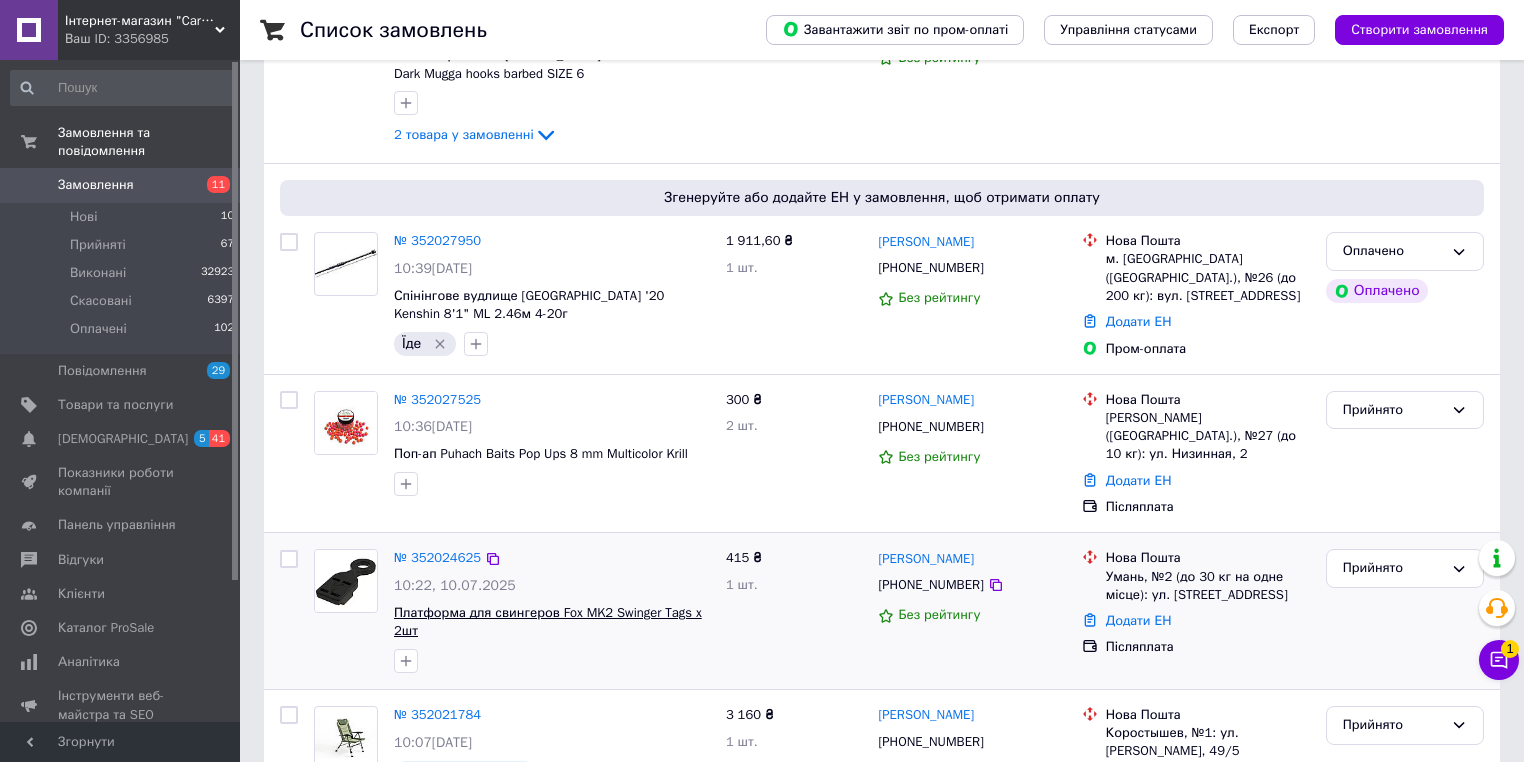 click on "Платформа для свингеров Fox MK2 Swinger Tags x 2шт" at bounding box center [548, 622] 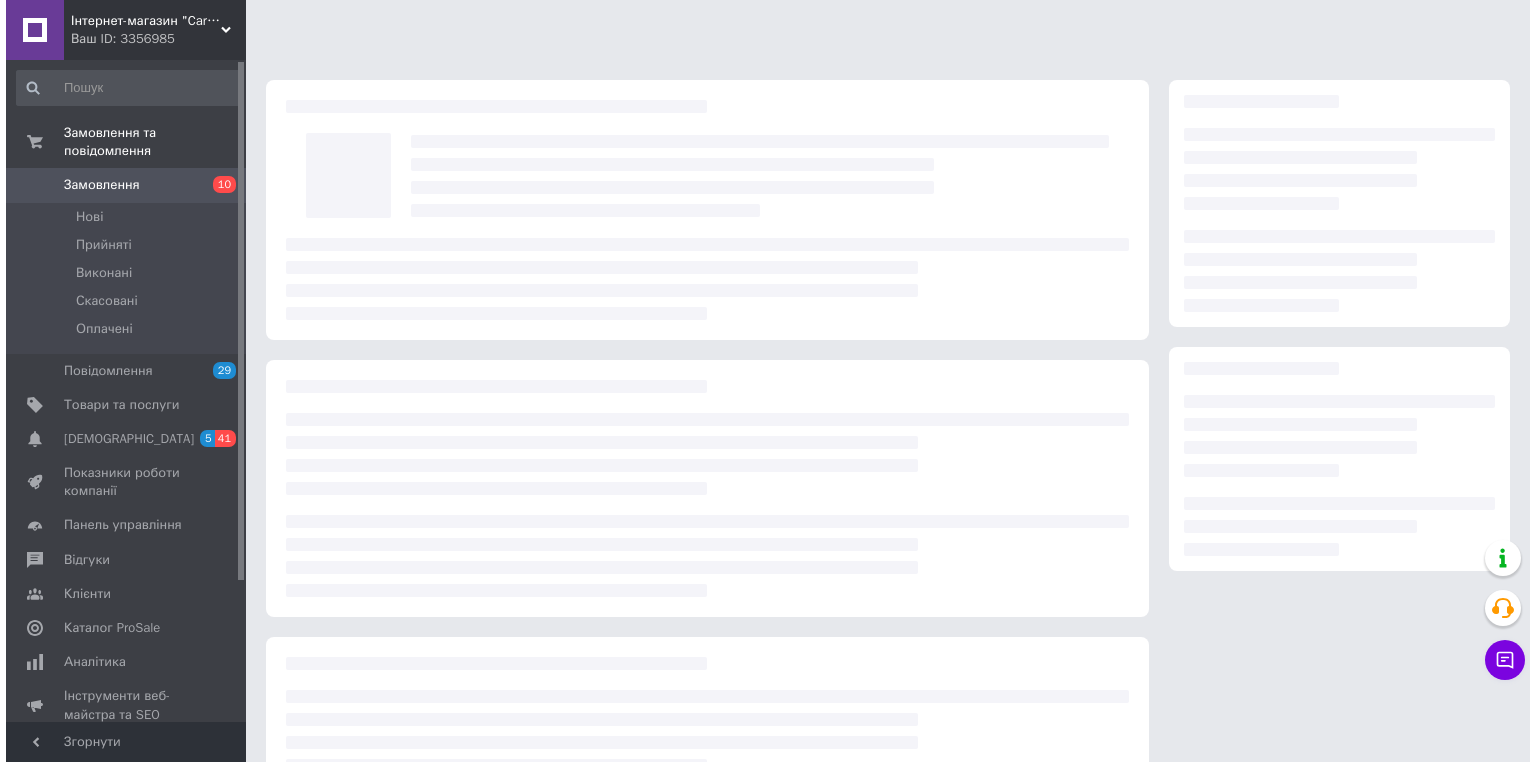 scroll, scrollTop: 0, scrollLeft: 0, axis: both 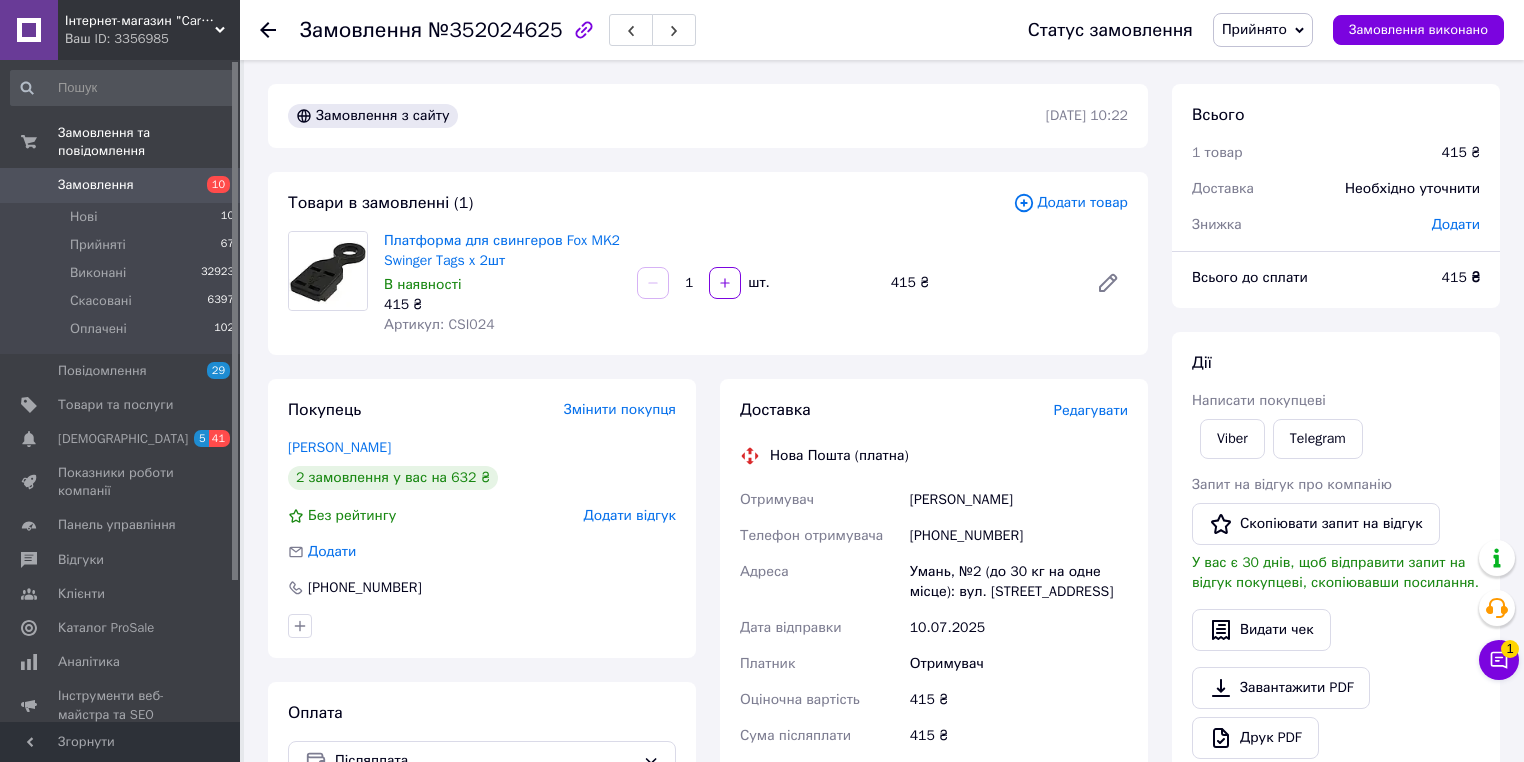 click on "Артикул: CSI024" at bounding box center (439, 324) 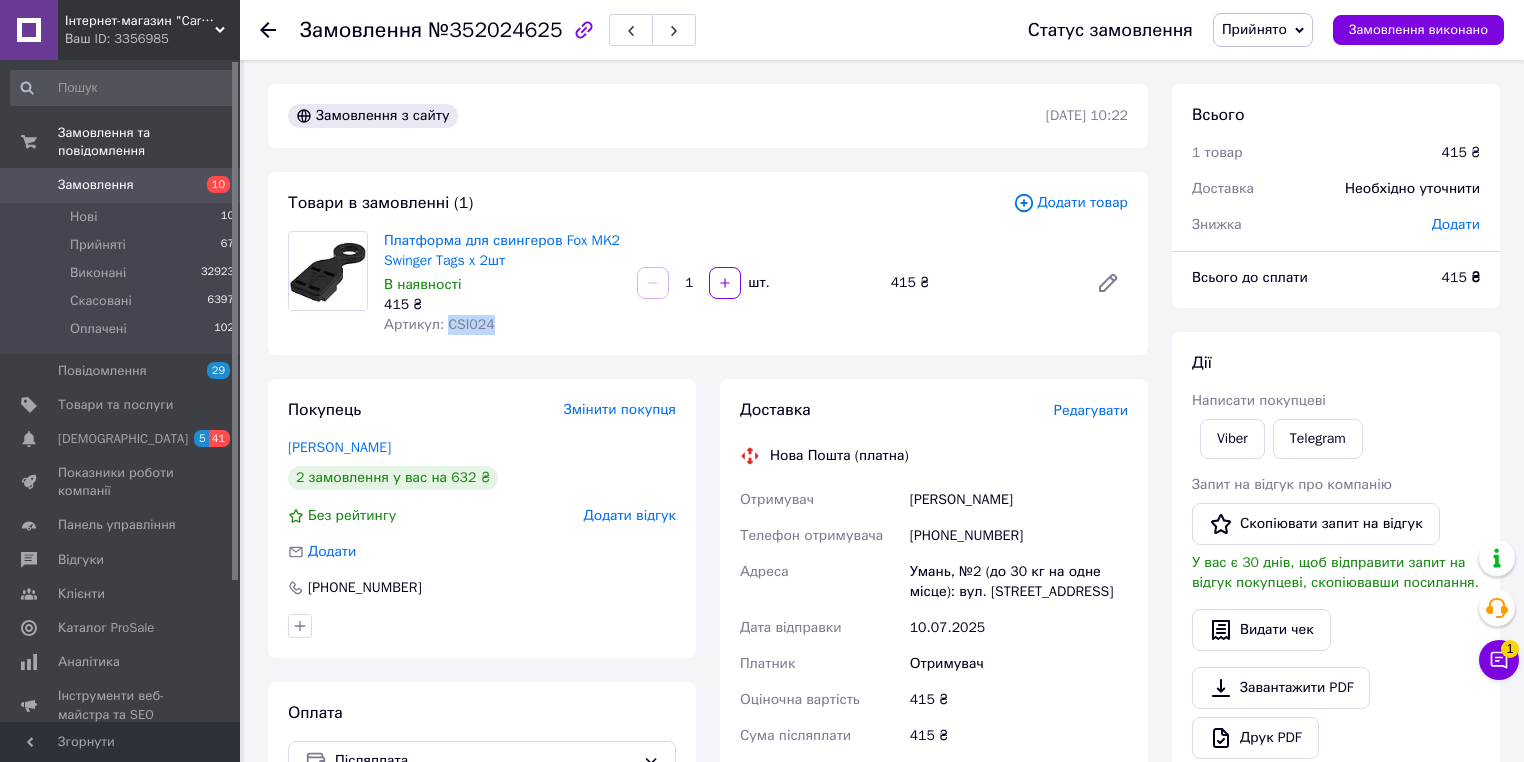 click on "Артикул: CSI024" at bounding box center [439, 324] 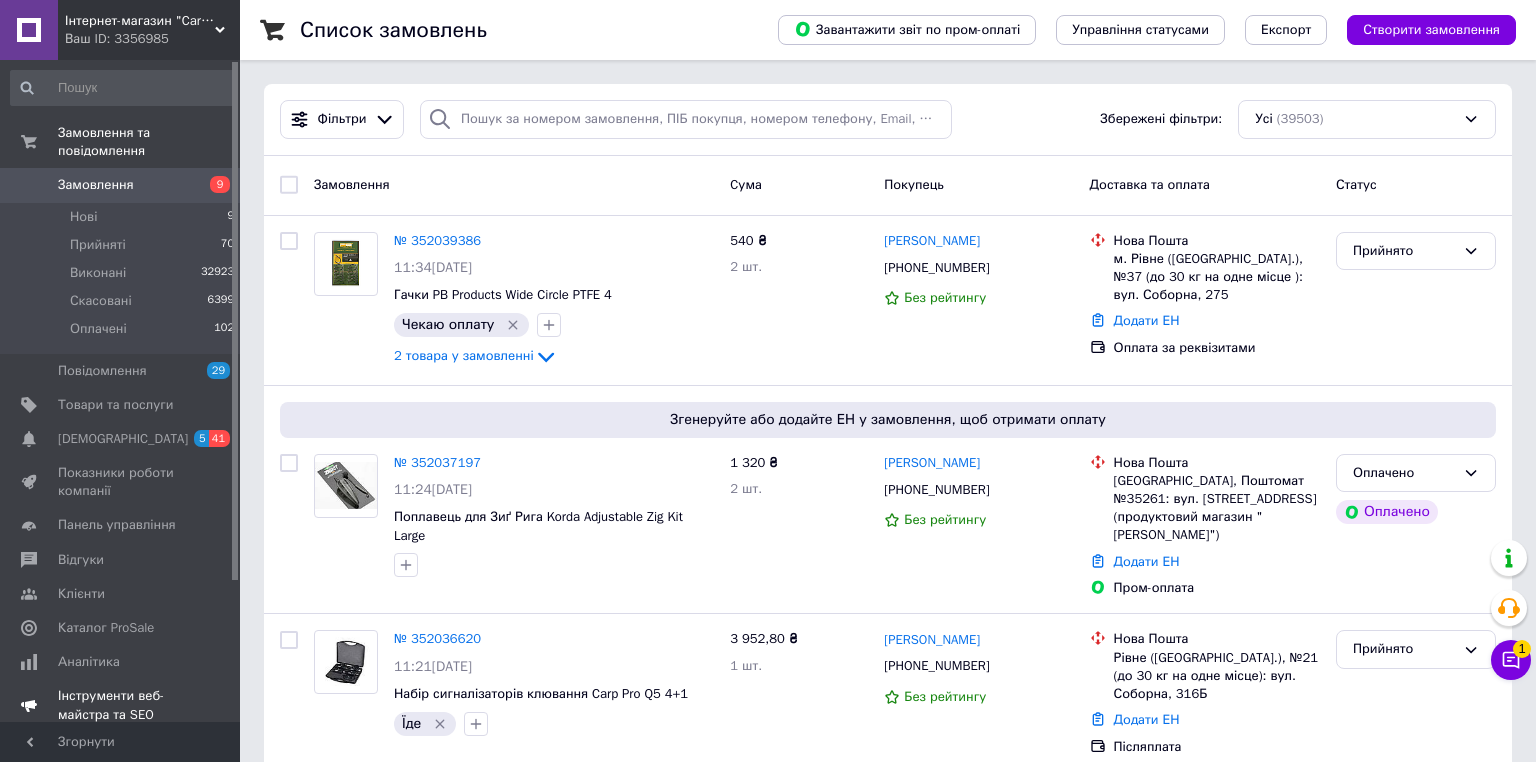 scroll, scrollTop: 0, scrollLeft: 0, axis: both 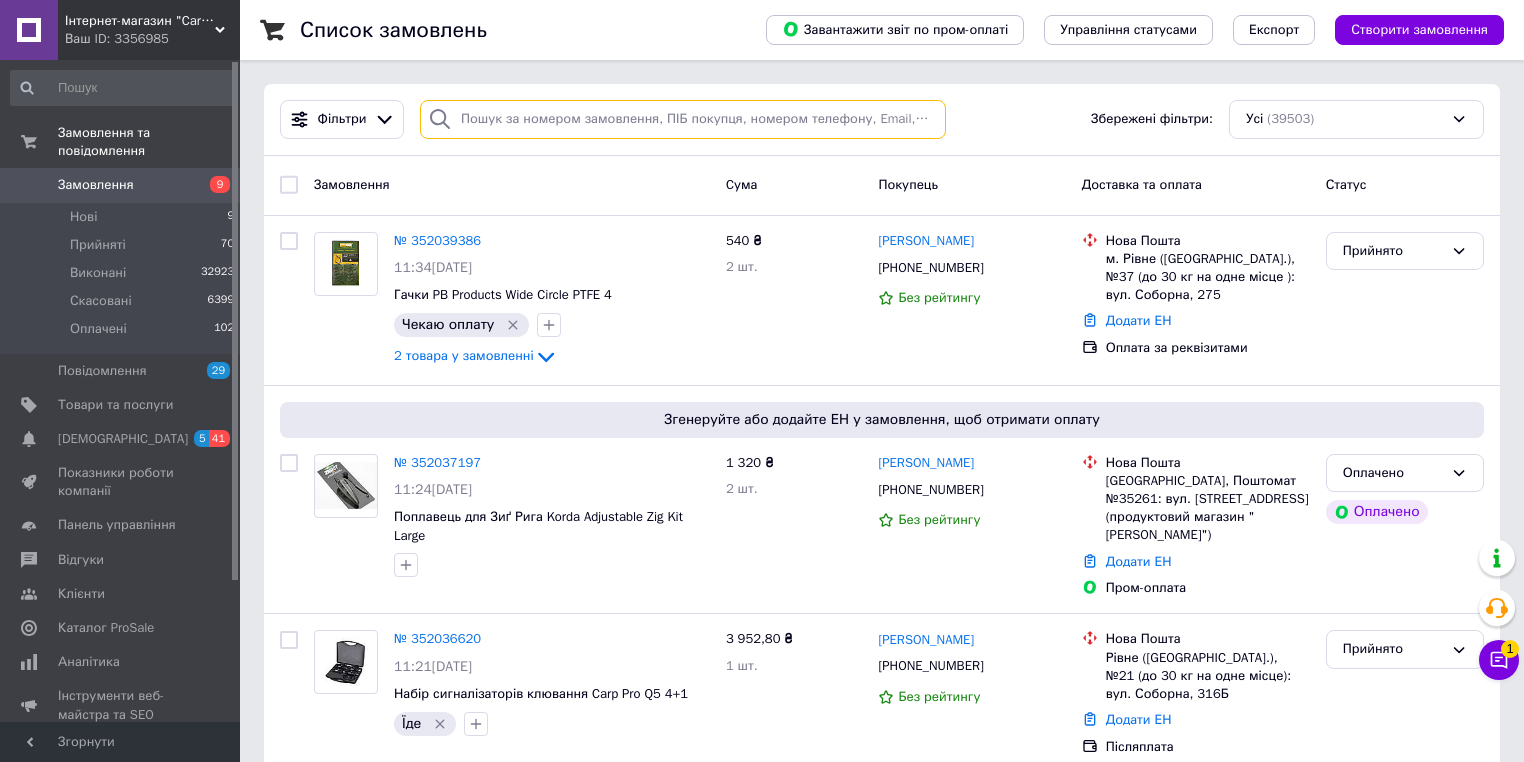 click at bounding box center [683, 119] 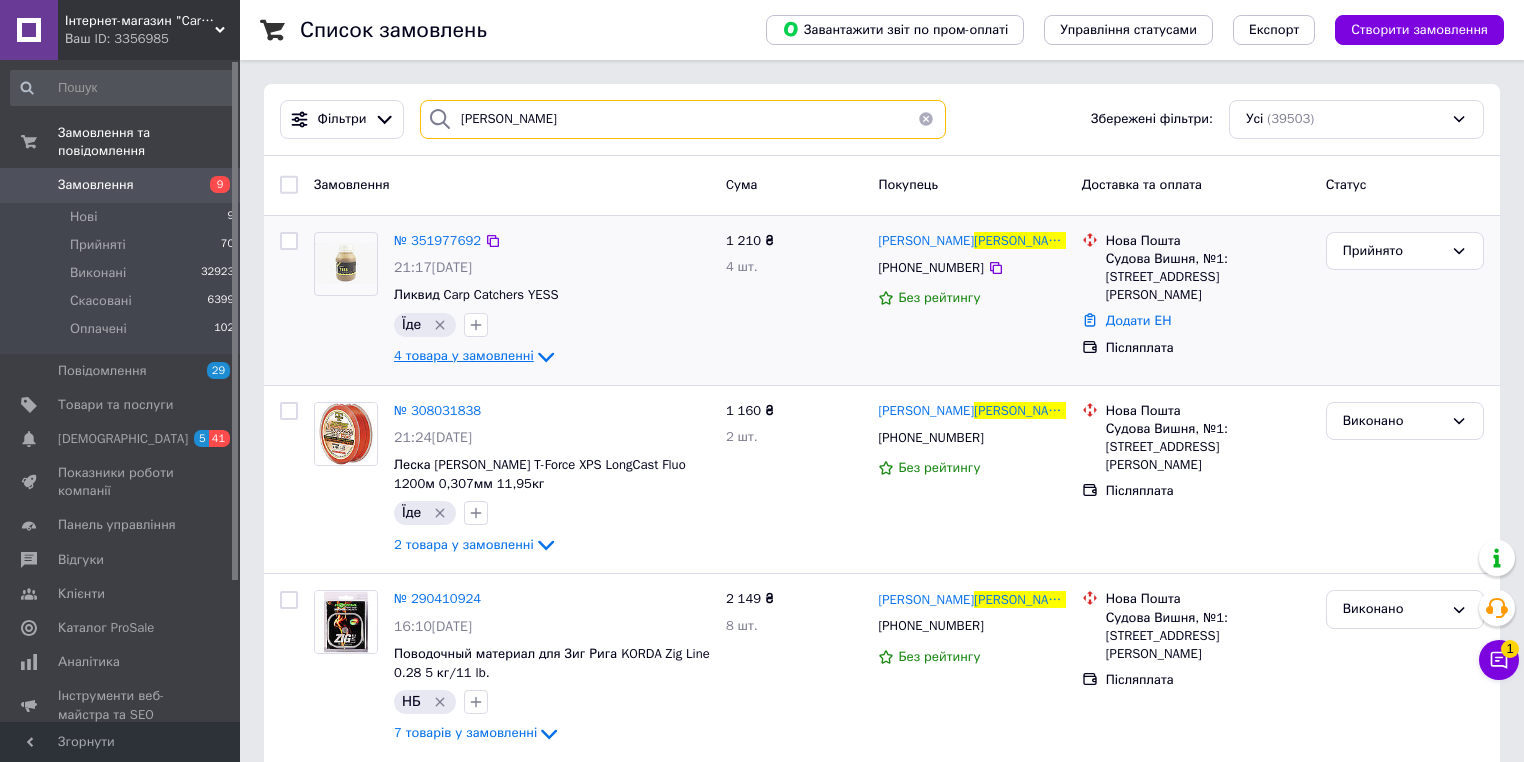 type on "[PERSON_NAME]" 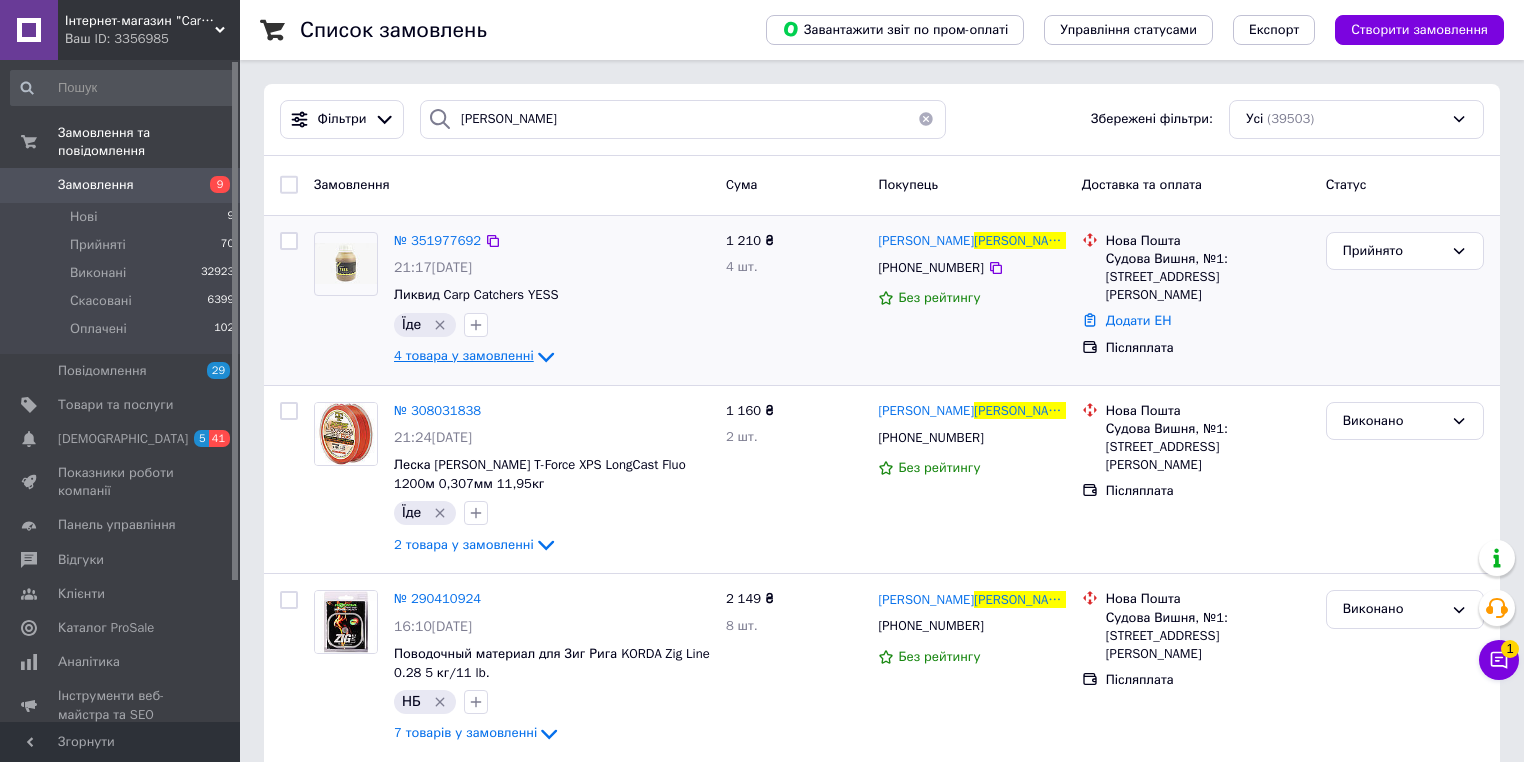 click 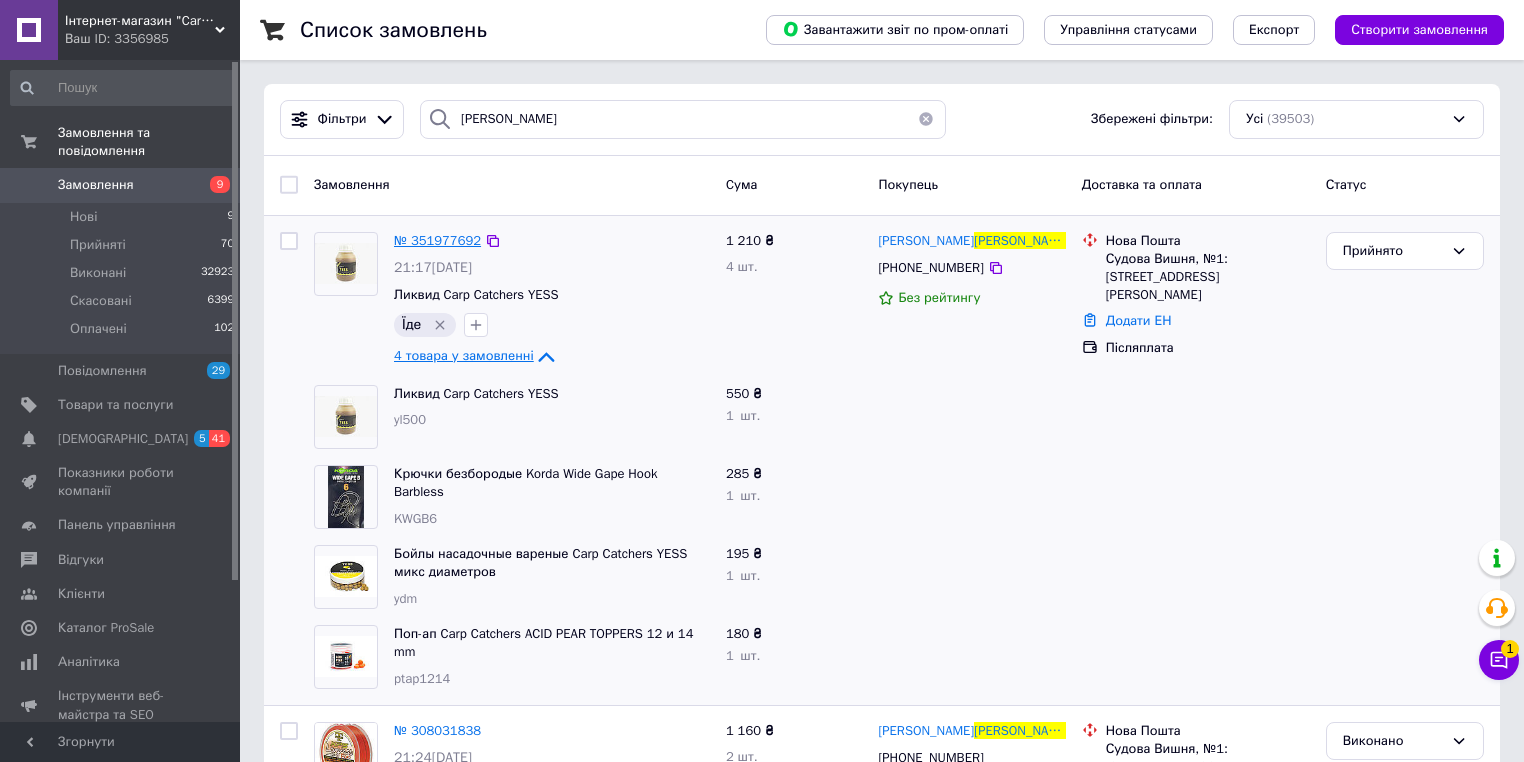 click on "№ 351977692" at bounding box center [437, 240] 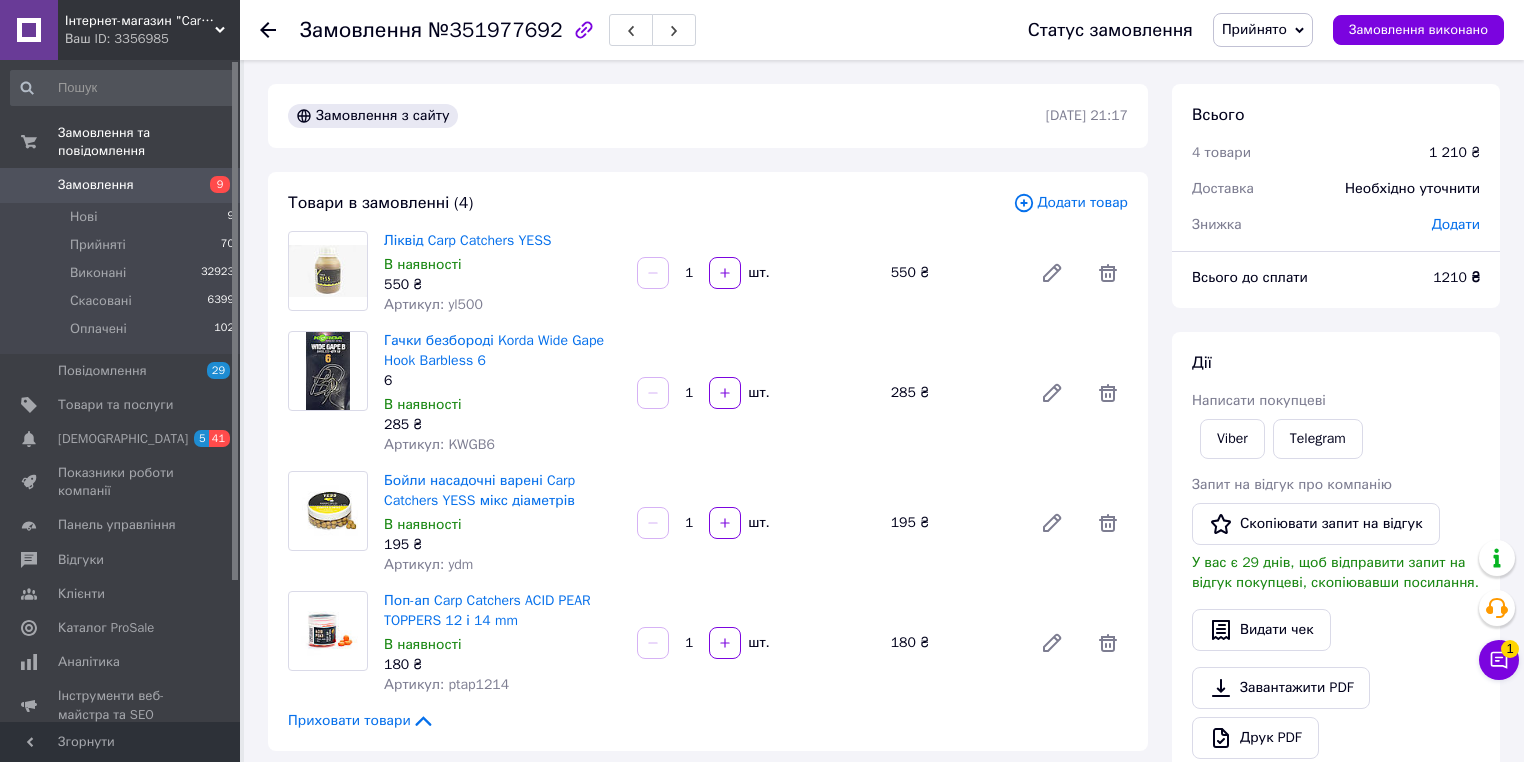 click on "Додати товар" at bounding box center [1070, 203] 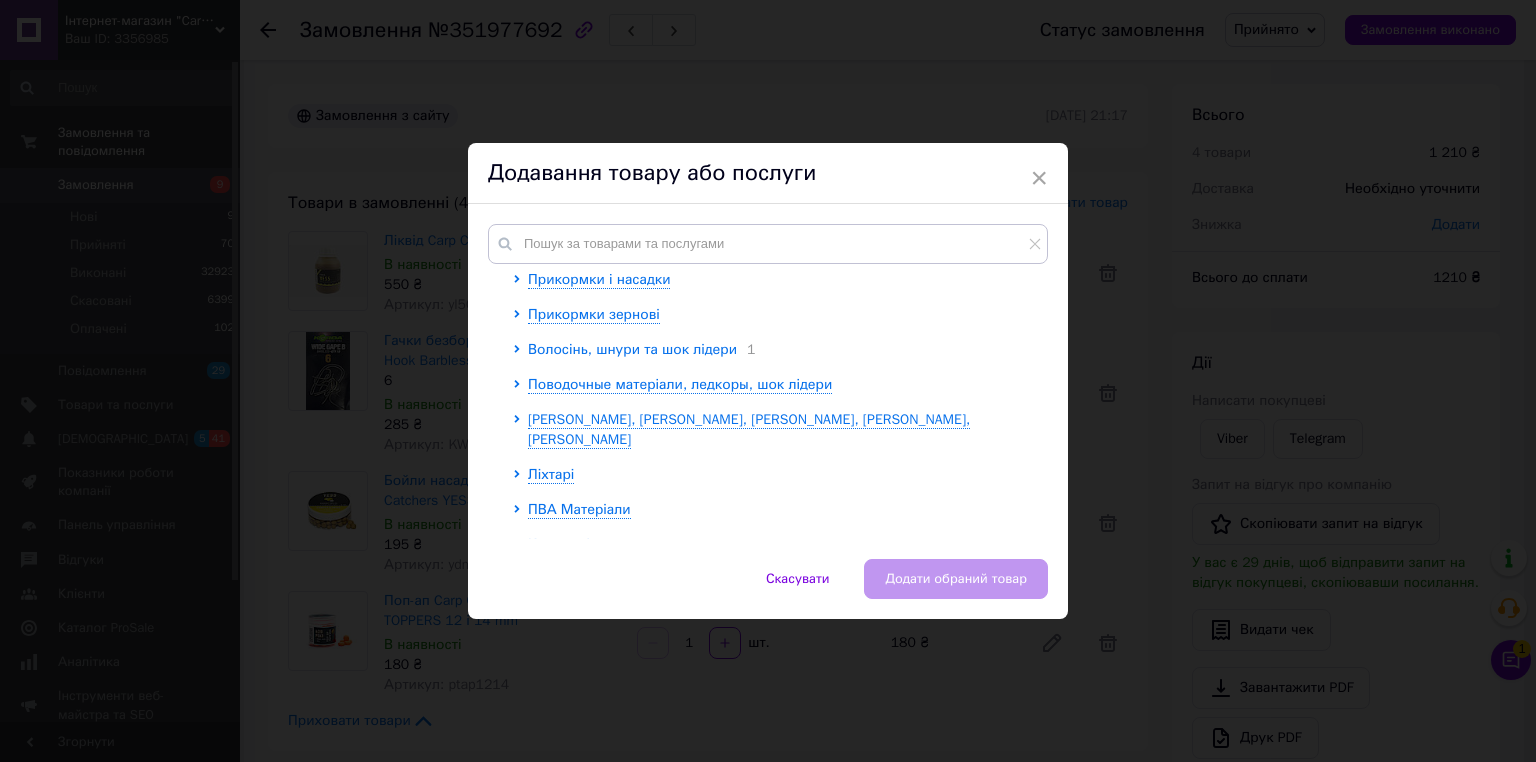 scroll, scrollTop: 480, scrollLeft: 0, axis: vertical 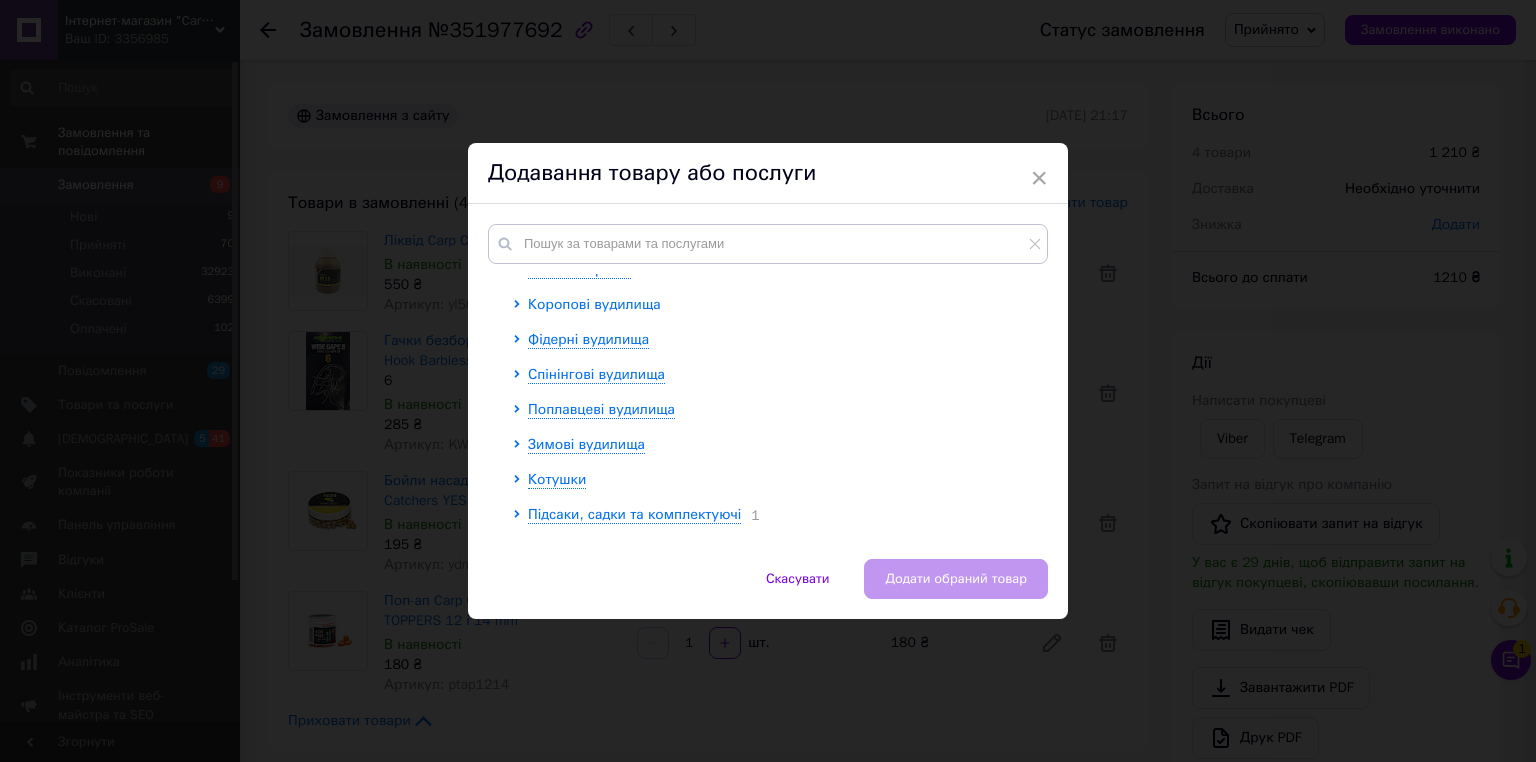click on "Коропові вудилища" at bounding box center [594, 304] 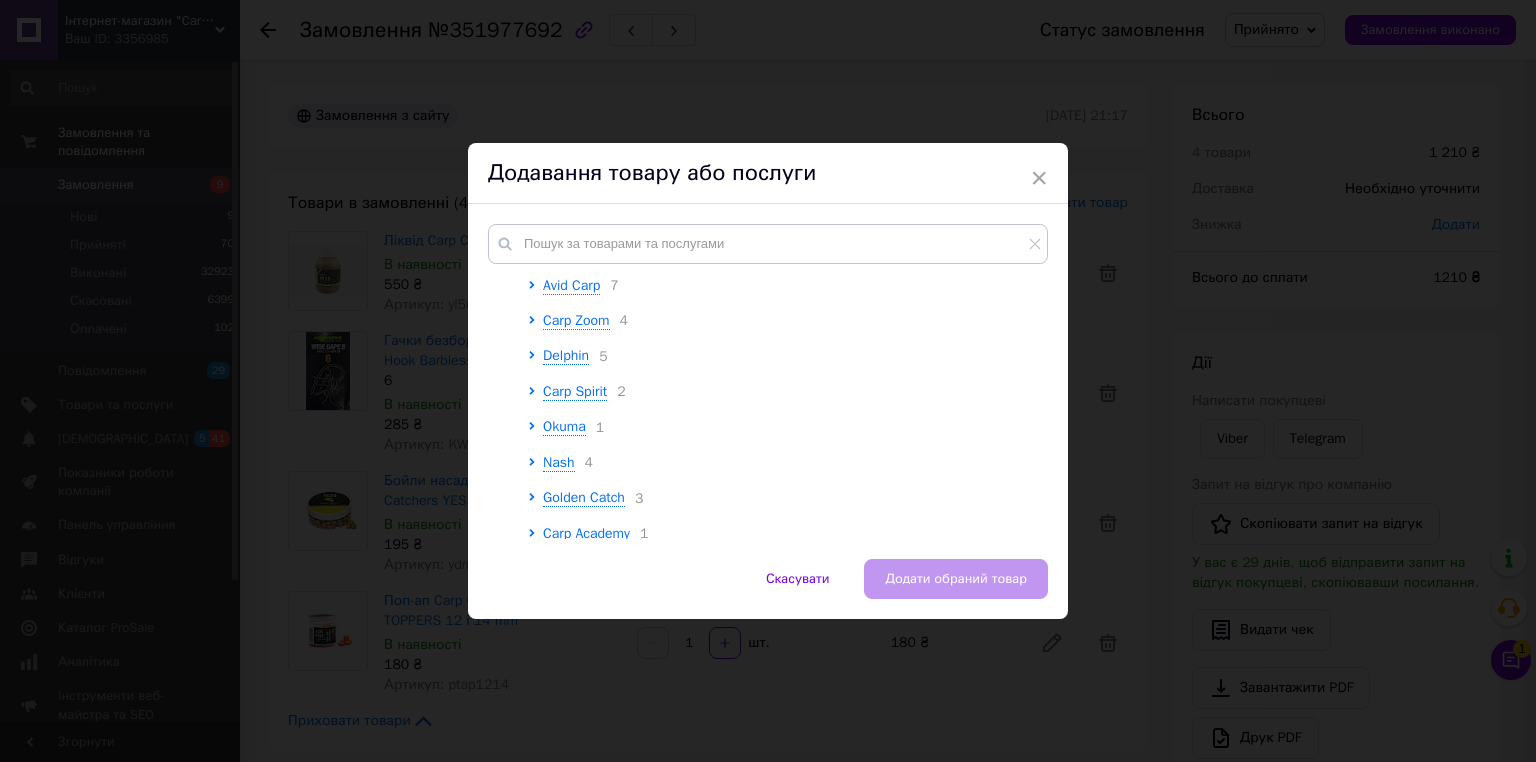 scroll, scrollTop: 720, scrollLeft: 0, axis: vertical 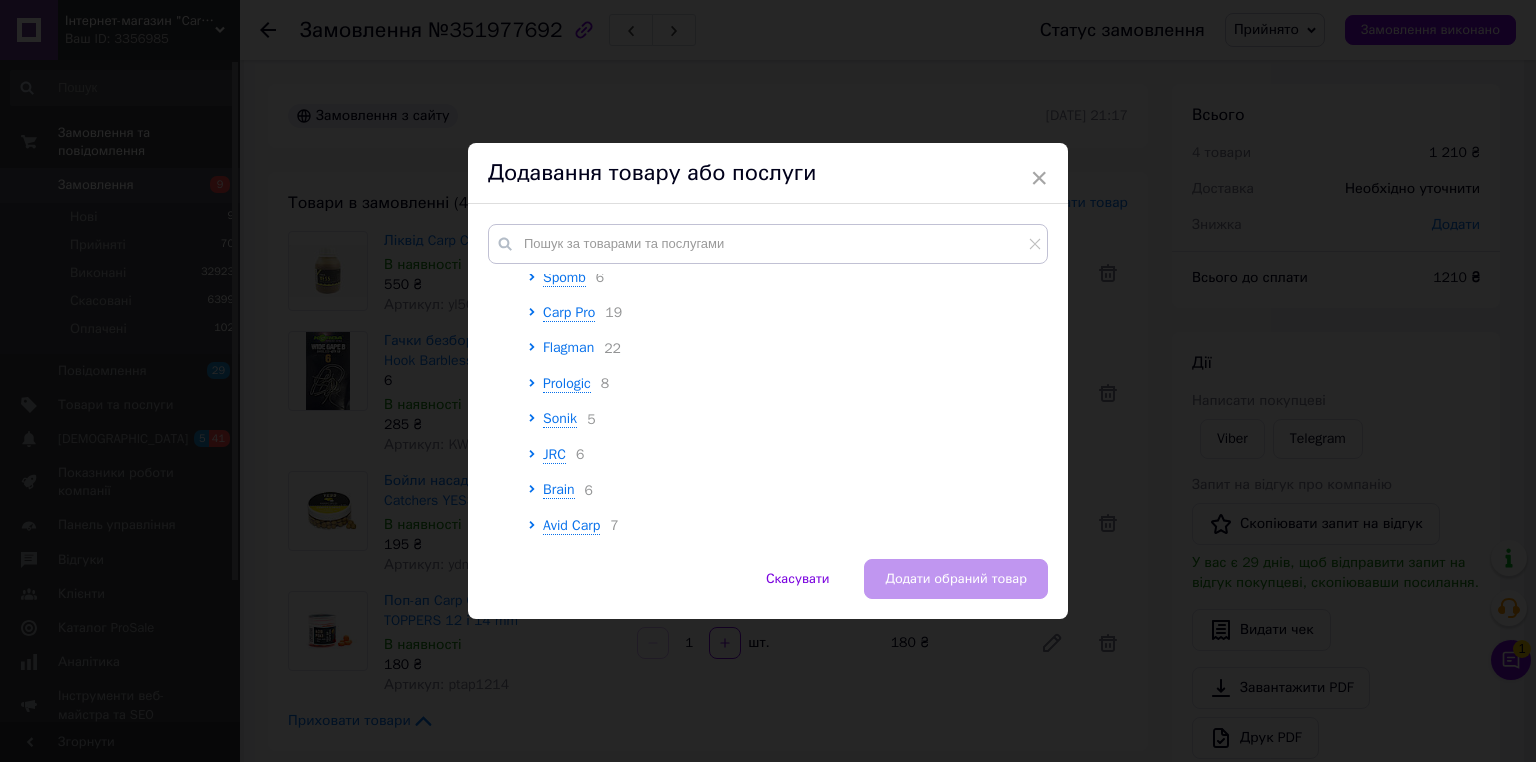 click on "Flagman" at bounding box center [568, 347] 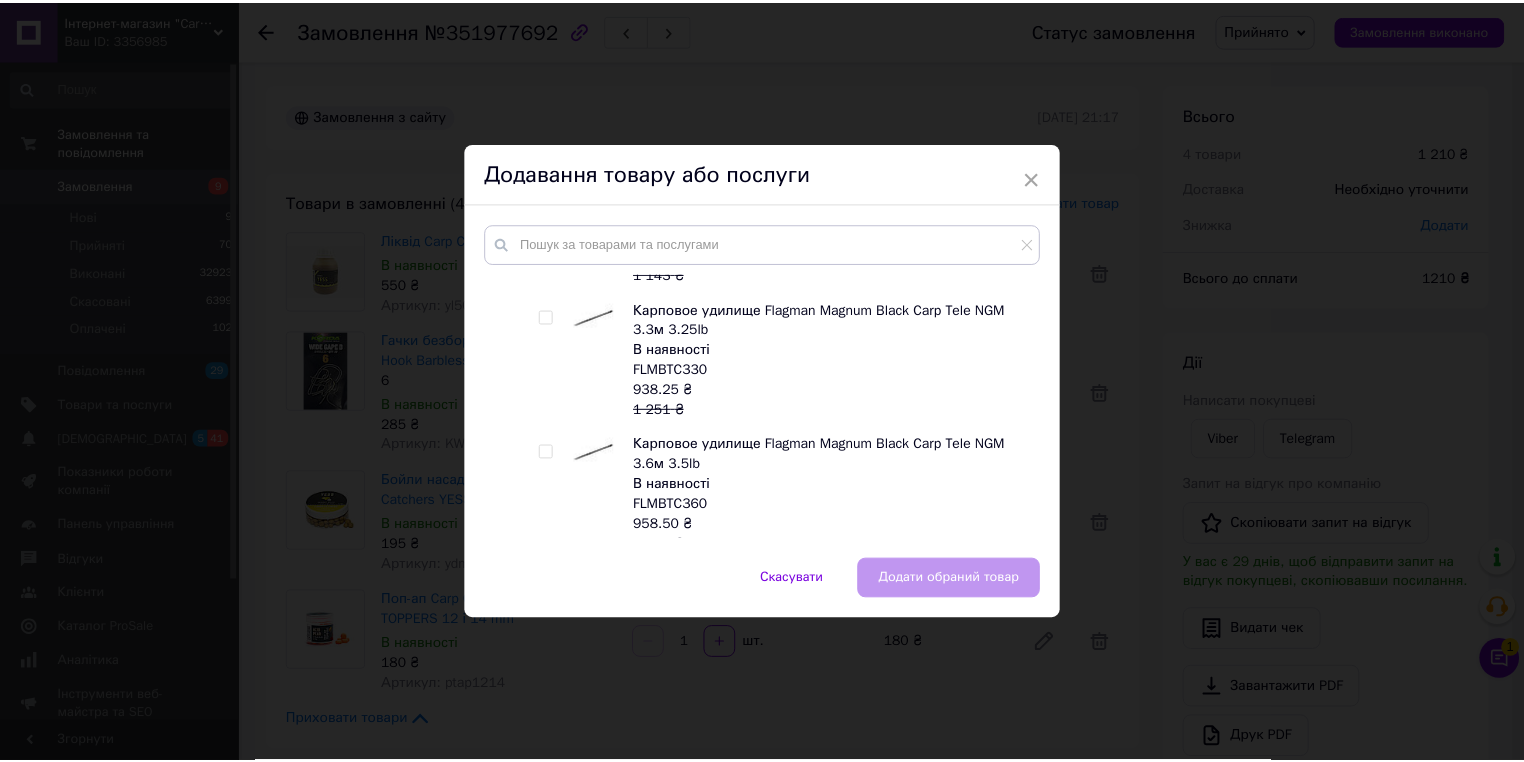 scroll, scrollTop: 2880, scrollLeft: 0, axis: vertical 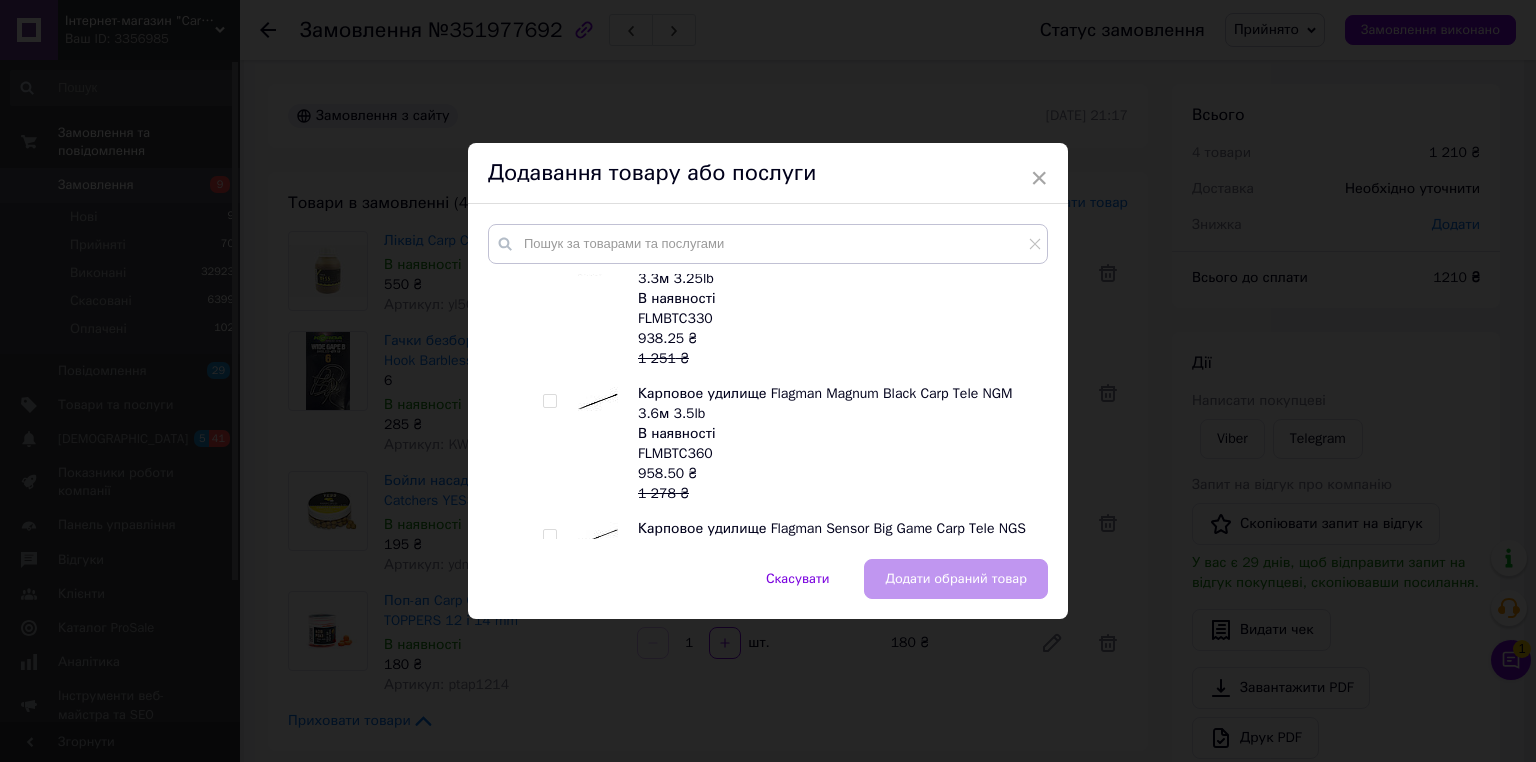 click at bounding box center [549, 401] 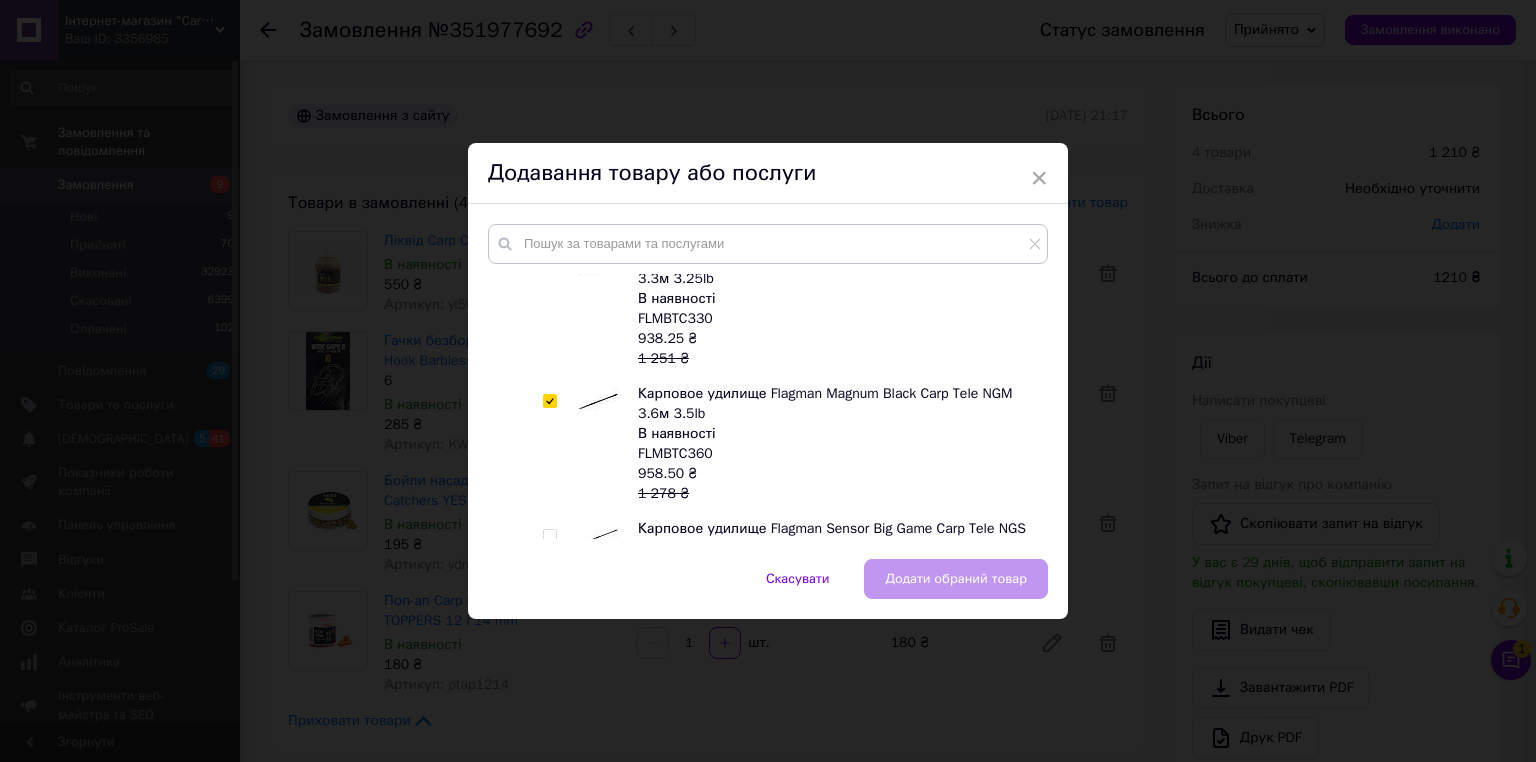 checkbox on "true" 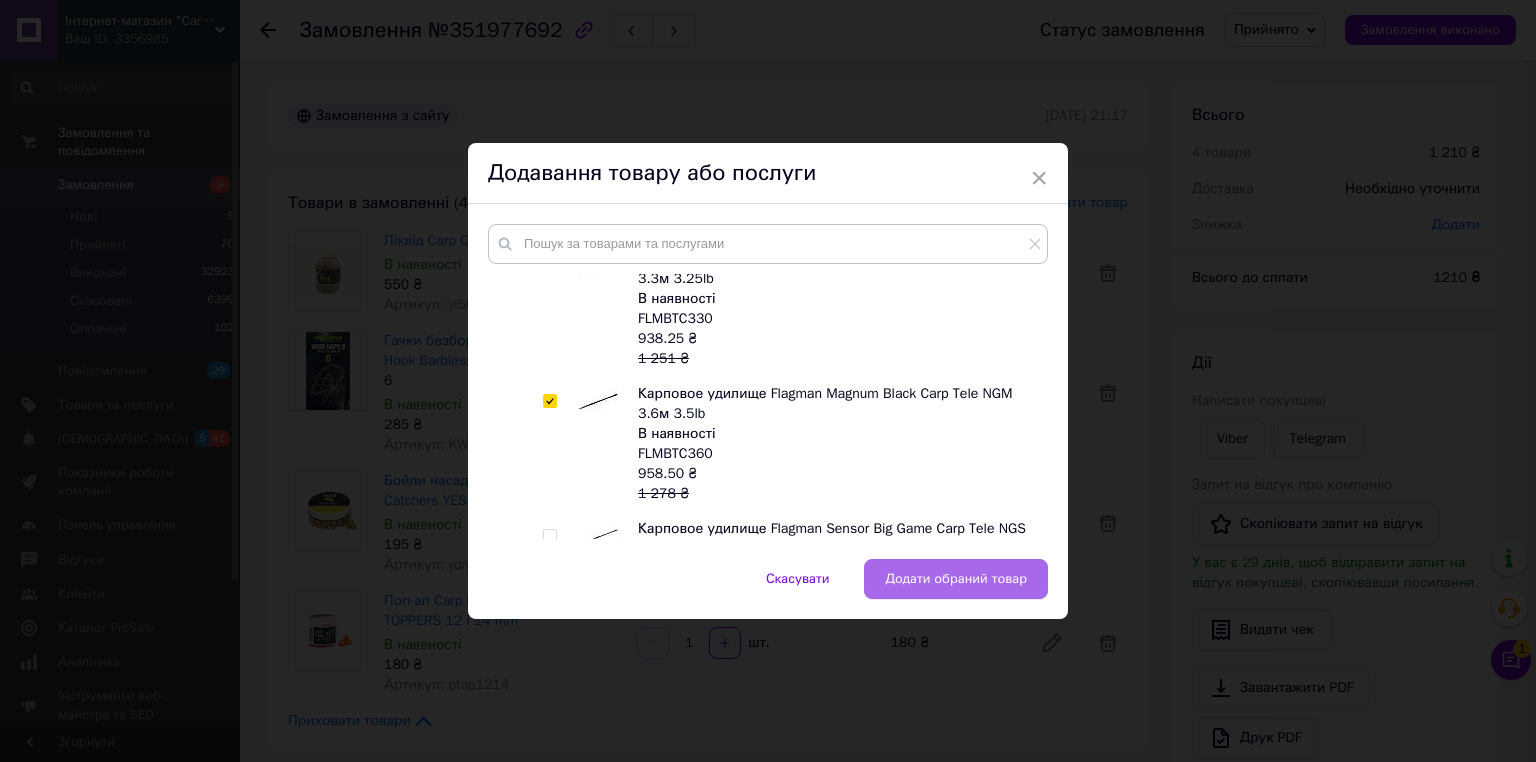 click on "Додати обраний товар" at bounding box center (956, 579) 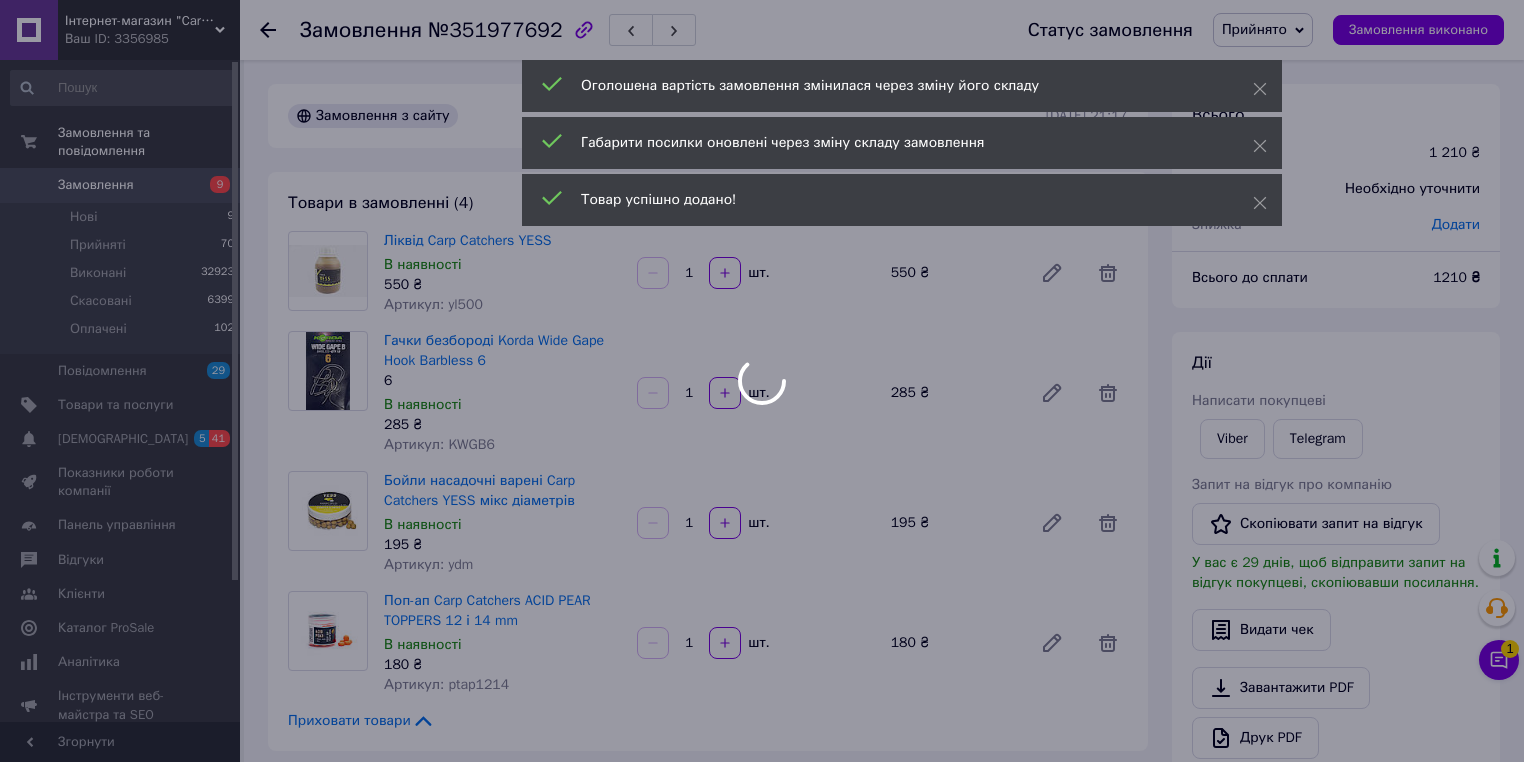 click at bounding box center (762, 381) 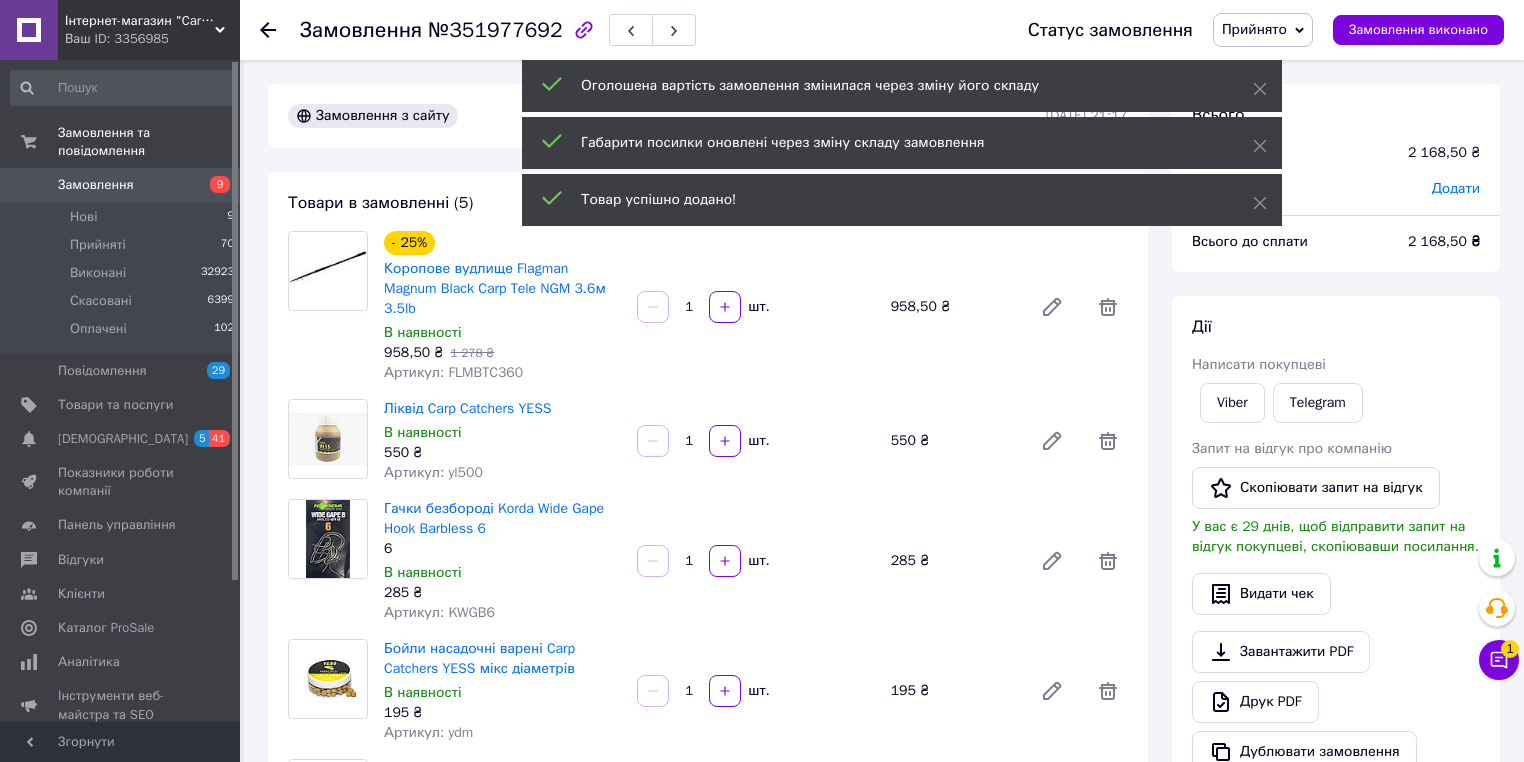 click on "№351977692" at bounding box center [495, 30] 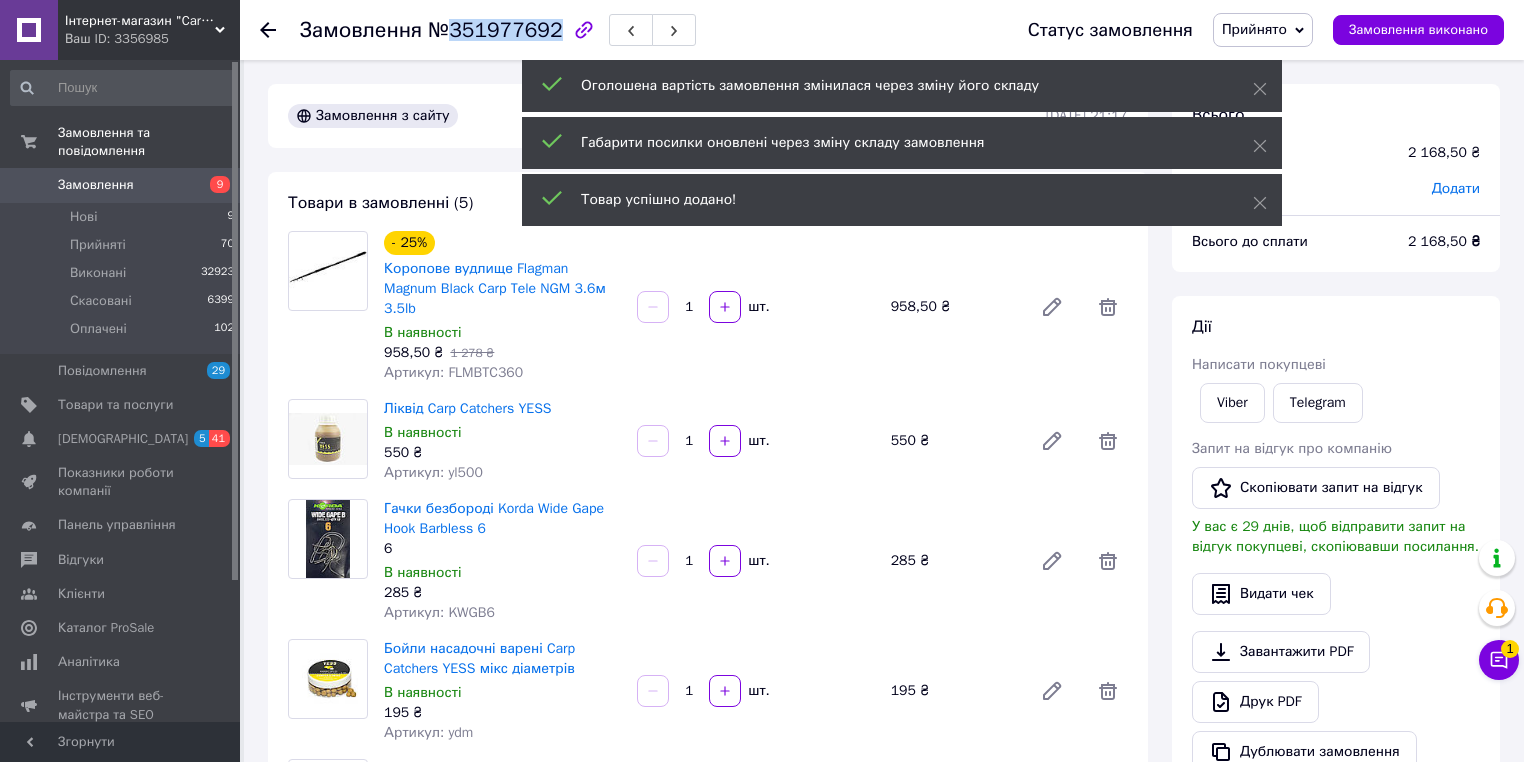 click on "№351977692" at bounding box center [495, 30] 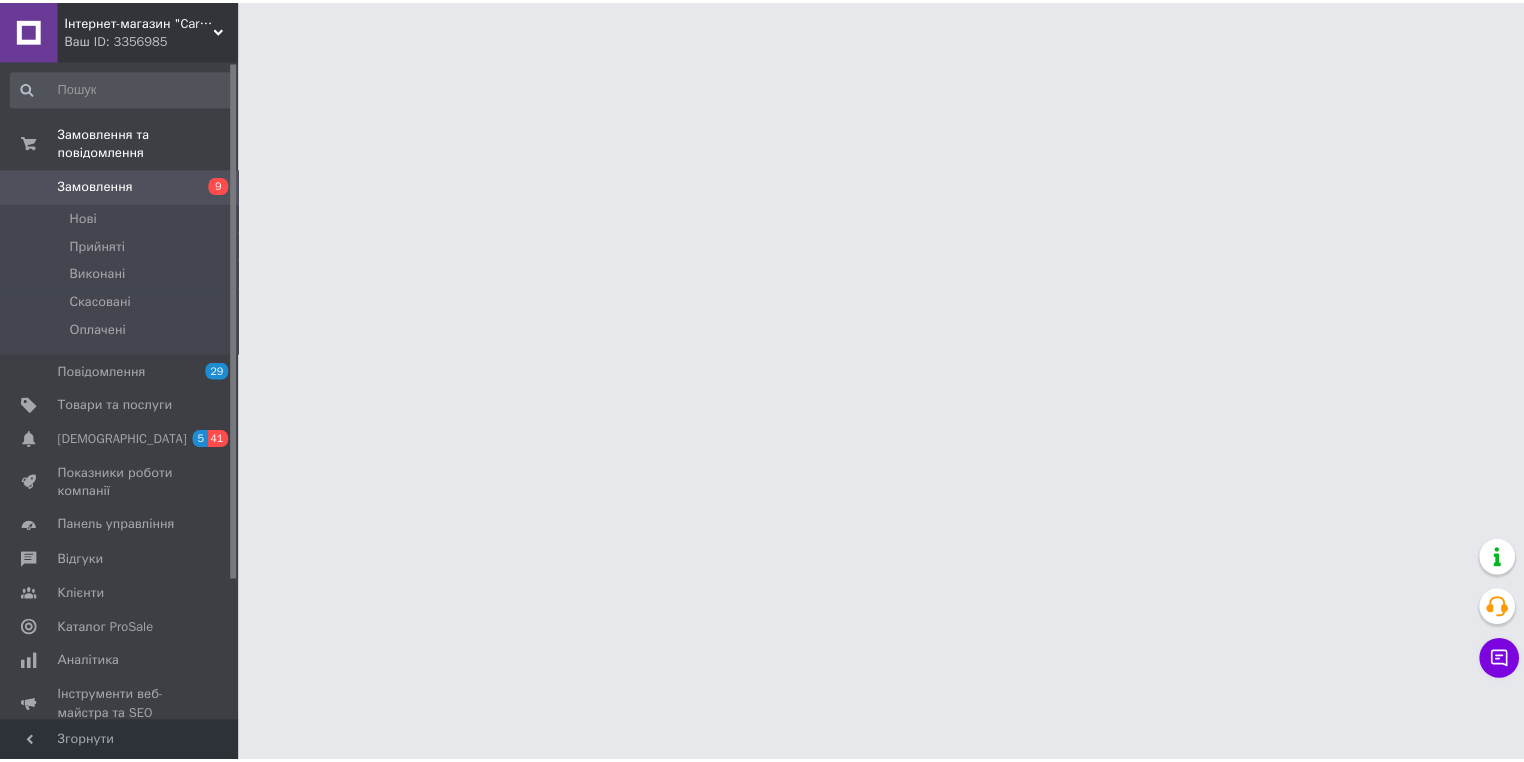 scroll, scrollTop: 0, scrollLeft: 0, axis: both 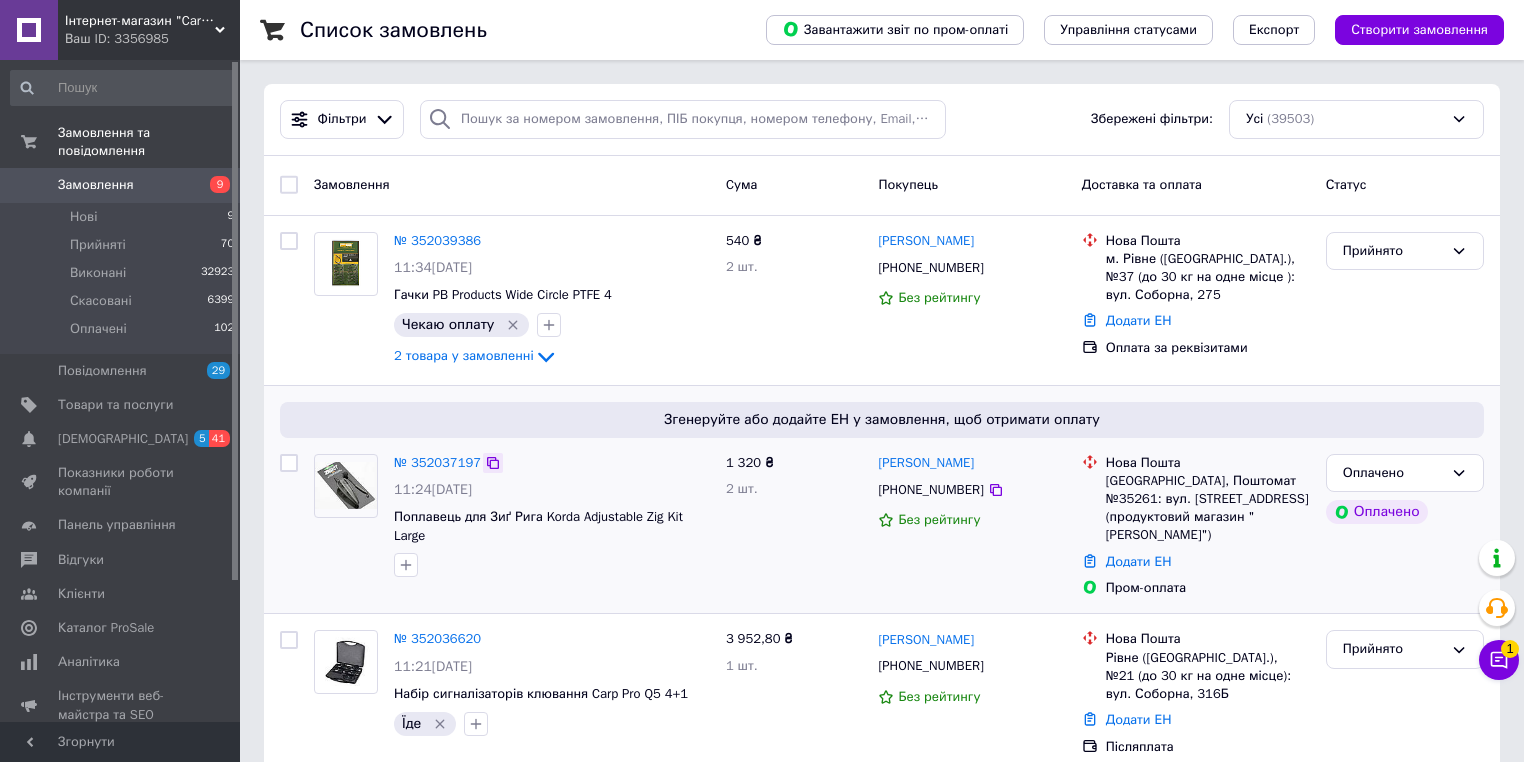 click 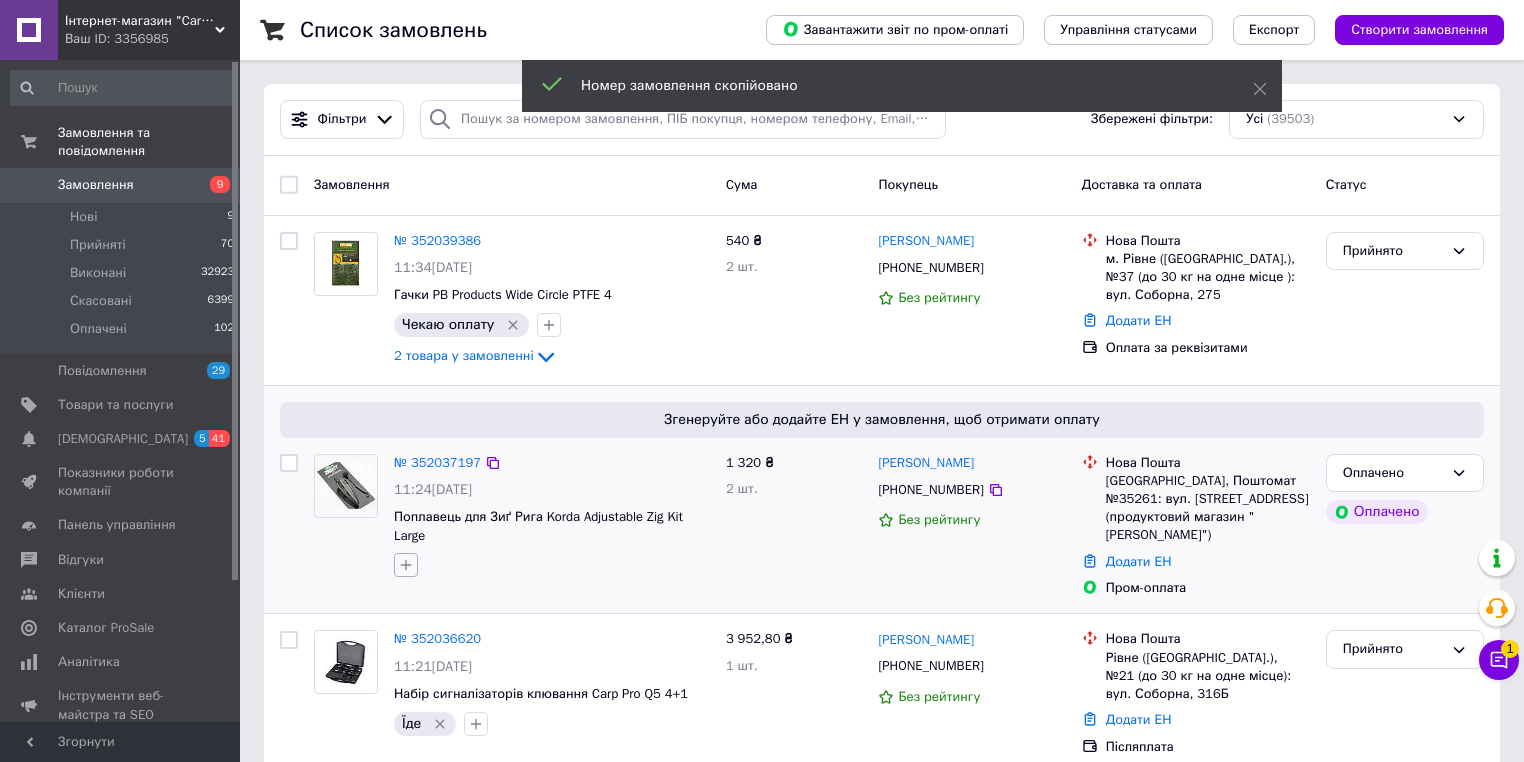 click 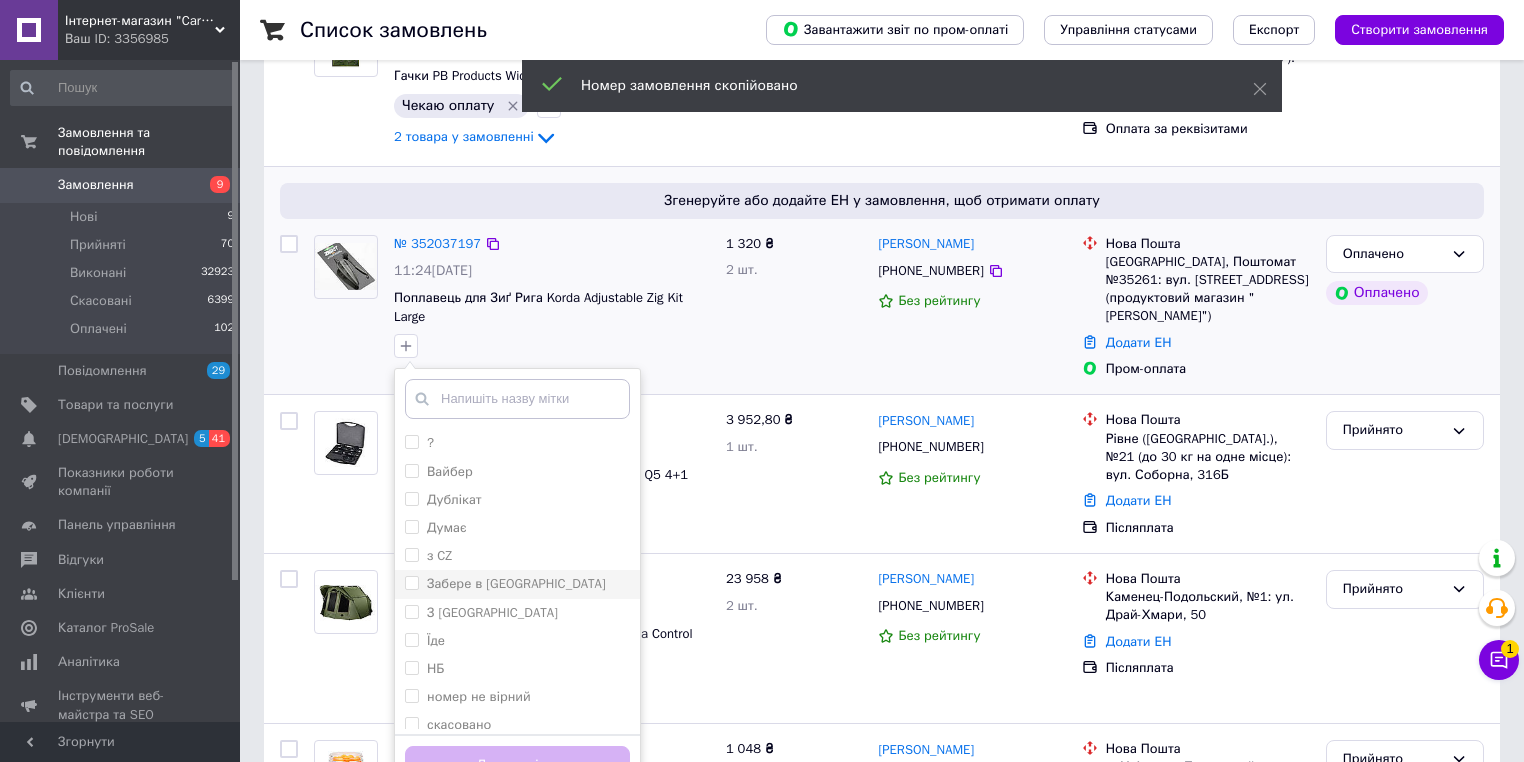 scroll, scrollTop: 240, scrollLeft: 0, axis: vertical 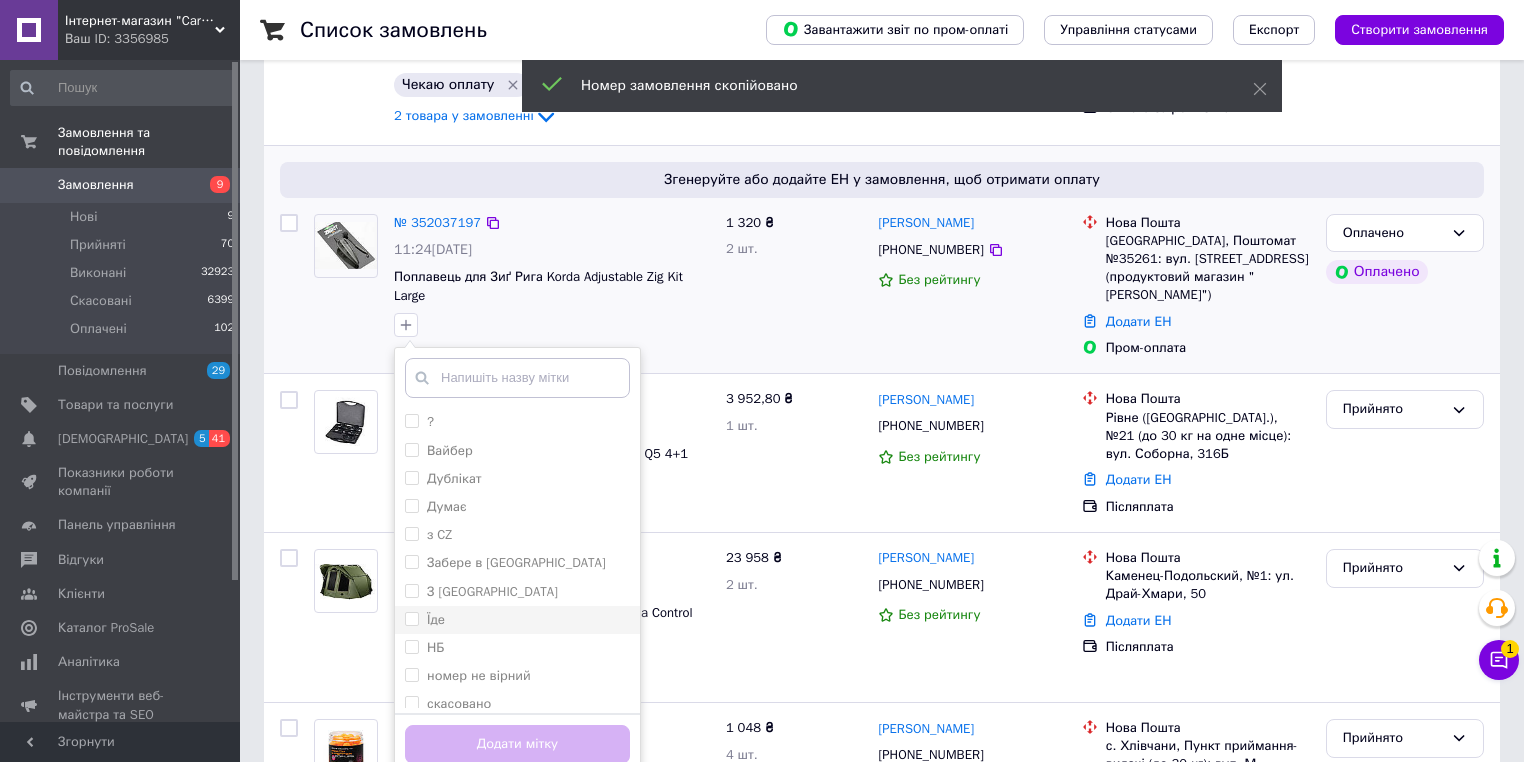 click on "Їде" at bounding box center [517, 620] 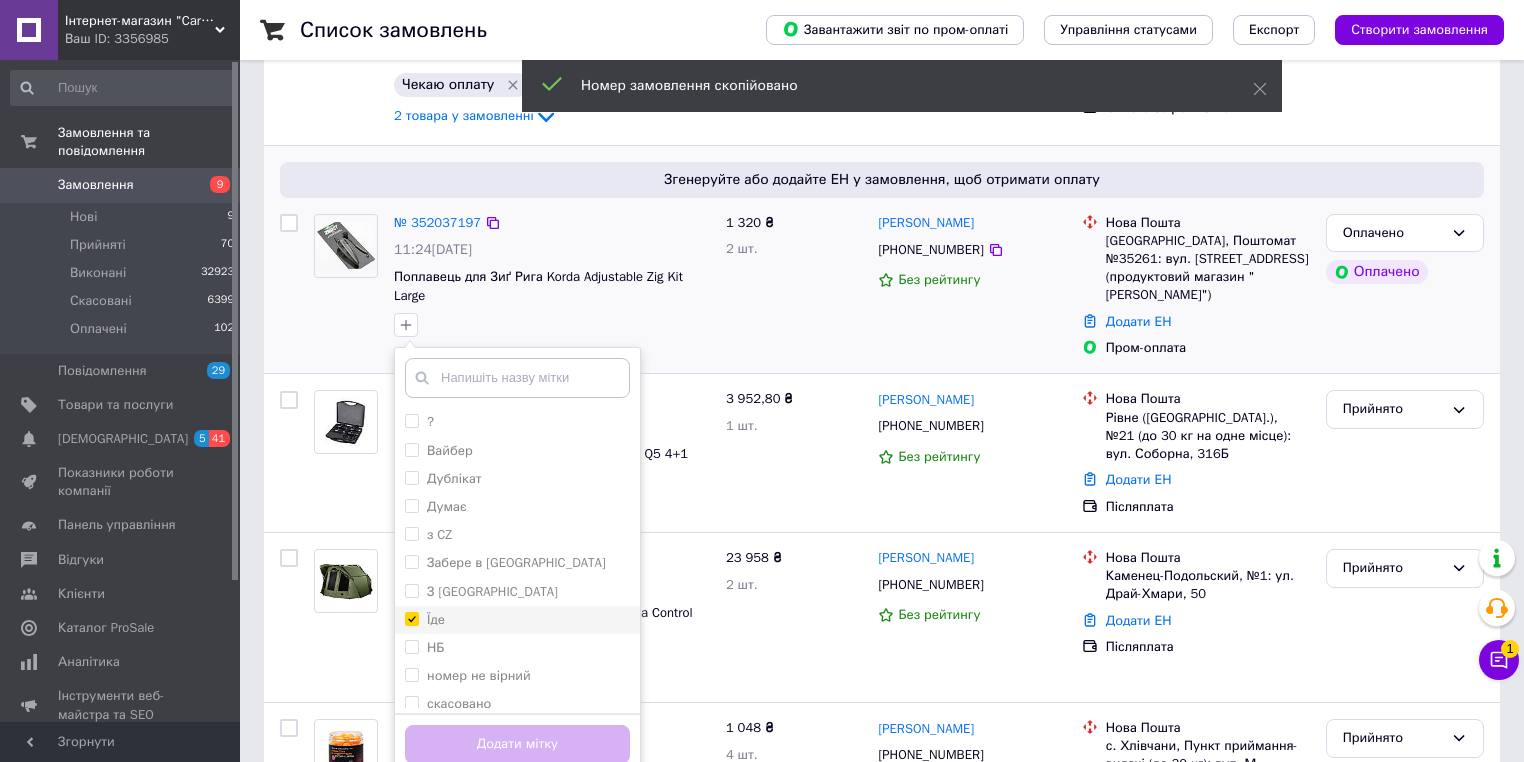 checkbox on "true" 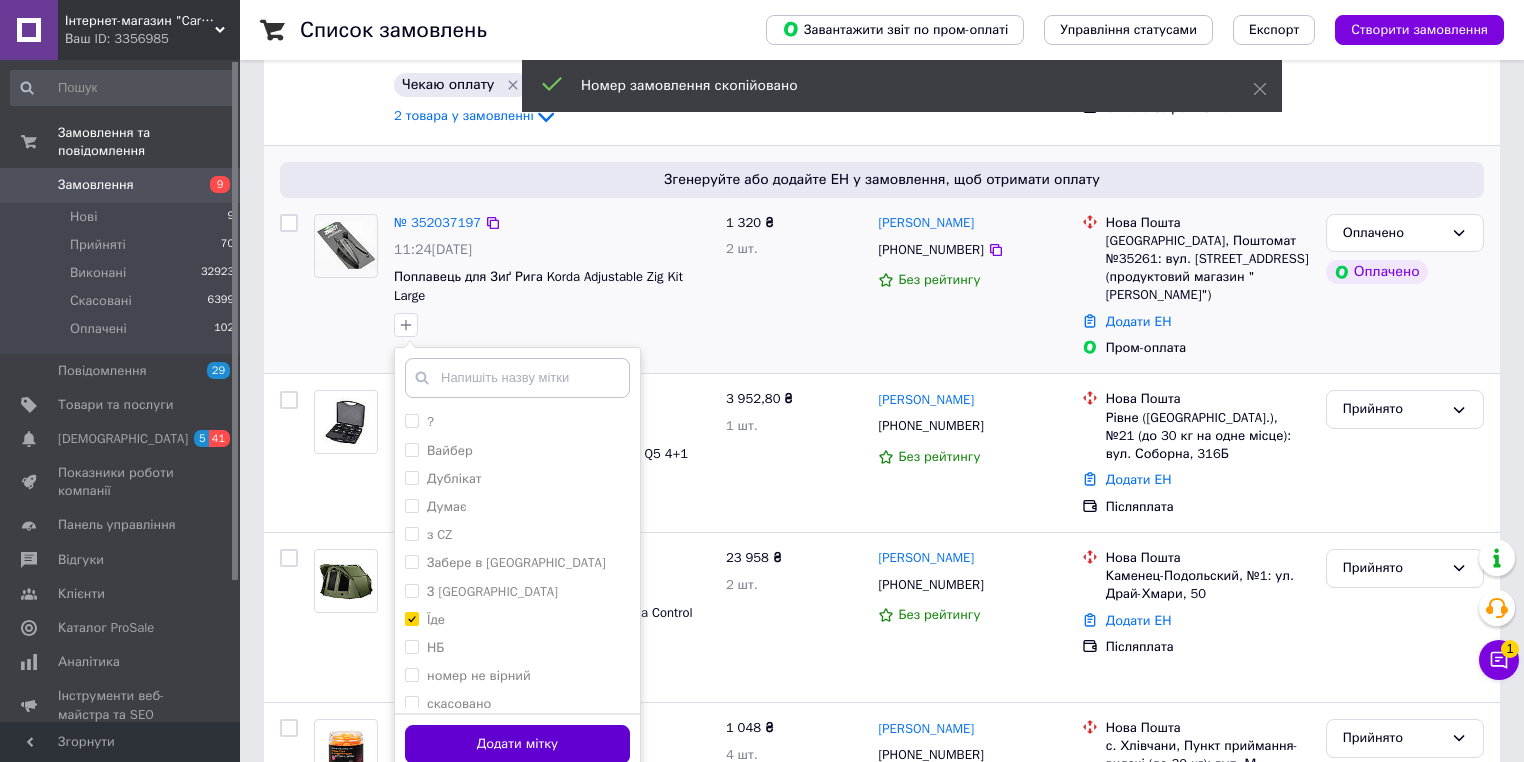 click on "Додати мітку" at bounding box center [517, 744] 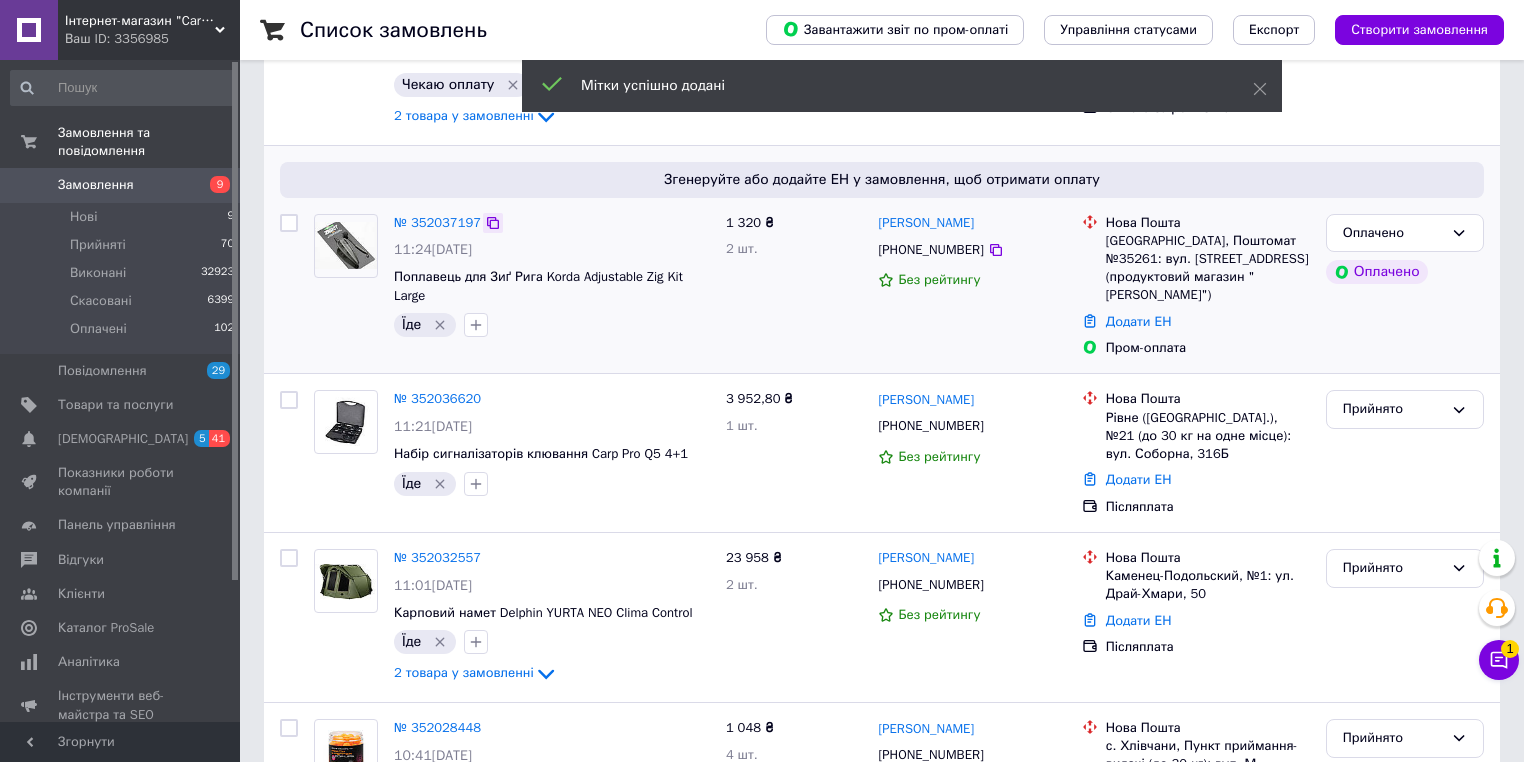 click 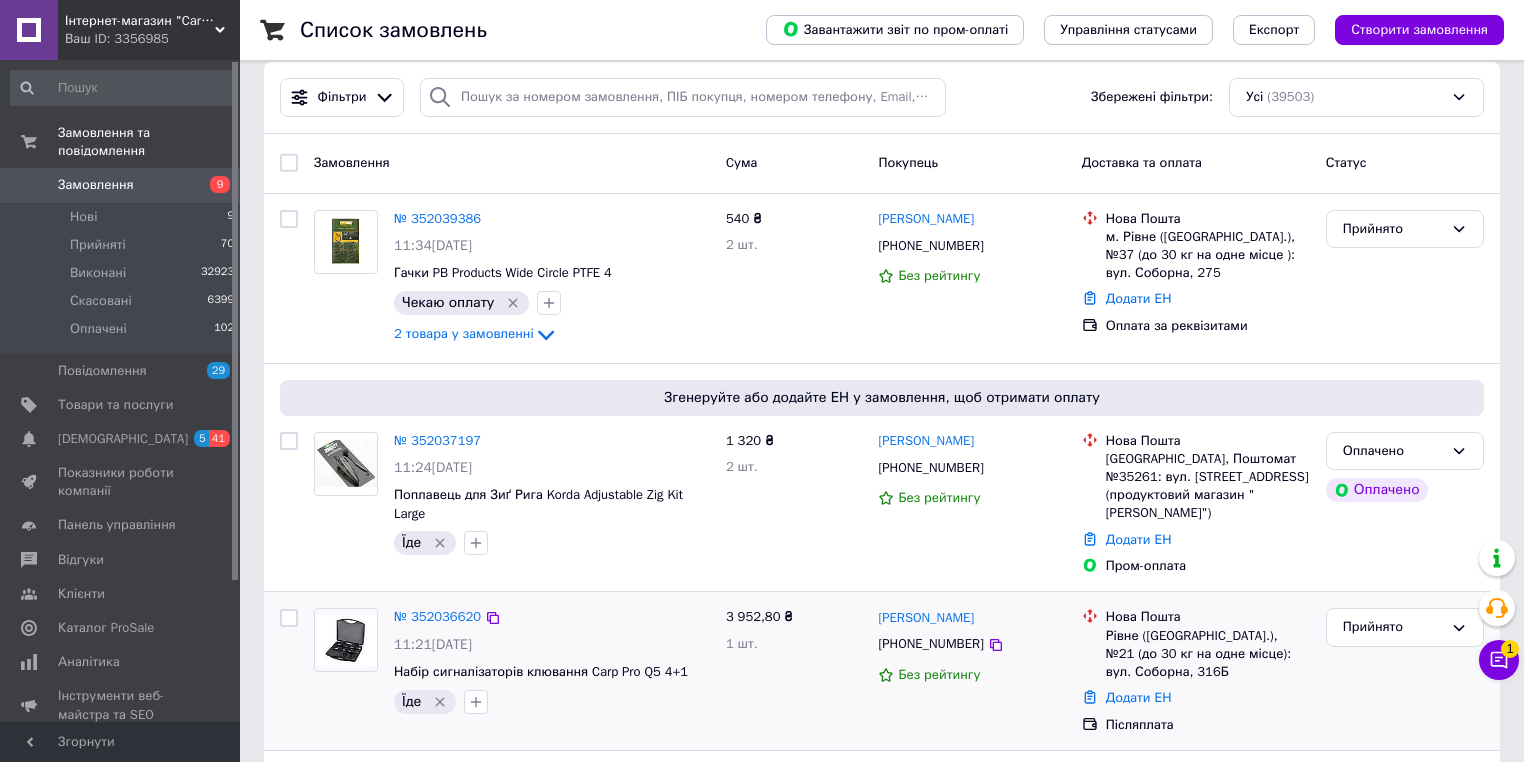 scroll, scrollTop: 0, scrollLeft: 0, axis: both 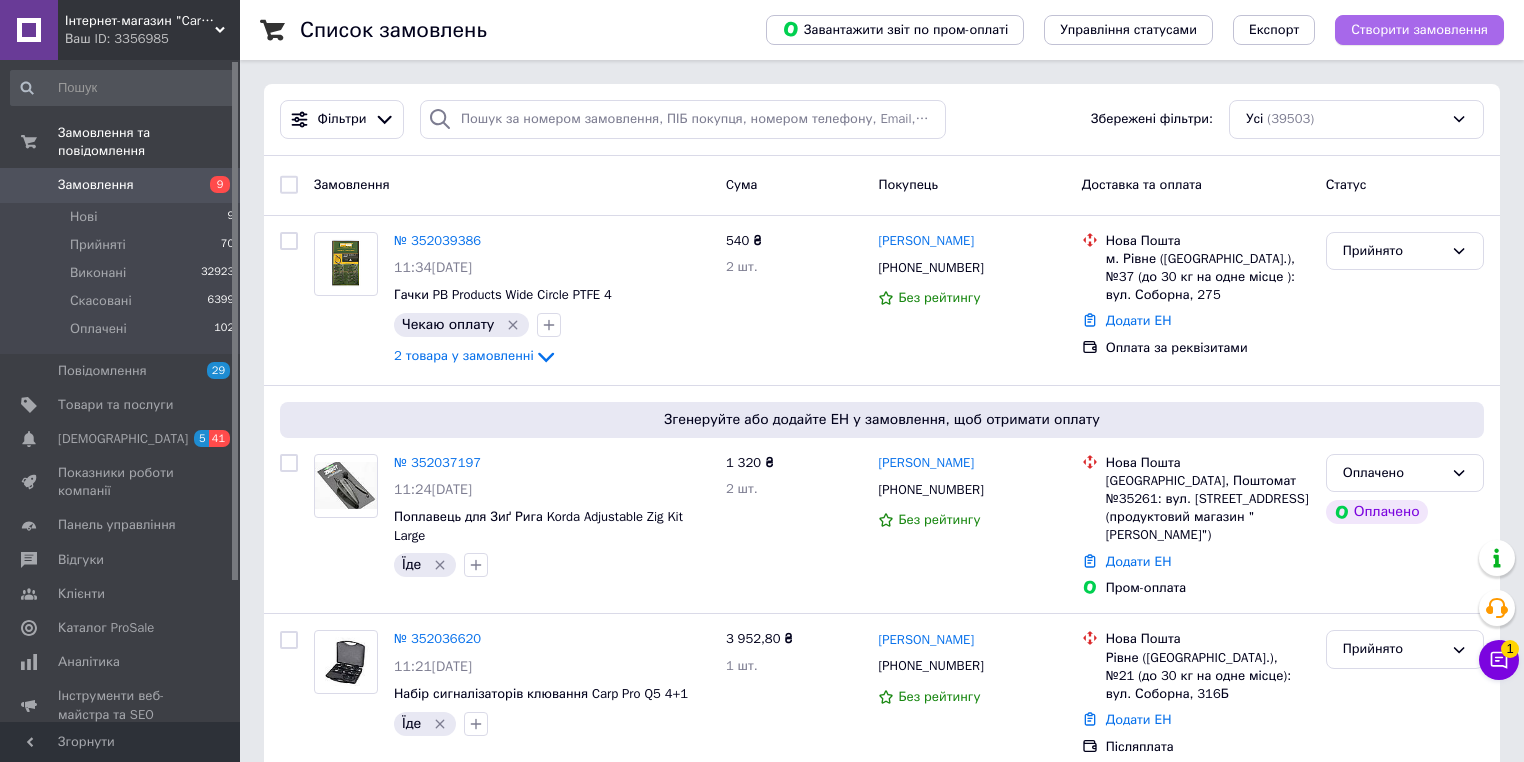 click on "Створити замовлення" at bounding box center (1419, 30) 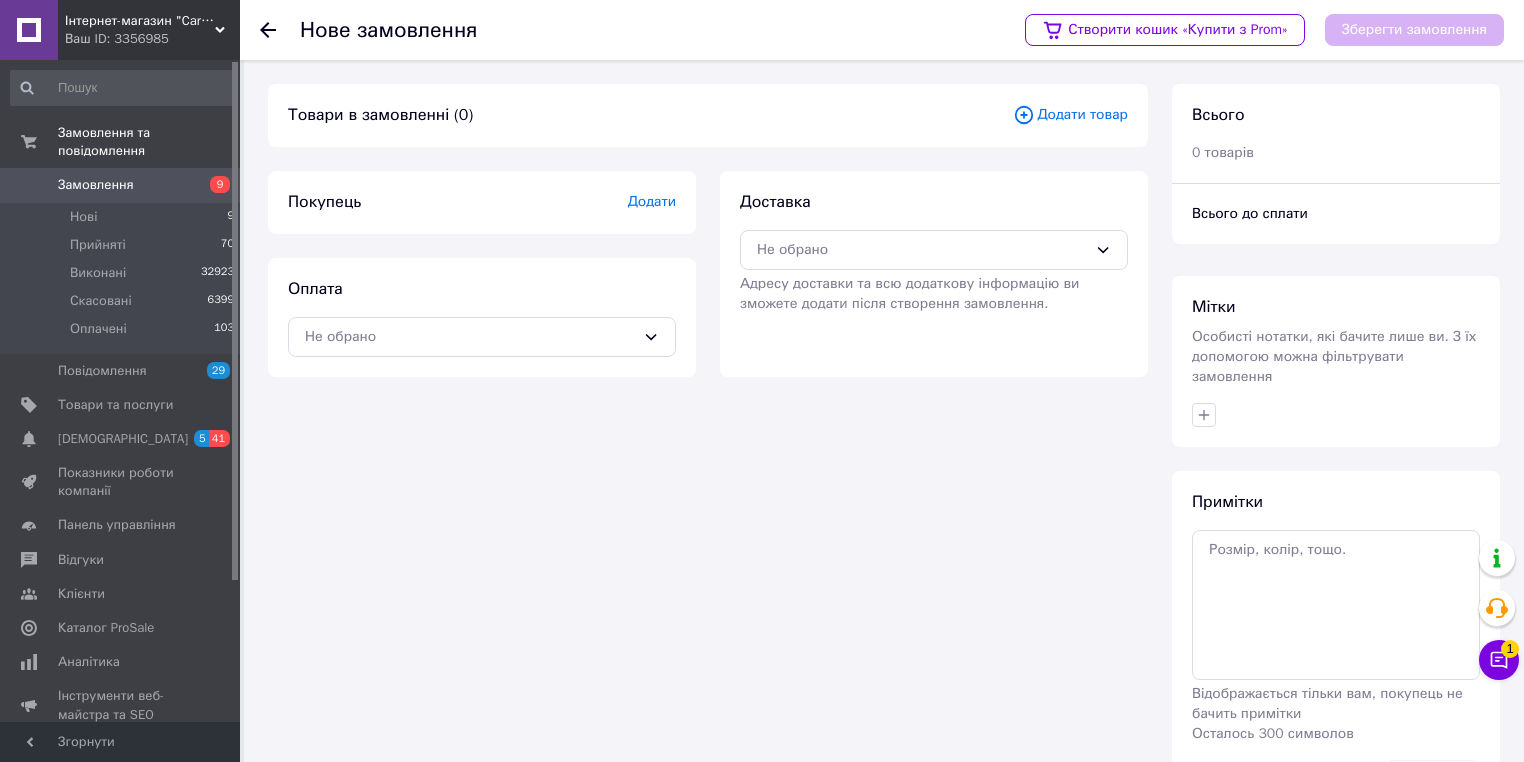 click on "Додати товар" at bounding box center (1070, 115) 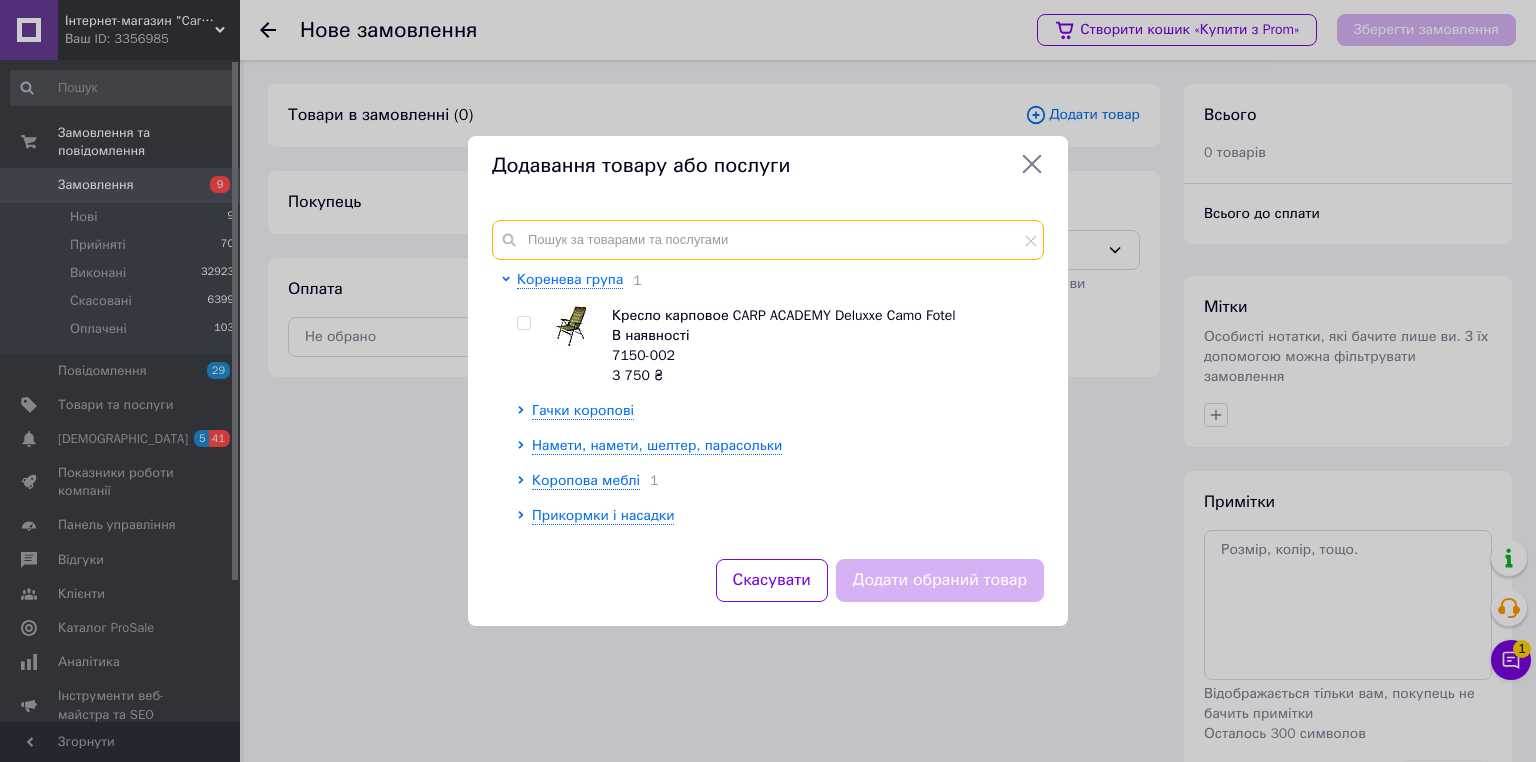 click at bounding box center [768, 240] 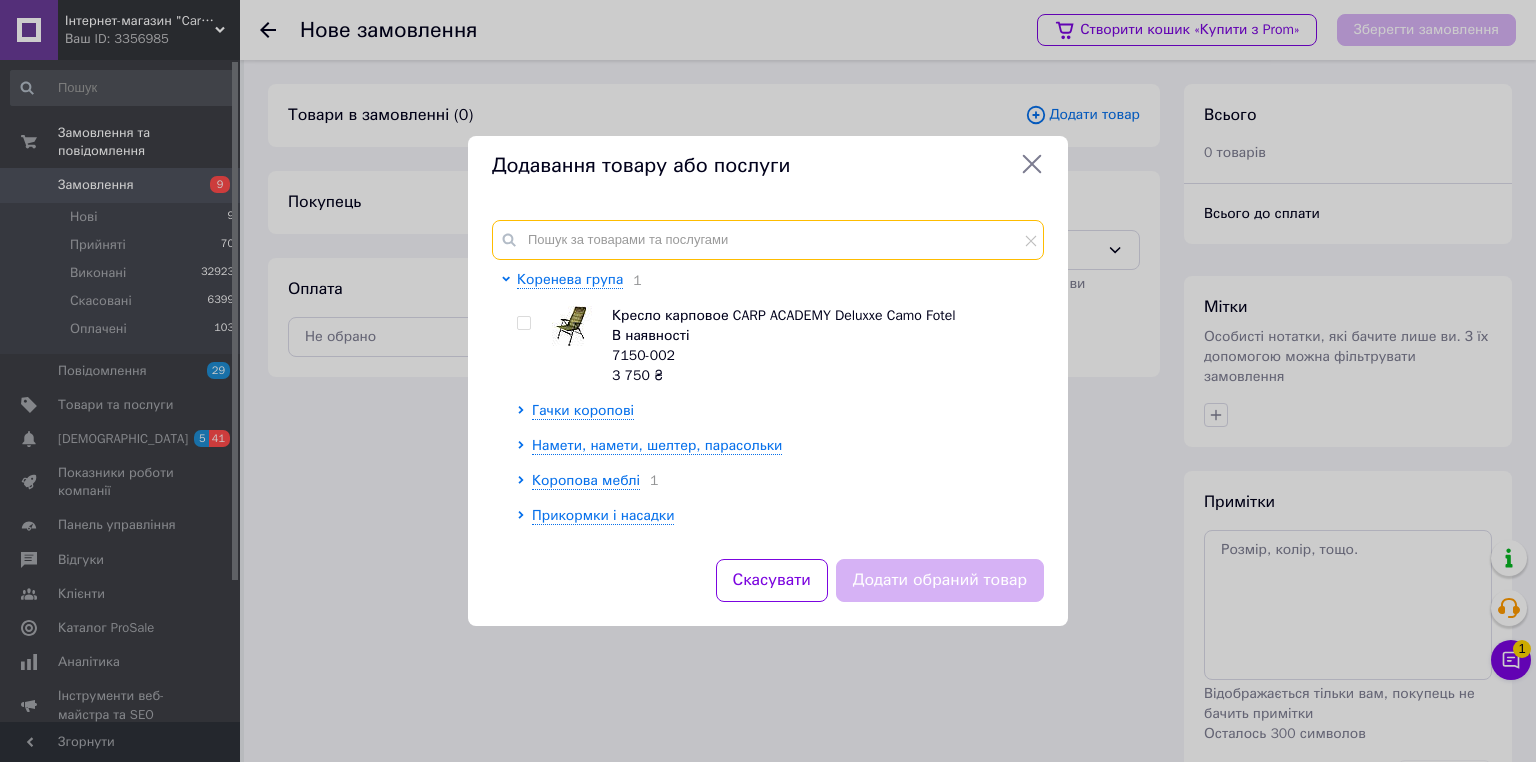 paste on "w4028" 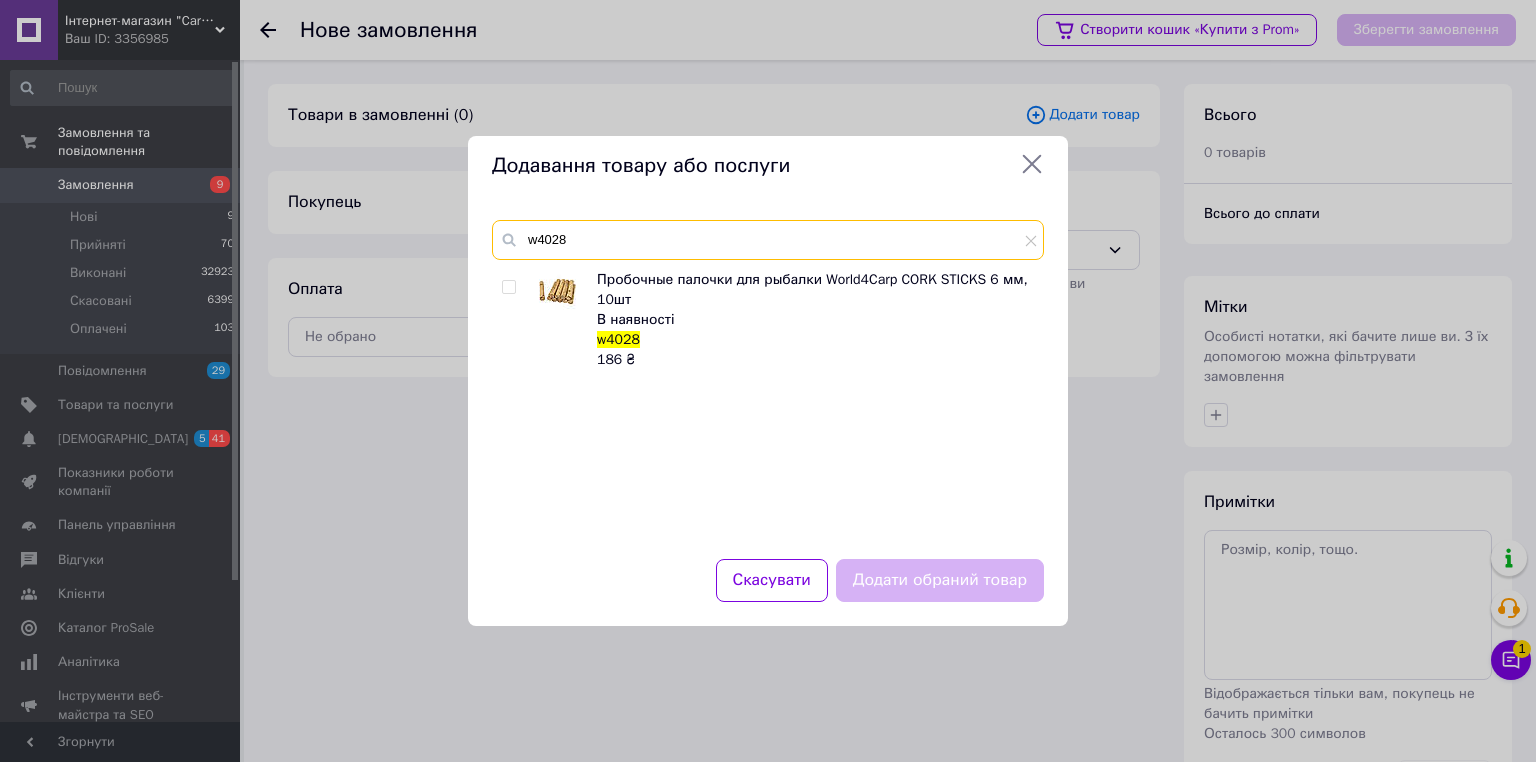 type on "w4028" 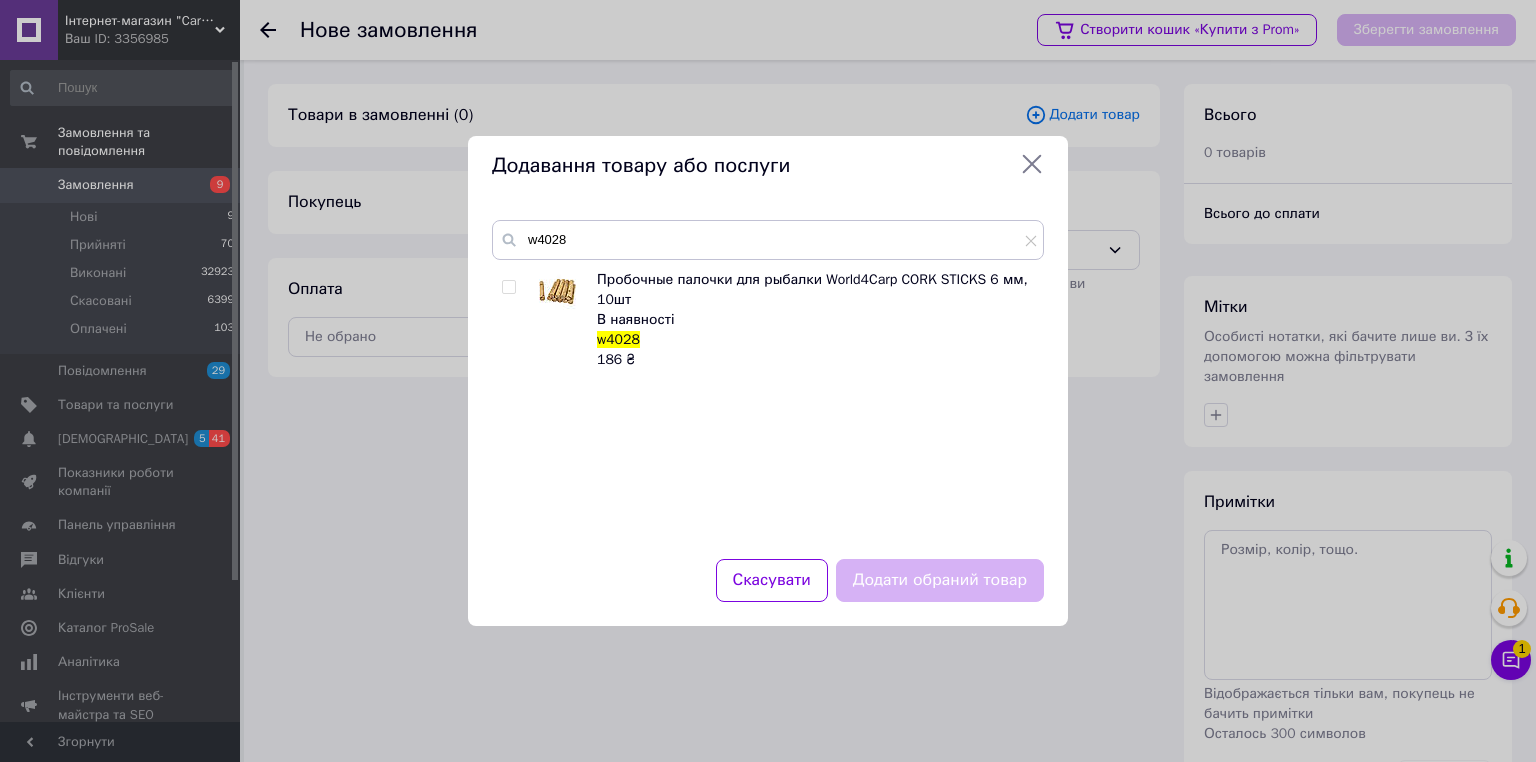 click at bounding box center (508, 287) 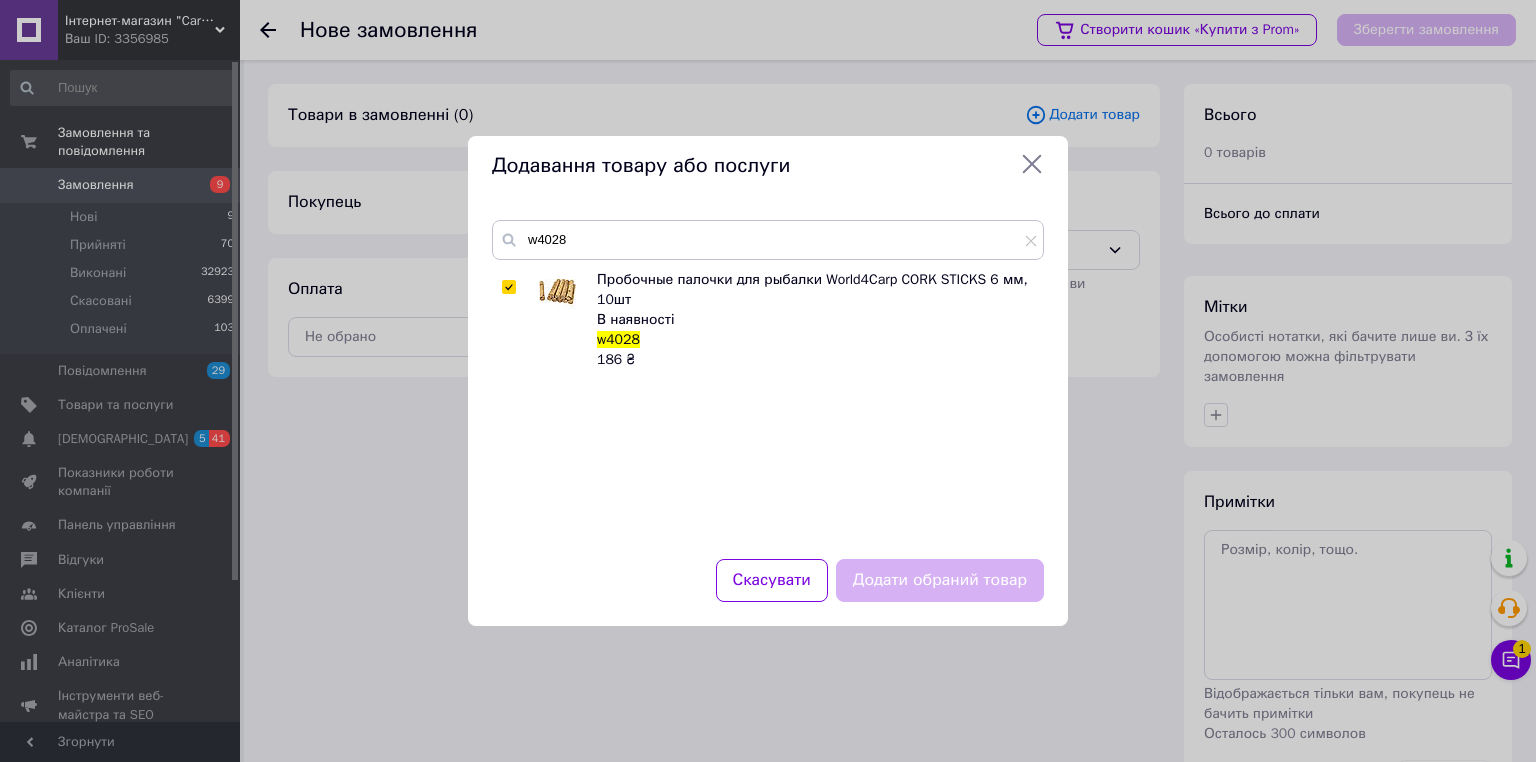 checkbox on "true" 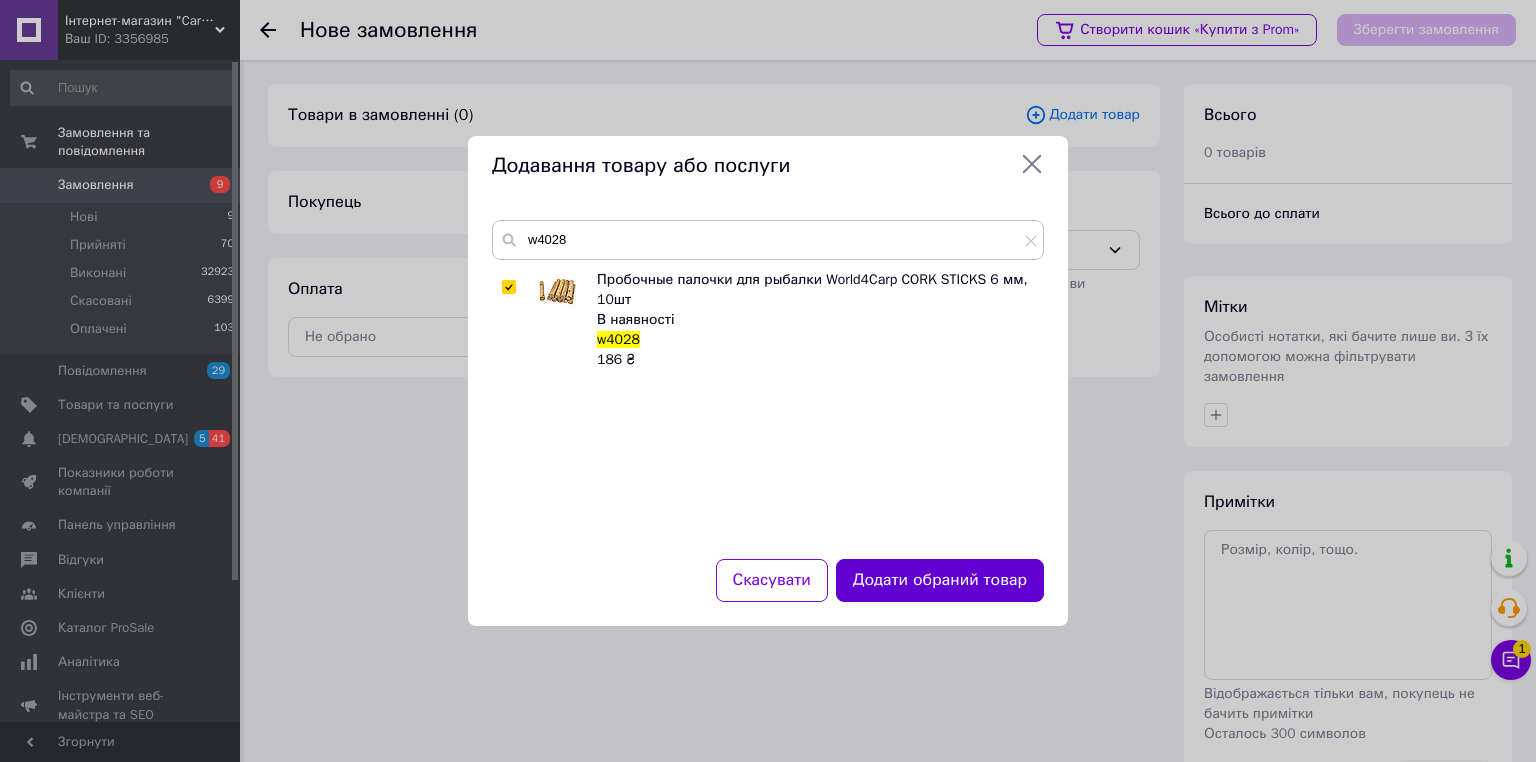 click on "Додати обраний товар" at bounding box center (940, 580) 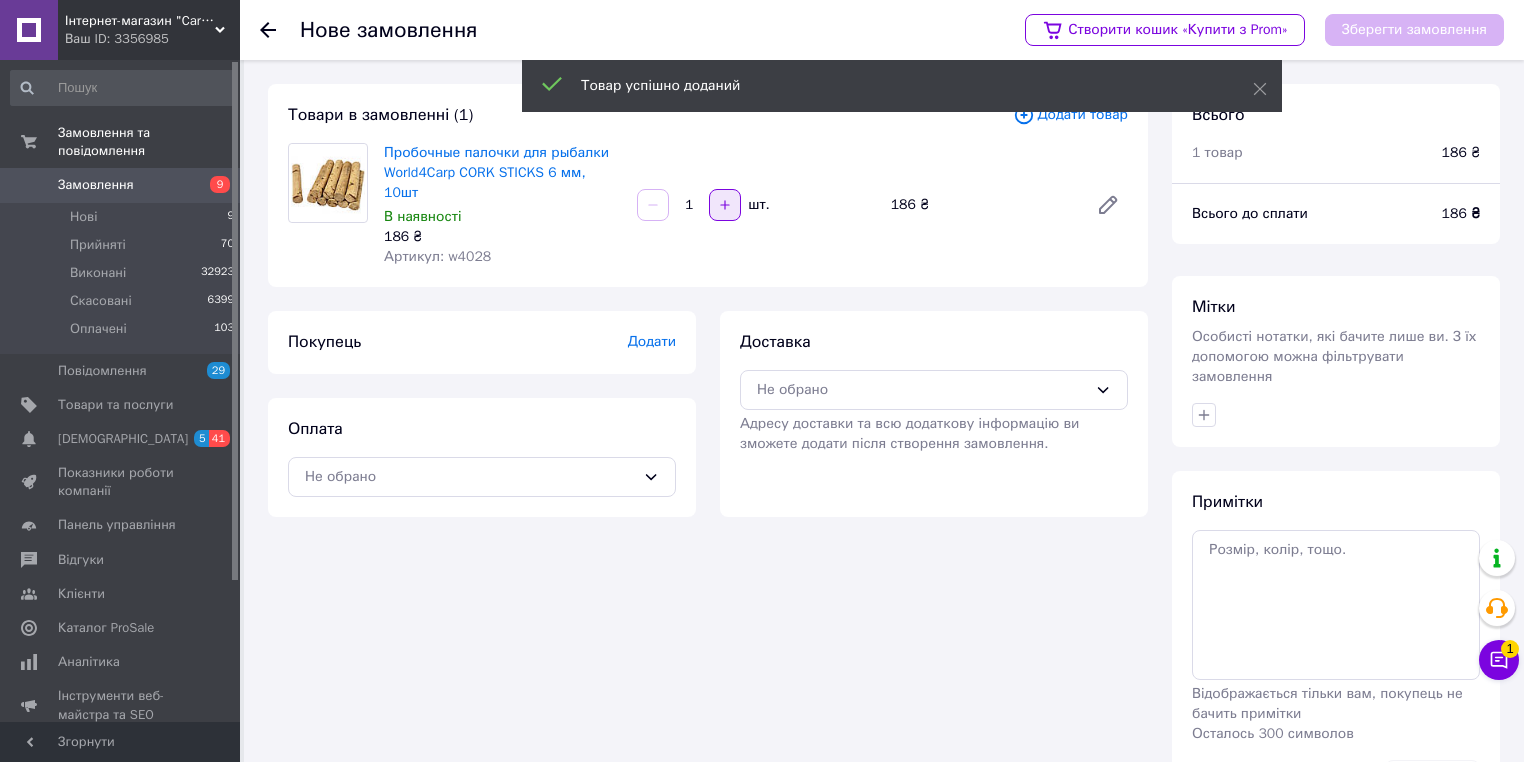 click 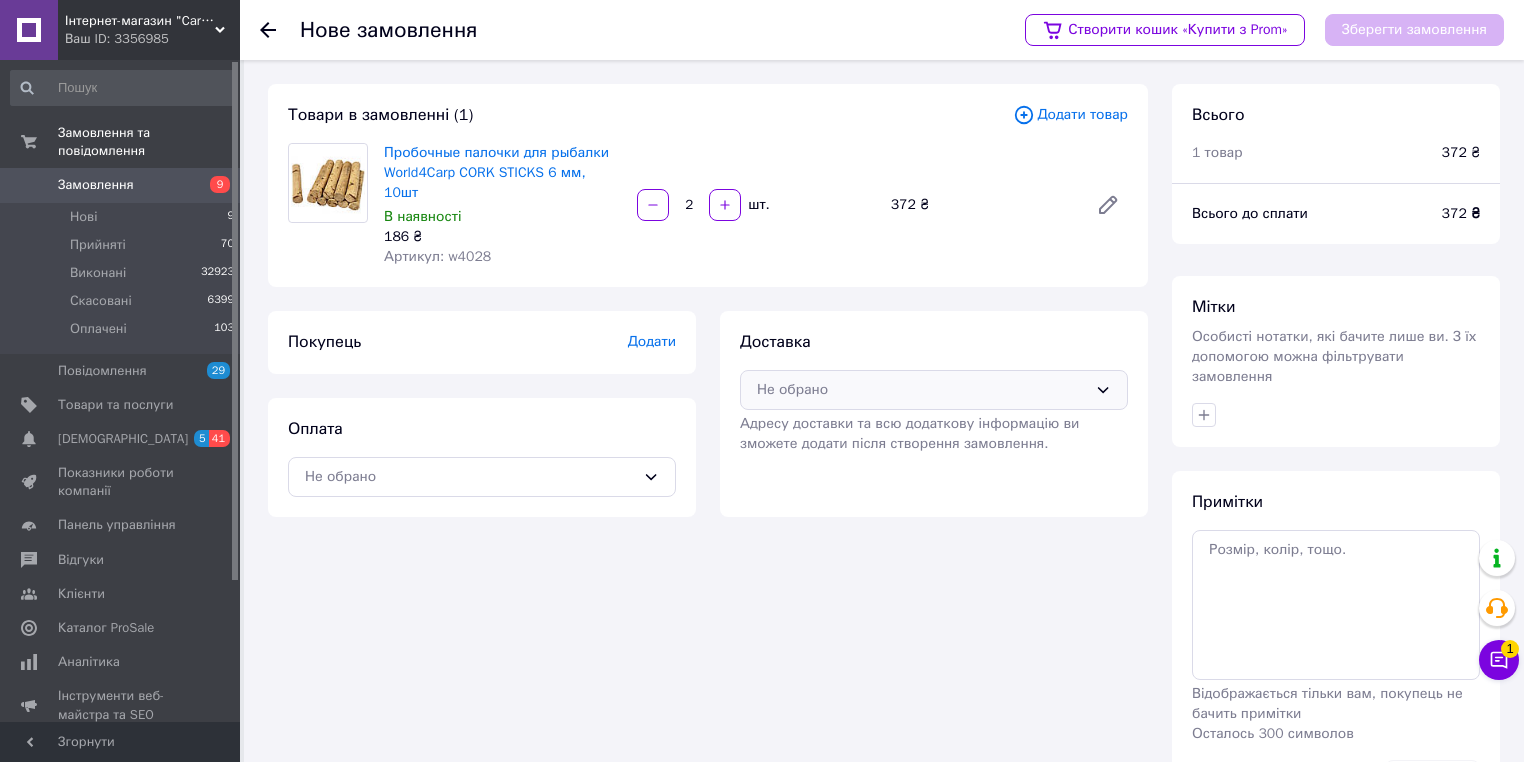 click on "Не обрано" at bounding box center [922, 390] 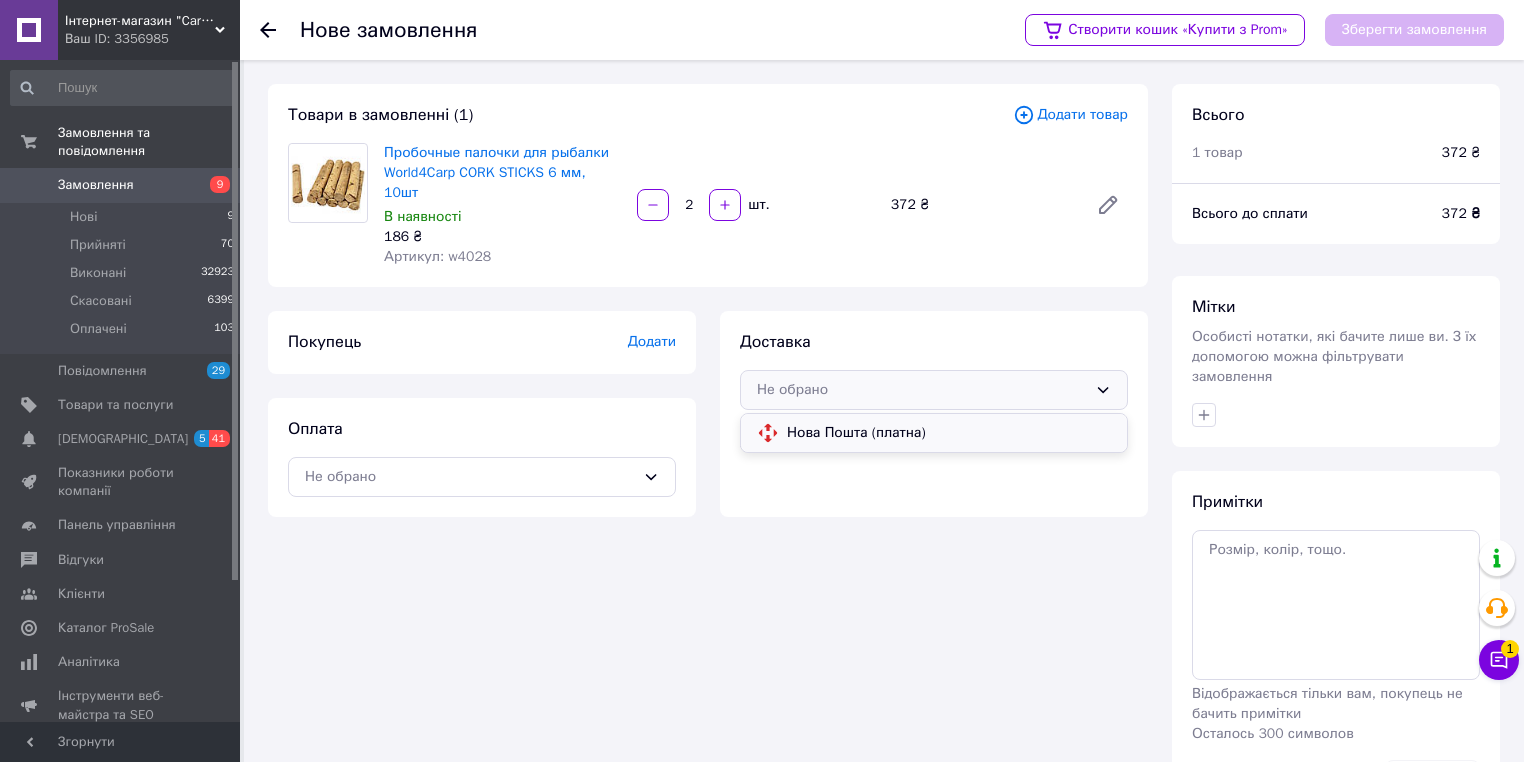 click on "Нова Пошта (платна)" at bounding box center [934, 433] 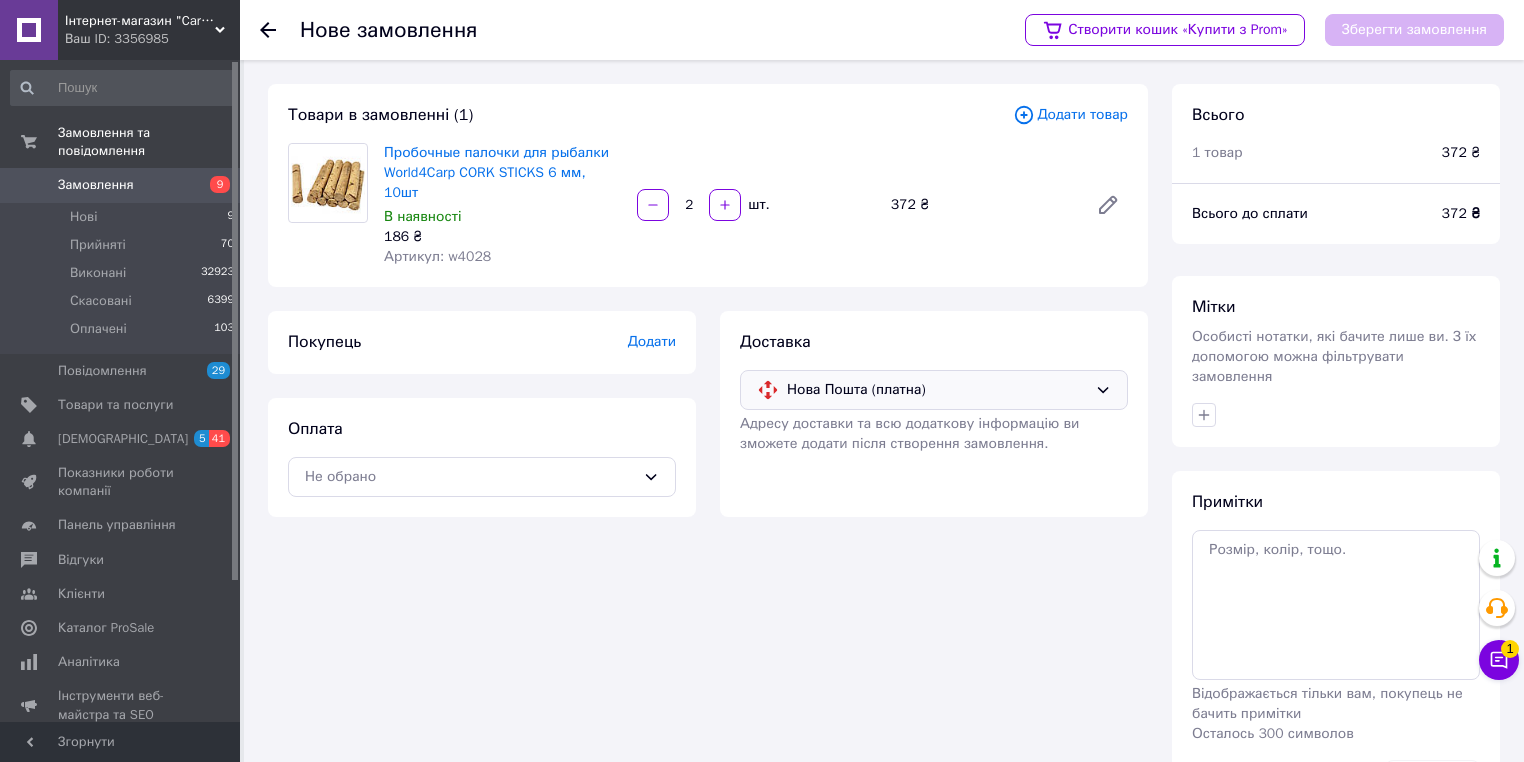 click on "Нова Пошта (платна)" at bounding box center [937, 390] 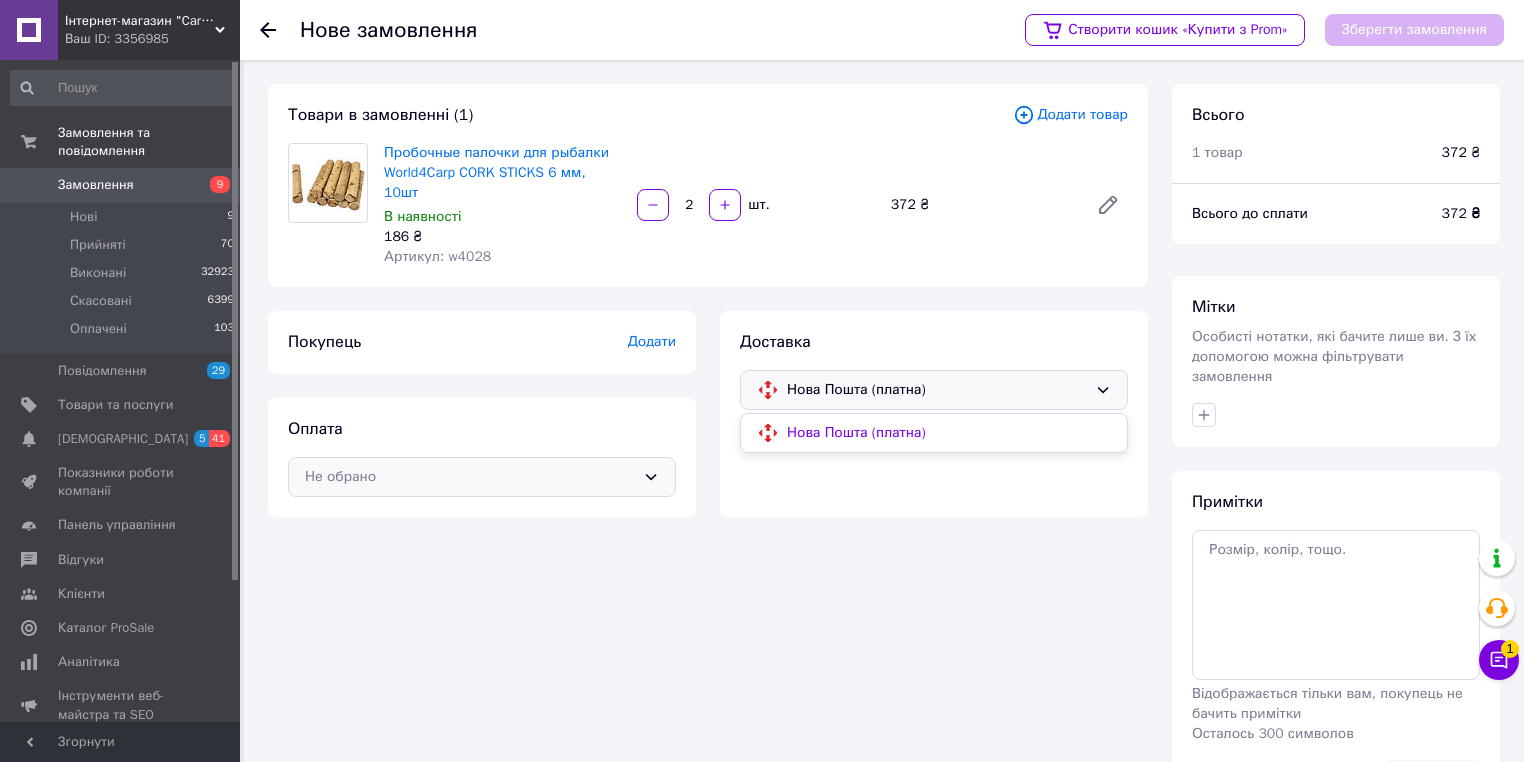 click on "Не обрано" at bounding box center [470, 477] 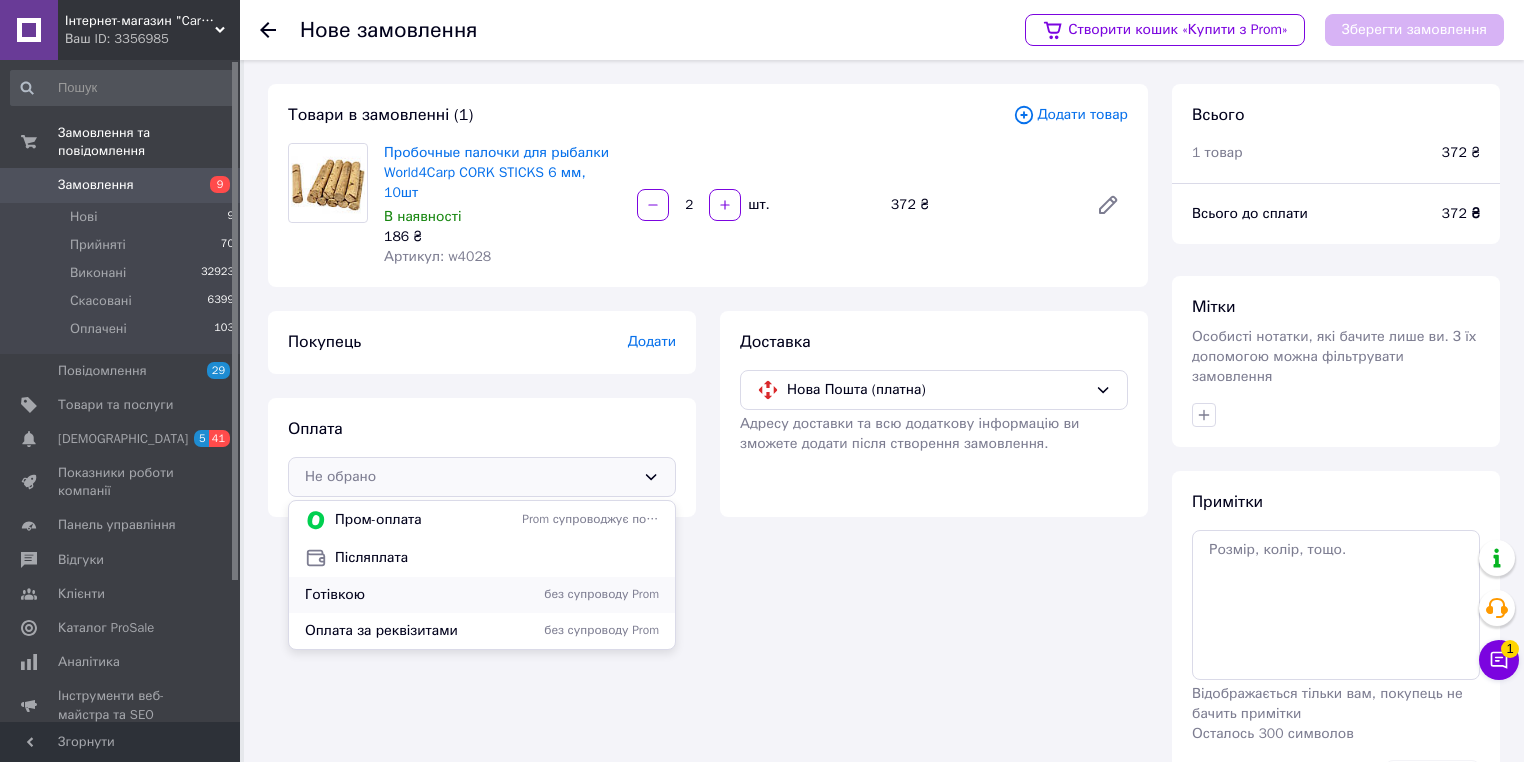 click on "Готівкою без супроводу Prom" at bounding box center [482, 595] 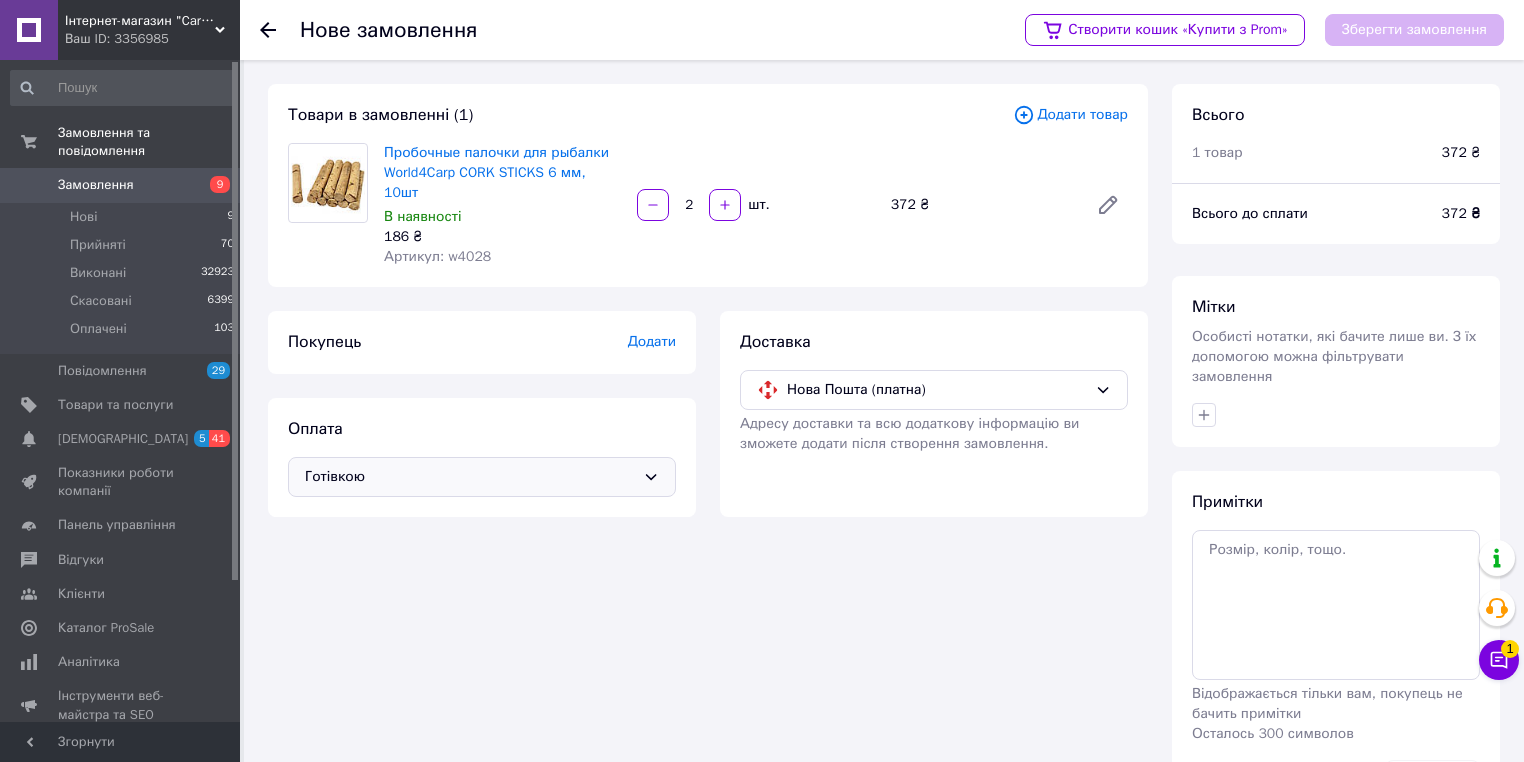 click on "Додати" at bounding box center [652, 341] 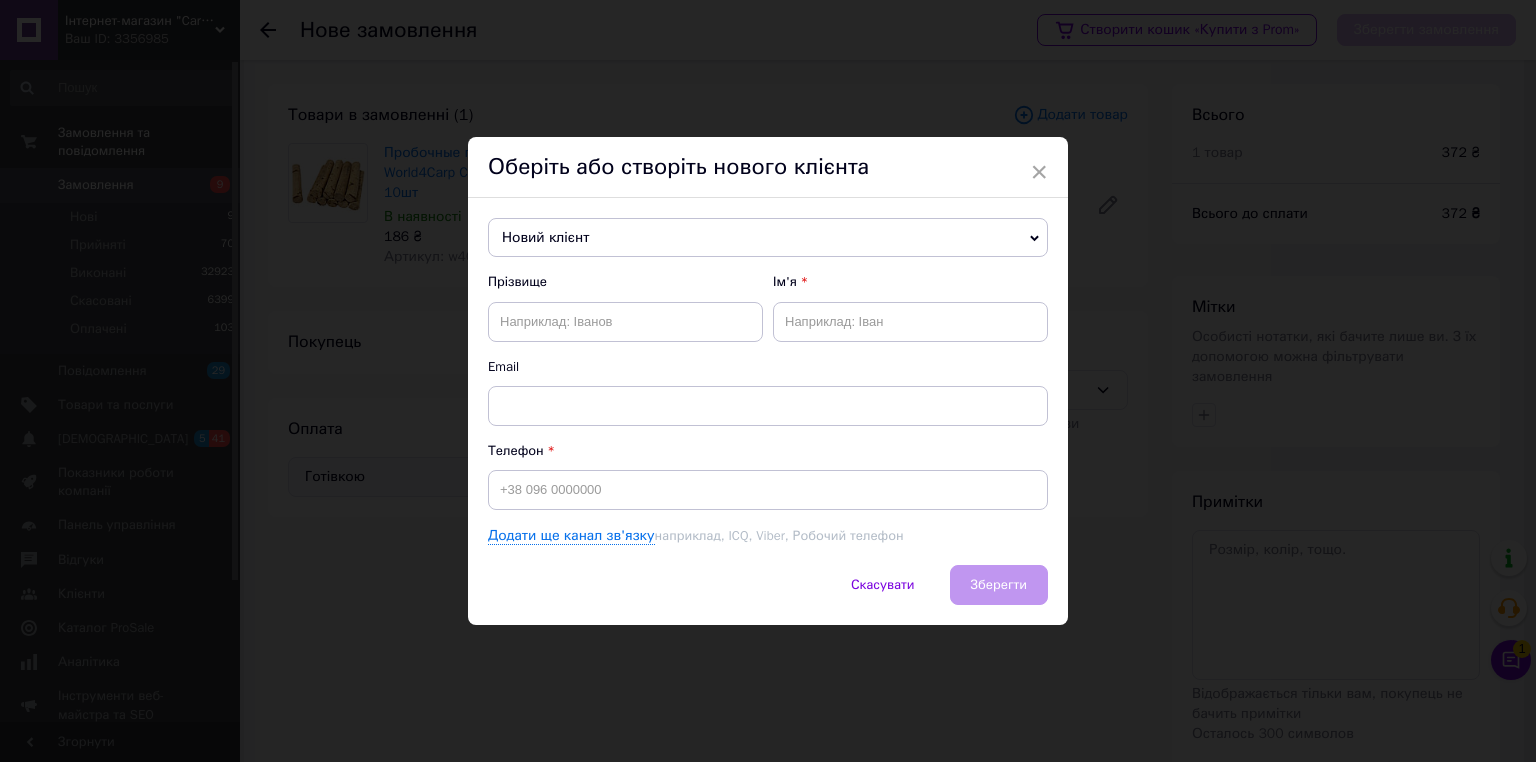 click on "Новий клієнт" at bounding box center [768, 238] 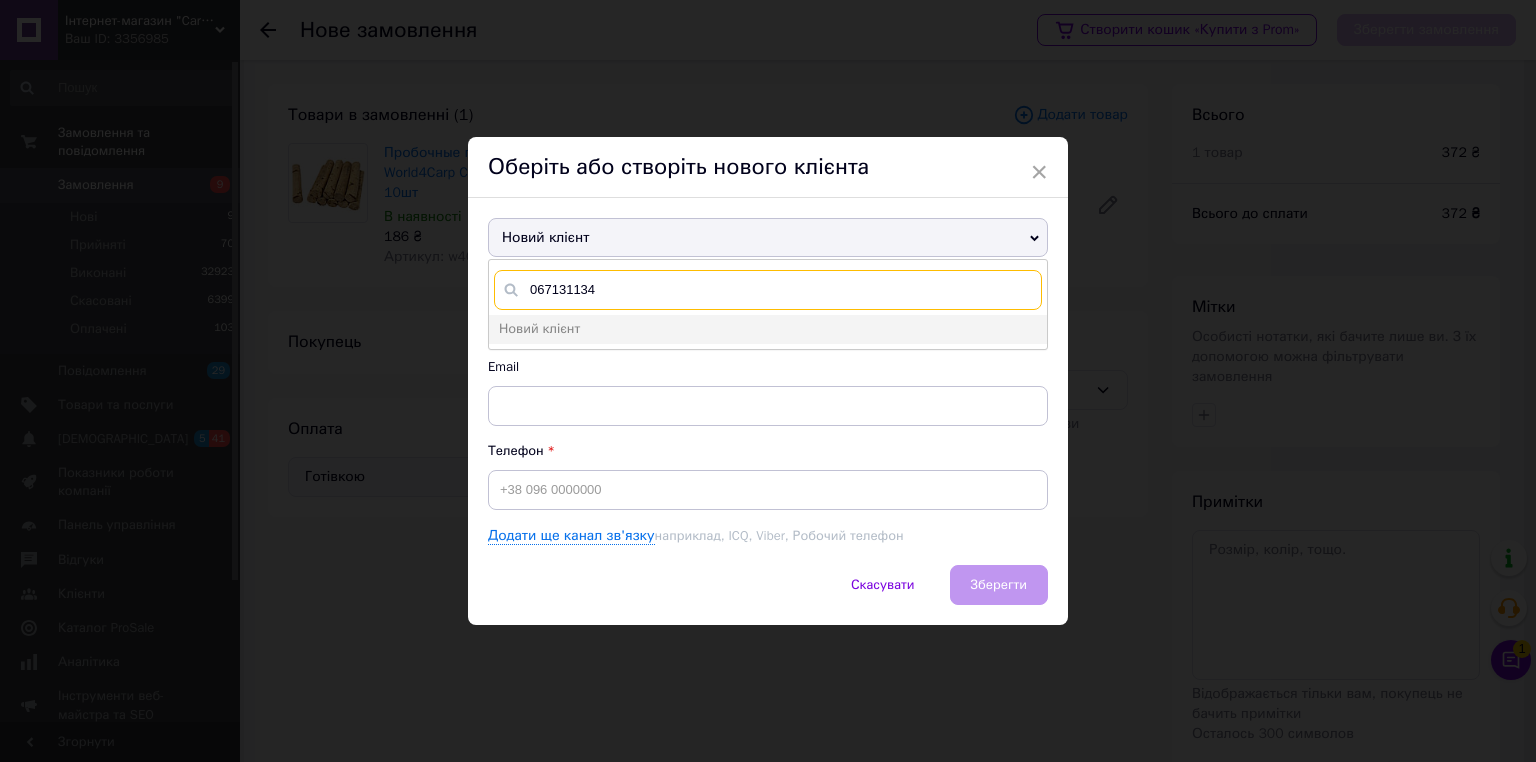 type on "0671311341" 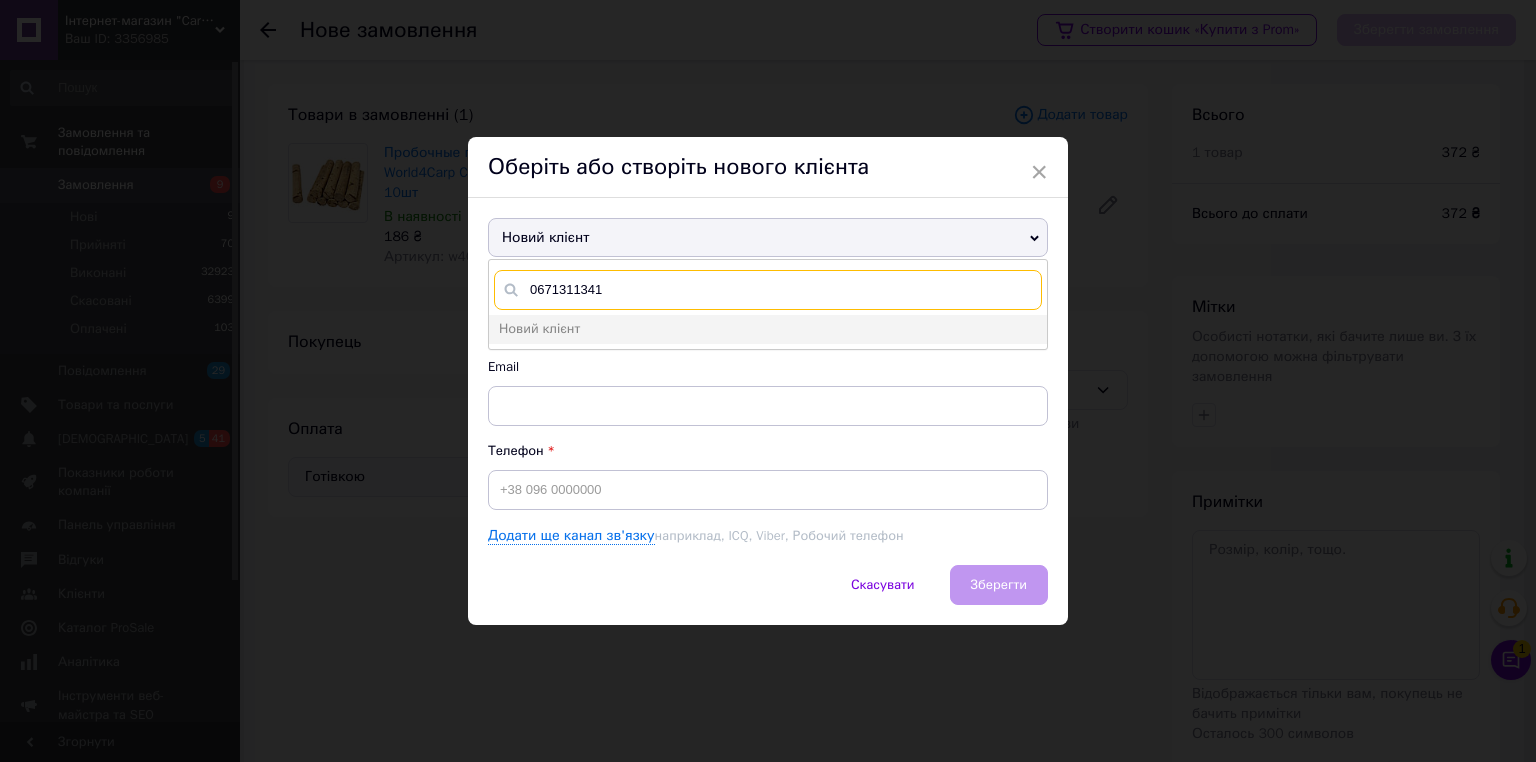 click on "0671311341" at bounding box center (768, 290) 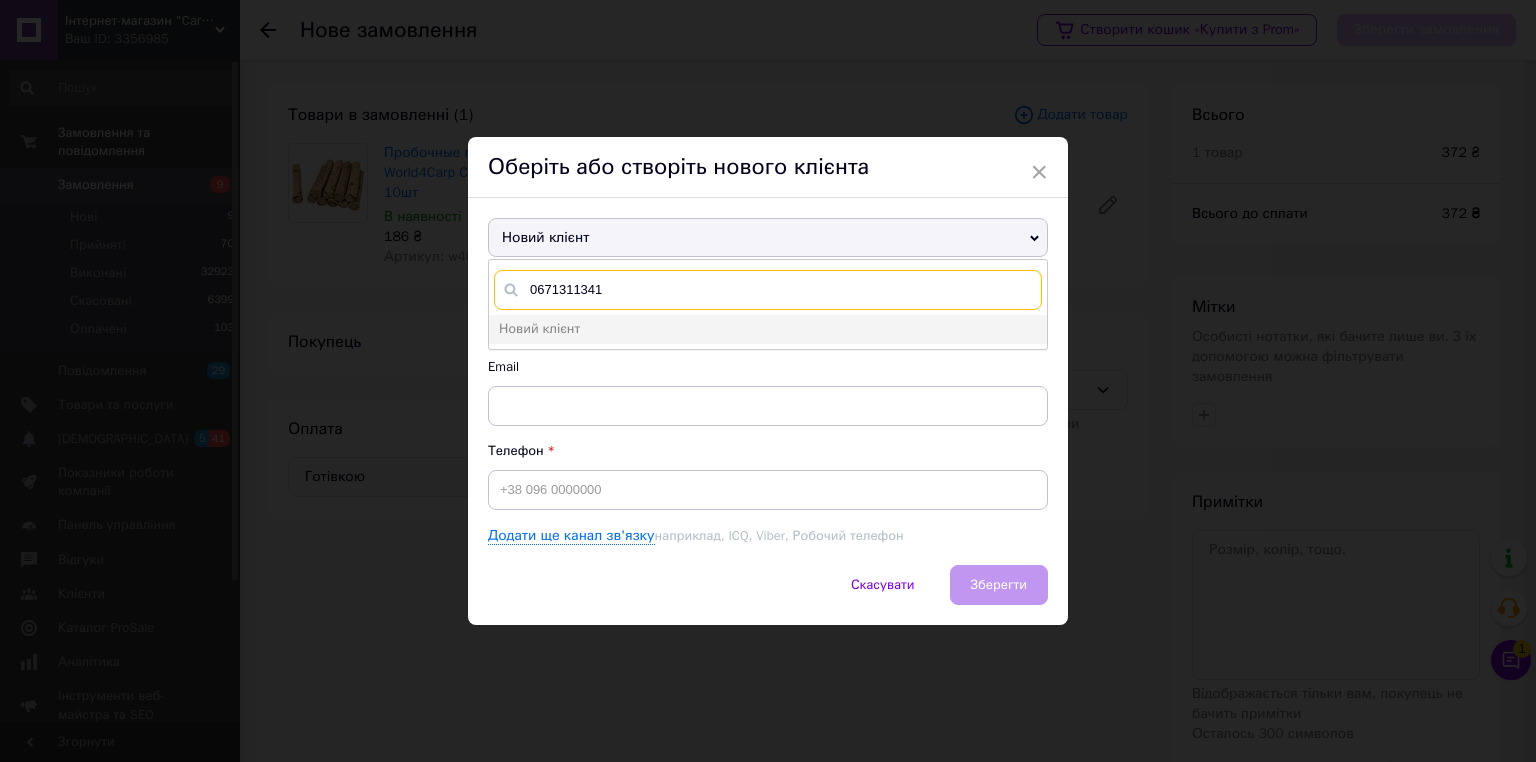 type 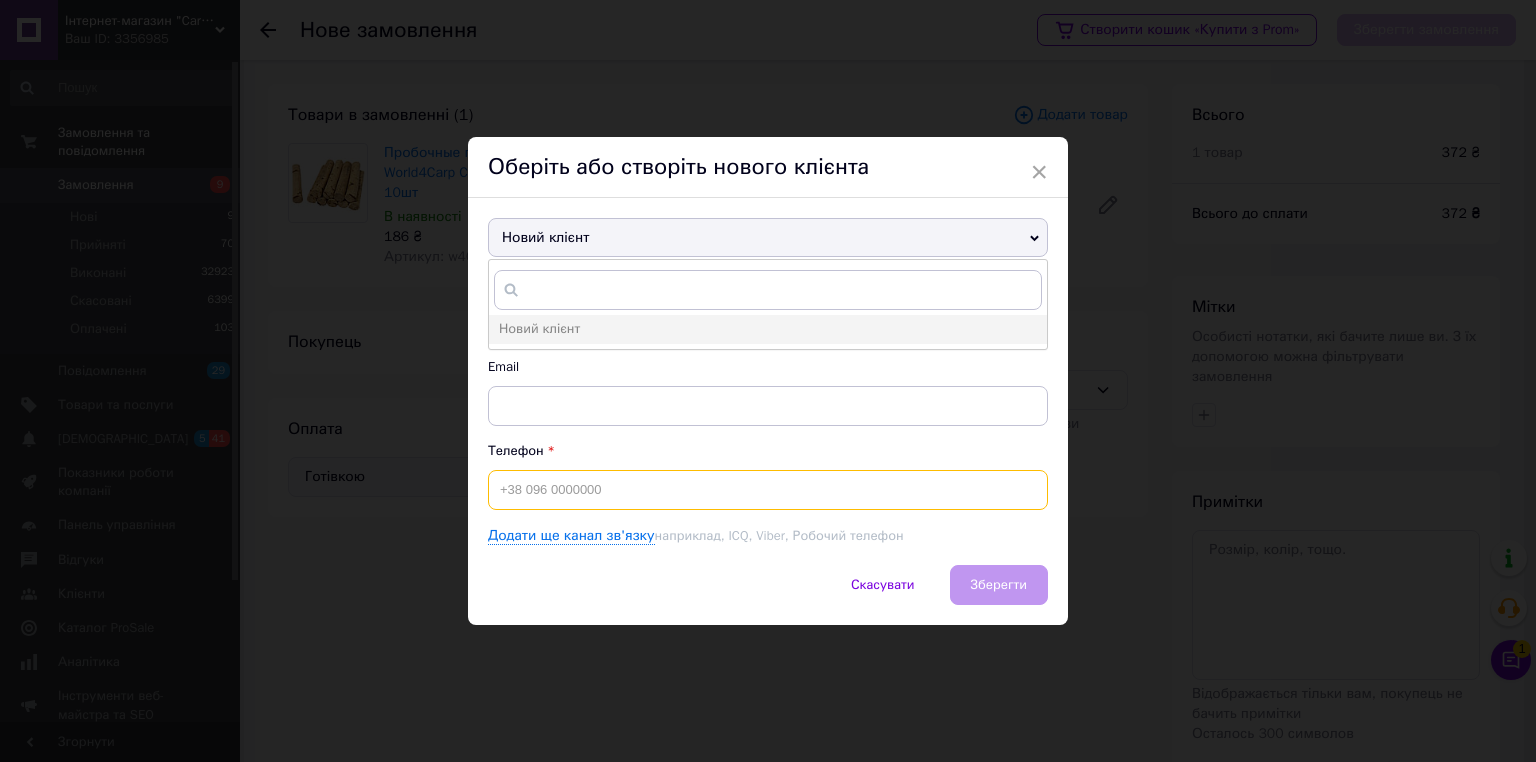 click at bounding box center (768, 490) 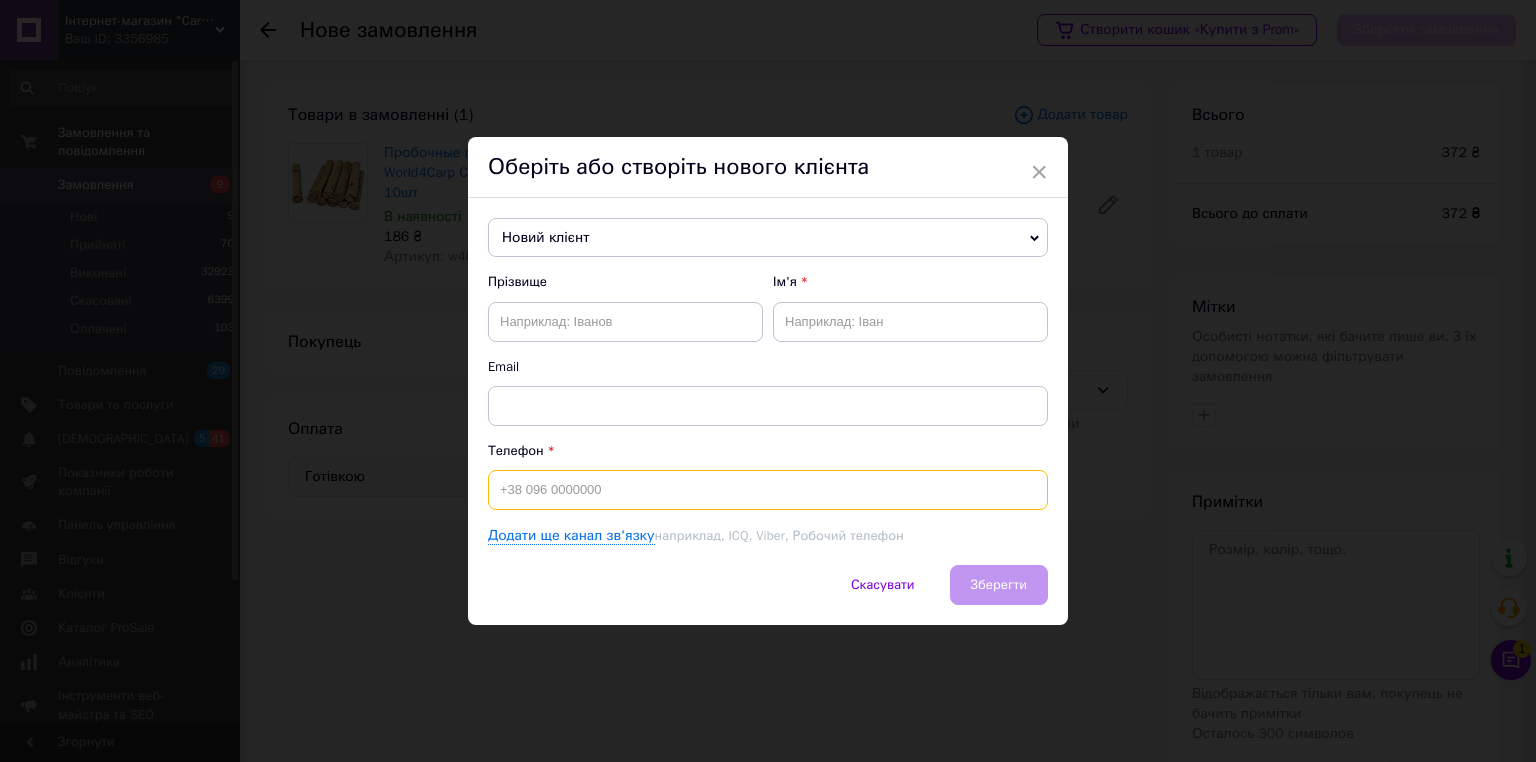 paste on "0671311341" 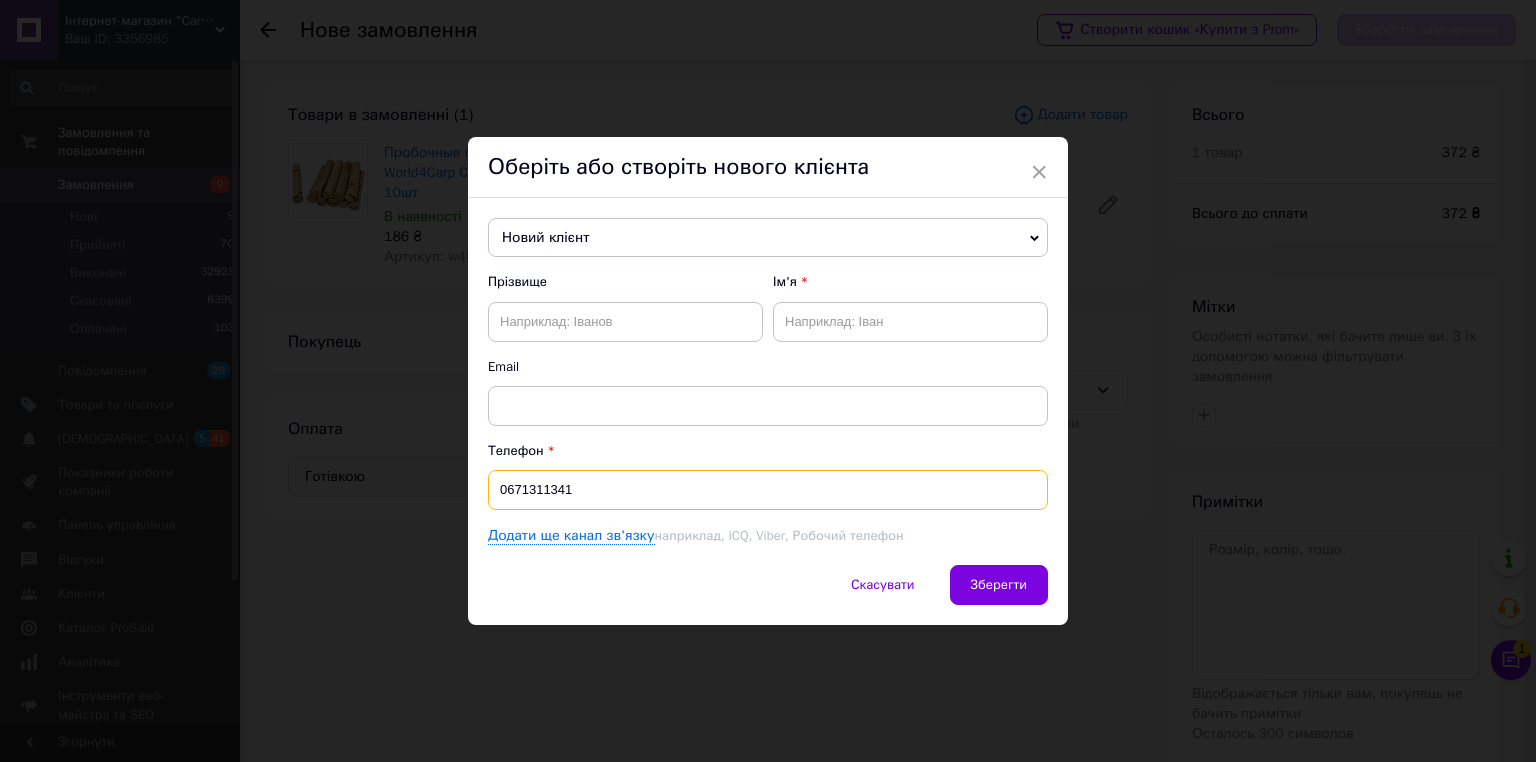 click on "0671311341" at bounding box center (768, 490) 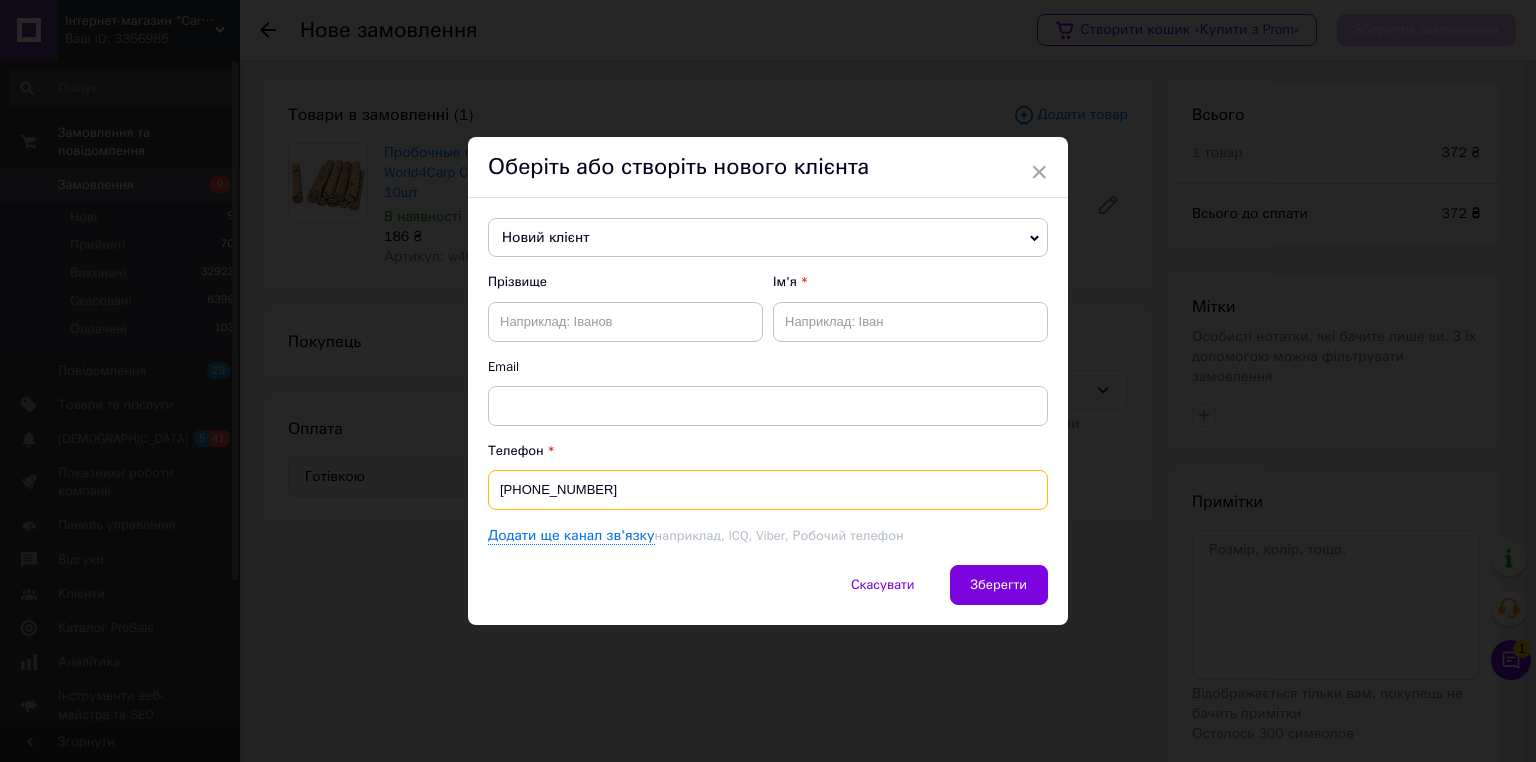 type on "[PHONE_NUMBER]" 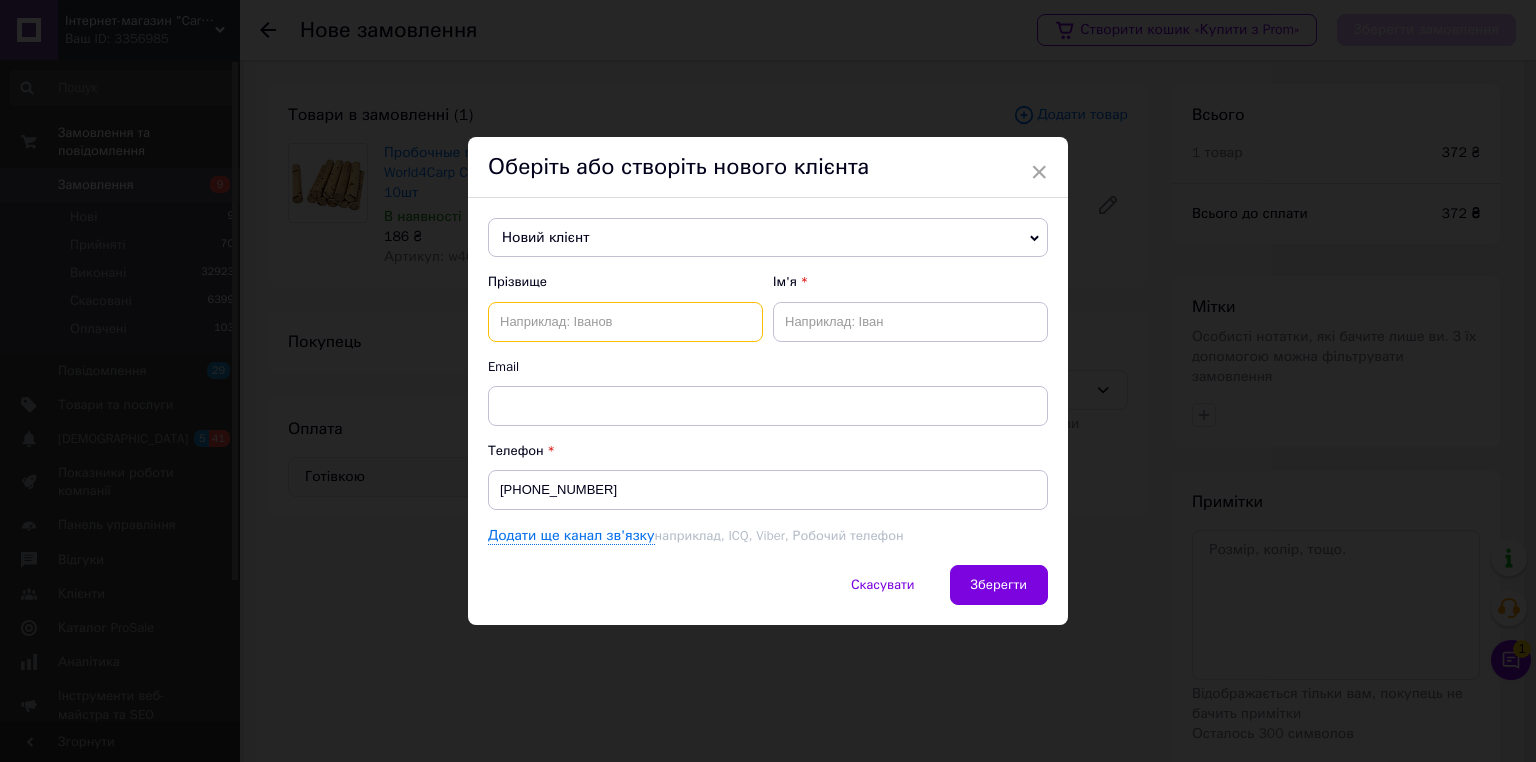click at bounding box center (625, 322) 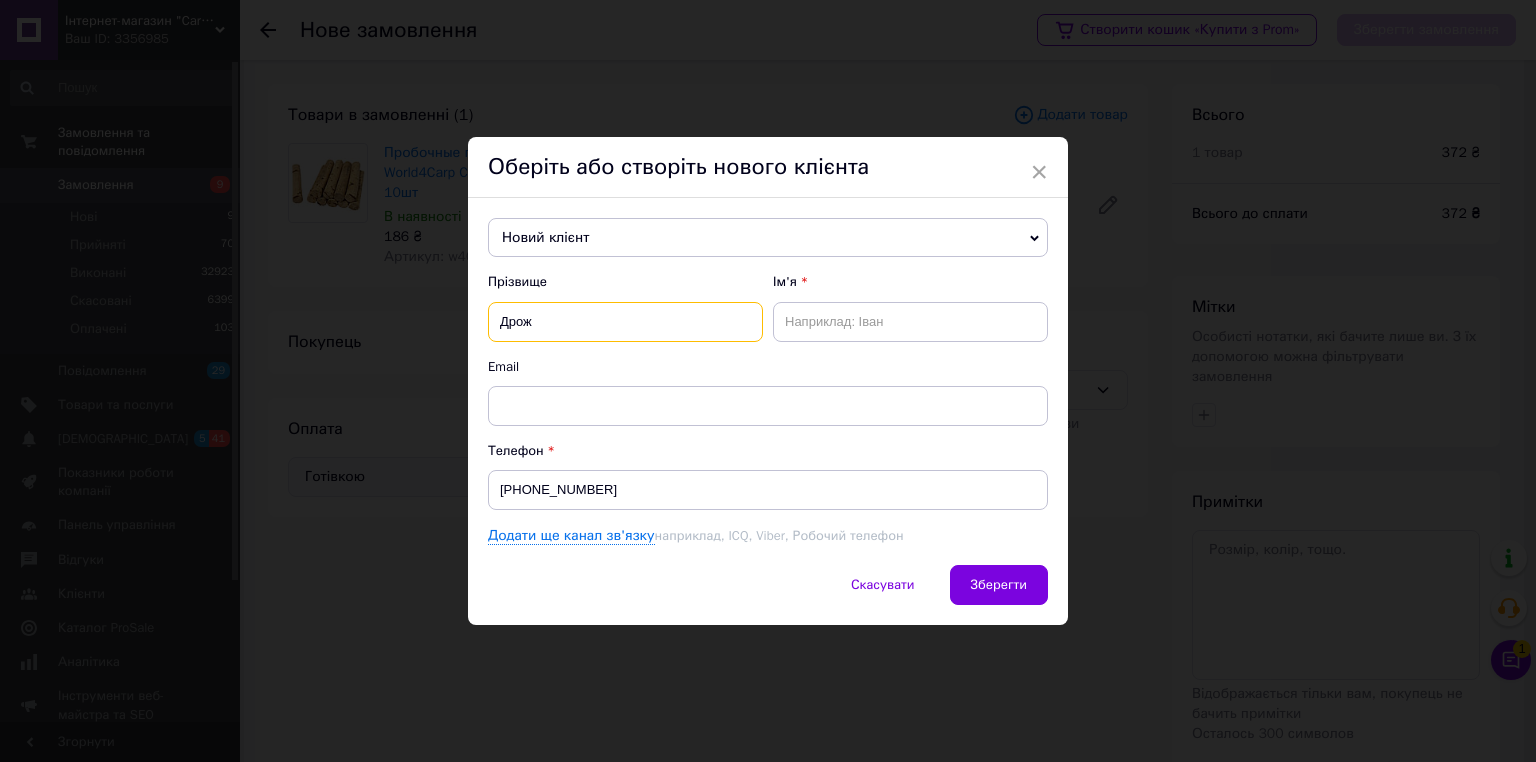 type on "Дрож" 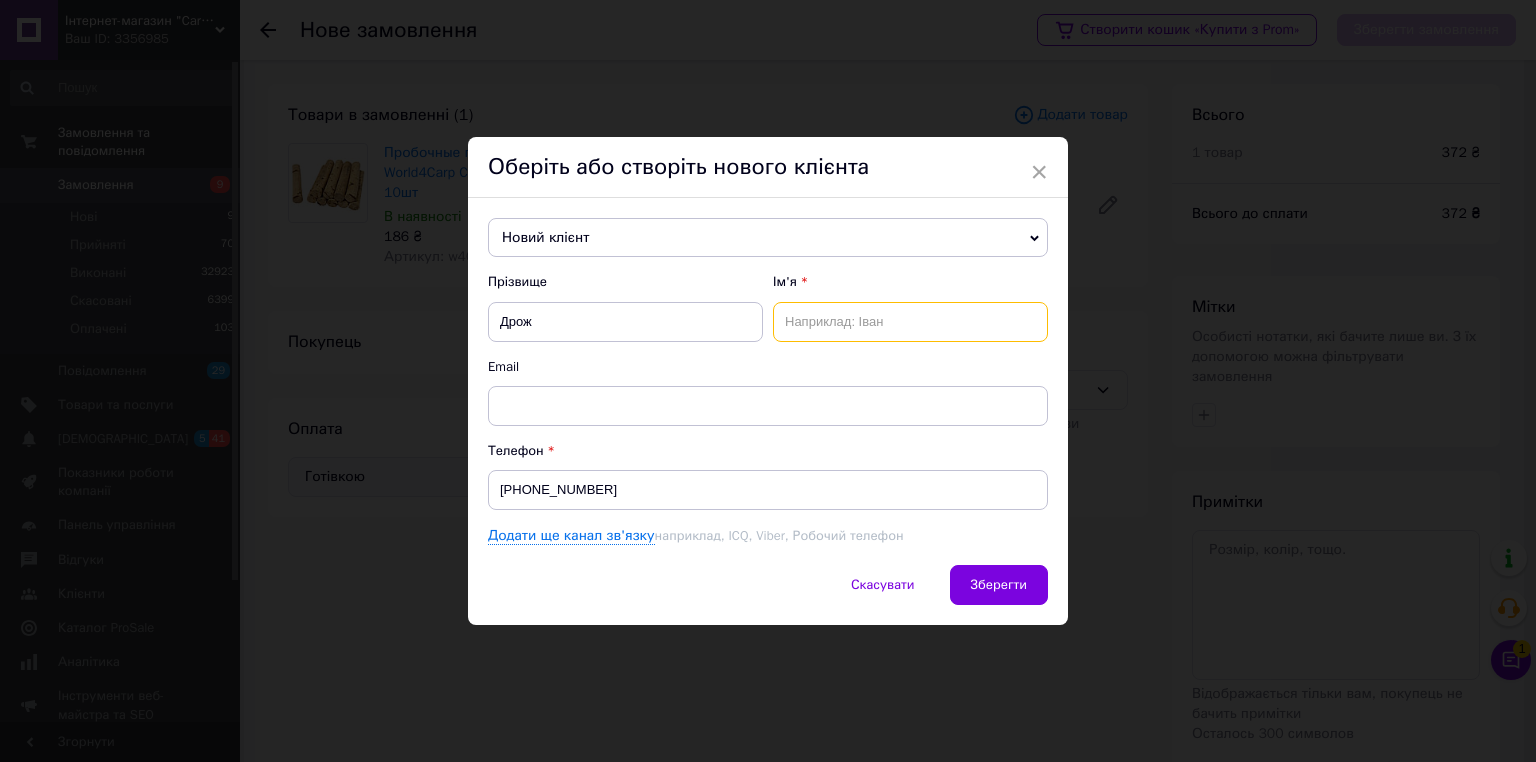 click at bounding box center [910, 322] 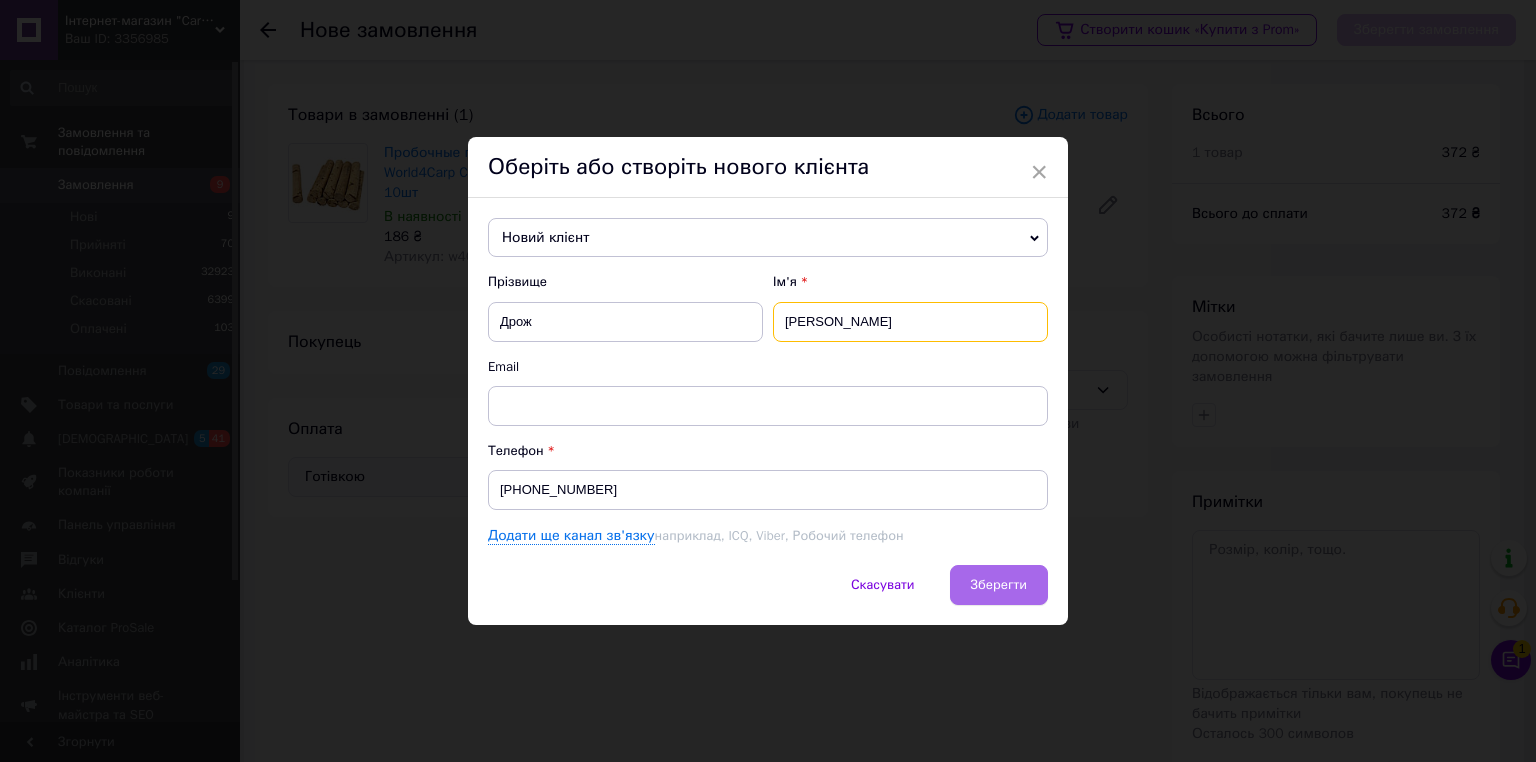 type on "[PERSON_NAME]" 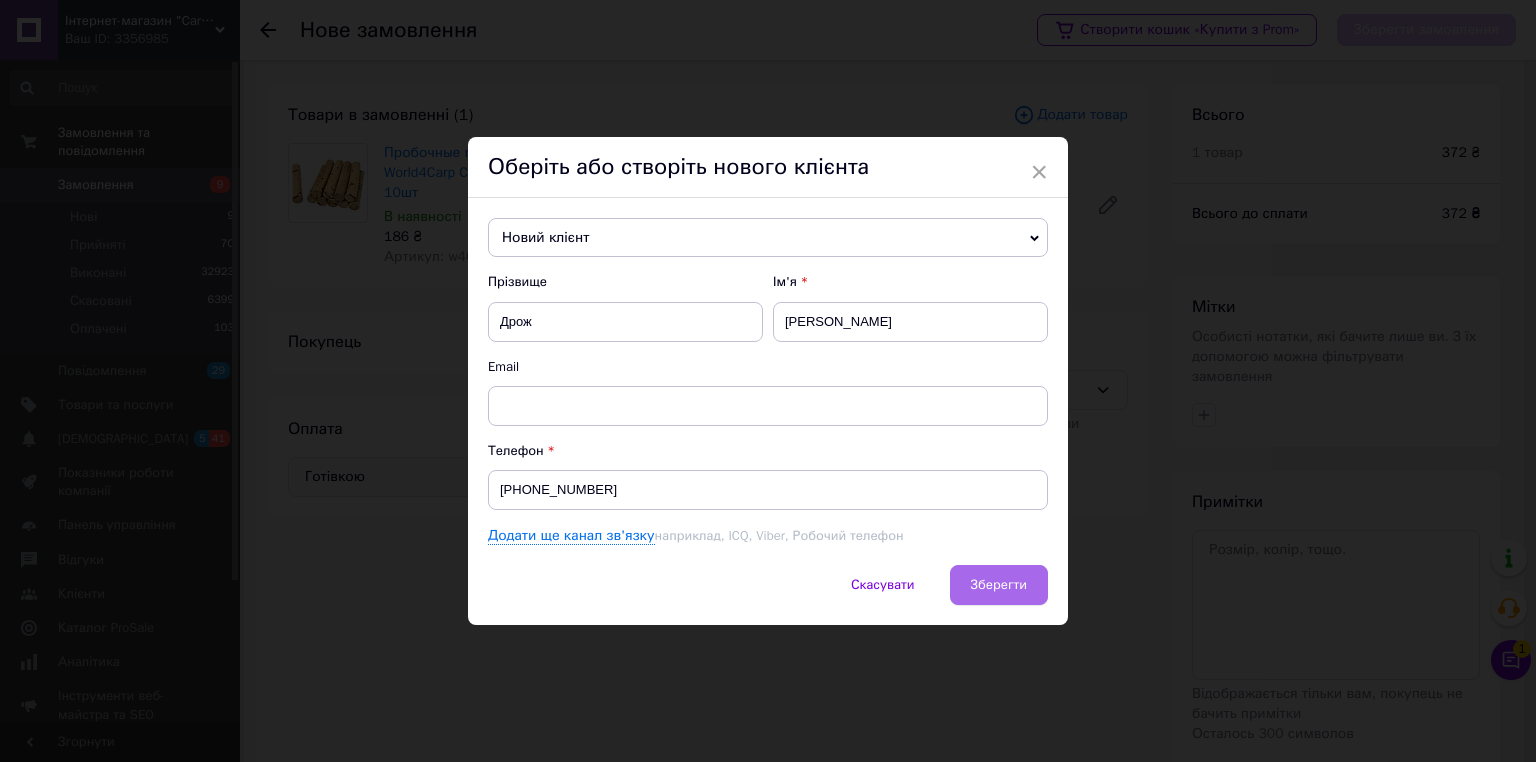 click on "Зберегти" at bounding box center (999, 585) 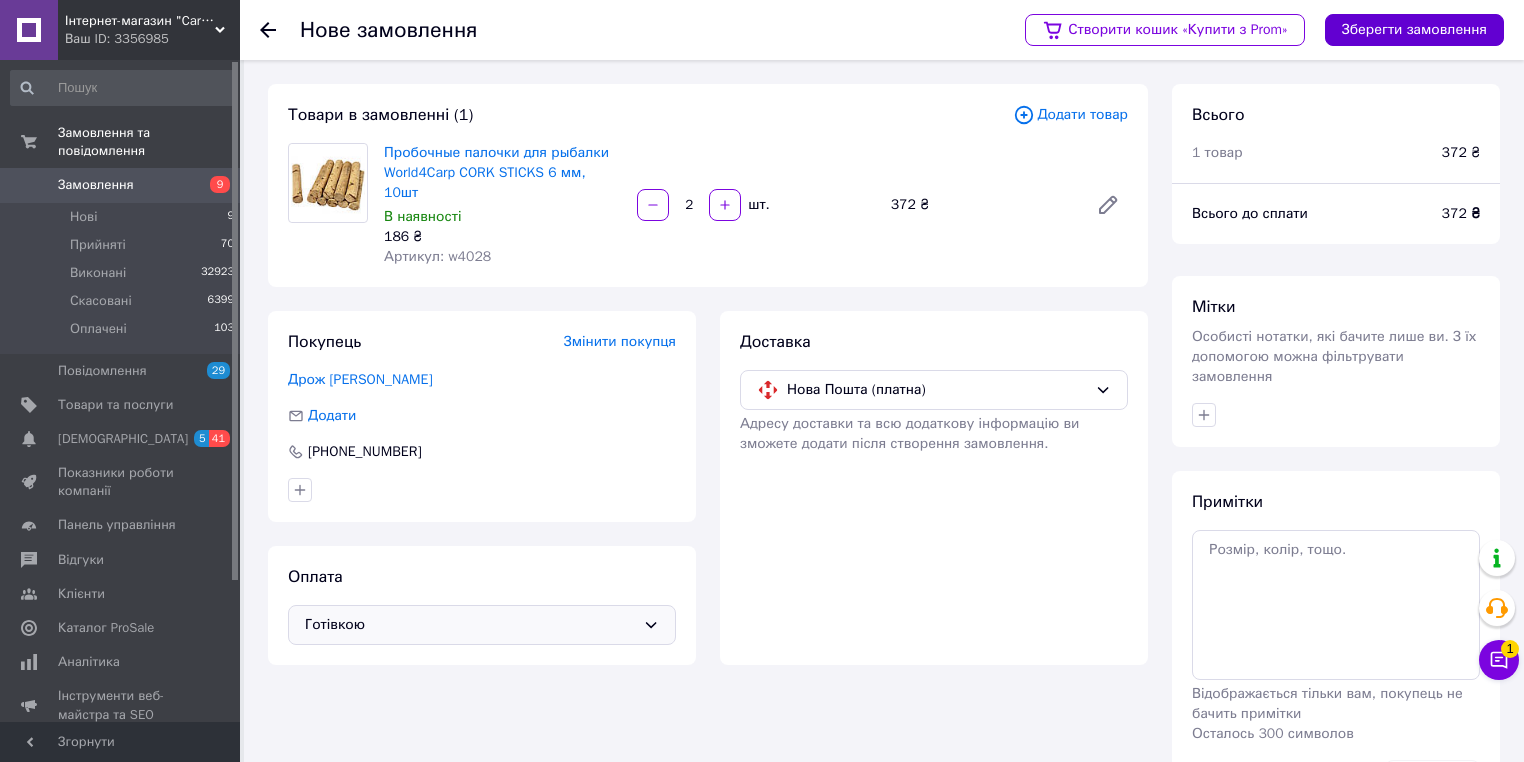 click on "Зберегти замовлення" at bounding box center [1414, 30] 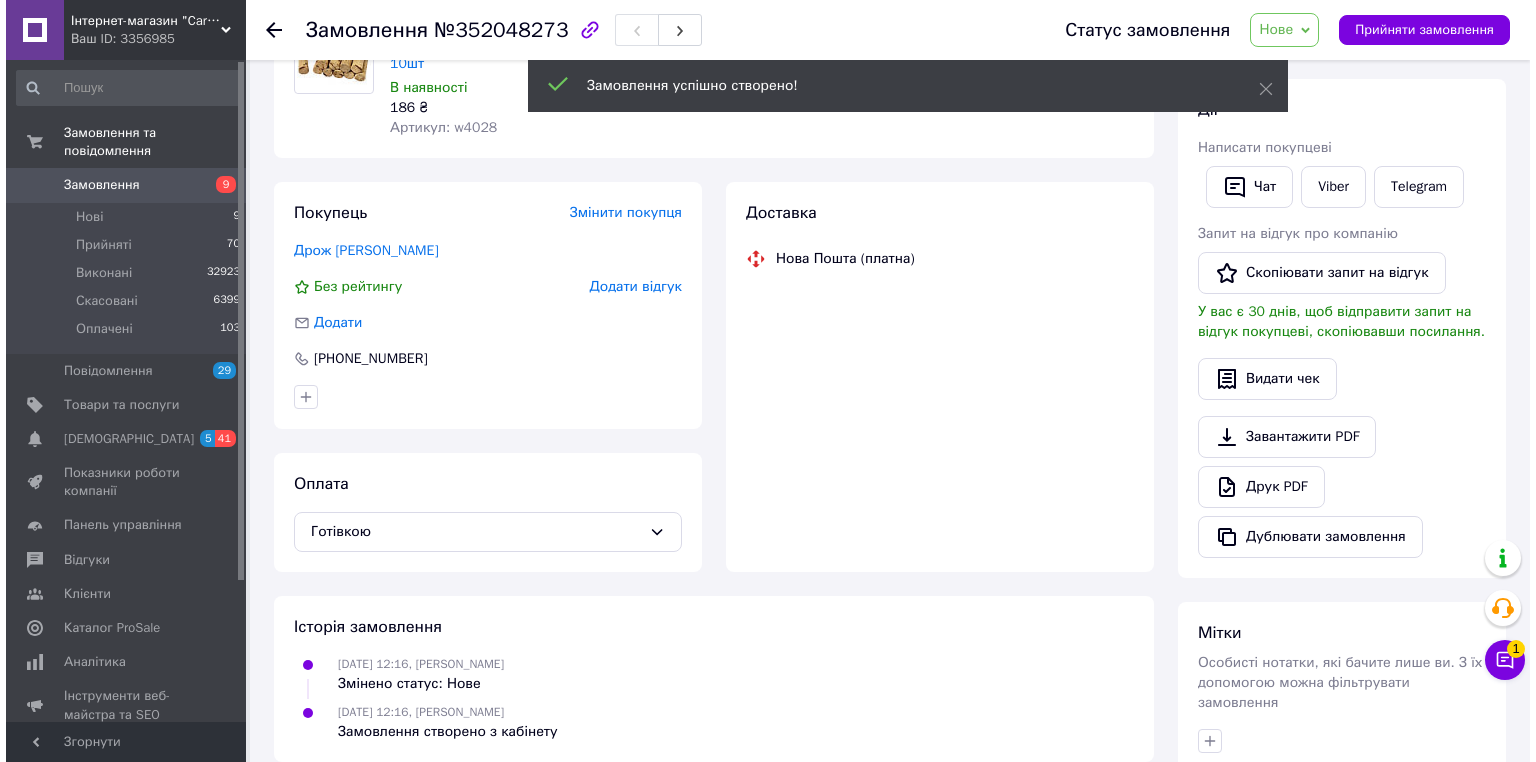 scroll, scrollTop: 240, scrollLeft: 0, axis: vertical 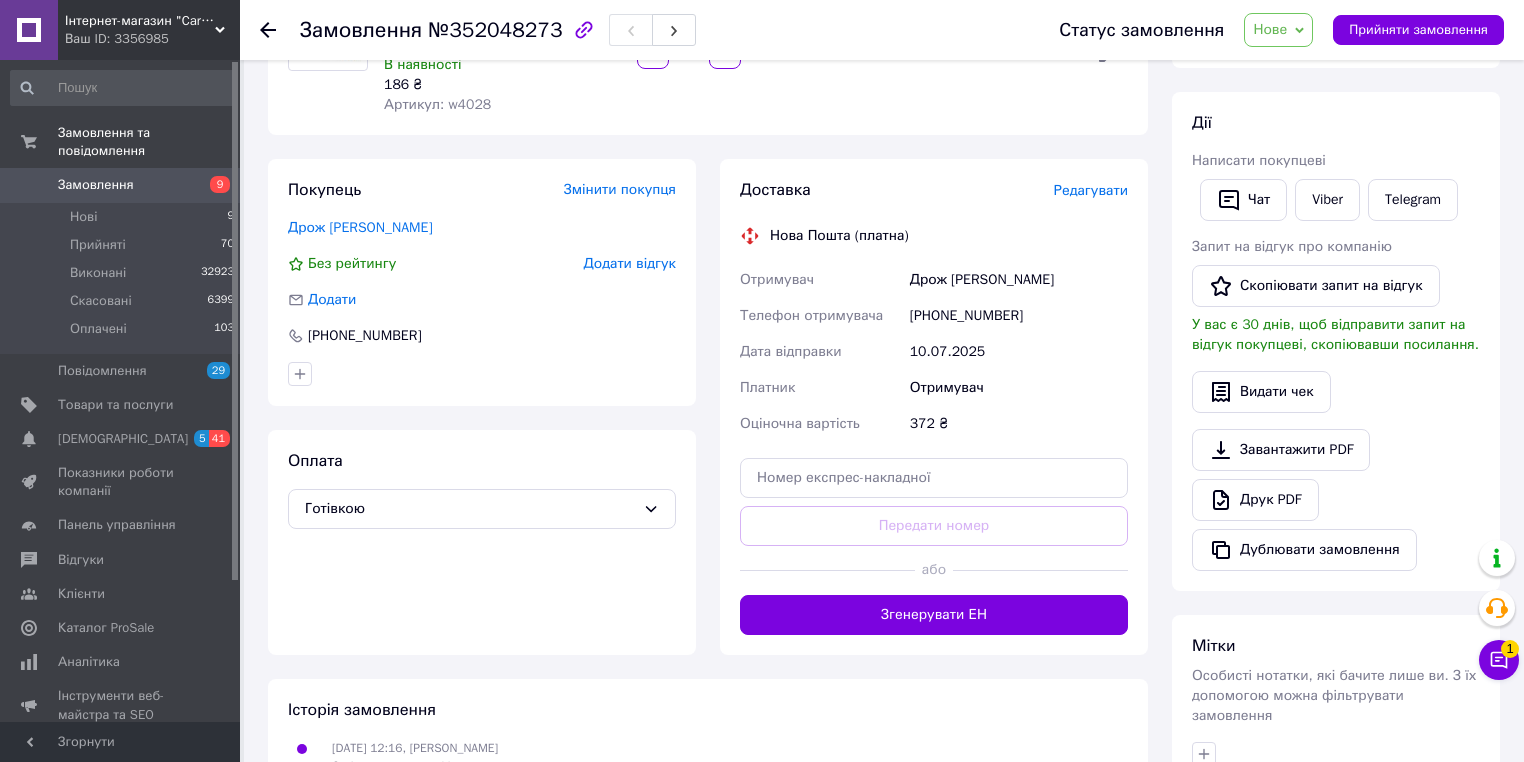 click on "Редагувати" at bounding box center (1091, 190) 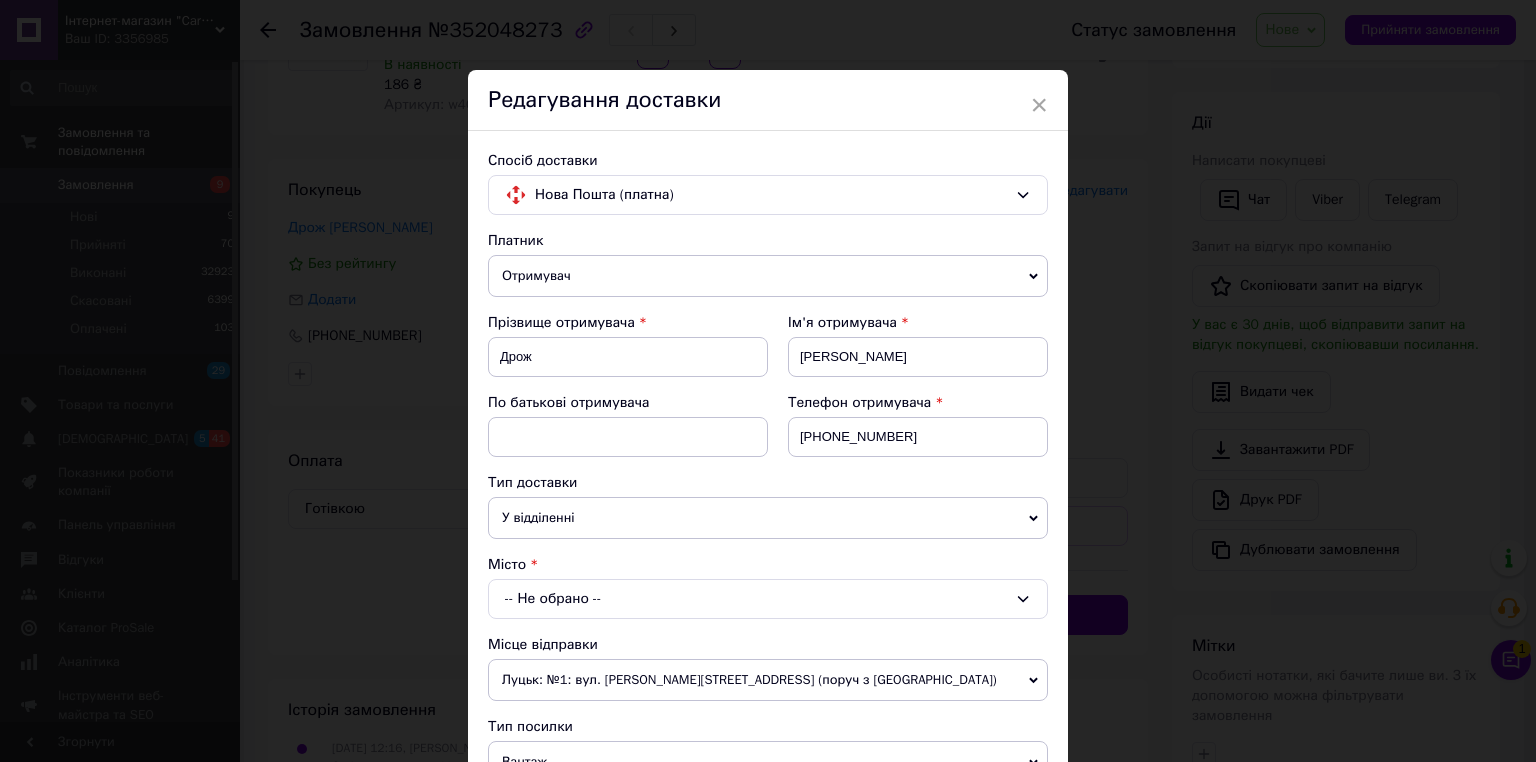 click on "-- Не обрано --" at bounding box center (768, 599) 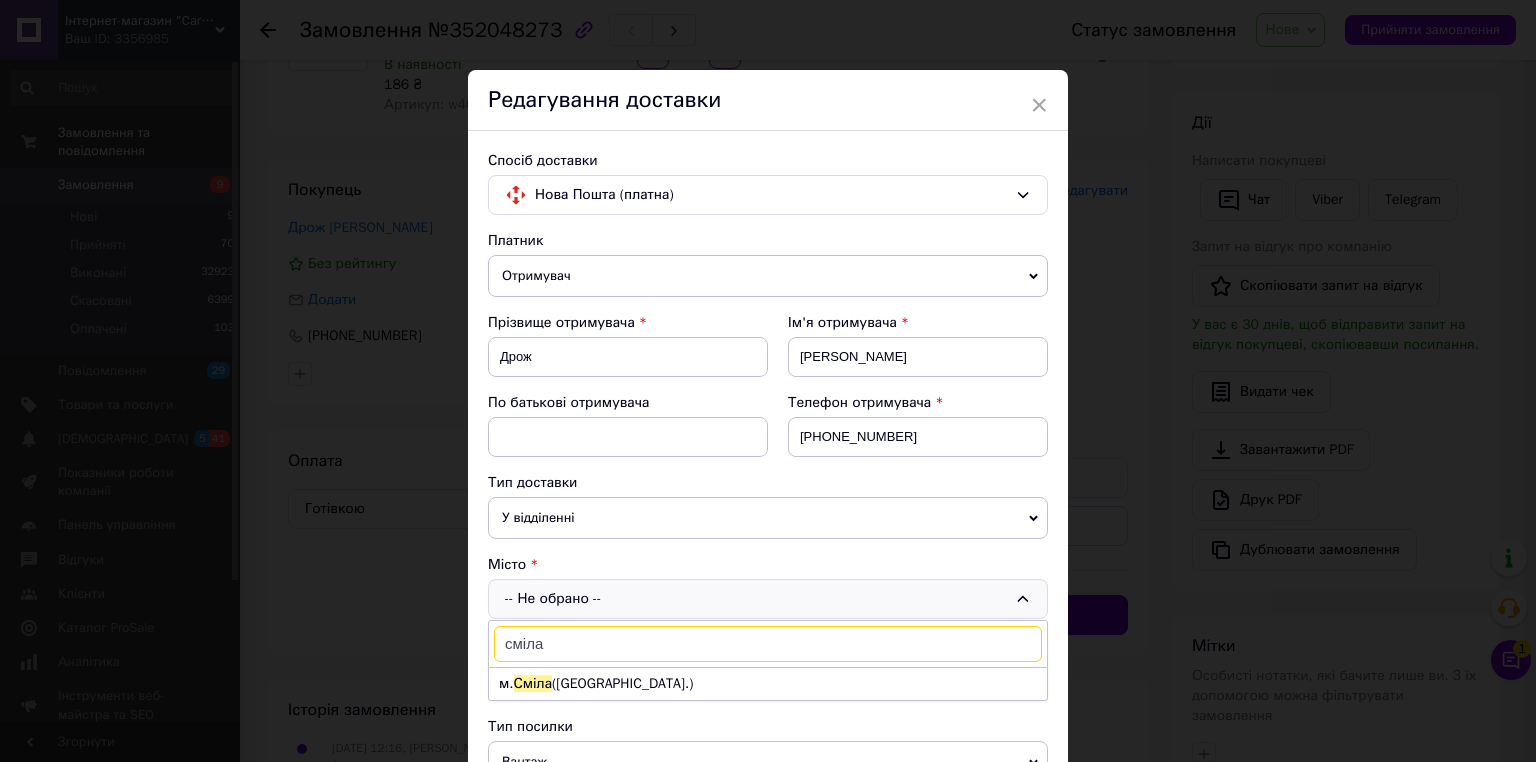 scroll, scrollTop: 240, scrollLeft: 0, axis: vertical 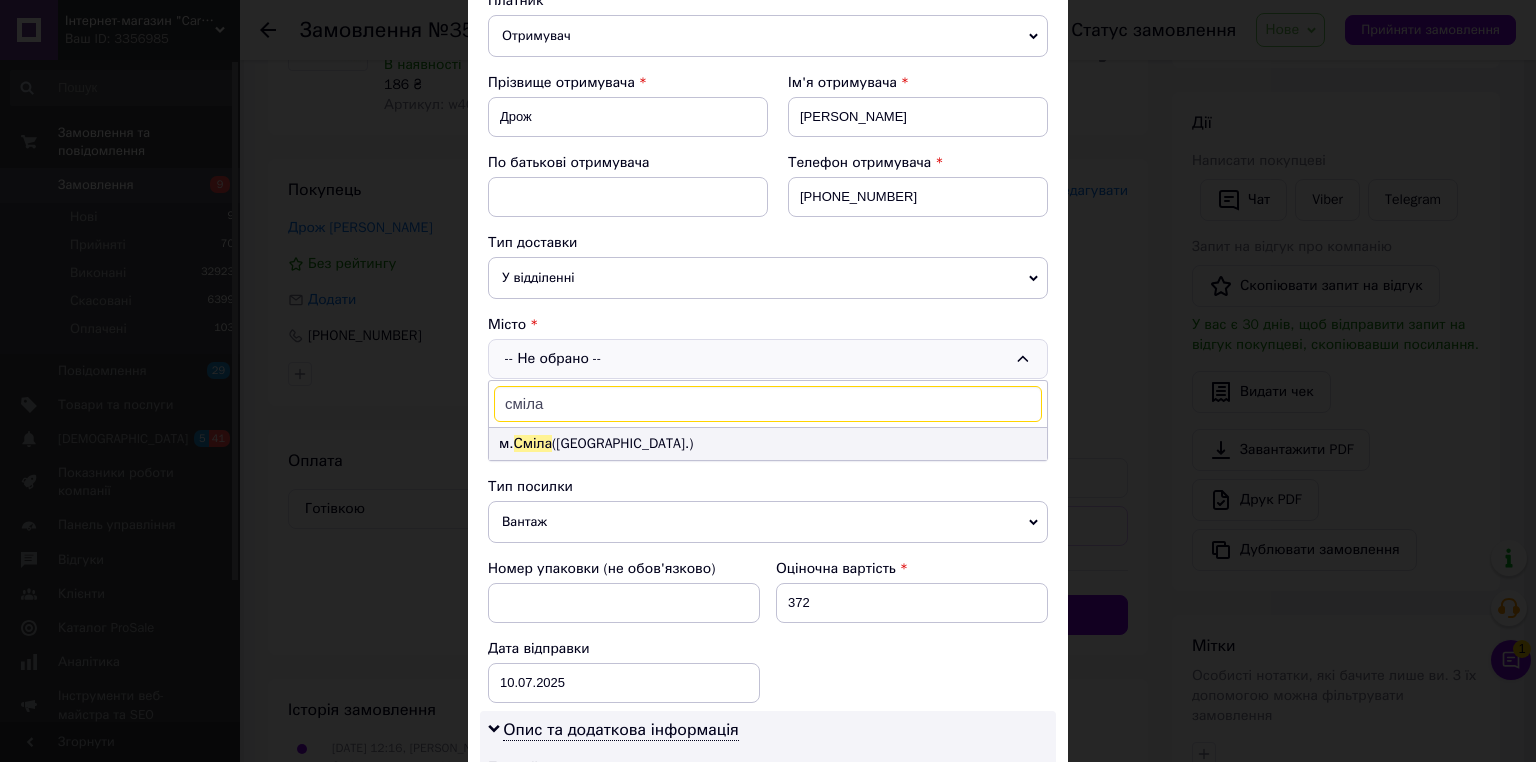 type on "сміла" 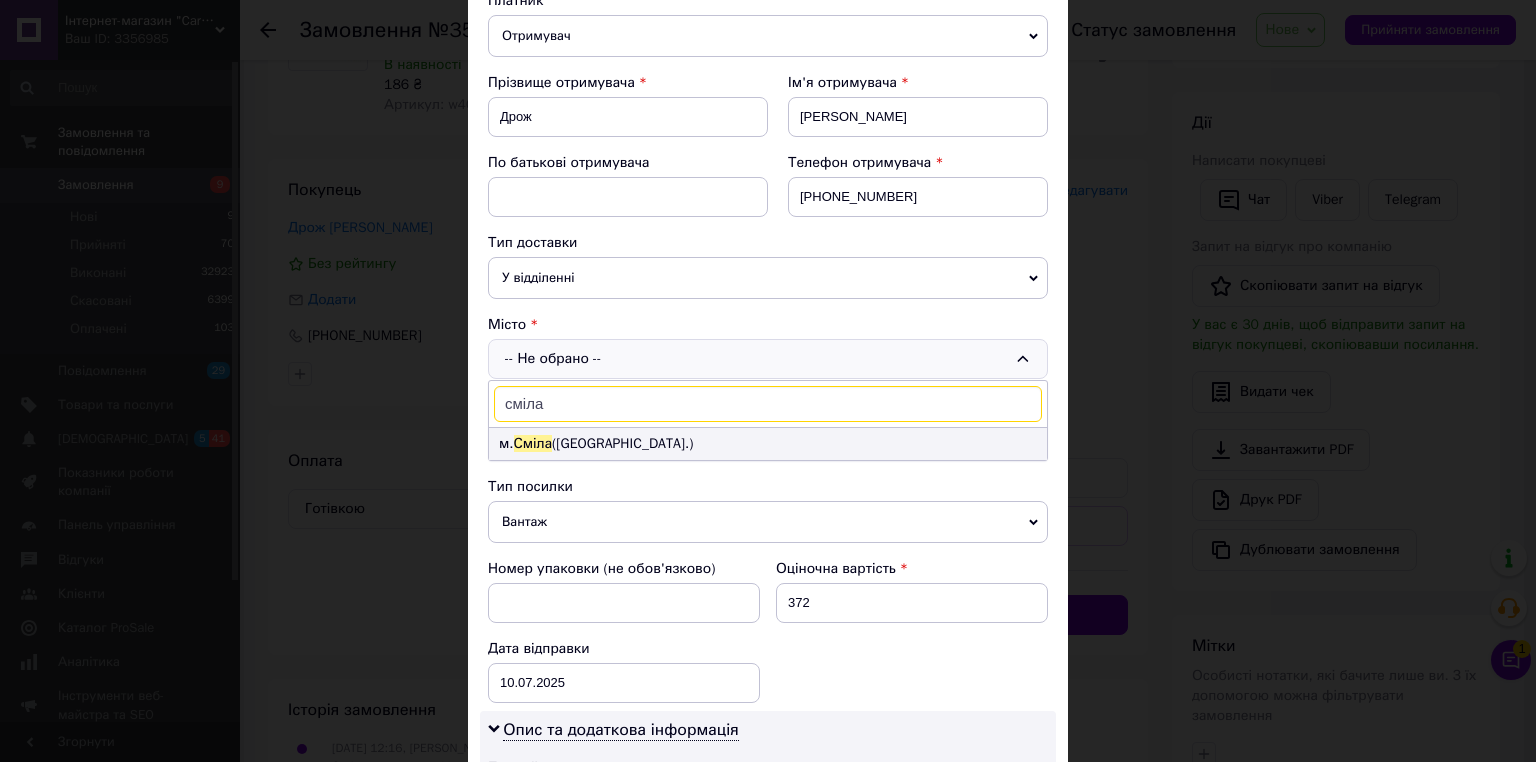 click on "м.  [GEOGRAPHIC_DATA]  ([GEOGRAPHIC_DATA].)" at bounding box center (768, 444) 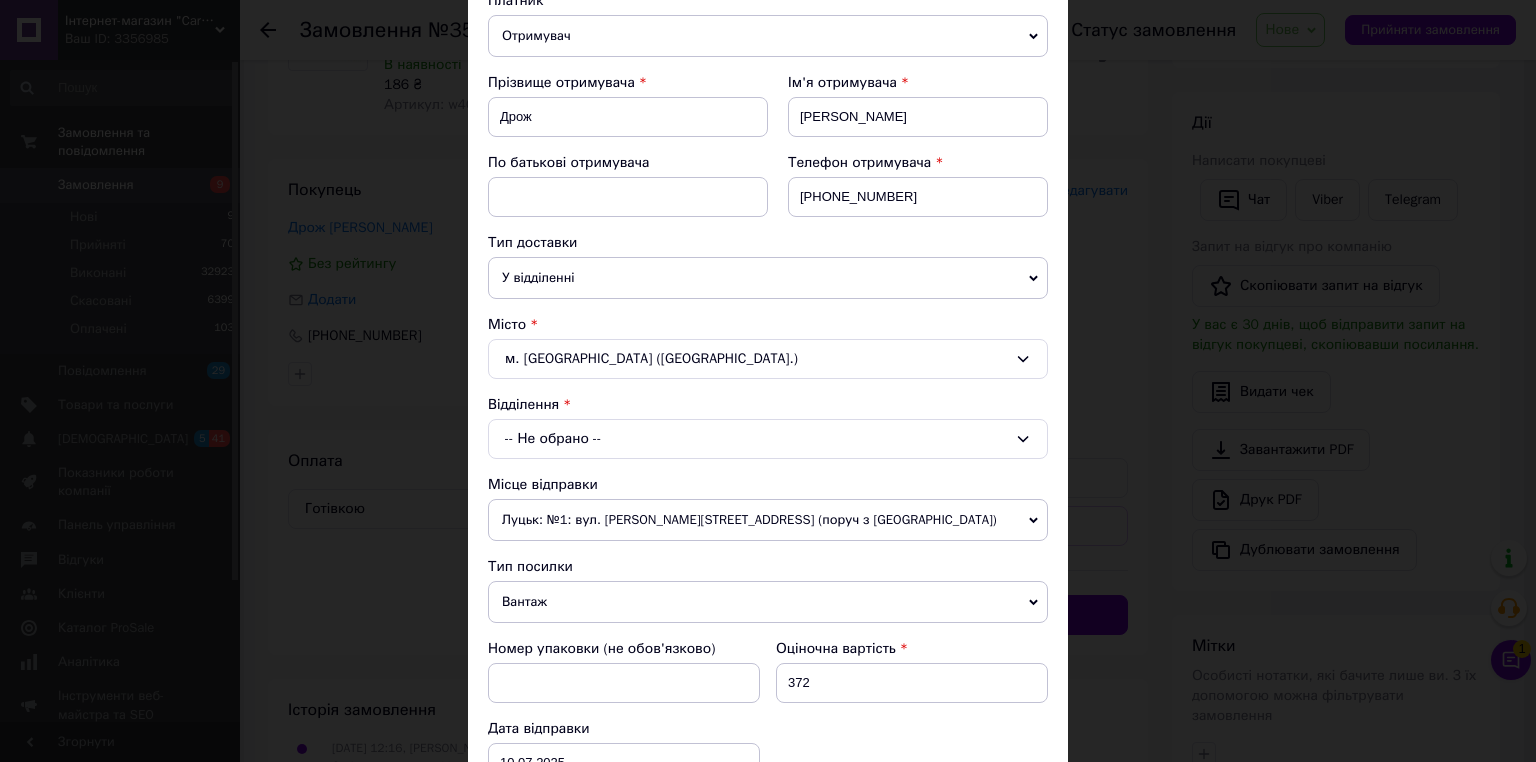 click on "-- Не обрано --" at bounding box center (768, 439) 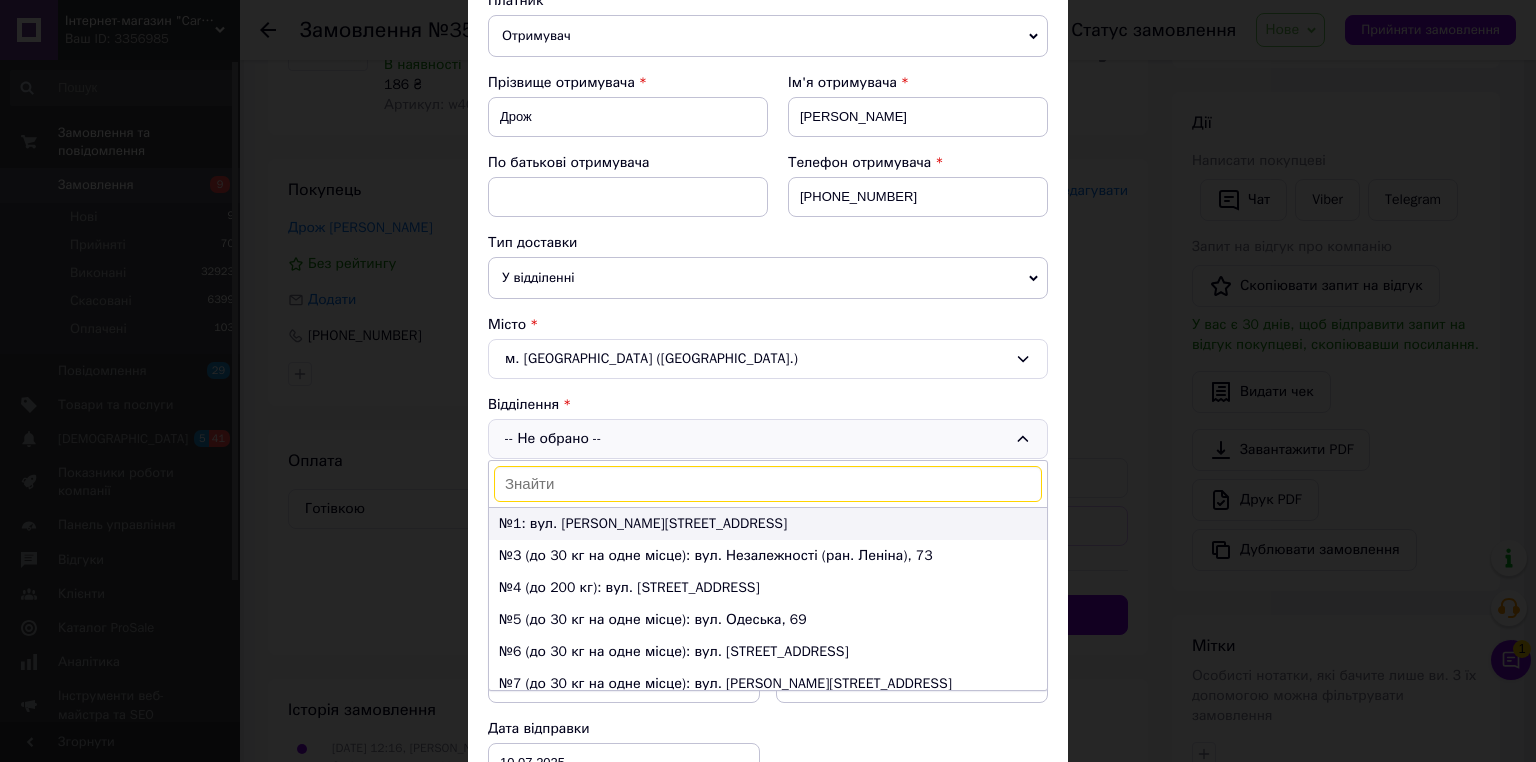 click on "№1: вул. [PERSON_NAME][STREET_ADDRESS]" at bounding box center [768, 524] 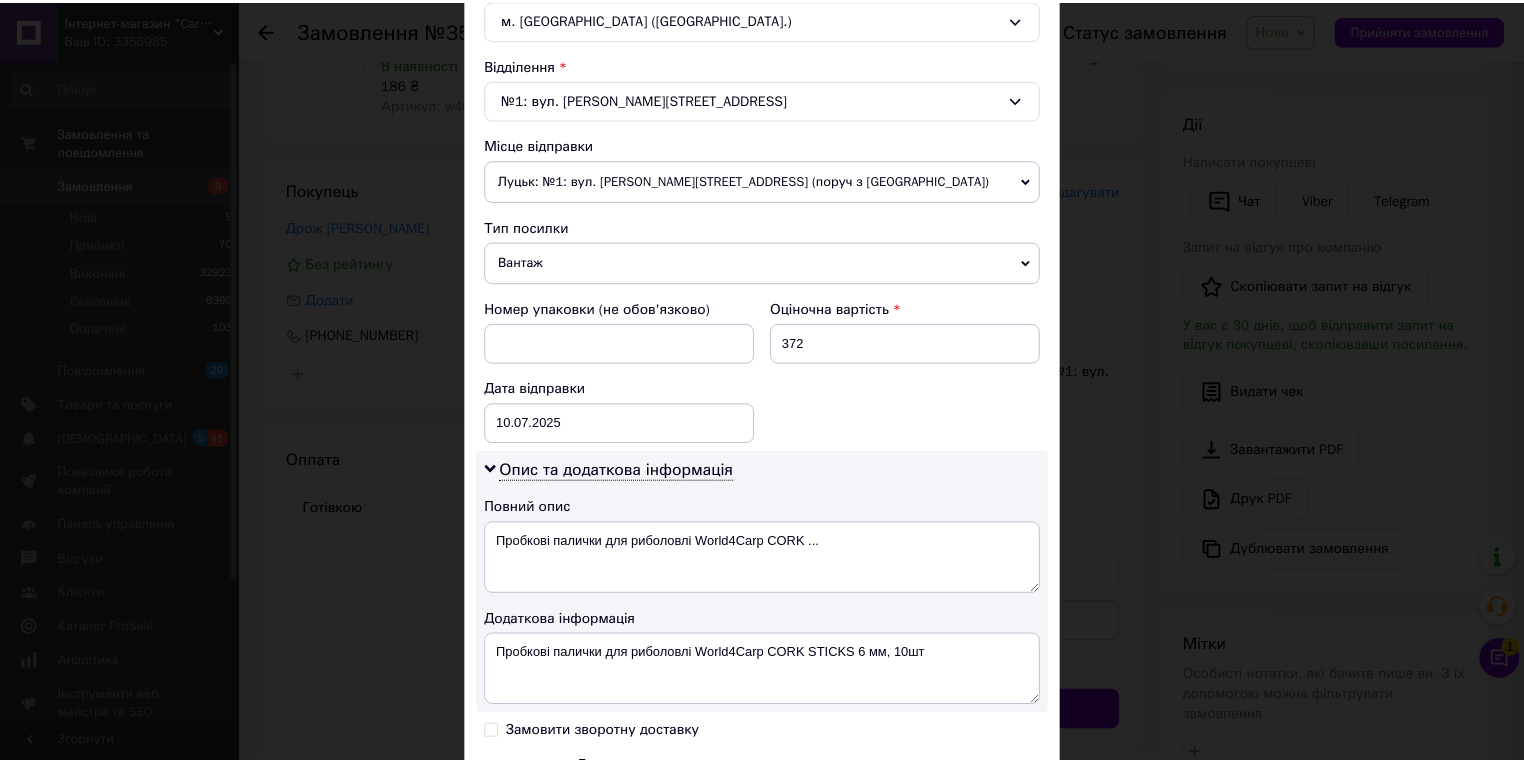 scroll, scrollTop: 720, scrollLeft: 0, axis: vertical 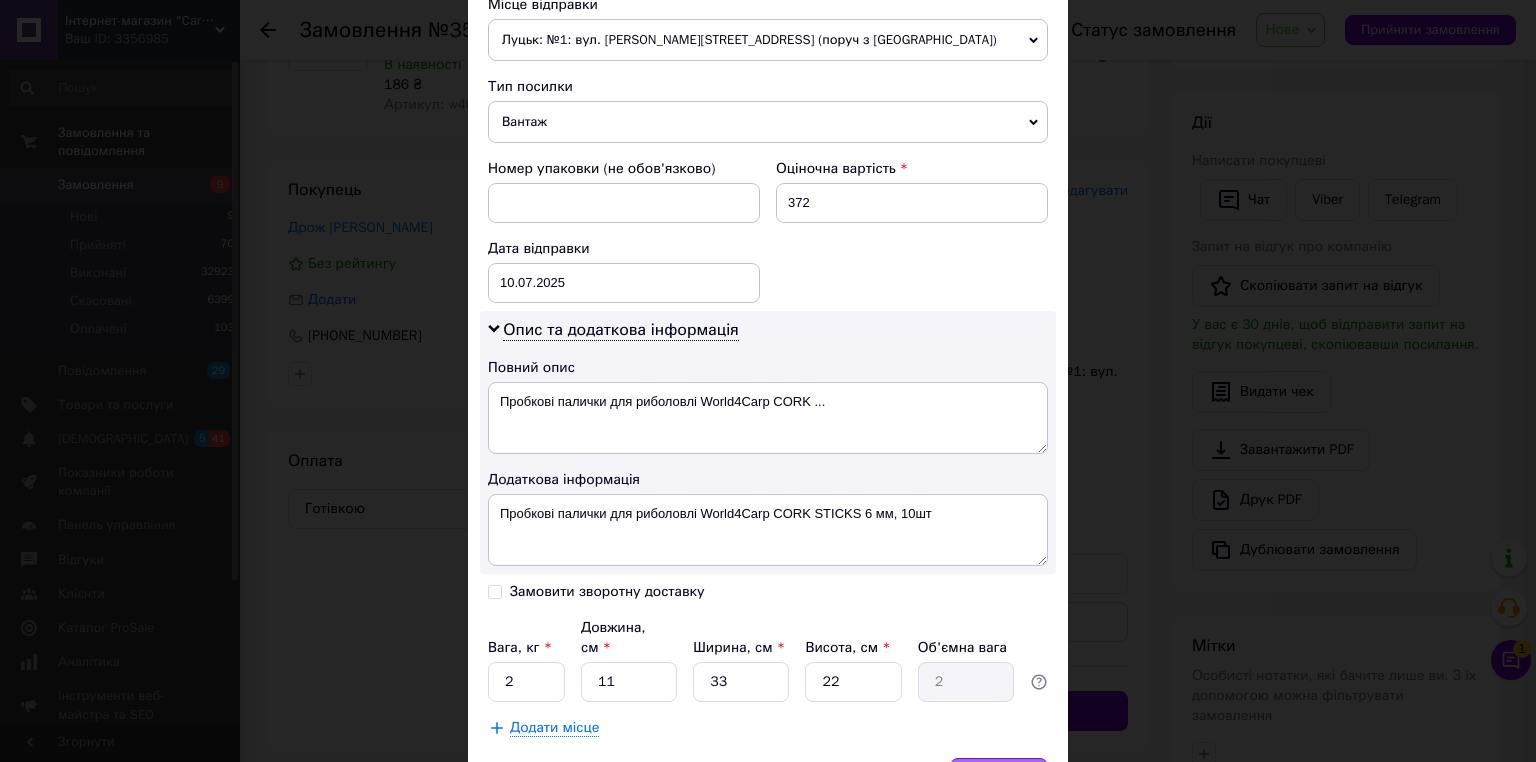 click on "Зберегти" at bounding box center [999, 778] 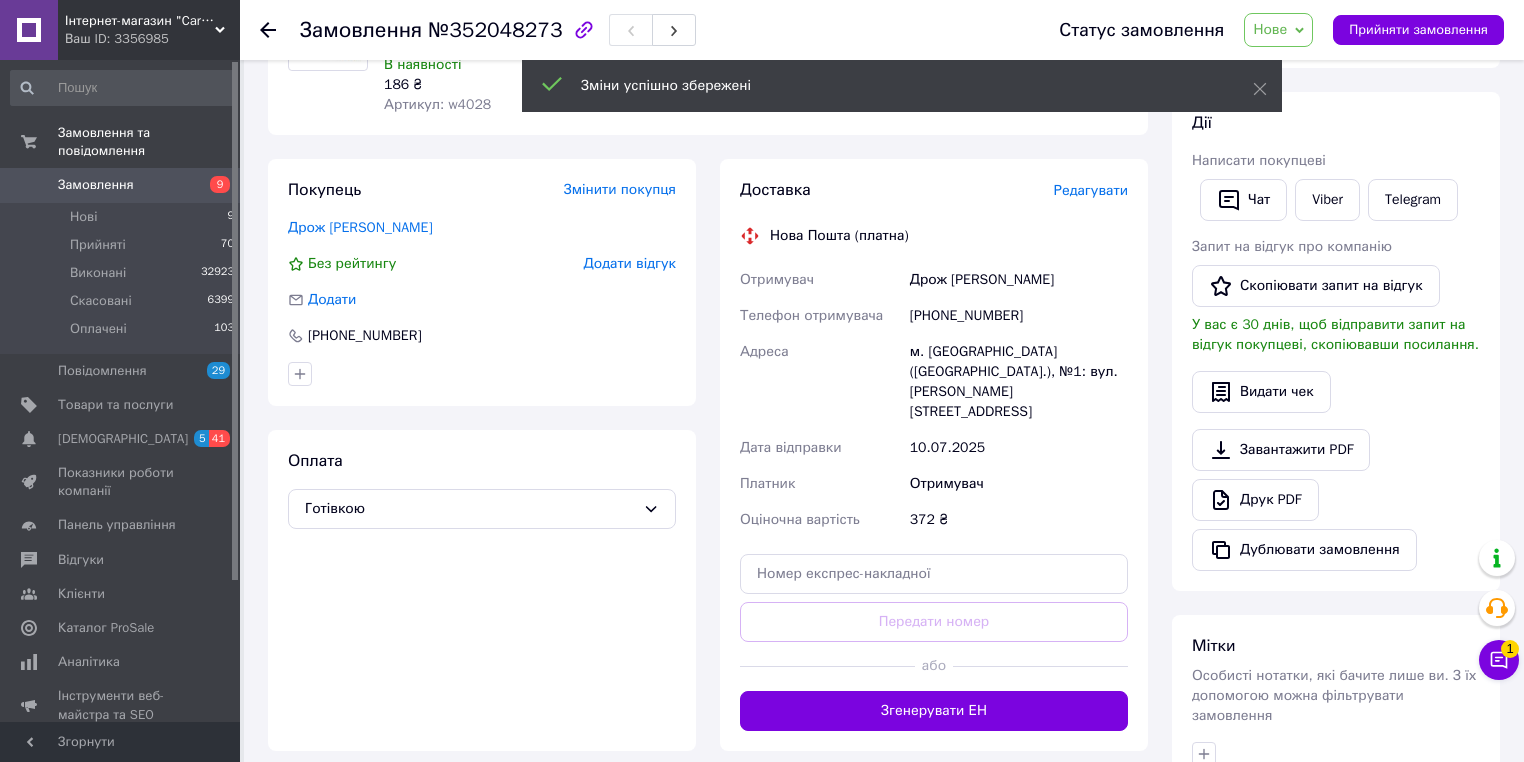 scroll, scrollTop: 0, scrollLeft: 0, axis: both 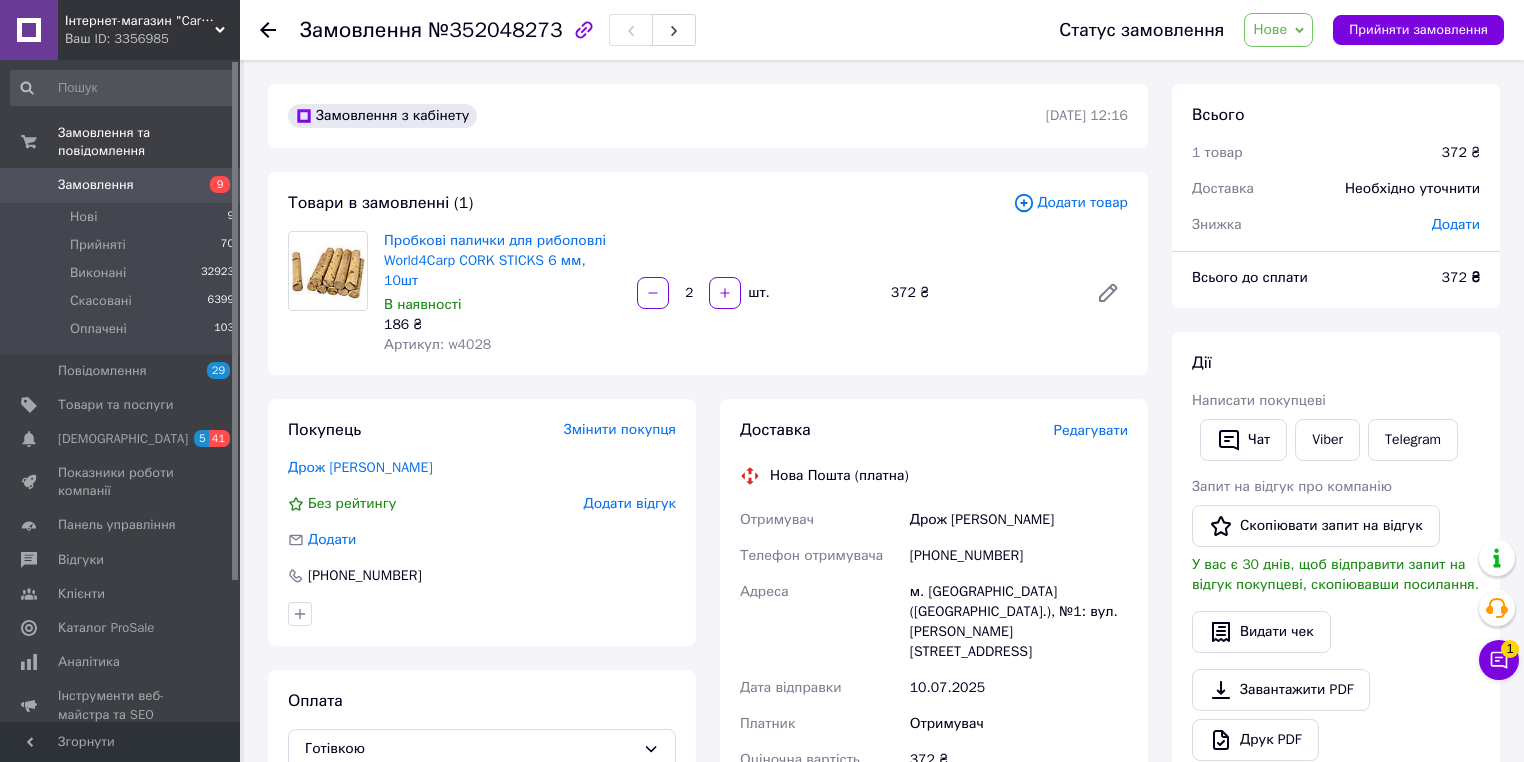 click on "№352048273" at bounding box center [495, 30] 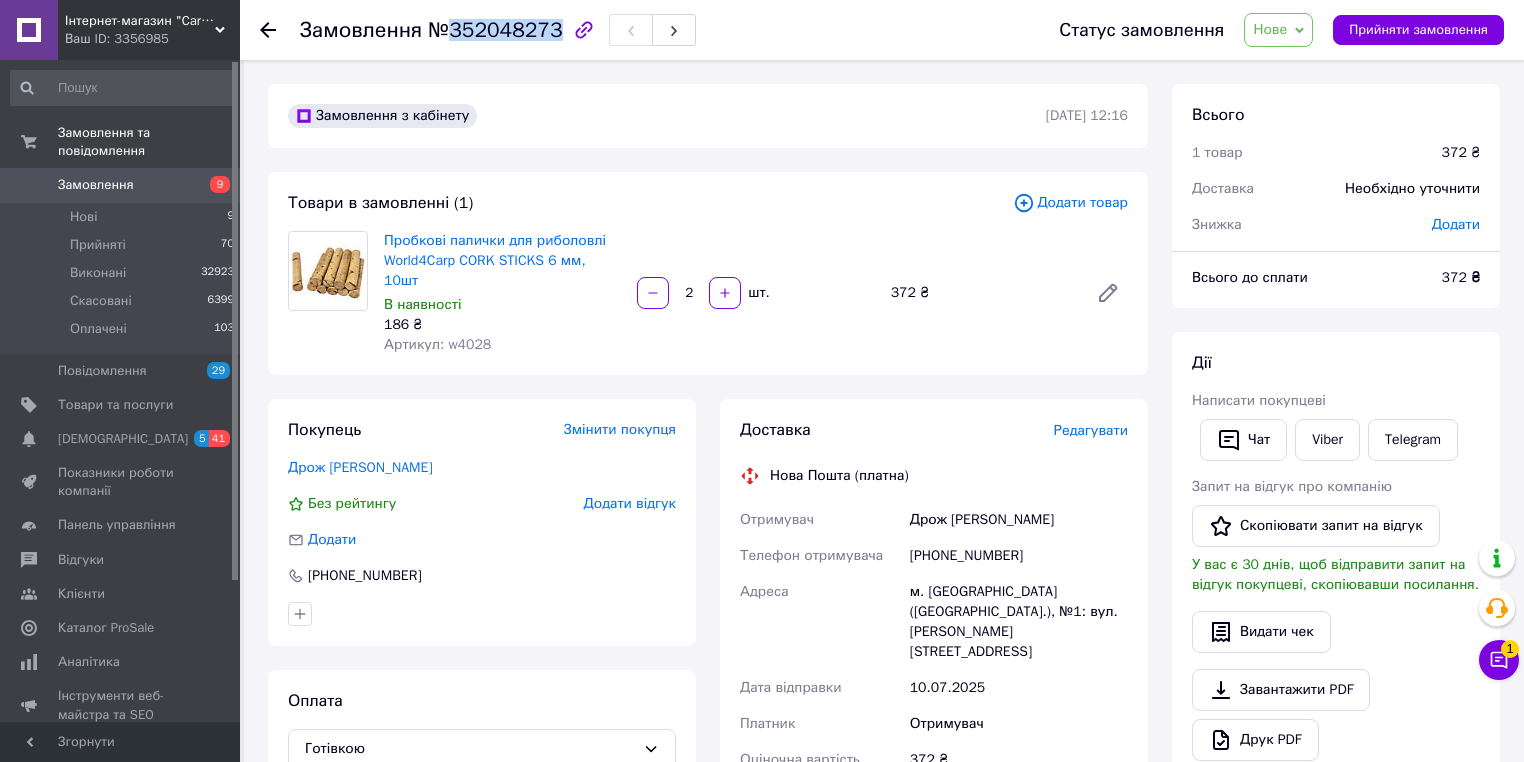 click on "№352048273" at bounding box center (495, 30) 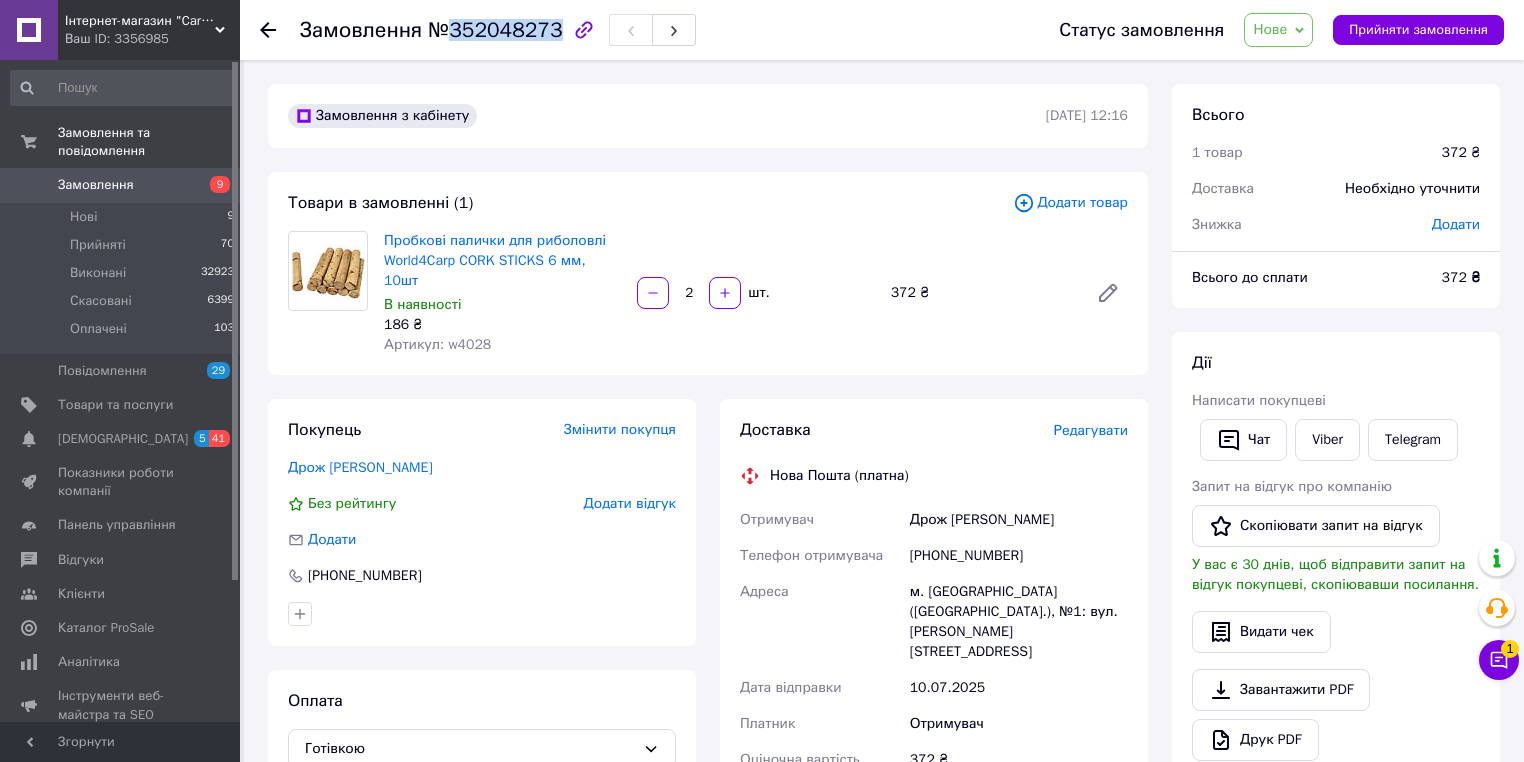copy on "352048273" 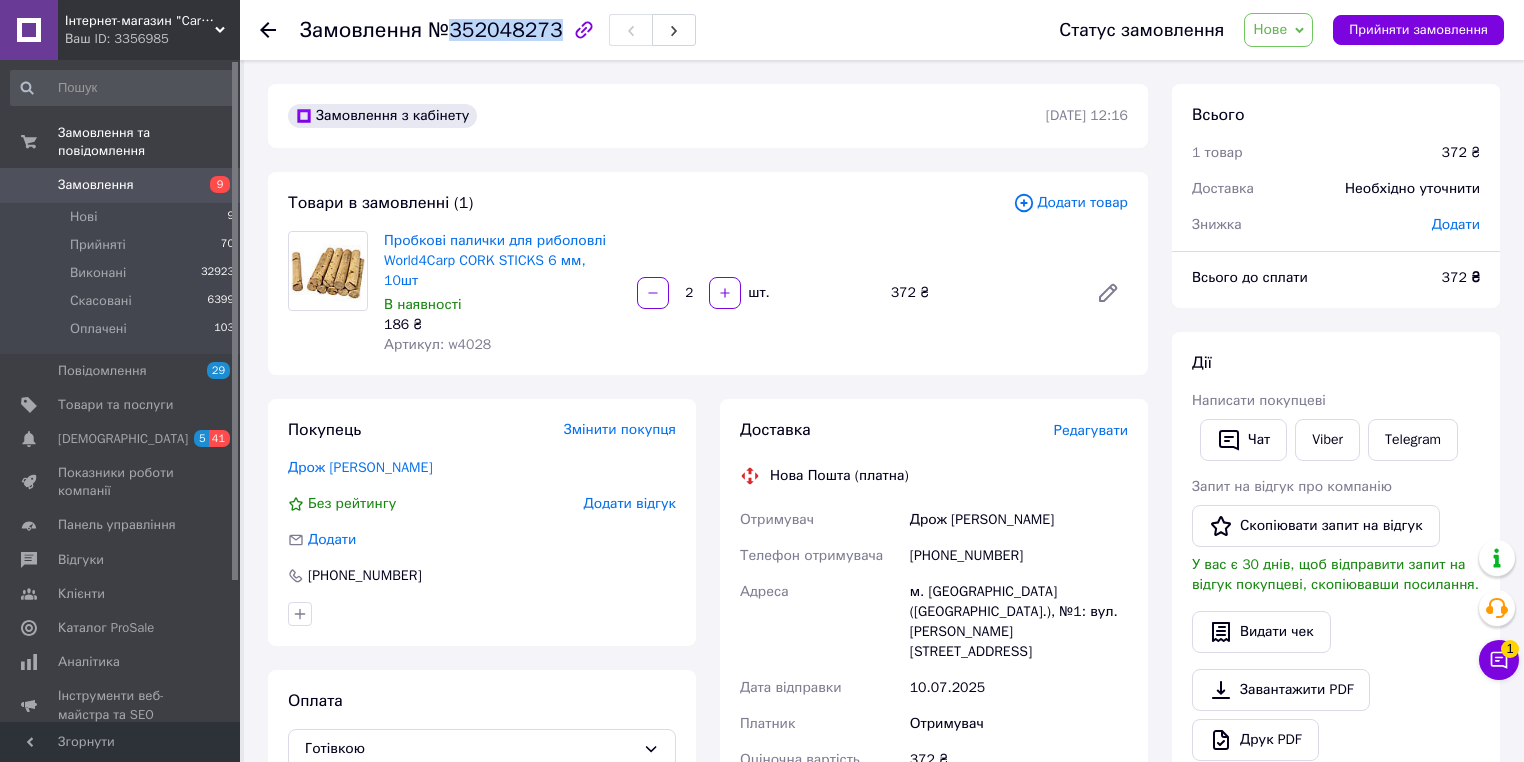 click on "Нове" at bounding box center [1278, 30] 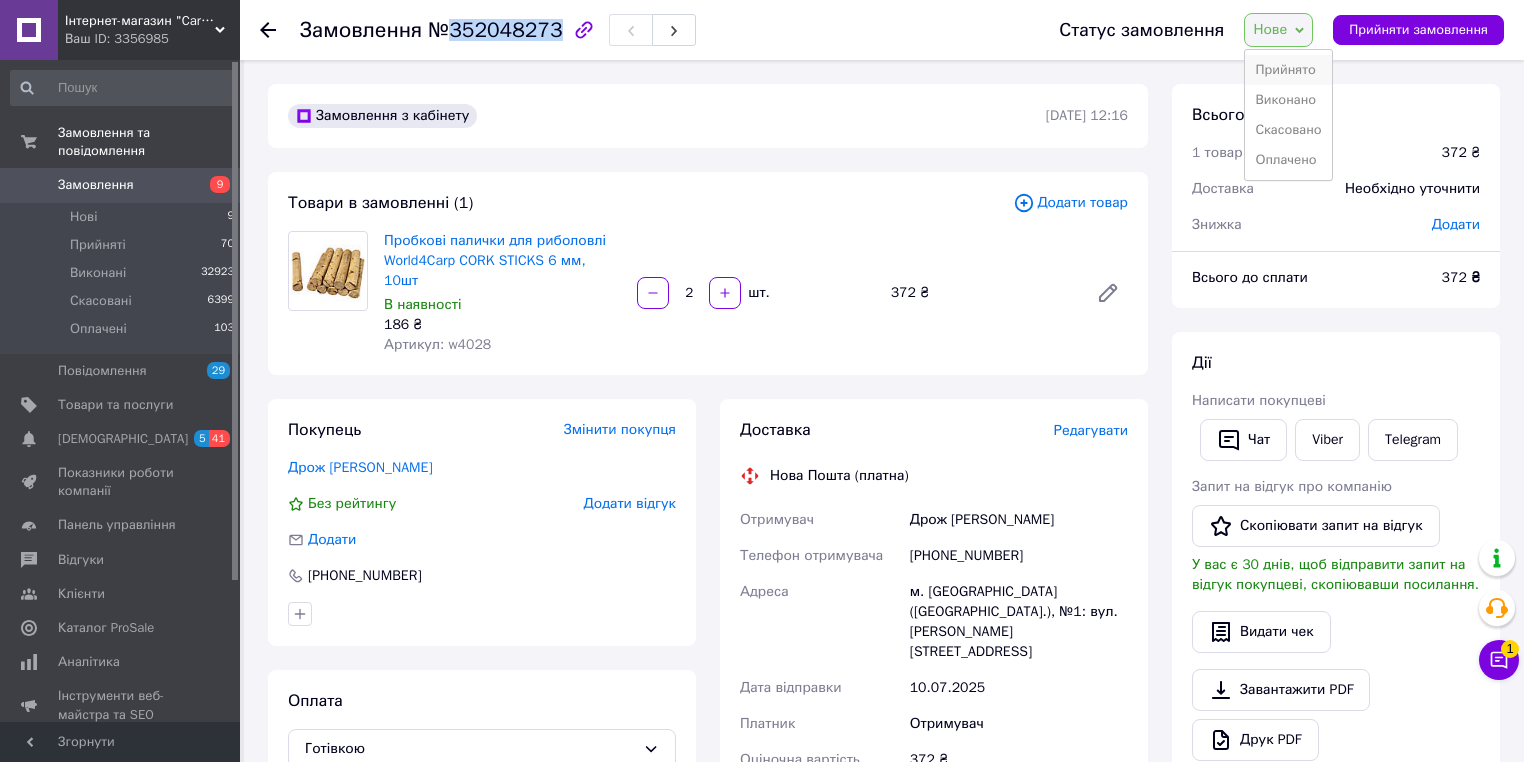 click on "Прийнято" at bounding box center (1288, 70) 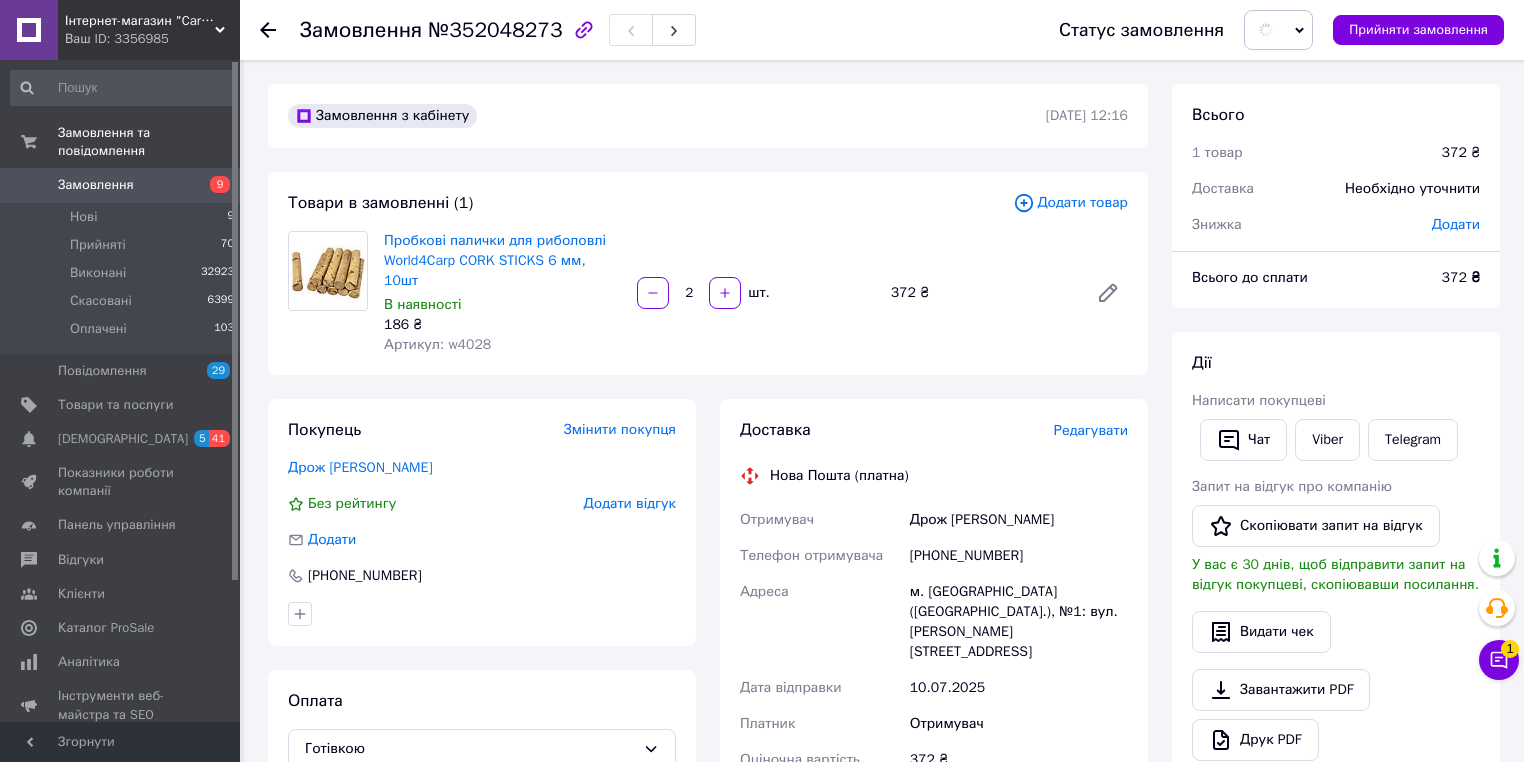 click on "9" at bounding box center [212, 185] 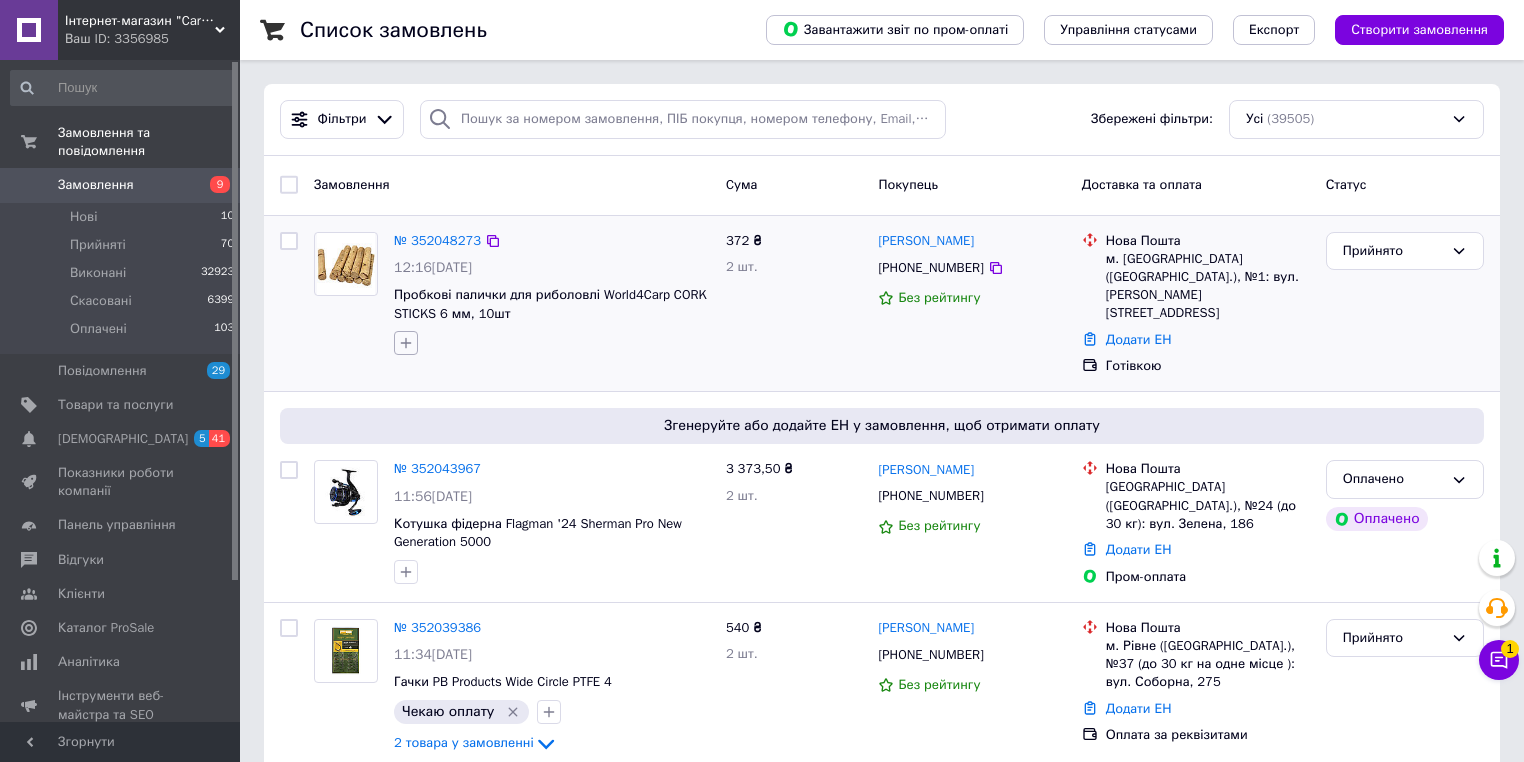 click 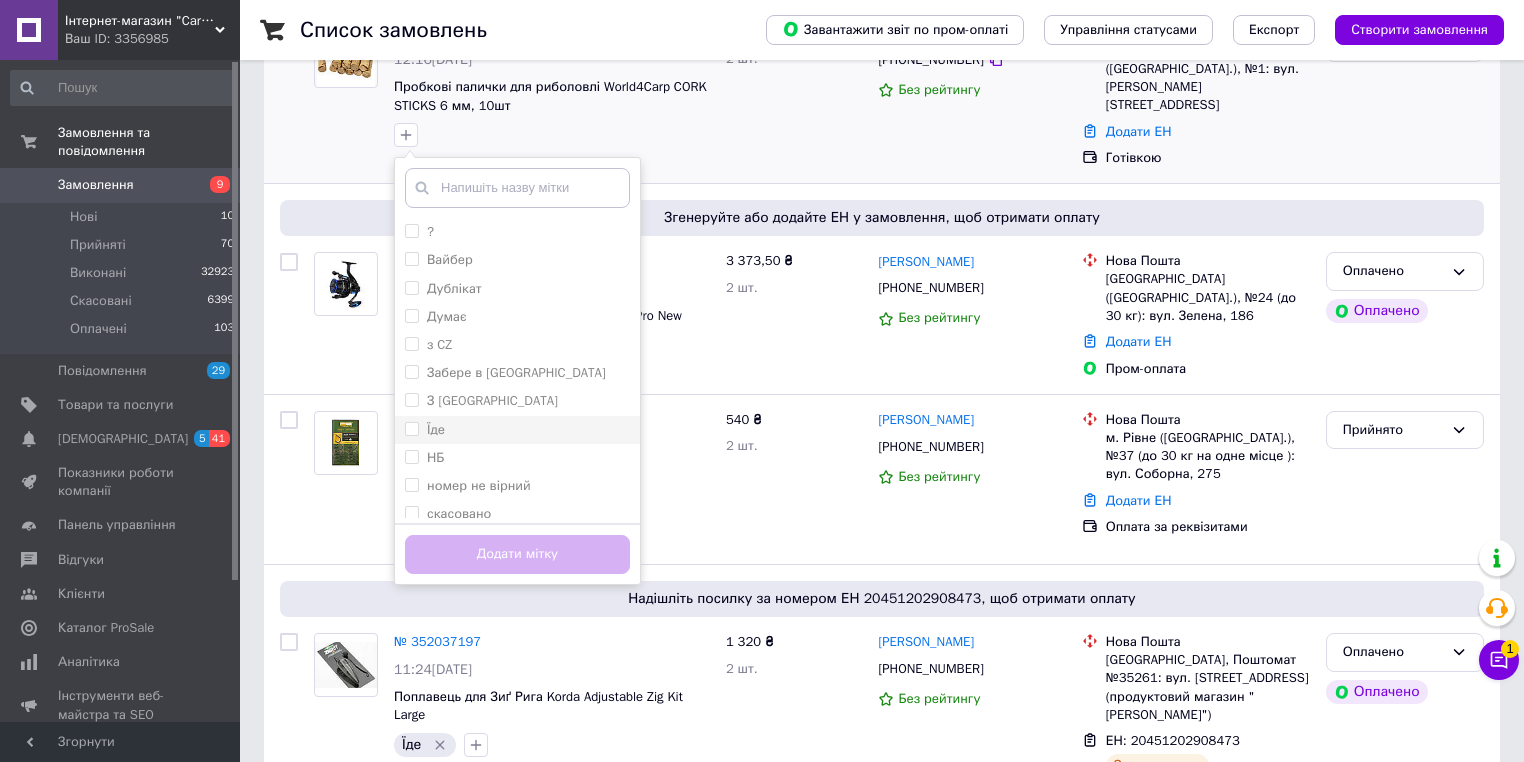 scroll, scrollTop: 320, scrollLeft: 0, axis: vertical 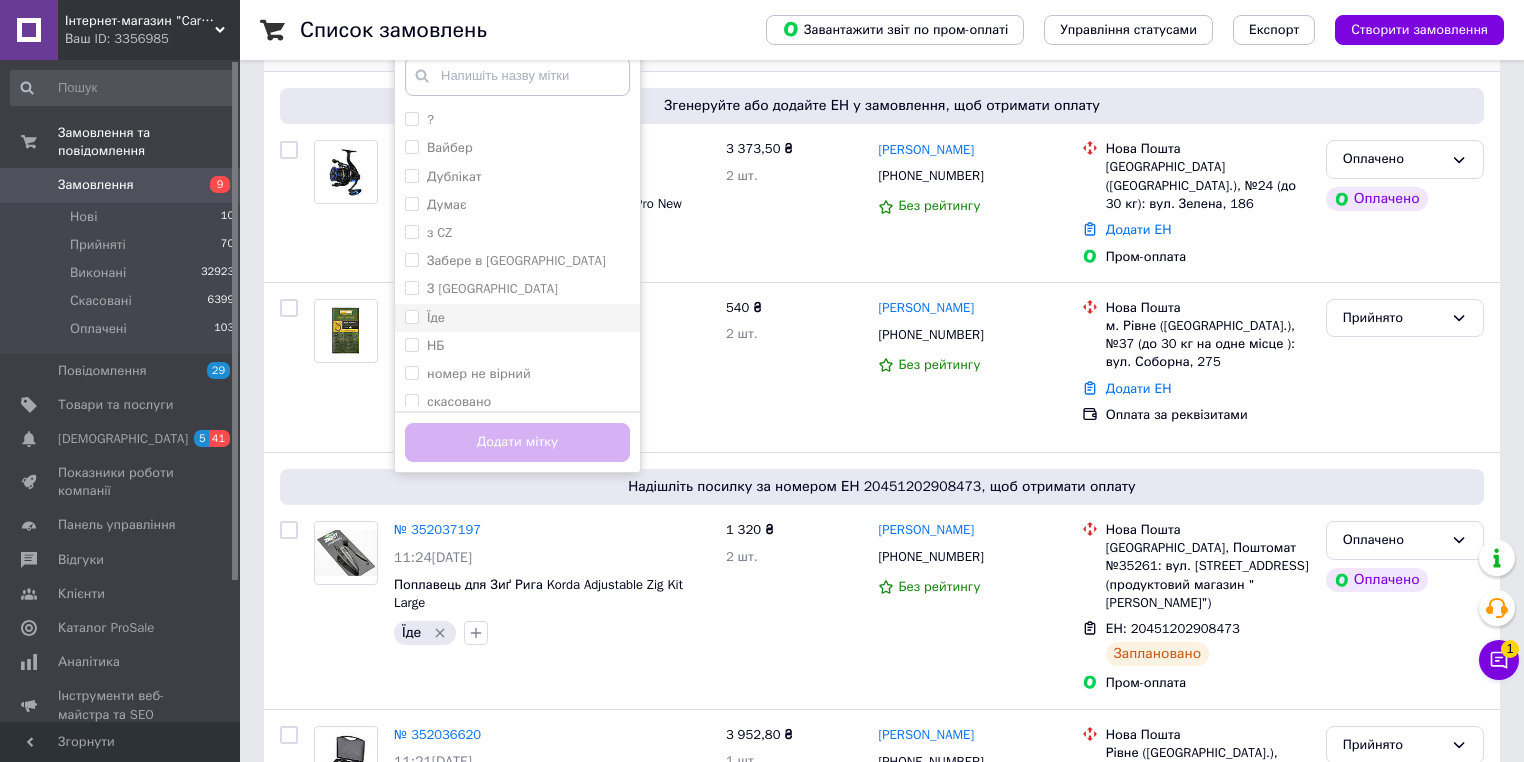 click on "Їде" at bounding box center (517, 318) 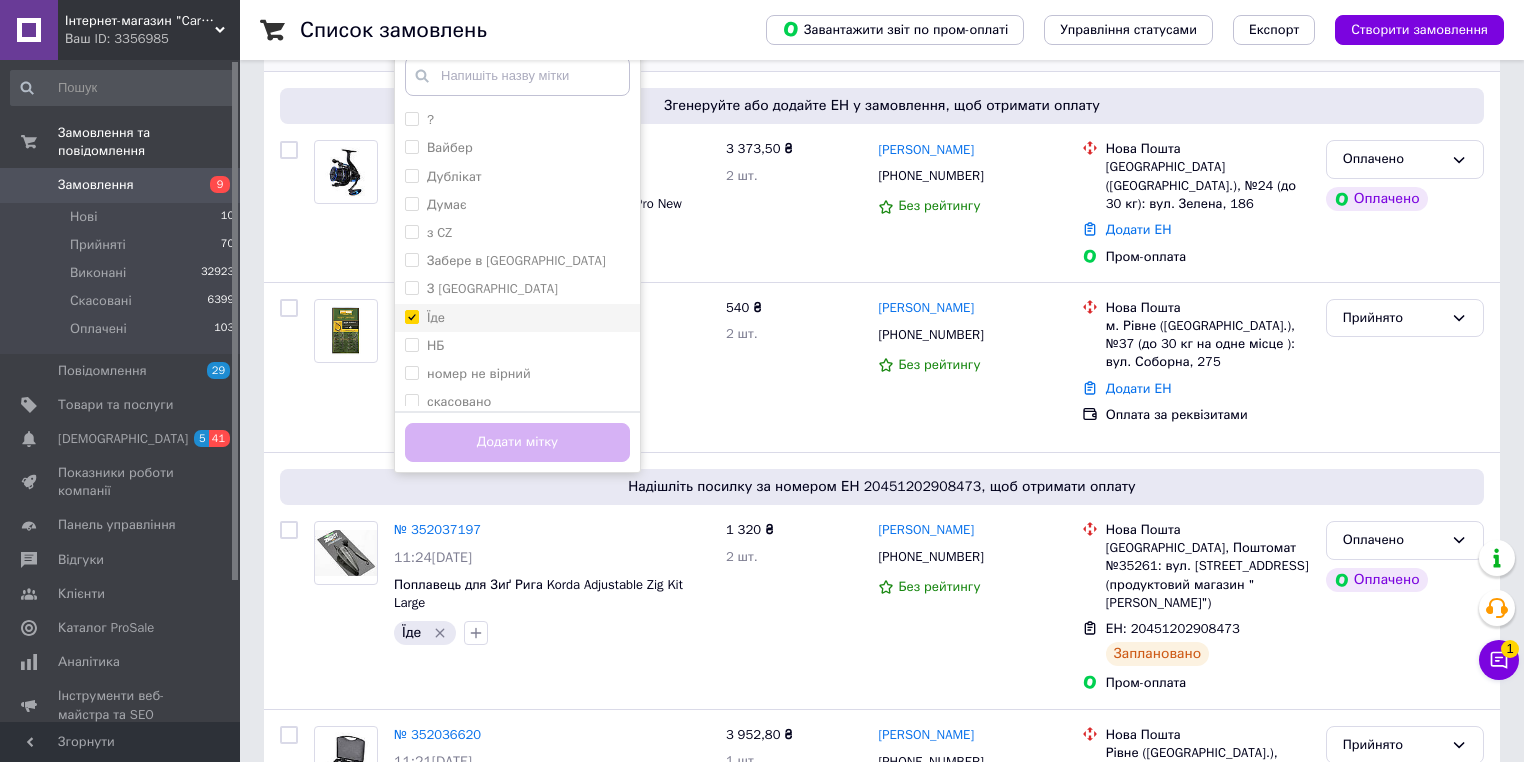 checkbox on "true" 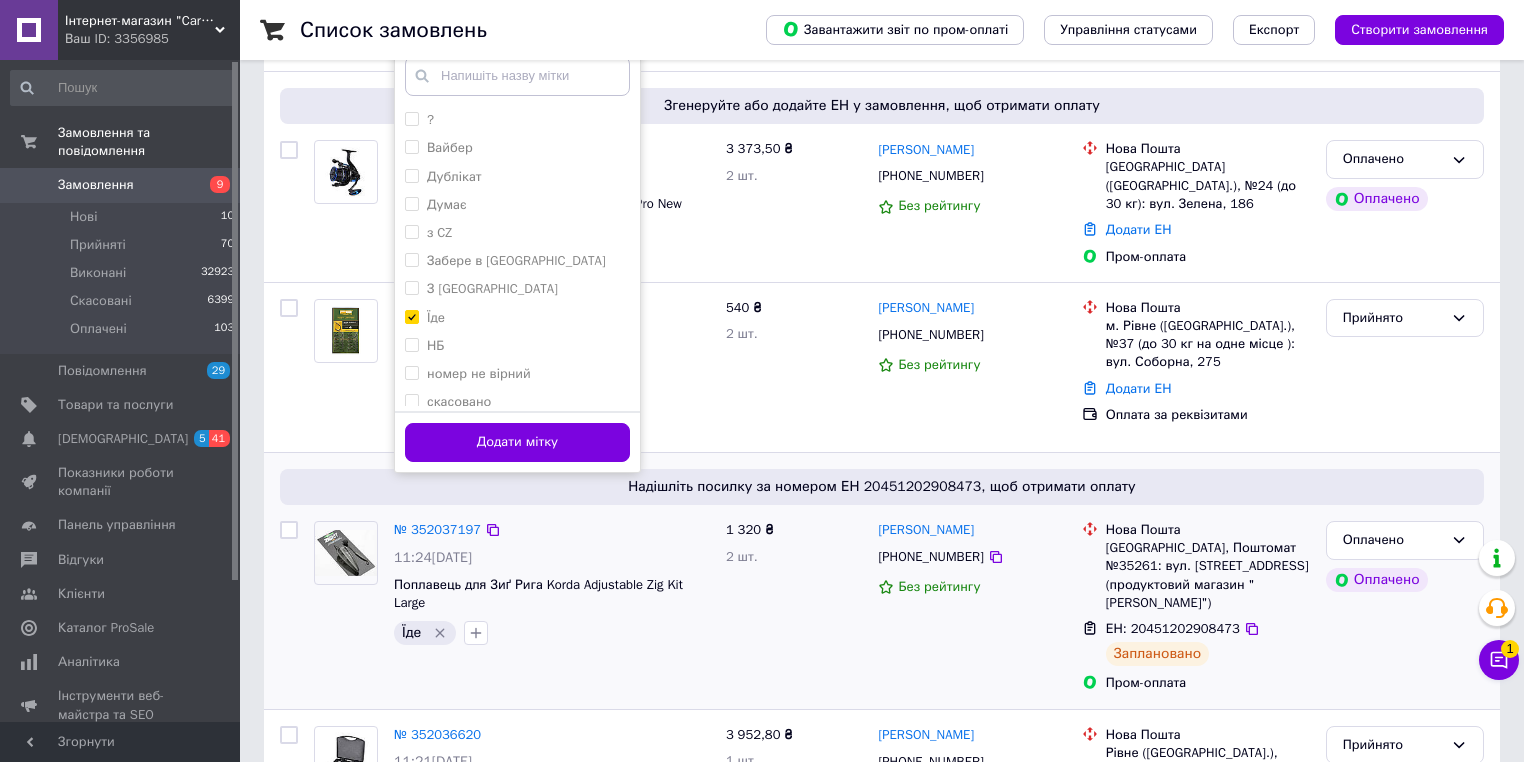 click on "Додати мітку" at bounding box center [517, 442] 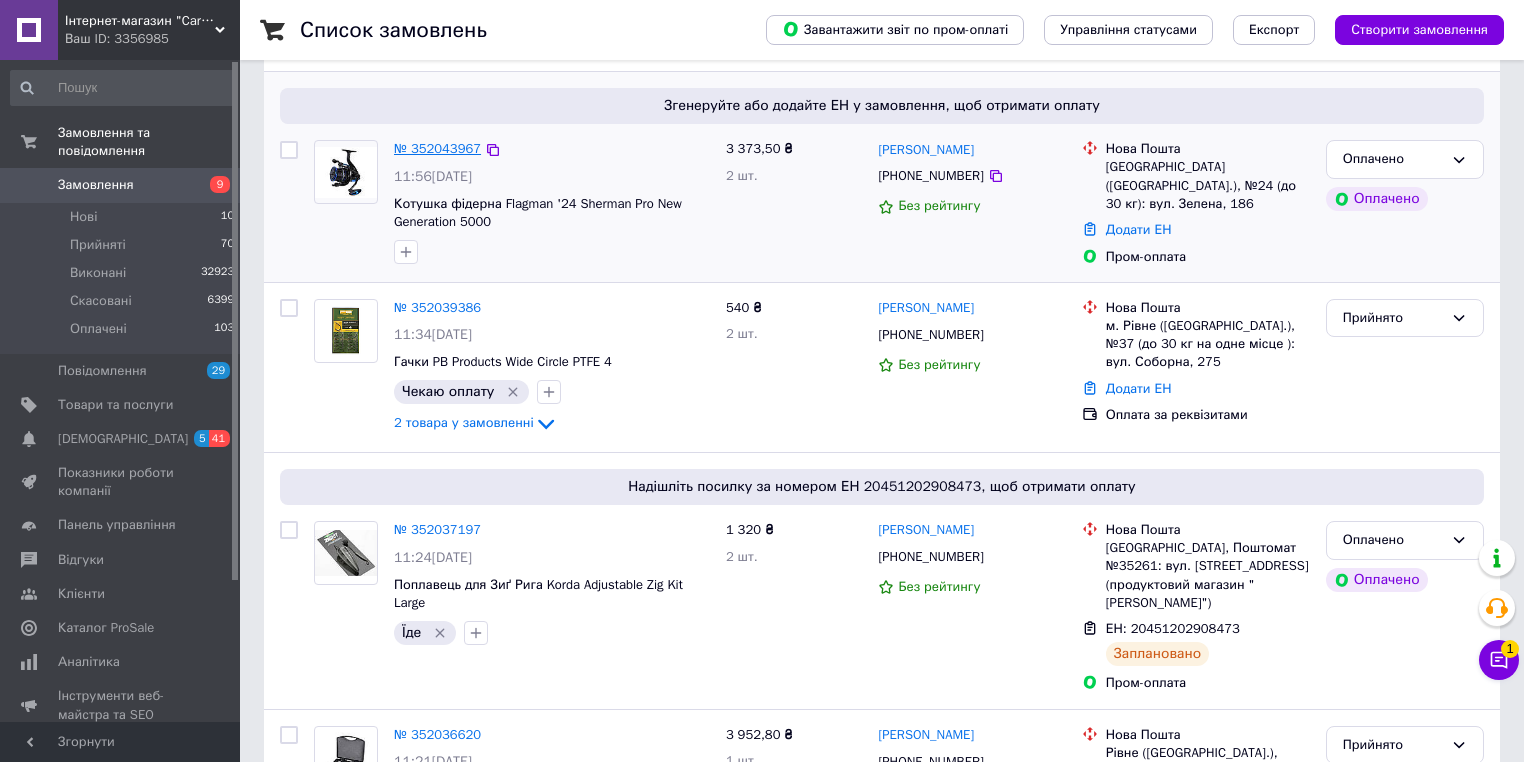click on "№ 352043967" at bounding box center (437, 148) 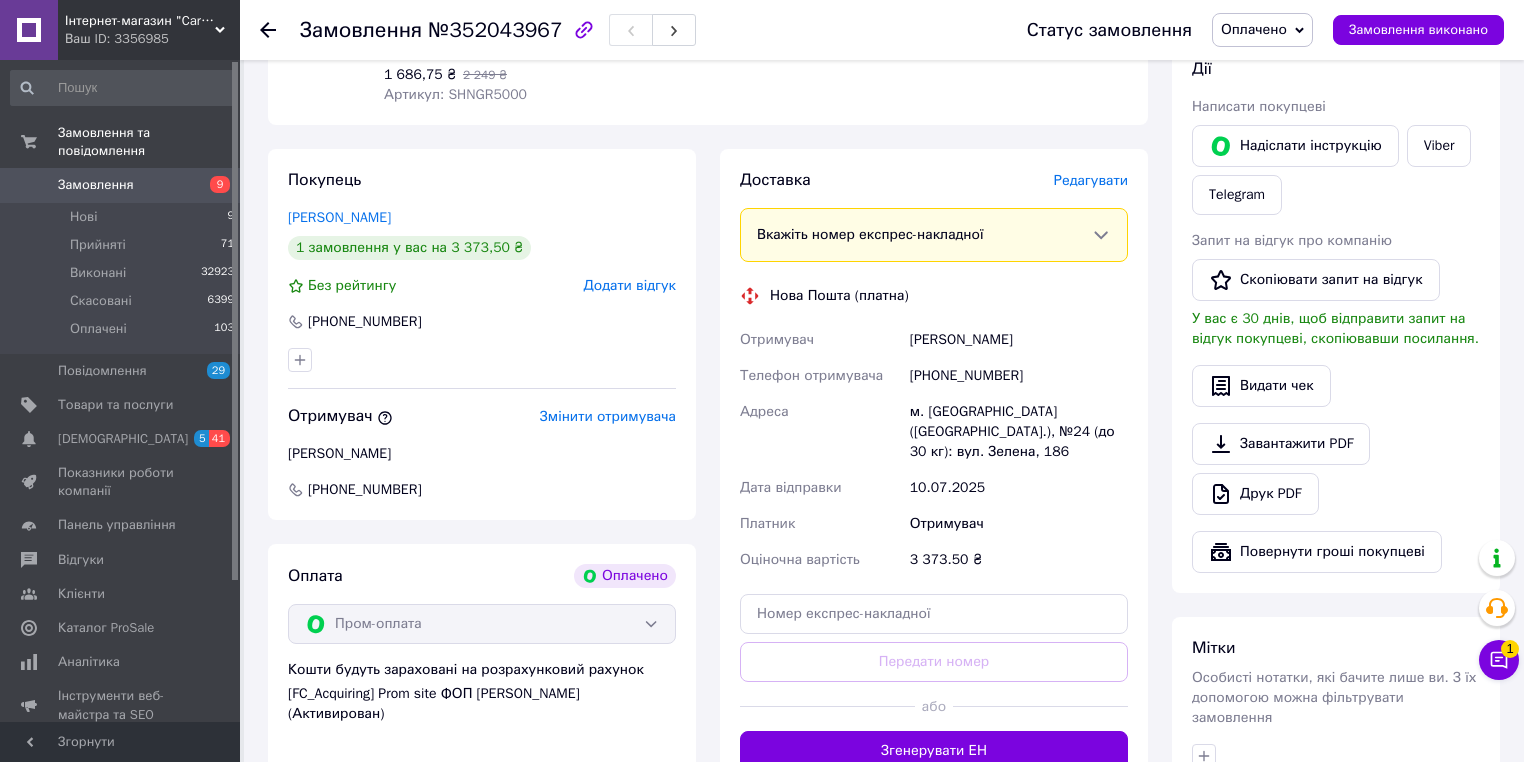 scroll, scrollTop: 0, scrollLeft: 0, axis: both 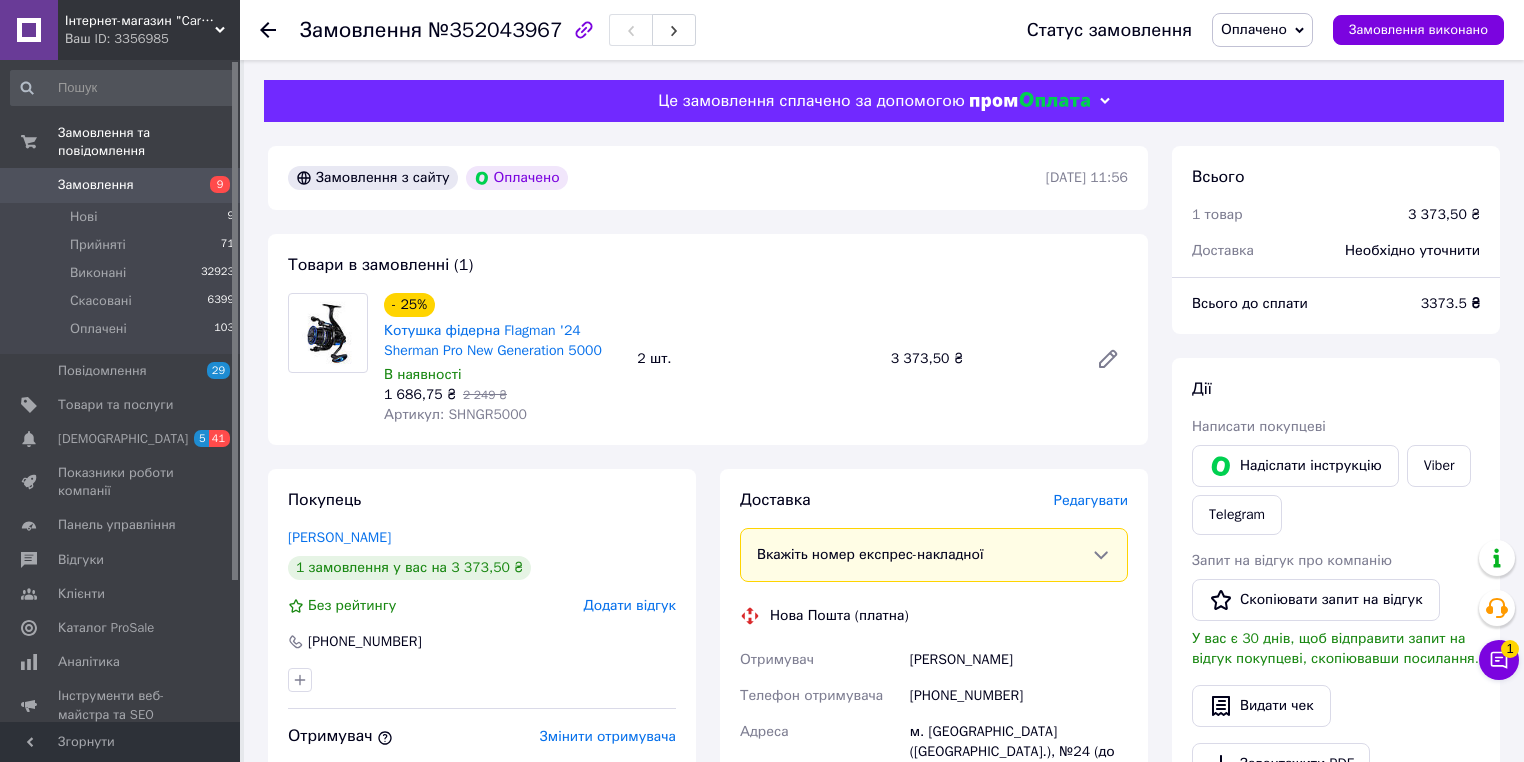 click on "Замовлення" at bounding box center [121, 185] 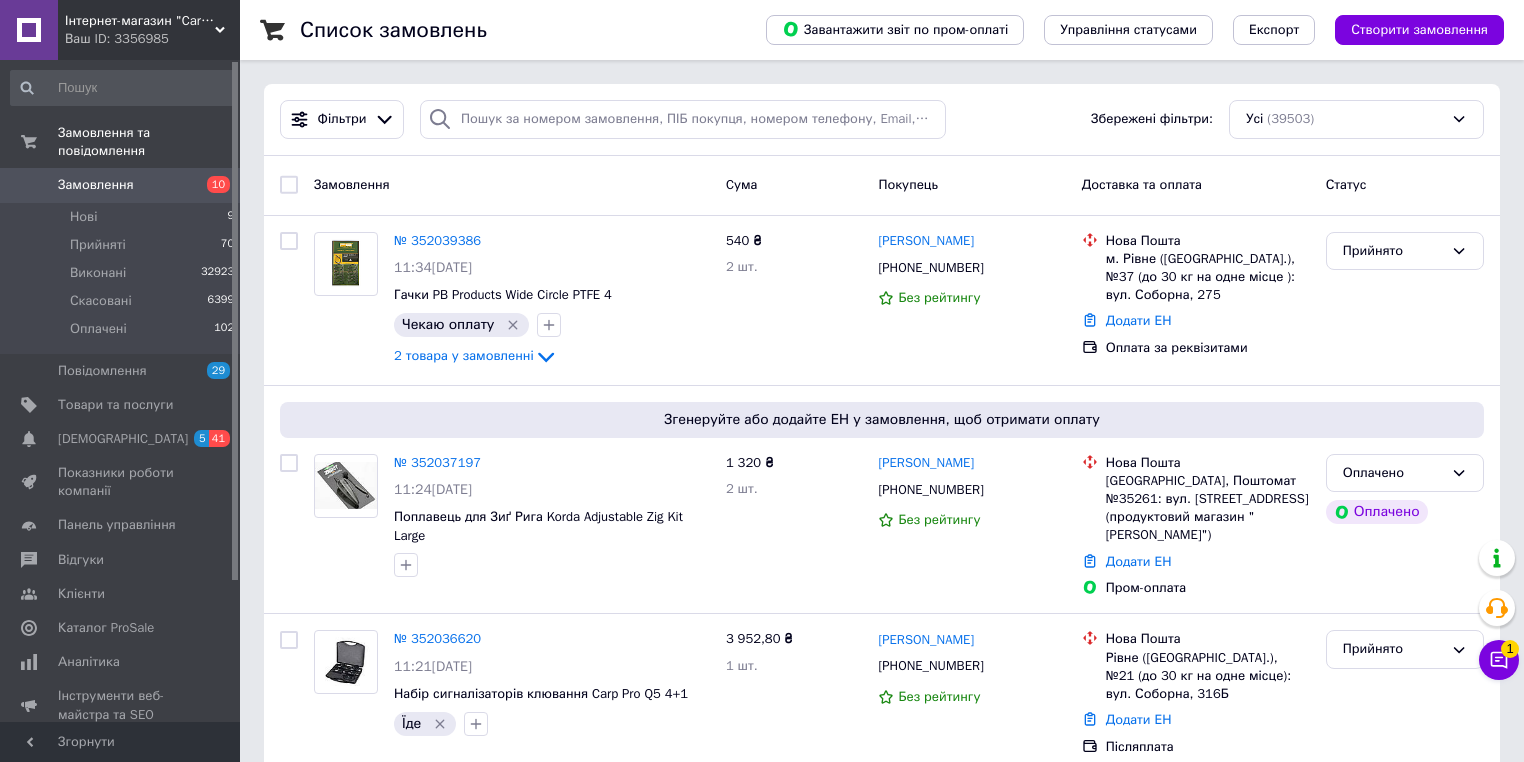 scroll, scrollTop: 160, scrollLeft: 0, axis: vertical 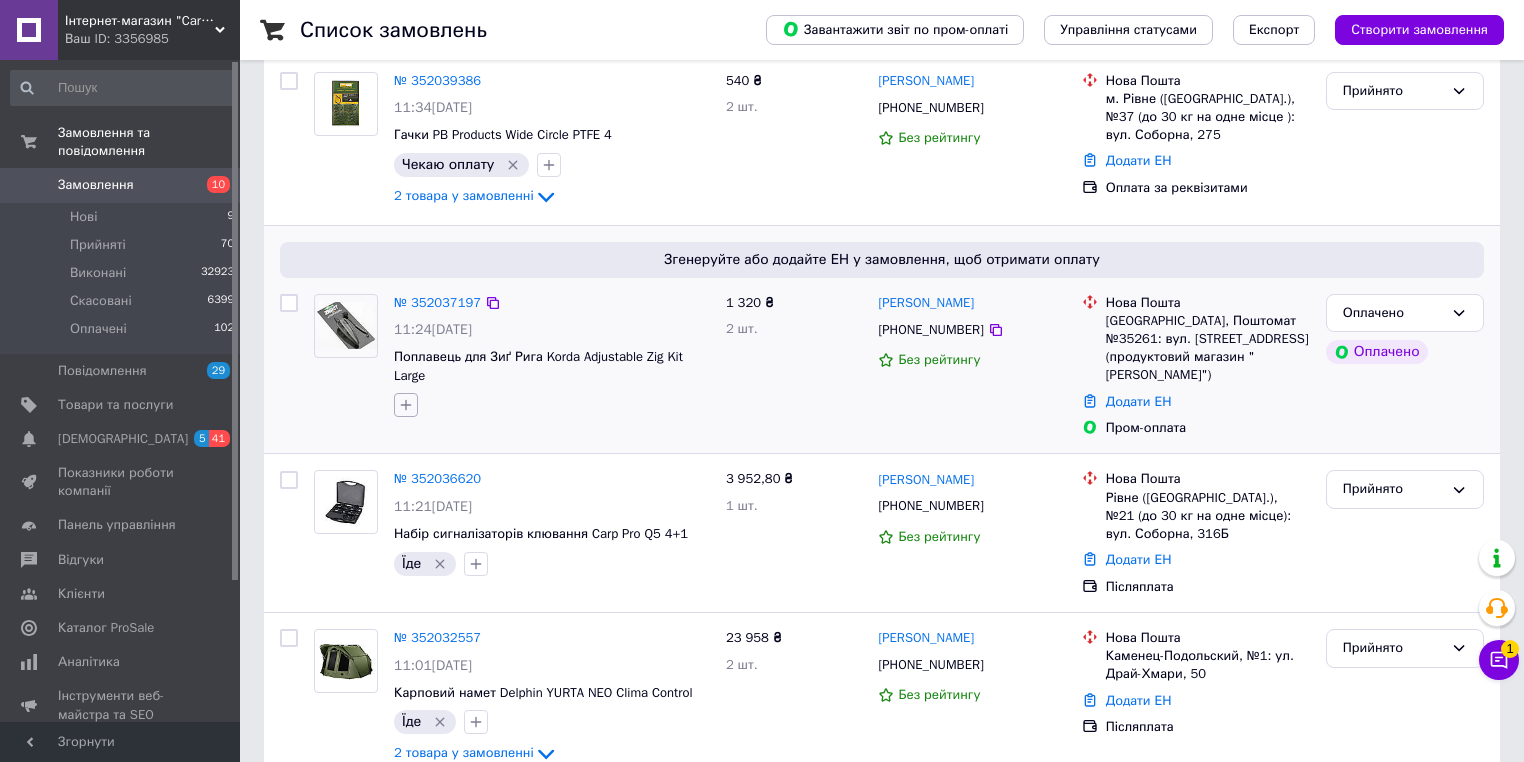 click at bounding box center (406, 405) 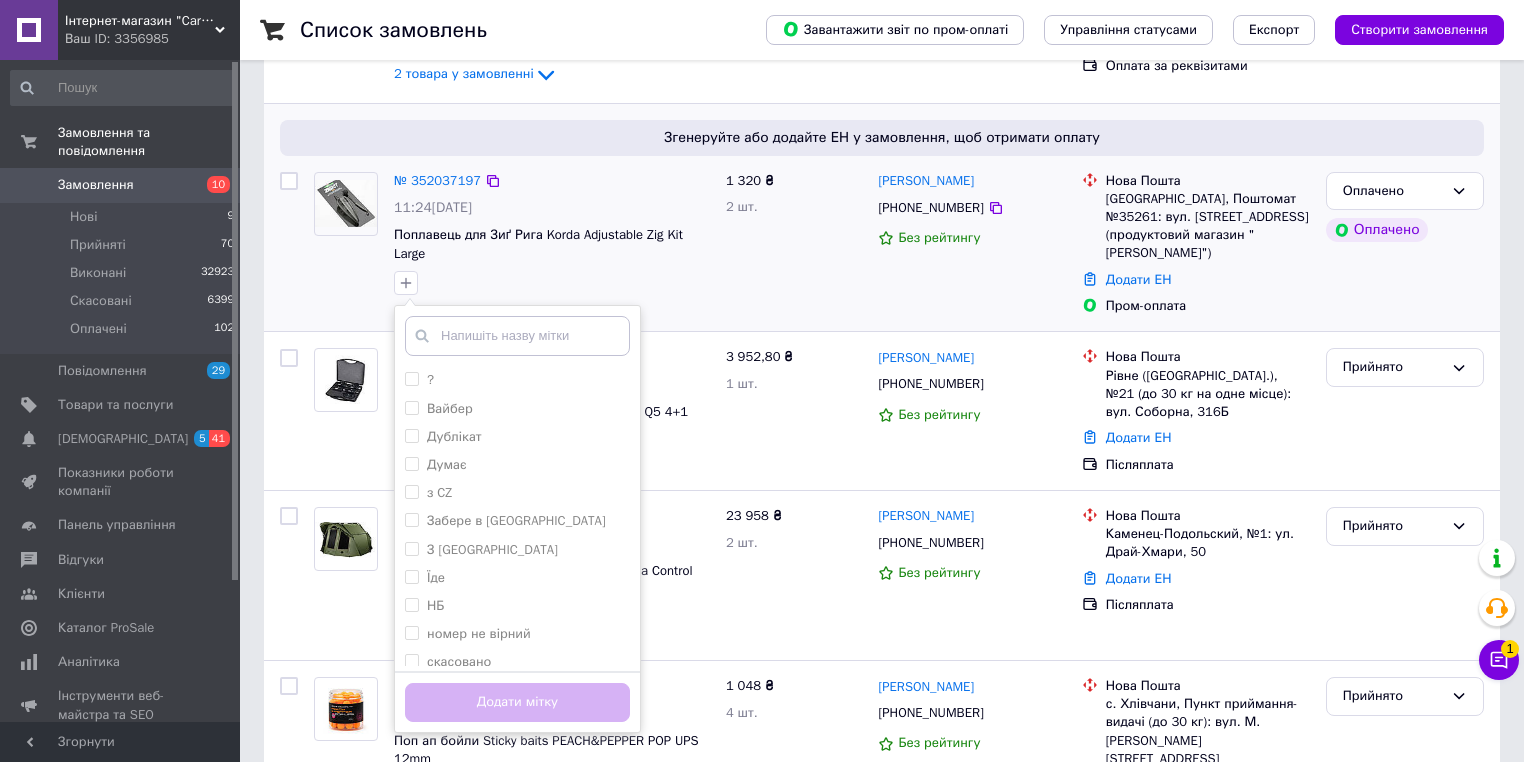 scroll, scrollTop: 320, scrollLeft: 0, axis: vertical 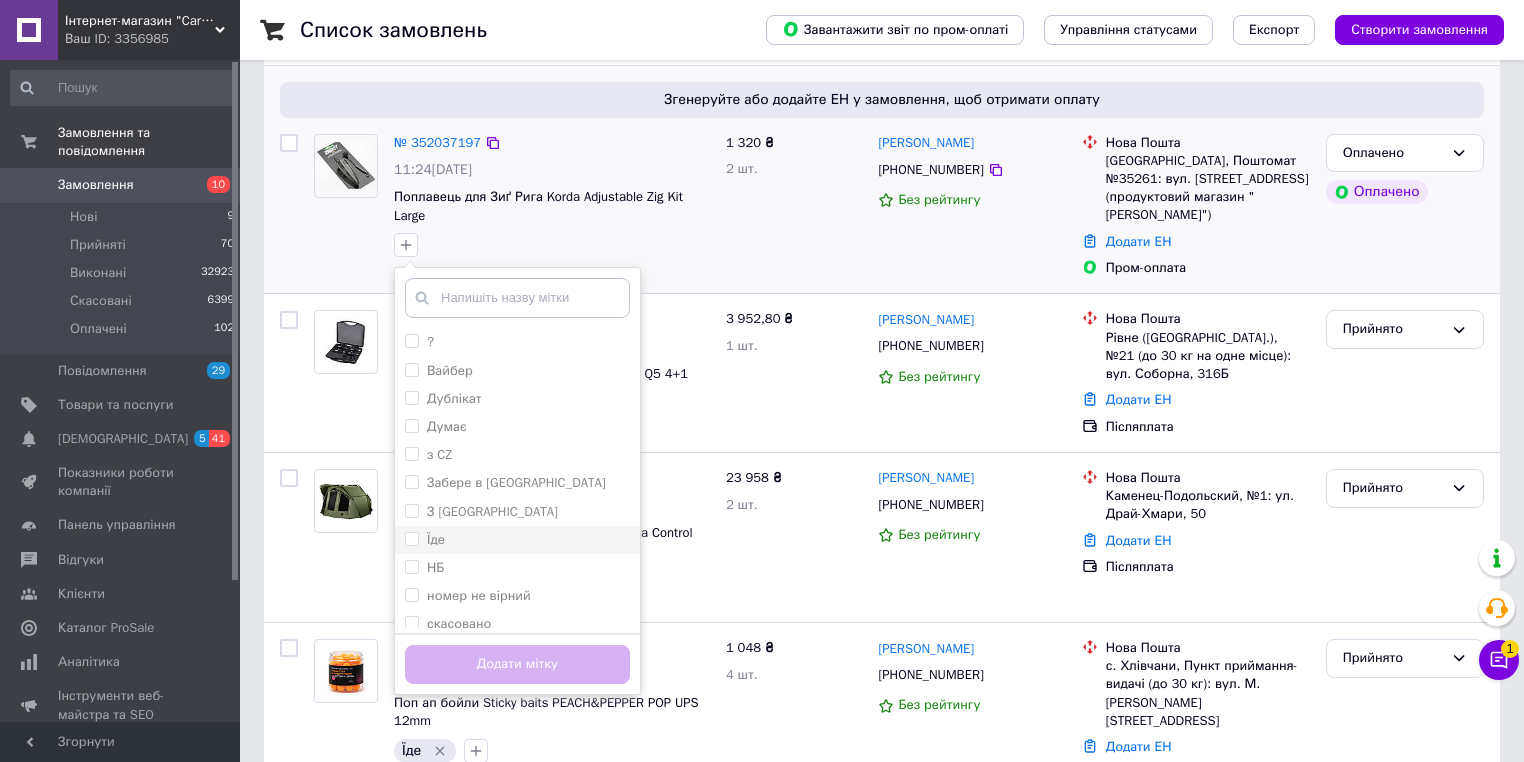 click on "Їде" at bounding box center (517, 540) 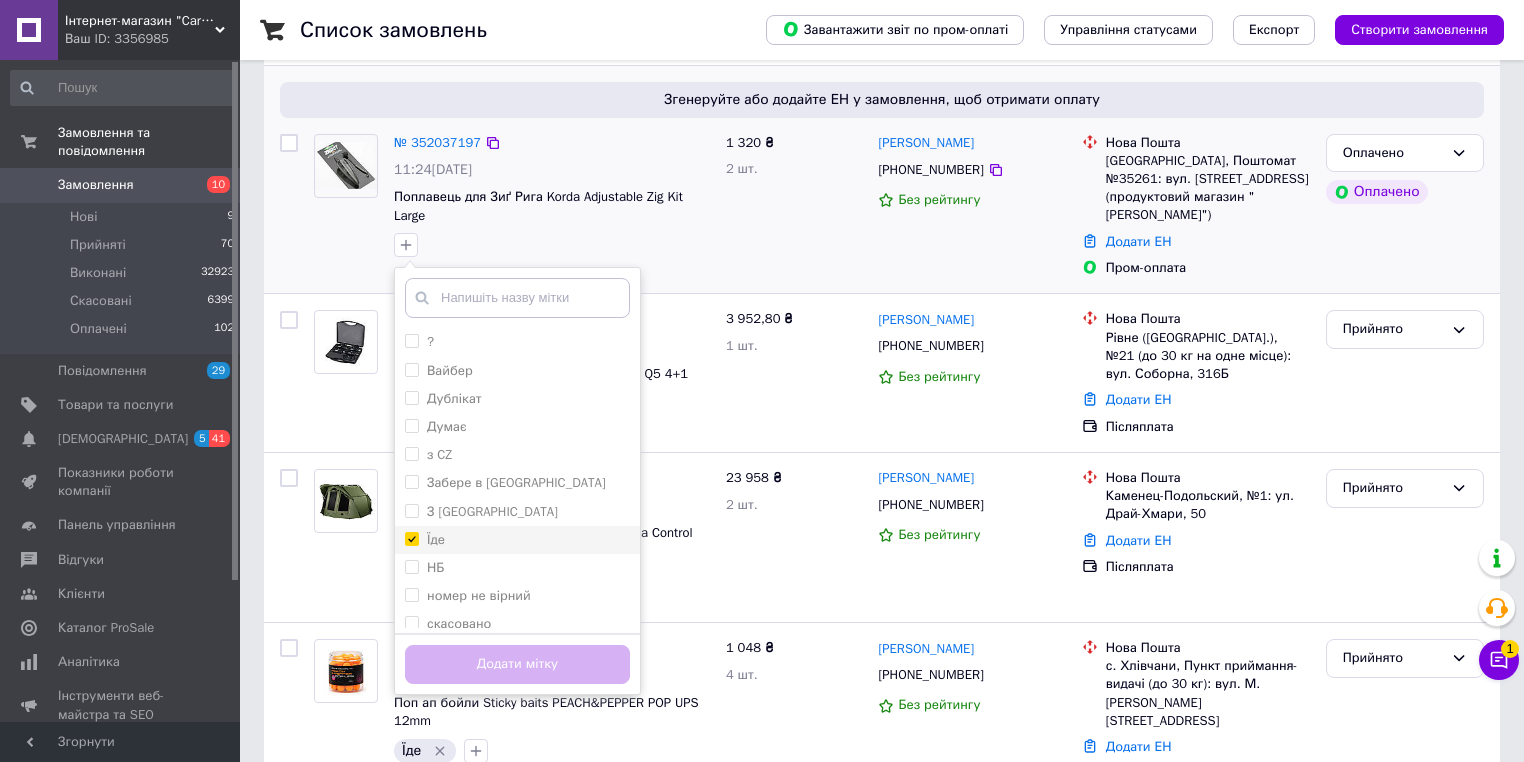 checkbox on "true" 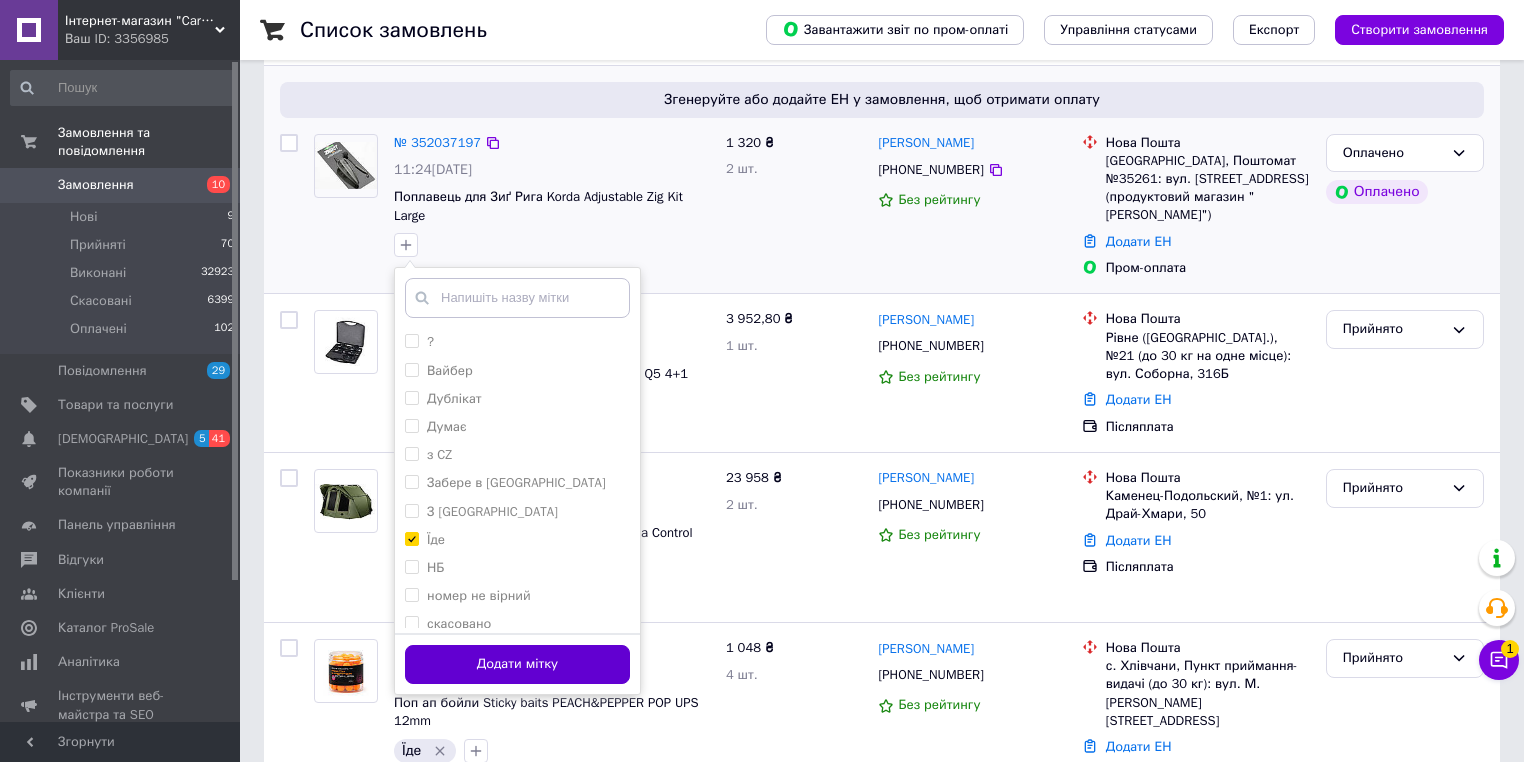 click on "Додати мітку" at bounding box center [517, 664] 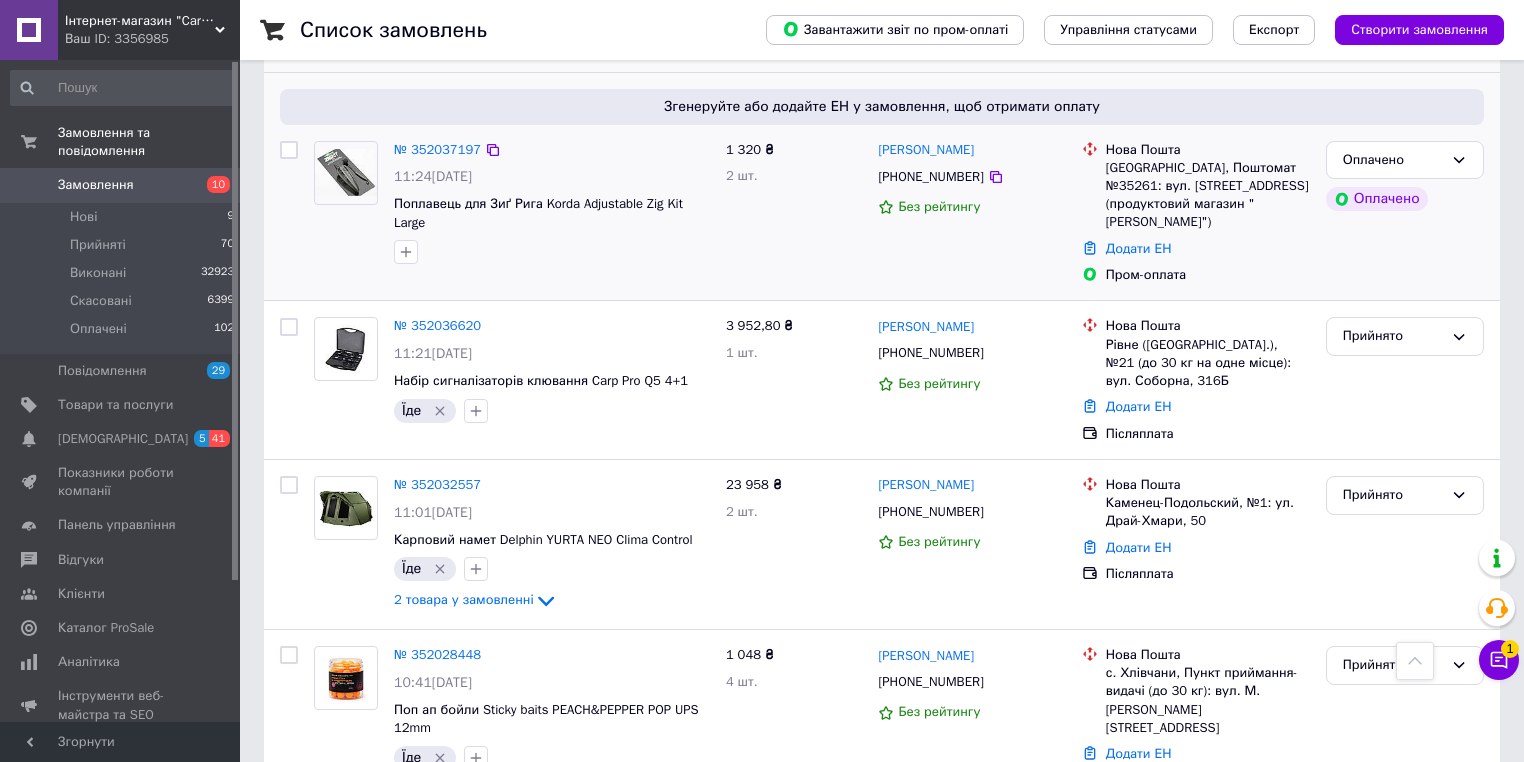 scroll, scrollTop: 0, scrollLeft: 0, axis: both 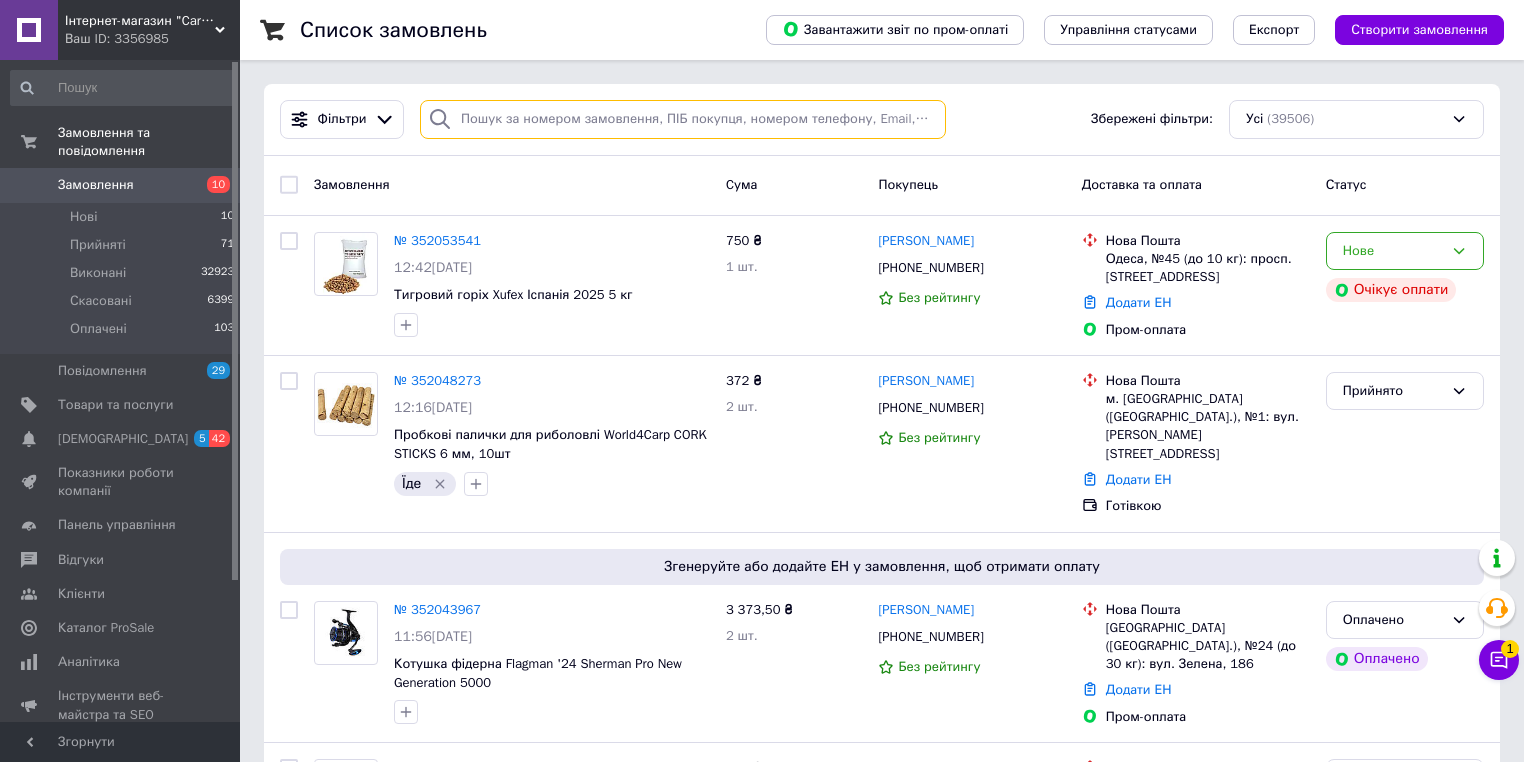 click at bounding box center (683, 119) 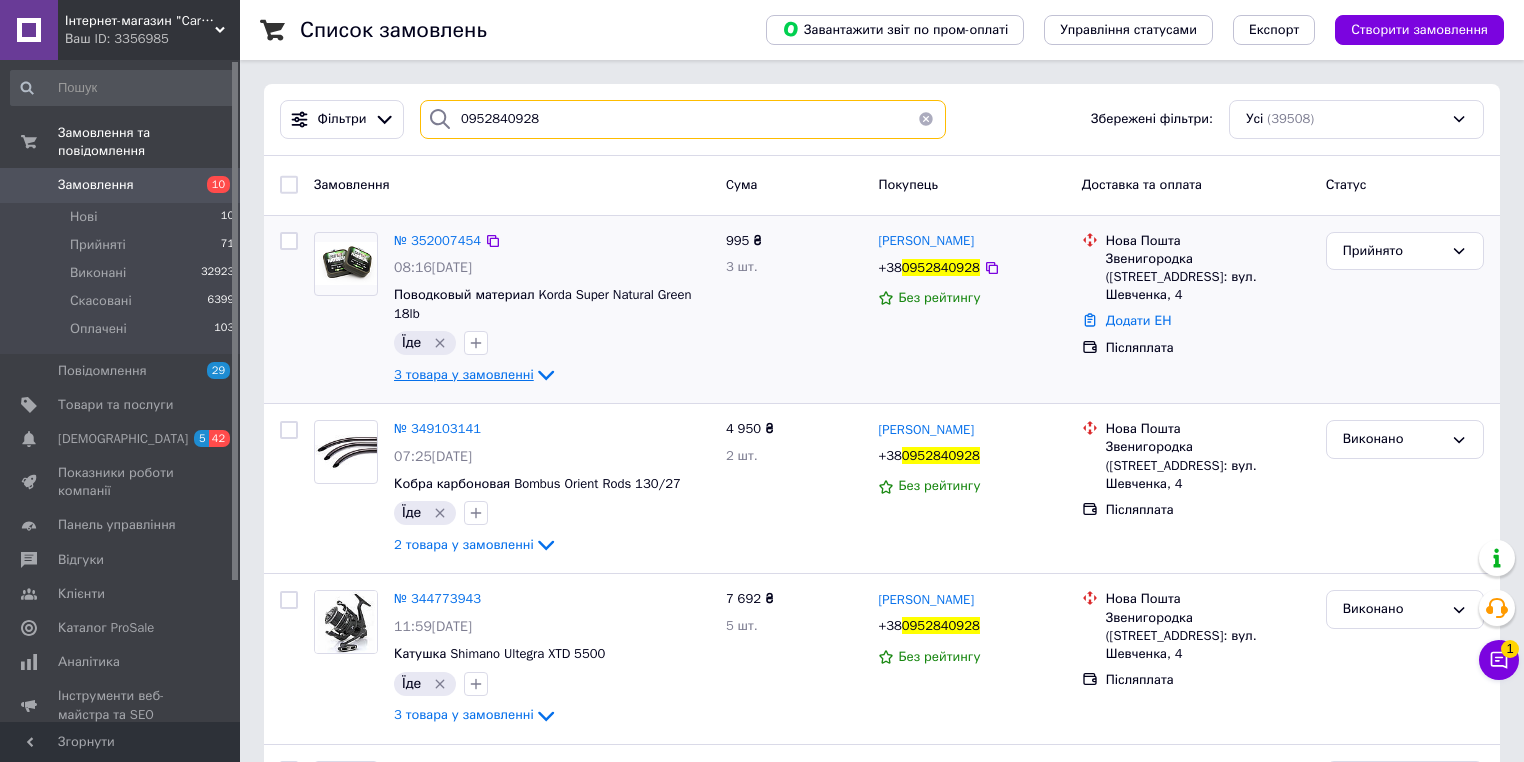 type on "0952840928" 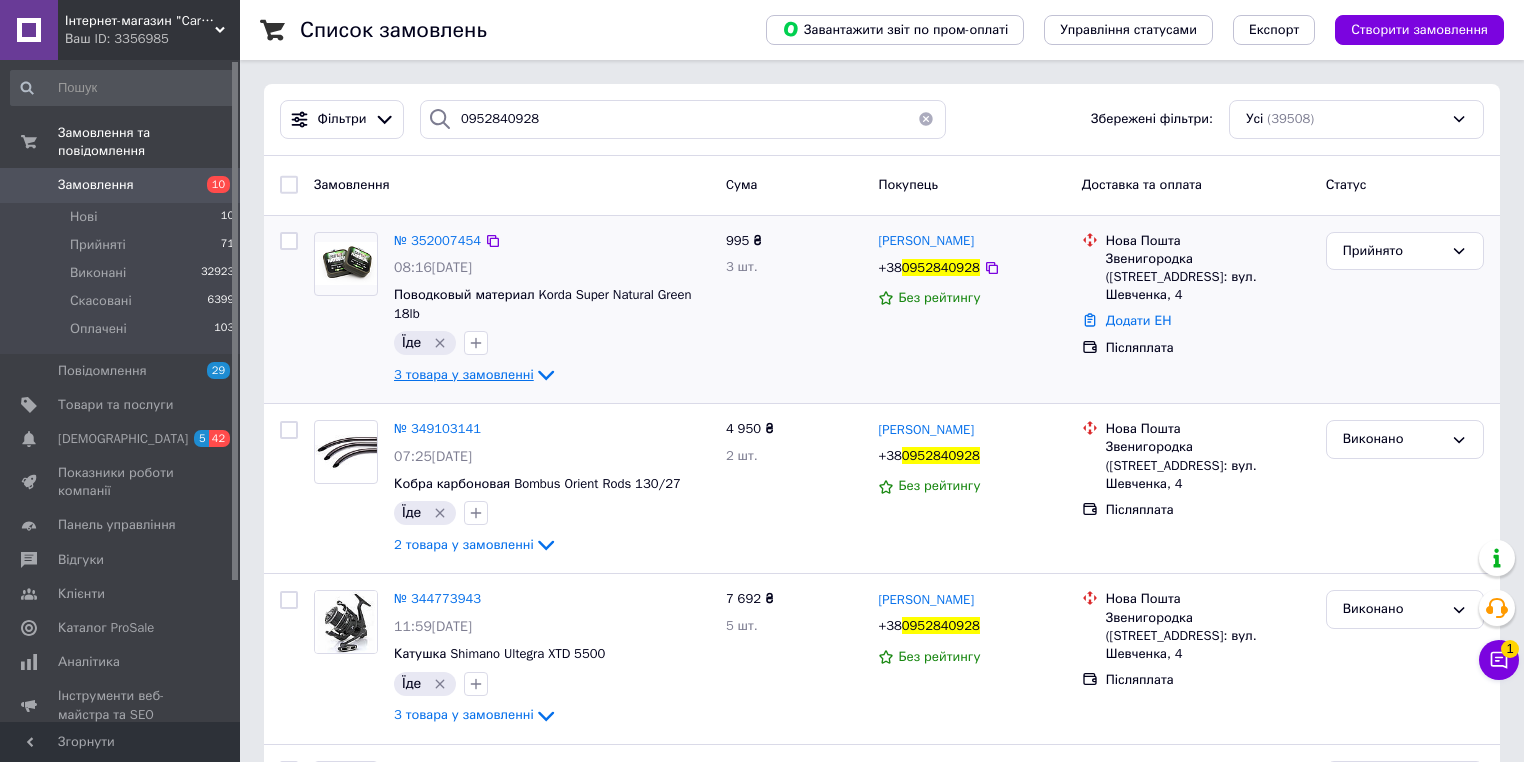 click on "3 товара у замовленні" at bounding box center [464, 374] 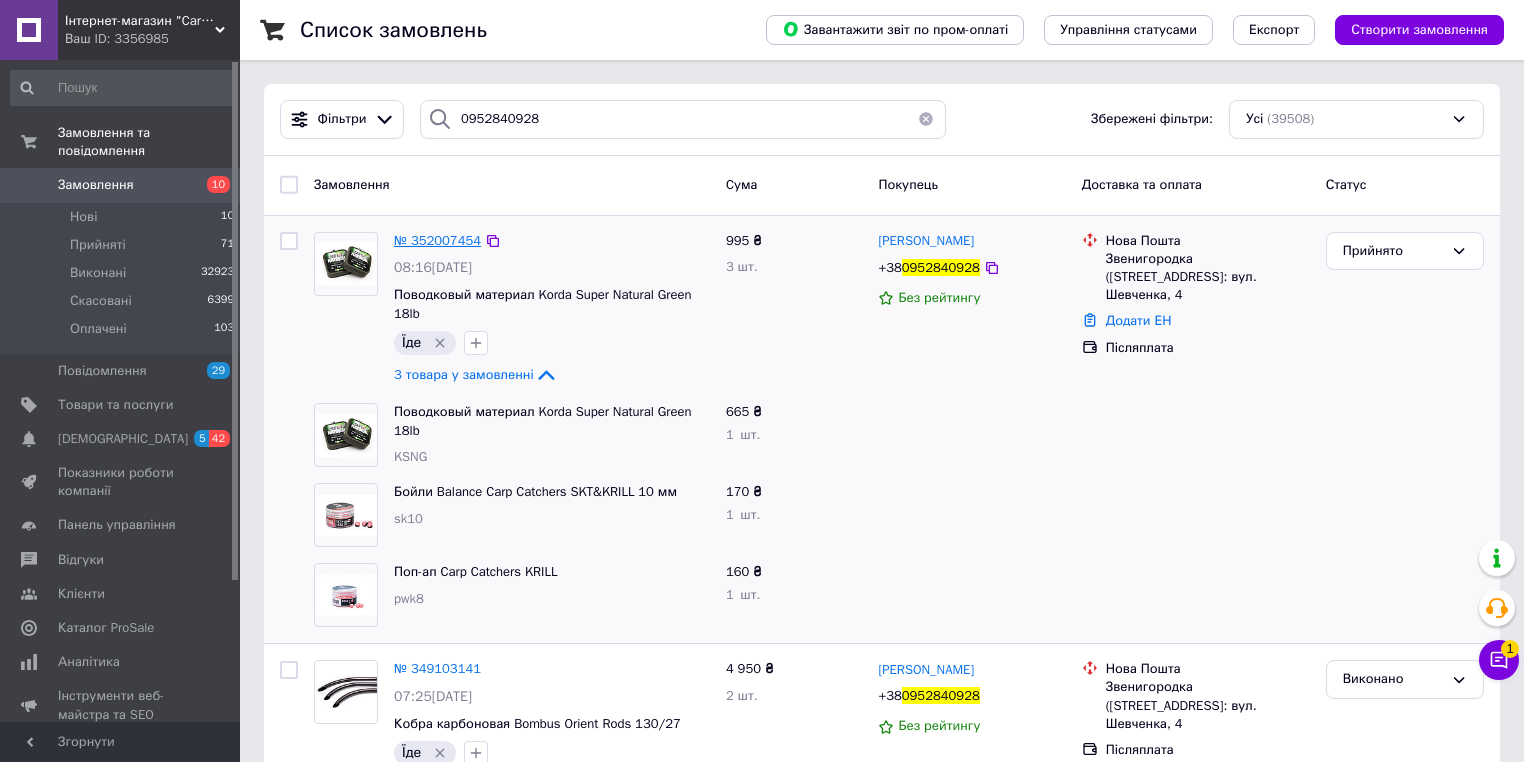 click on "№ 352007454" at bounding box center (437, 240) 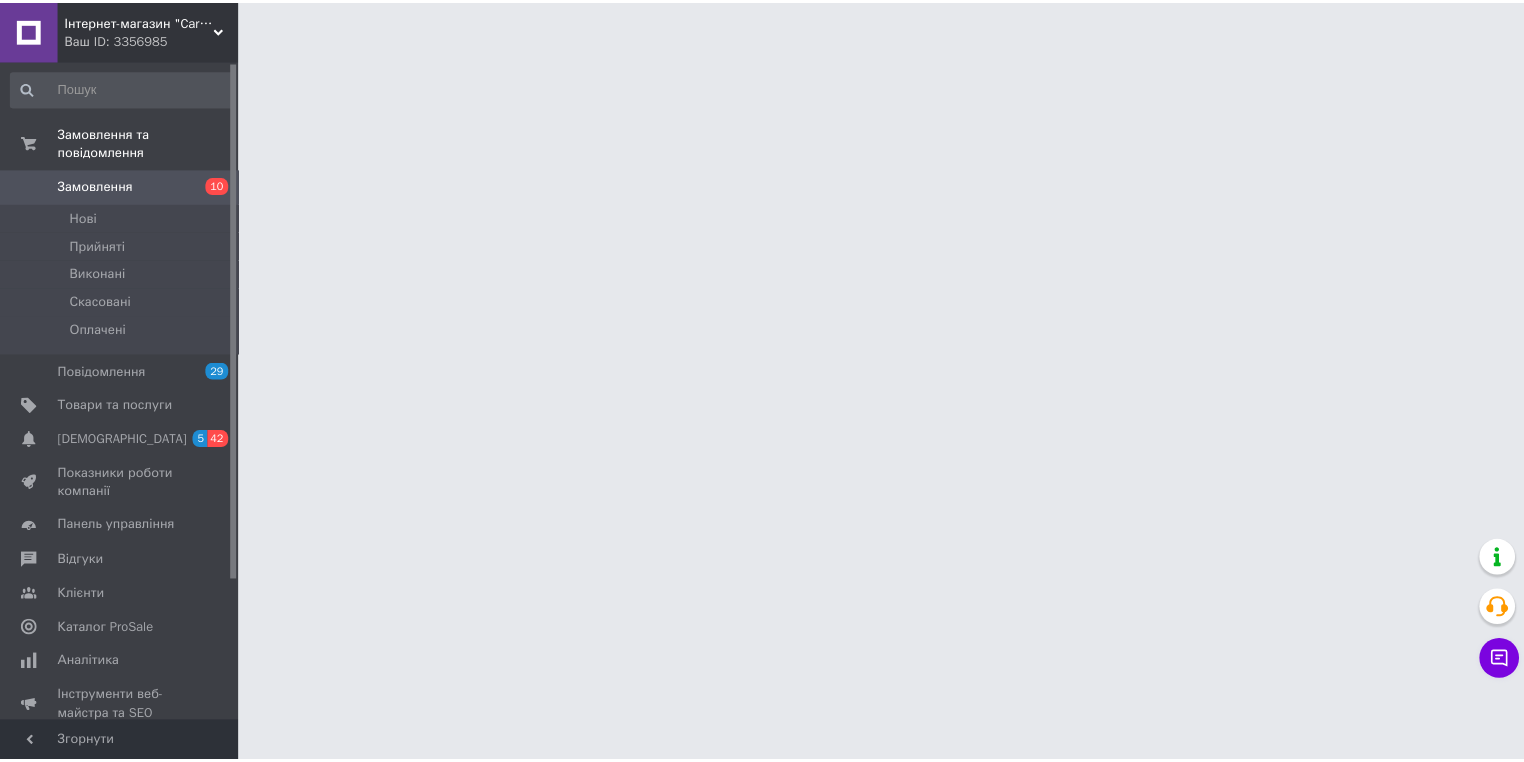scroll, scrollTop: 0, scrollLeft: 0, axis: both 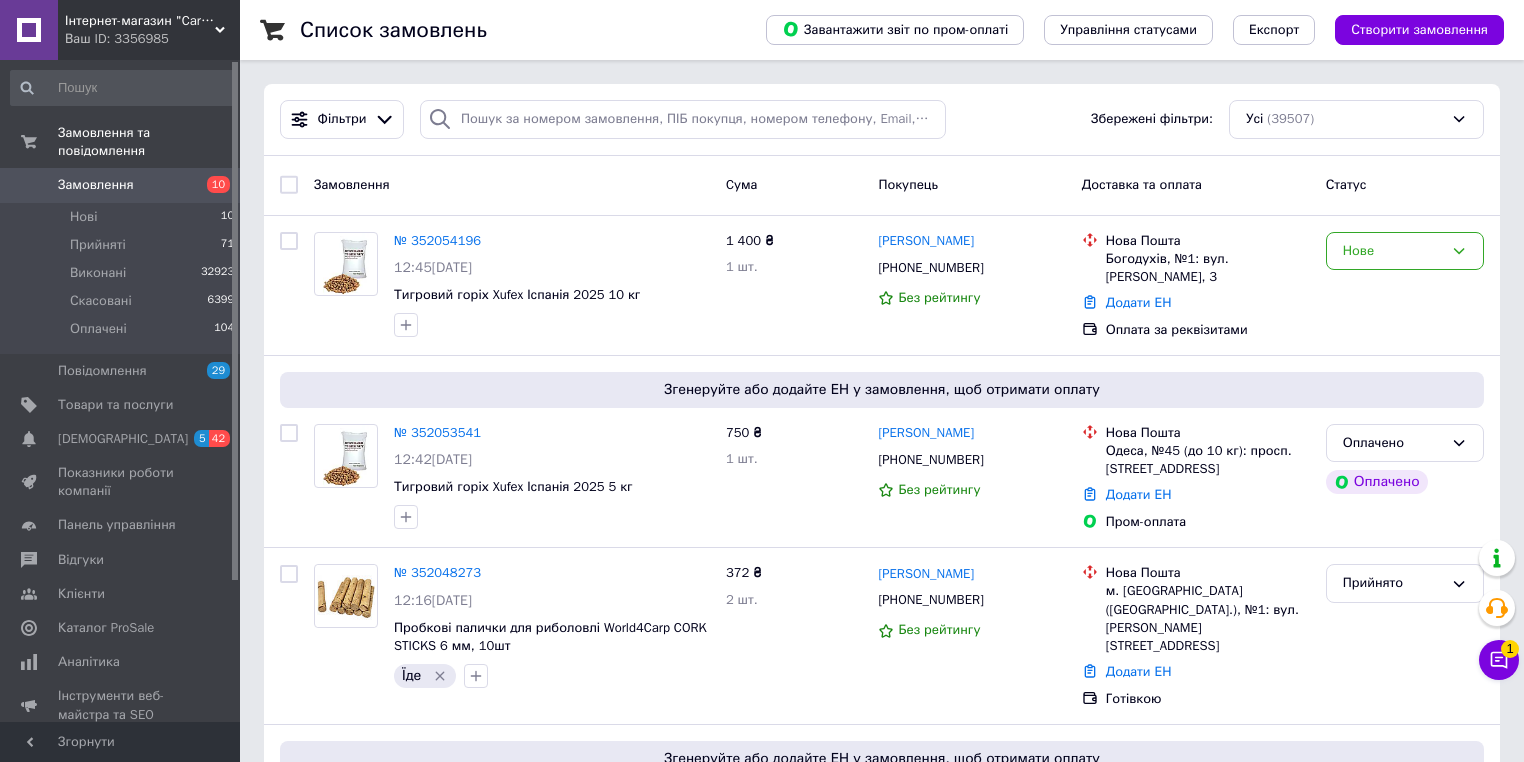 click on "№ 352053541" at bounding box center [437, 432] 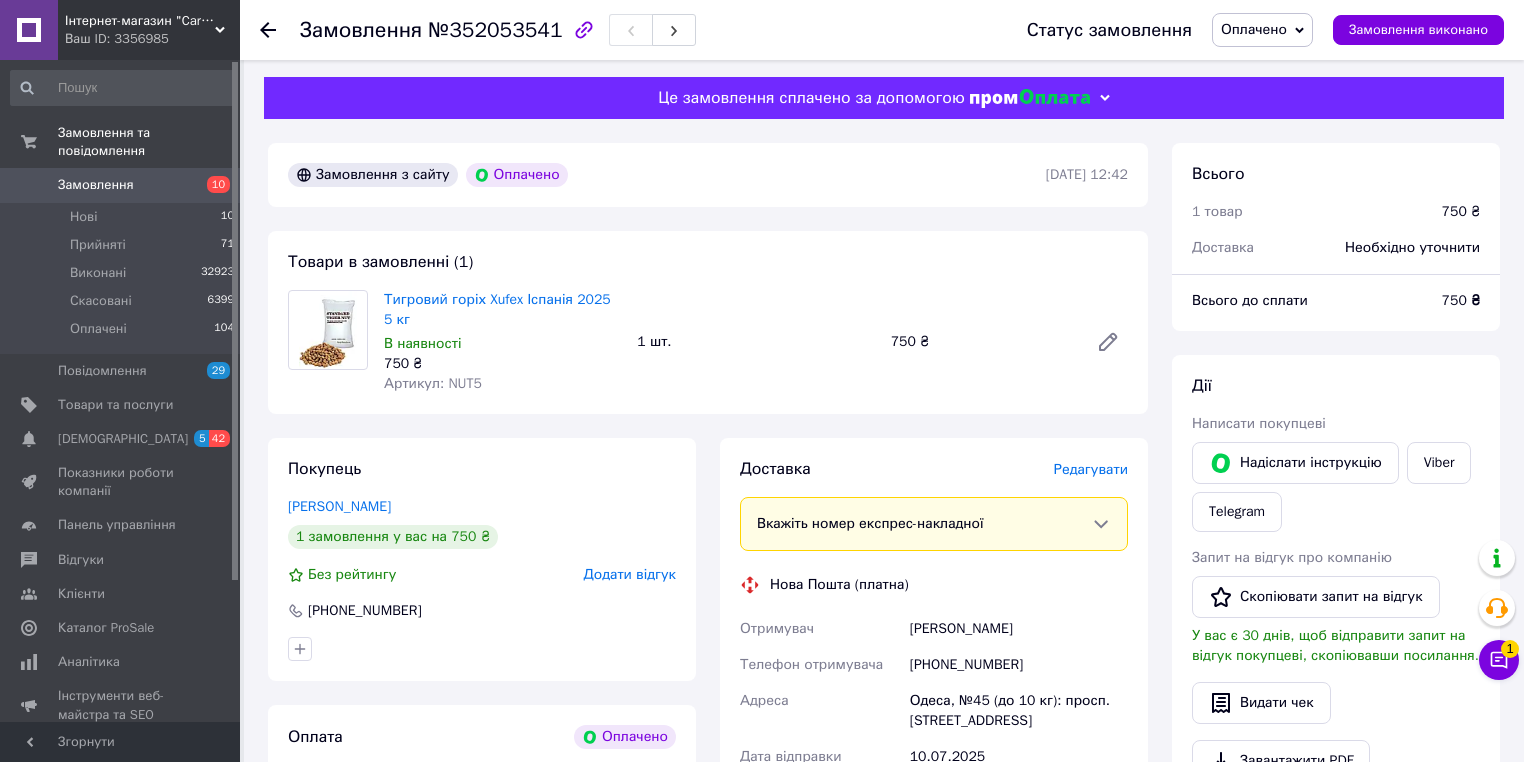 scroll, scrollTop: 0, scrollLeft: 0, axis: both 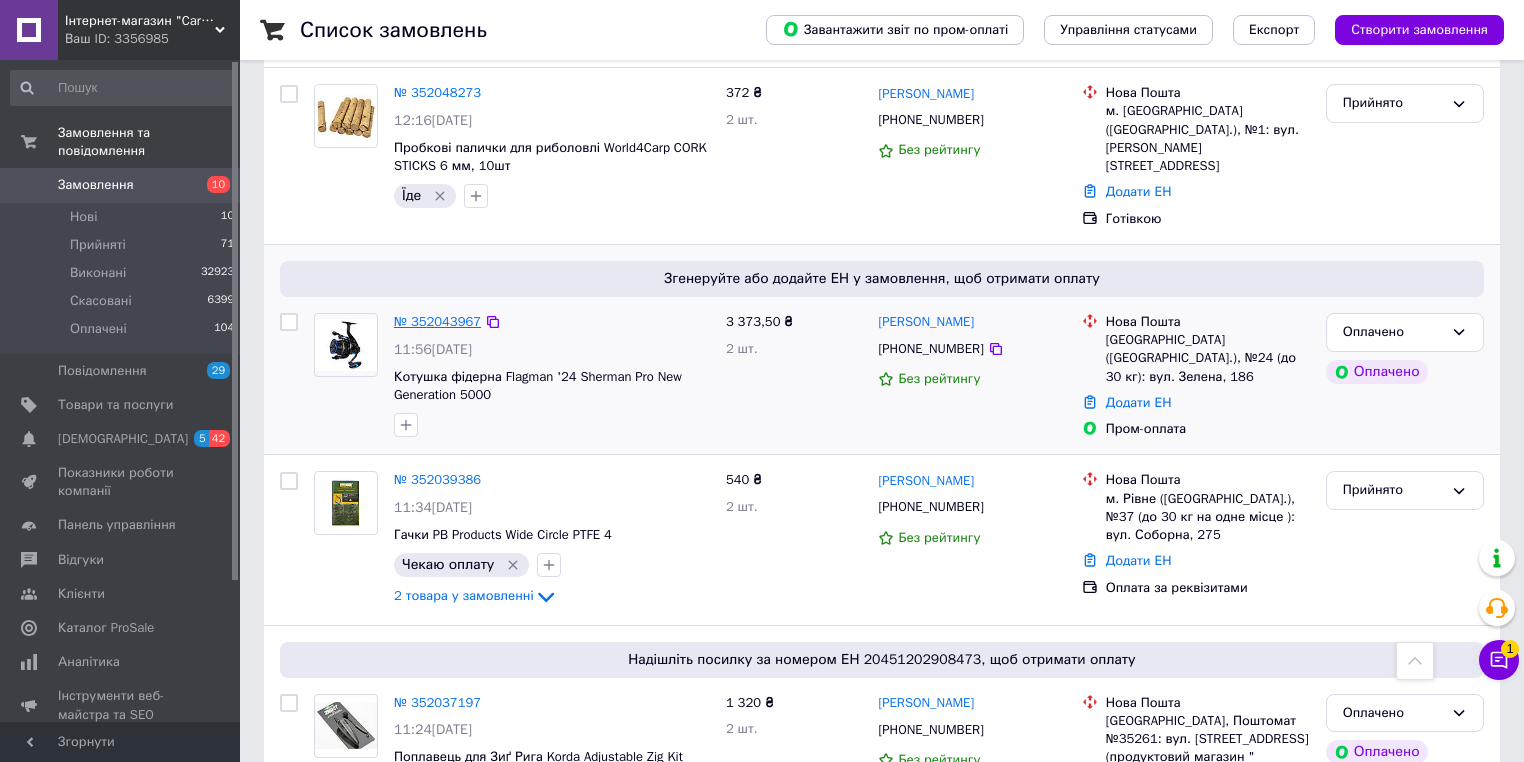 click on "№ 352043967" at bounding box center [437, 321] 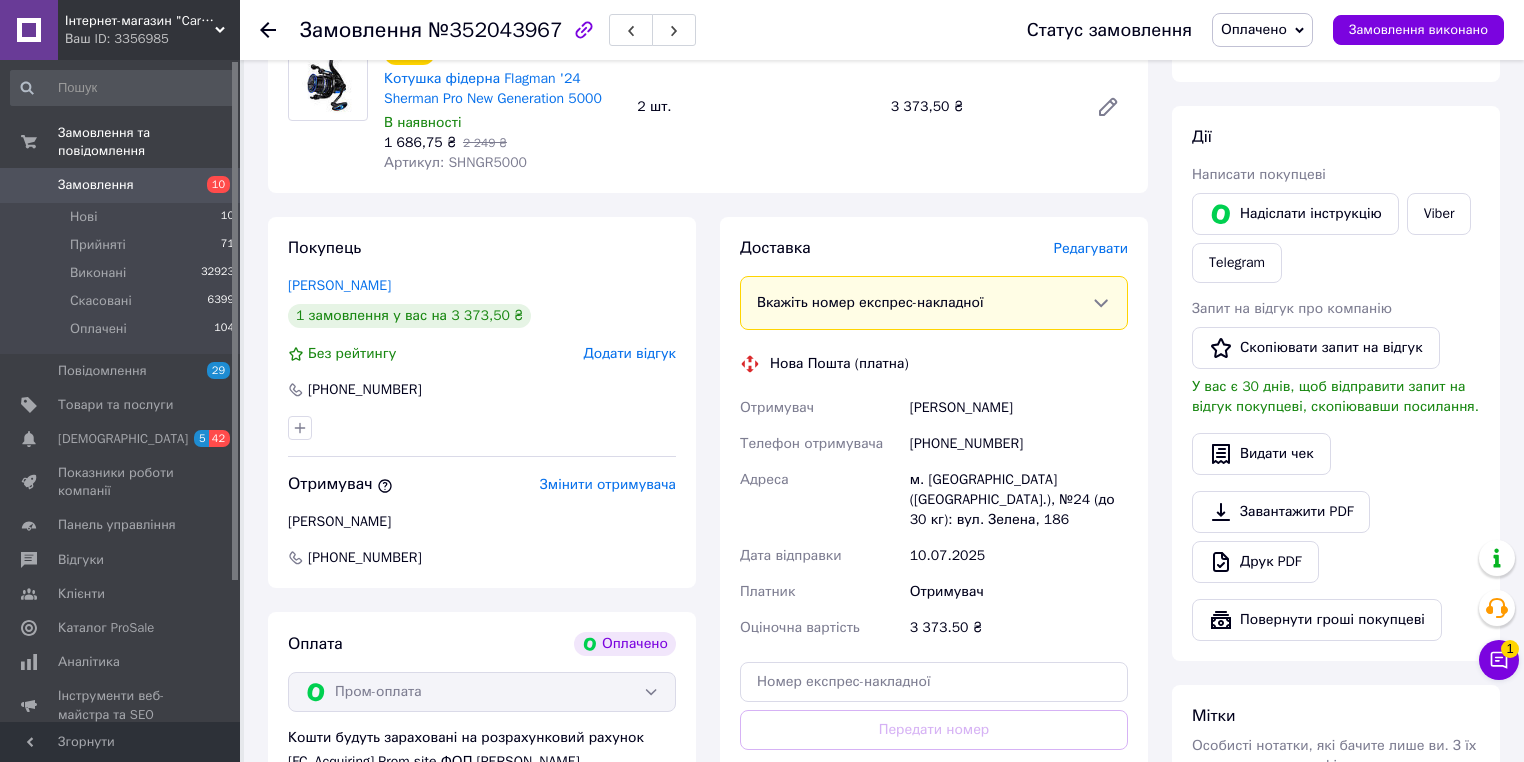 scroll, scrollTop: 480, scrollLeft: 0, axis: vertical 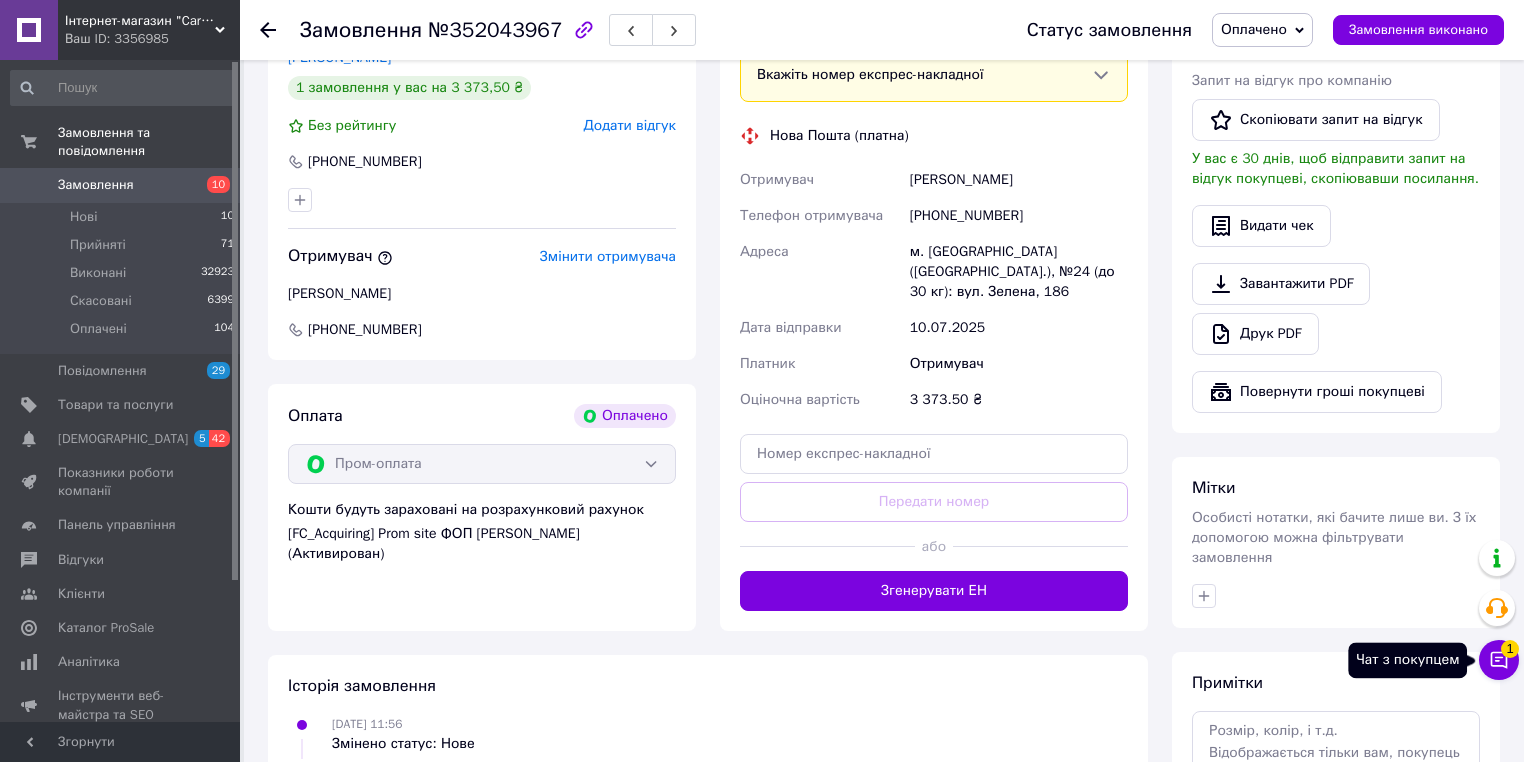 click on "Чат з покупцем 1" at bounding box center (1499, 660) 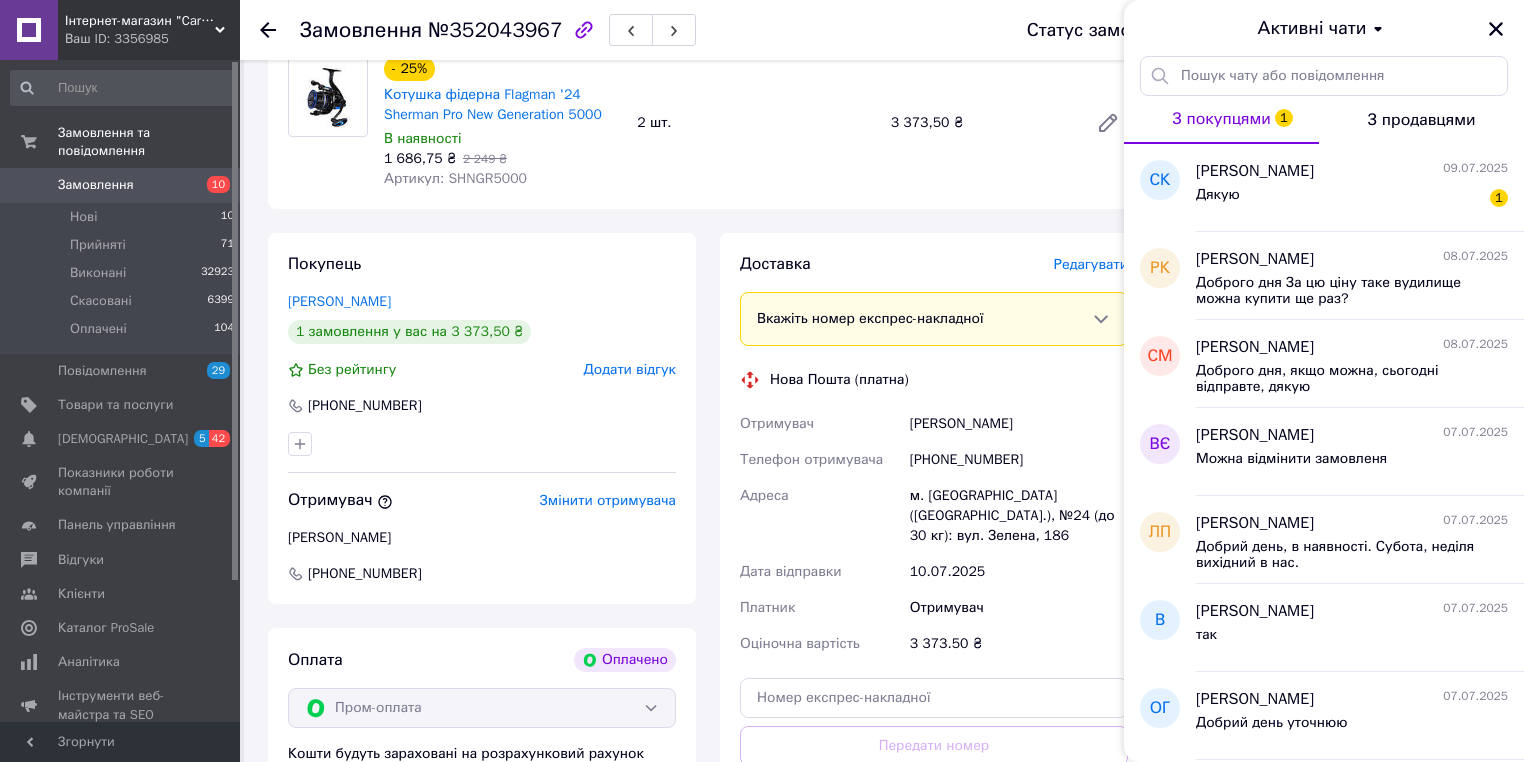 scroll, scrollTop: 160, scrollLeft: 0, axis: vertical 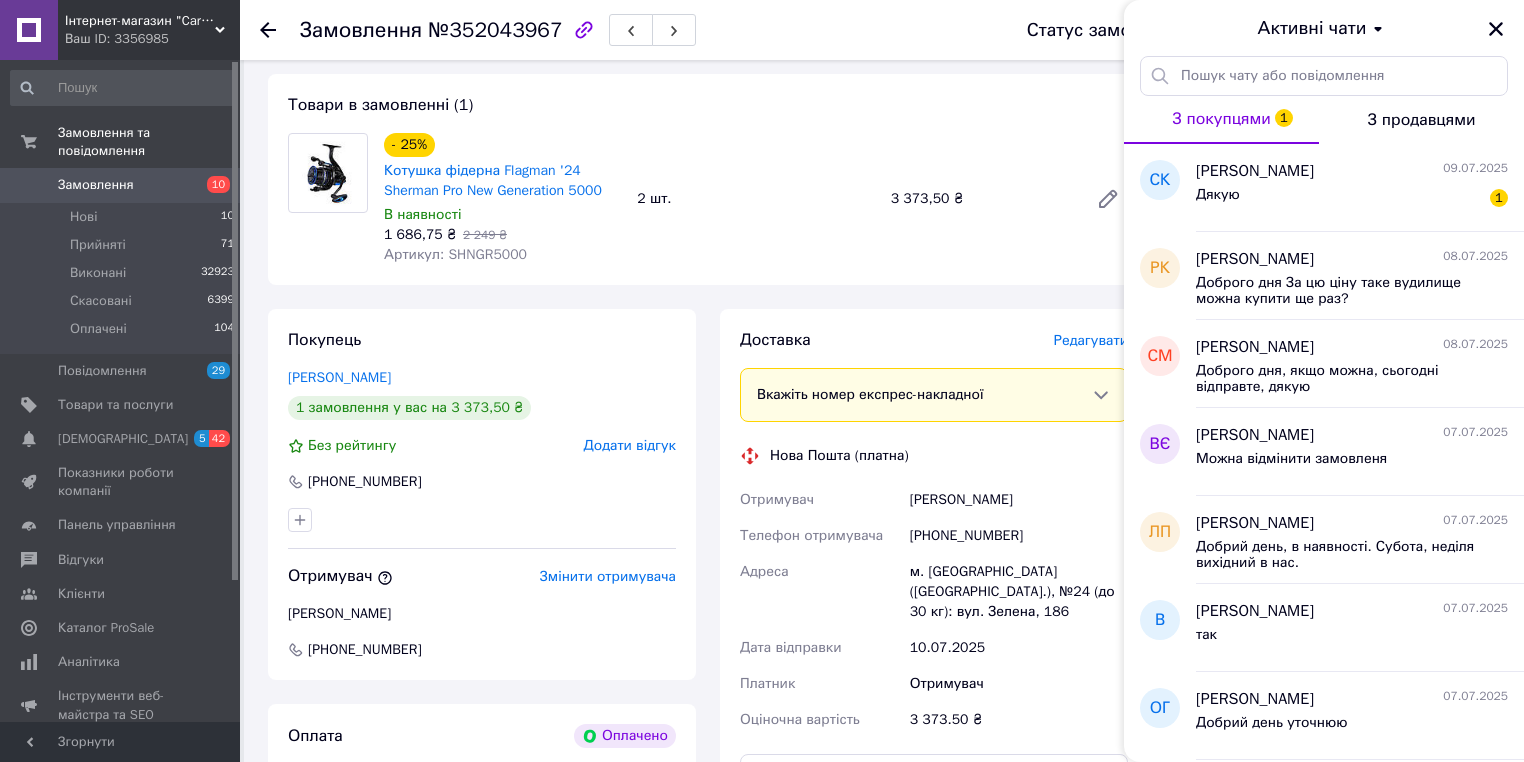 click on "Замовлення з сайту Оплачено 10.07.2025 | 11:56 Товари в замовленні (1) - 25% Котушка фідерна Flagman '24 Sherman Pro New Generation 5000 В наявності 1 686,75 ₴   2 249 ₴ Артикул: SHNGR5000 2 шт. 3 373,50 ₴ Покупець Чантурідзе Георгій 1 замовлення у вас на 3 373,50 ₴ Без рейтингу   Додати відгук +380503261818 Отримувач   Змінити отримувача Собашко Андрій +380676745353 Оплата Оплачено Пром-оплата Кошти будуть зараховані на розрахунковий рахунок [FC_Acquiring] Prom site ФОП Гонтарук Ганна Йосипівна (Активирован) Доставка Редагувати Вкажіть номер експрес-накладної Нова Пошта (платна) Отримувач Собашко Андрій +380676745353 Адреса або" at bounding box center [708, 611] 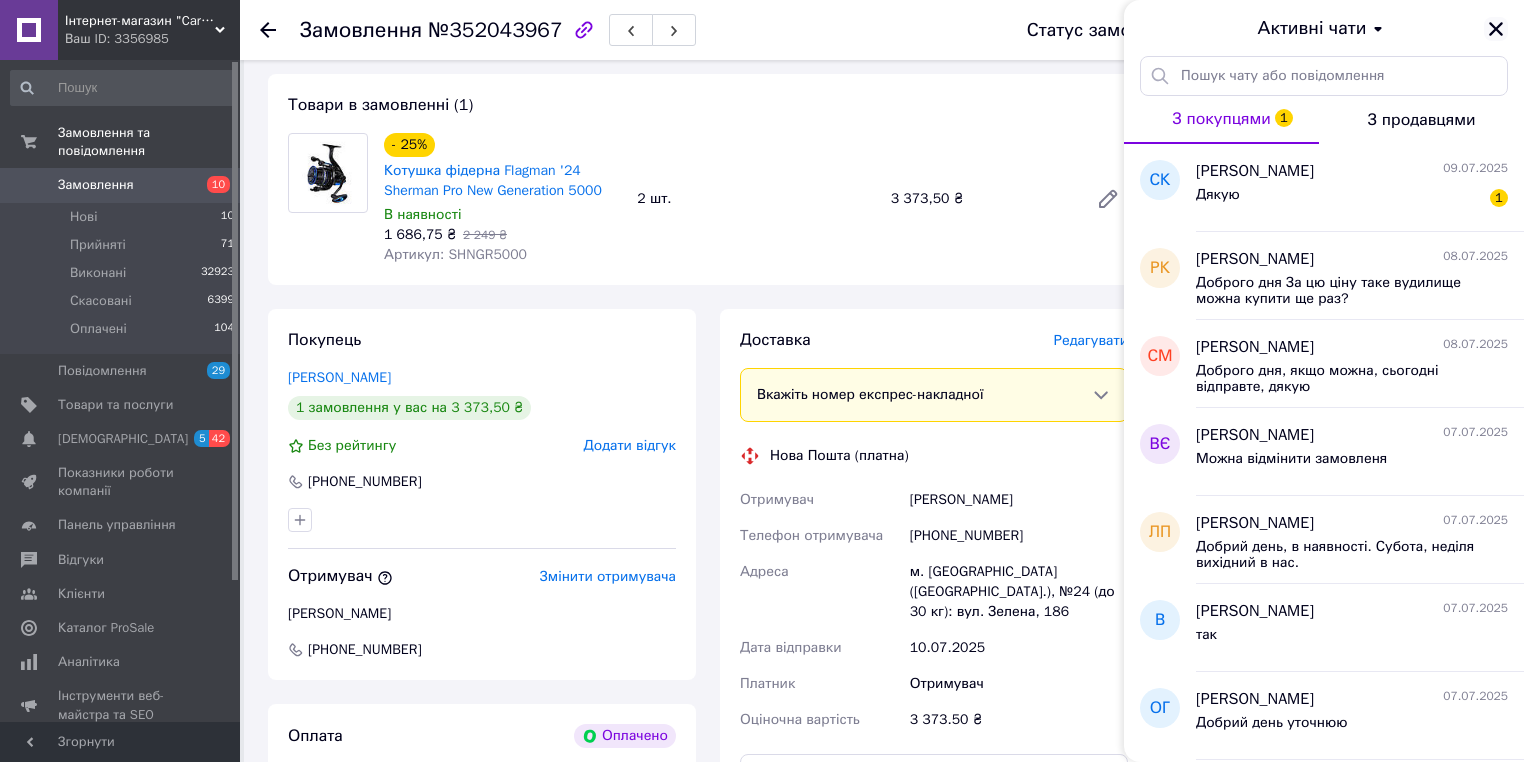 click 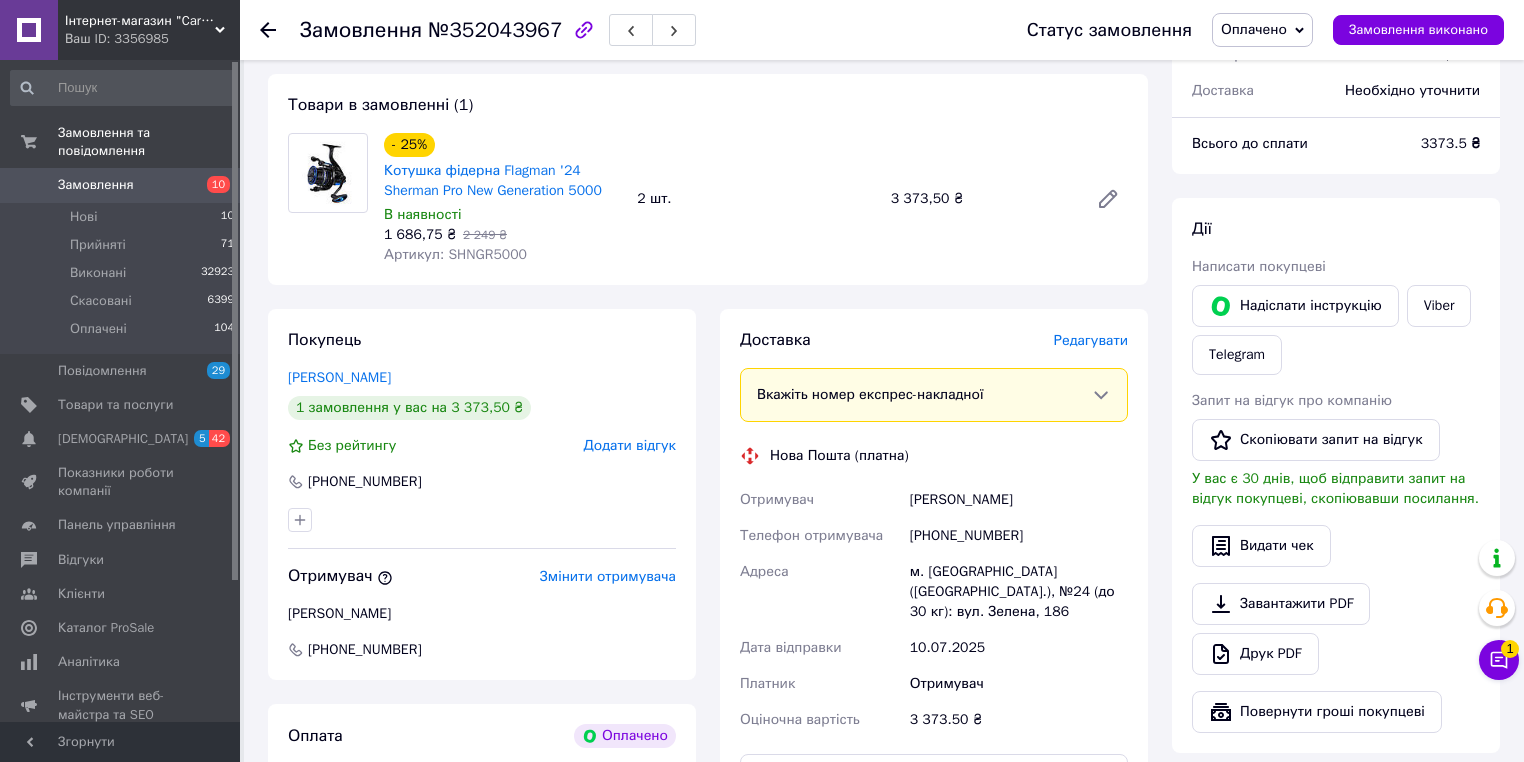 click on "Замовлення" at bounding box center [121, 185] 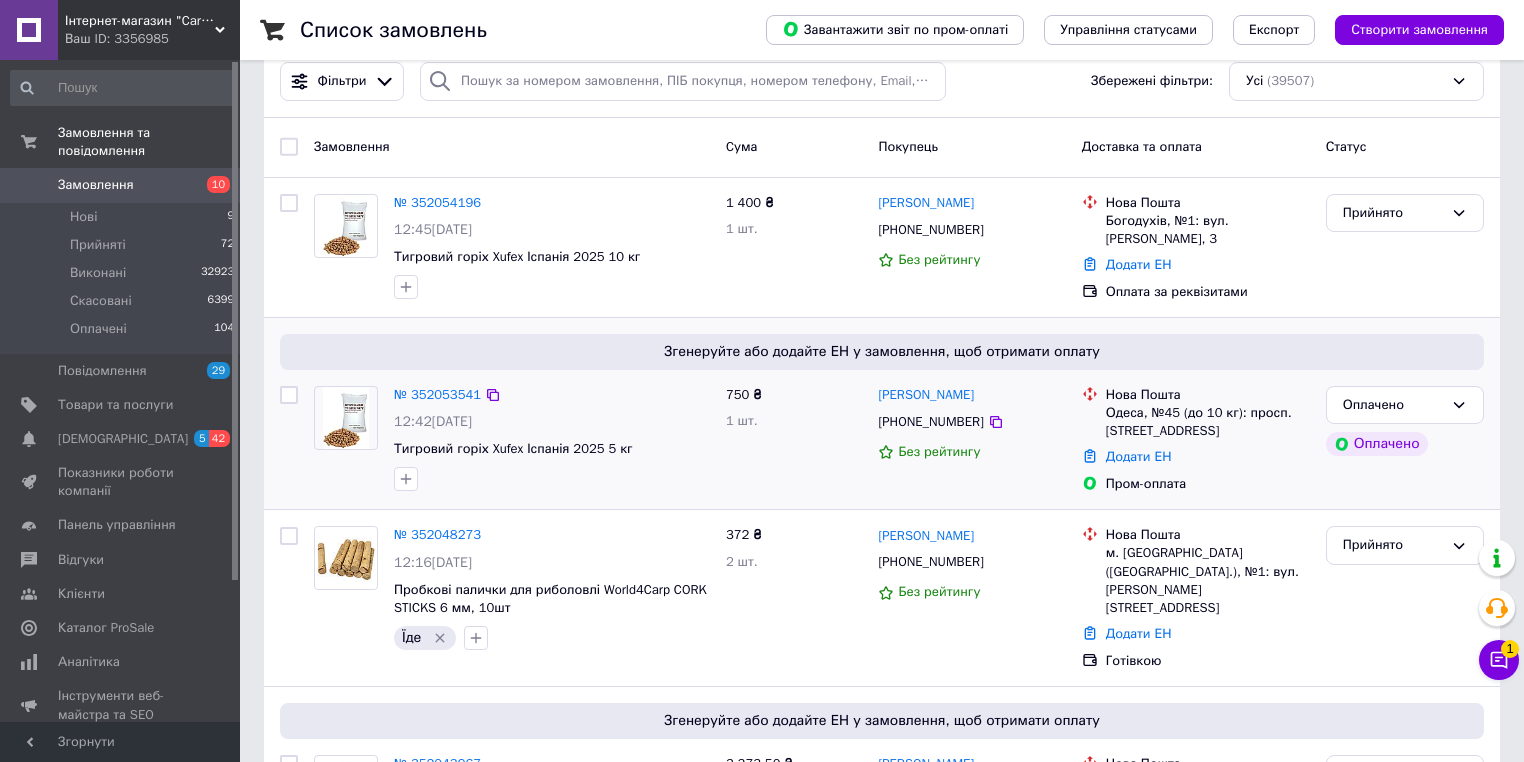 scroll, scrollTop: 0, scrollLeft: 0, axis: both 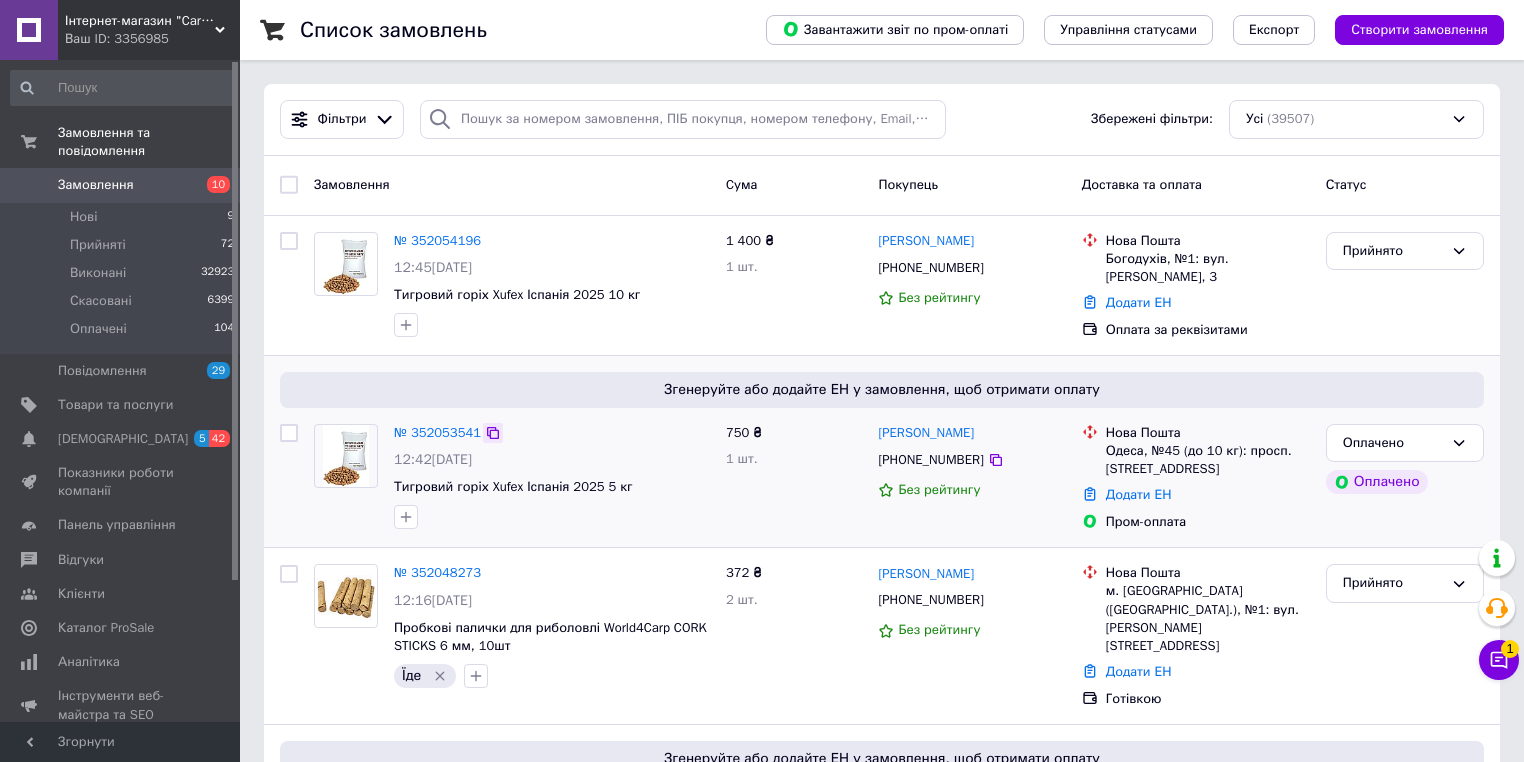 click 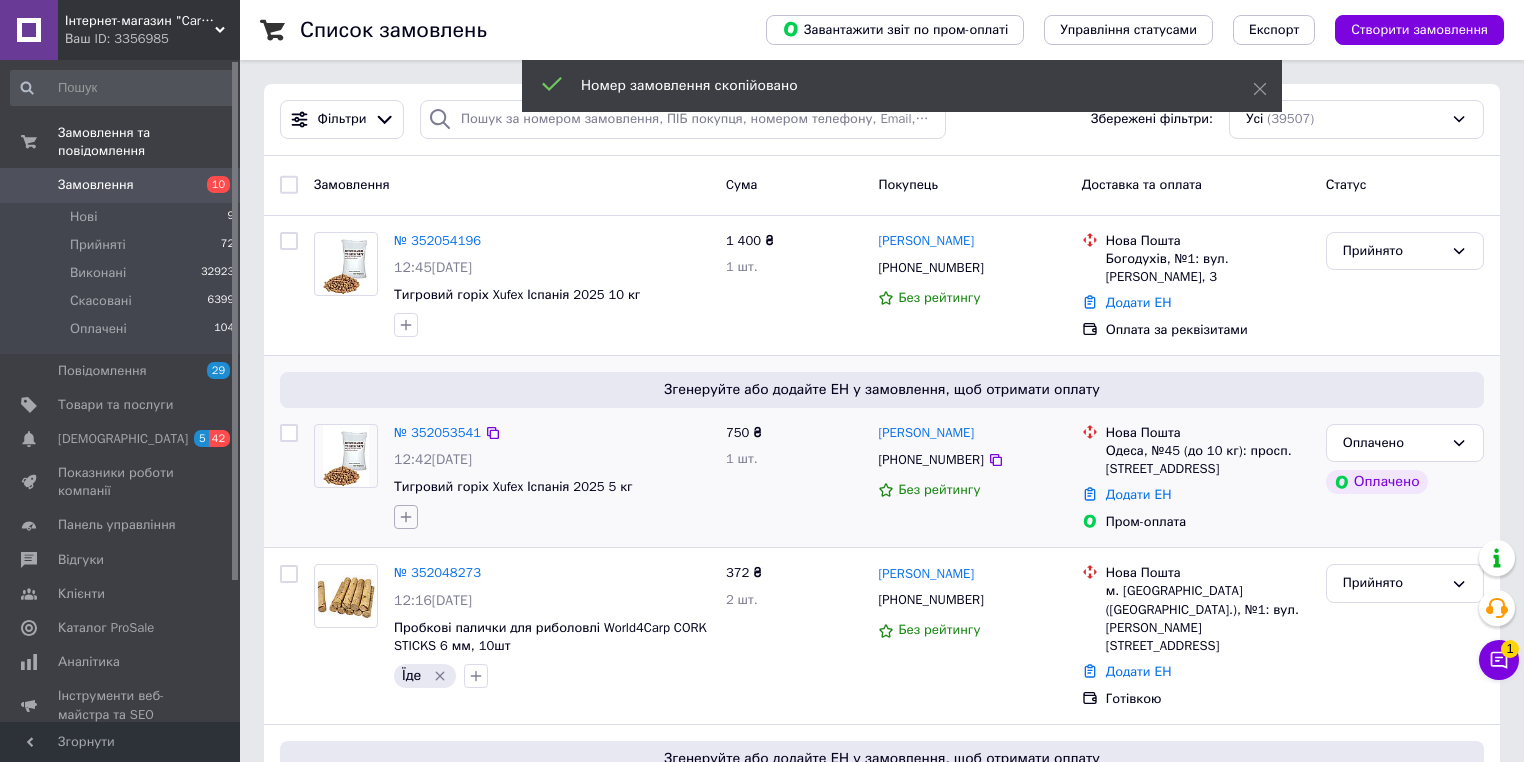 click 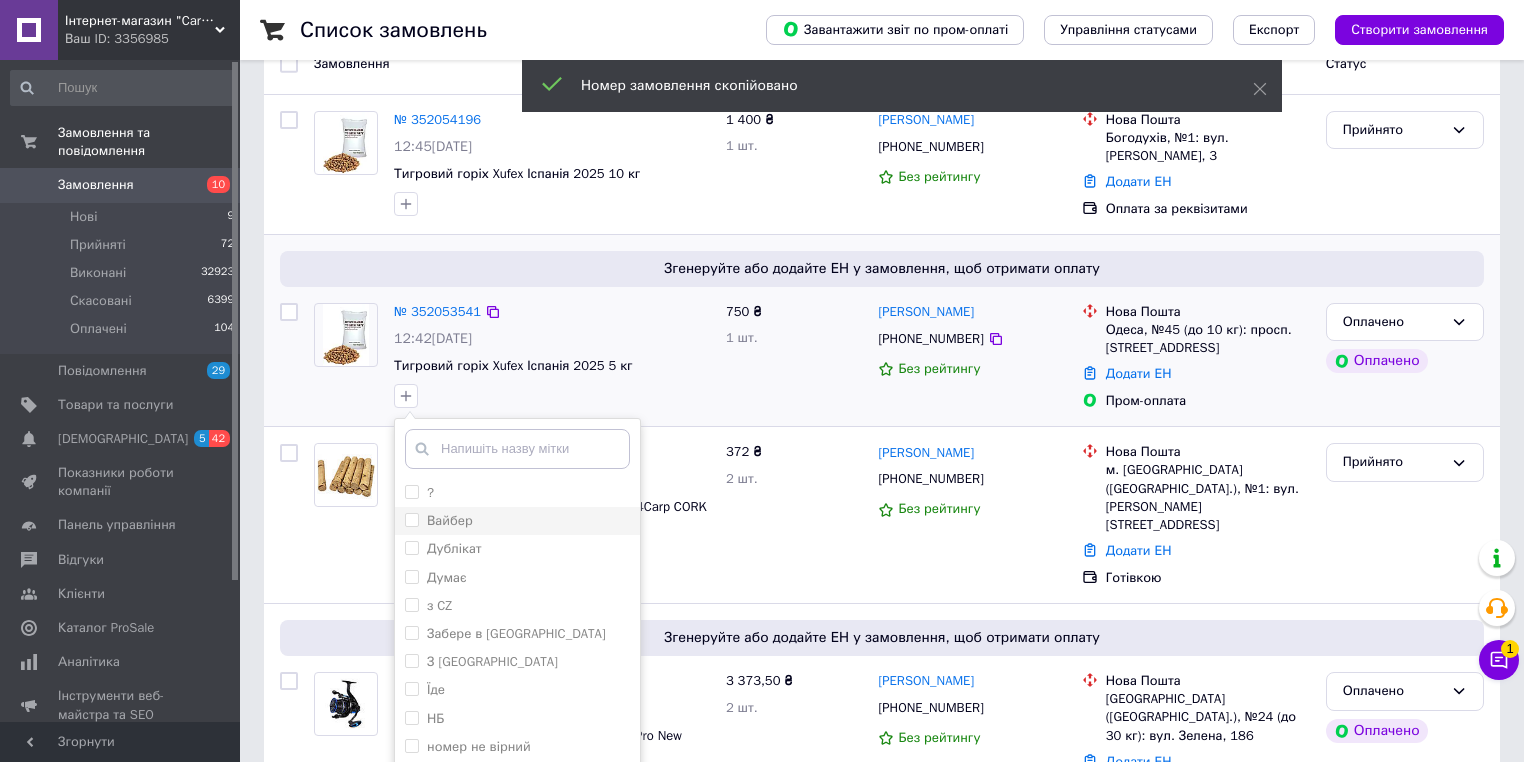 scroll, scrollTop: 160, scrollLeft: 0, axis: vertical 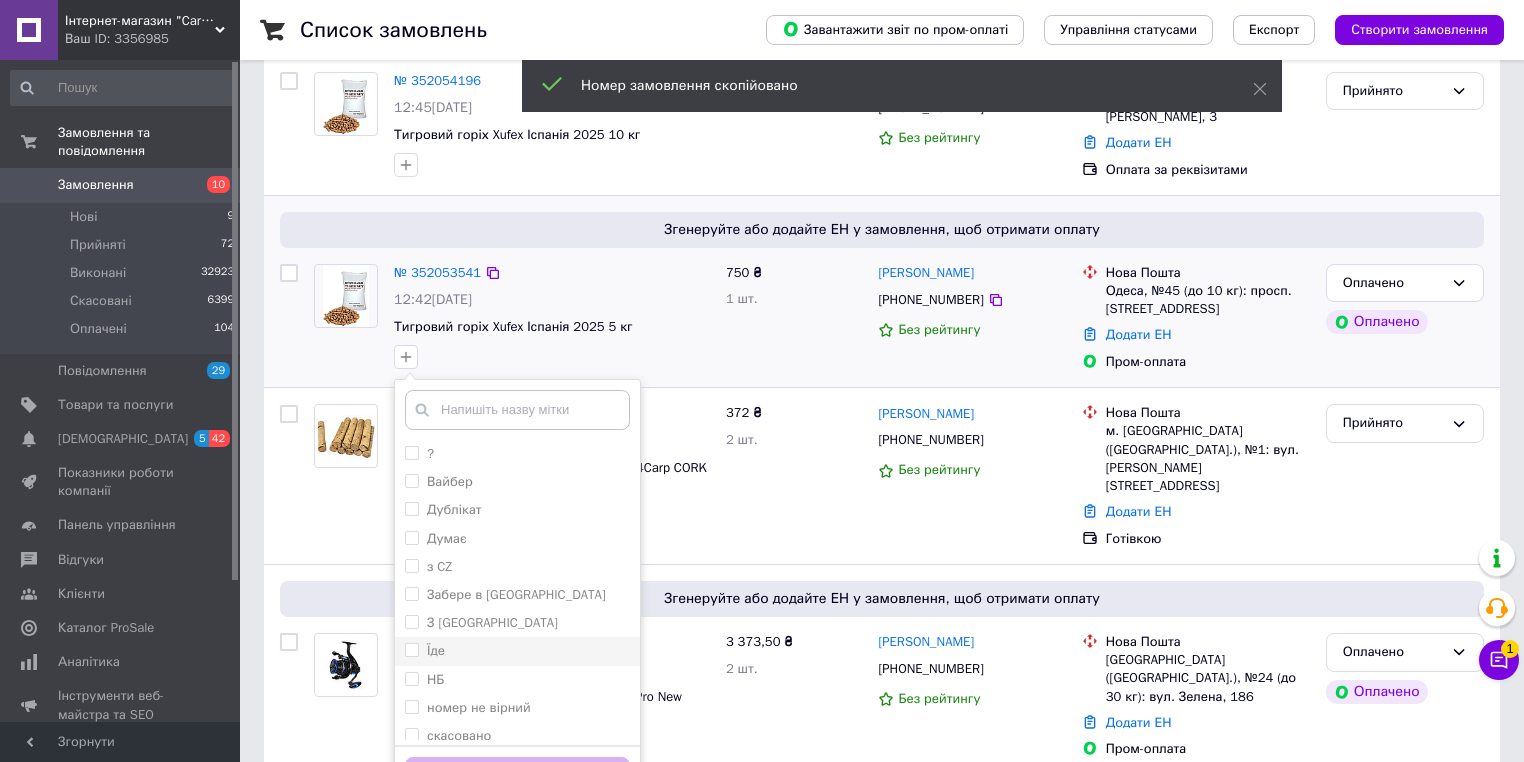click on "Їде" at bounding box center (517, 651) 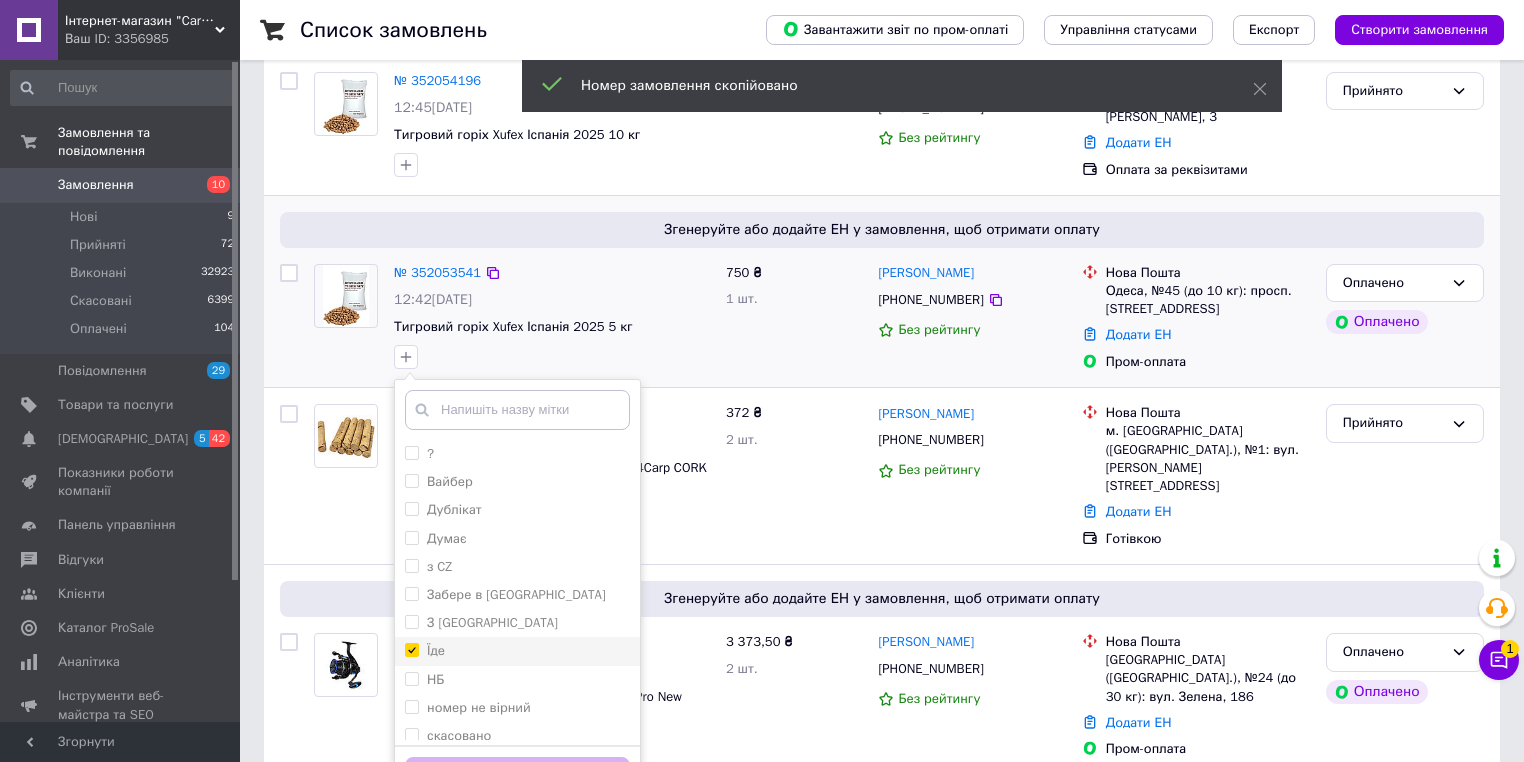 checkbox on "true" 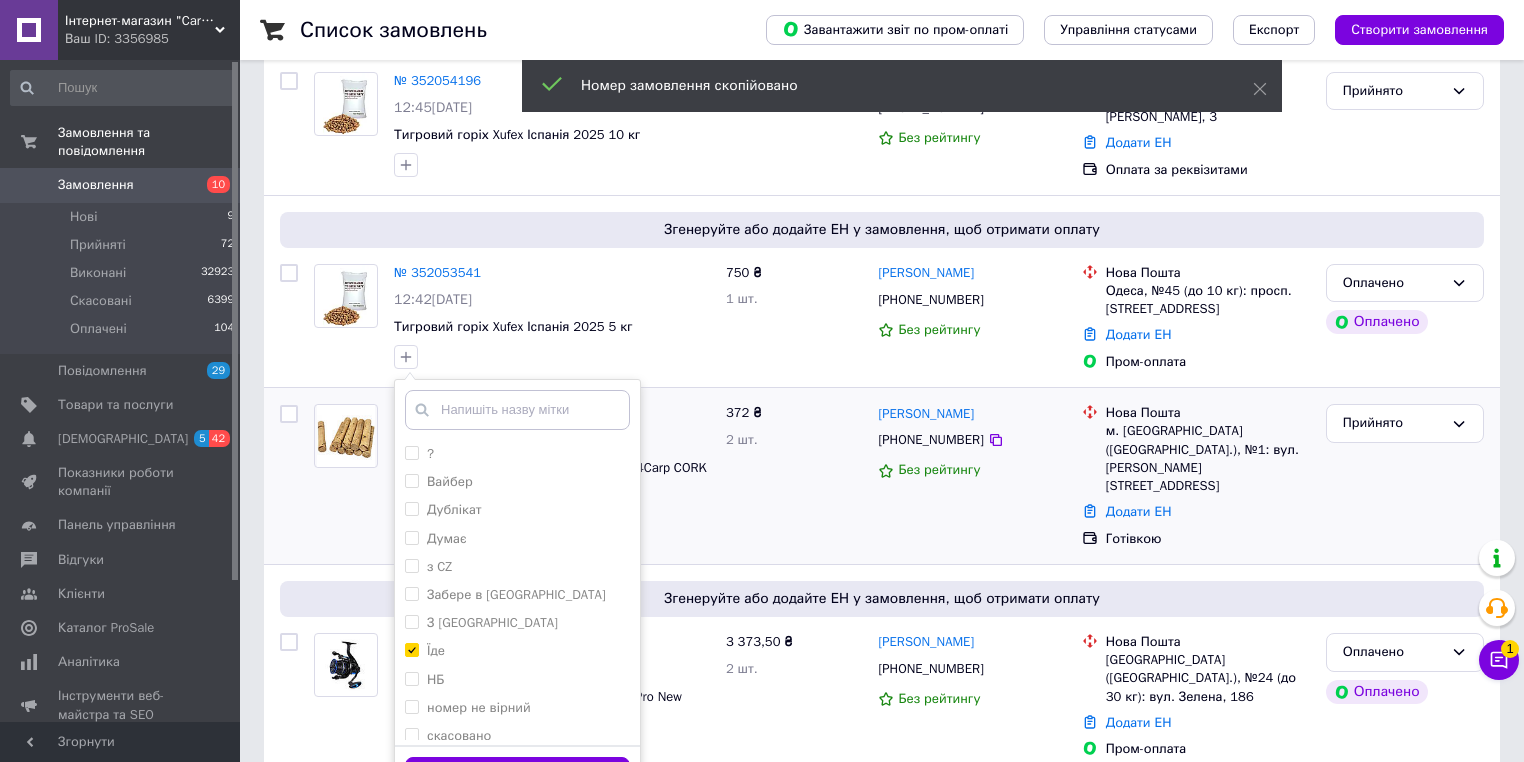 scroll, scrollTop: 320, scrollLeft: 0, axis: vertical 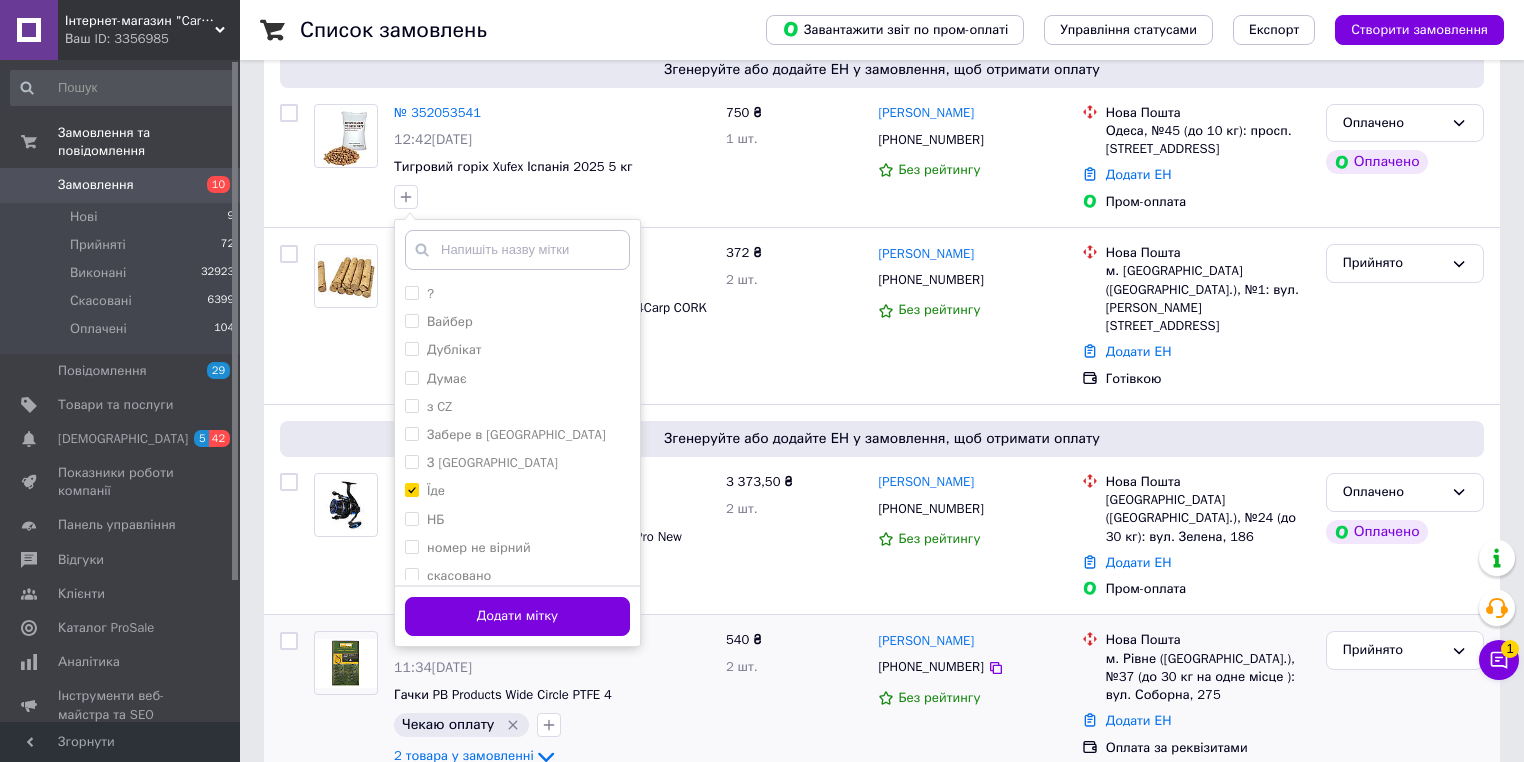 click on "Додати мітку" at bounding box center (517, 616) 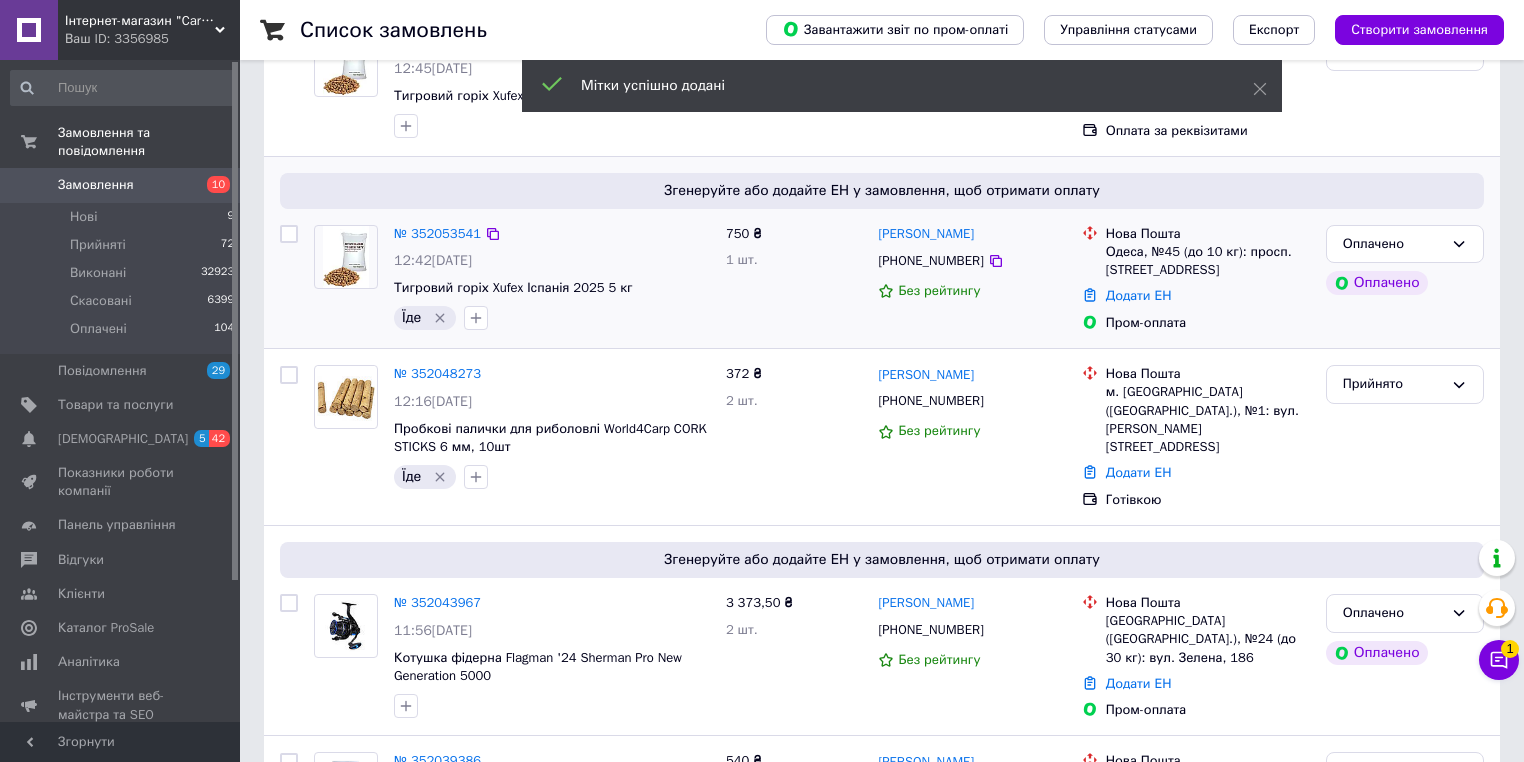 scroll, scrollTop: 160, scrollLeft: 0, axis: vertical 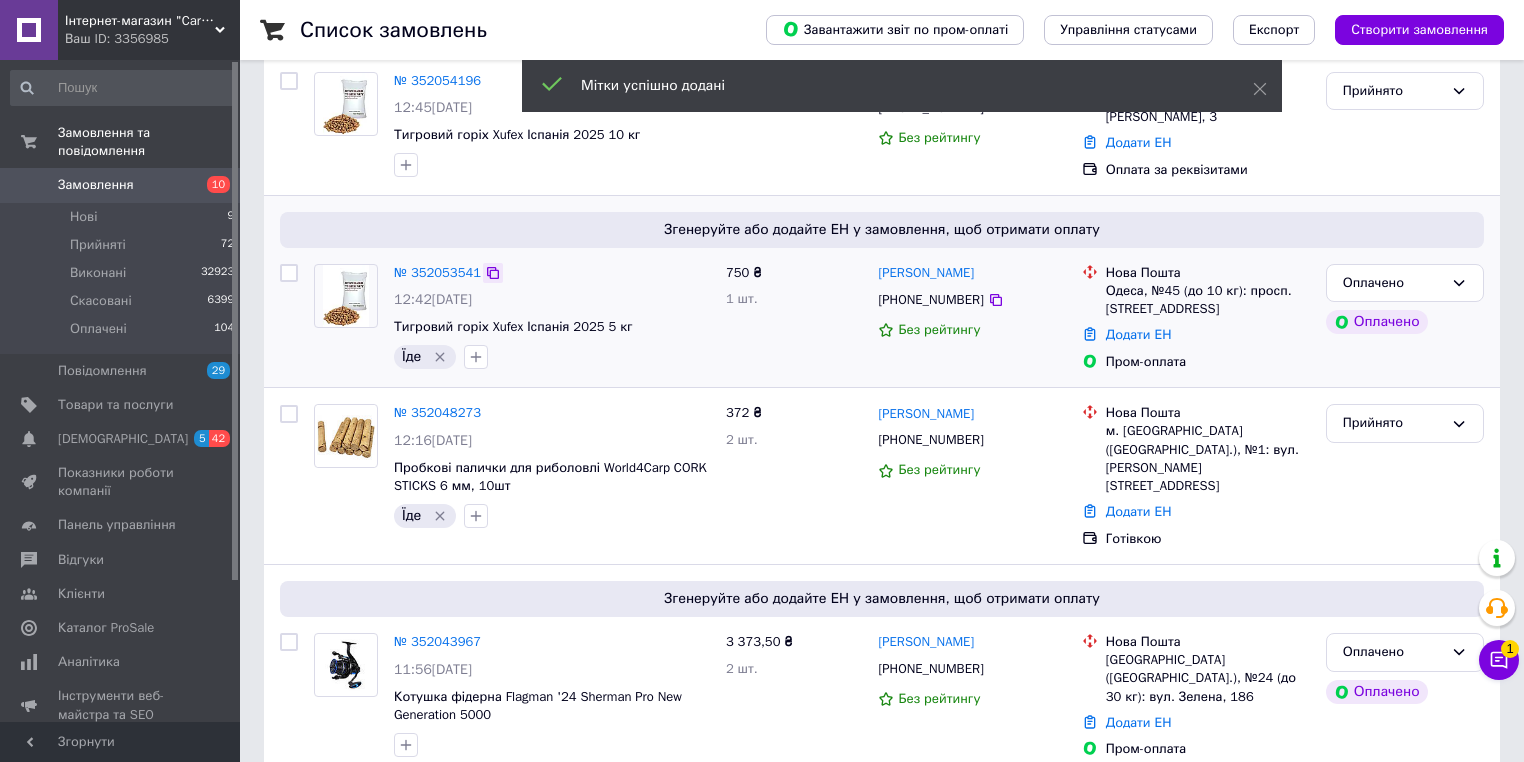 click 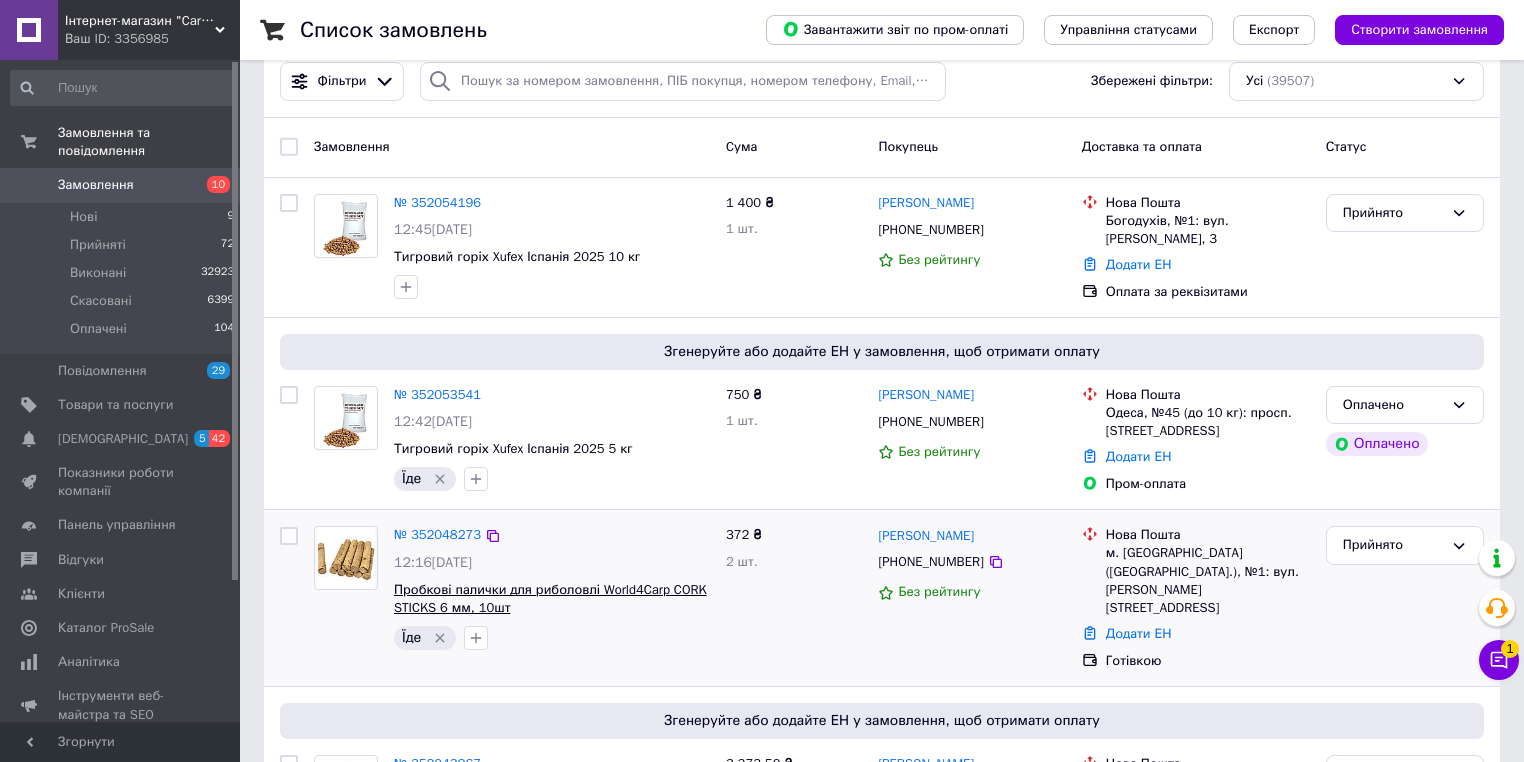 scroll, scrollTop: 0, scrollLeft: 0, axis: both 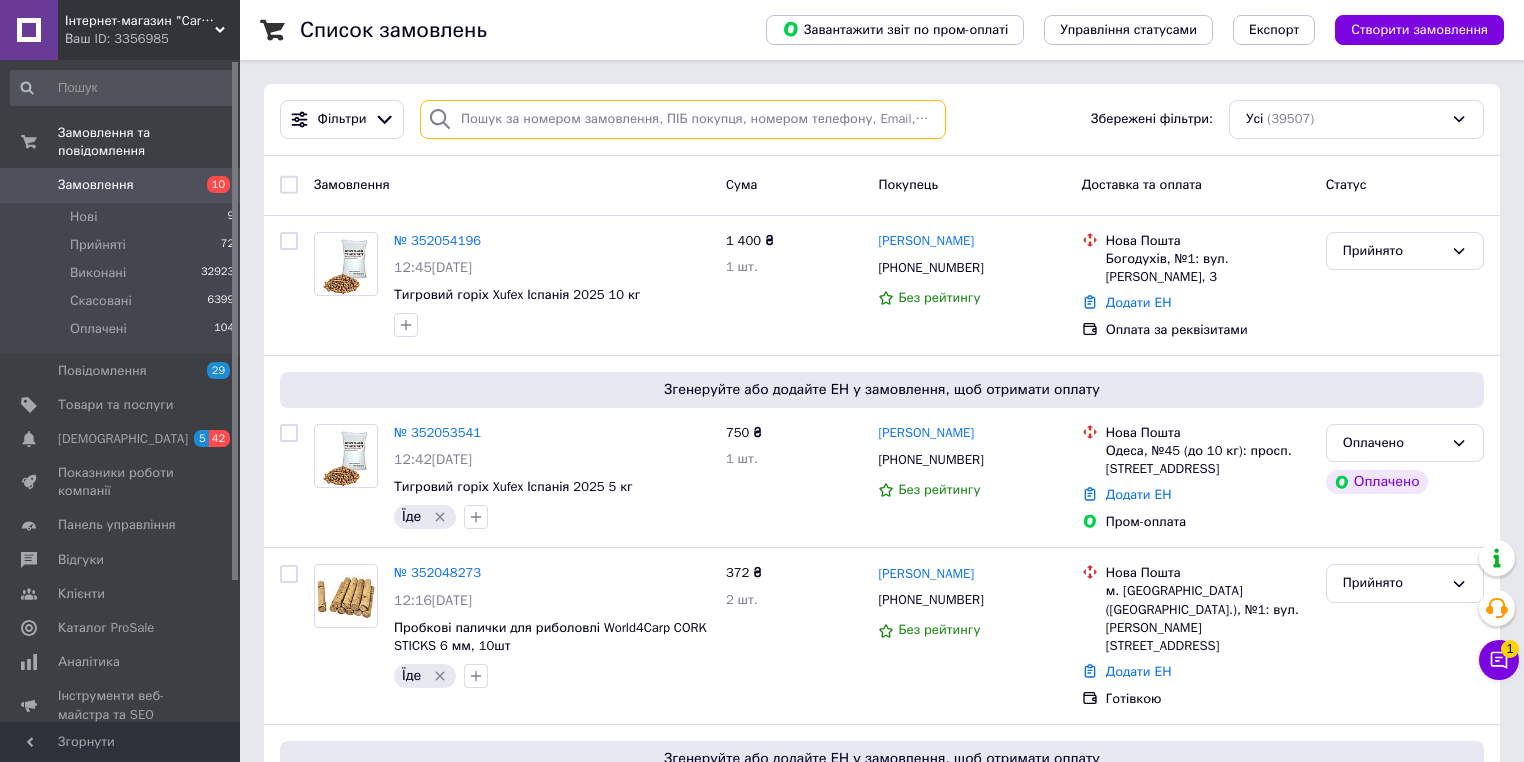 click at bounding box center [683, 119] 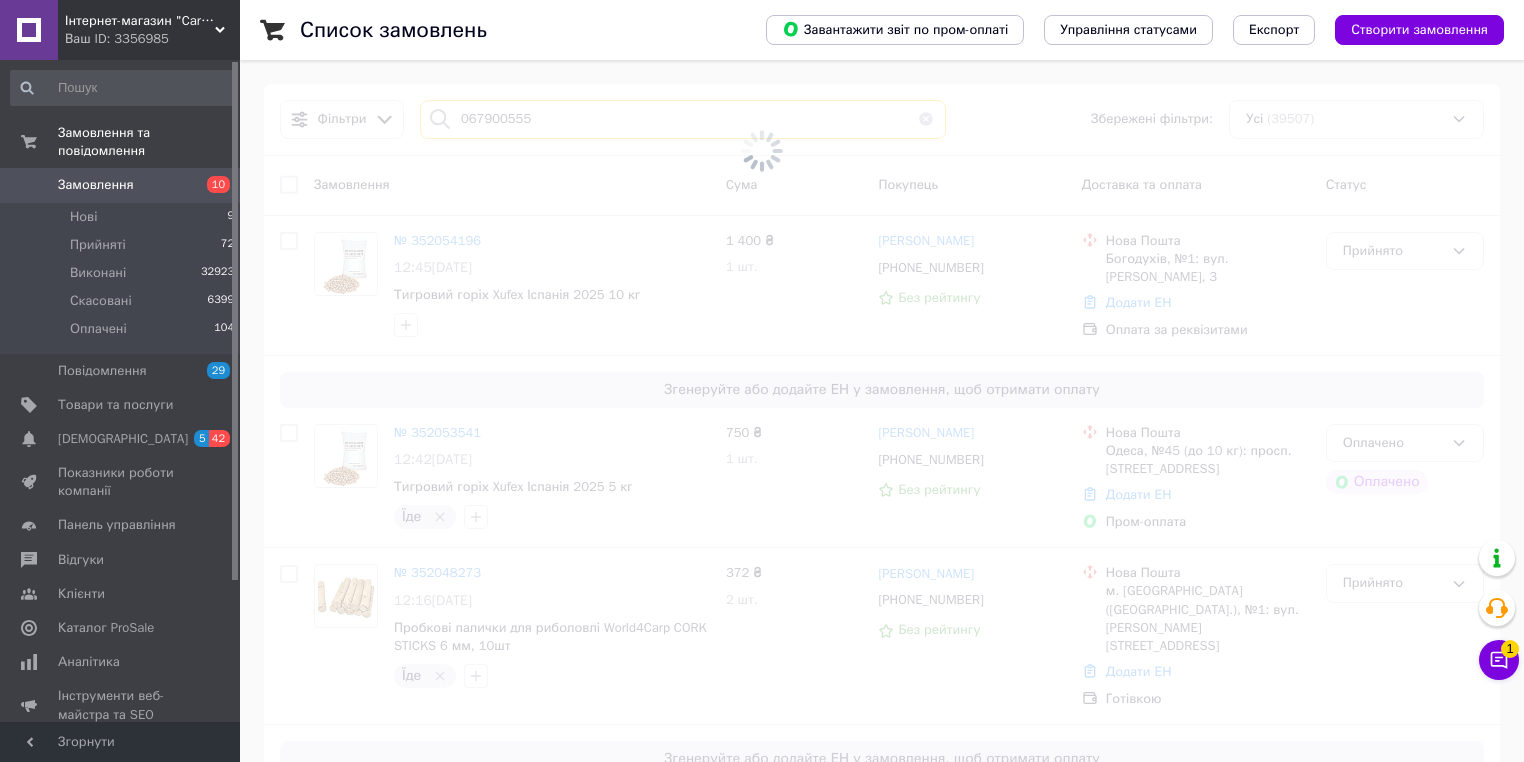 type on "0679005550" 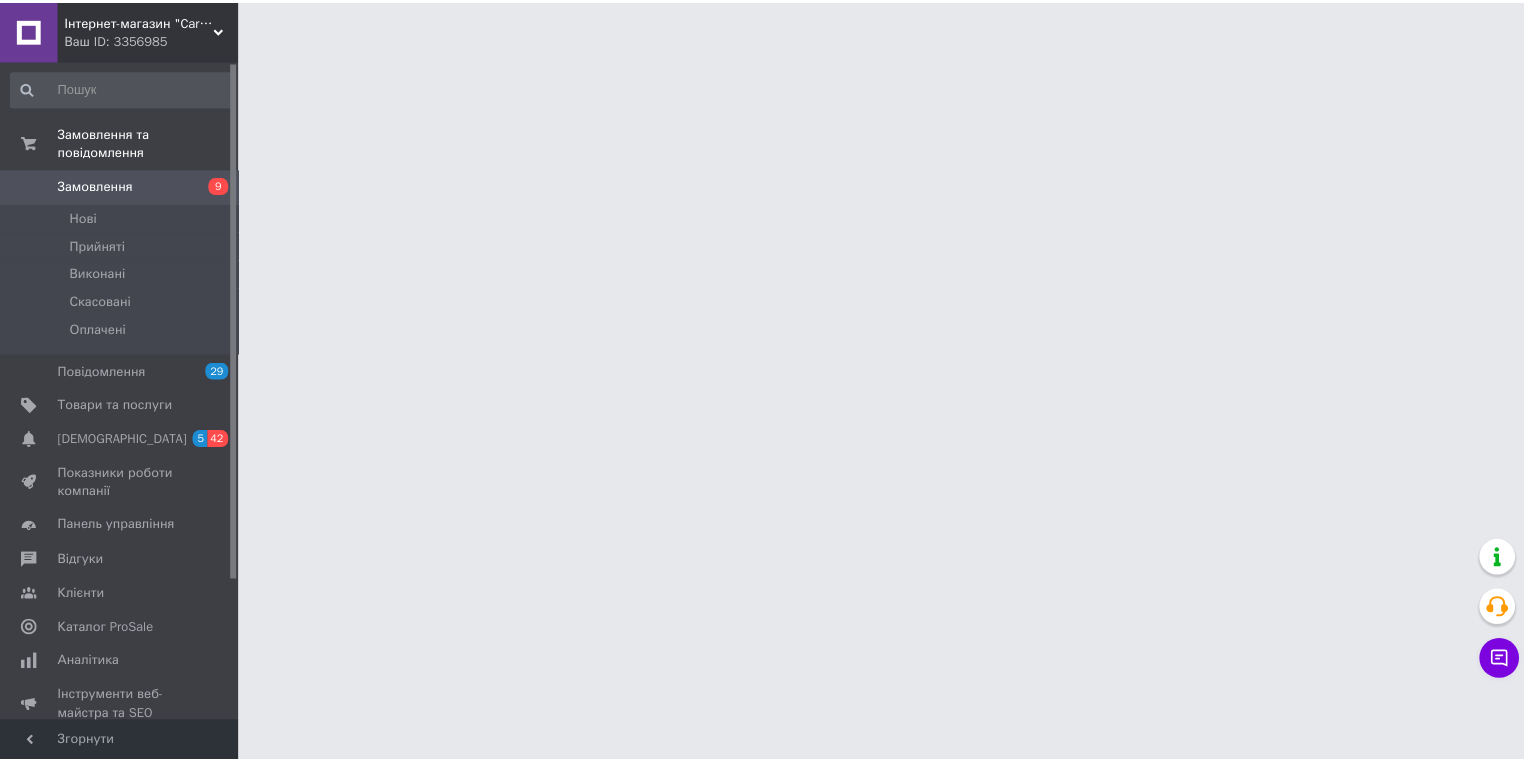 scroll, scrollTop: 0, scrollLeft: 0, axis: both 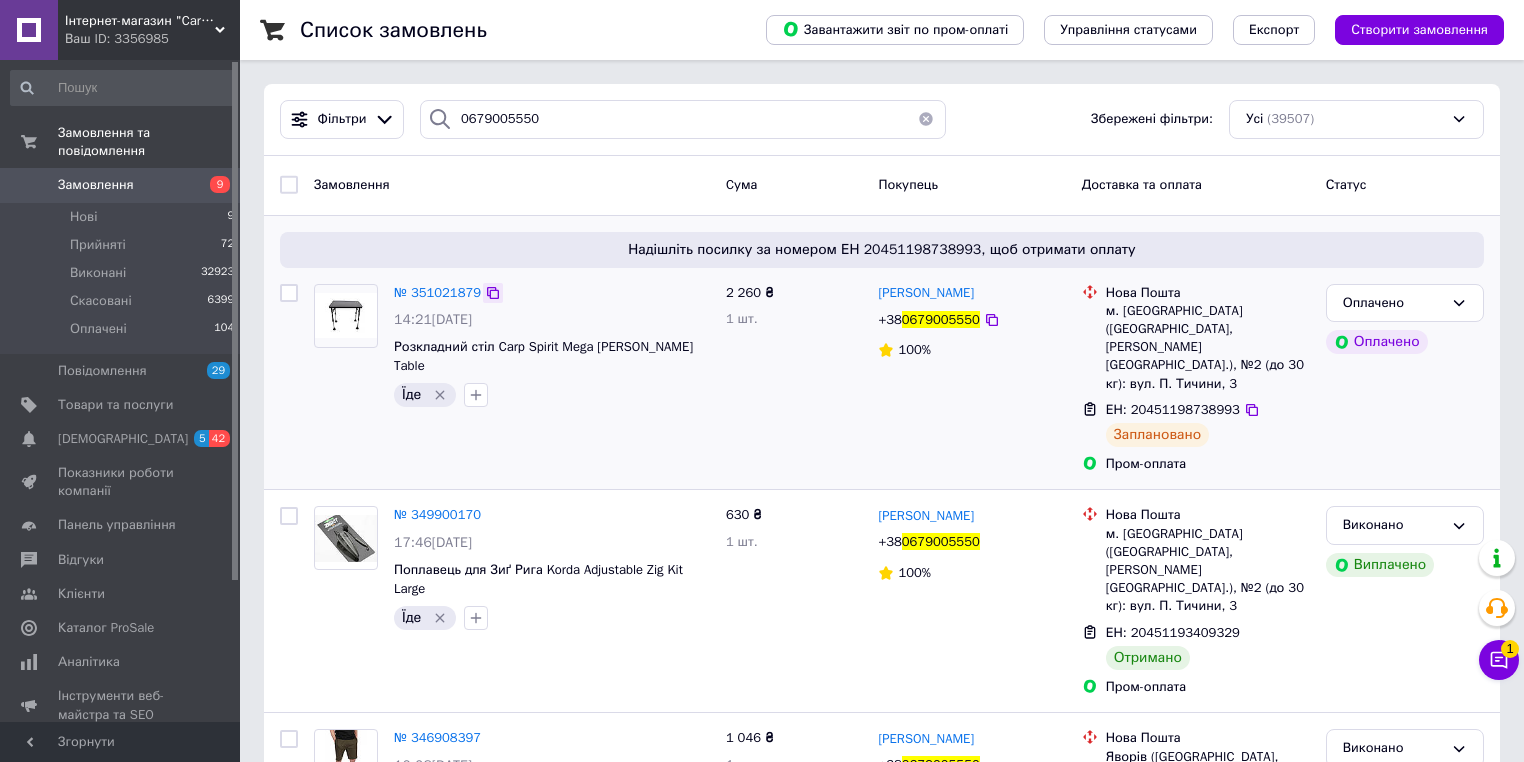 click 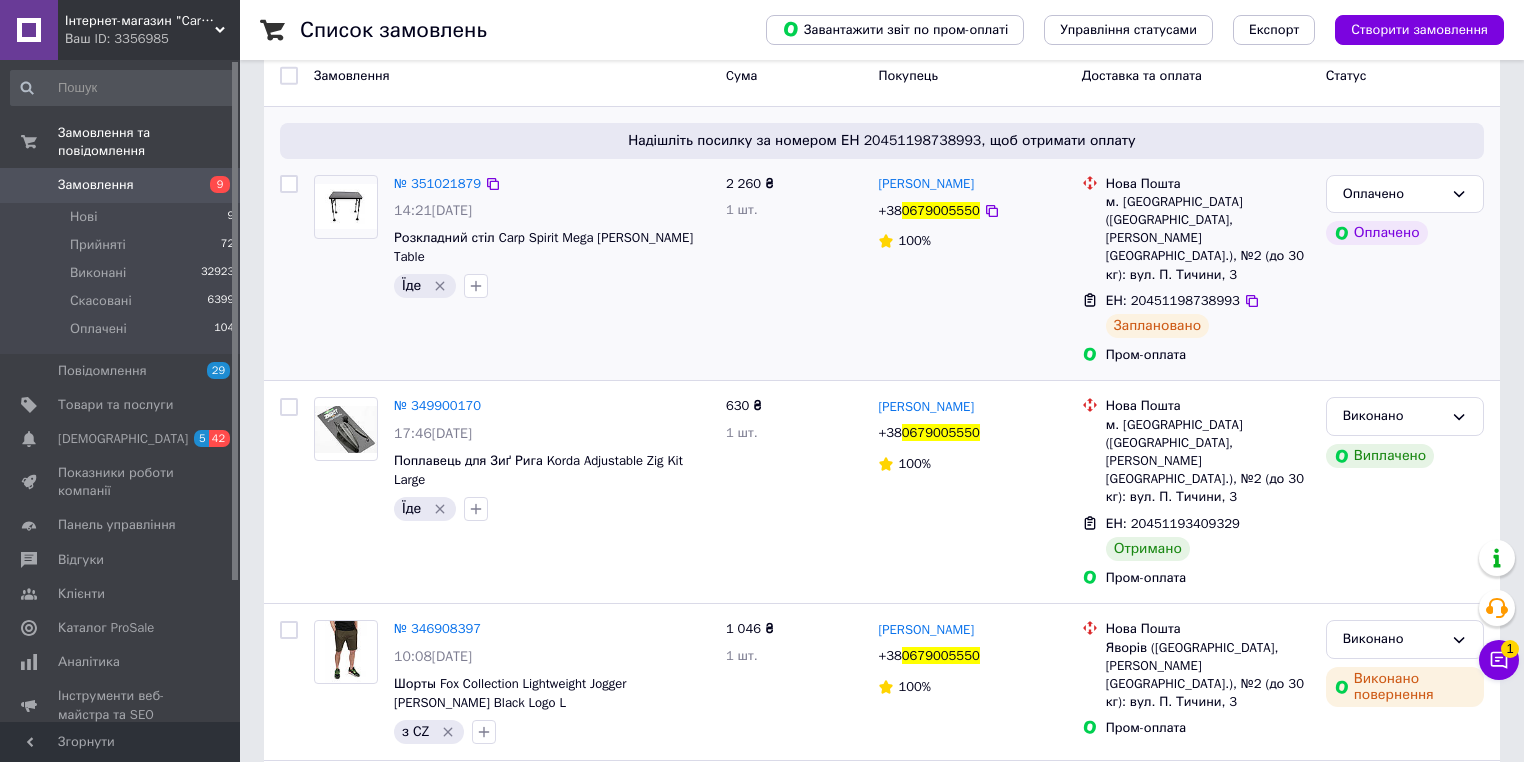 scroll, scrollTop: 0, scrollLeft: 0, axis: both 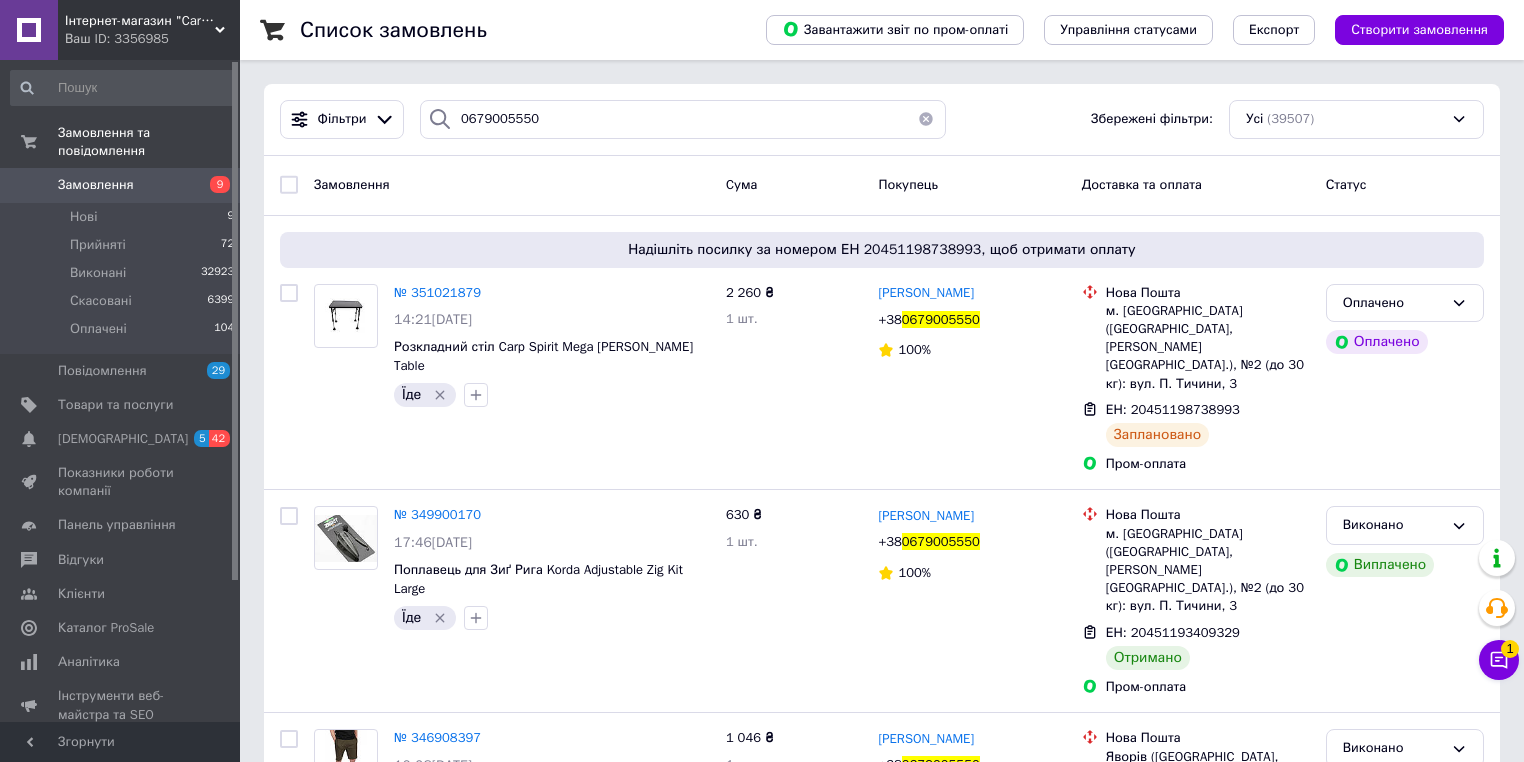 click at bounding box center [926, 119] 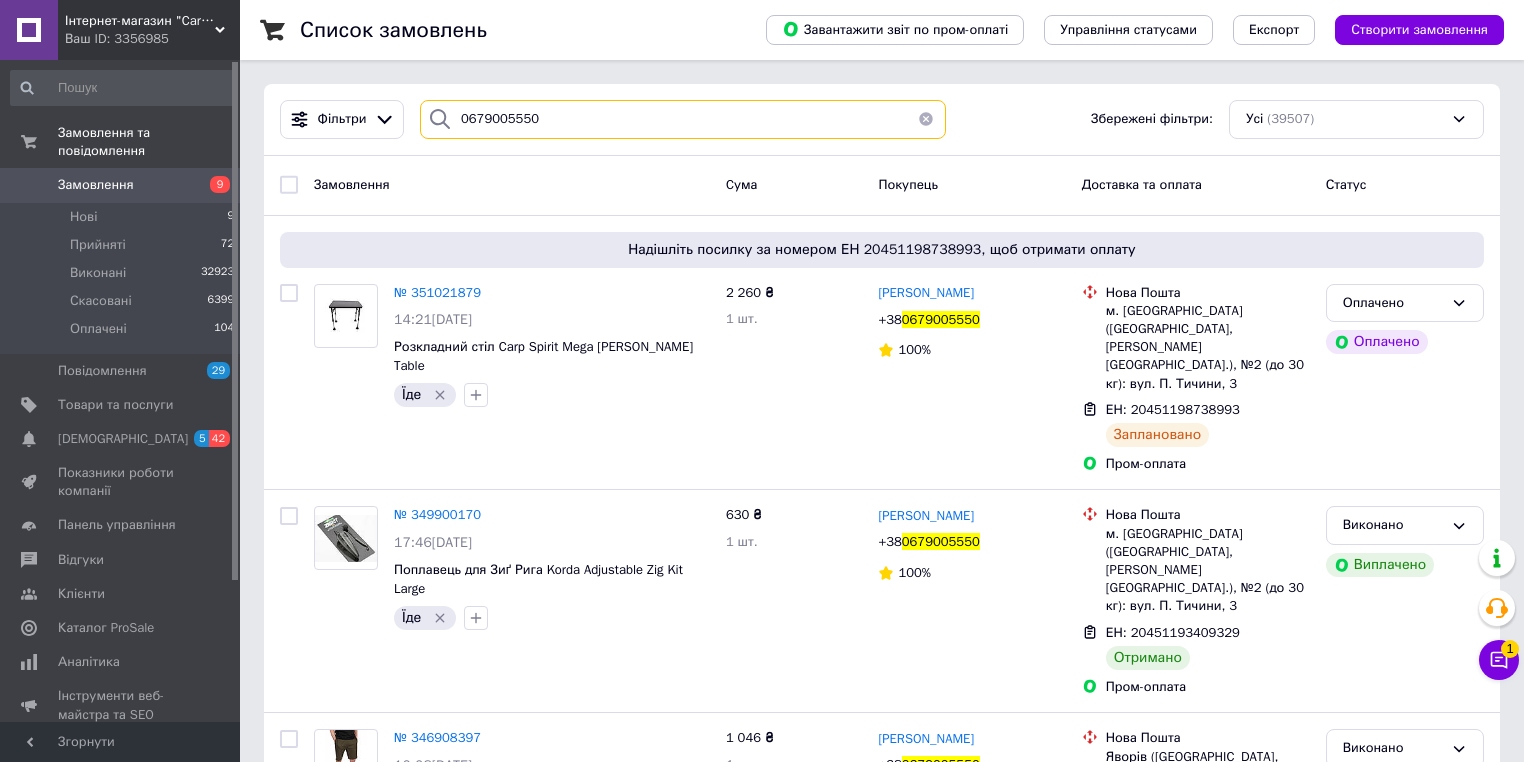 type 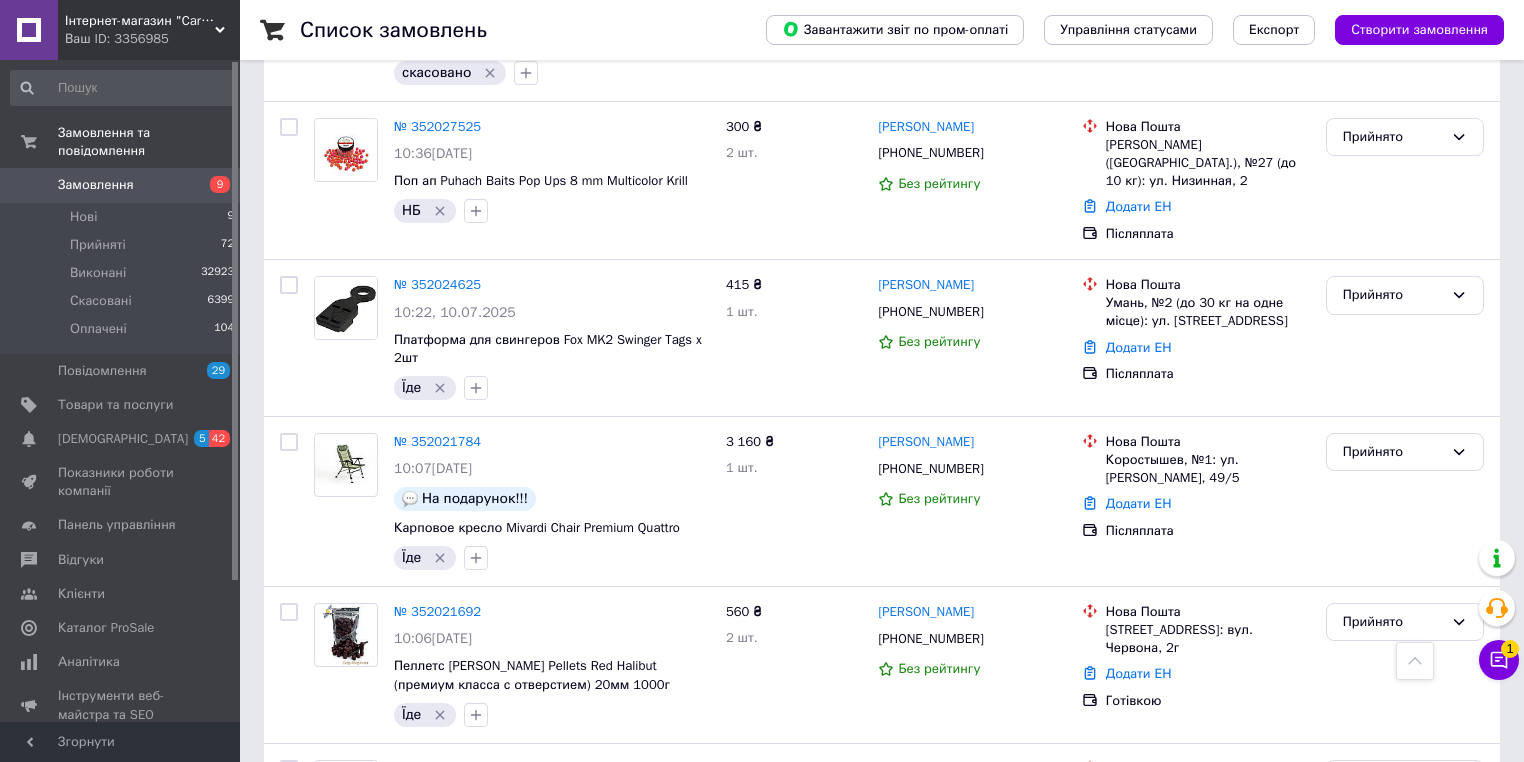 scroll, scrollTop: 2240, scrollLeft: 0, axis: vertical 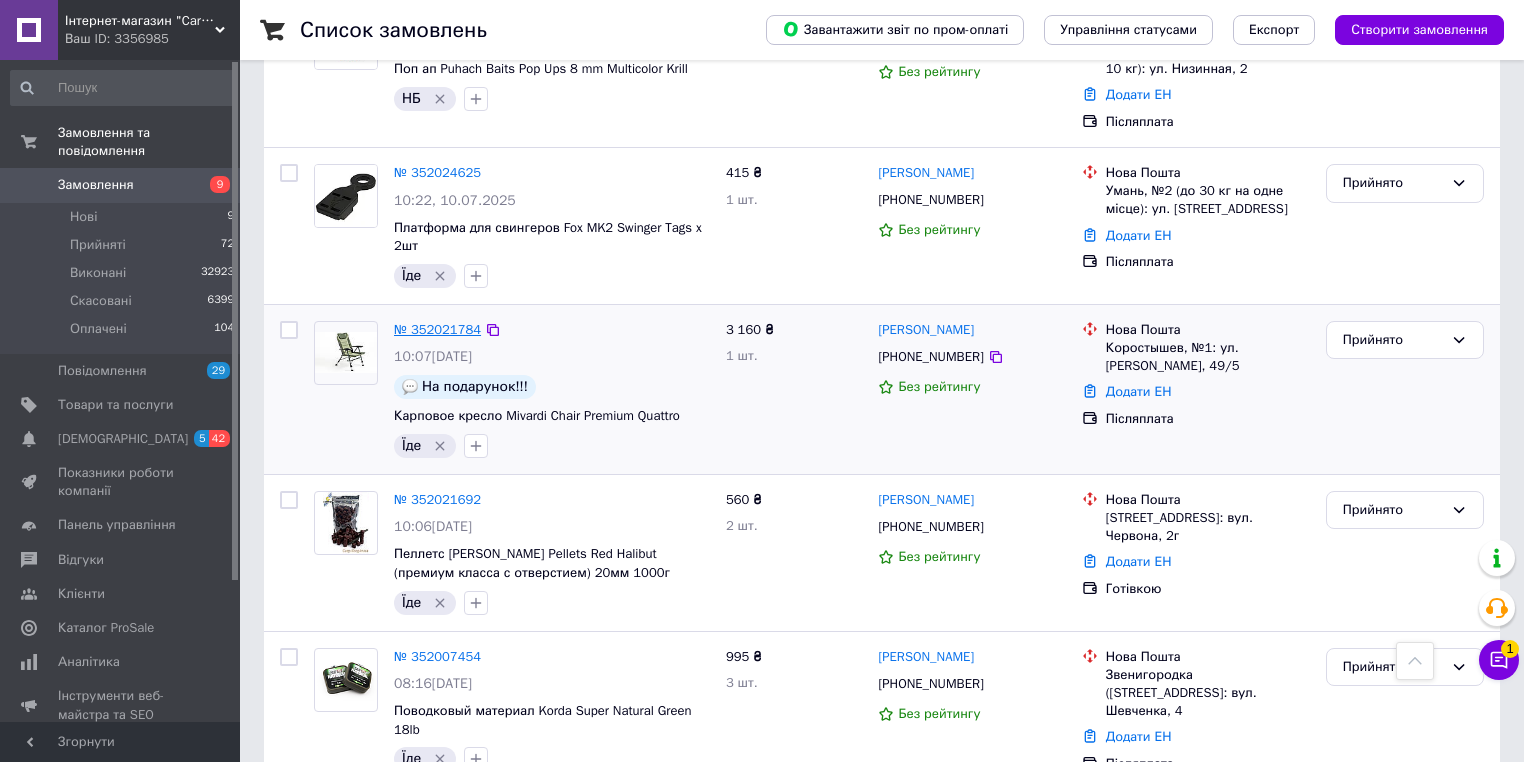 click on "№ 352021784" at bounding box center [437, 329] 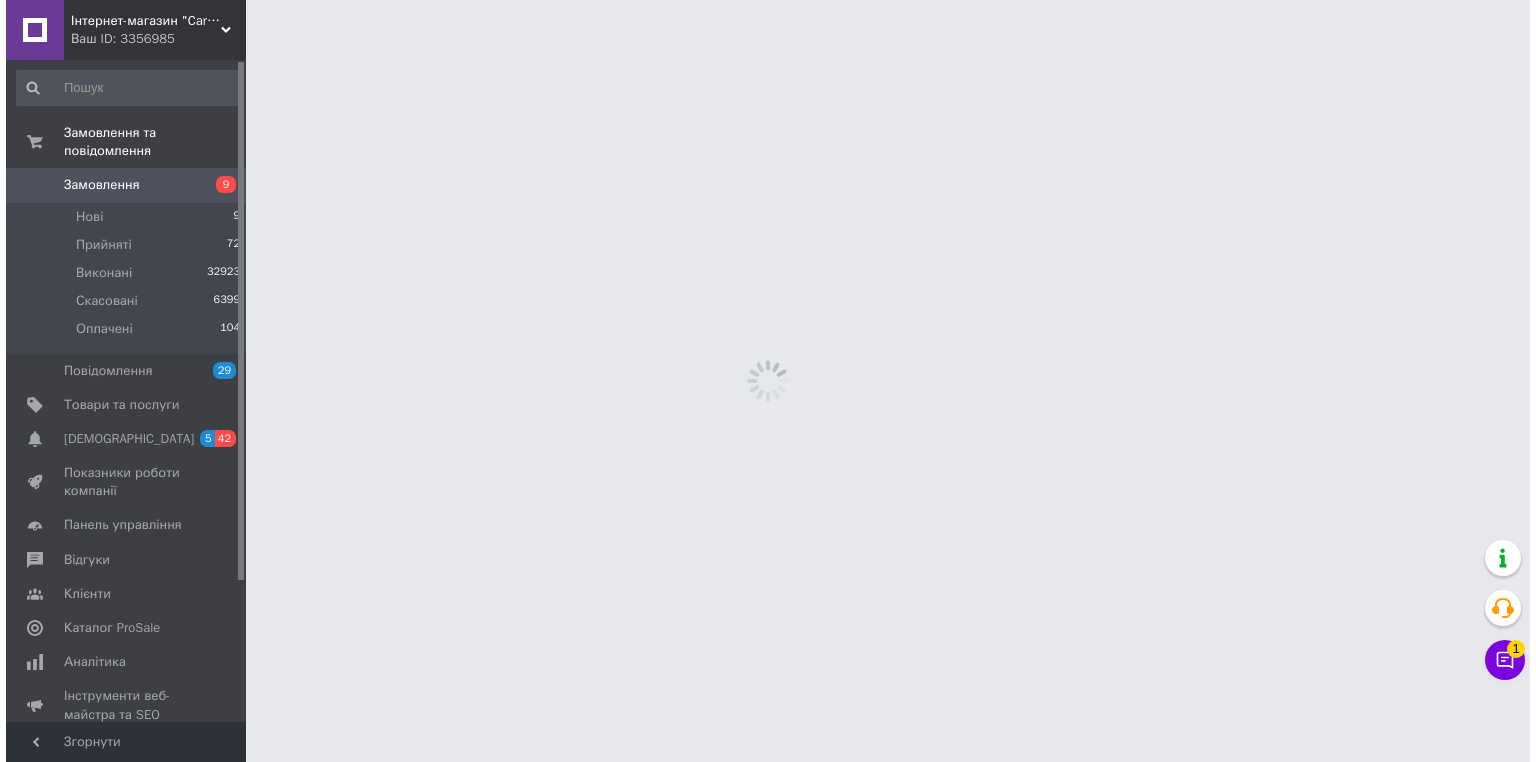 scroll, scrollTop: 0, scrollLeft: 0, axis: both 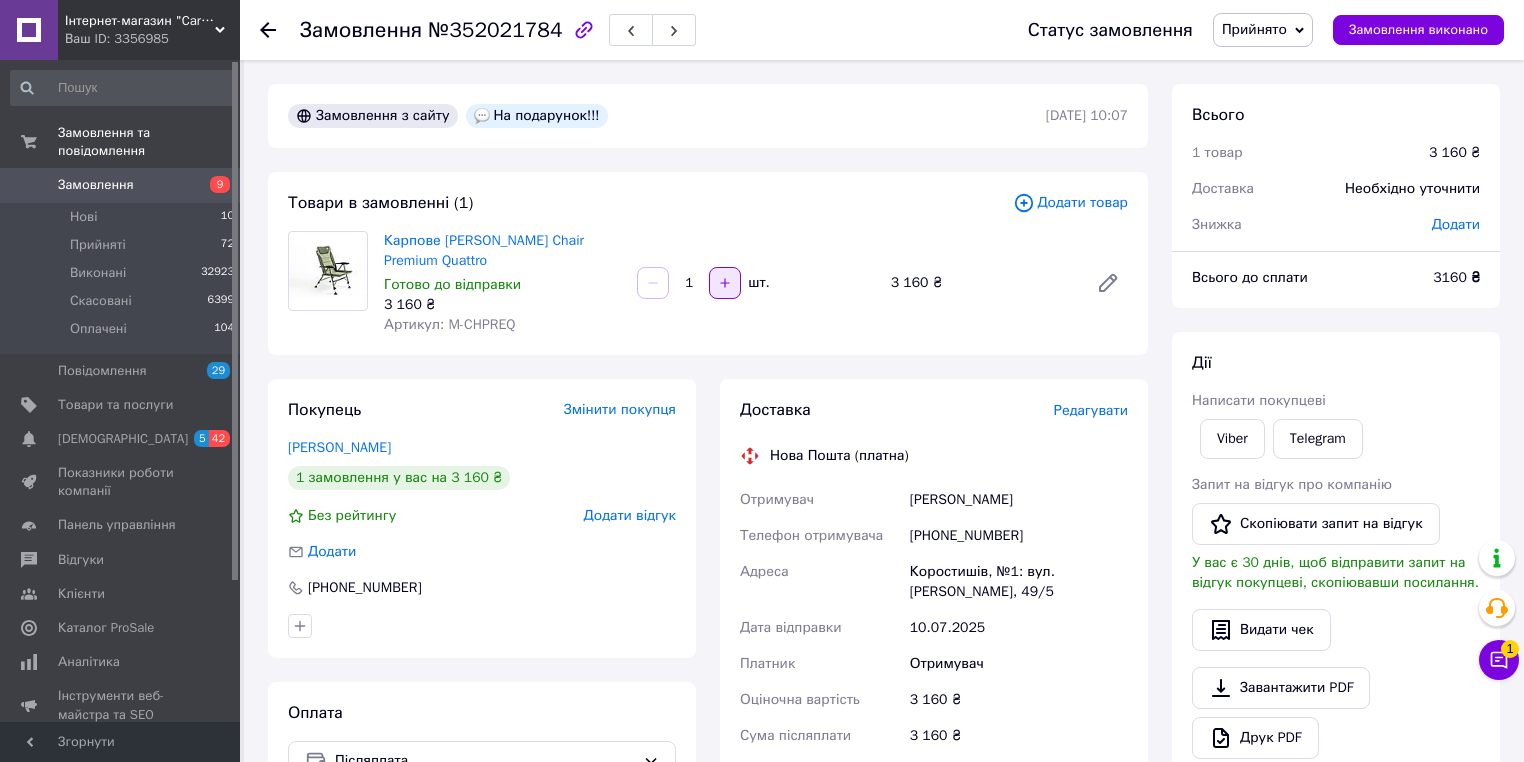 click at bounding box center (725, 283) 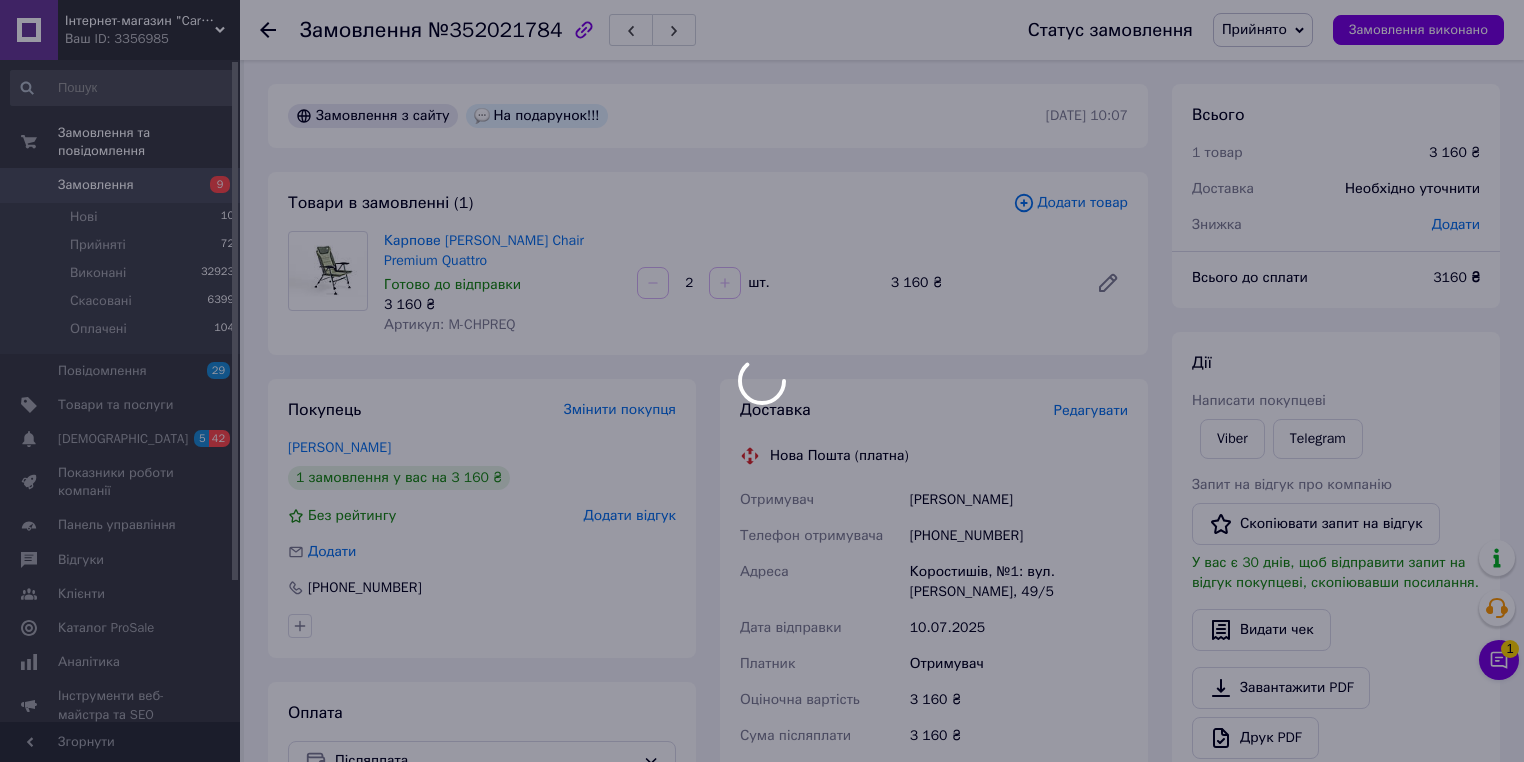 click at bounding box center (762, 381) 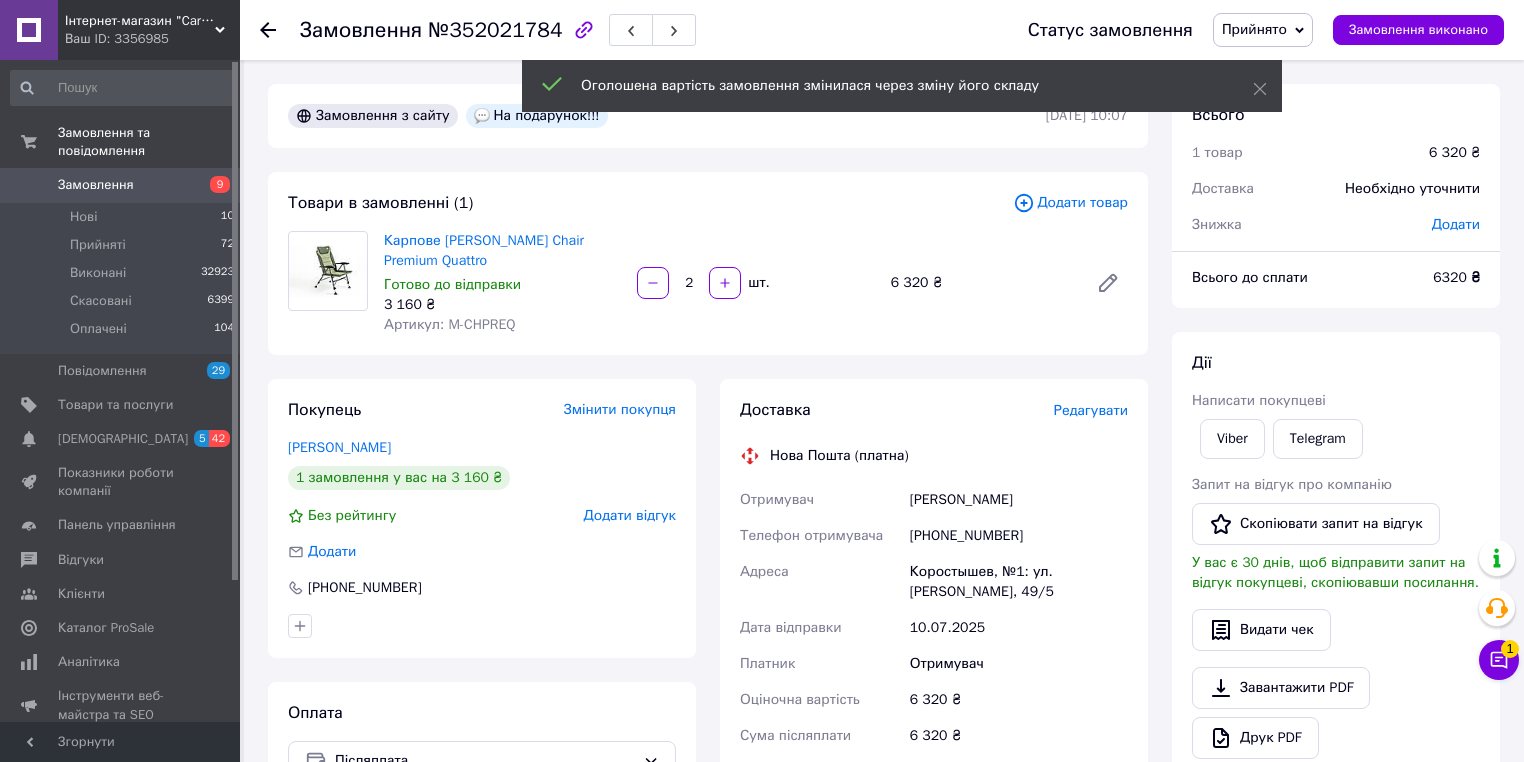 click on "№352021784" at bounding box center (495, 30) 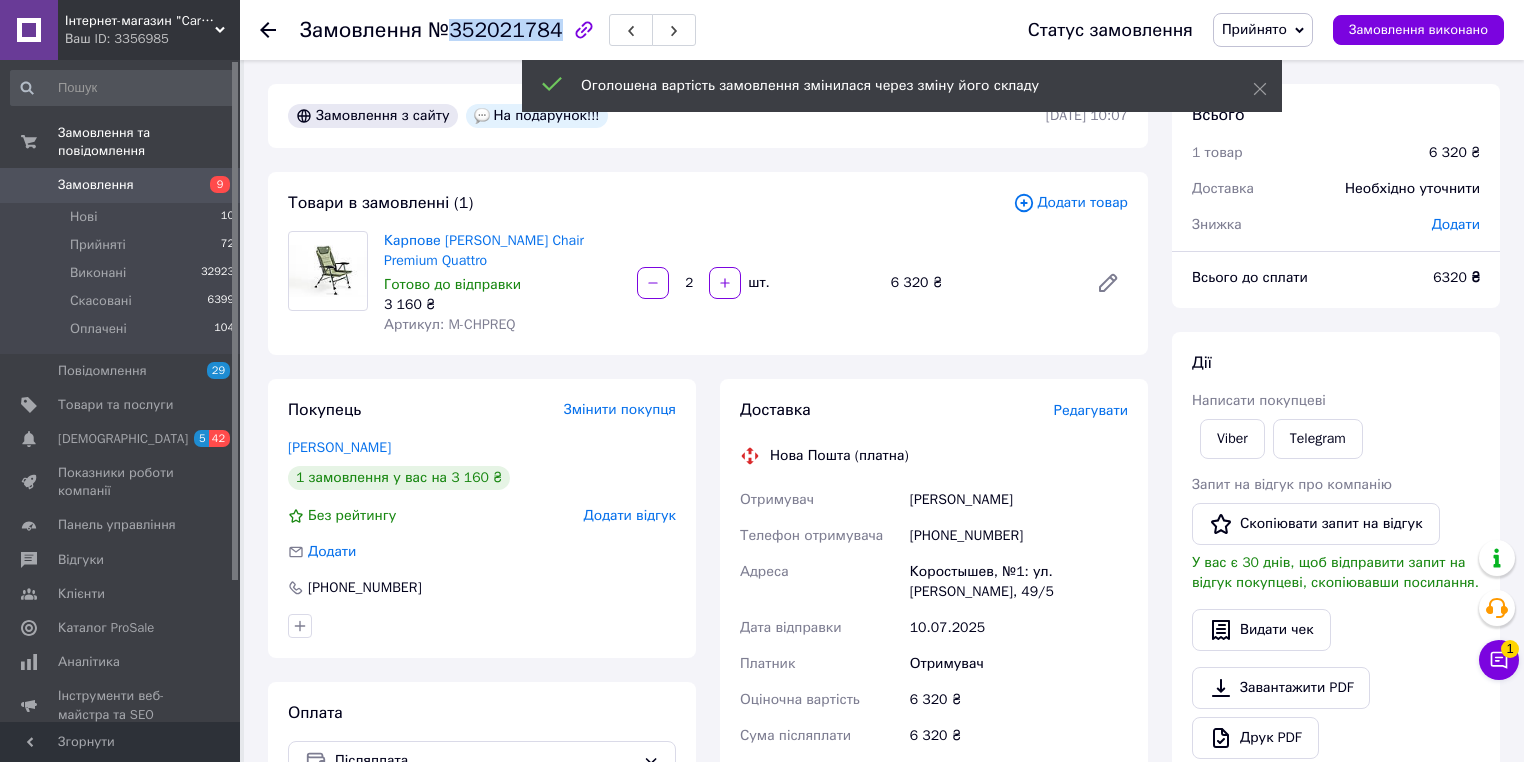click on "№352021784" at bounding box center [495, 30] 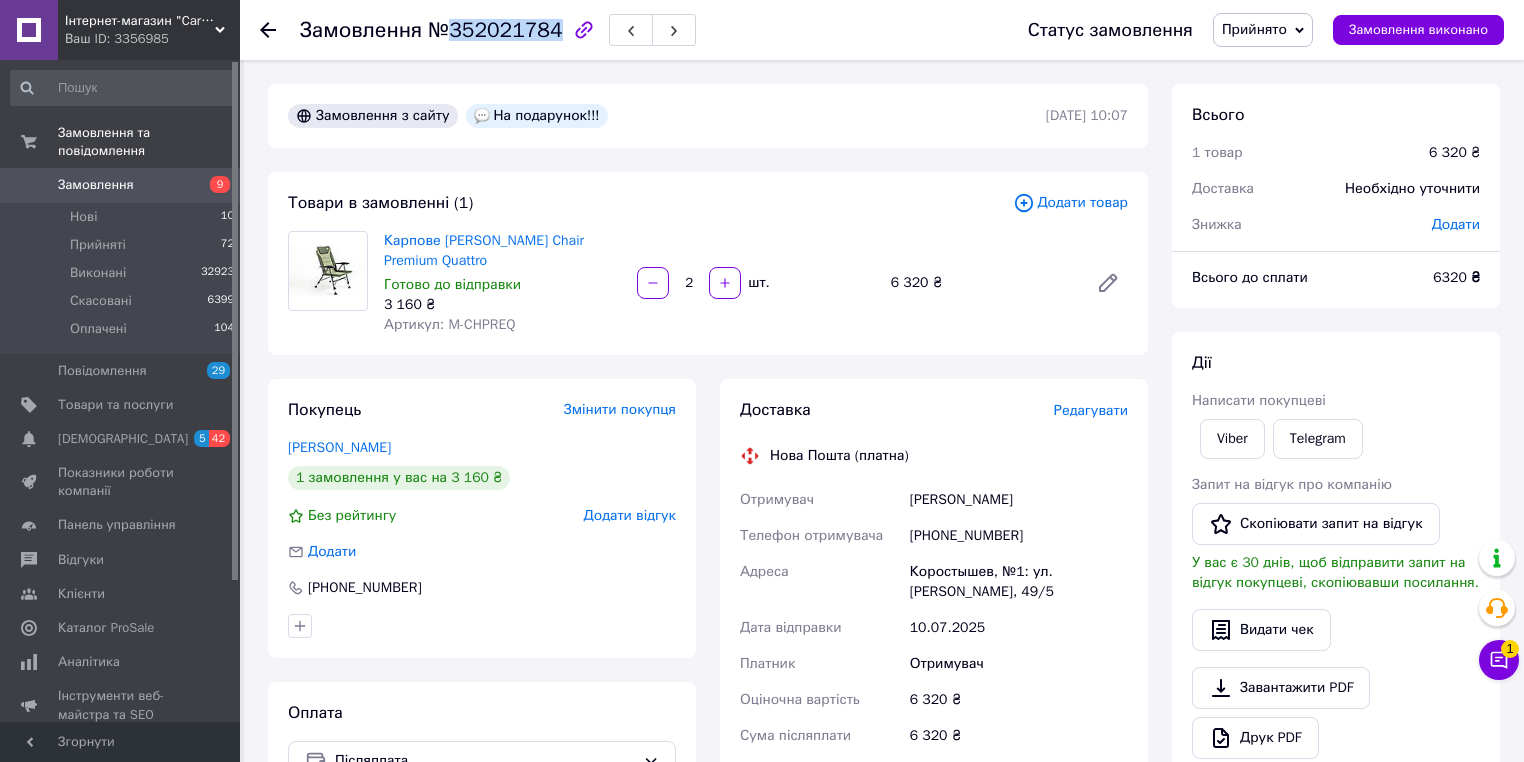 copy on "352021784" 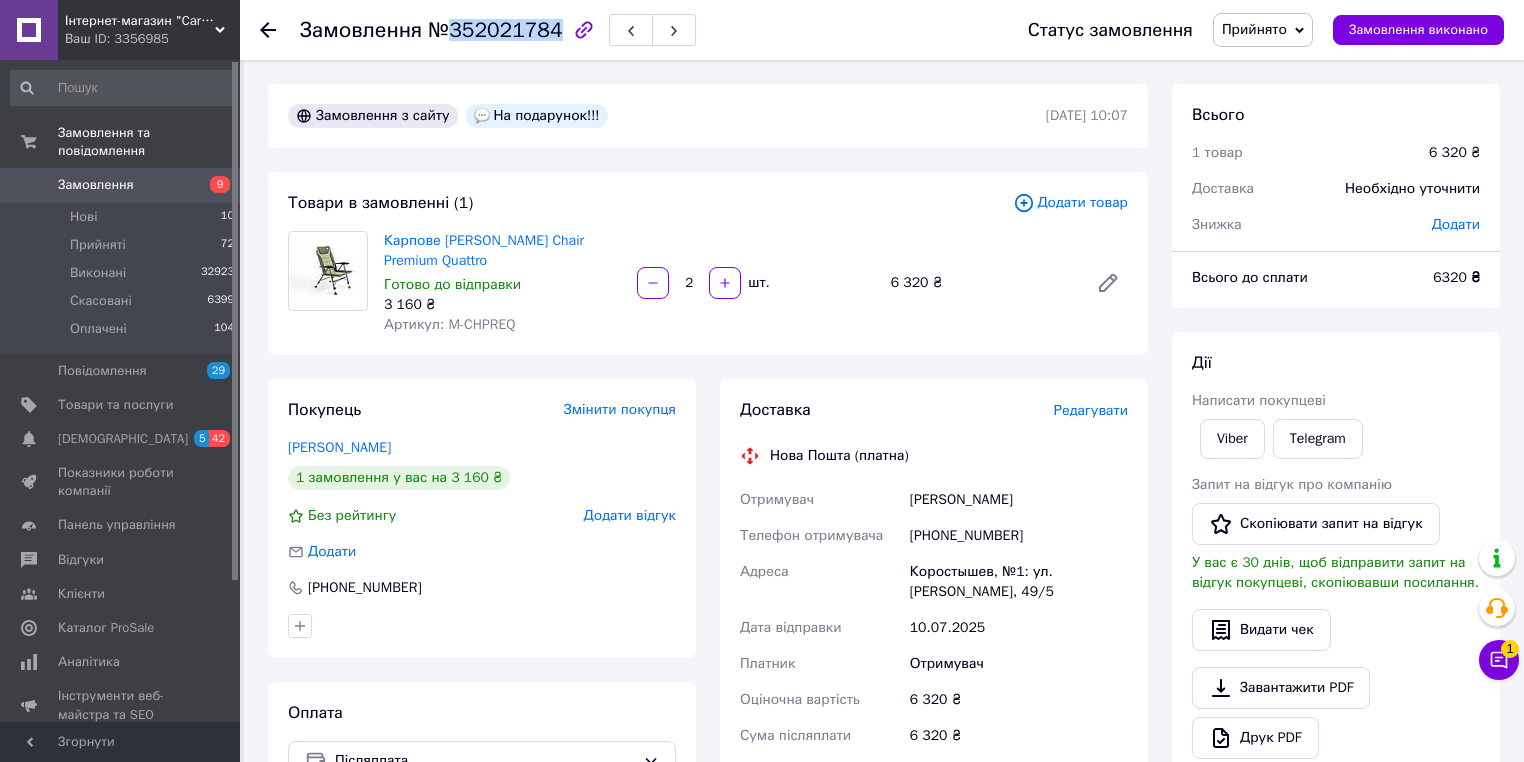 click on "№352021784" at bounding box center (495, 30) 